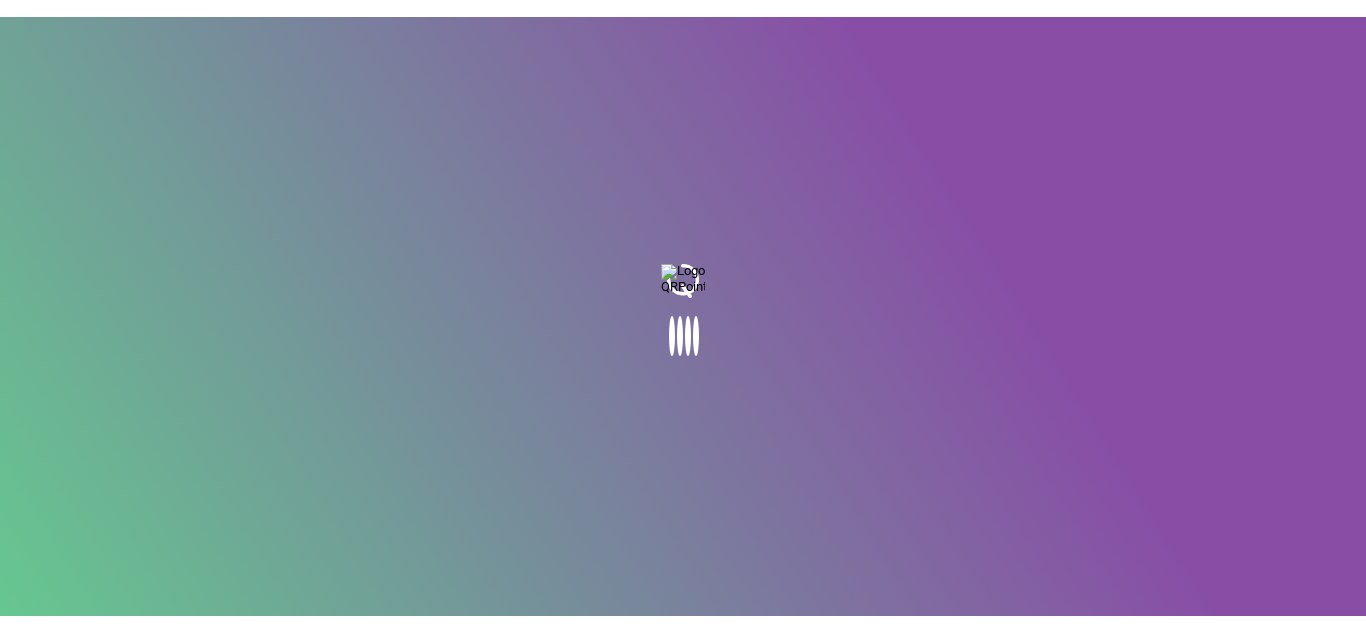 scroll, scrollTop: 0, scrollLeft: 0, axis: both 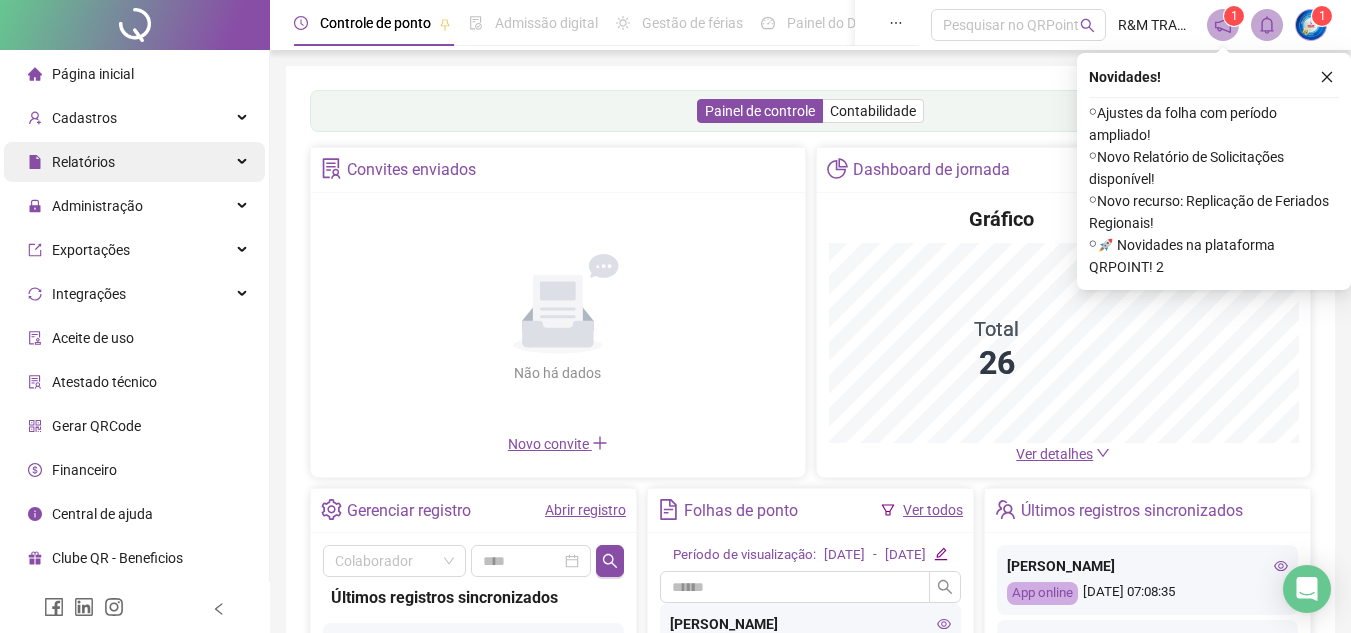 click on "Relatórios" at bounding box center [134, 162] 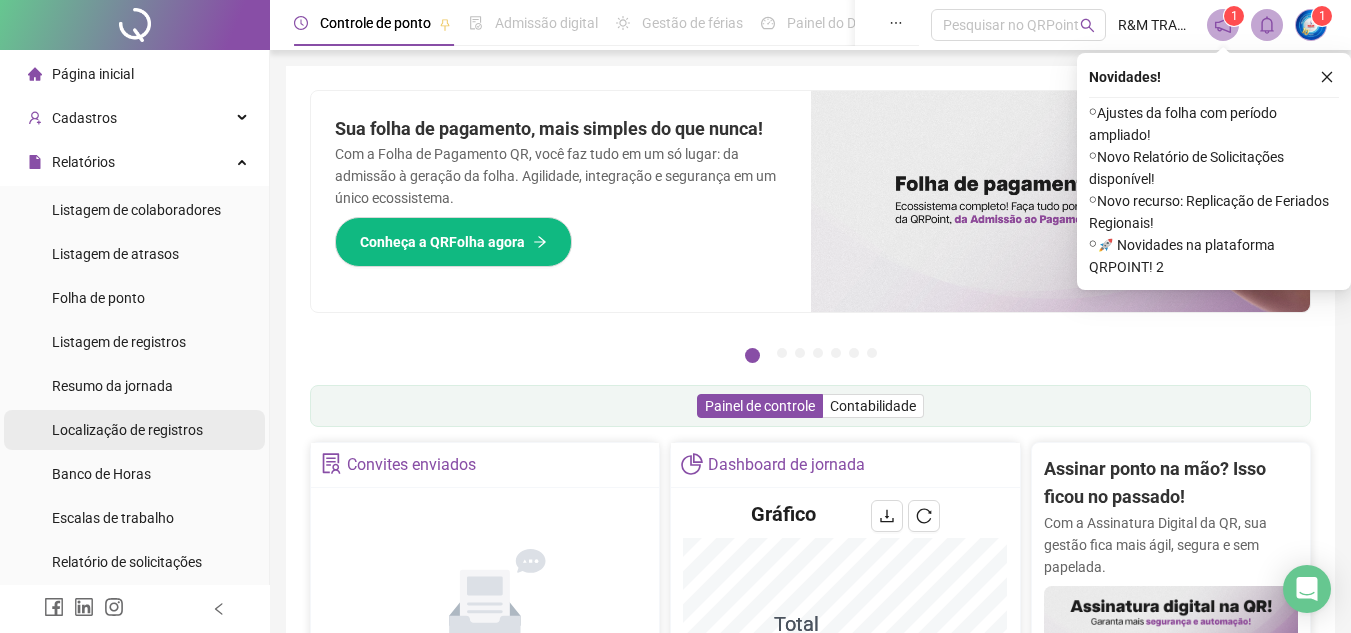 click on "Localização de registros" at bounding box center [127, 430] 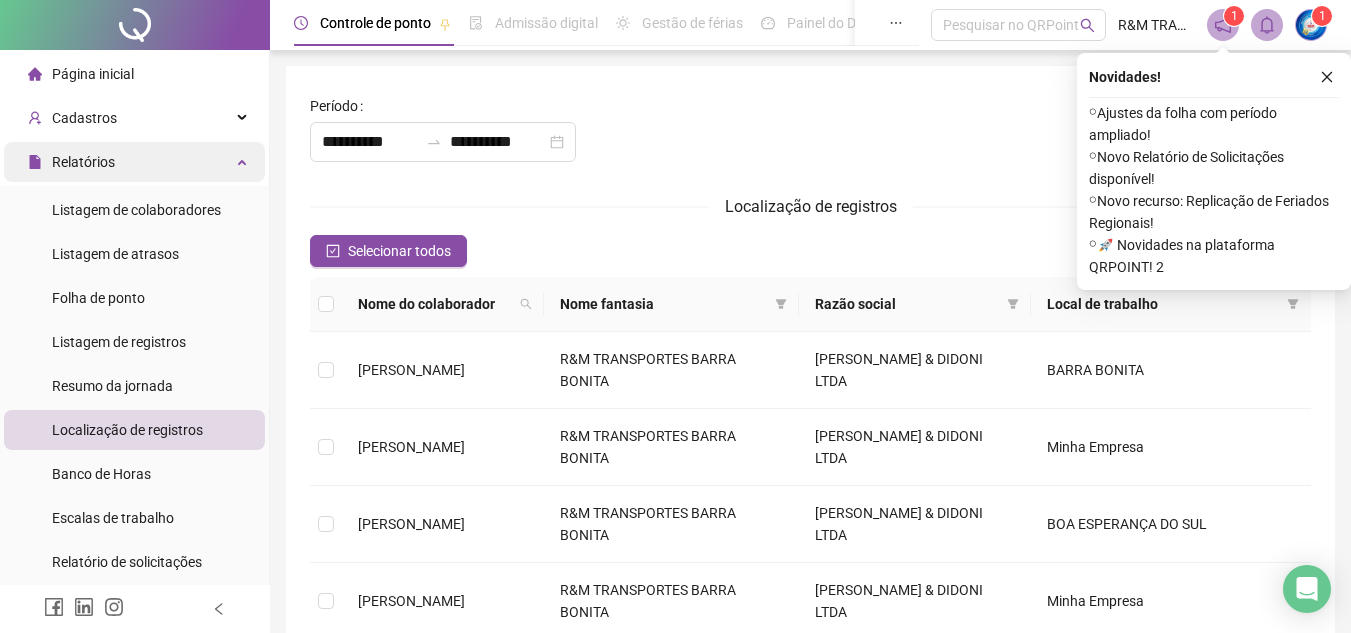 click on "Relatórios" at bounding box center [134, 162] 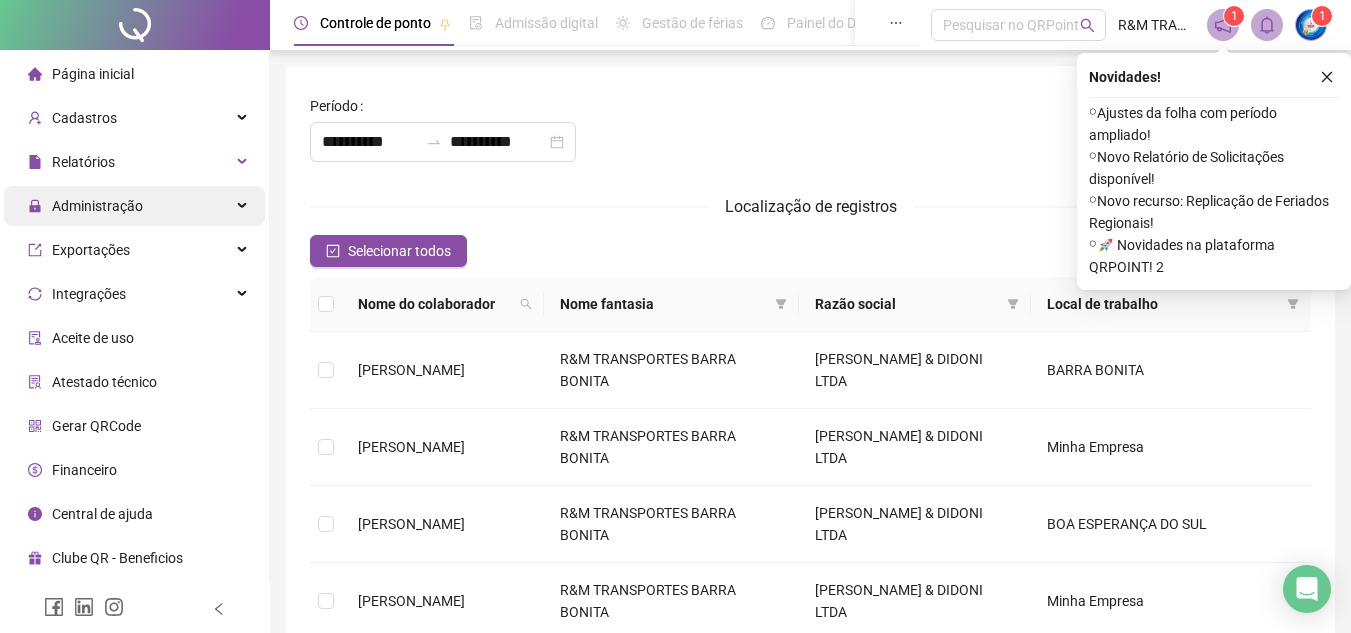 click on "Administração" at bounding box center [134, 206] 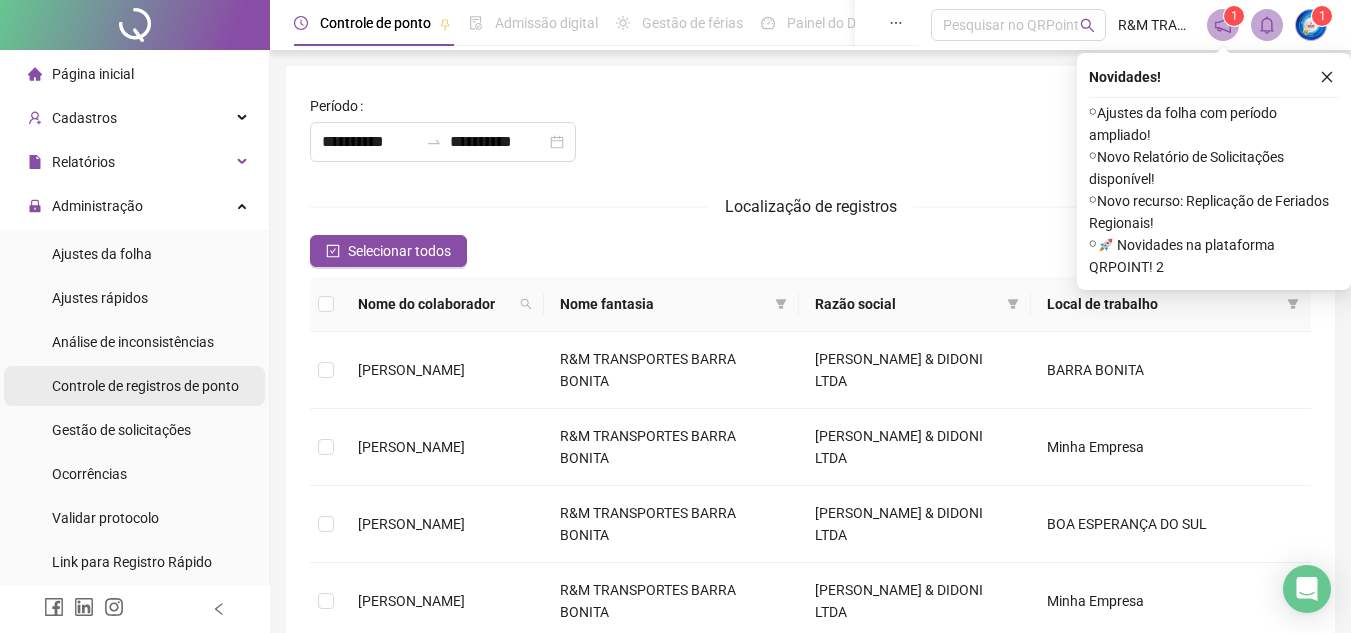 click on "Controle de registros de ponto" at bounding box center [145, 386] 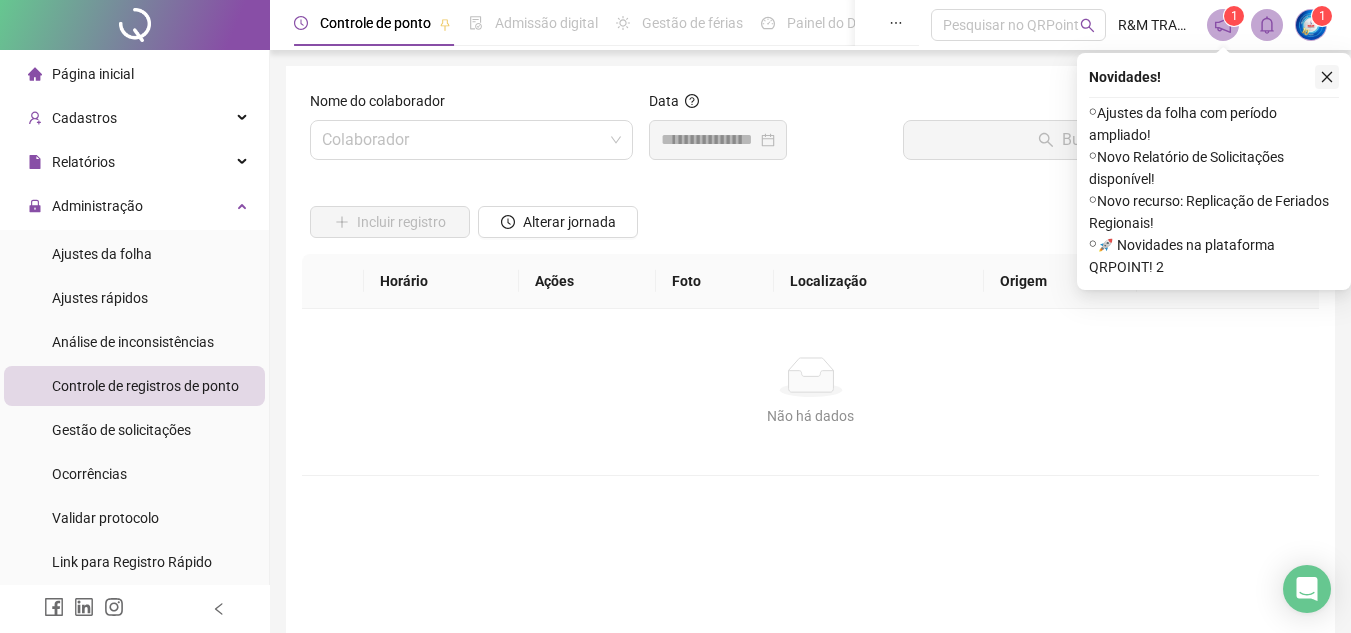 click 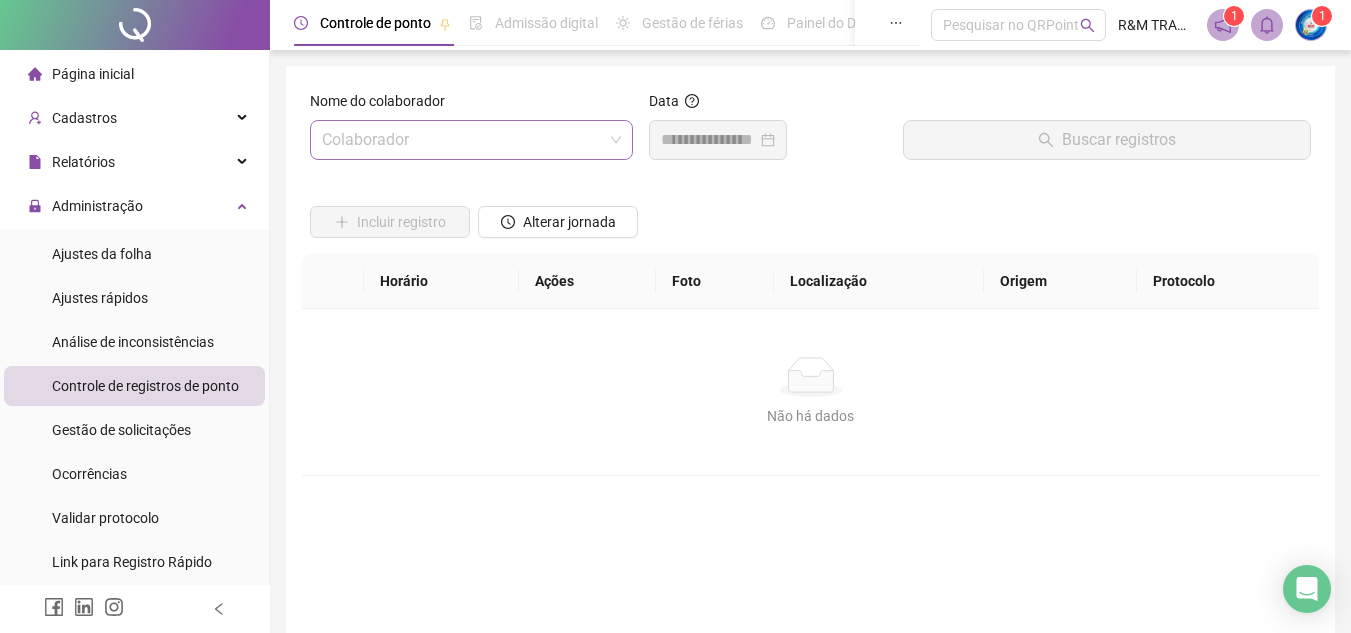 click at bounding box center [465, 140] 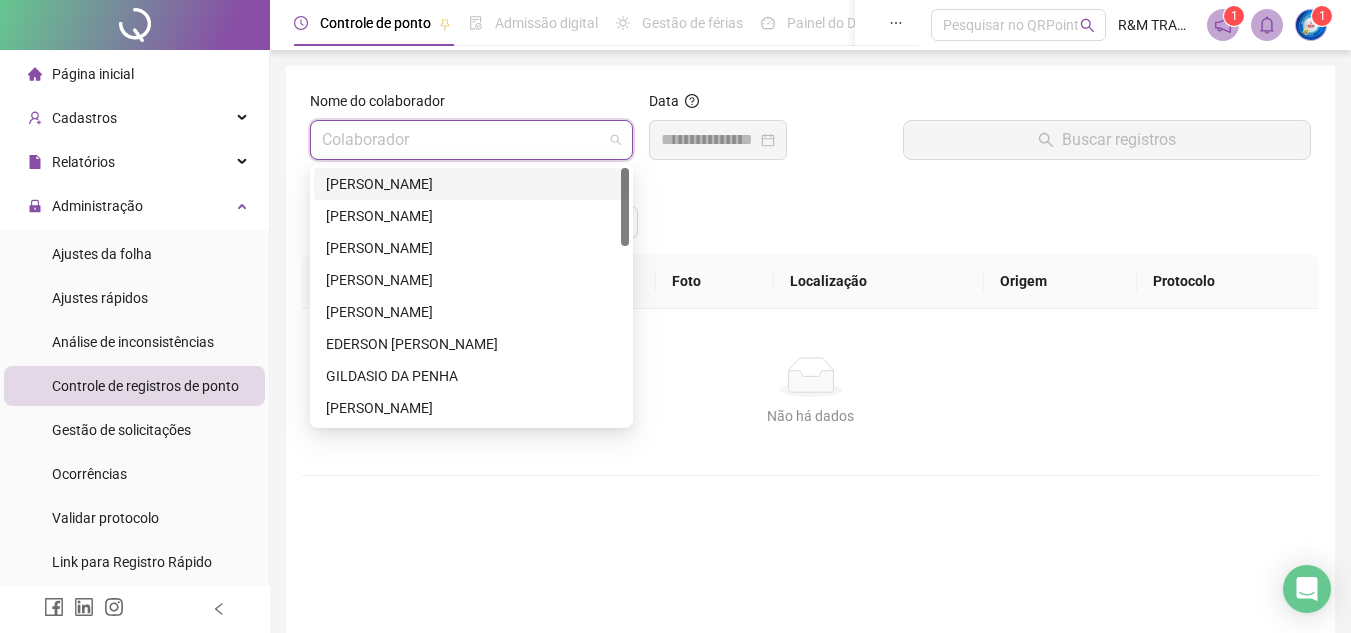 click on "[PERSON_NAME]" at bounding box center (471, 184) 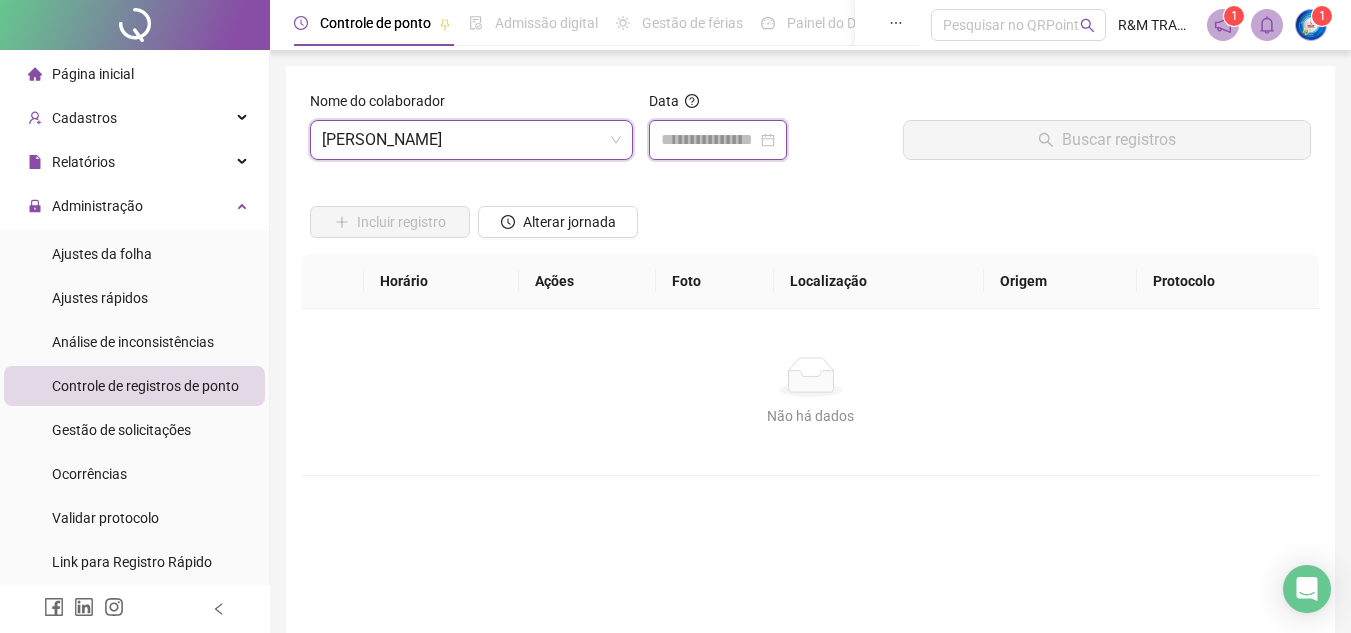 click at bounding box center (709, 140) 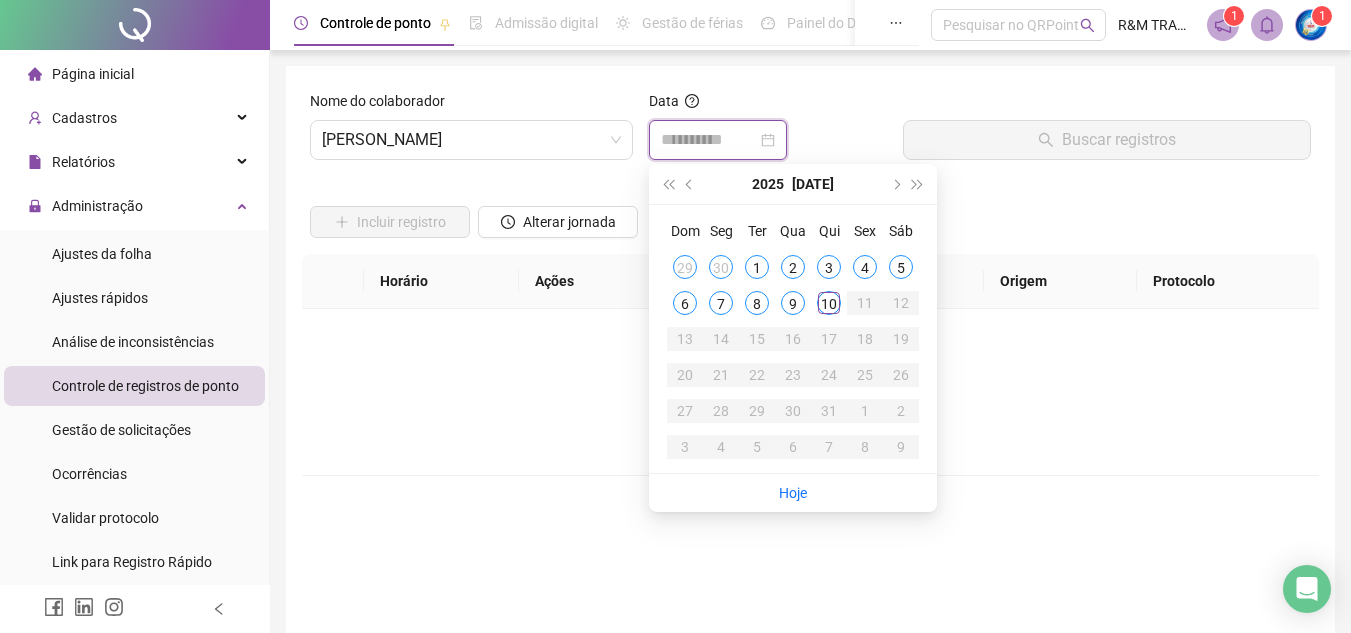 type on "**********" 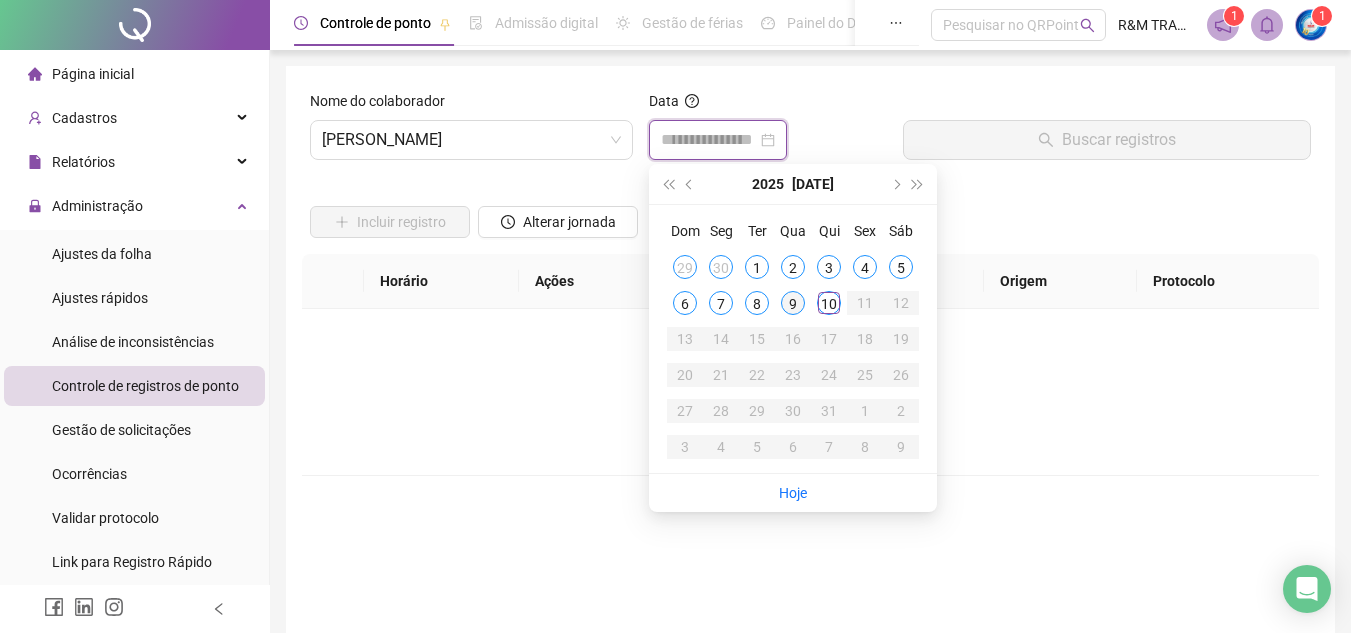 type on "**********" 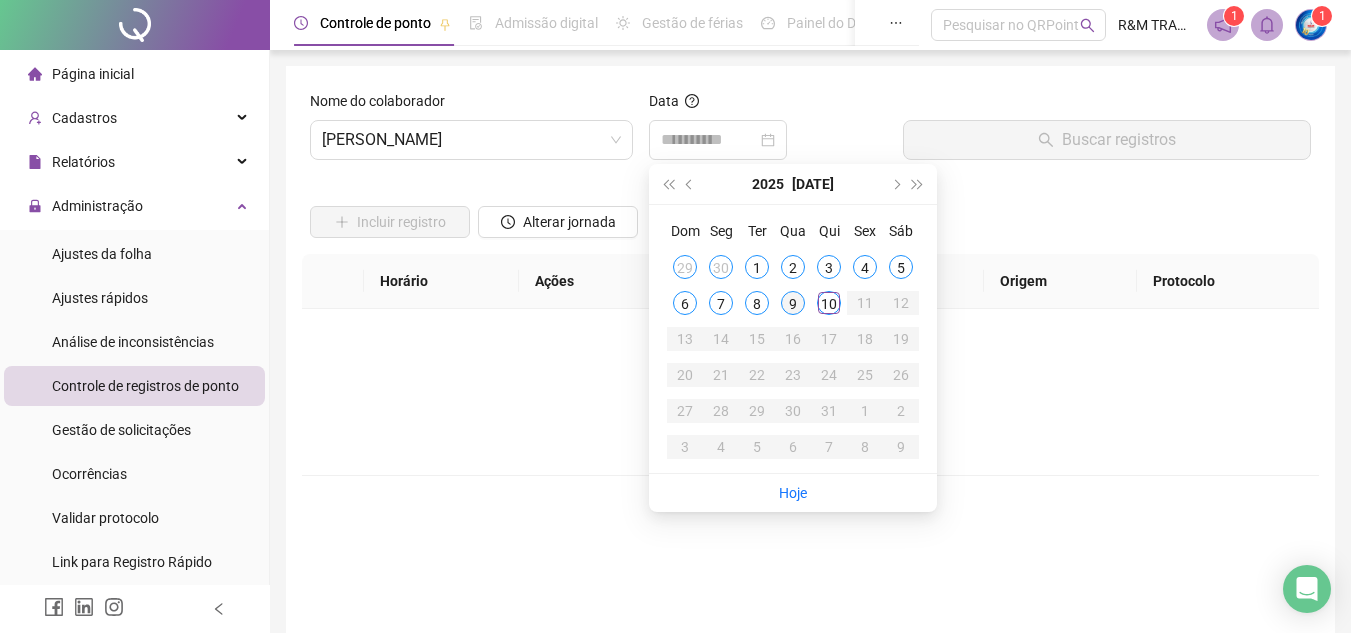 click on "9" at bounding box center (793, 303) 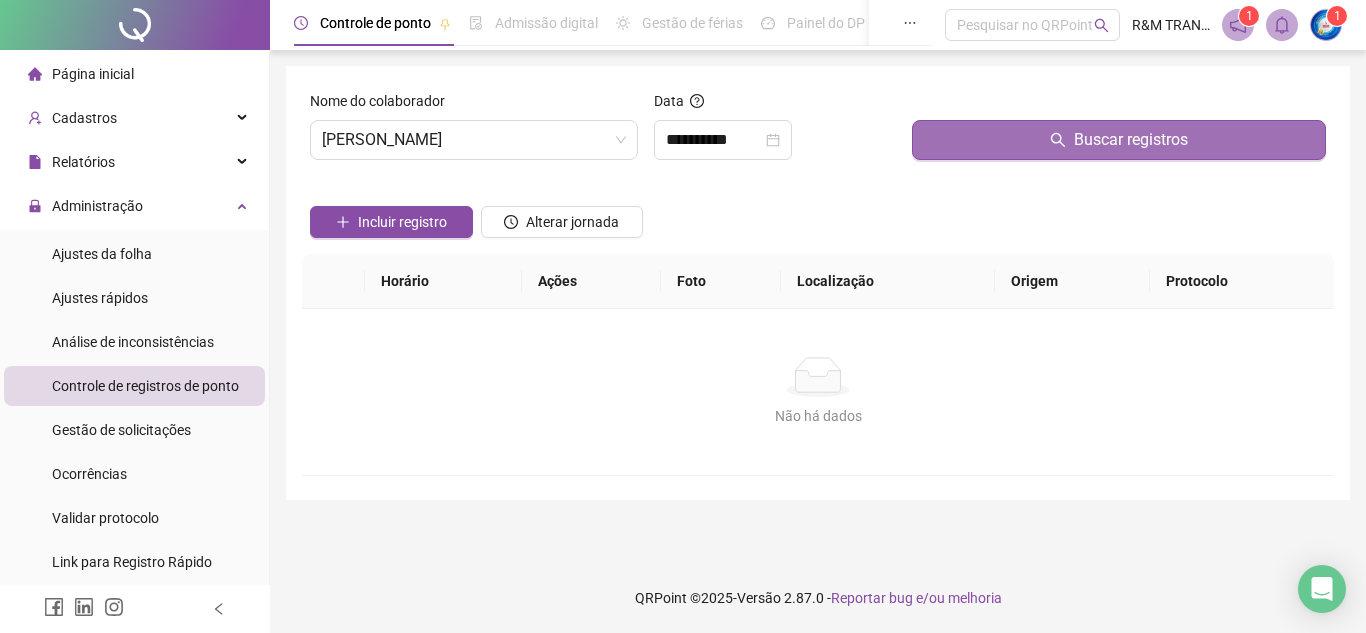 click on "Buscar registros" at bounding box center (1119, 140) 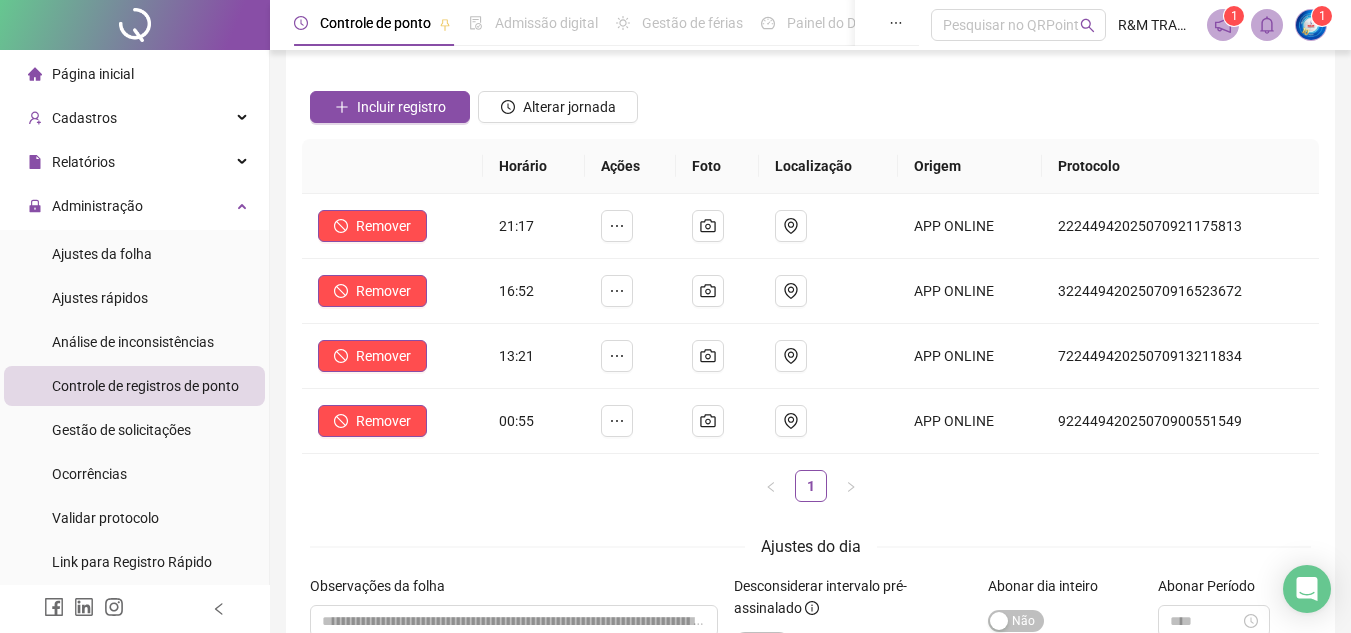 scroll, scrollTop: 123, scrollLeft: 0, axis: vertical 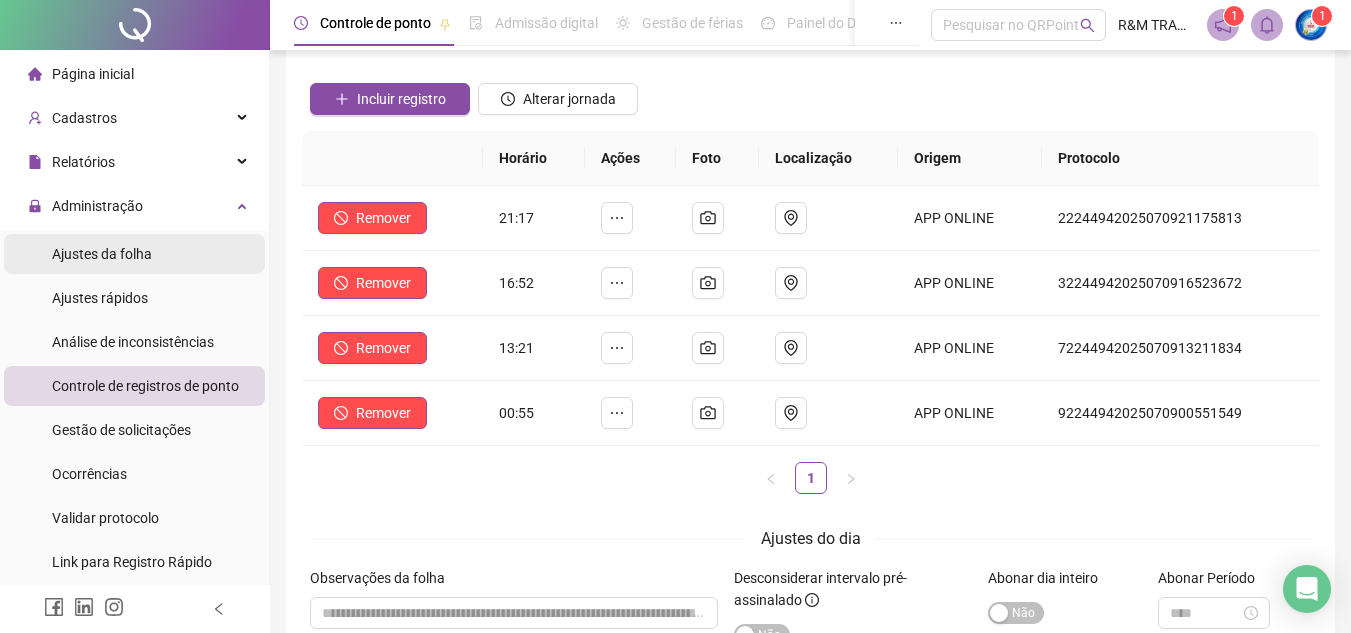 click on "Ajustes da folha" at bounding box center [102, 254] 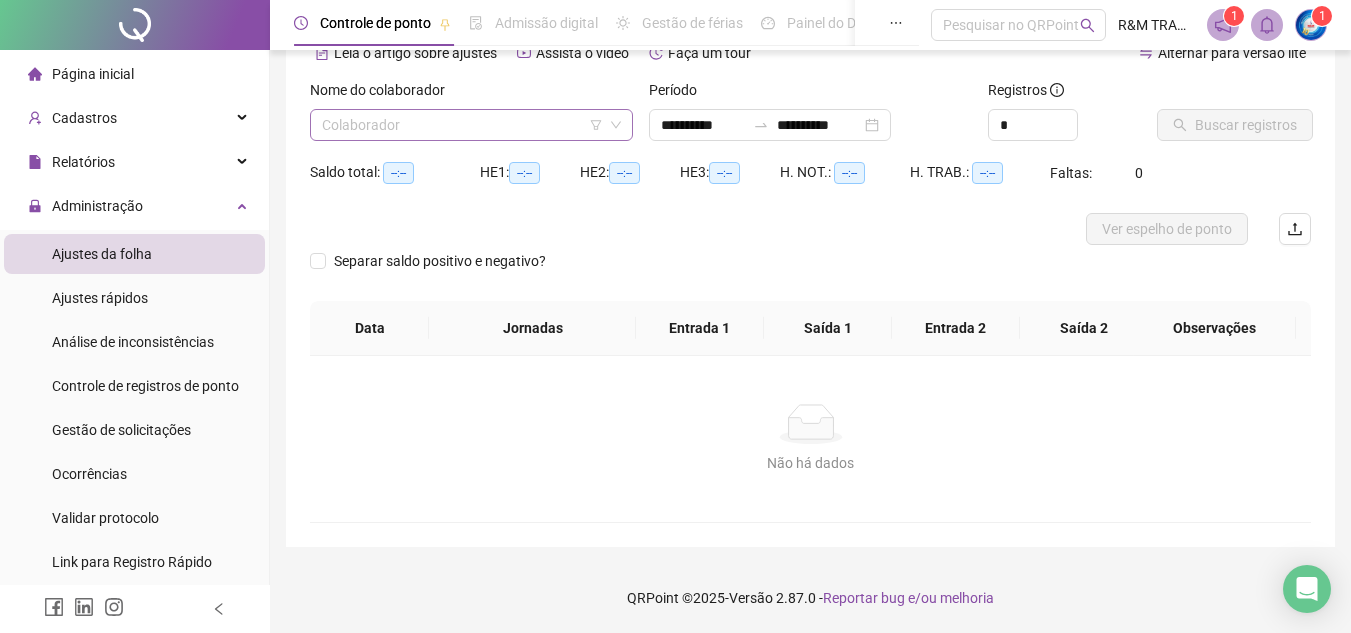 scroll, scrollTop: 105, scrollLeft: 0, axis: vertical 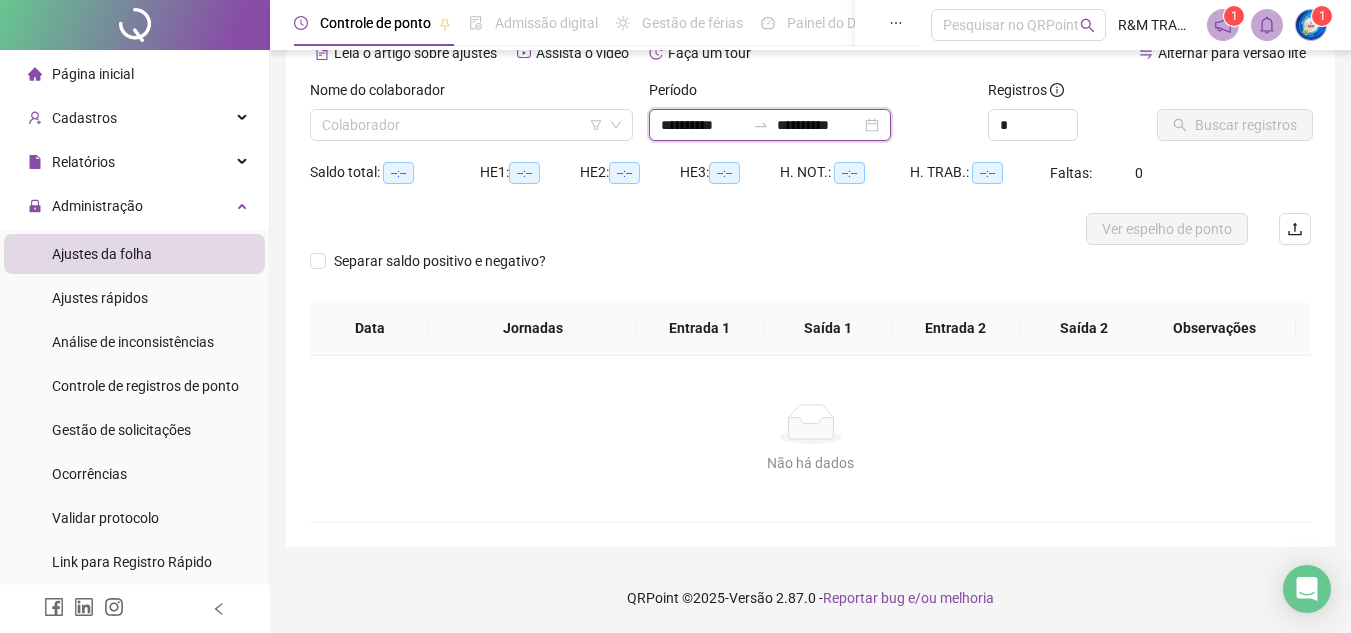 click on "**********" at bounding box center (703, 125) 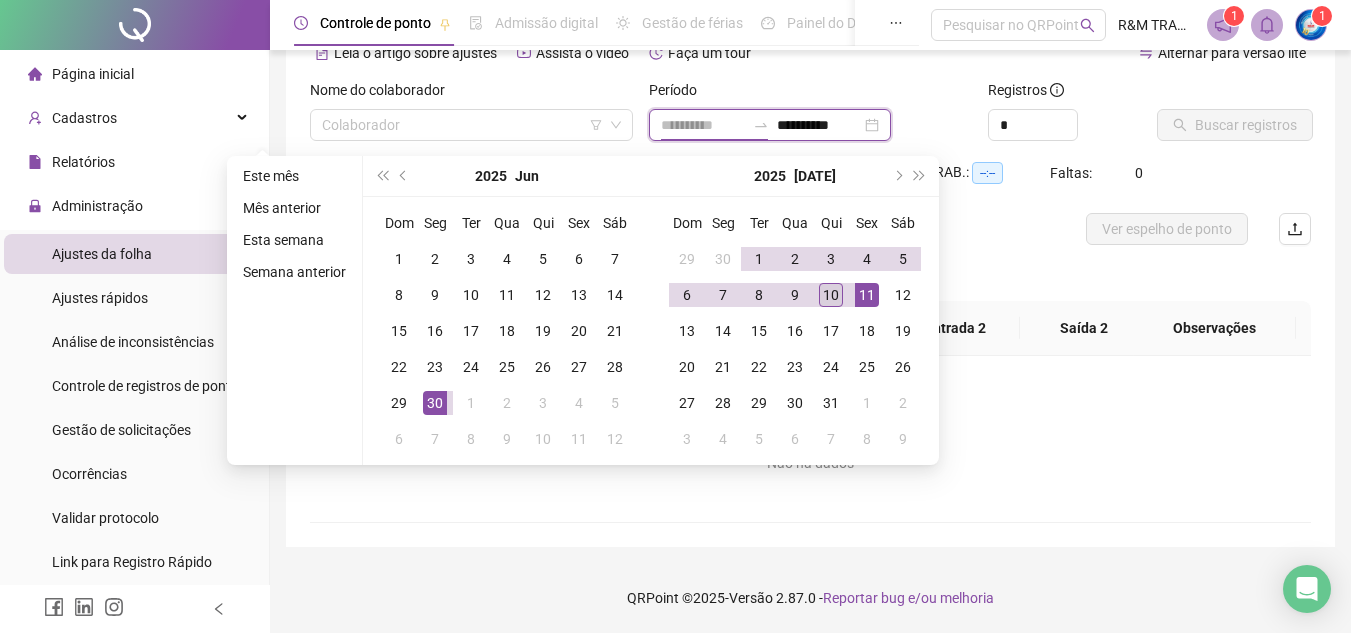type on "**********" 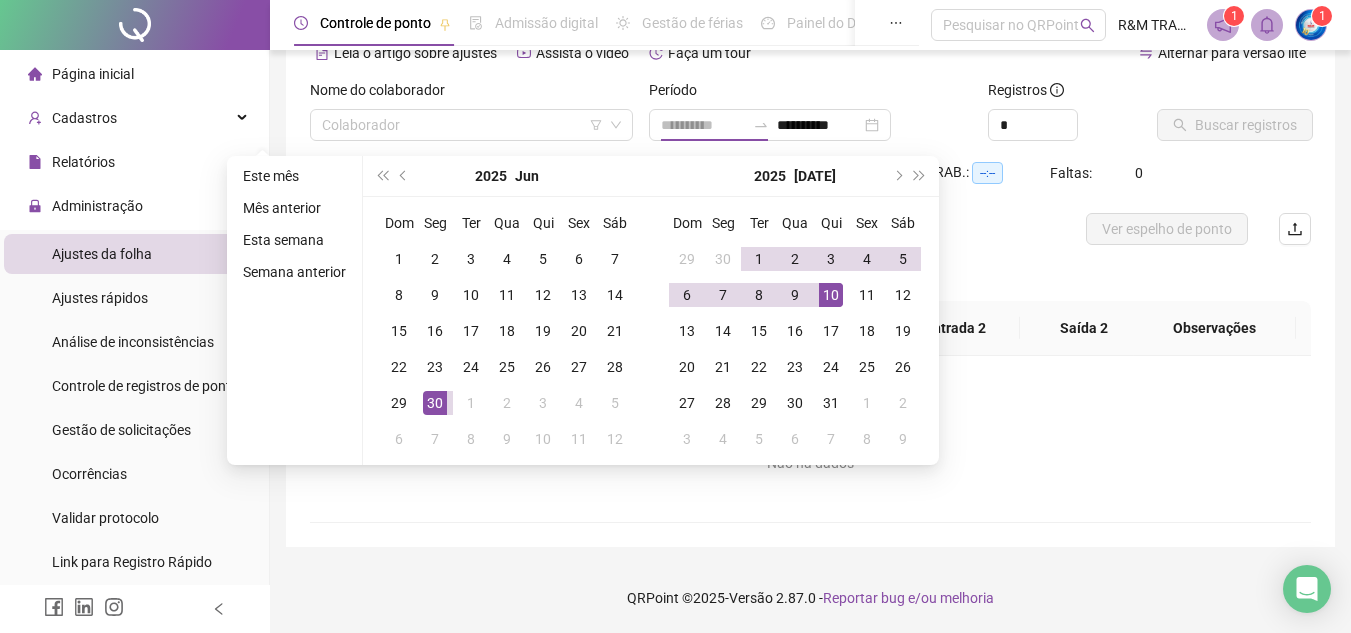click on "10" at bounding box center (831, 295) 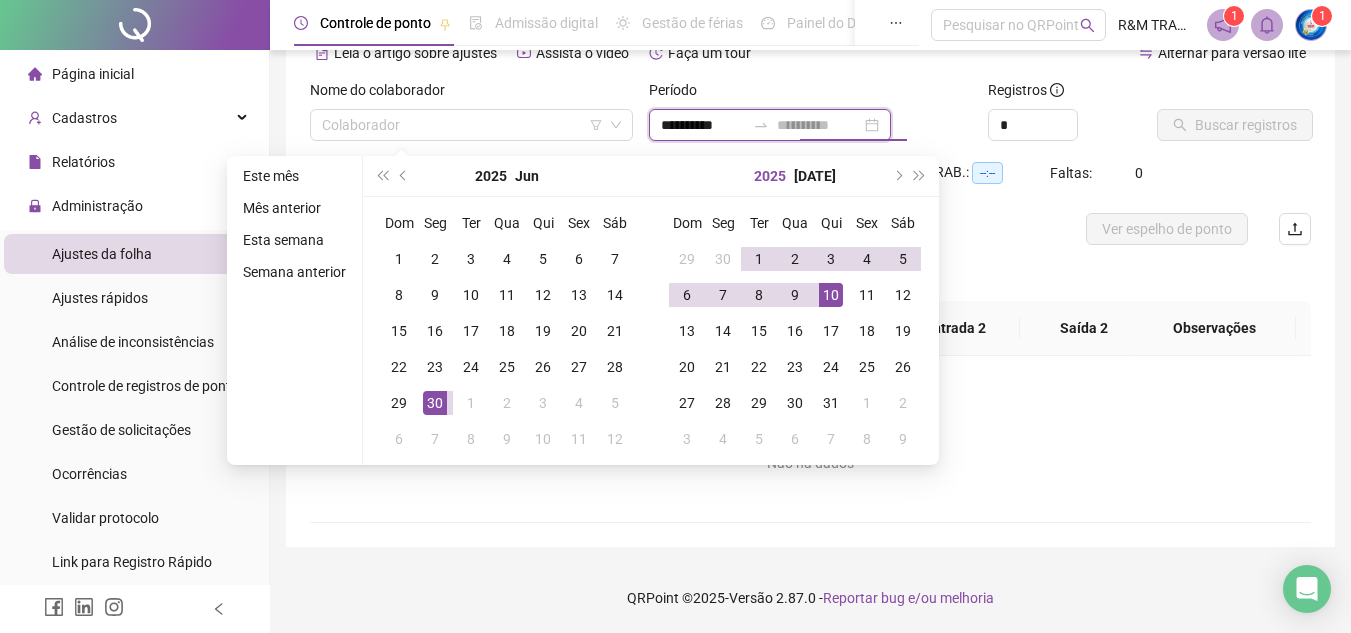 type on "**********" 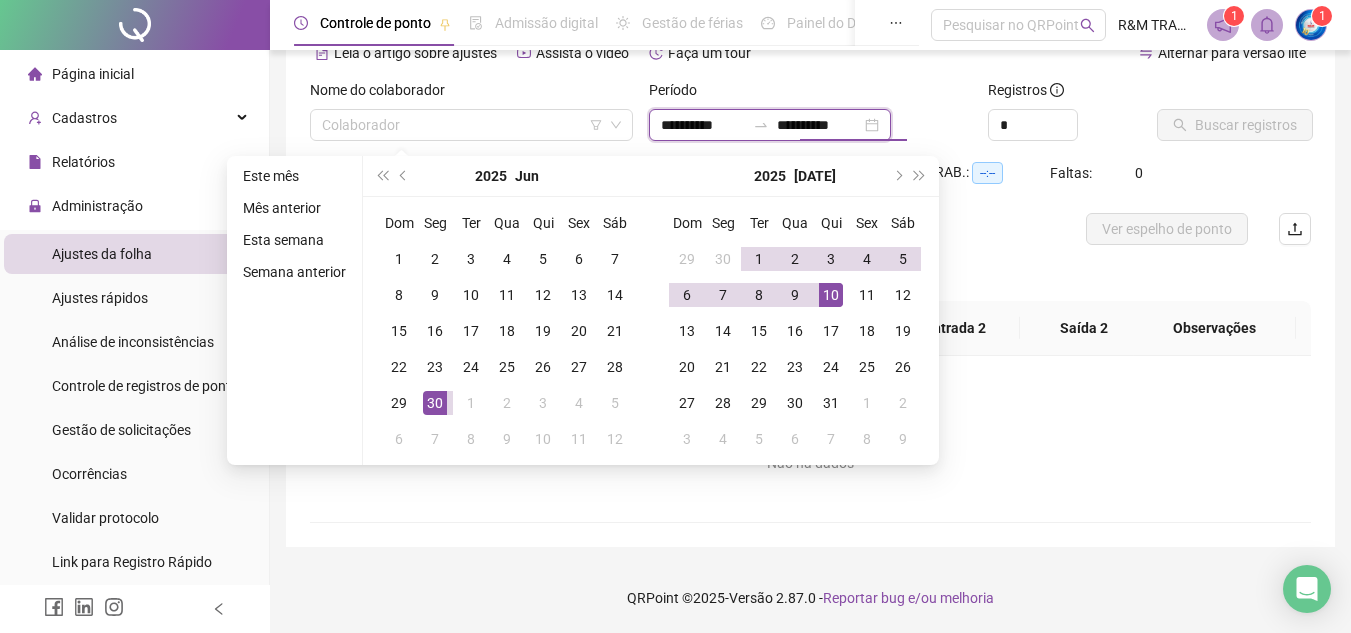 click on "**********" at bounding box center (703, 125) 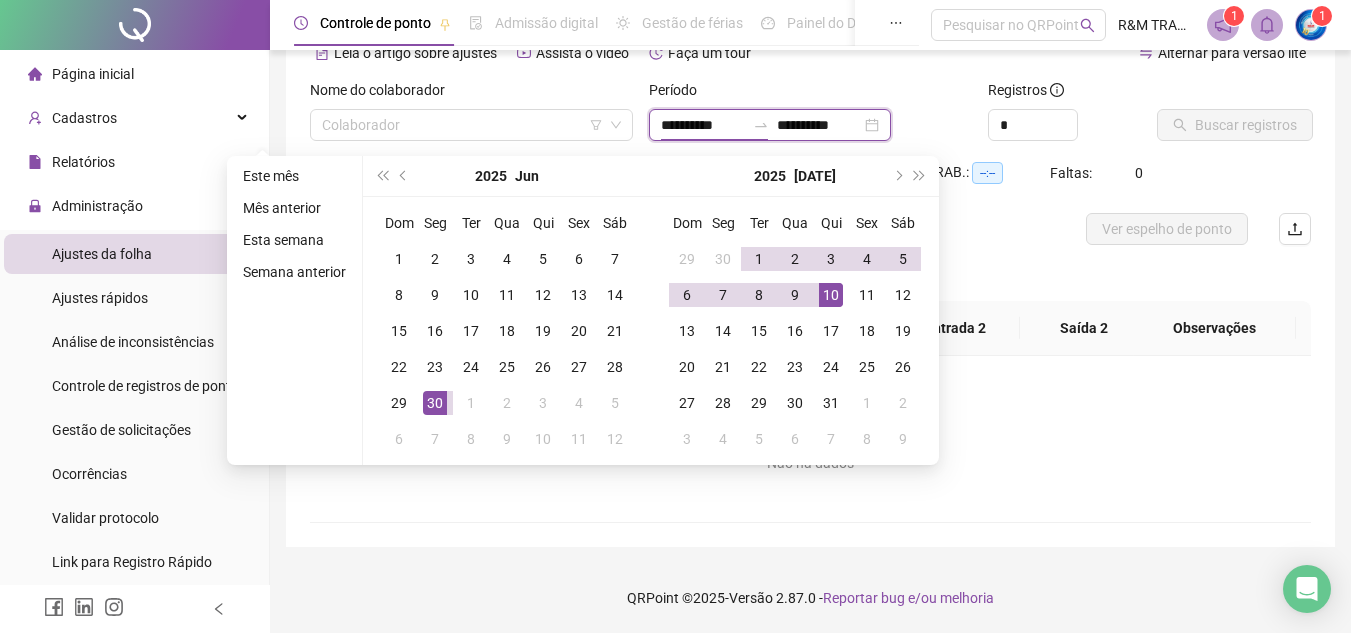 type on "**********" 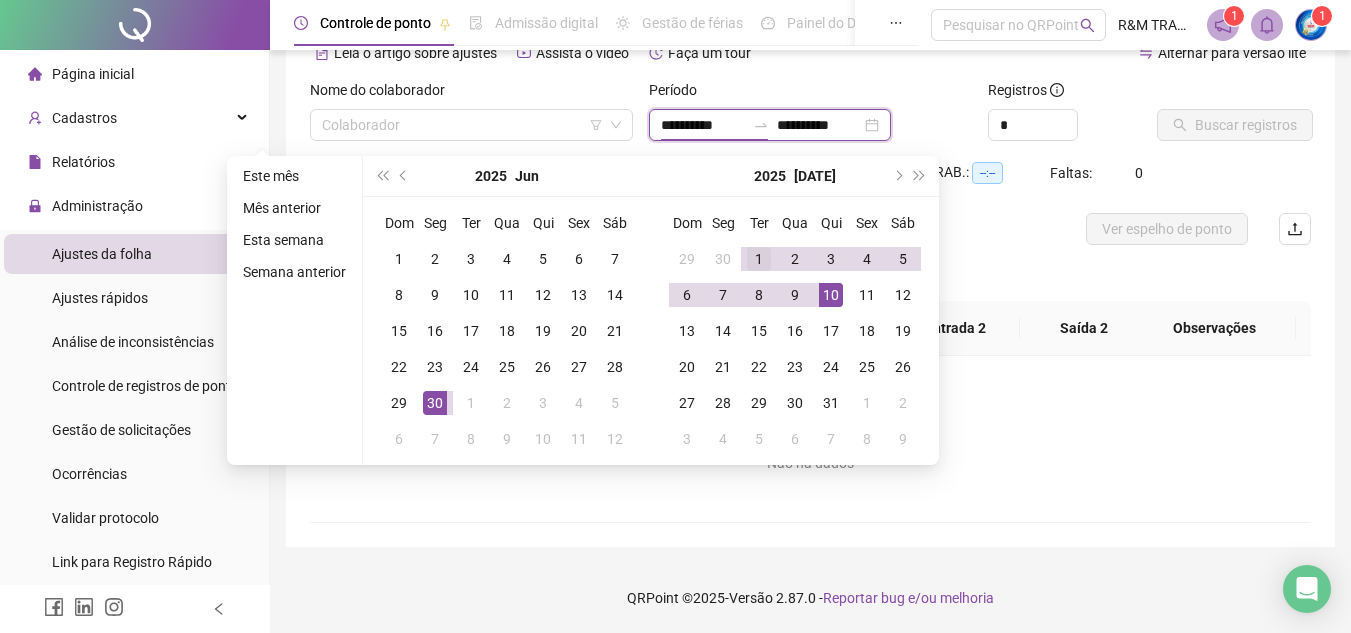 type on "**********" 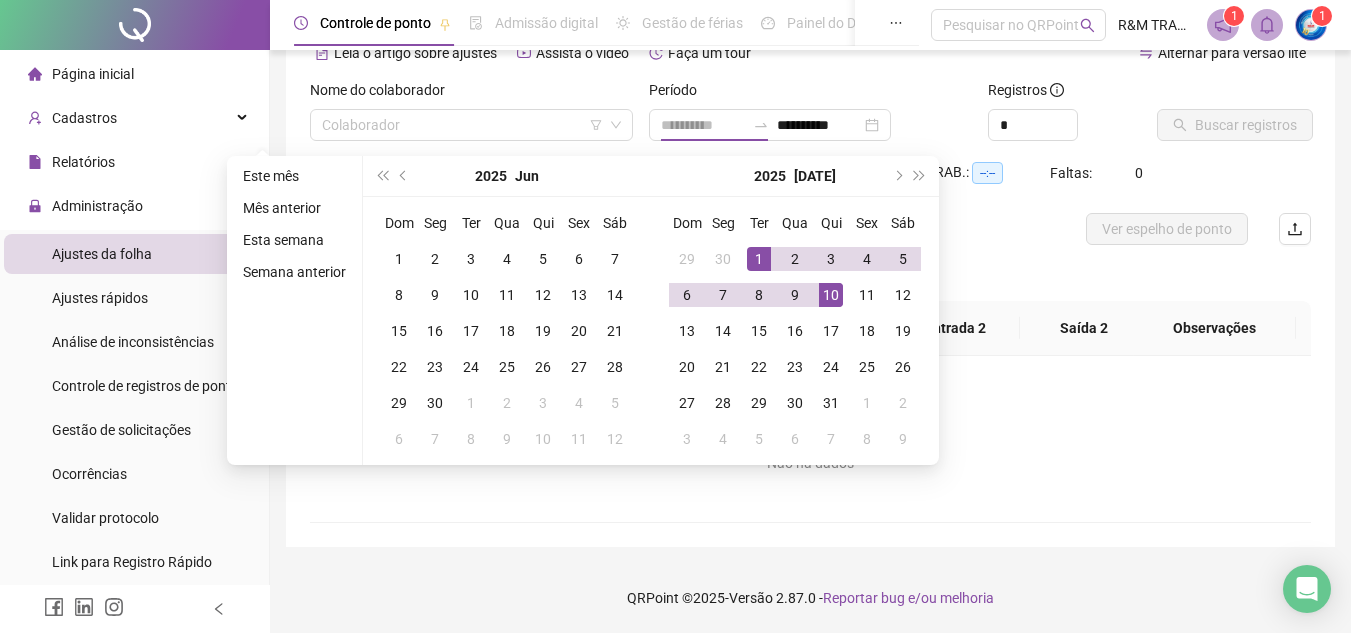 click on "1" at bounding box center (759, 259) 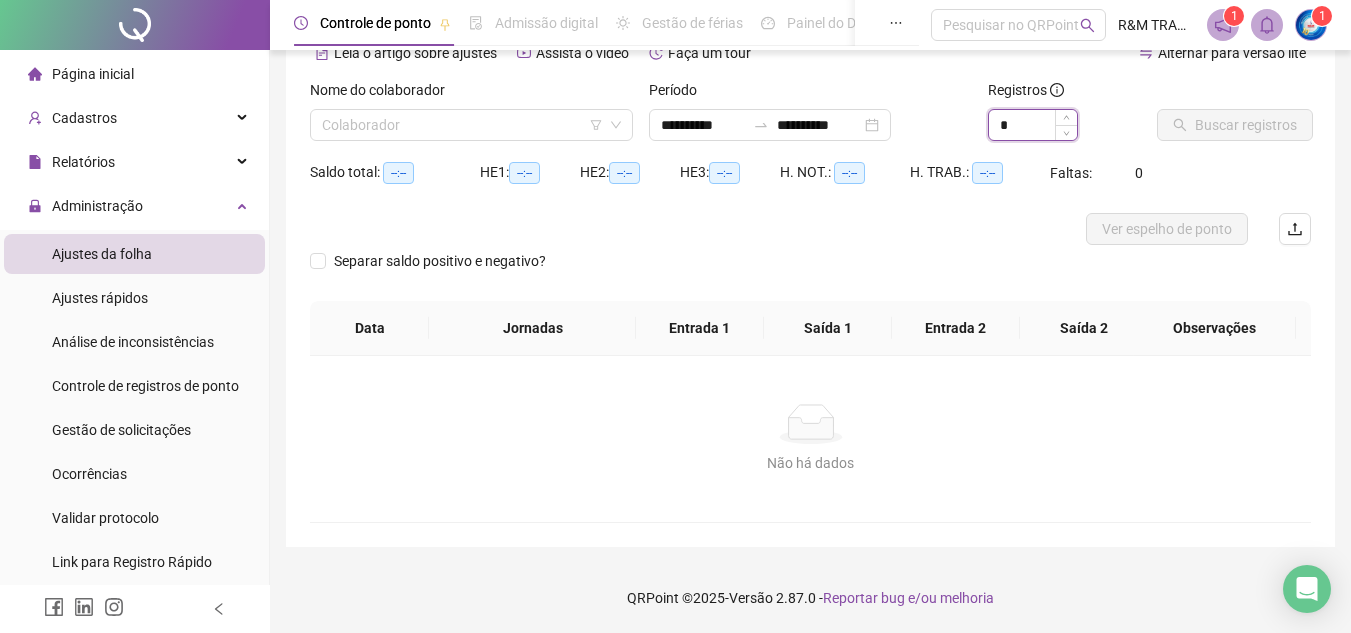 click on "*" at bounding box center [1033, 125] 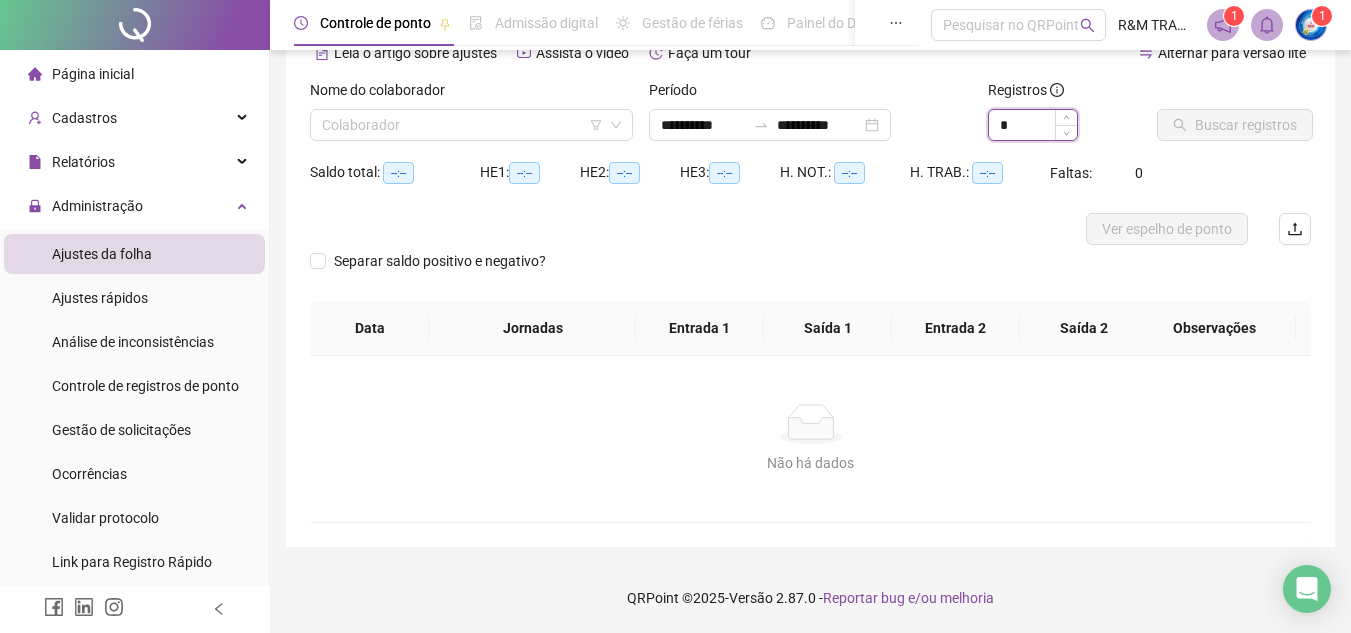 click at bounding box center (1066, 117) 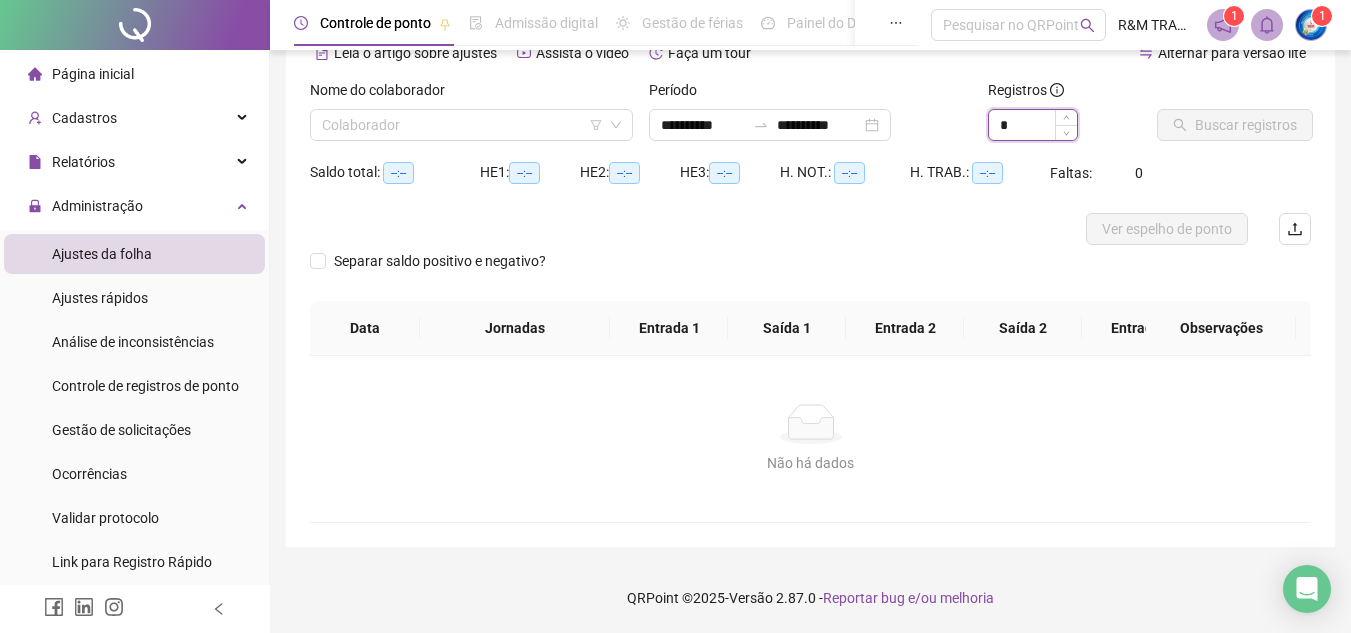type on "*" 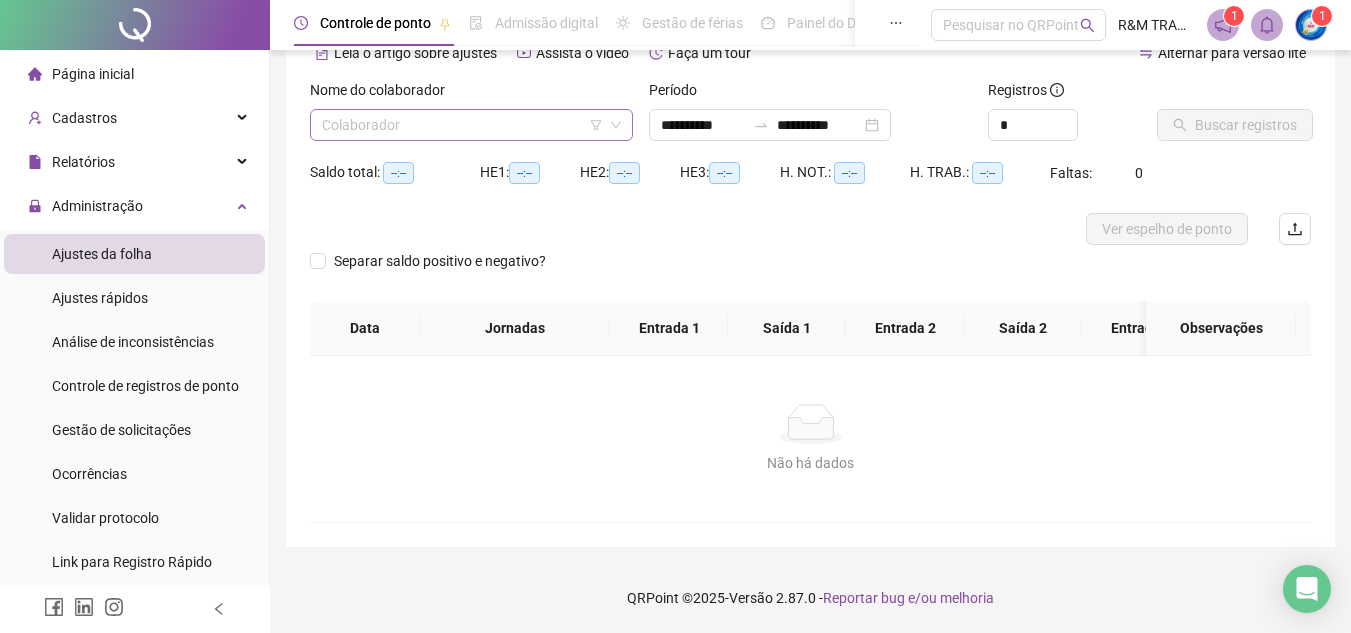 click at bounding box center [465, 125] 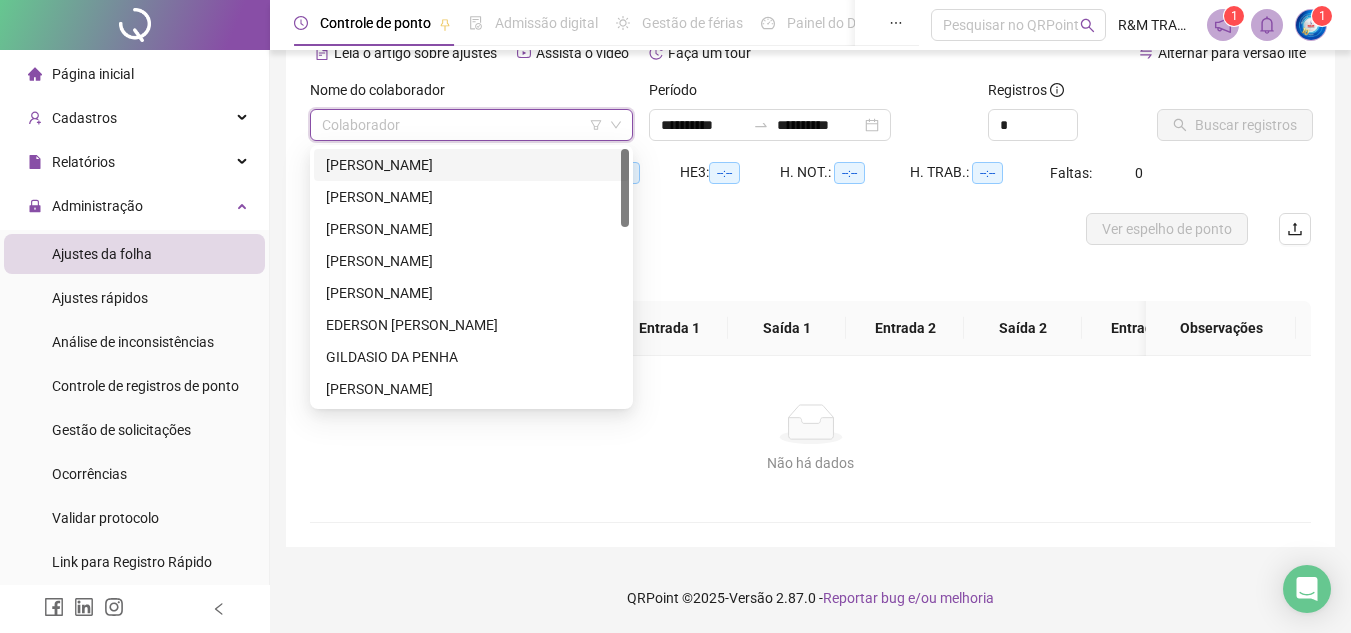 click on "[PERSON_NAME]" at bounding box center [471, 165] 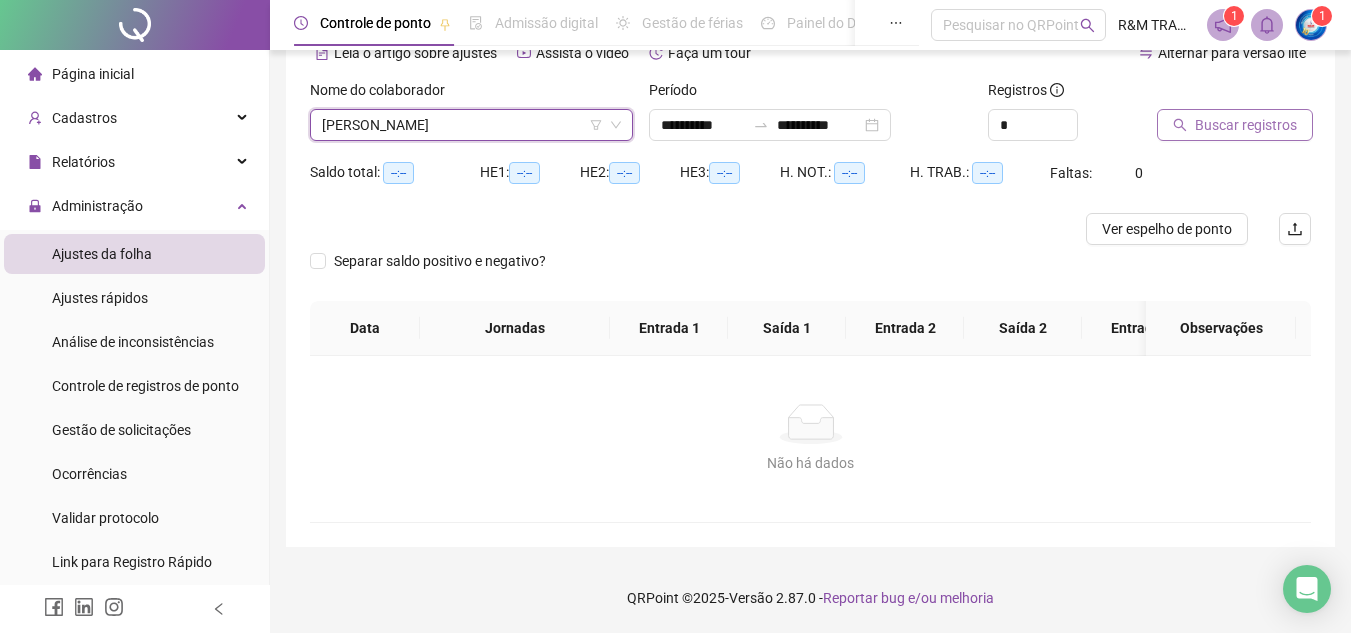 click 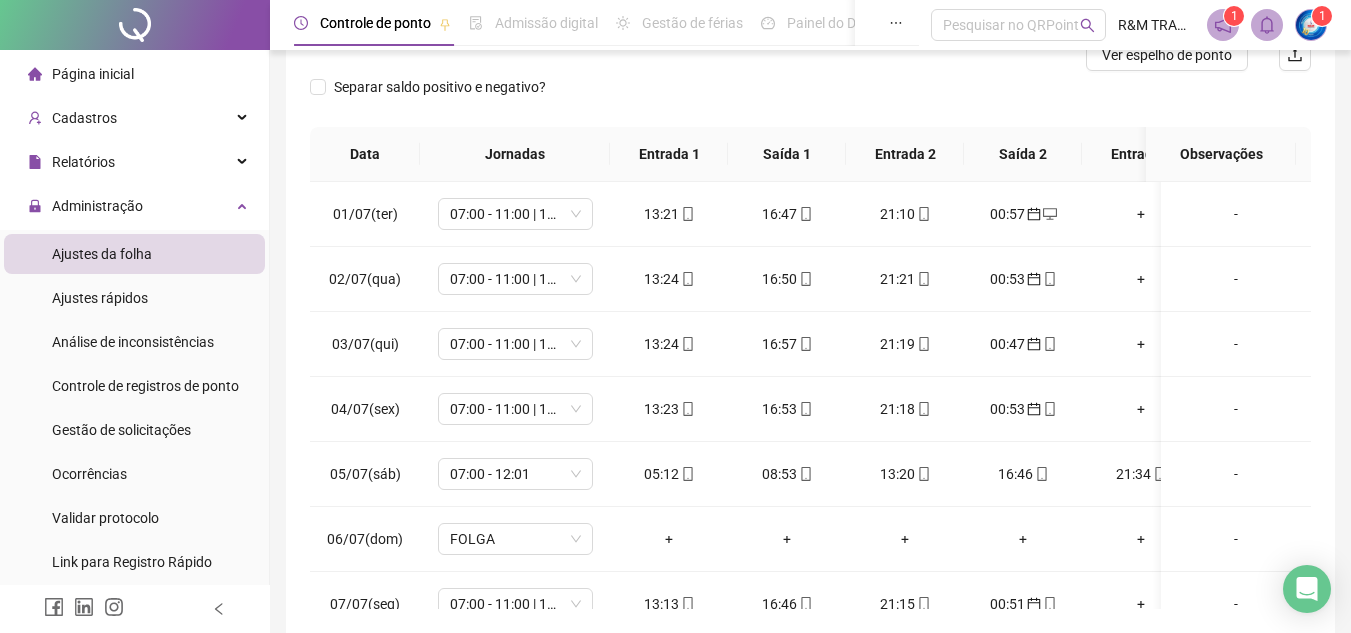 scroll, scrollTop: 353, scrollLeft: 0, axis: vertical 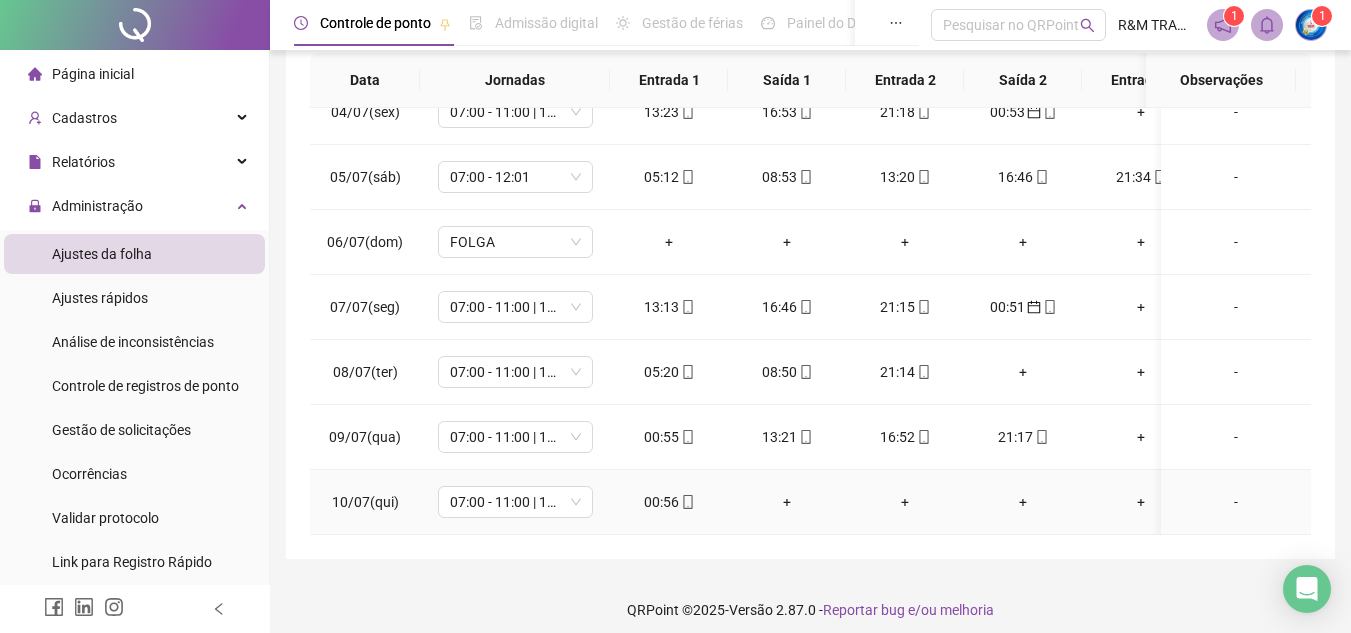 click on "00:56" at bounding box center (669, 502) 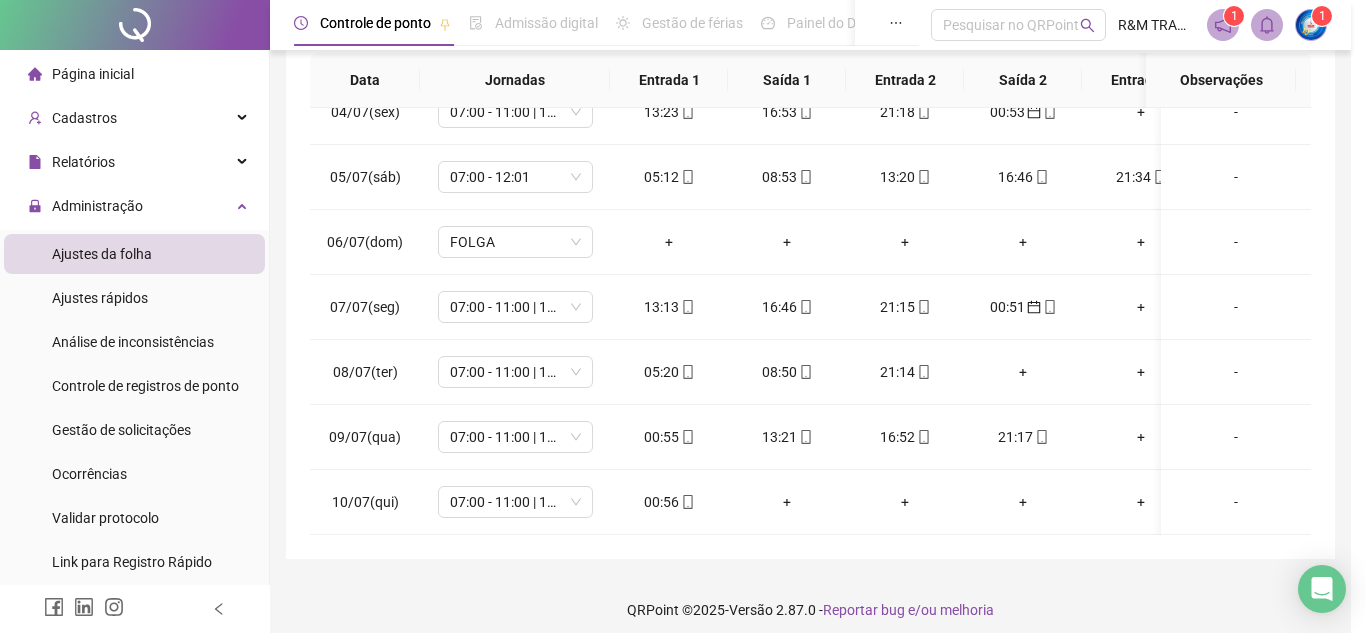 type on "**********" 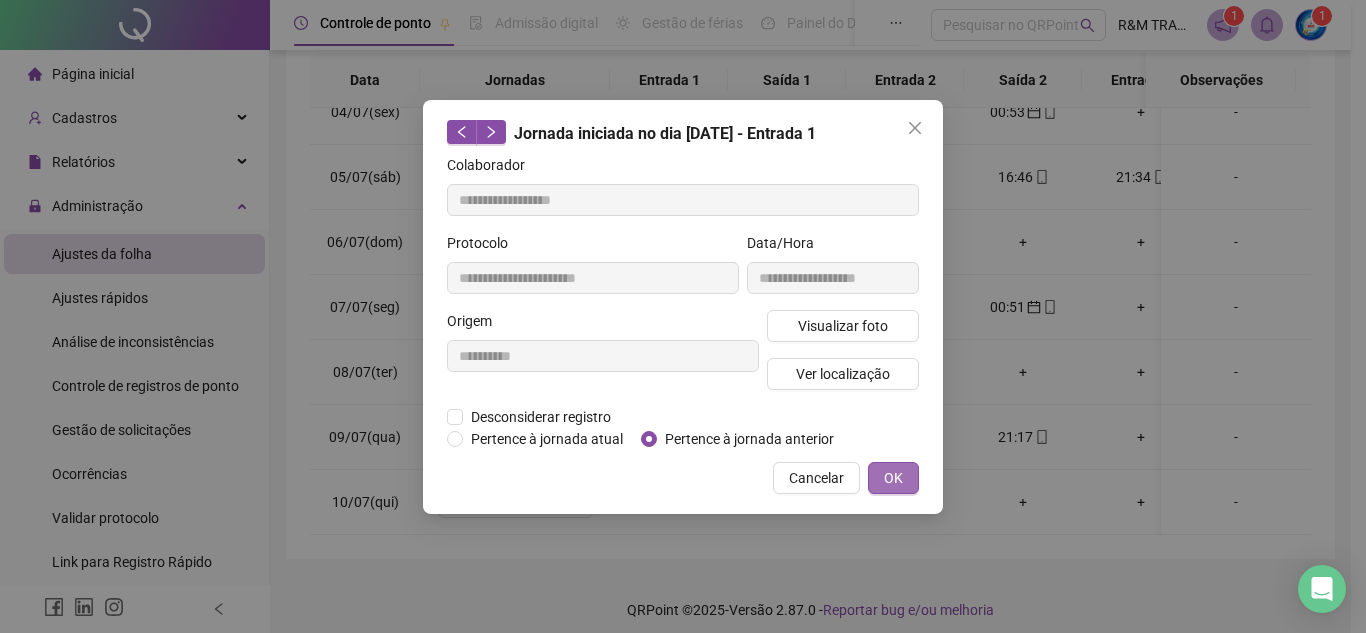 click on "OK" at bounding box center (893, 478) 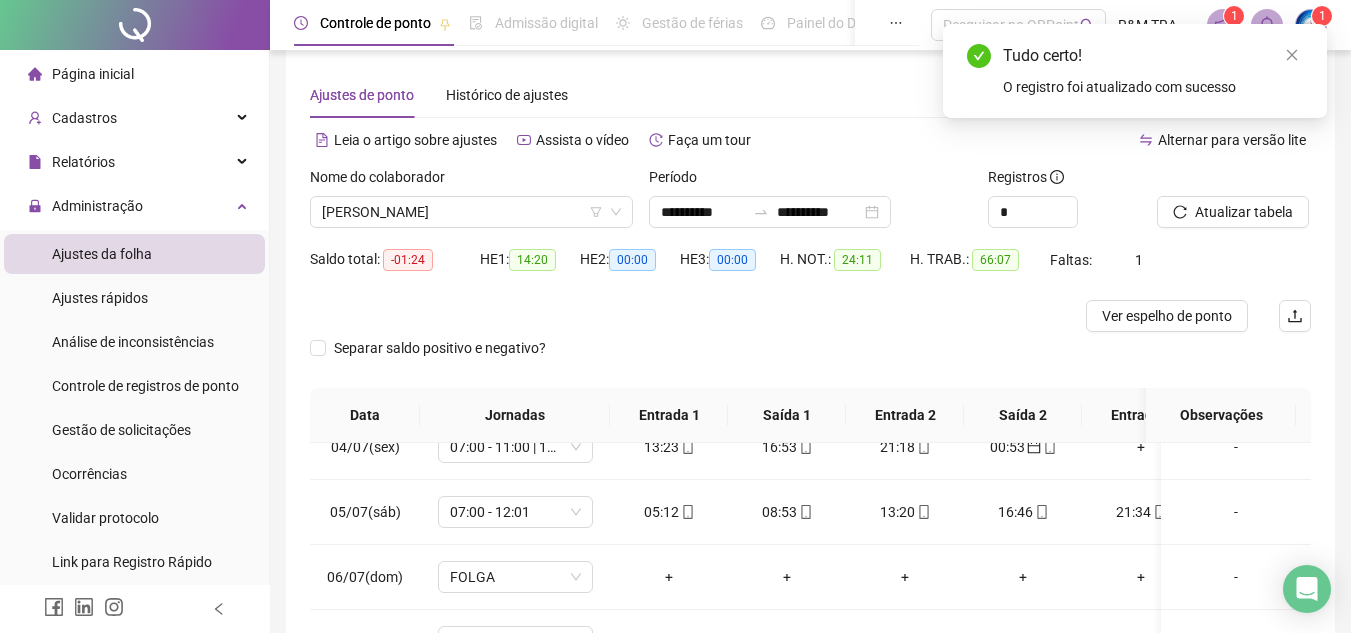 scroll, scrollTop: 0, scrollLeft: 0, axis: both 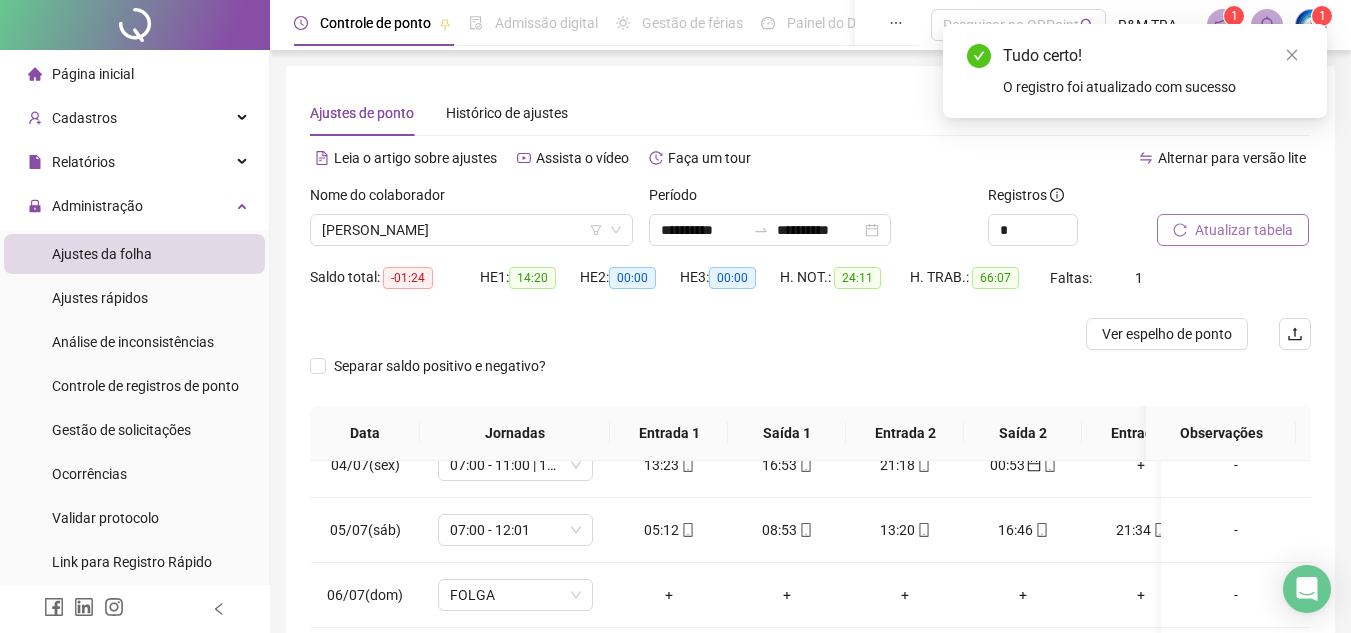 click on "Atualizar tabela" at bounding box center [1244, 230] 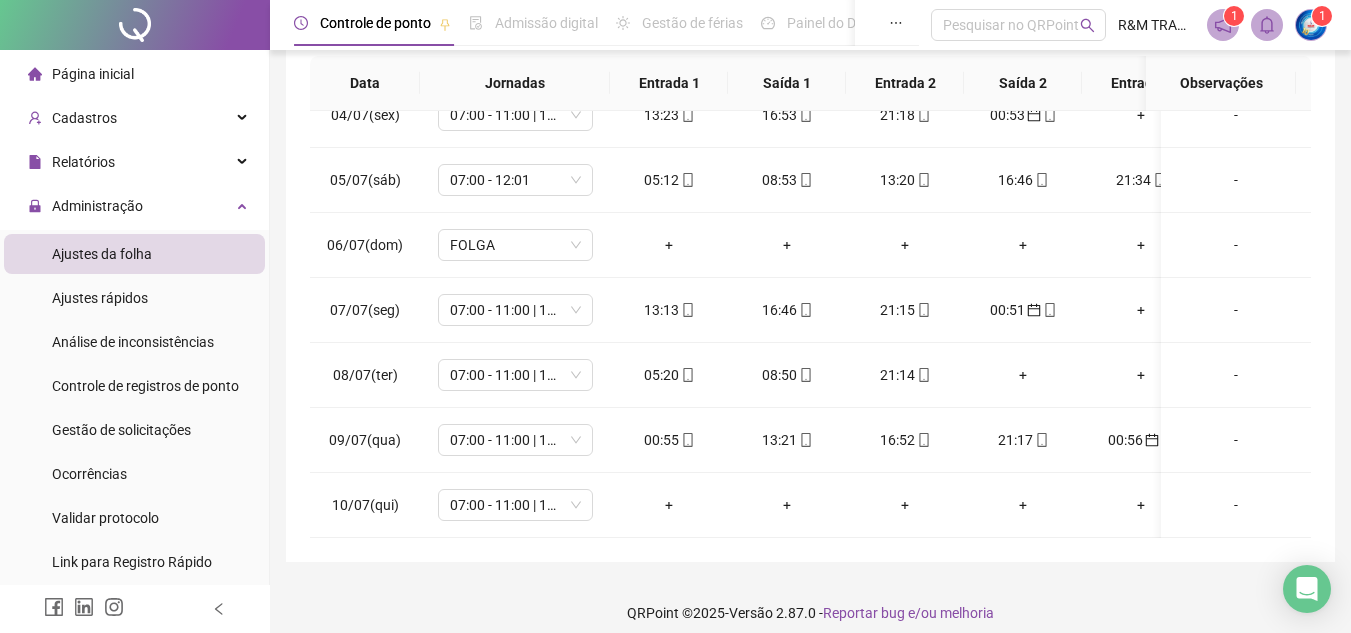 scroll, scrollTop: 357, scrollLeft: 0, axis: vertical 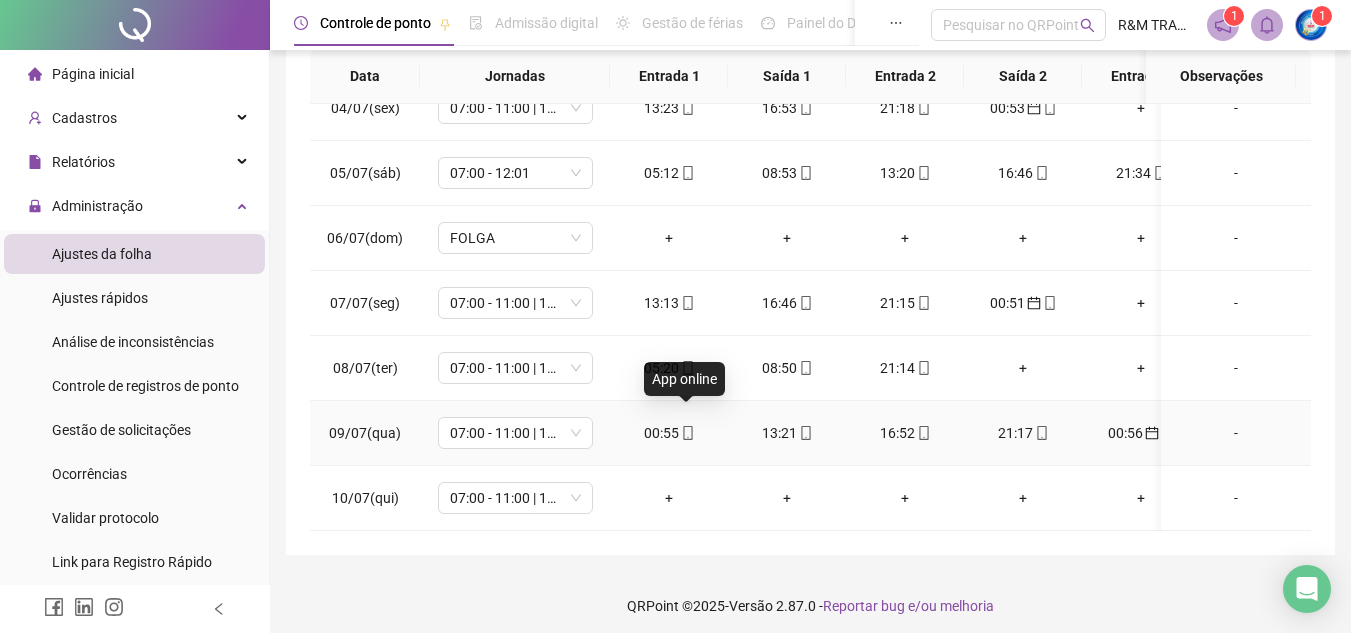 click 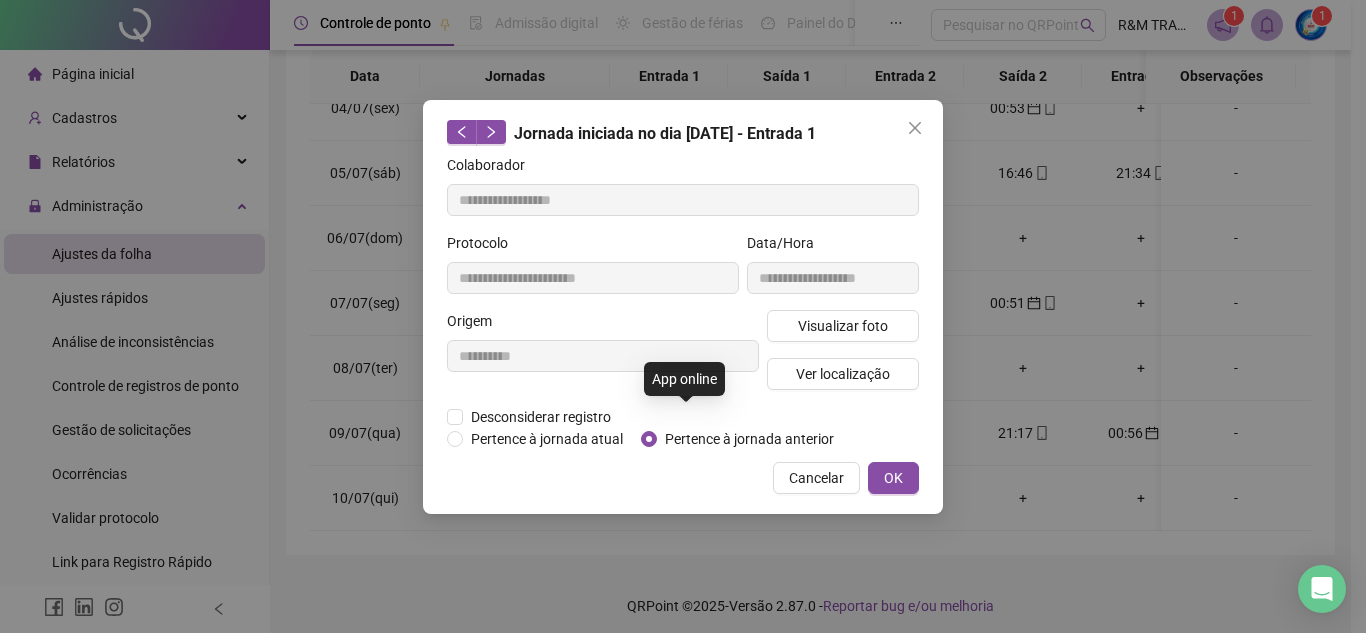 type on "**********" 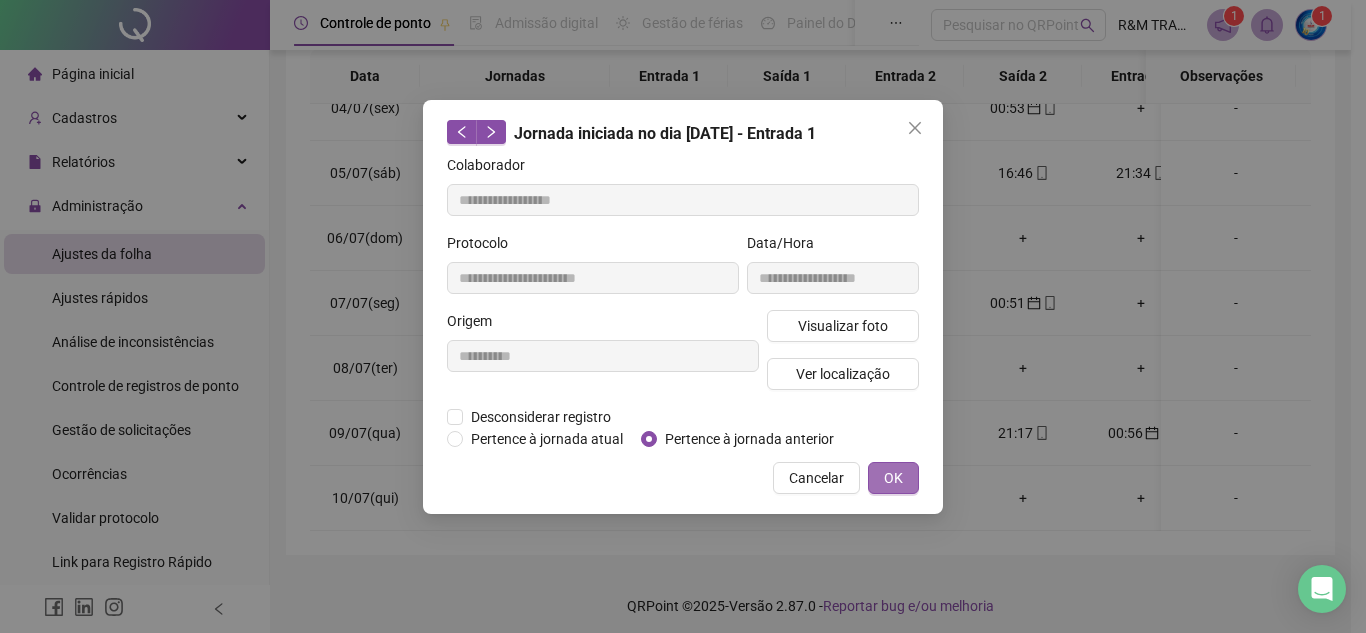 click on "OK" at bounding box center [893, 478] 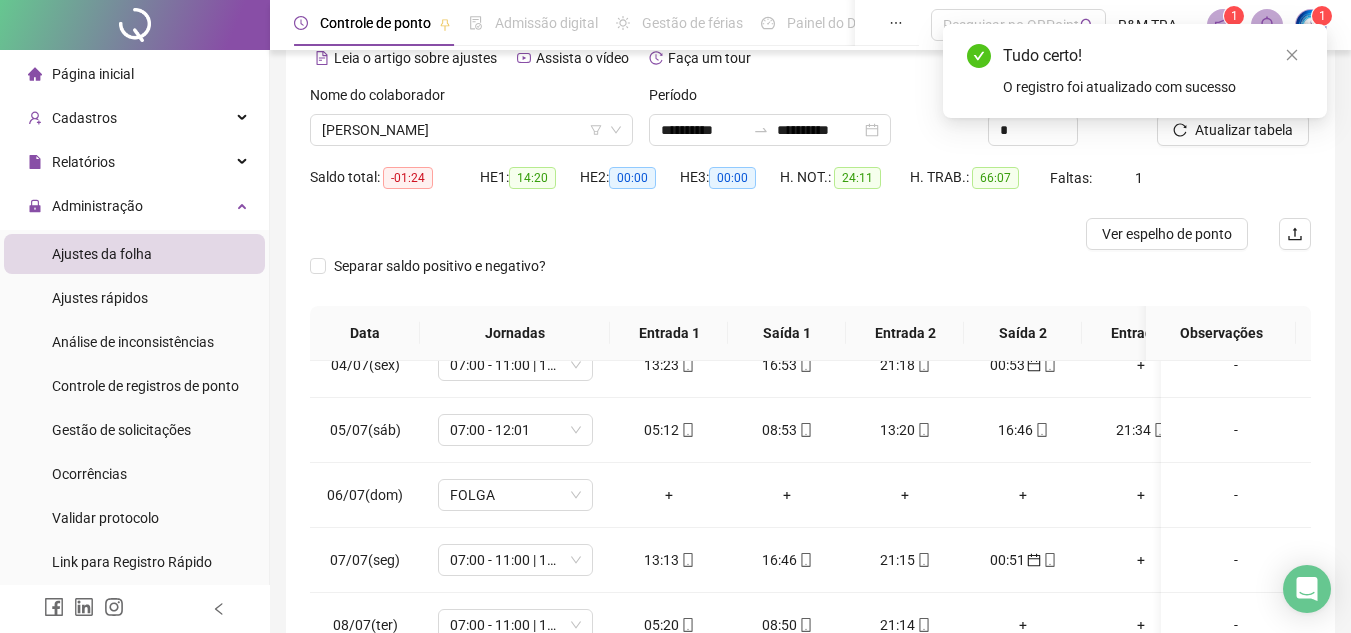 scroll, scrollTop: 0, scrollLeft: 0, axis: both 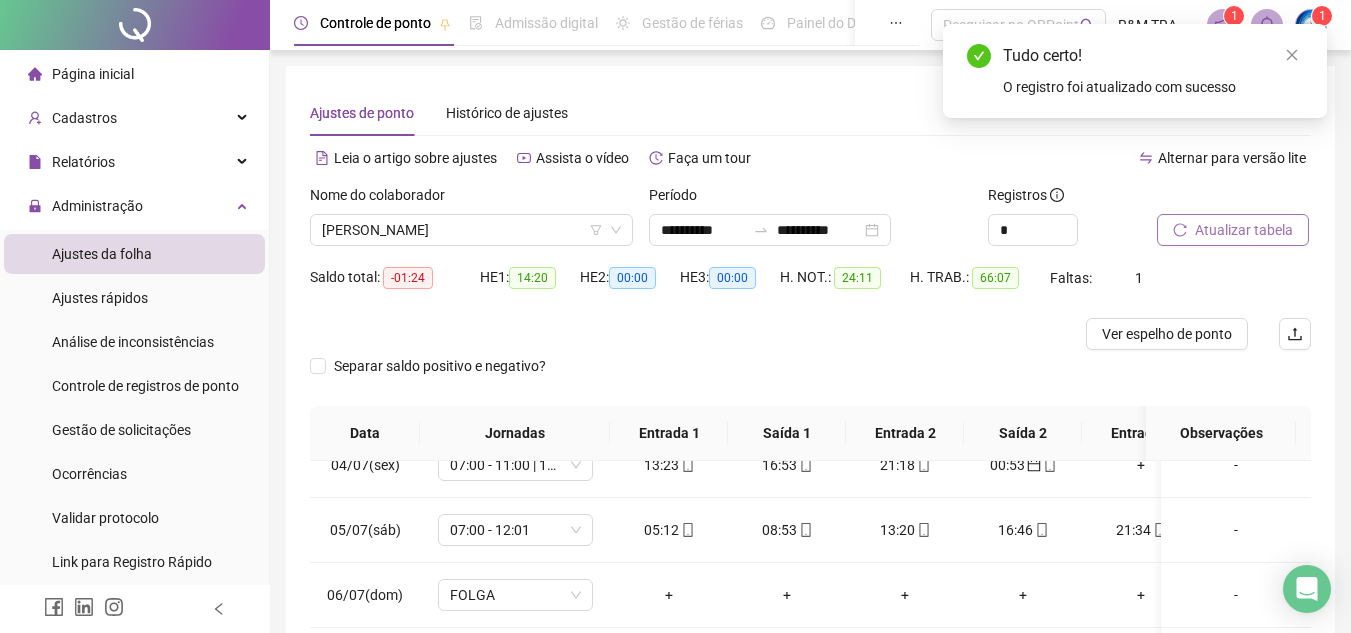 click on "Atualizar tabela" at bounding box center (1244, 230) 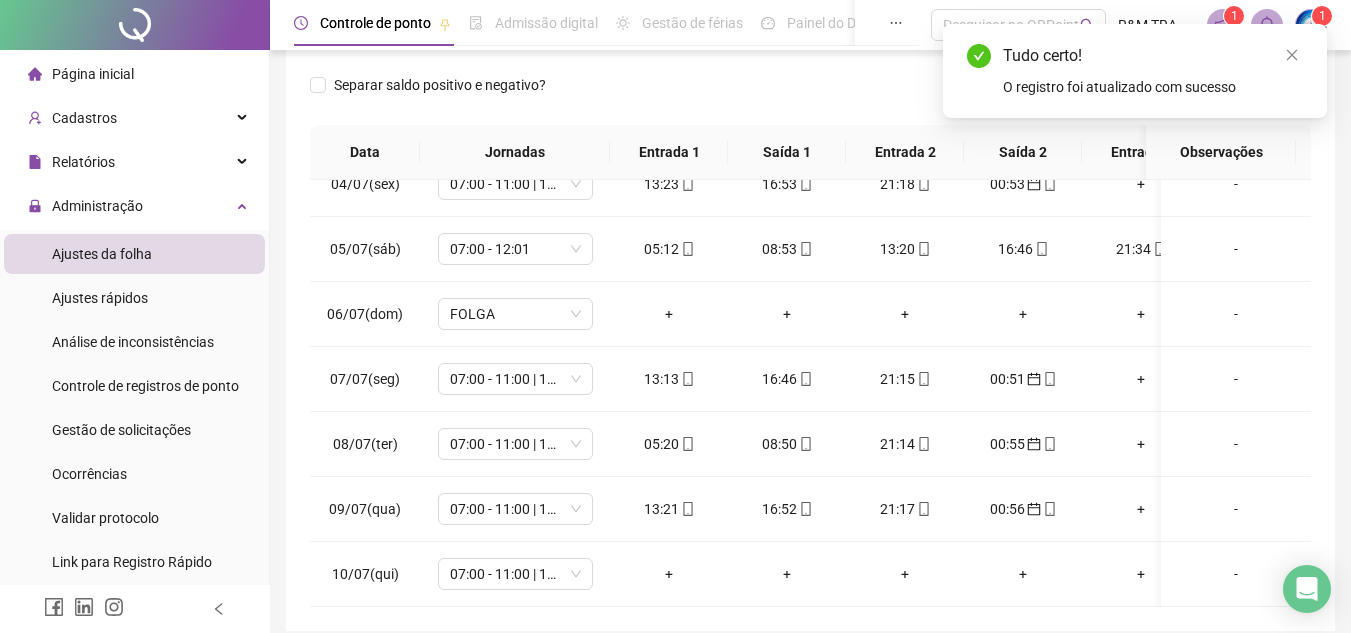 scroll, scrollTop: 286, scrollLeft: 0, axis: vertical 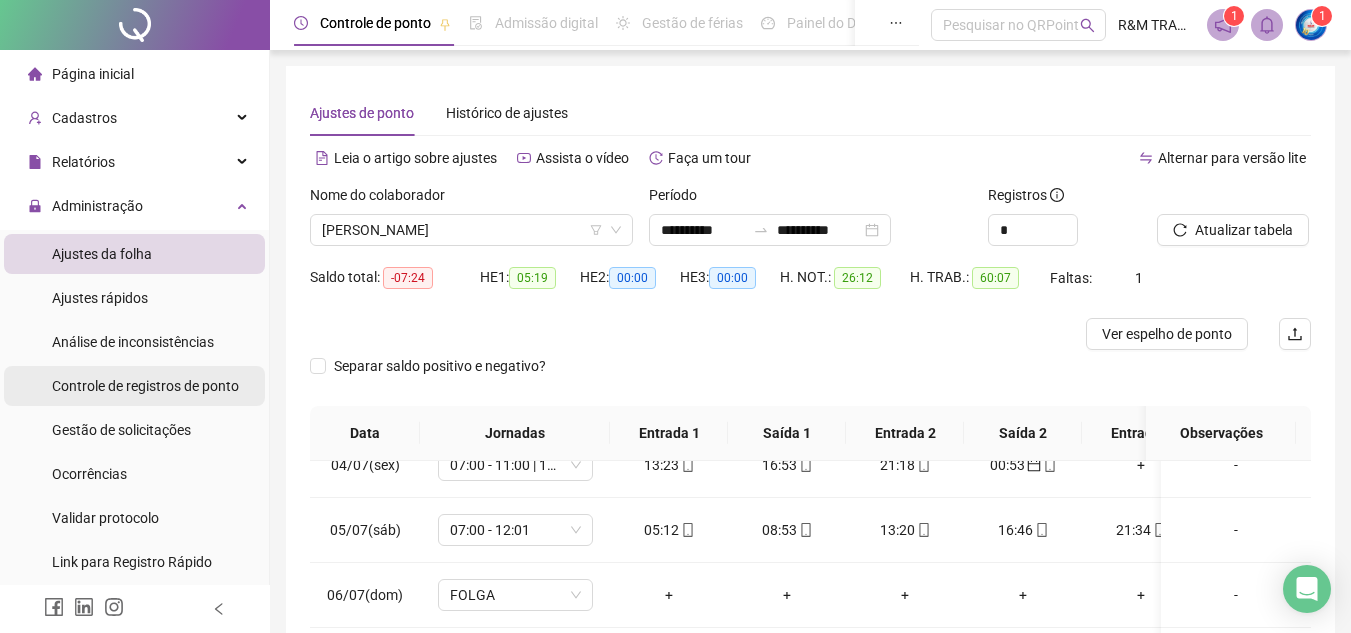 click on "Controle de registros de ponto" at bounding box center (145, 386) 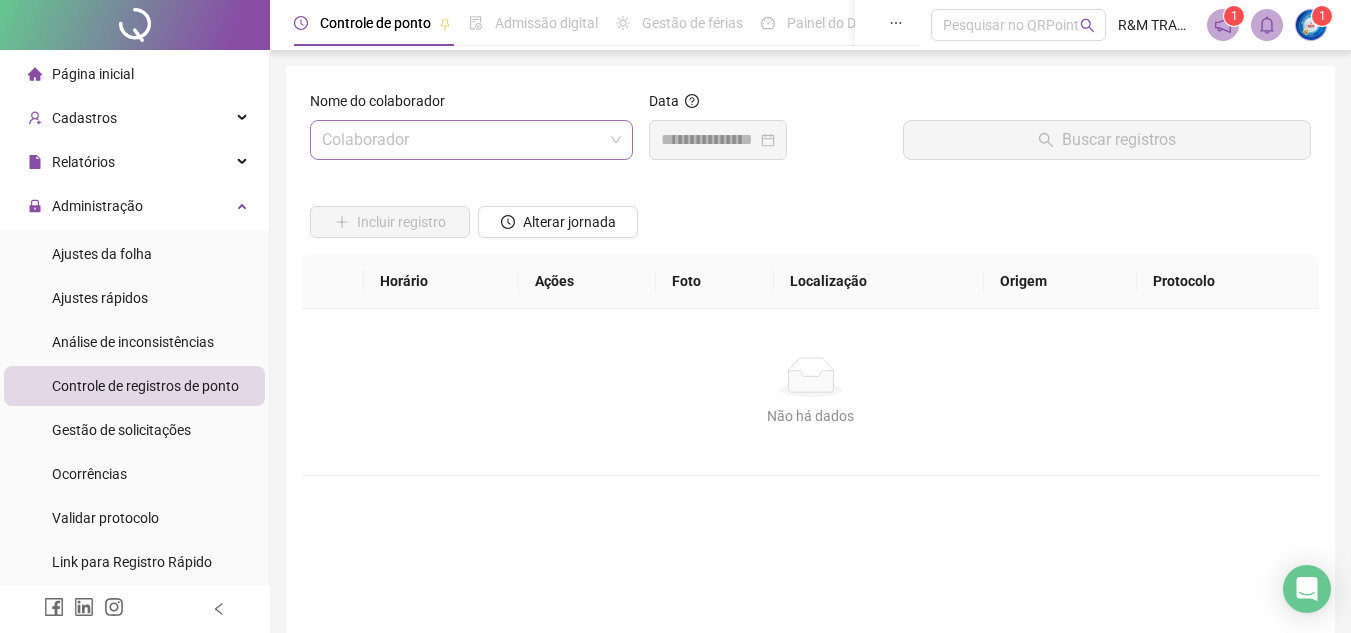 click at bounding box center (465, 140) 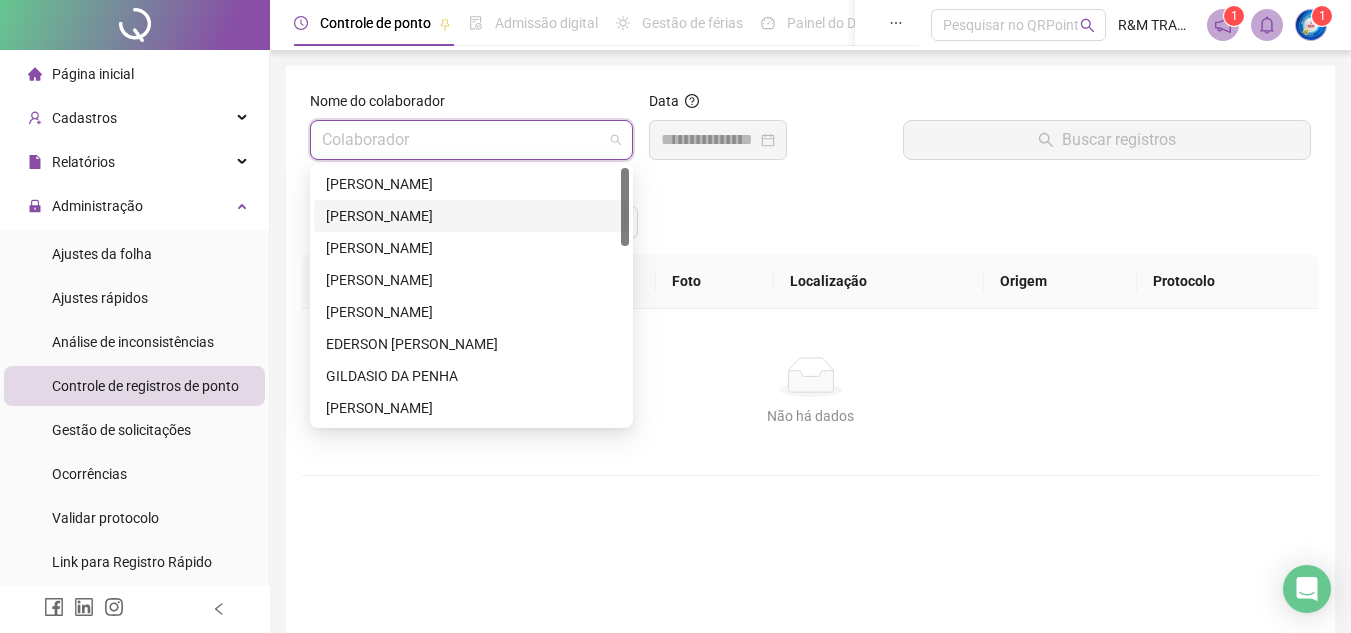 click on "[PERSON_NAME]" at bounding box center [471, 216] 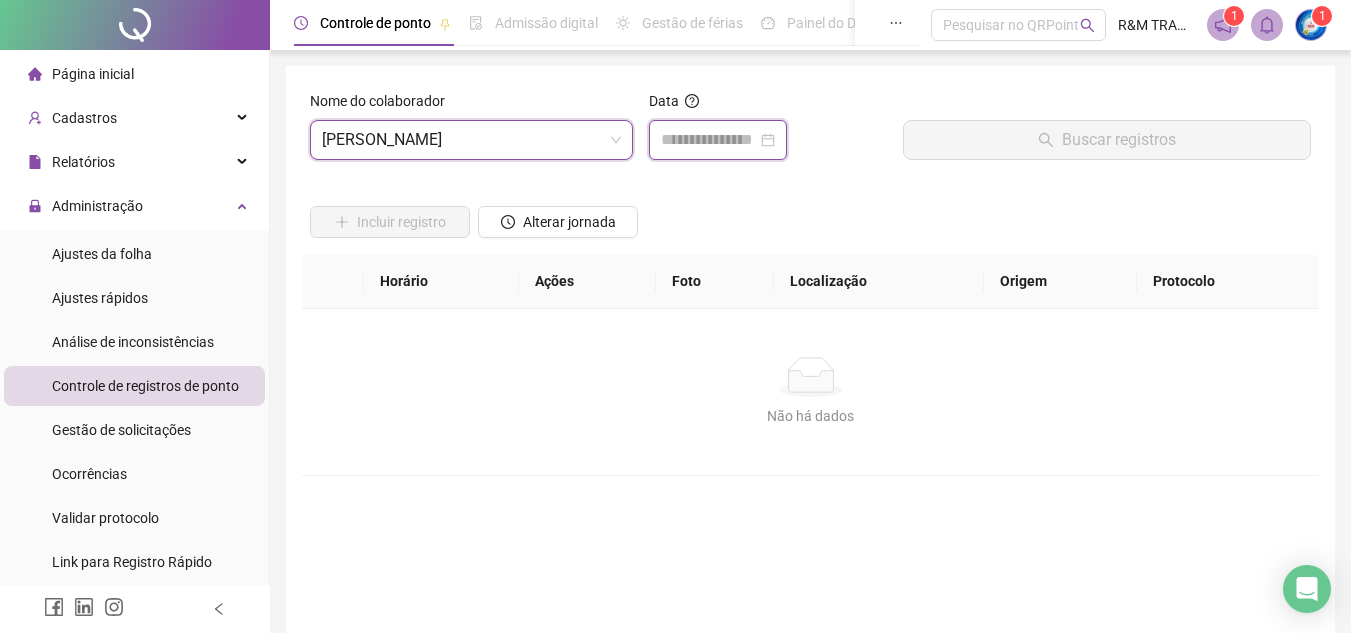 click at bounding box center [709, 140] 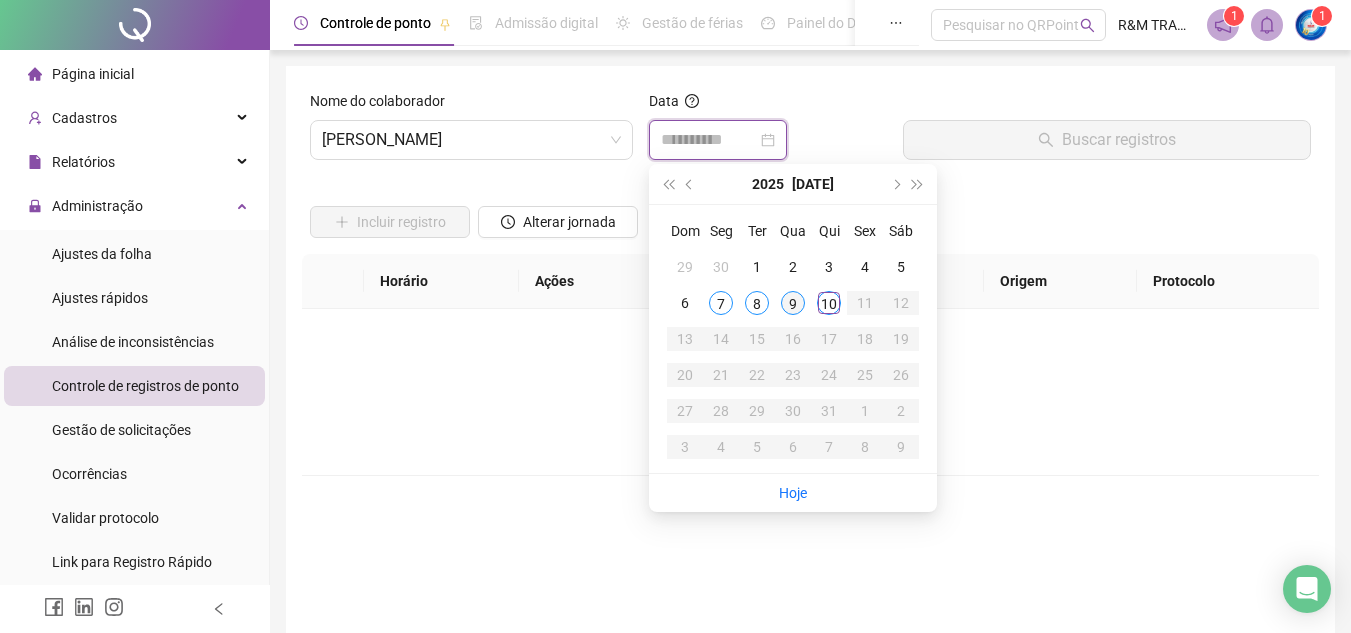 type on "**********" 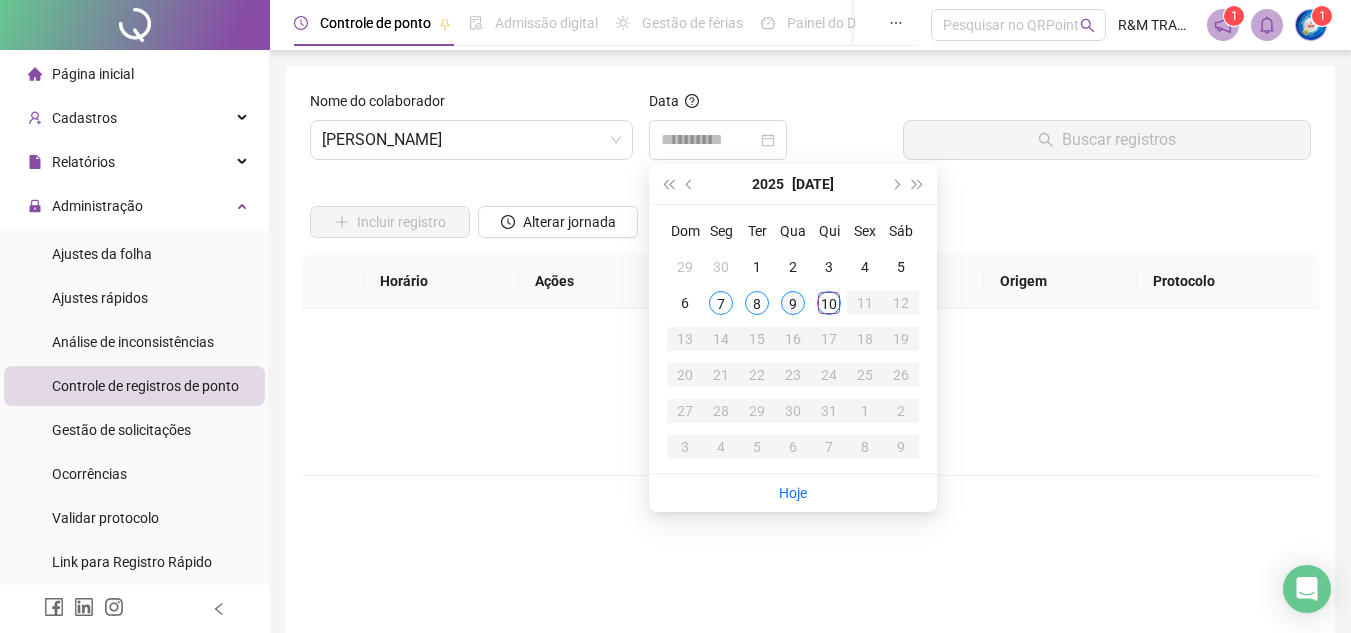 click on "9" at bounding box center (793, 303) 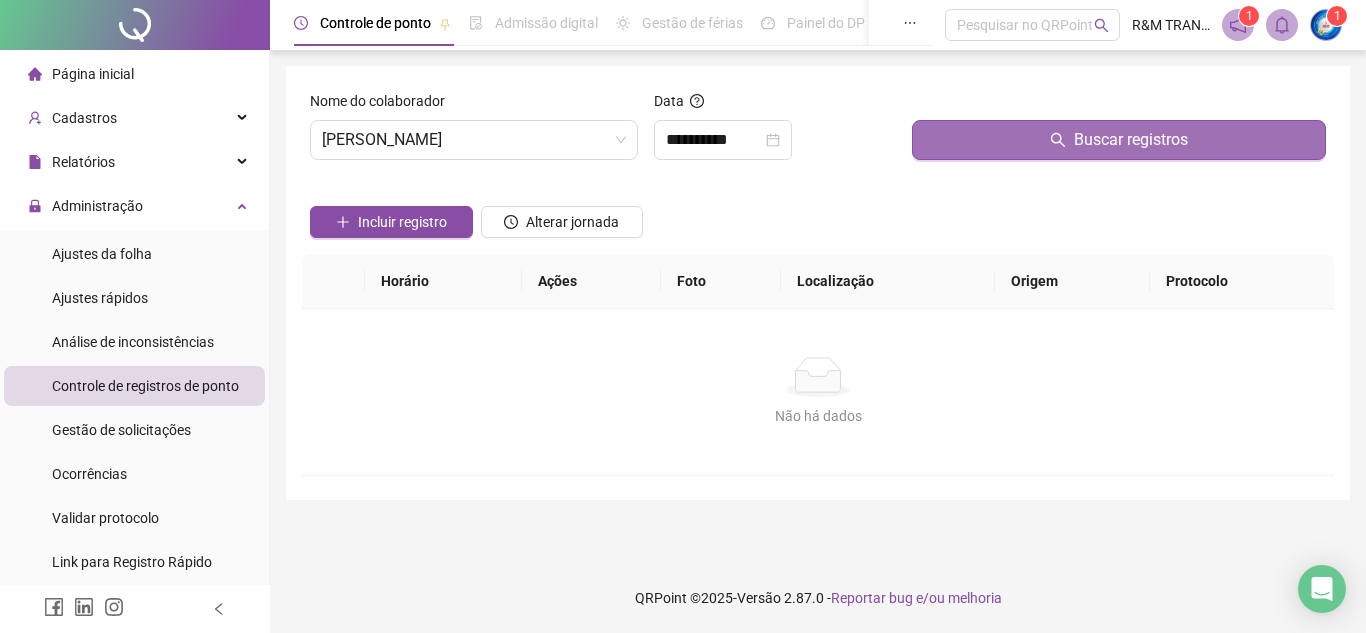 click on "Buscar registros" at bounding box center (1119, 140) 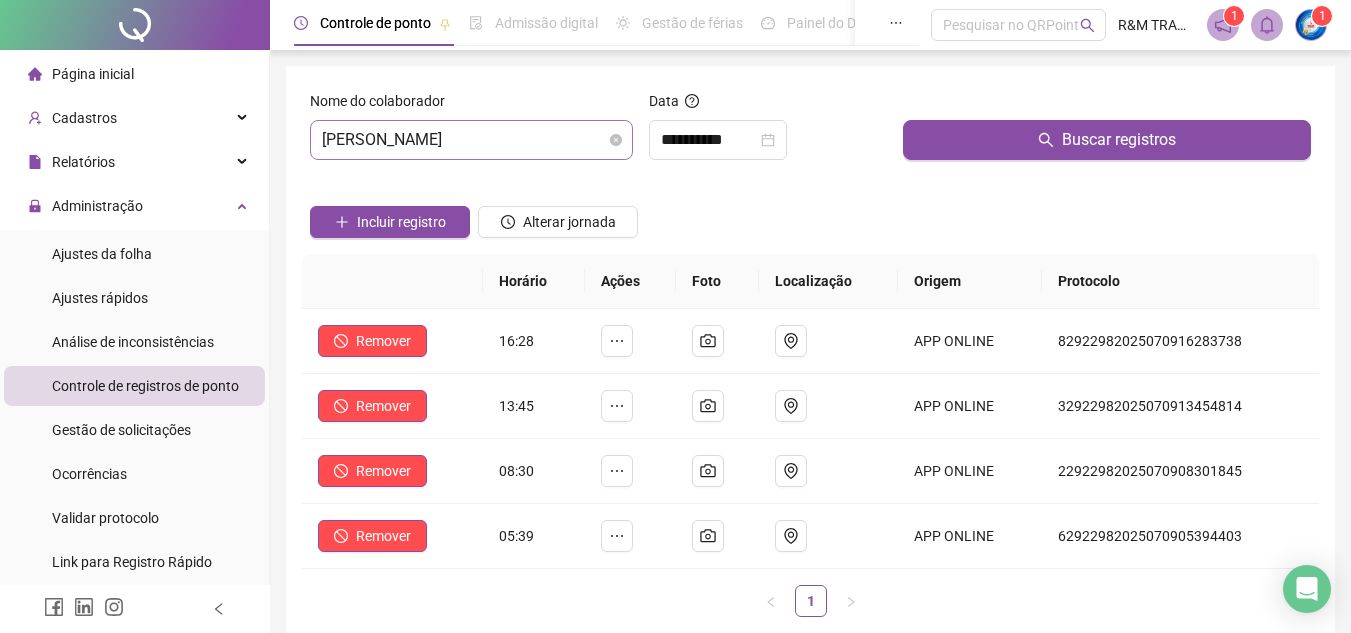 click on "[PERSON_NAME]" at bounding box center (471, 140) 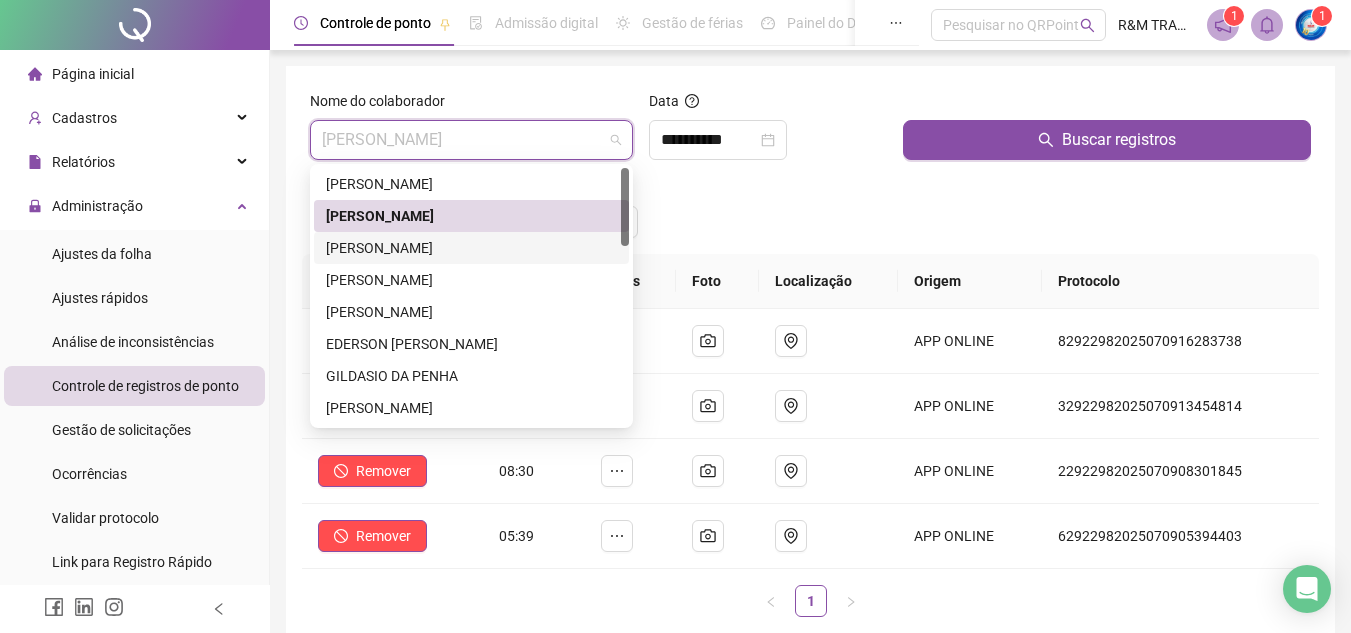 click on "[PERSON_NAME]" at bounding box center [471, 248] 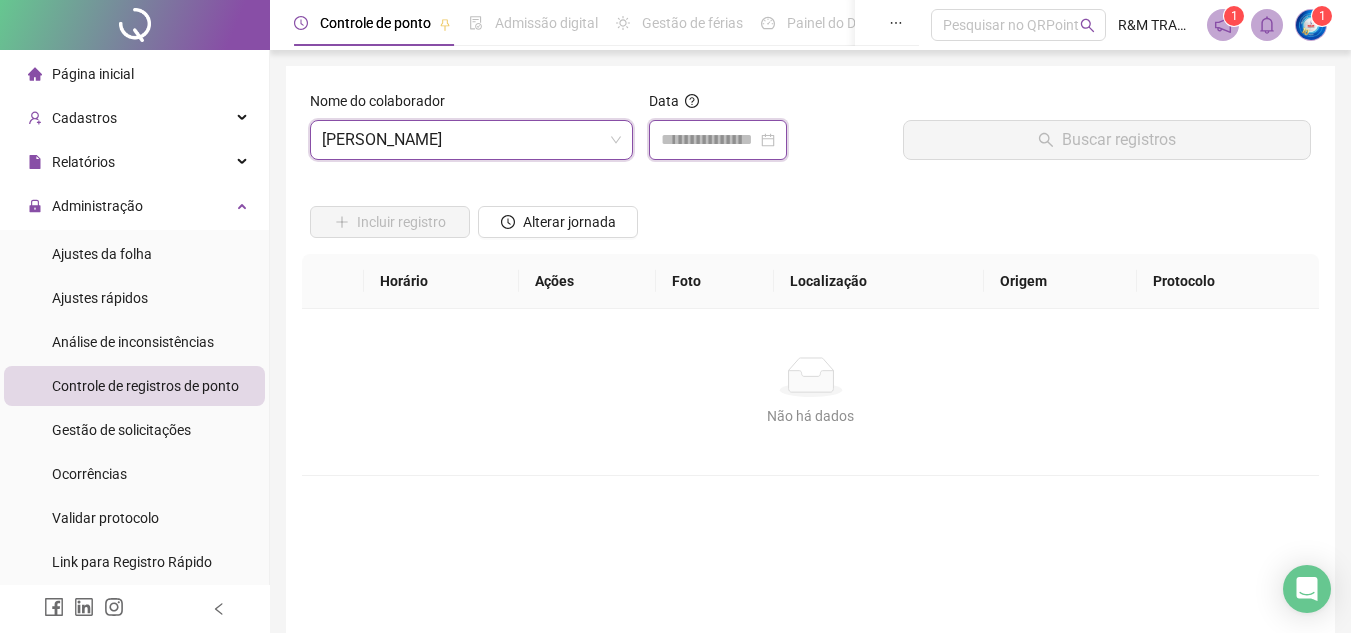 click at bounding box center [709, 140] 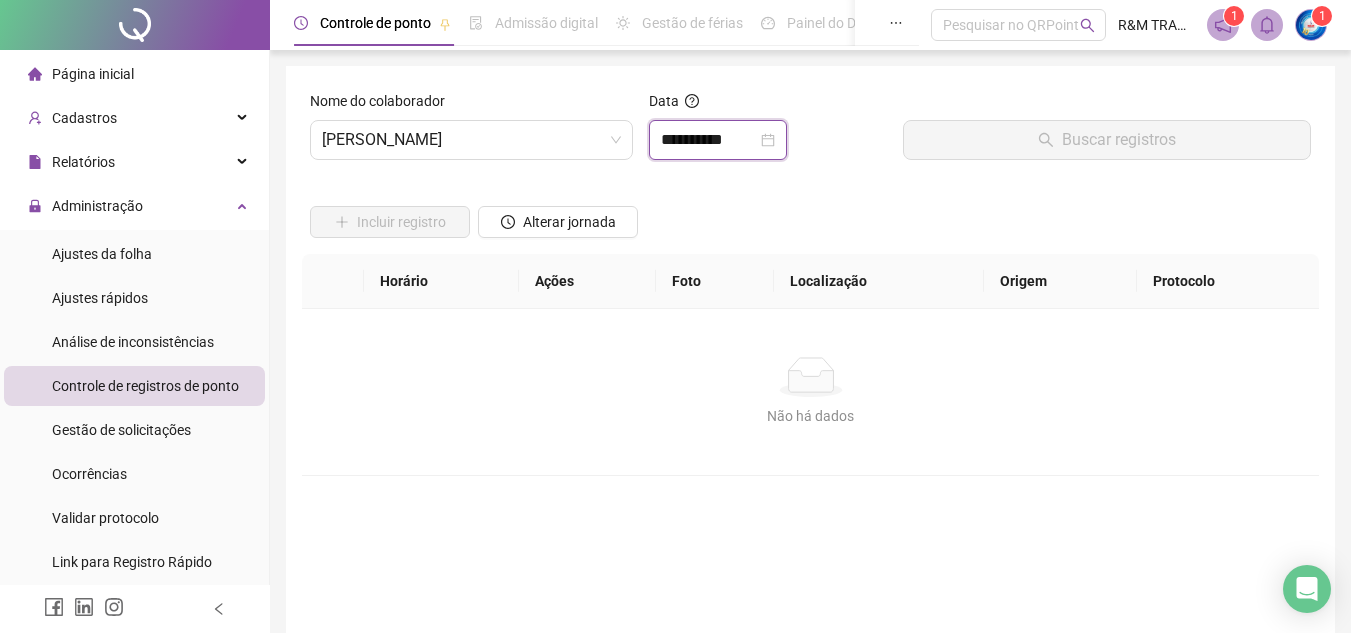 type on "**********" 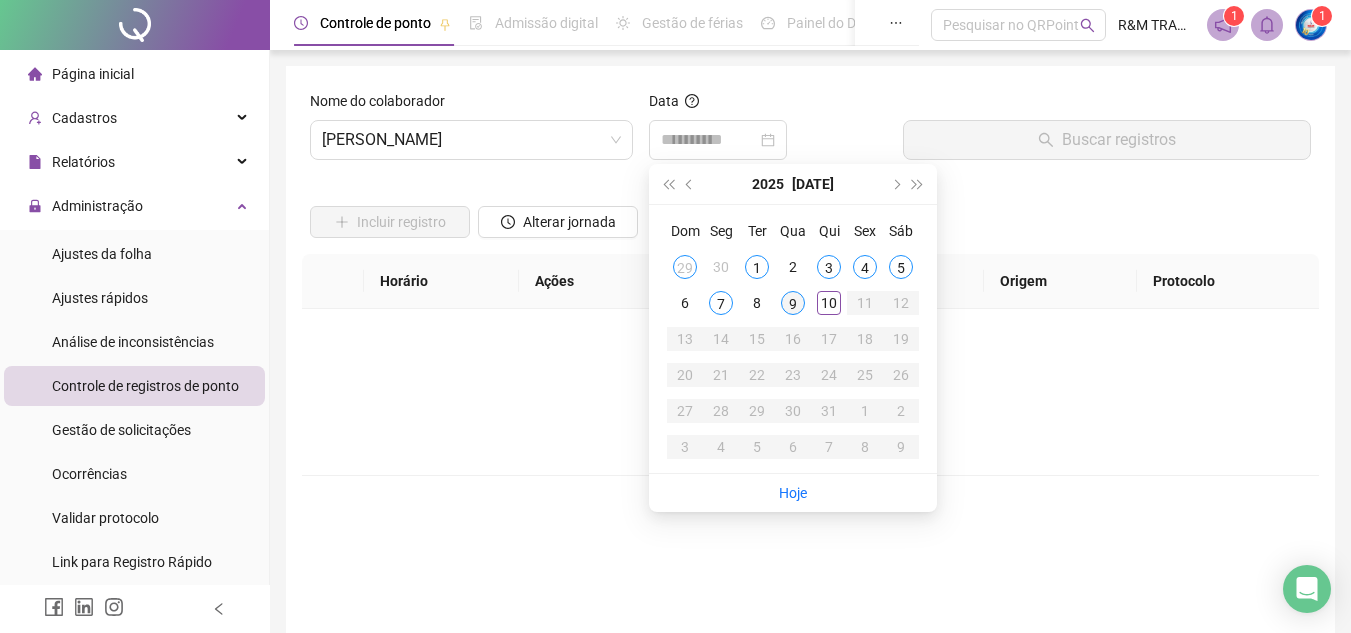 click on "9" at bounding box center (793, 303) 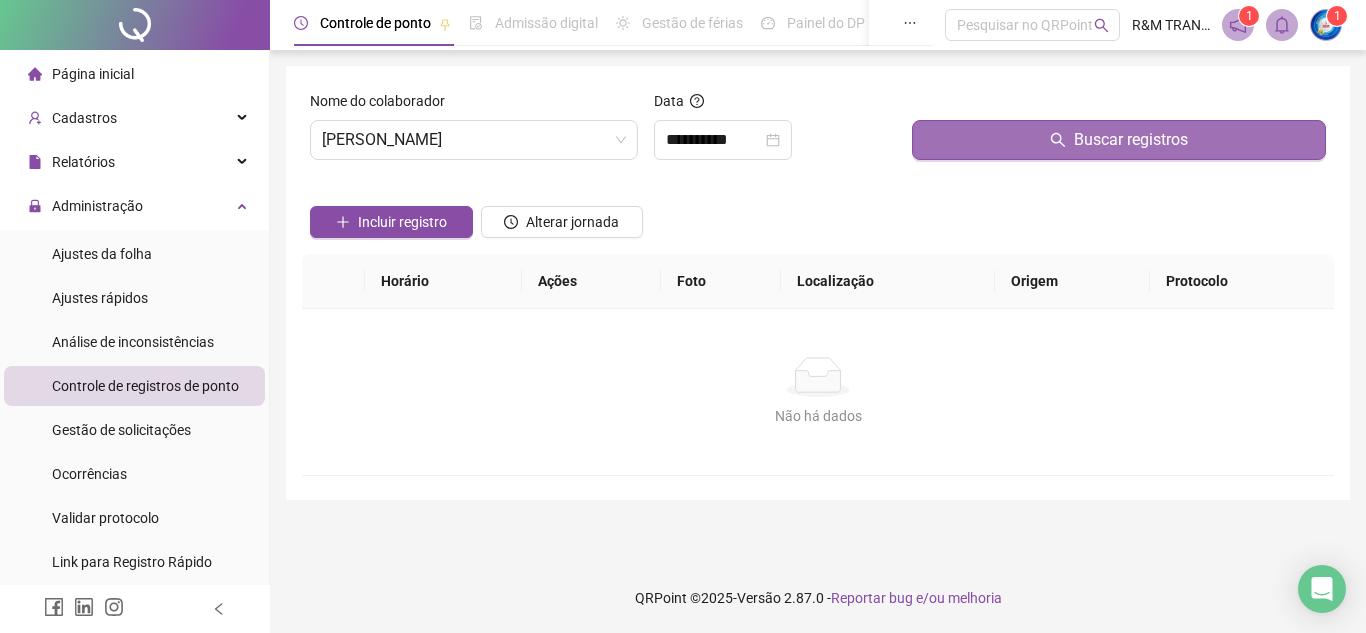 click on "Buscar registros" at bounding box center [1119, 140] 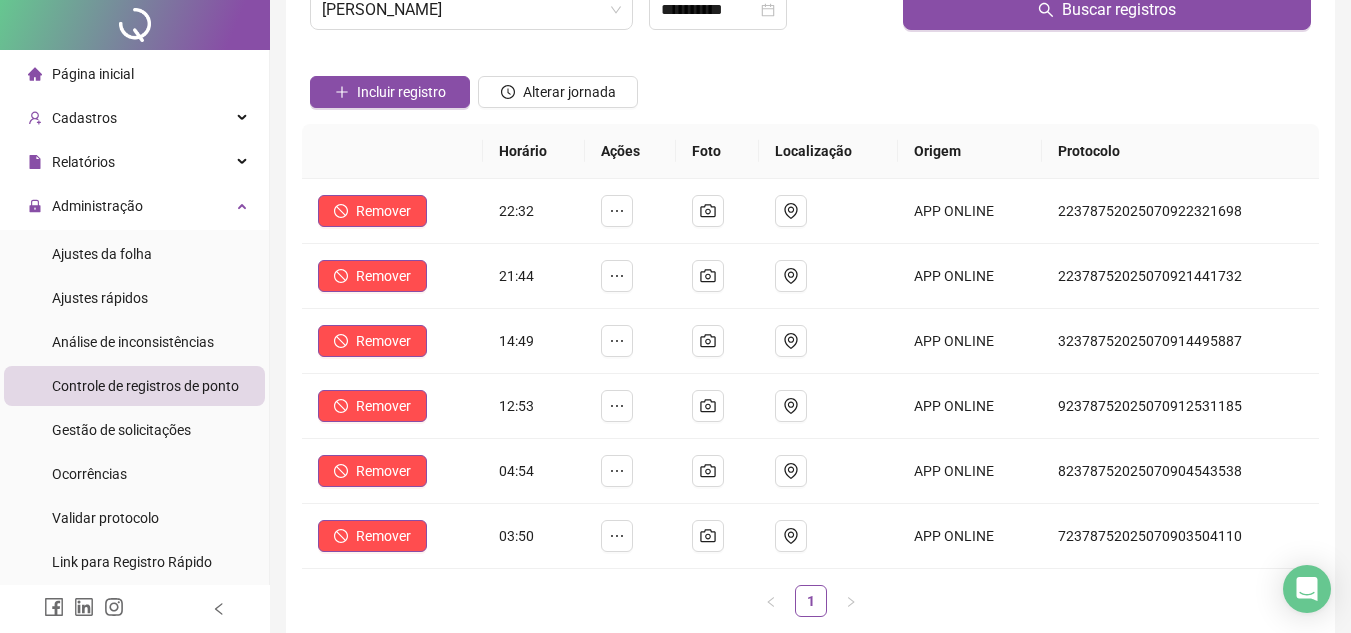 scroll, scrollTop: 228, scrollLeft: 0, axis: vertical 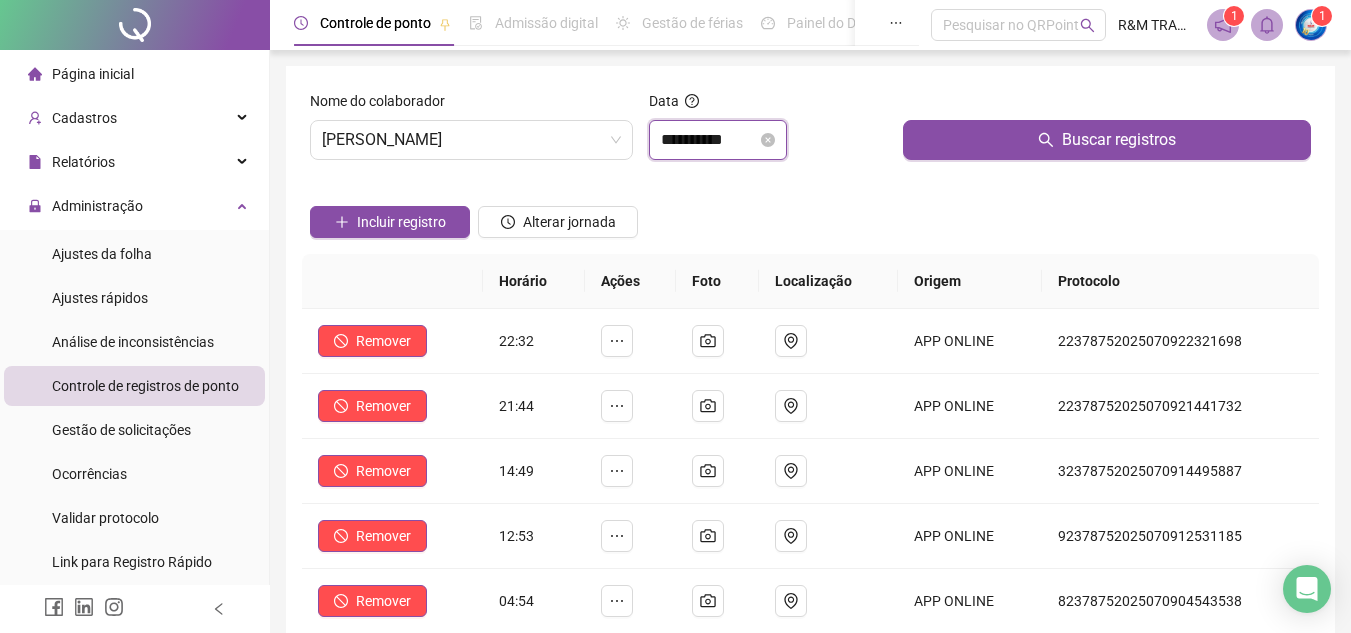click on "**********" at bounding box center (709, 140) 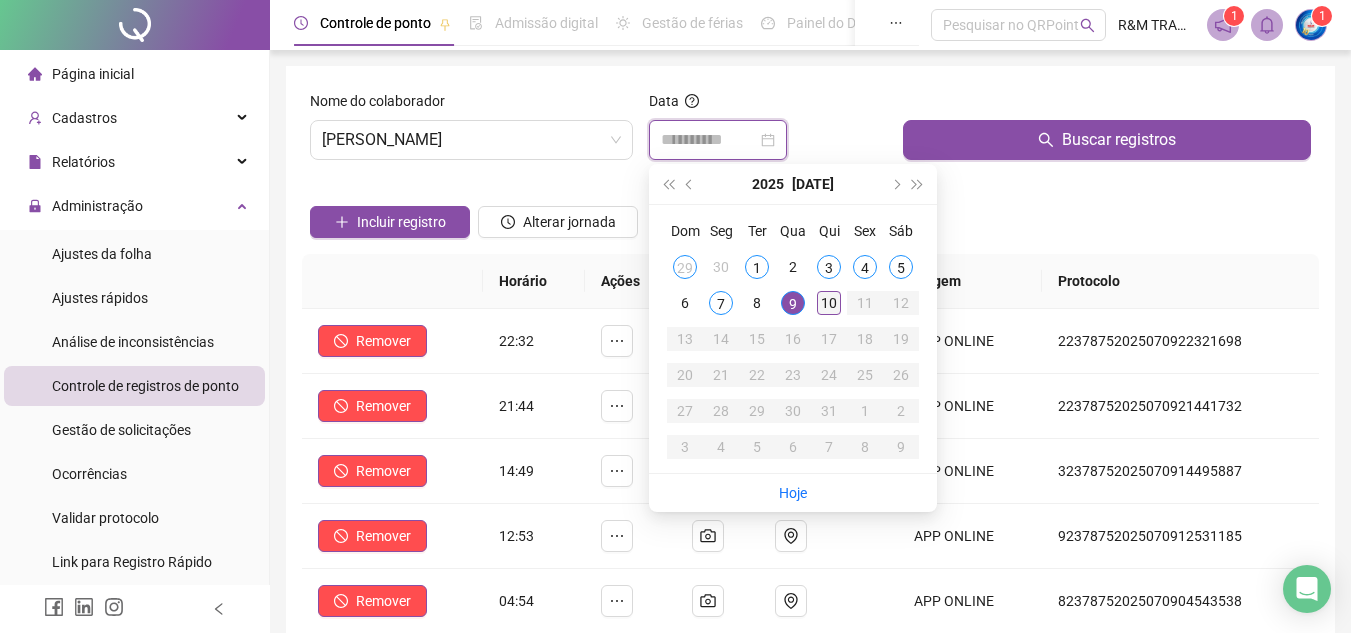 type on "**********" 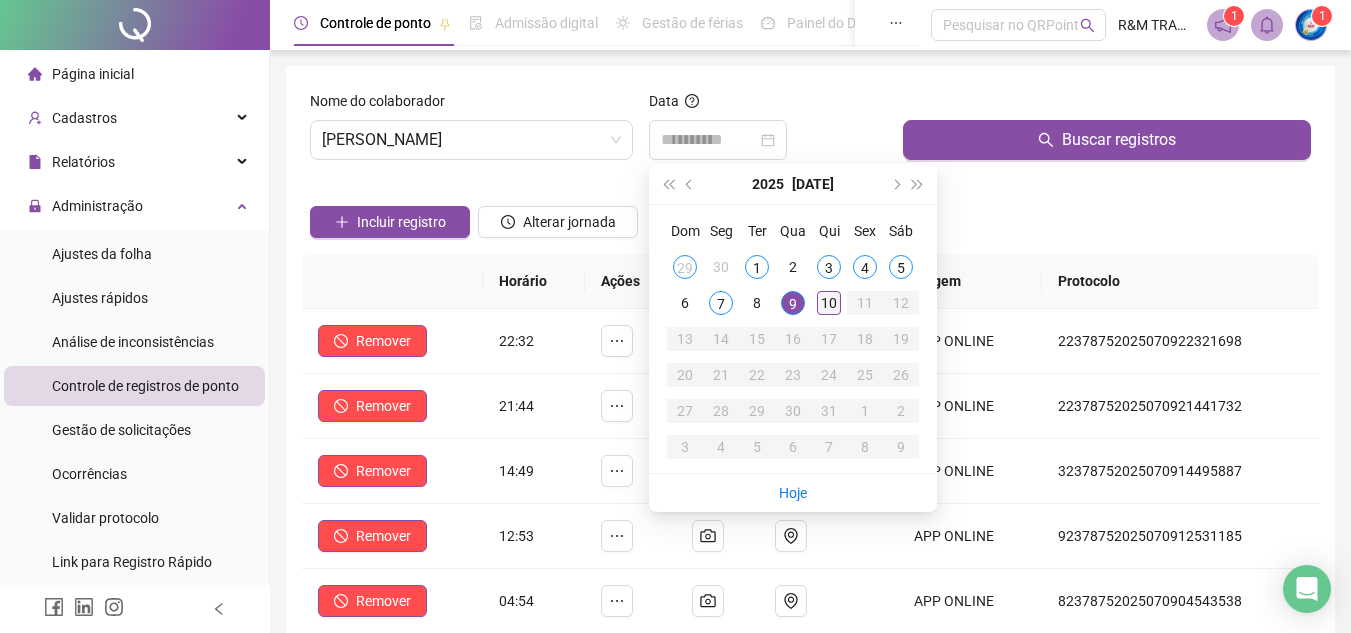 click on "10" at bounding box center (829, 303) 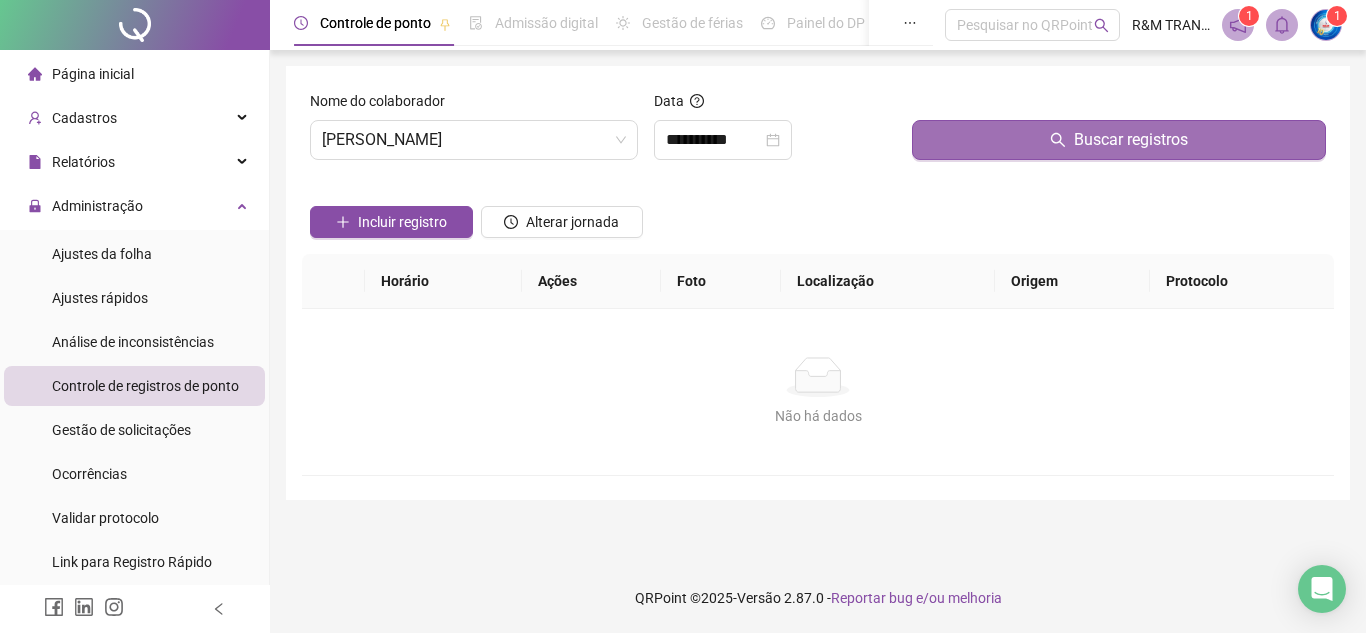 click on "Buscar registros" at bounding box center (1119, 140) 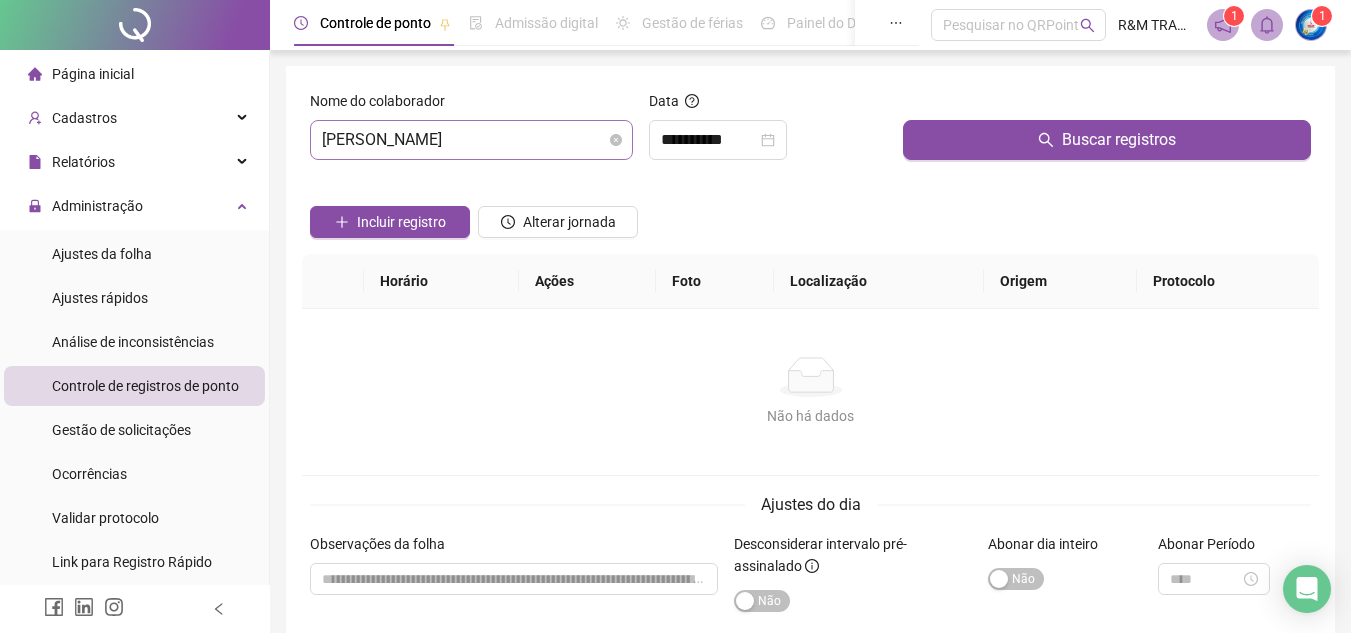 click on "[PERSON_NAME]" at bounding box center [471, 140] 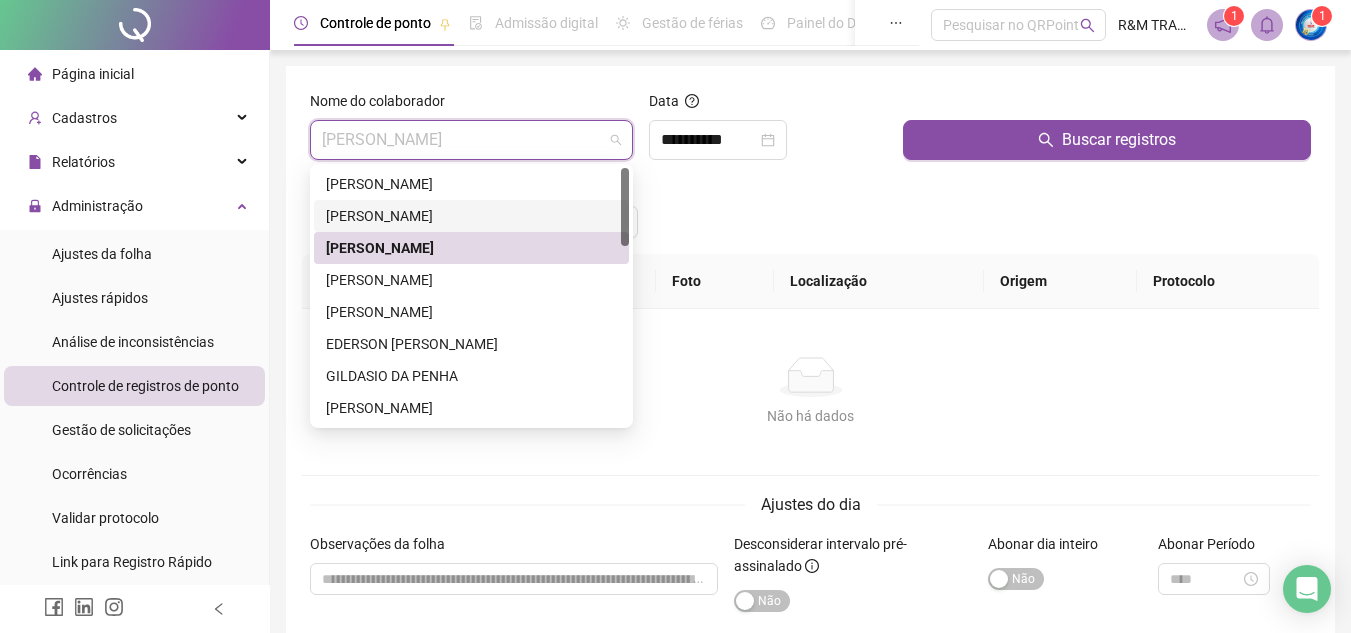 click on "[PERSON_NAME]" at bounding box center (471, 216) 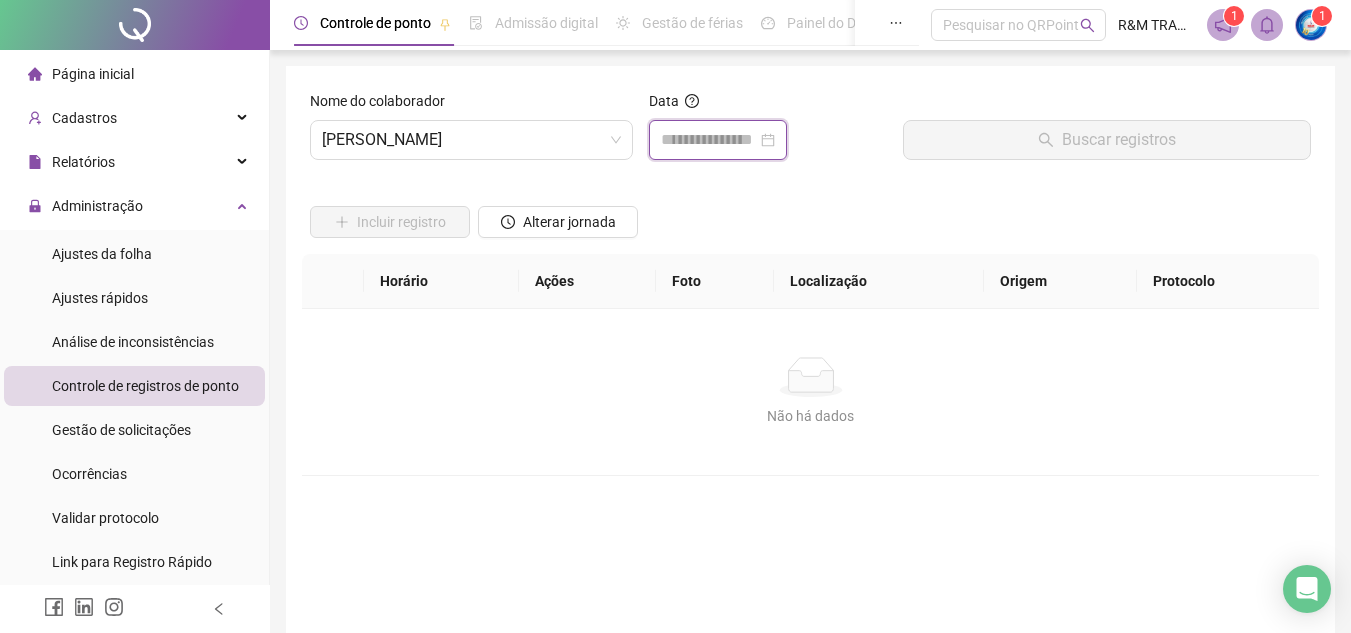 click at bounding box center [709, 140] 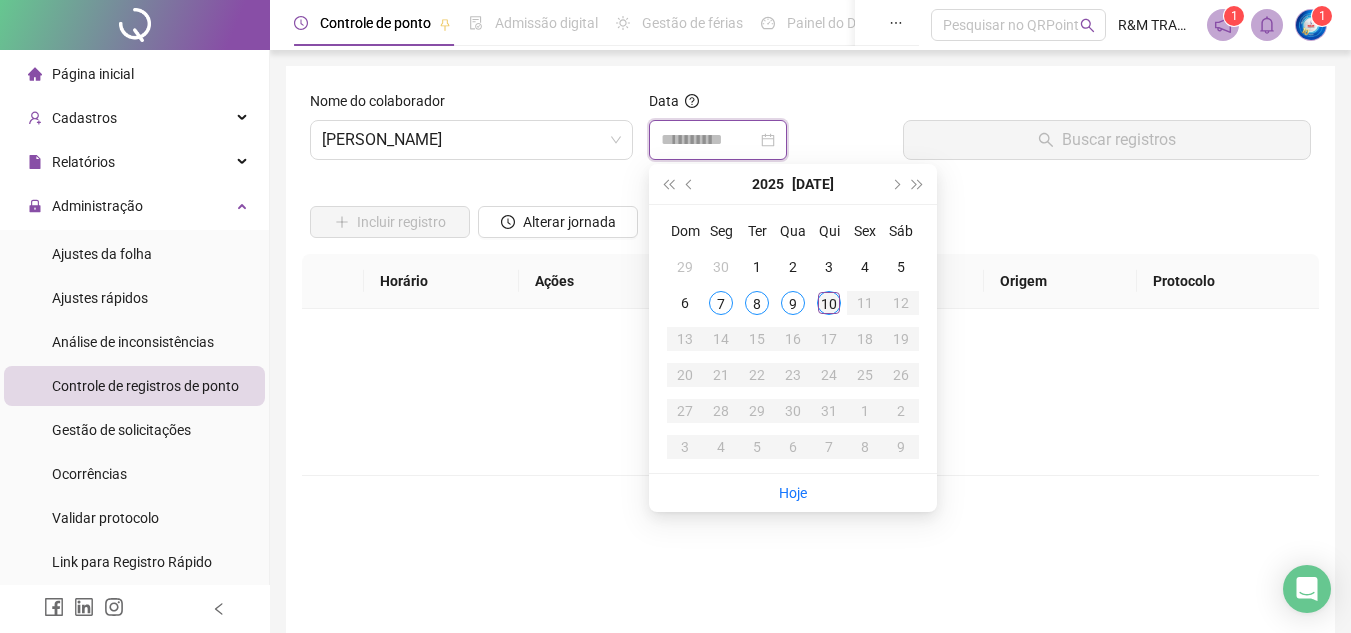type on "**********" 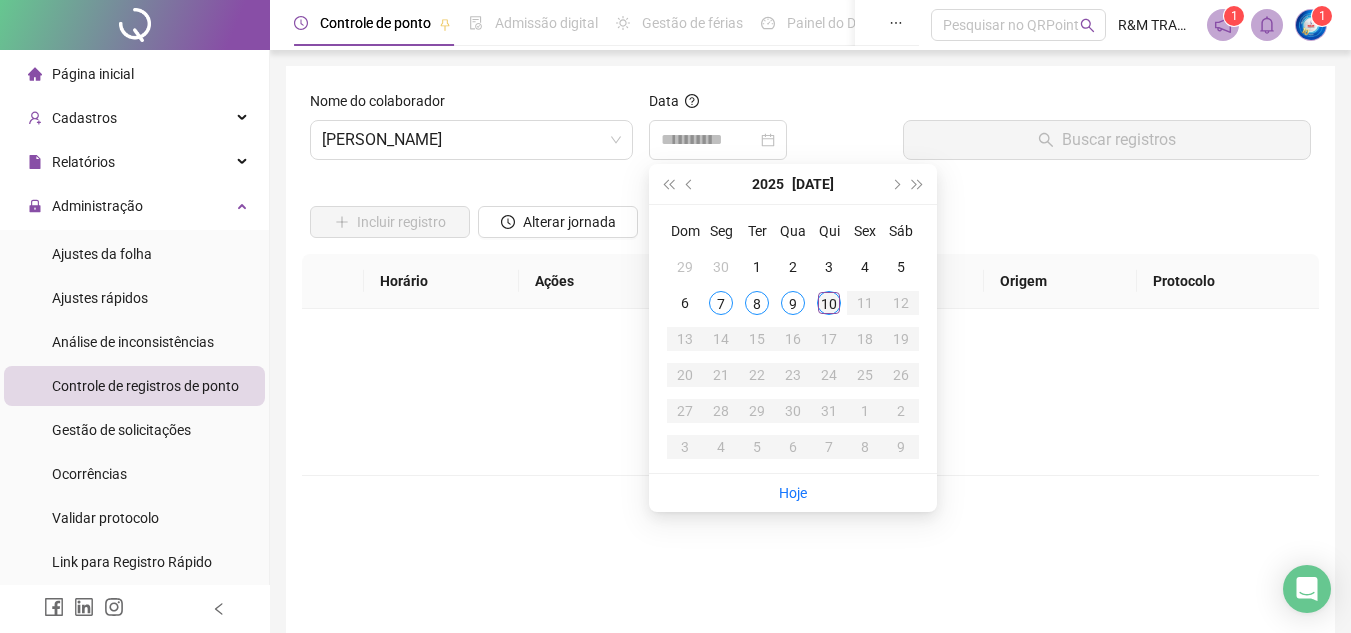 click on "10" at bounding box center (829, 303) 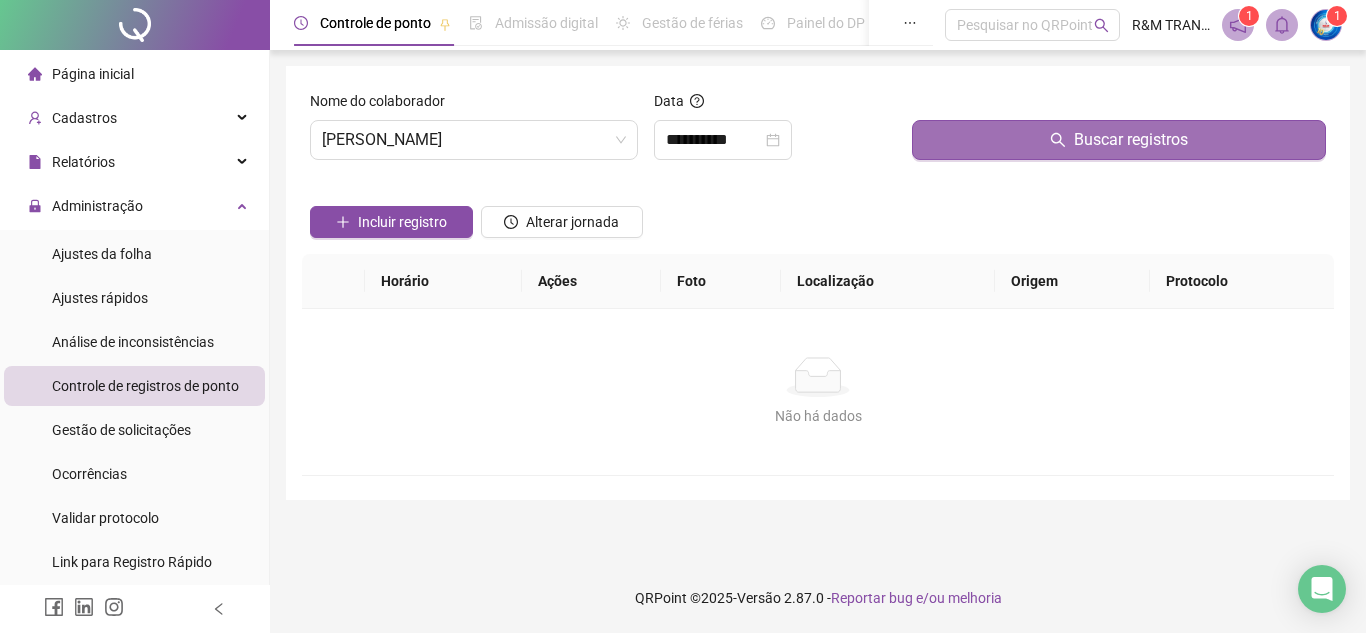 click on "Buscar registros" at bounding box center [1119, 140] 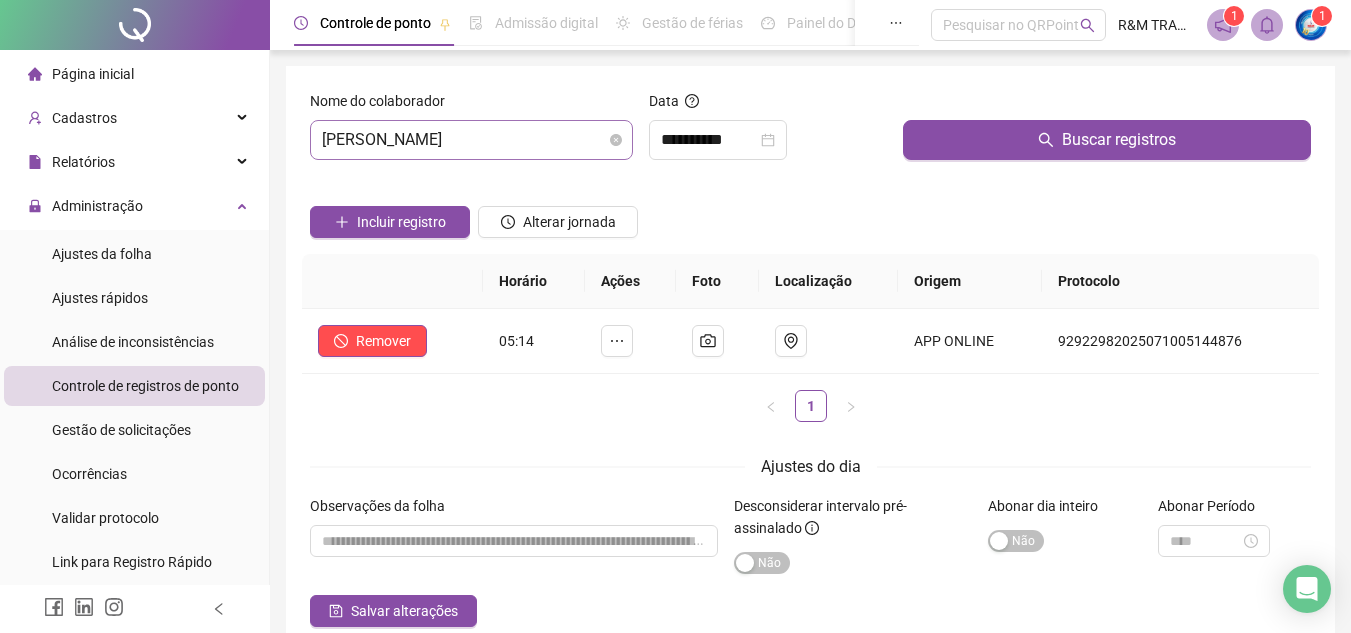 click on "[PERSON_NAME]" at bounding box center (471, 140) 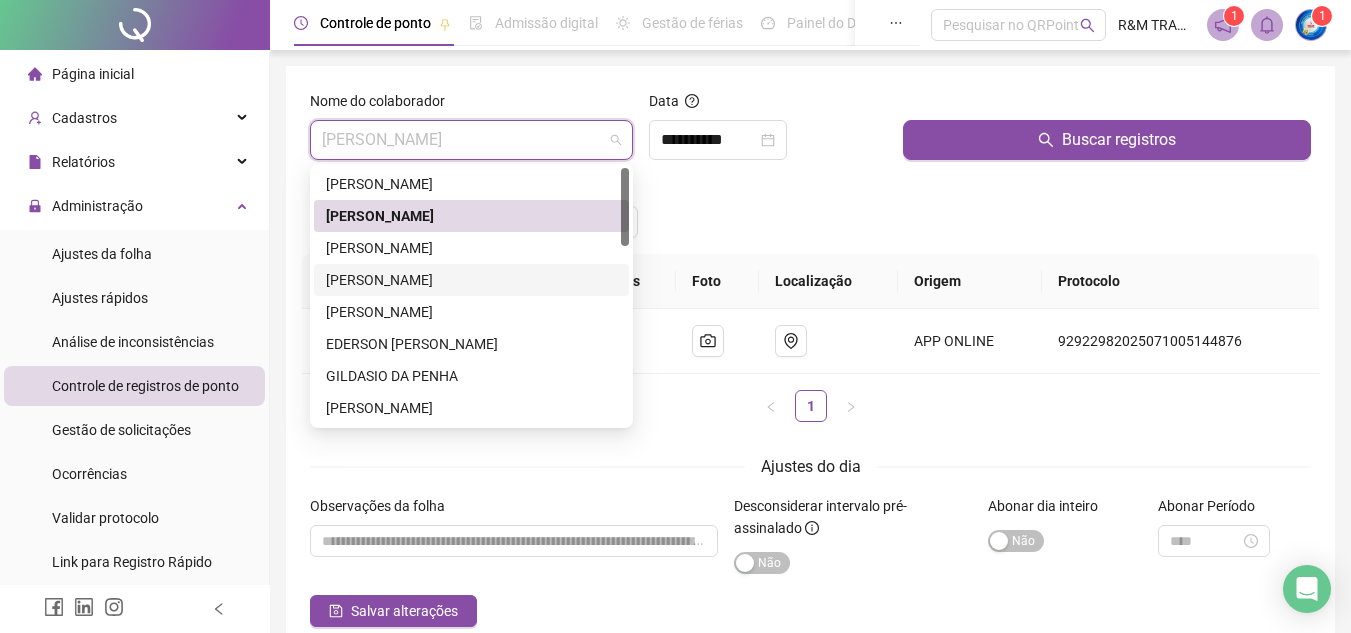 click on "[PERSON_NAME]" at bounding box center (471, 280) 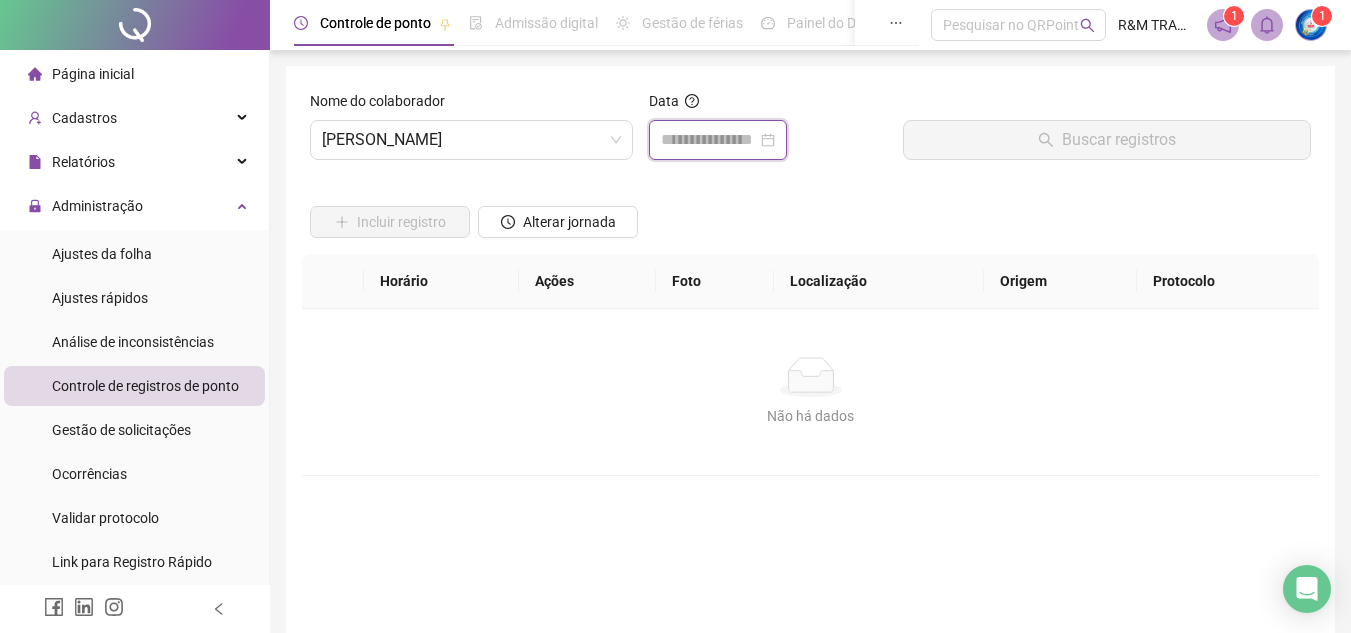 click at bounding box center [709, 140] 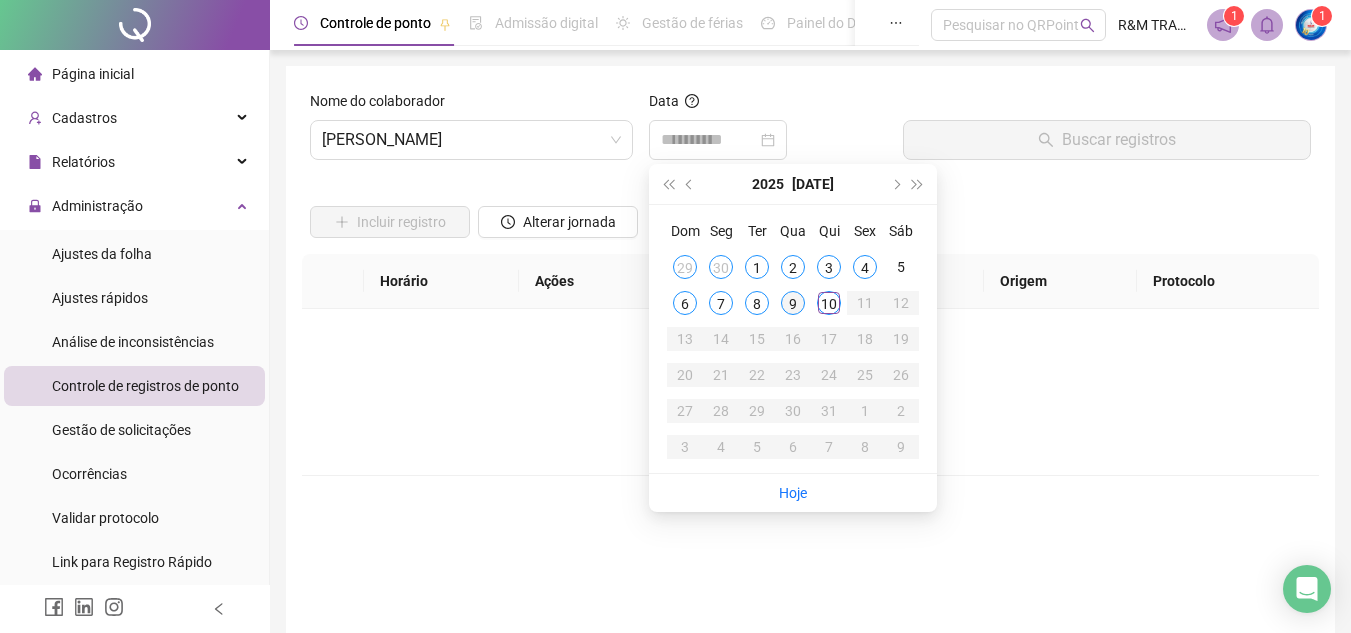 click on "9" at bounding box center [793, 303] 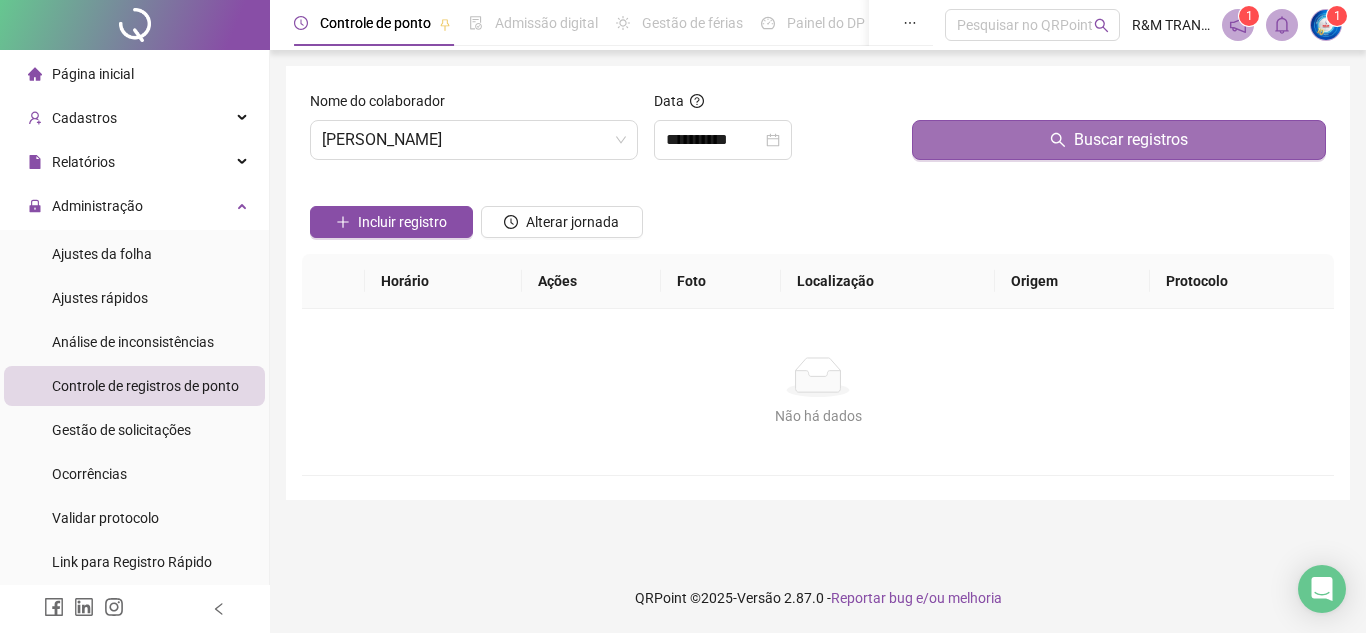 click on "Buscar registros" at bounding box center (1119, 140) 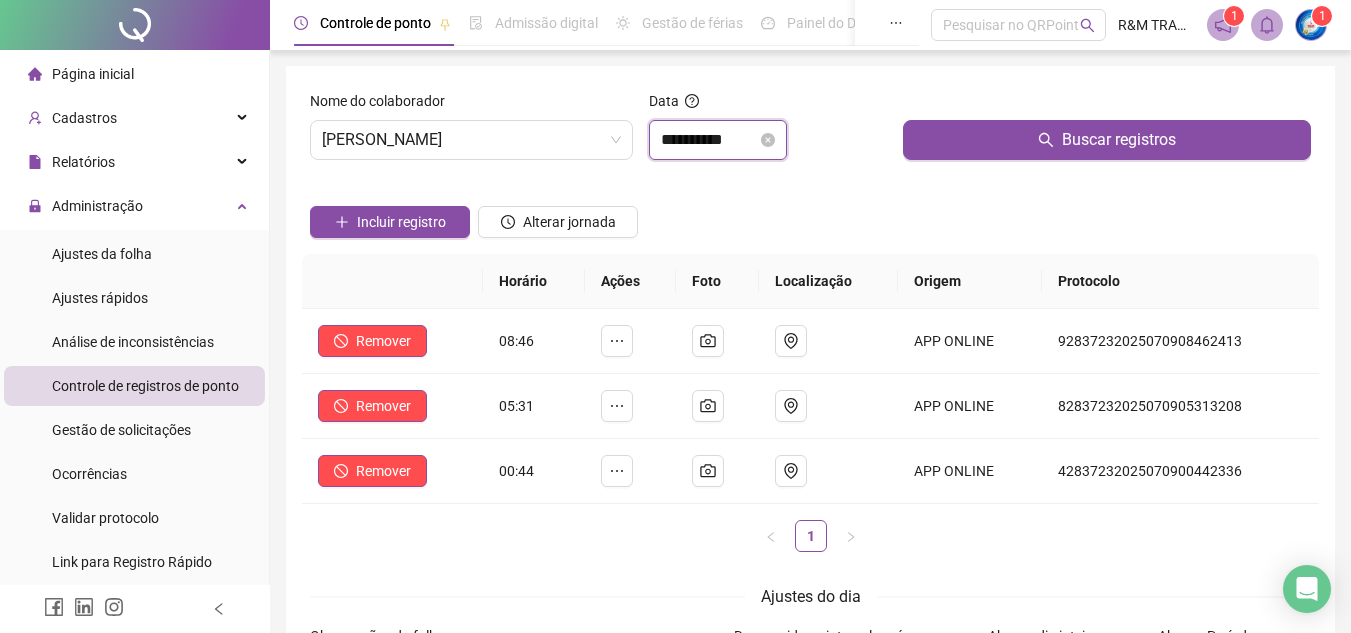 click on "**********" at bounding box center (709, 140) 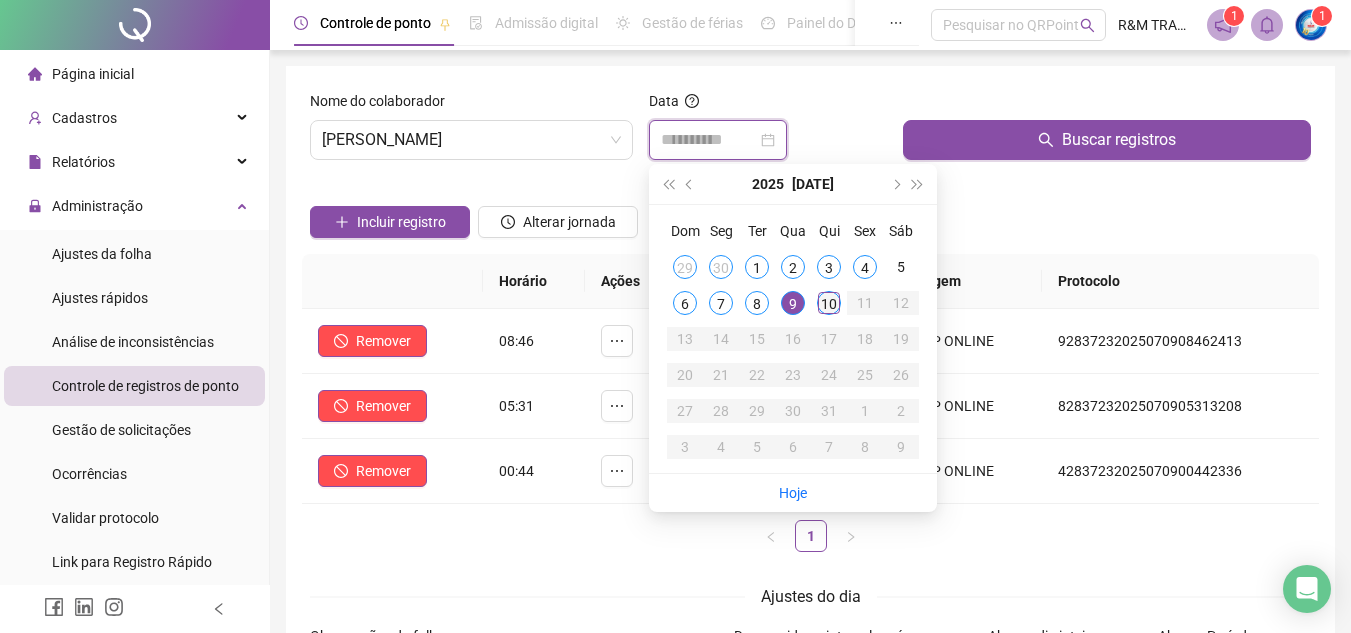 type on "**********" 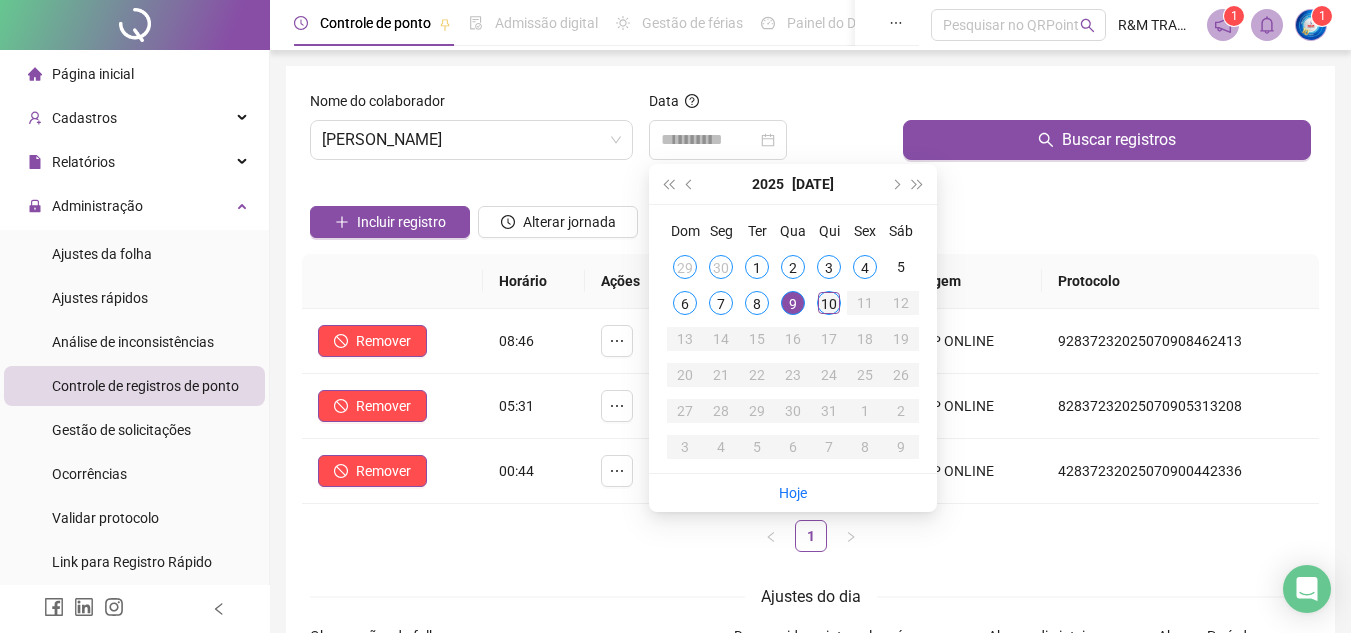 click on "10" at bounding box center (829, 303) 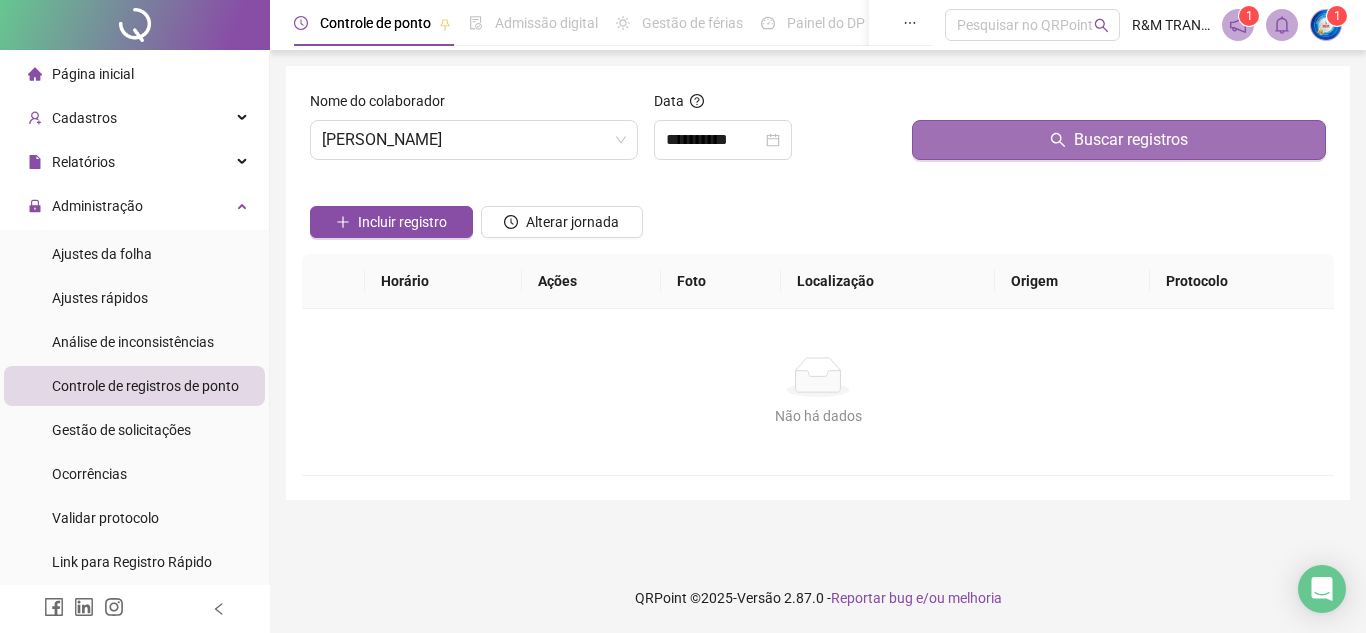click on "Buscar registros" at bounding box center [1119, 140] 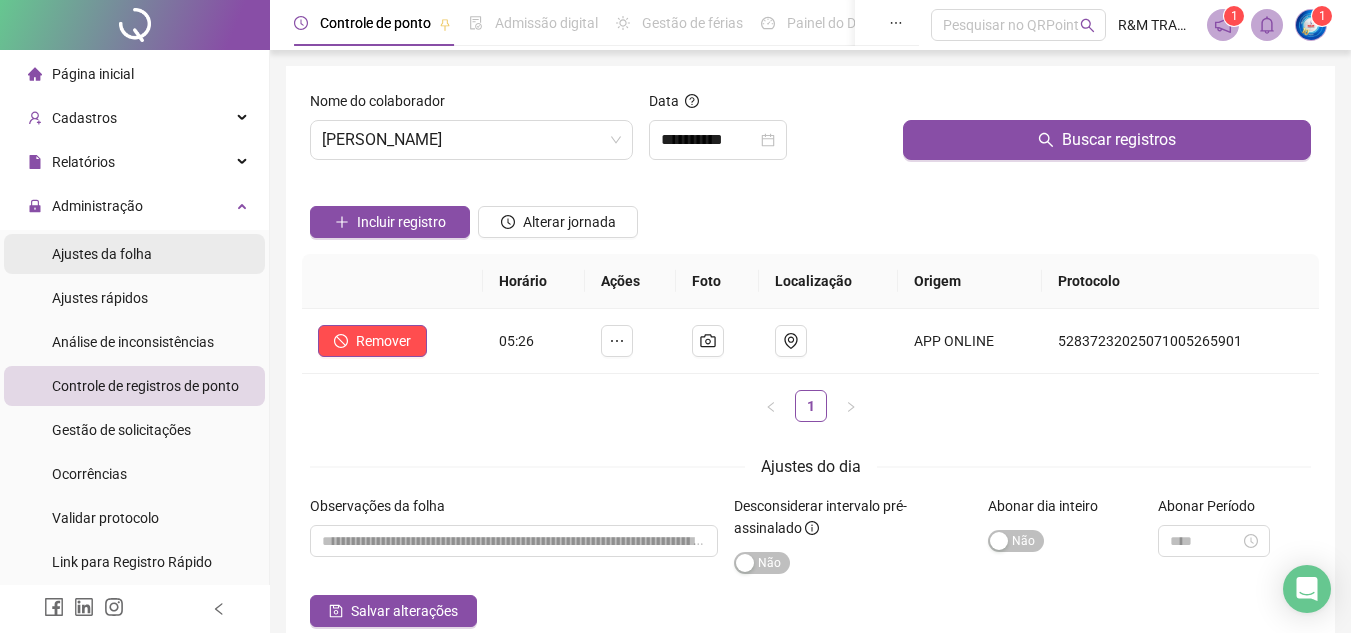 click on "Ajustes da folha" at bounding box center (102, 254) 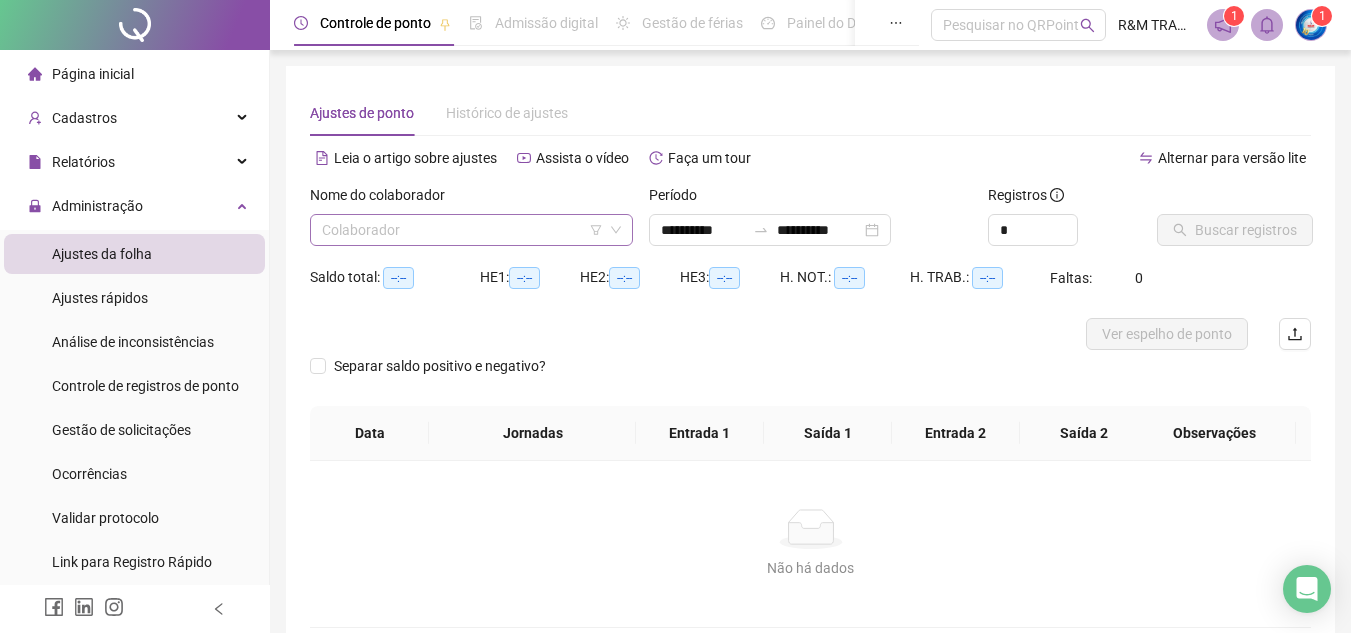 click at bounding box center (465, 230) 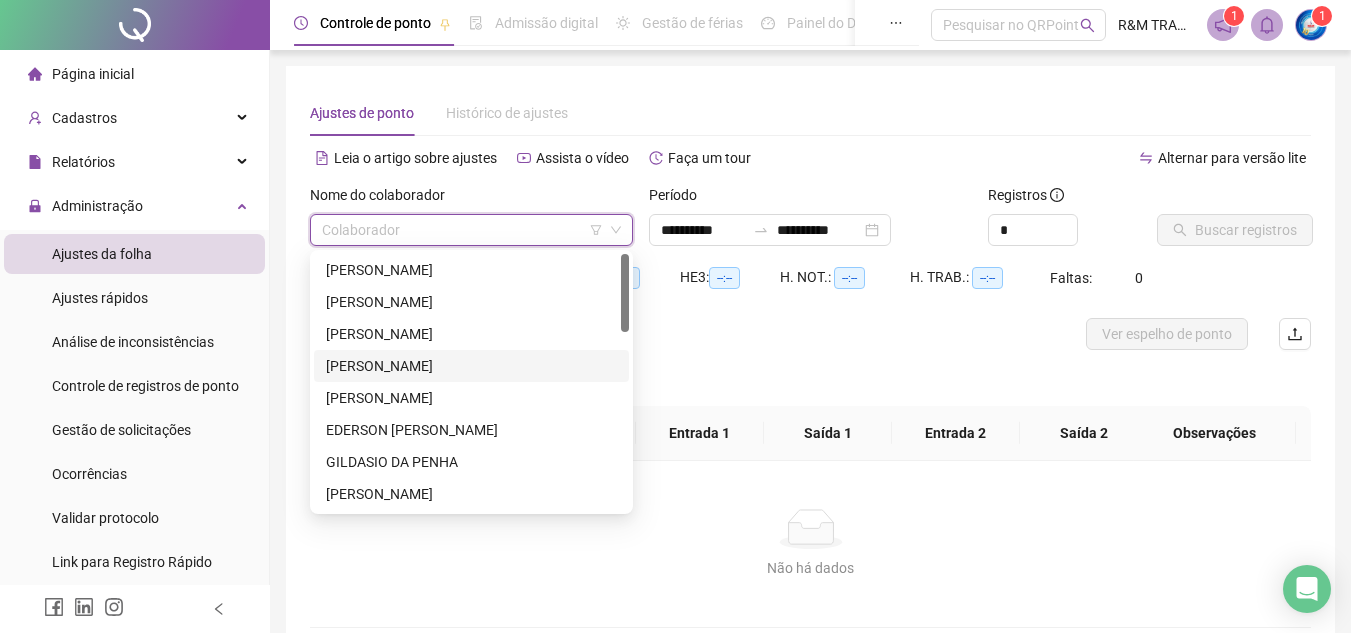 click on "[PERSON_NAME]" at bounding box center (471, 366) 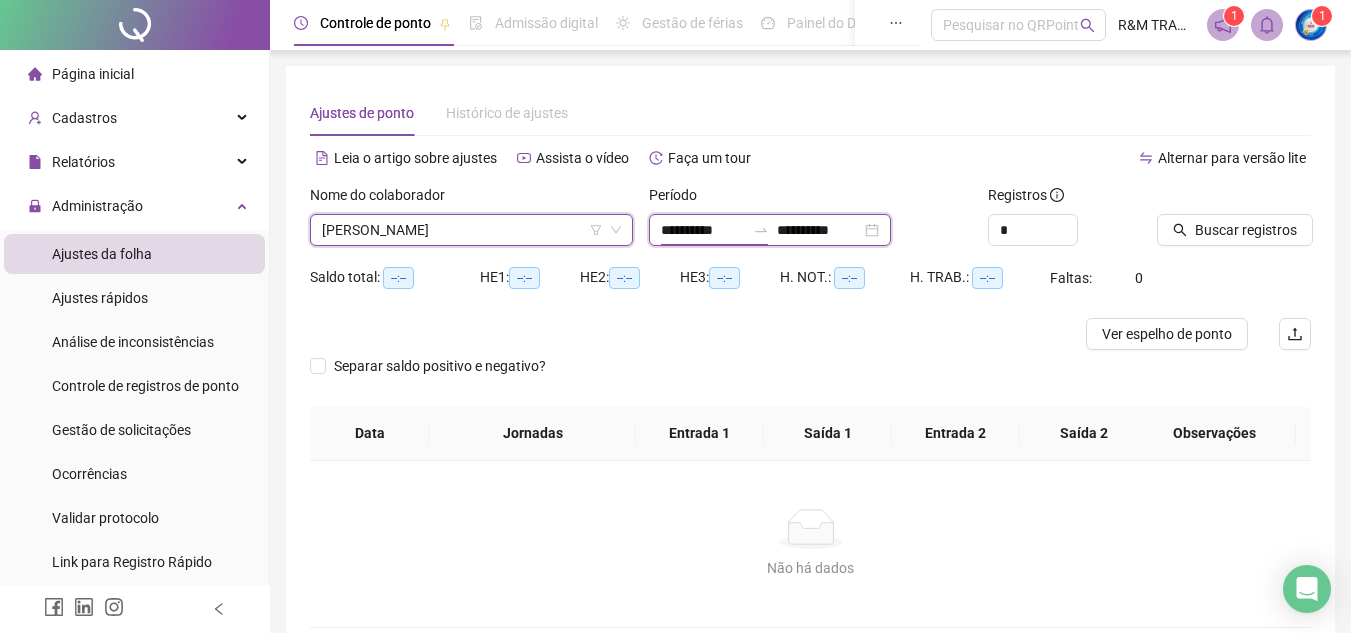 click on "**********" at bounding box center (703, 230) 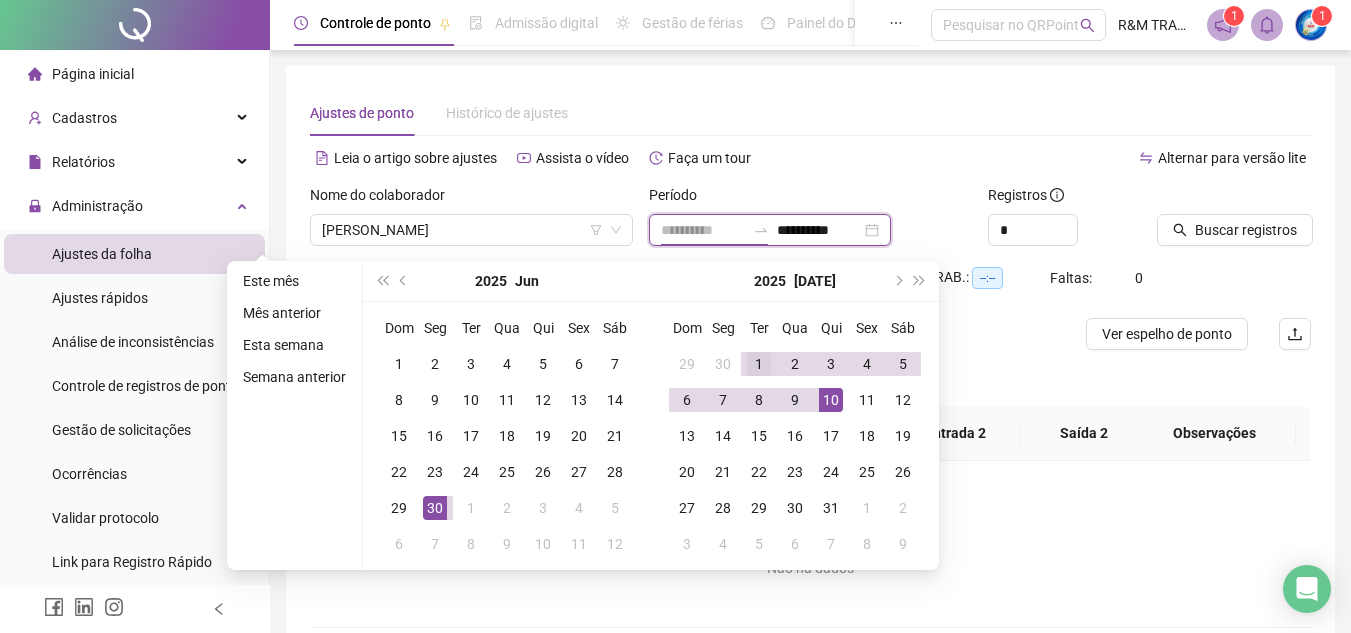 type on "**********" 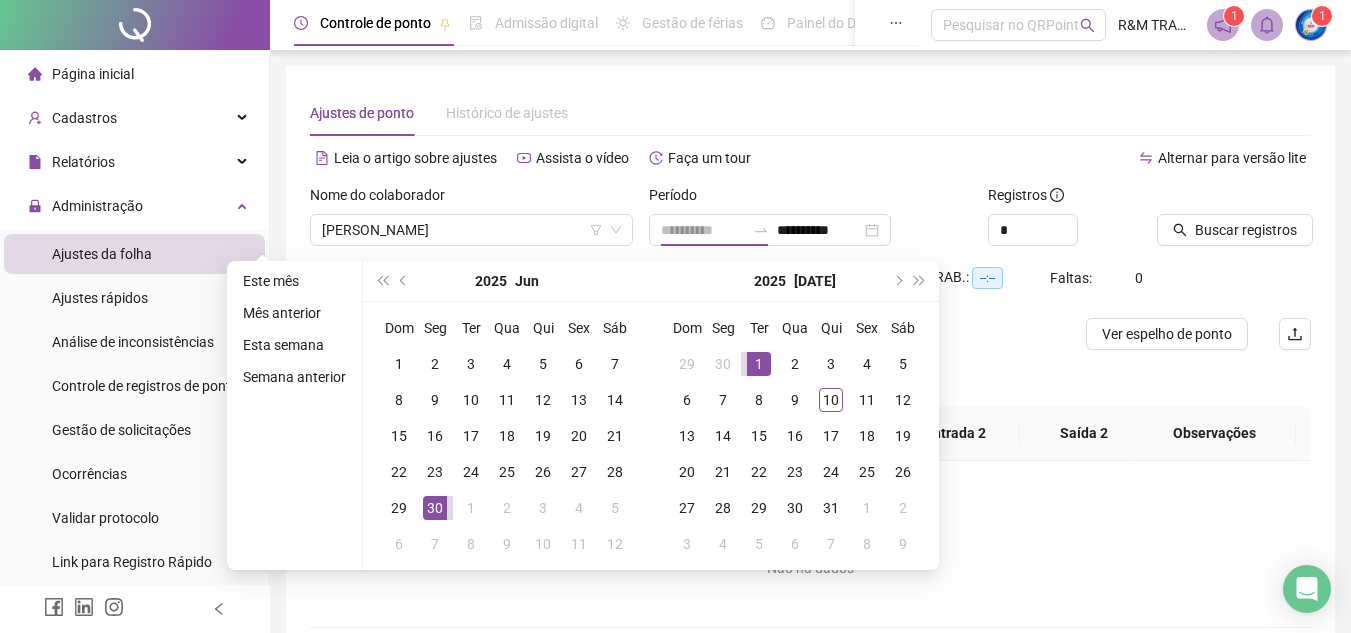 click on "1" at bounding box center (759, 364) 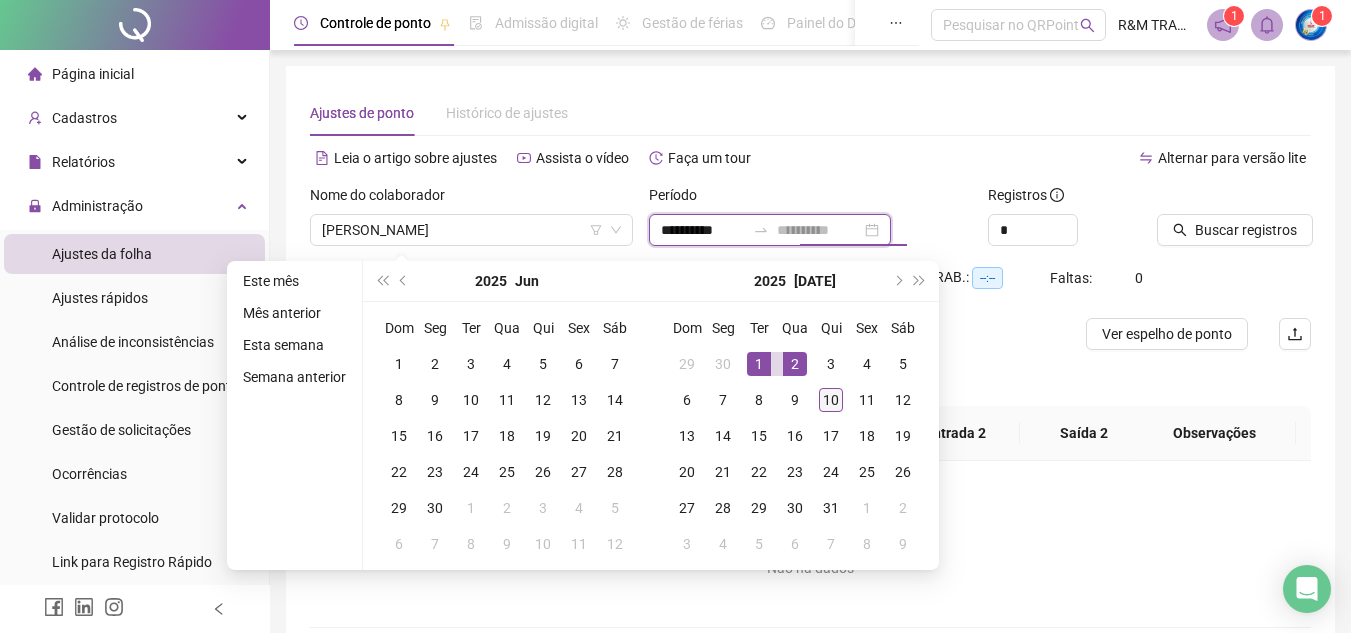 type on "**********" 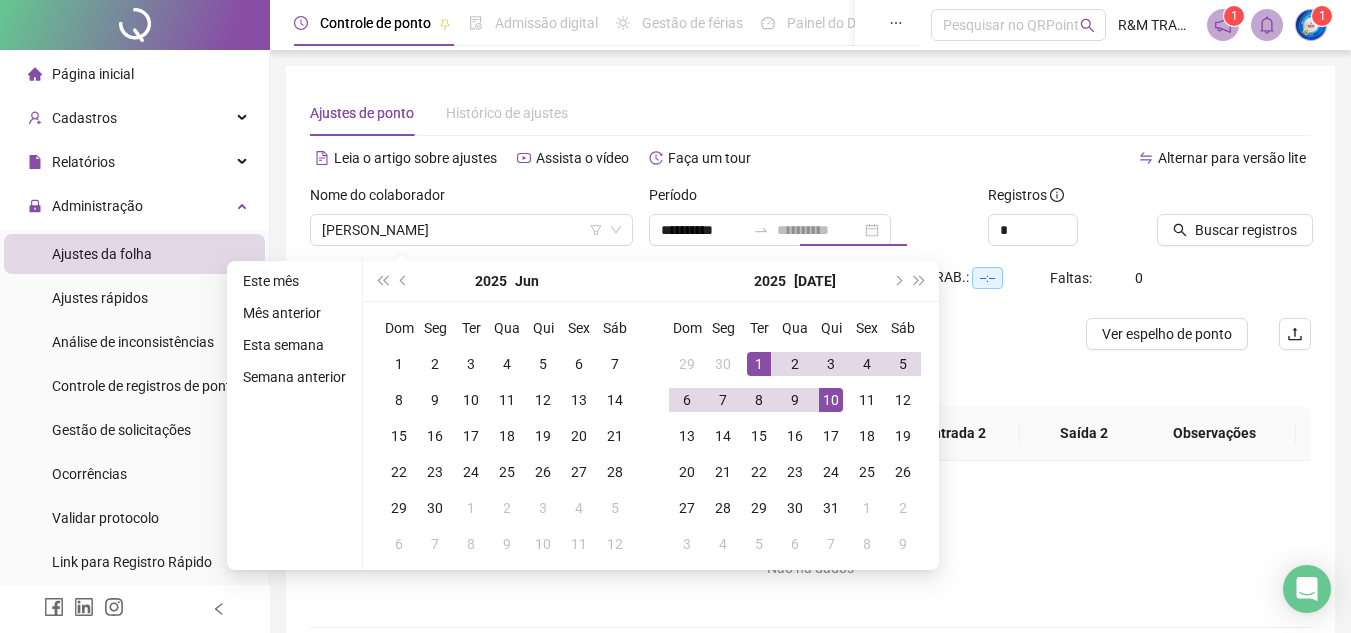 click on "10" at bounding box center [831, 400] 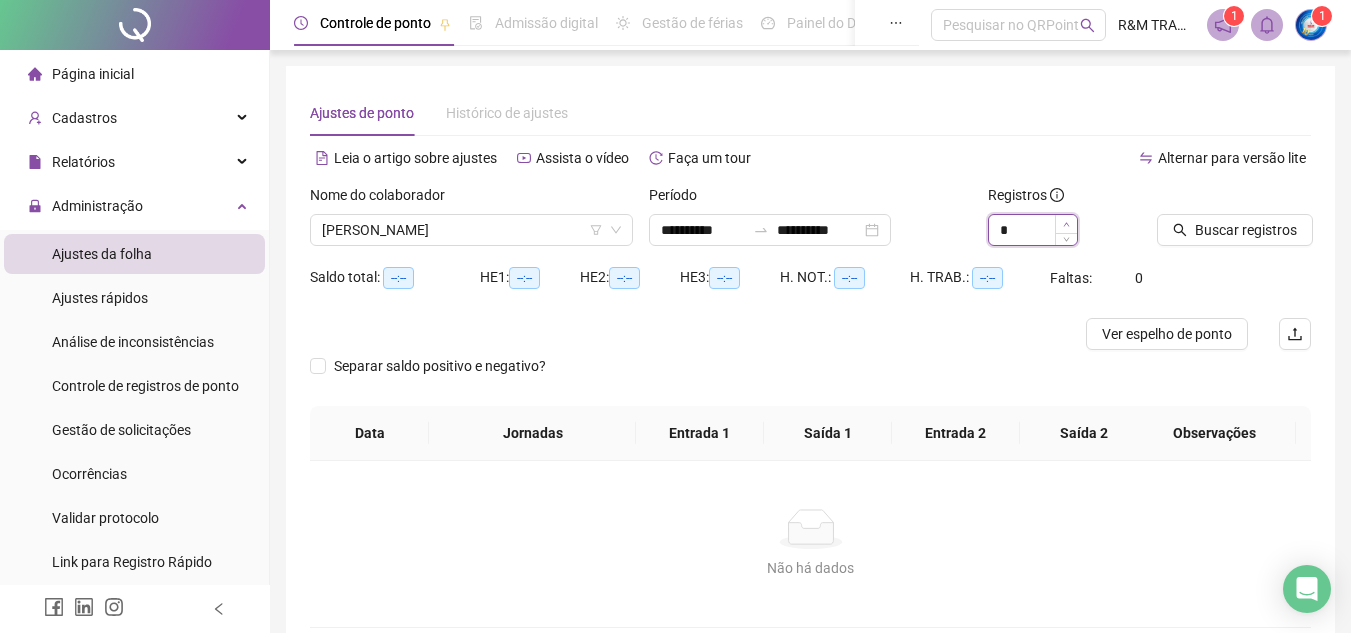 drag, startPoint x: 1042, startPoint y: 224, endPoint x: 1064, endPoint y: 227, distance: 22.203604 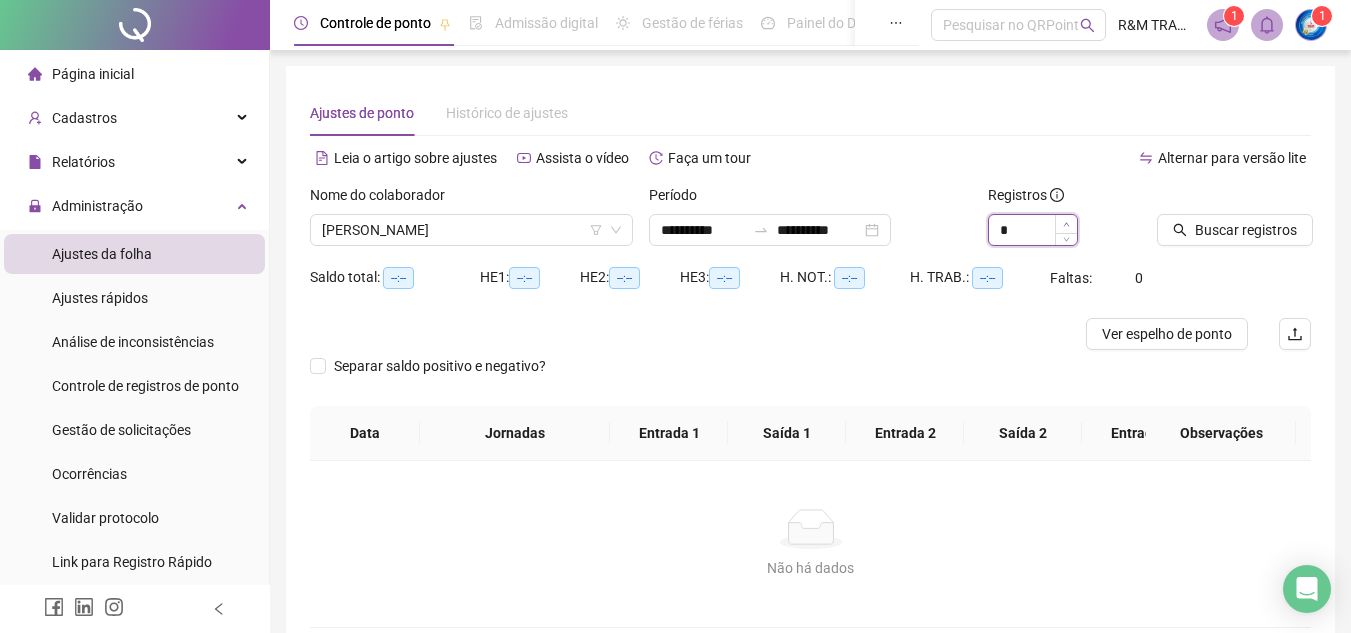 click 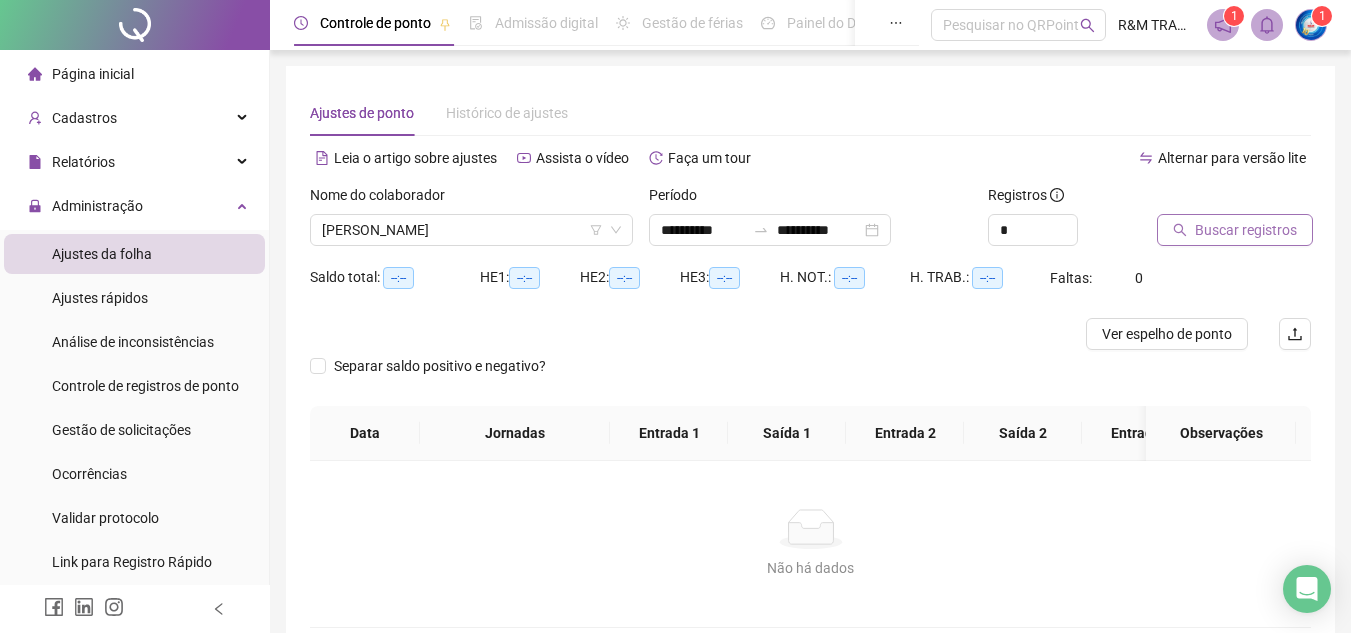 click on "Buscar registros" at bounding box center (1246, 230) 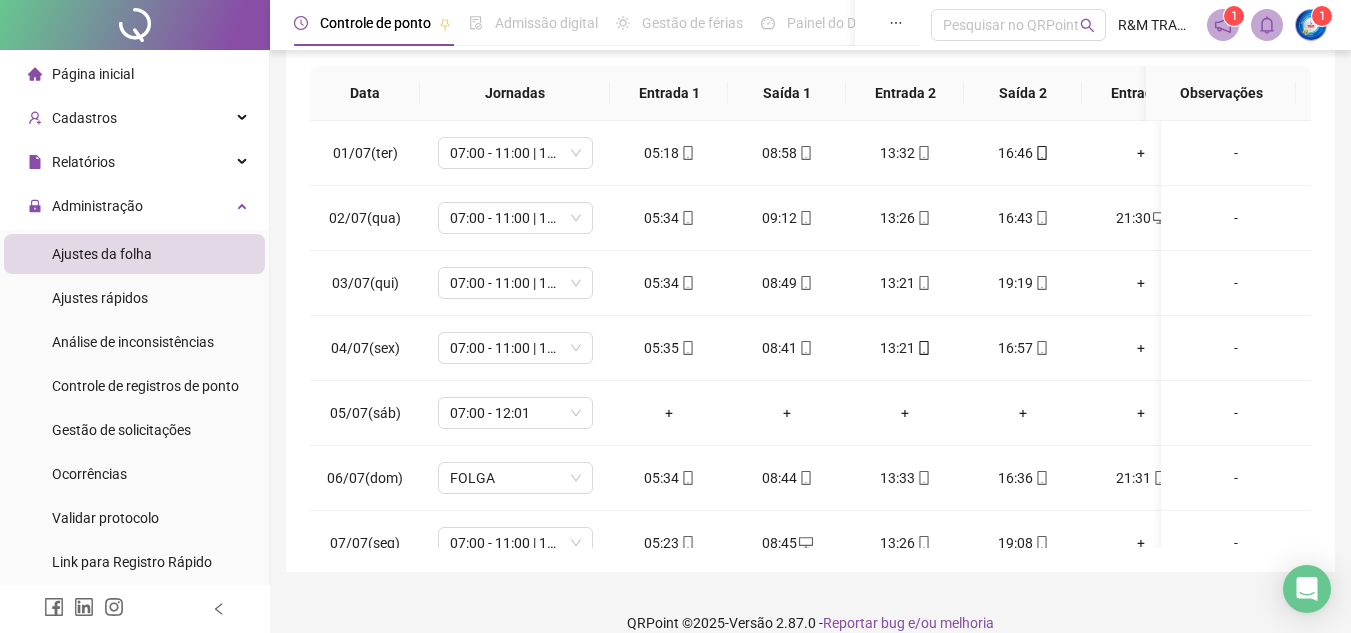 scroll, scrollTop: 350, scrollLeft: 0, axis: vertical 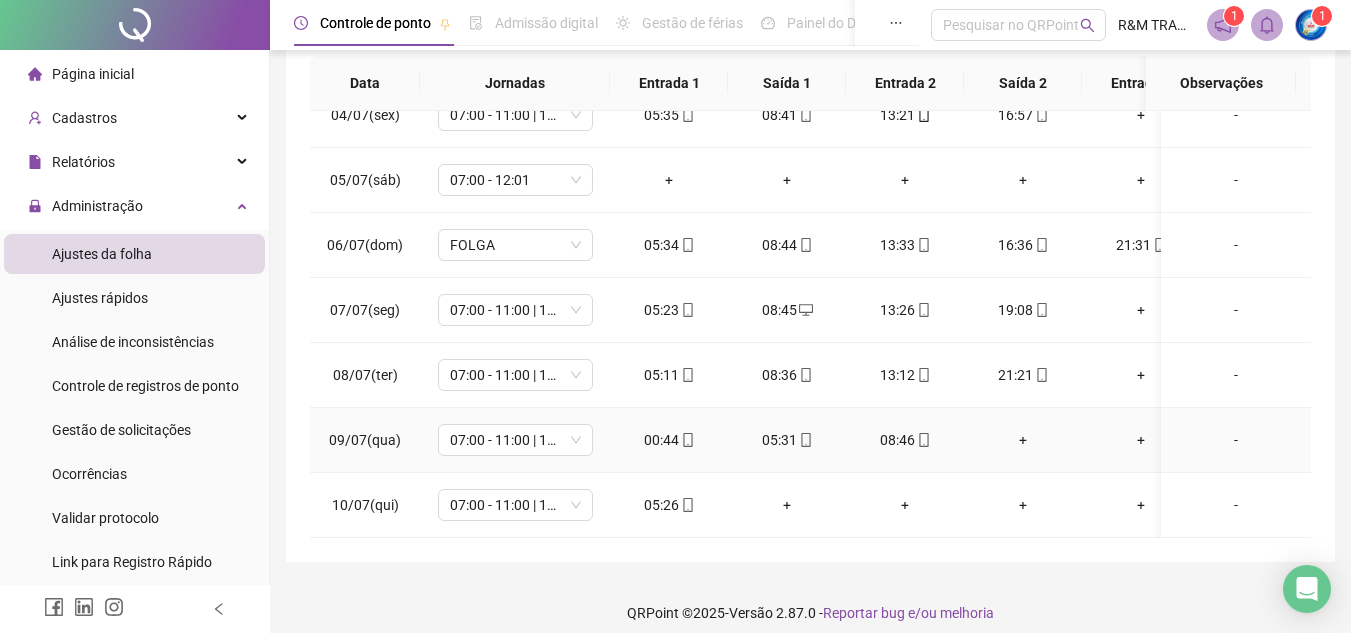 click at bounding box center (687, 440) 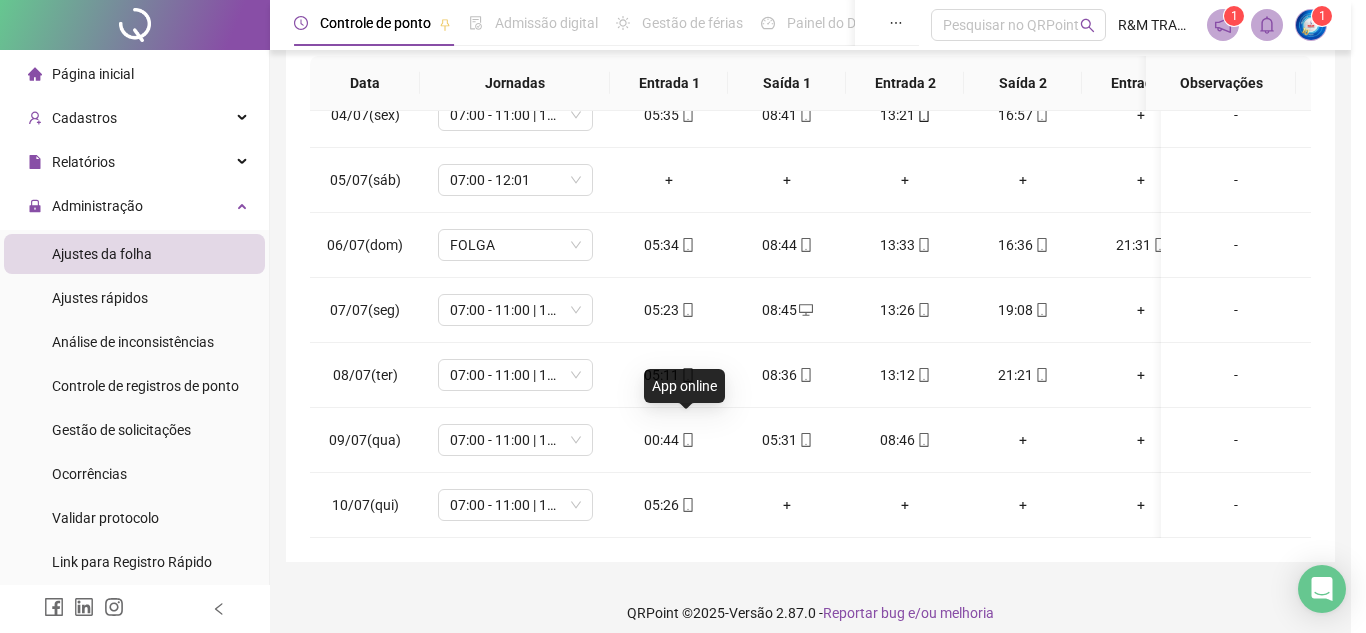 type on "**********" 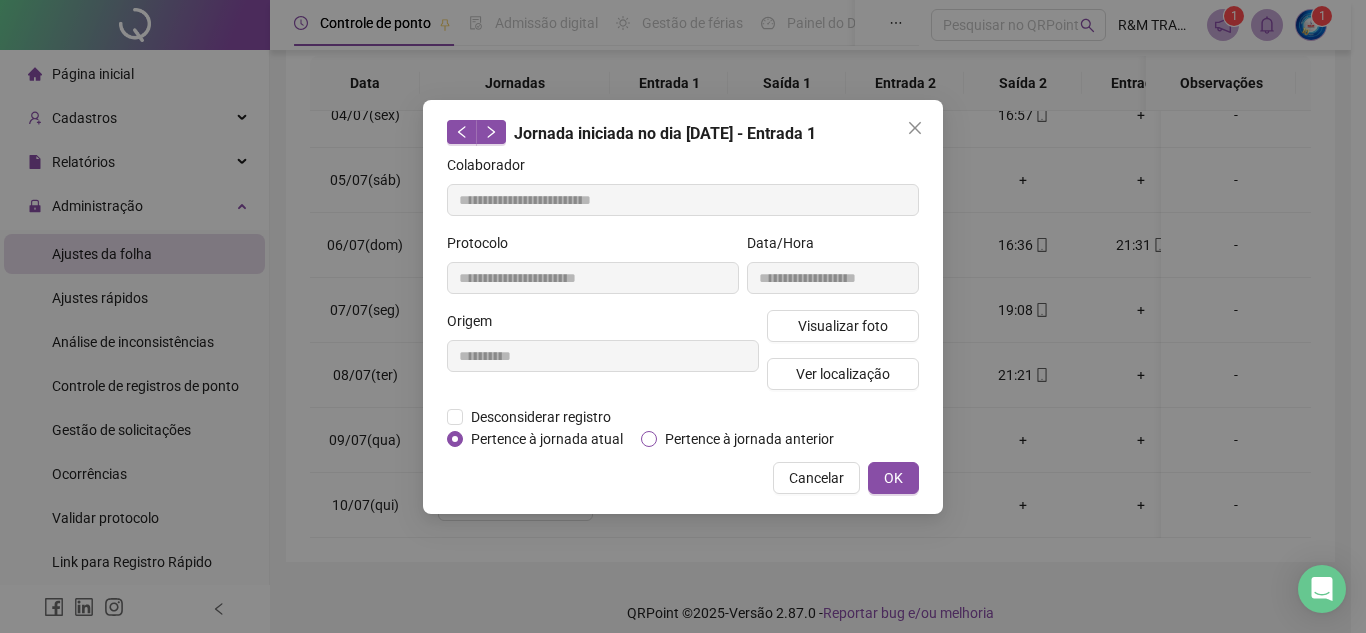 click on "Pertence à jornada anterior" at bounding box center (749, 439) 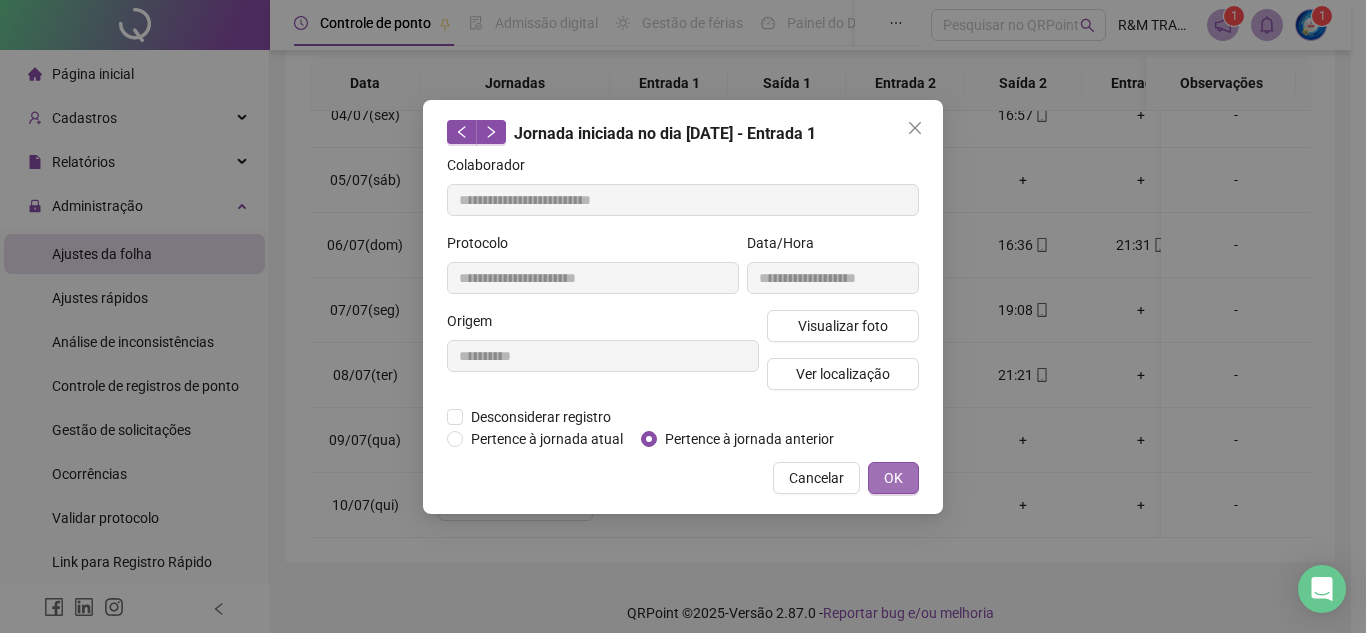 click on "OK" at bounding box center (893, 478) 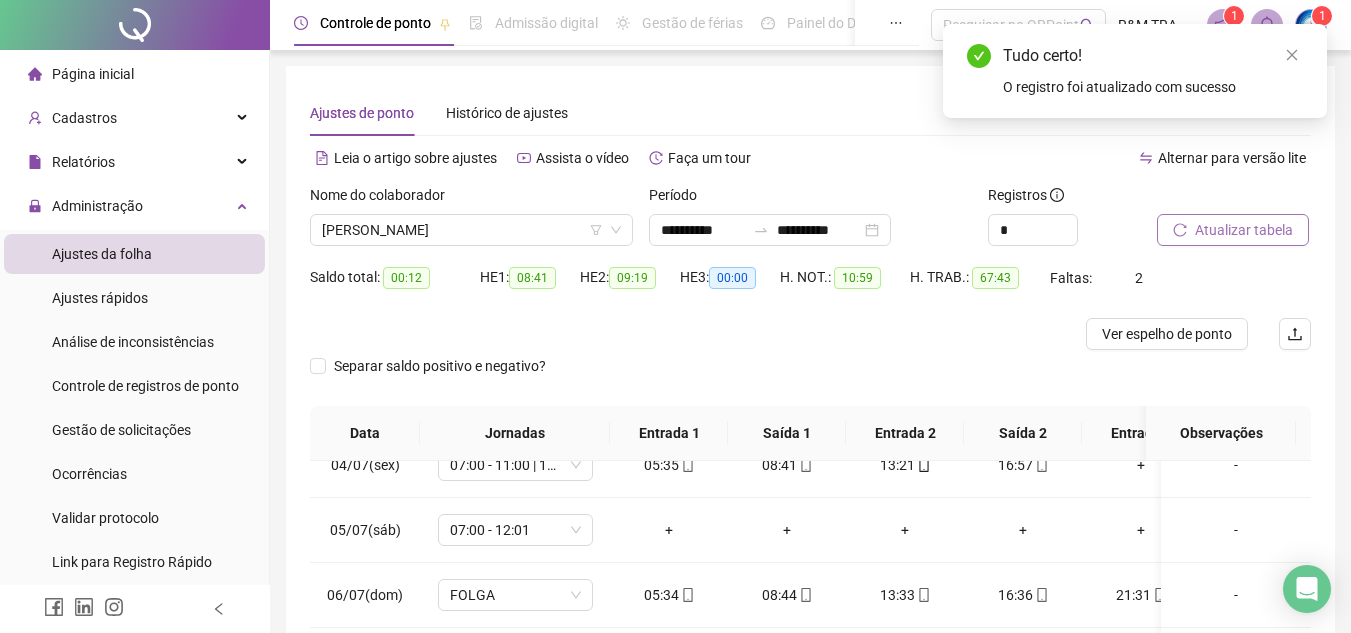 click on "Atualizar tabela" at bounding box center [1244, 230] 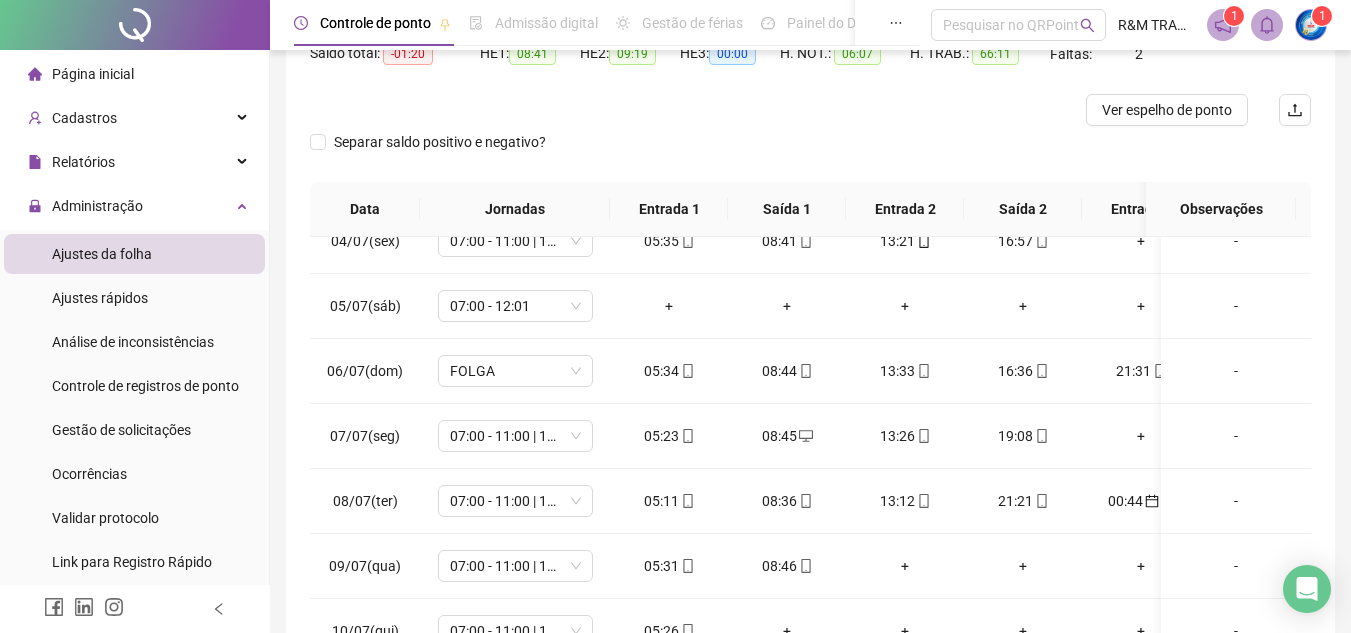 scroll, scrollTop: 365, scrollLeft: 0, axis: vertical 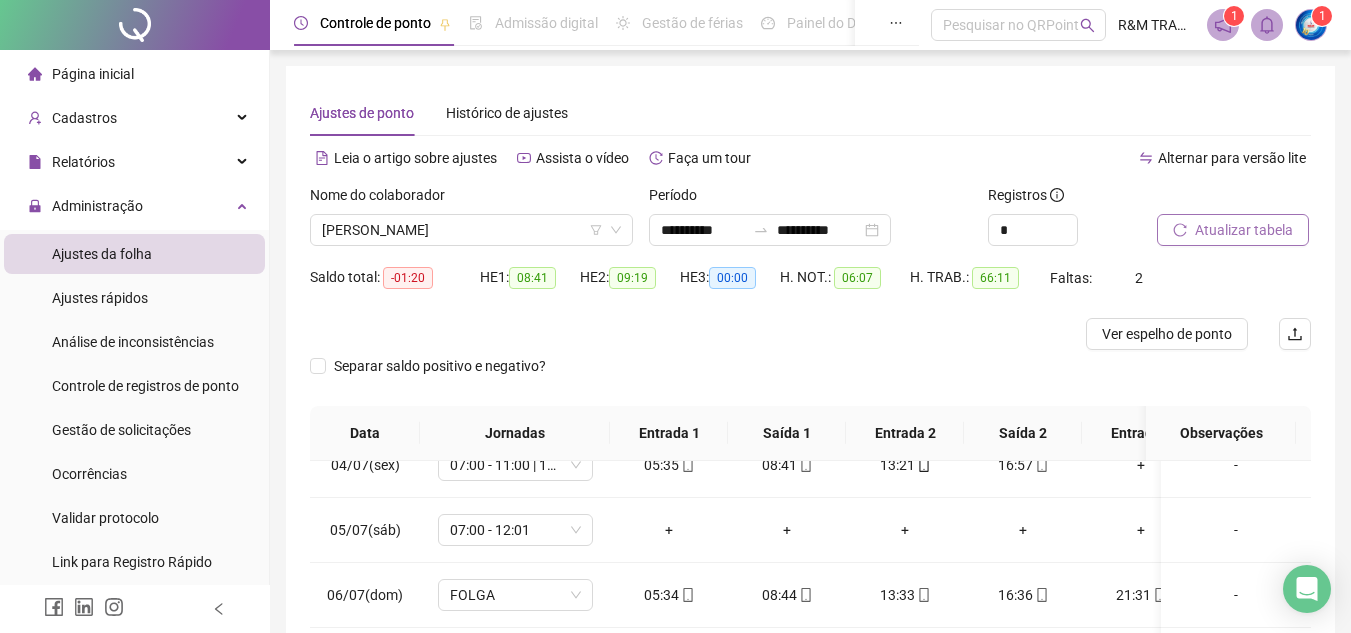 click on "Atualizar tabela" at bounding box center [1244, 230] 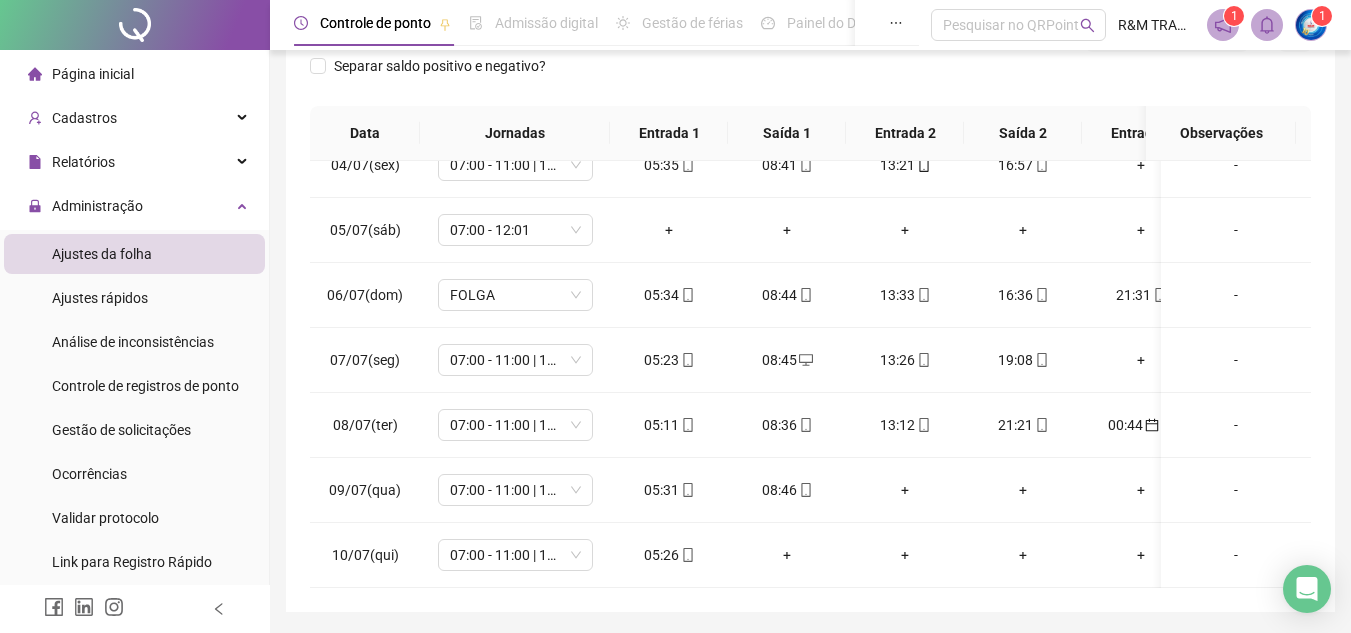 scroll, scrollTop: 347, scrollLeft: 0, axis: vertical 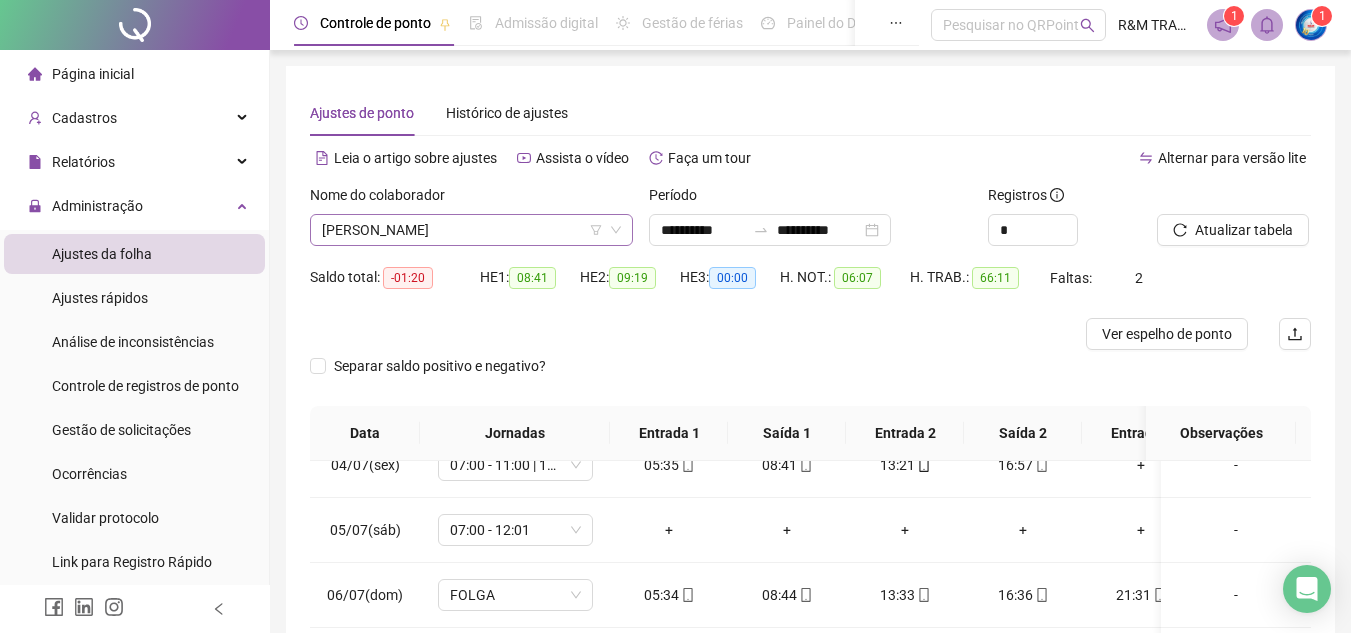 click on "[PERSON_NAME]" at bounding box center (471, 230) 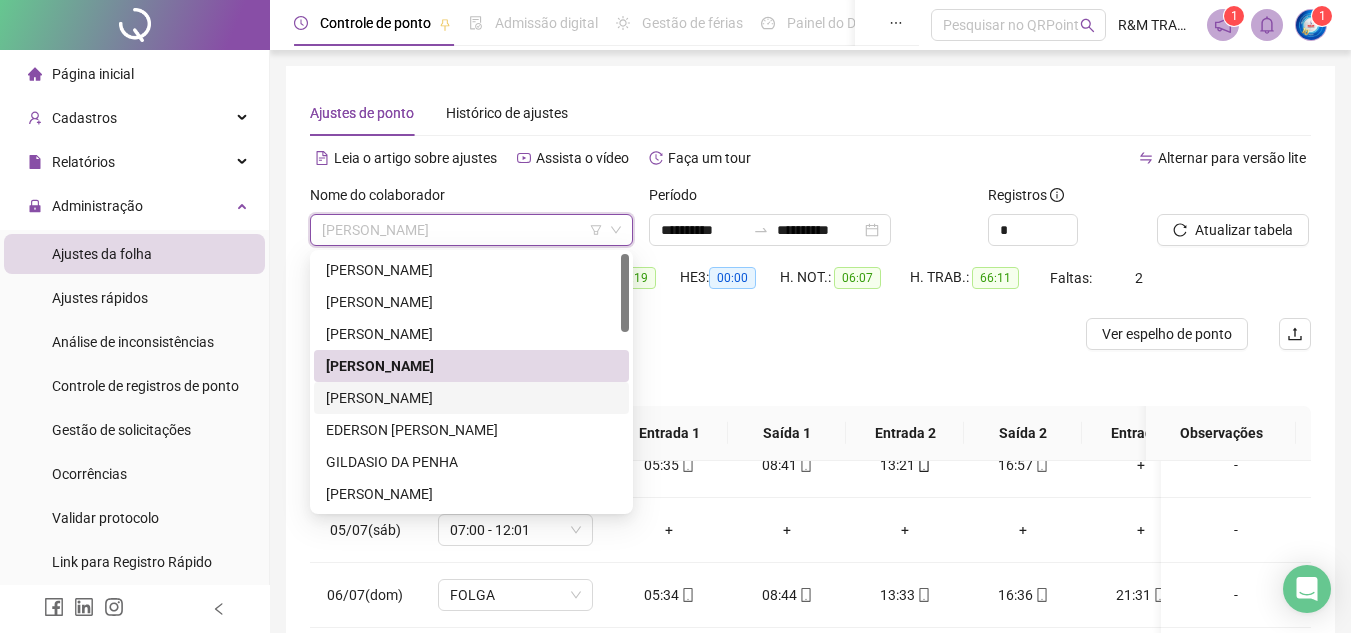 click on "[PERSON_NAME]" at bounding box center [471, 398] 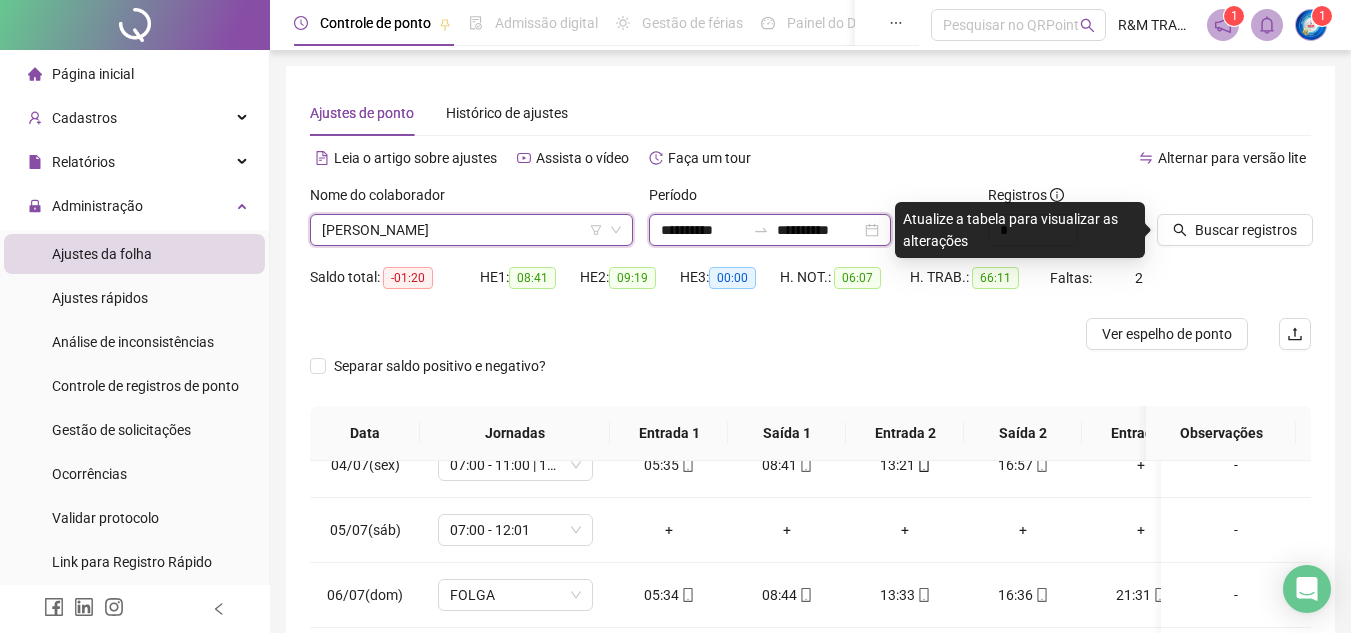 click on "**********" at bounding box center [703, 230] 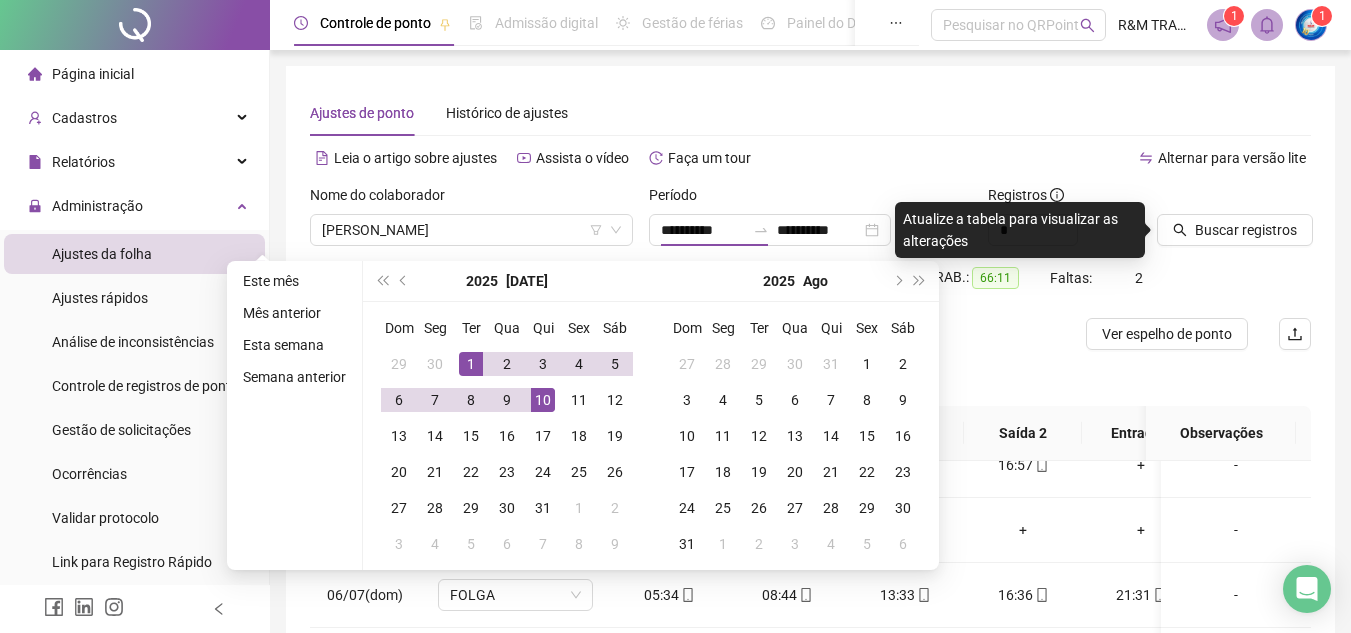 click on "Ajustes de ponto Histórico de ajustes" at bounding box center (810, 113) 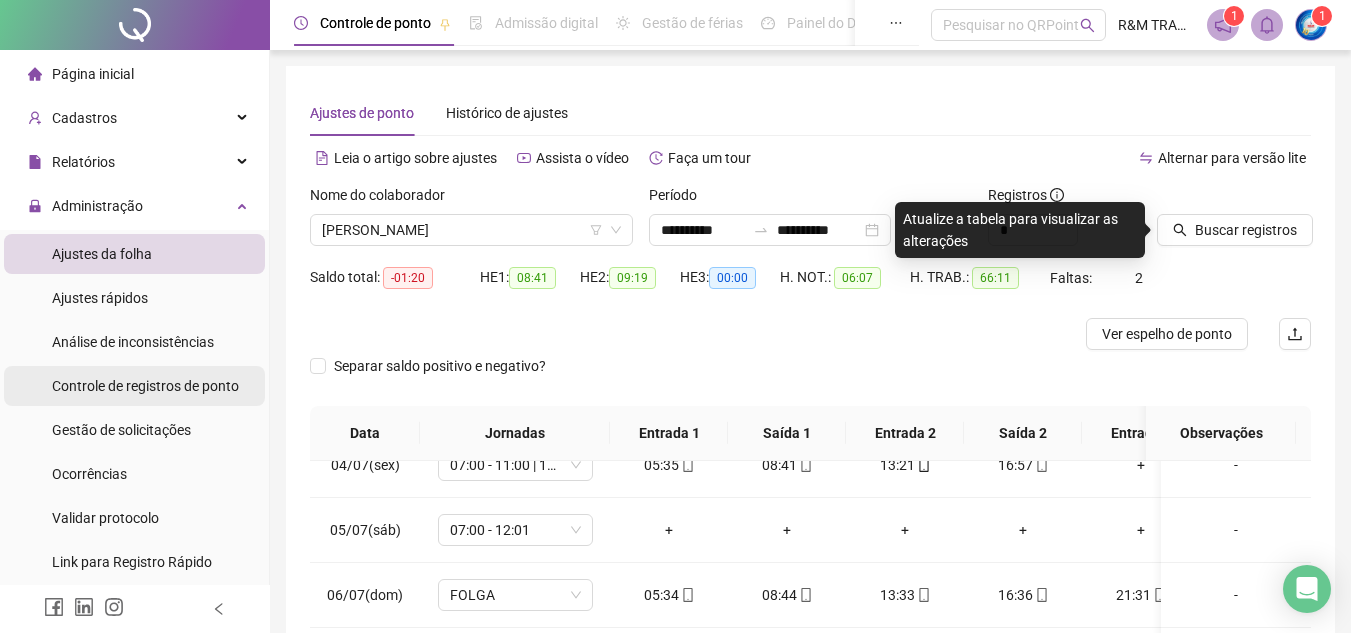 click on "Controle de registros de ponto" at bounding box center (145, 386) 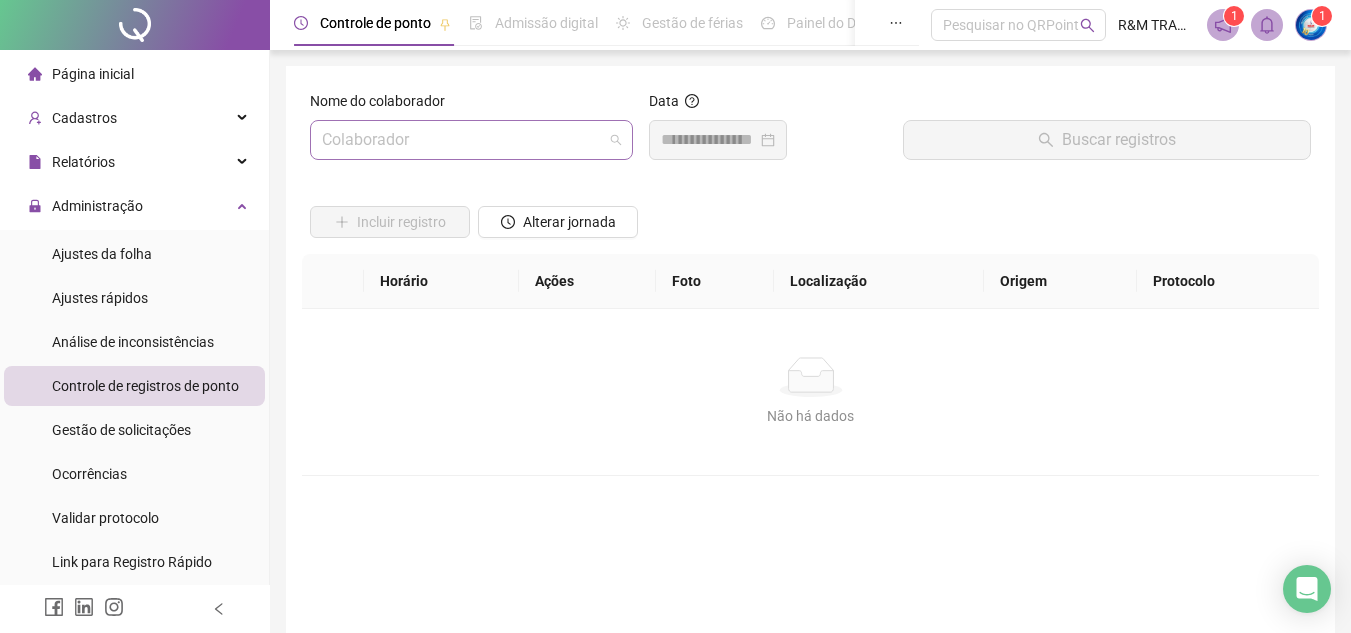 click at bounding box center [465, 140] 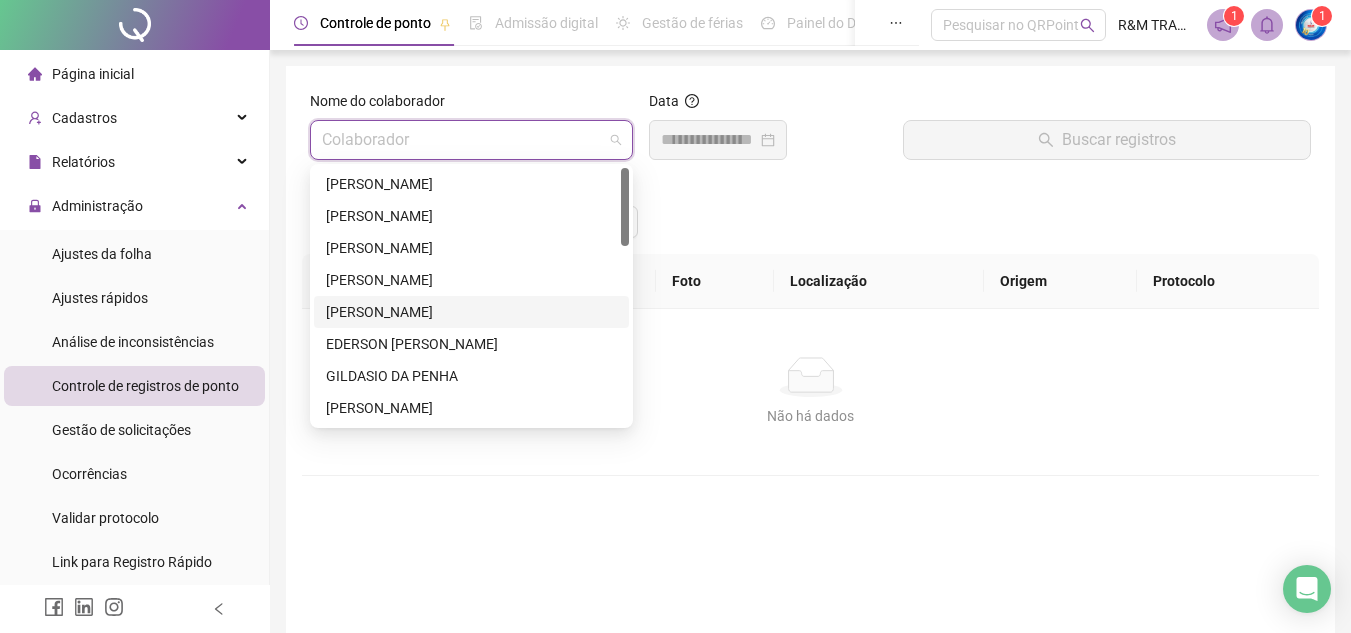 click on "[PERSON_NAME]" at bounding box center (471, 312) 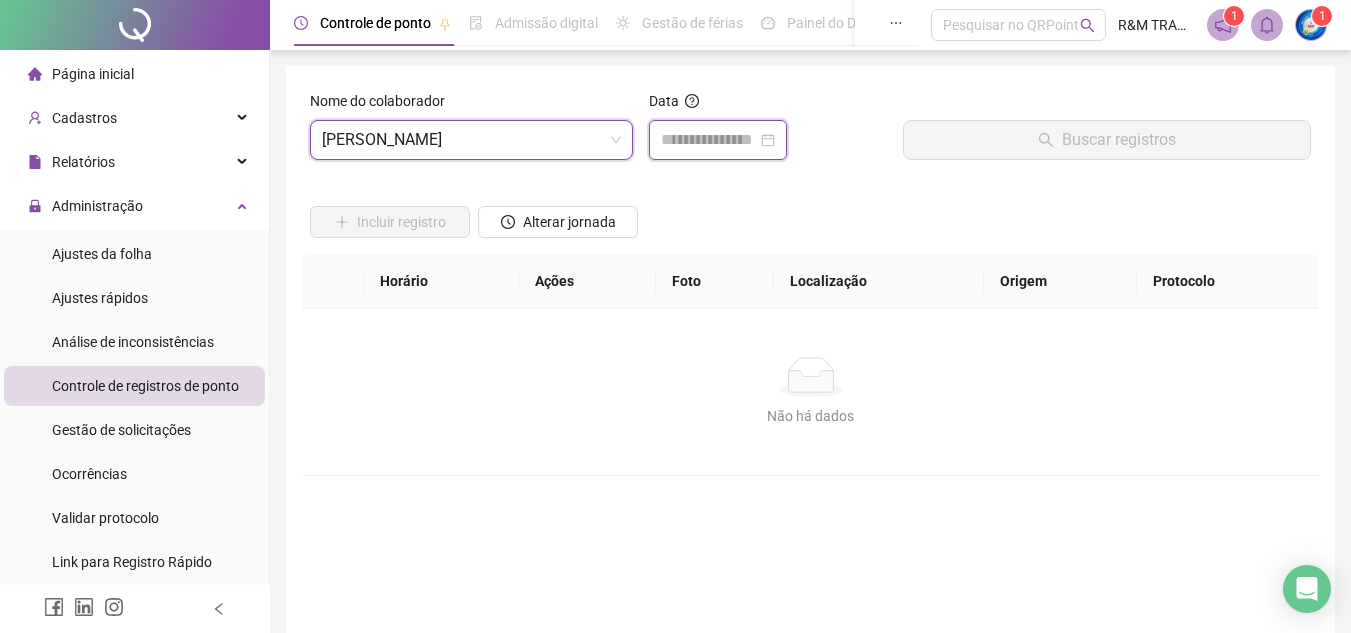 click at bounding box center [709, 140] 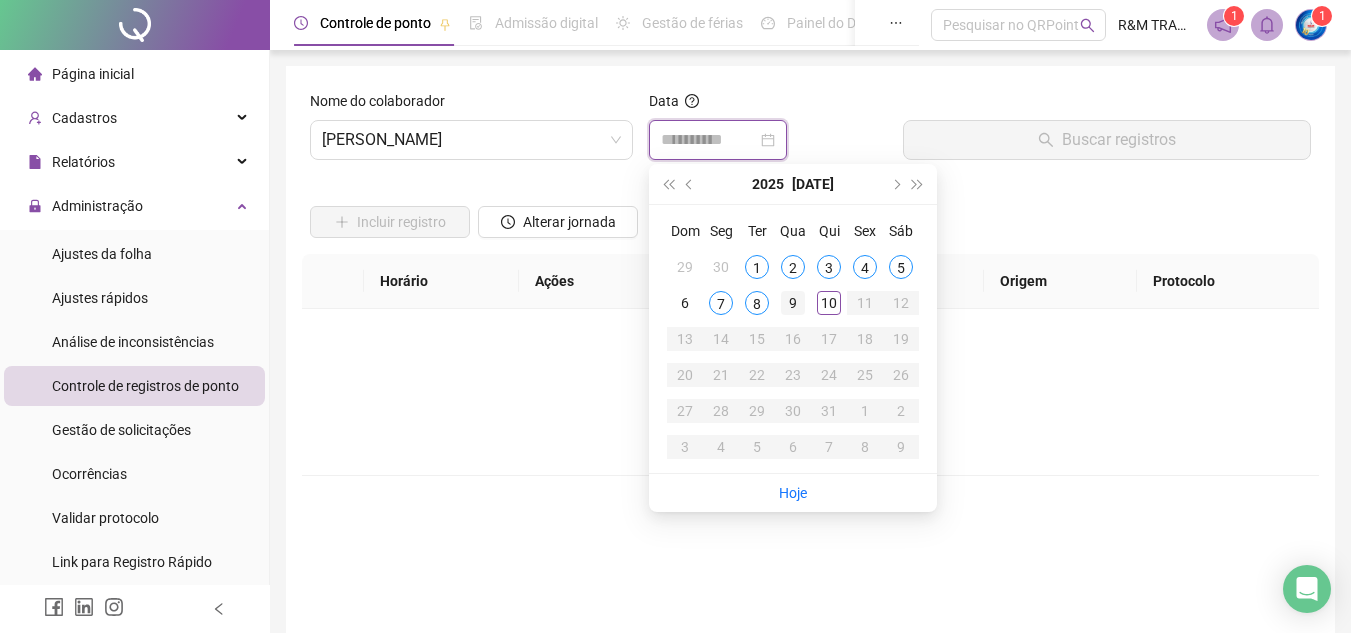 type on "**********" 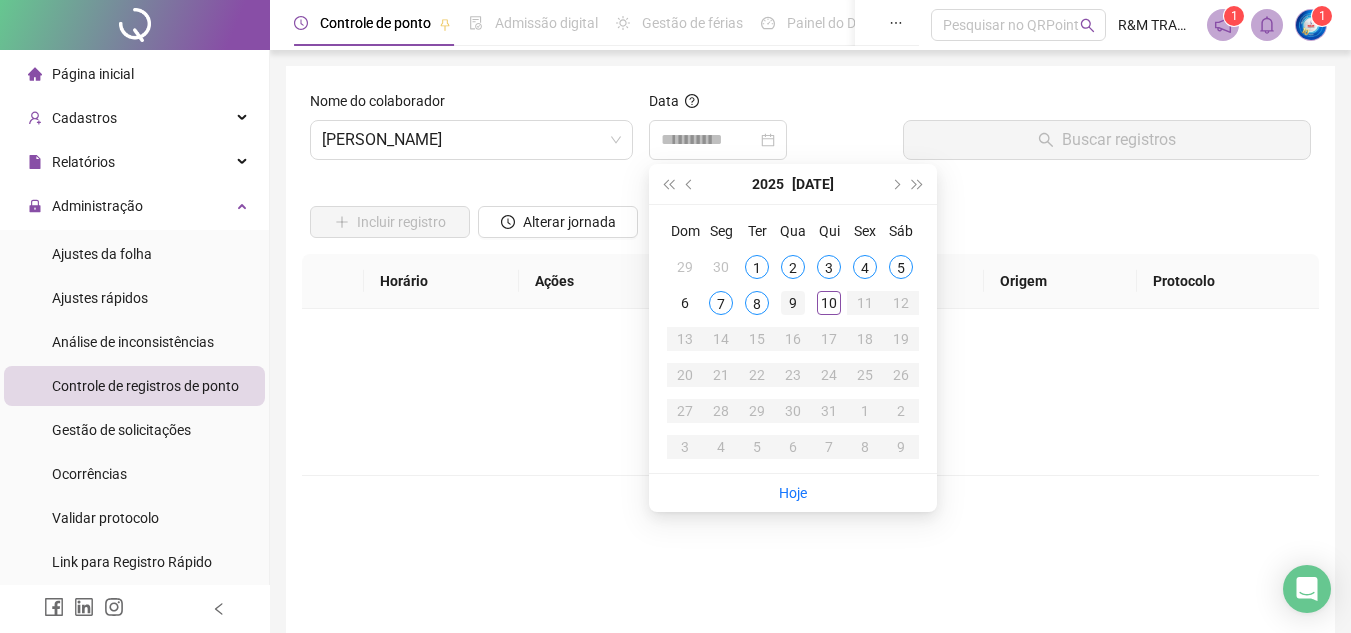 click on "9" at bounding box center [793, 303] 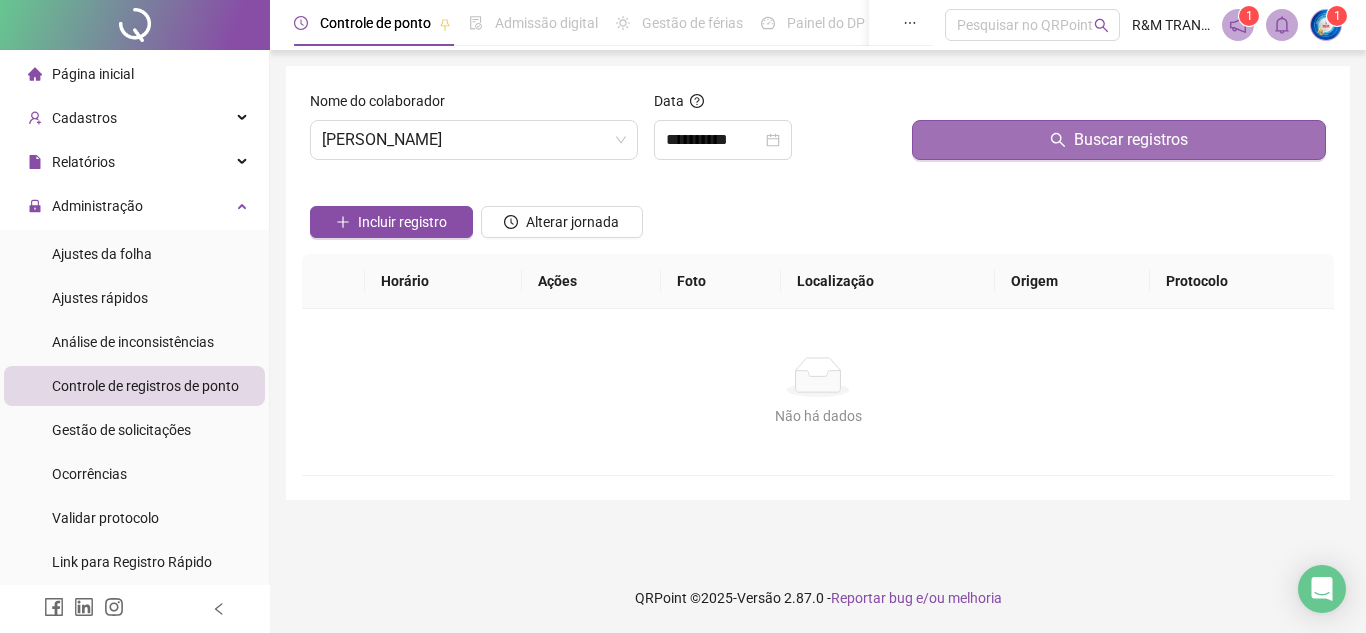 click on "Buscar registros" at bounding box center (1131, 140) 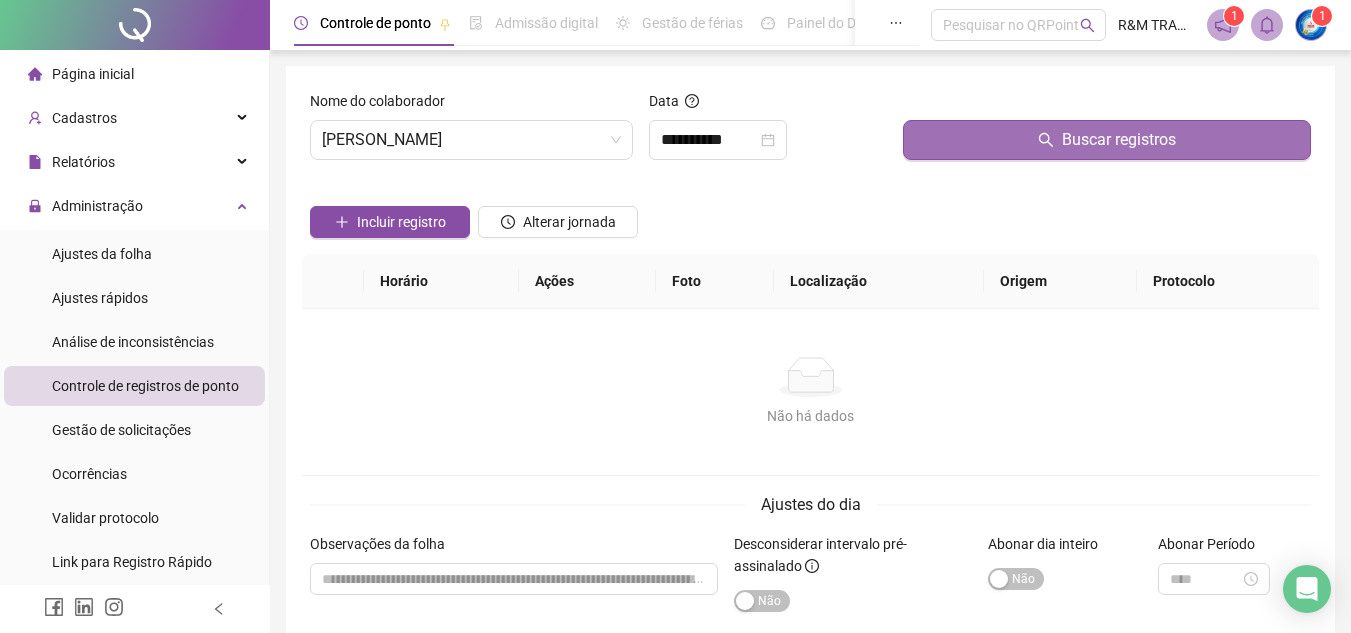 click on "Buscar registros" at bounding box center (1107, 140) 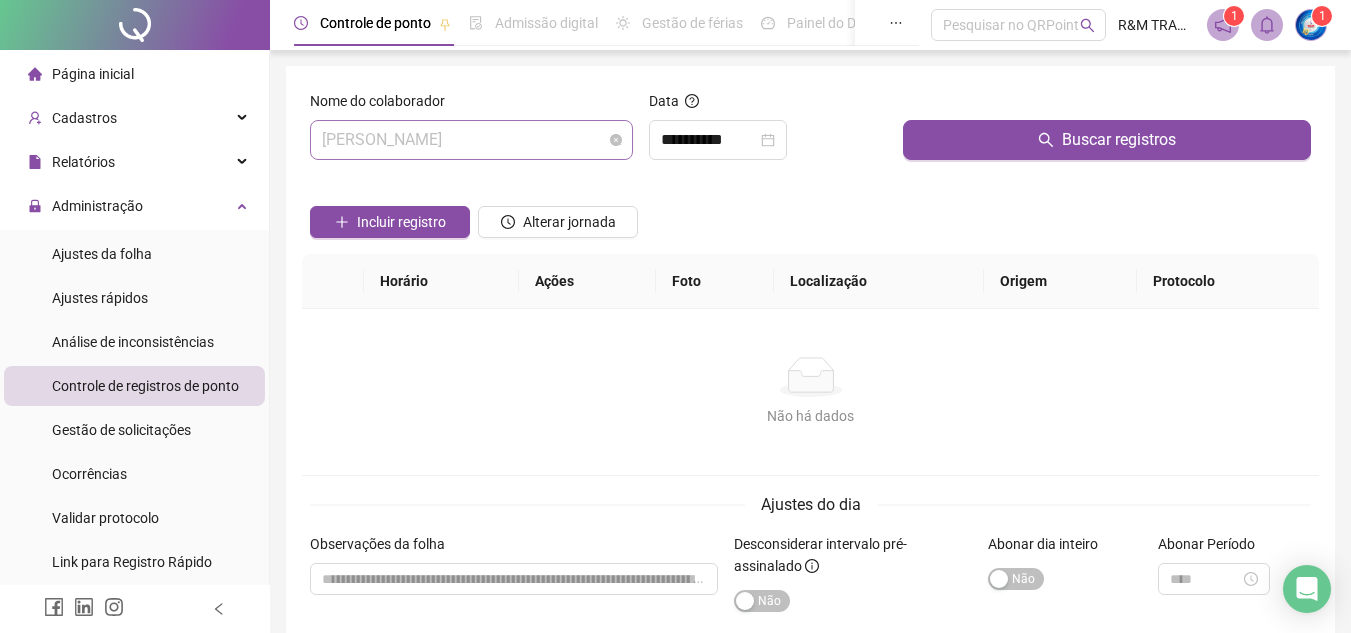 click on "[PERSON_NAME]" at bounding box center (471, 140) 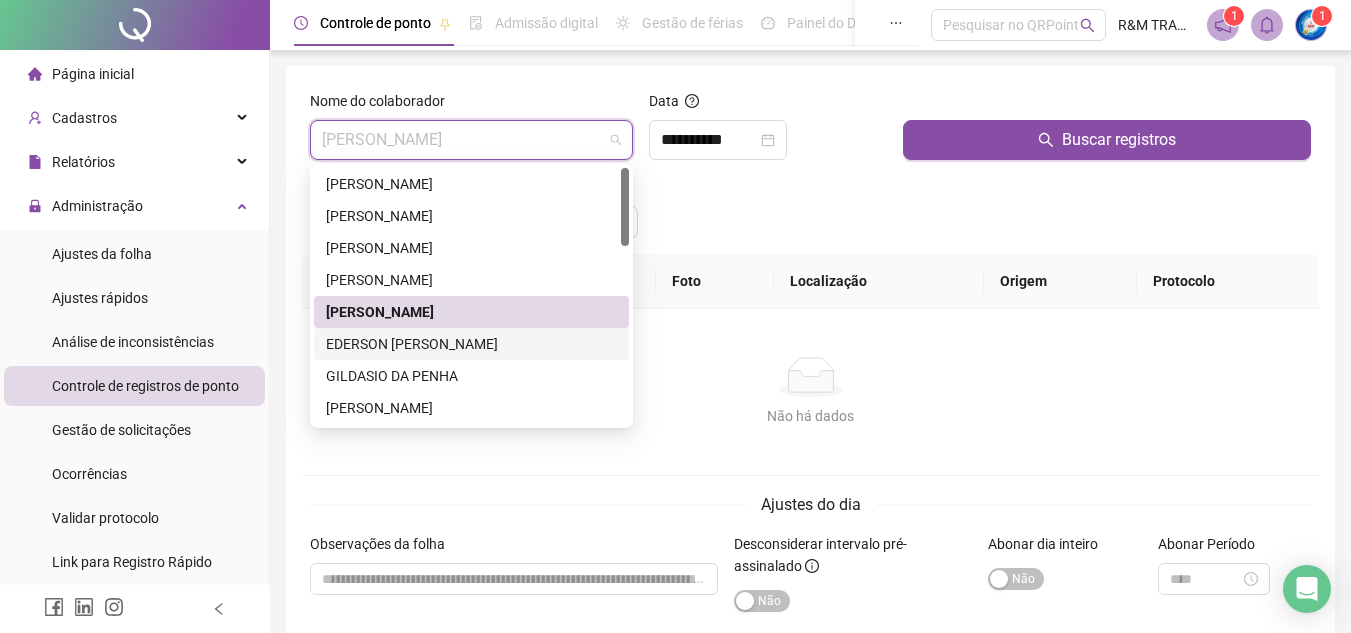 click on "EDERSON [PERSON_NAME]" at bounding box center (471, 344) 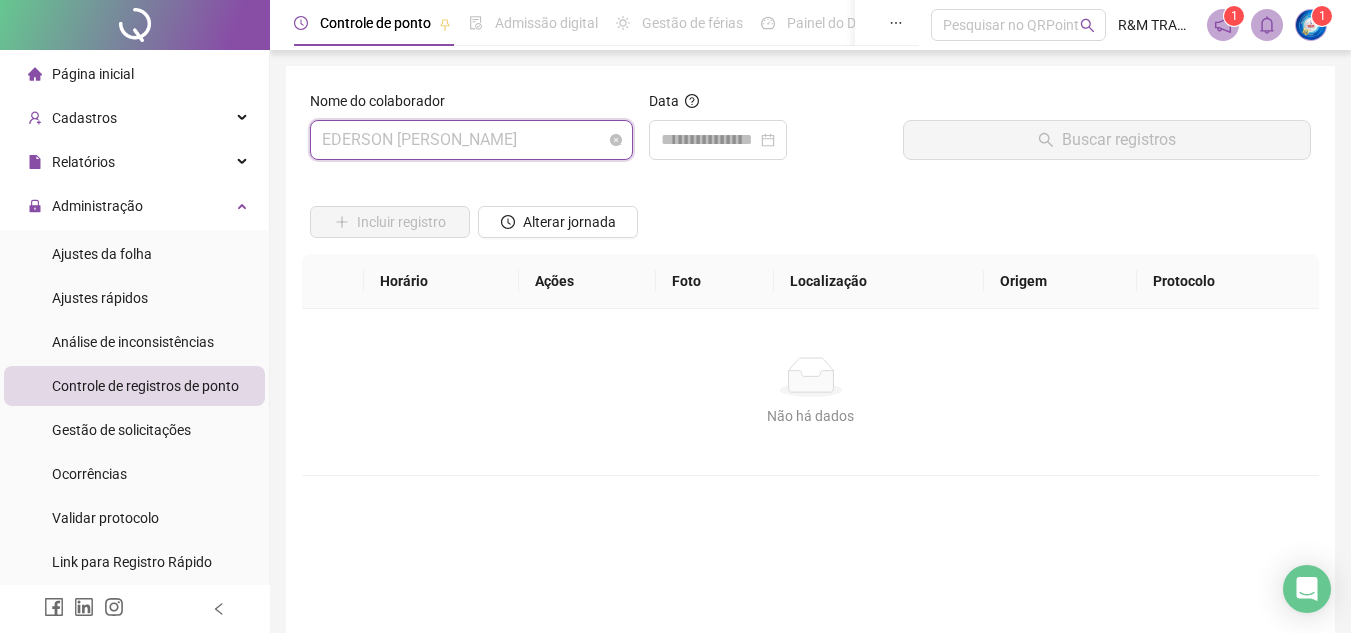 click on "EDERSON [PERSON_NAME]" at bounding box center [471, 140] 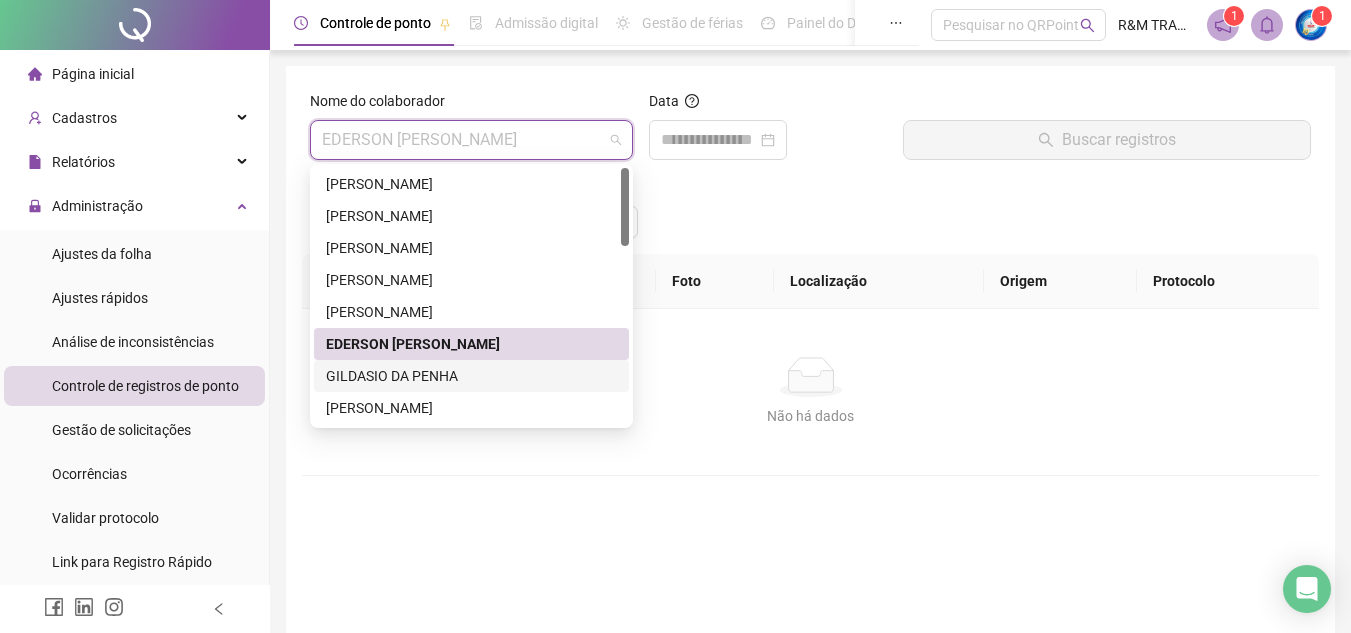 click on "GILDASIO DA PENHA" at bounding box center (471, 376) 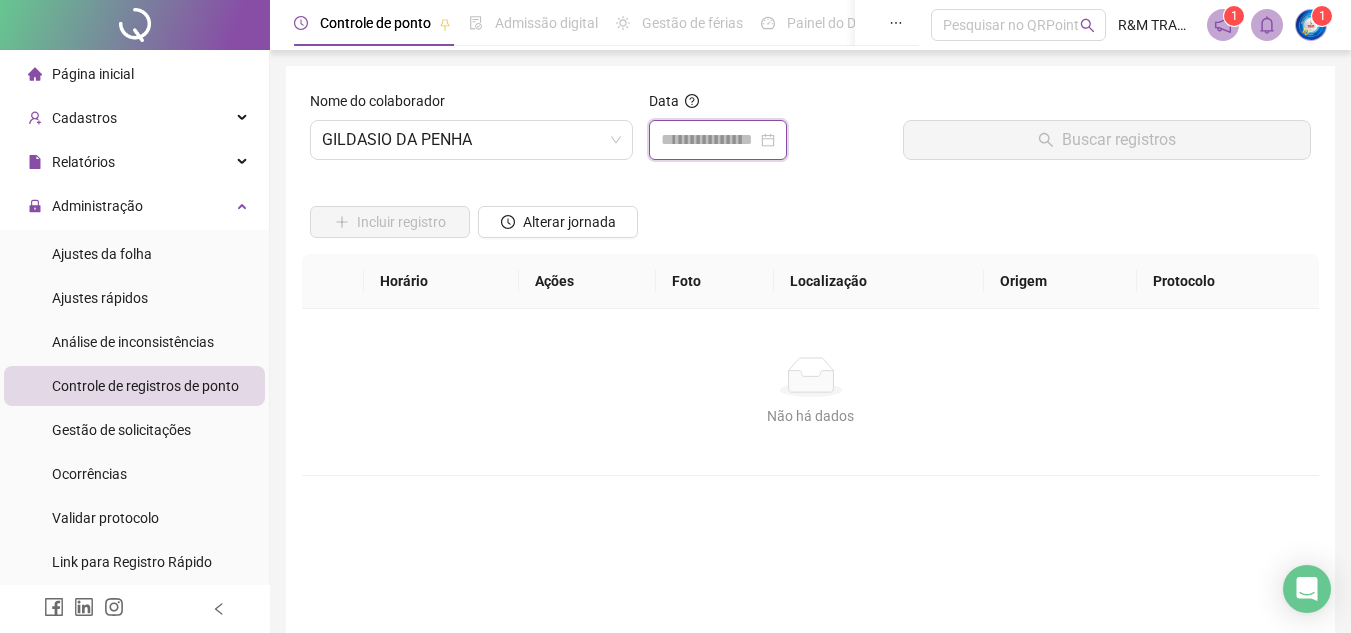 click at bounding box center (709, 140) 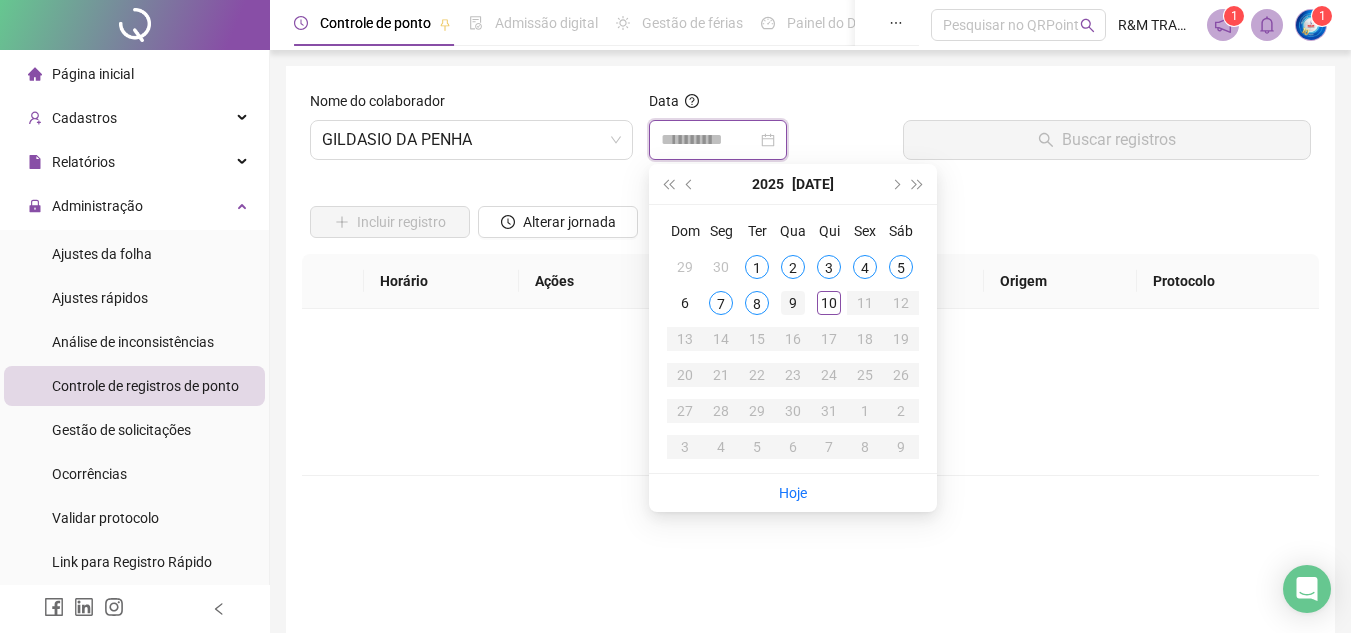 type on "**********" 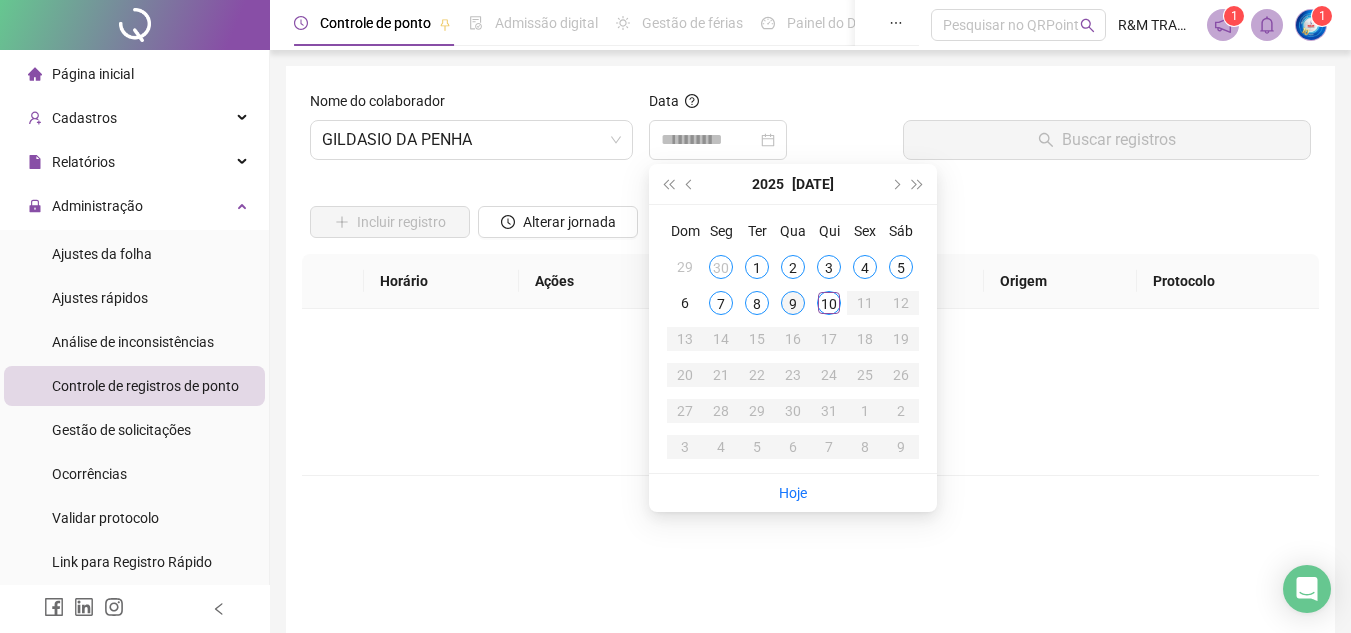 click on "9" at bounding box center (793, 303) 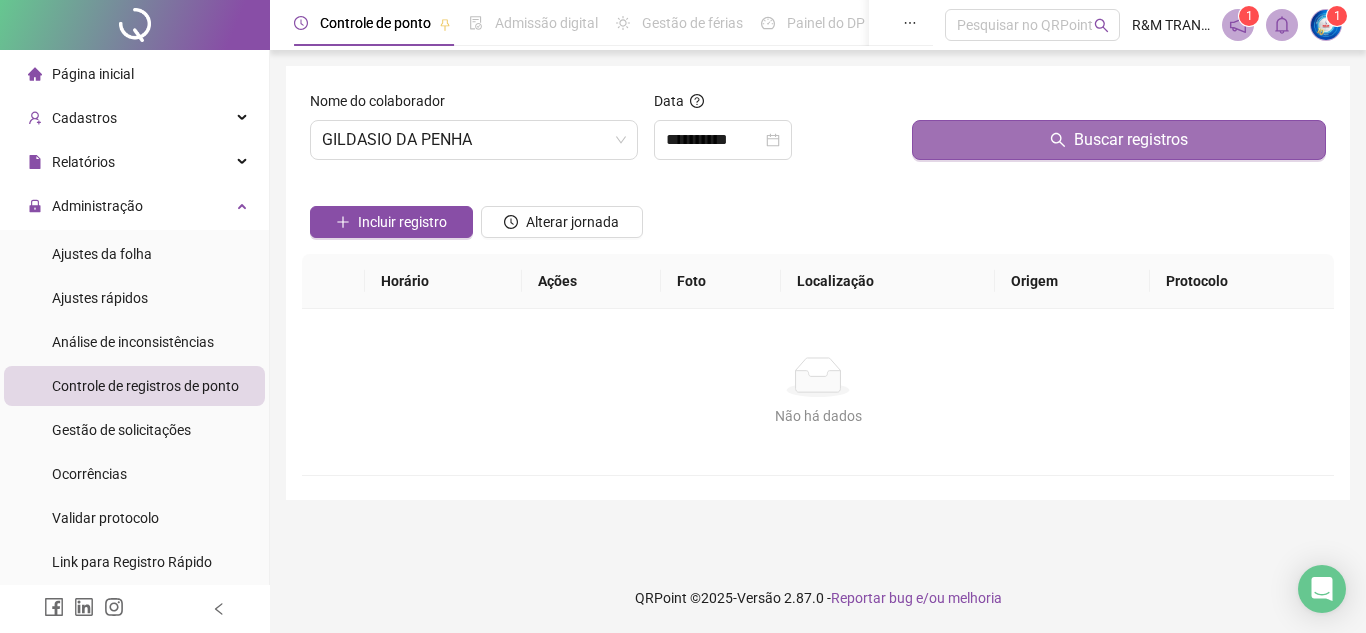 click on "Buscar registros" at bounding box center [1131, 140] 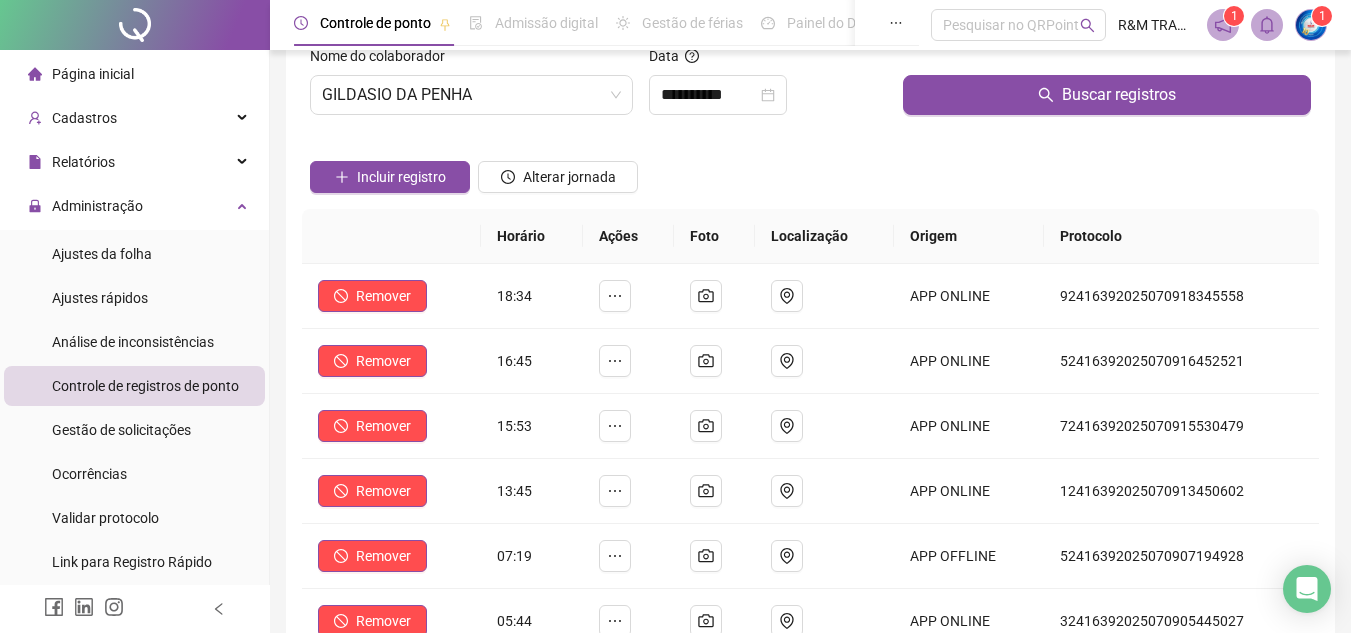 scroll, scrollTop: 0, scrollLeft: 0, axis: both 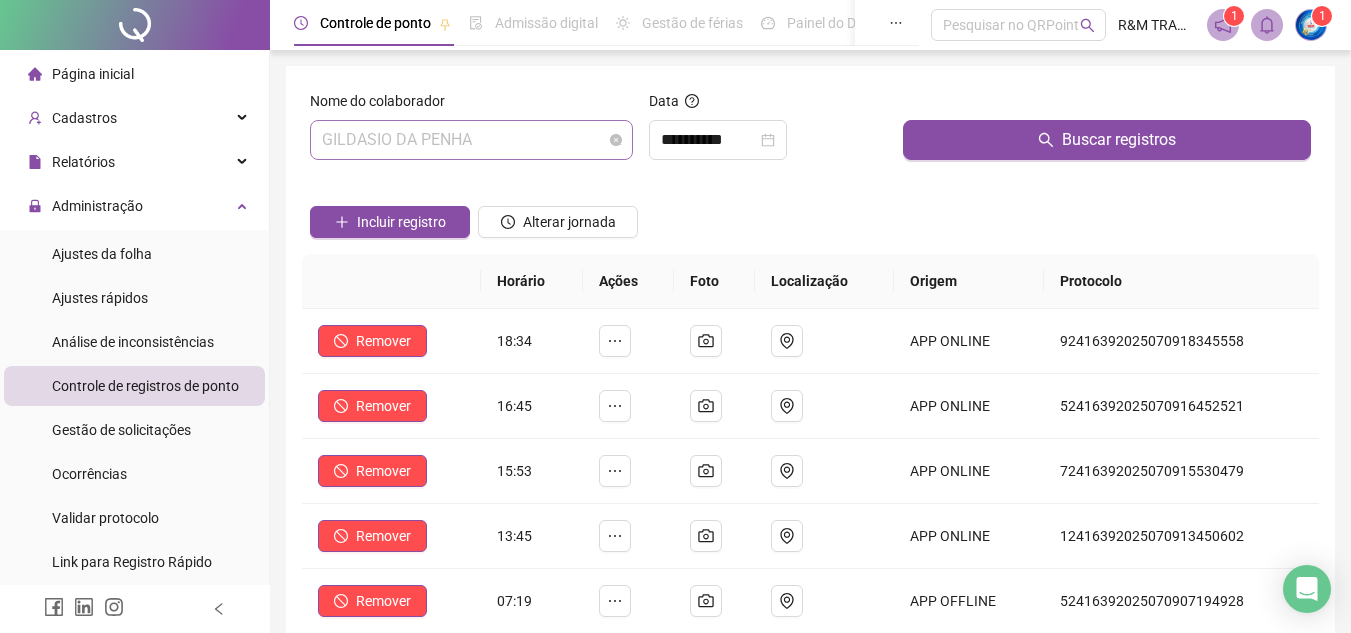 click on "GILDASIO DA PENHA" at bounding box center (471, 140) 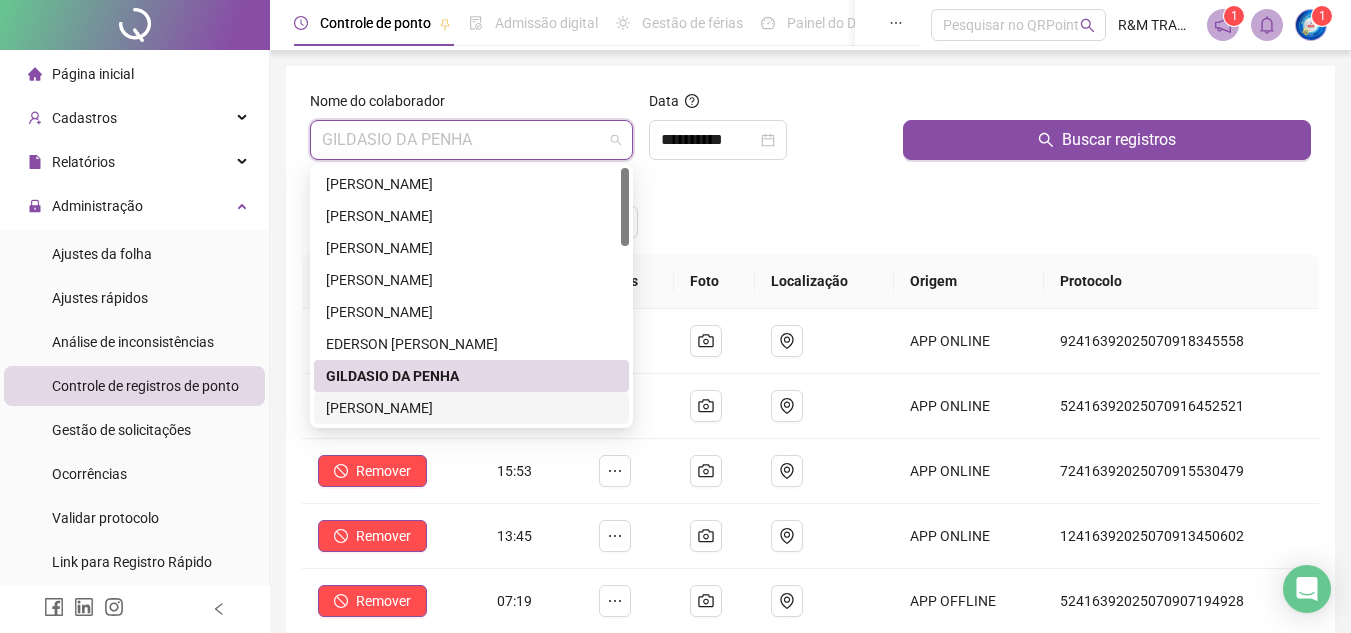 click on "[PERSON_NAME]" at bounding box center [471, 408] 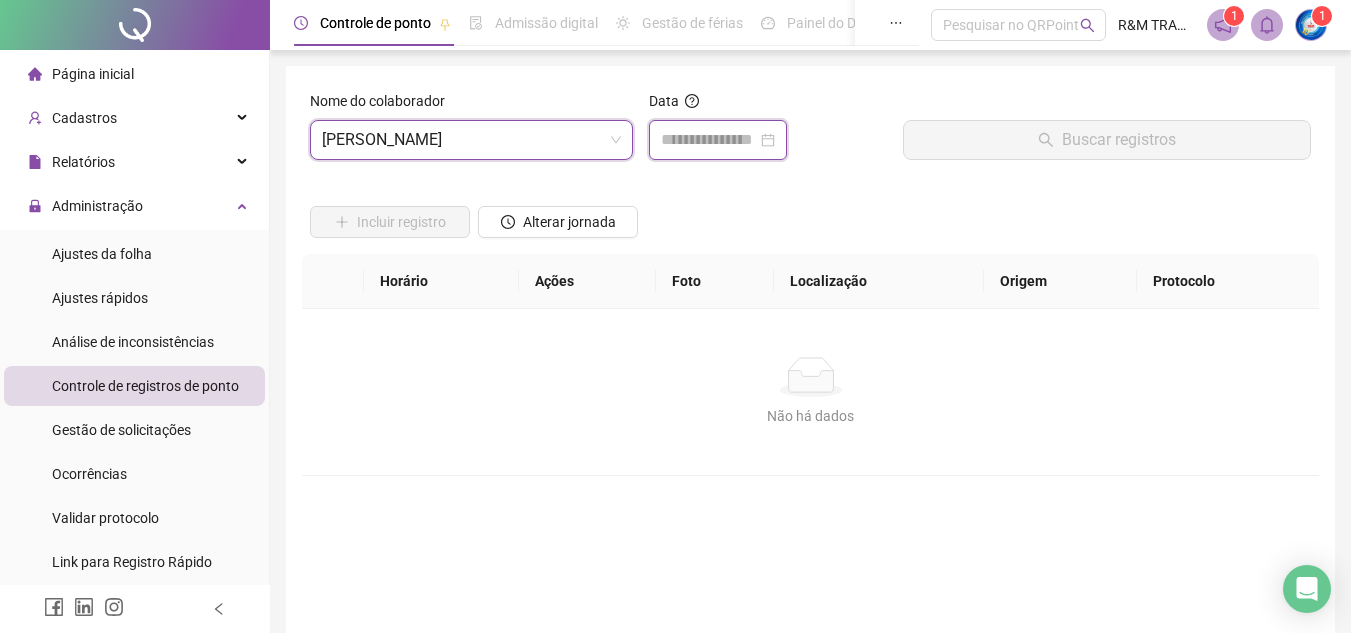 click at bounding box center [709, 140] 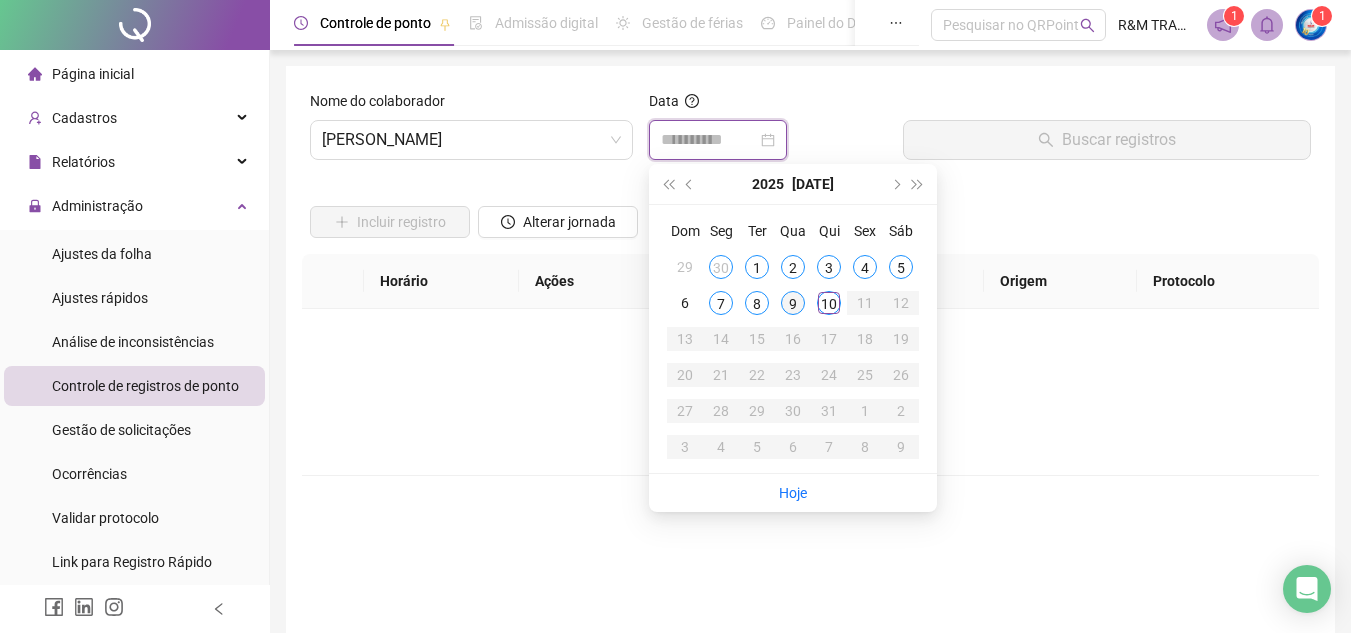 type on "**********" 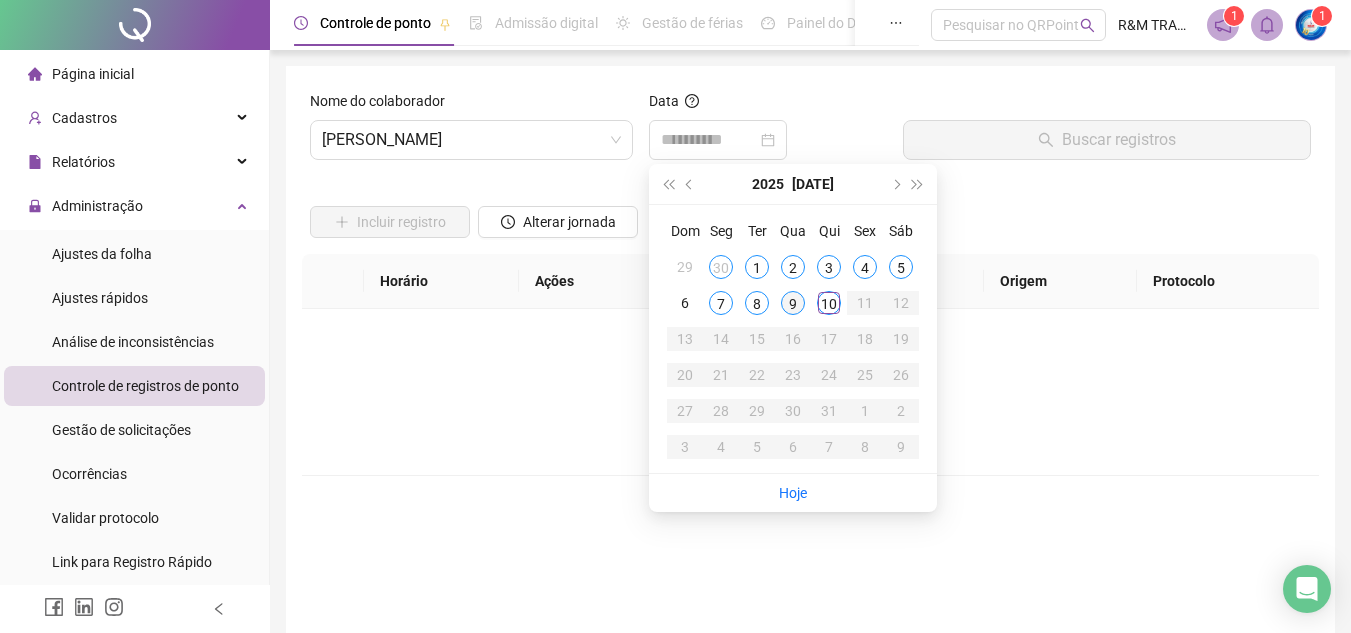 click on "9" at bounding box center (793, 303) 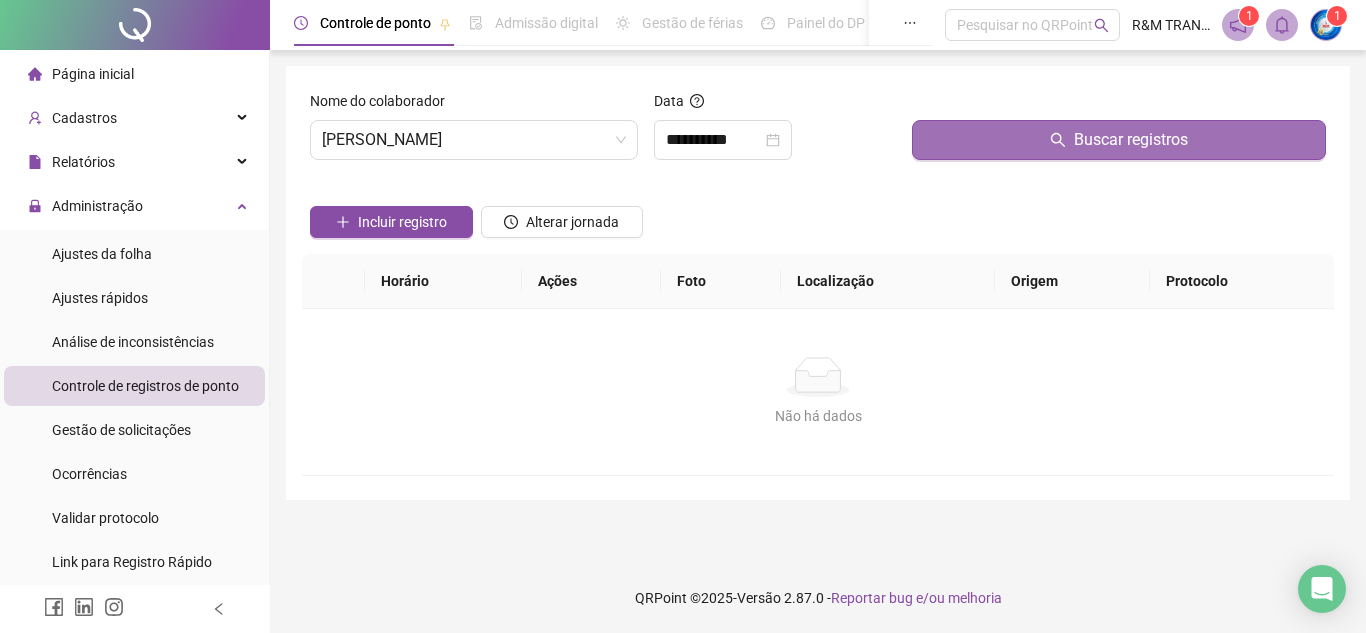 click on "Buscar registros" at bounding box center [1119, 140] 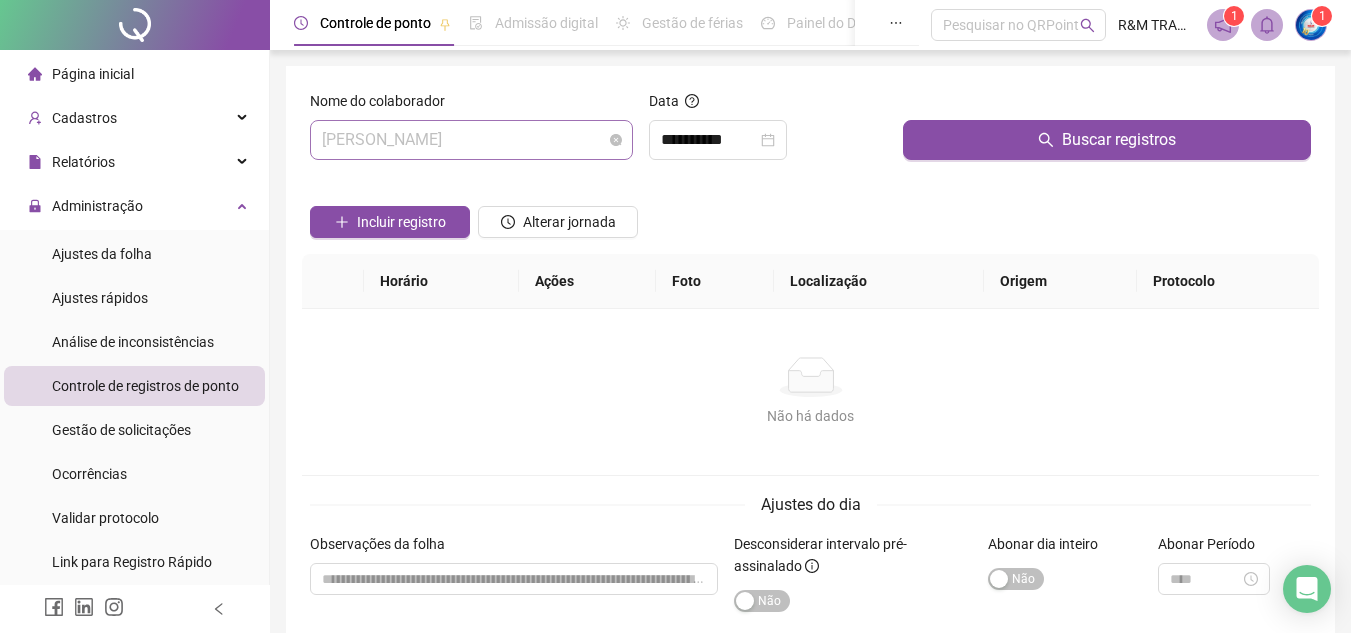 click on "[PERSON_NAME]" at bounding box center (471, 140) 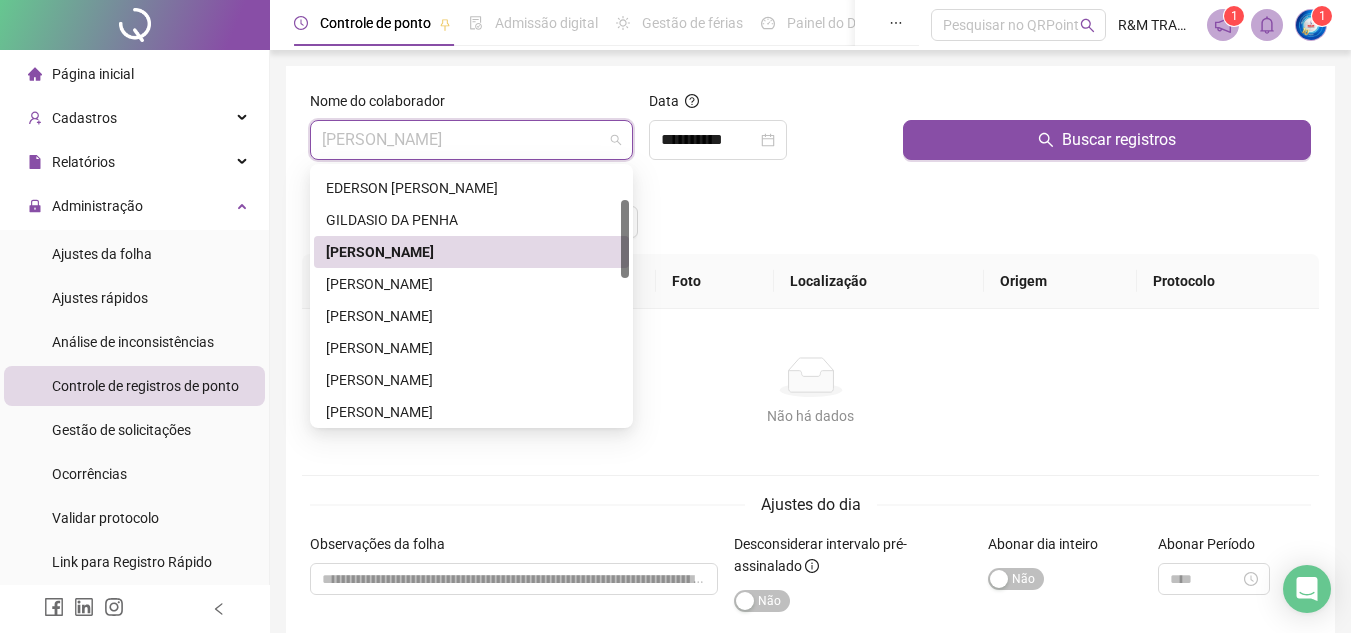 scroll, scrollTop: 172, scrollLeft: 0, axis: vertical 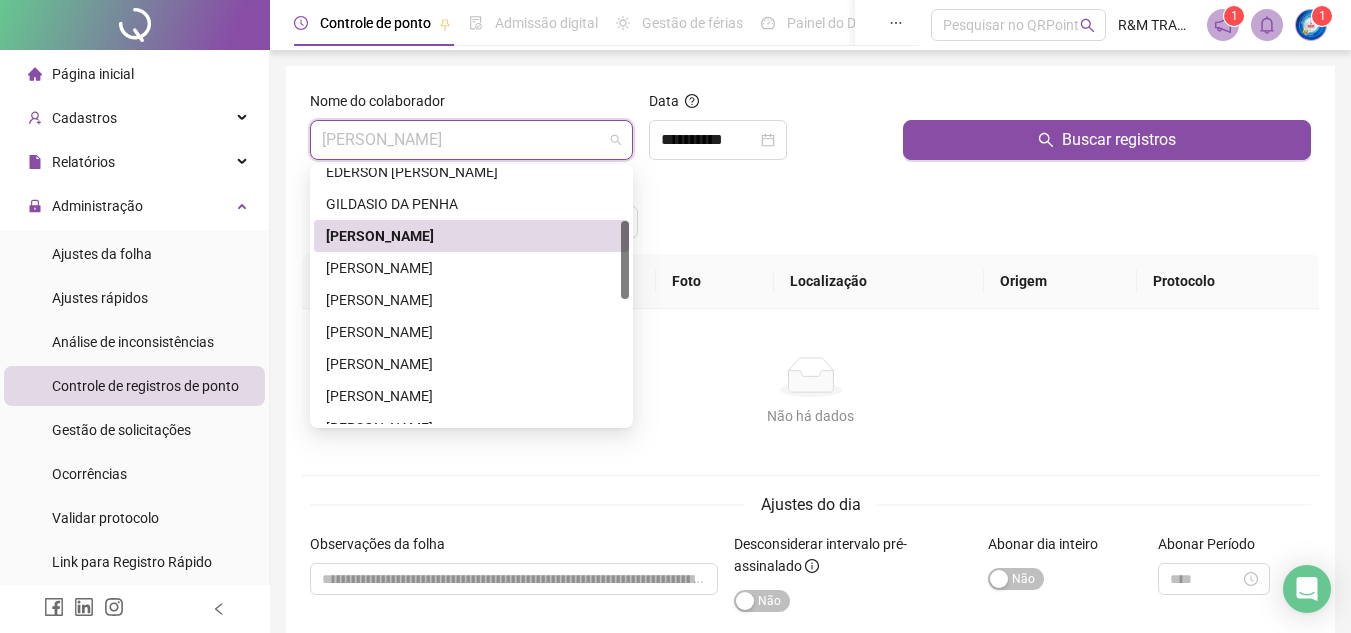 drag, startPoint x: 627, startPoint y: 206, endPoint x: 627, endPoint y: 259, distance: 53 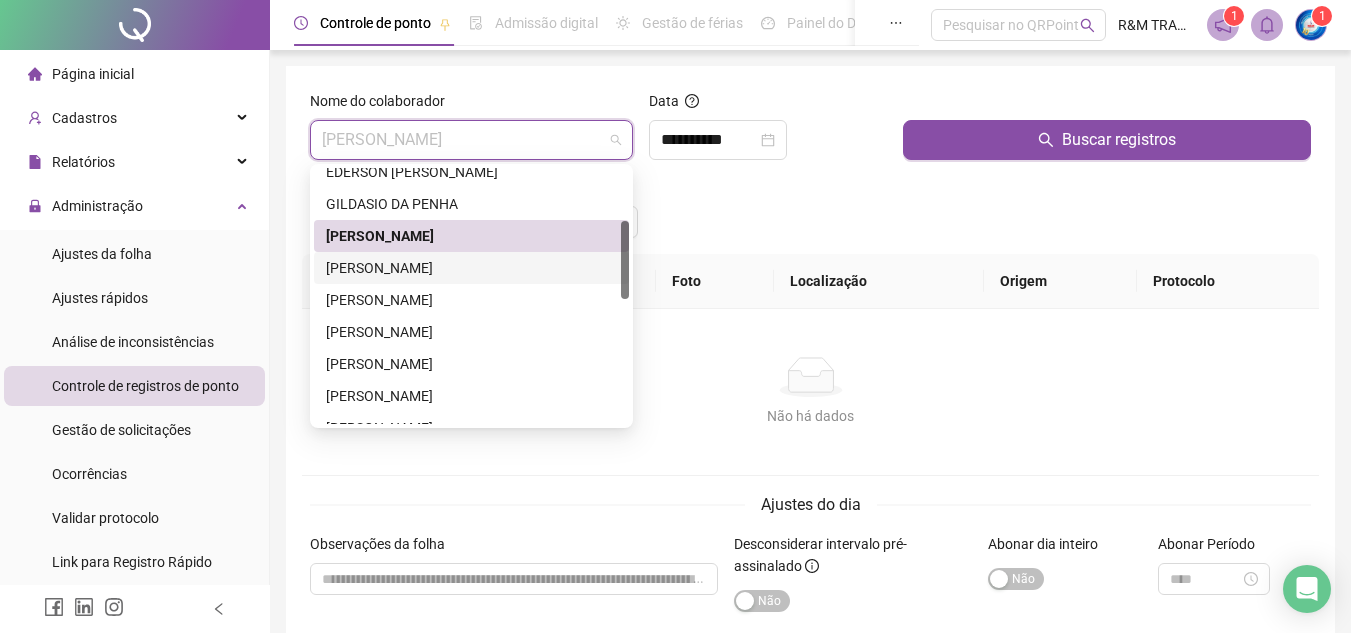 click on "[PERSON_NAME]" at bounding box center (471, 268) 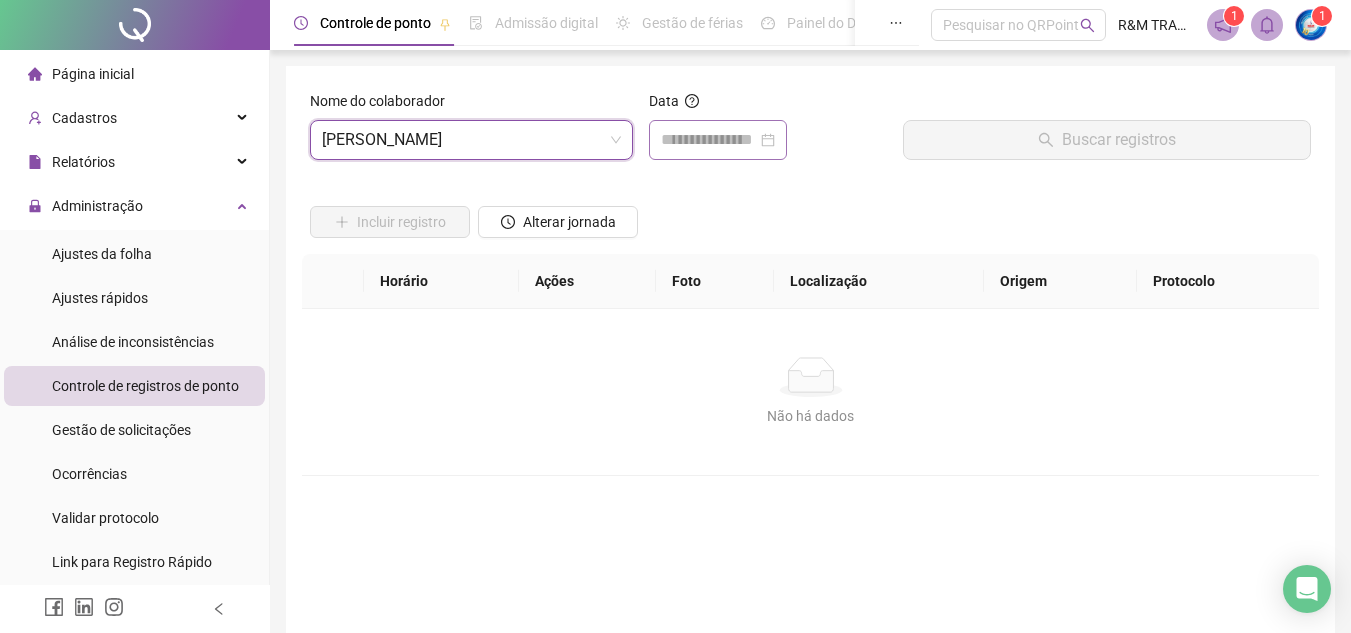 click at bounding box center [718, 140] 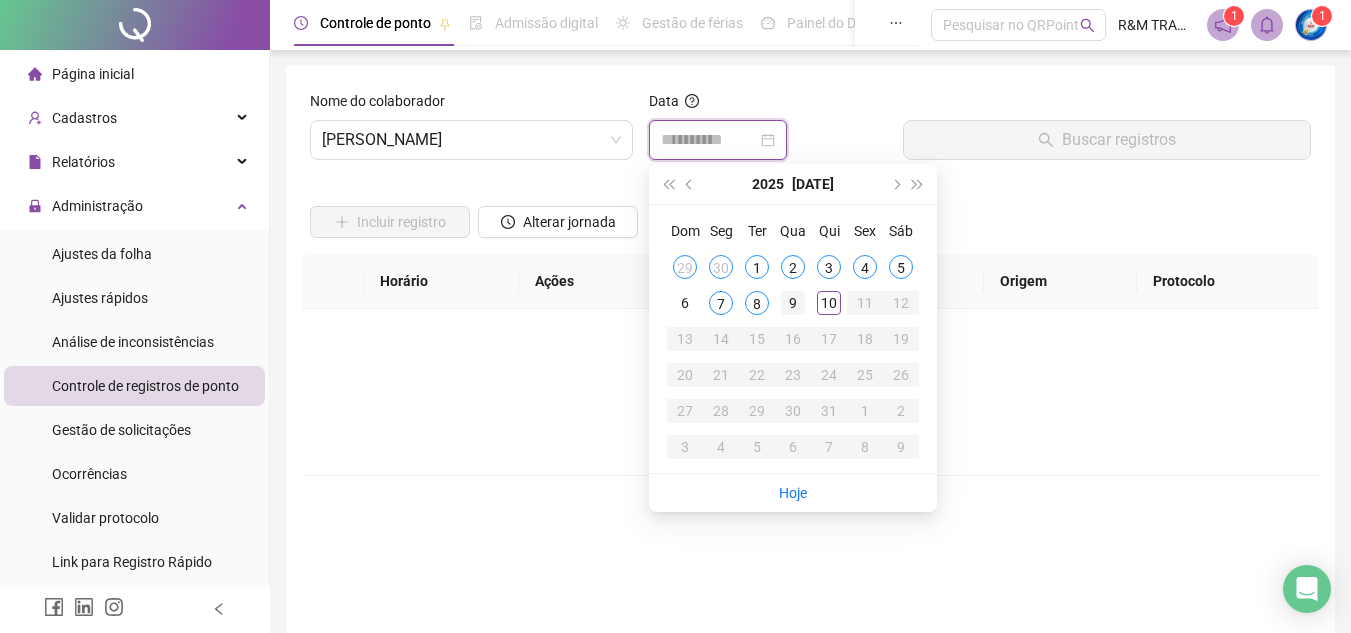 type on "**********" 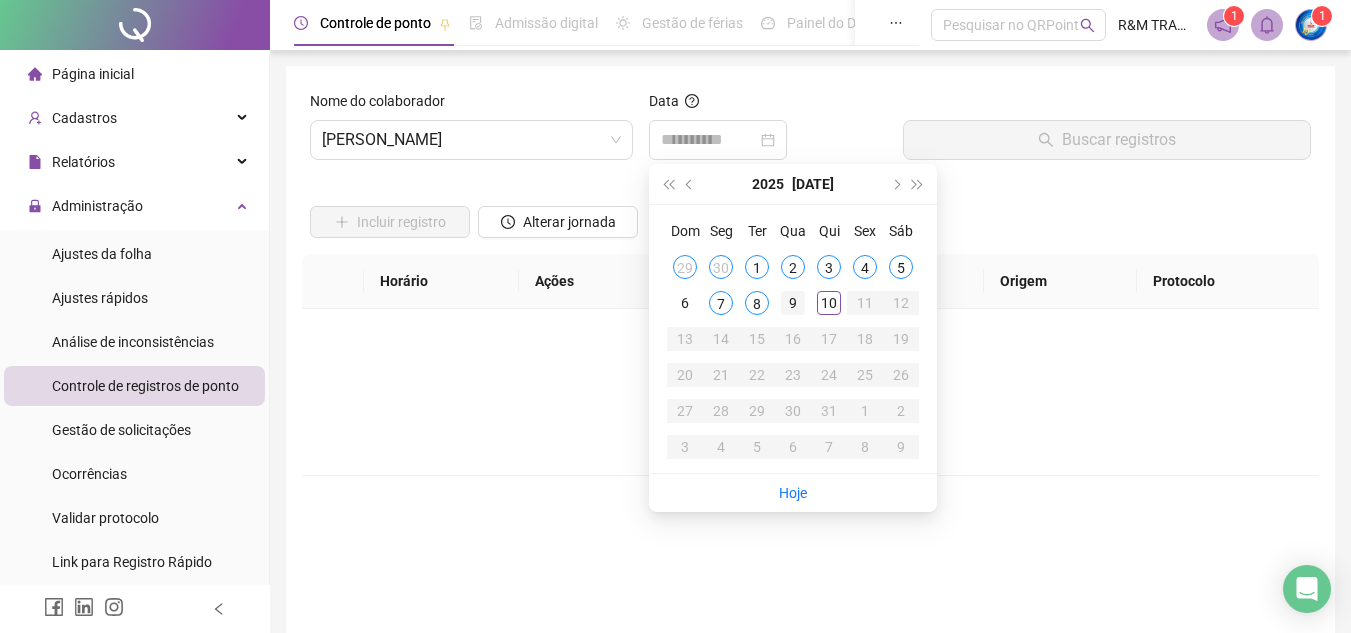 click on "9" at bounding box center [793, 303] 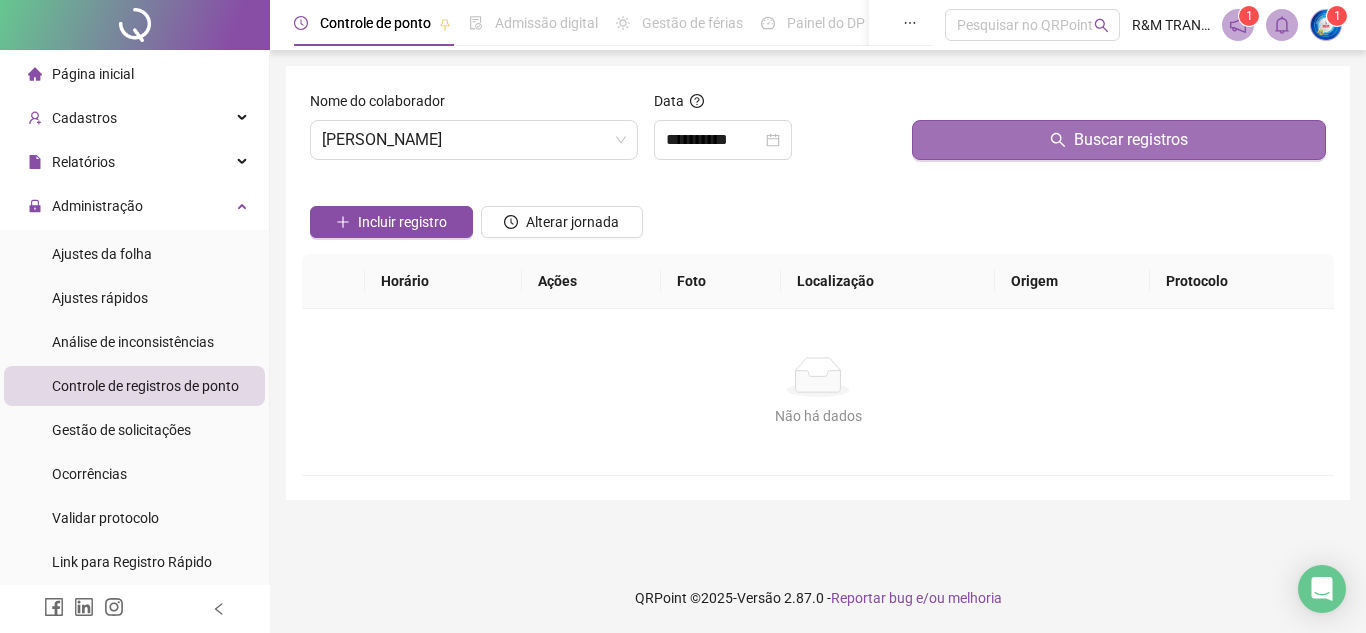 click on "Buscar registros" at bounding box center [1119, 140] 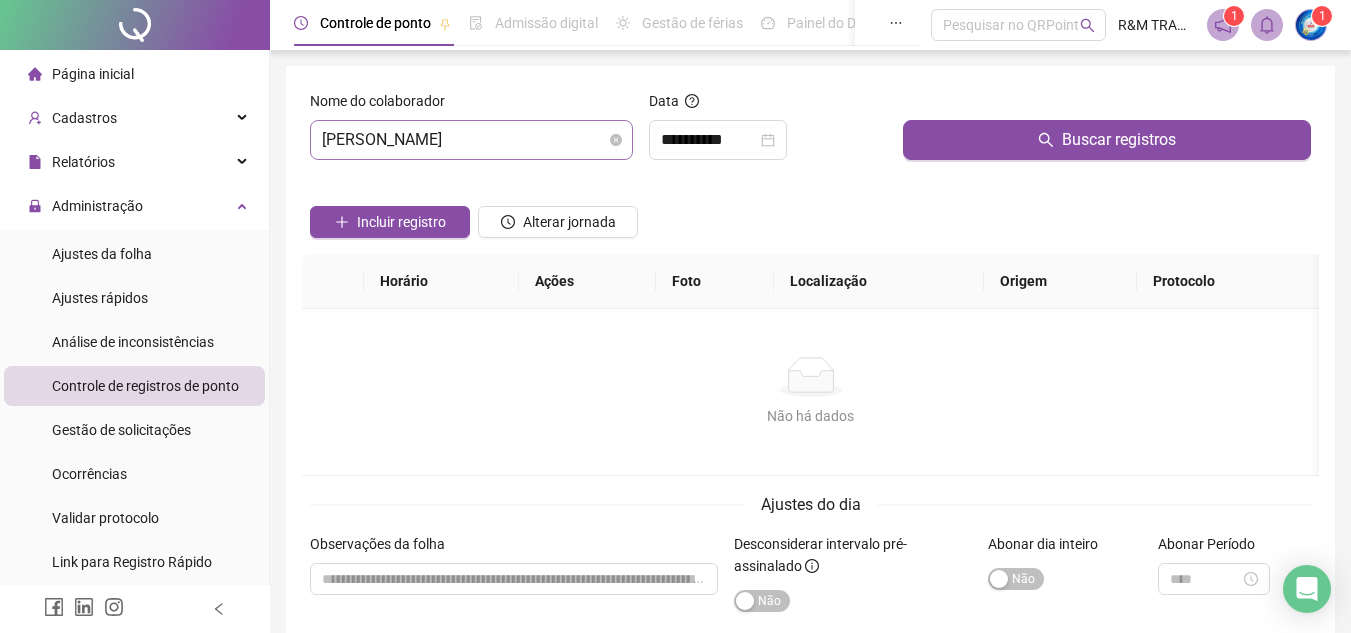 click on "[PERSON_NAME]" at bounding box center [471, 140] 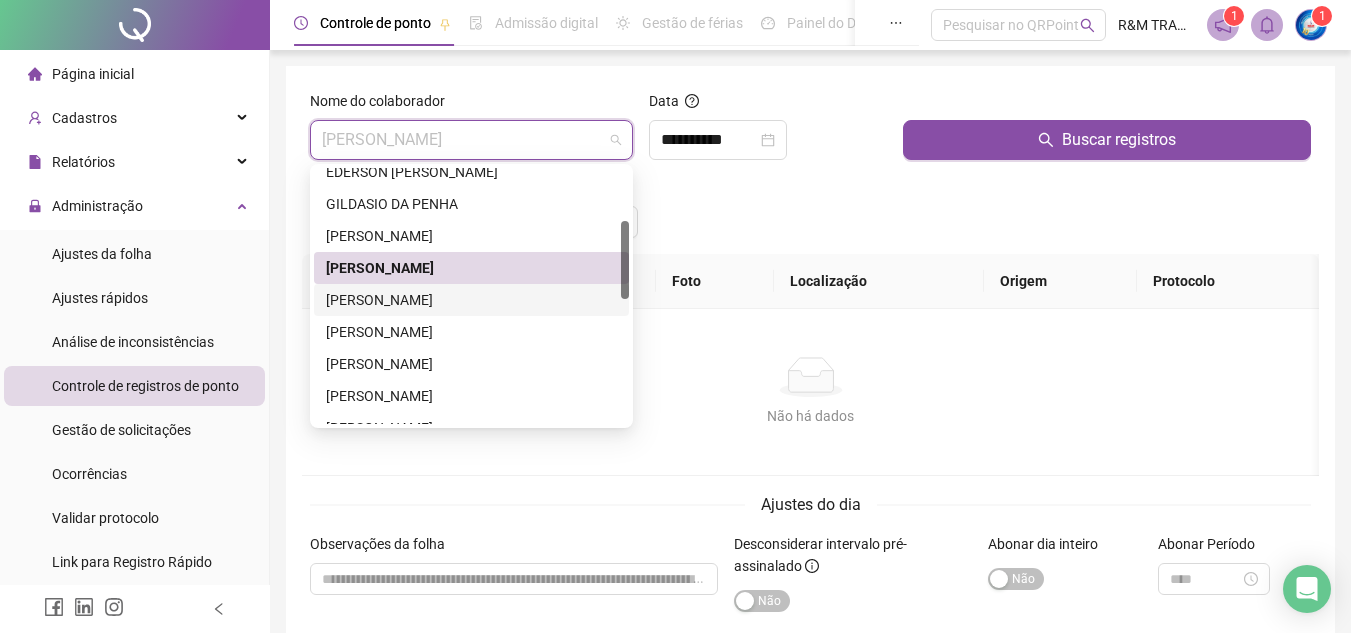 click on "[PERSON_NAME]" at bounding box center (471, 300) 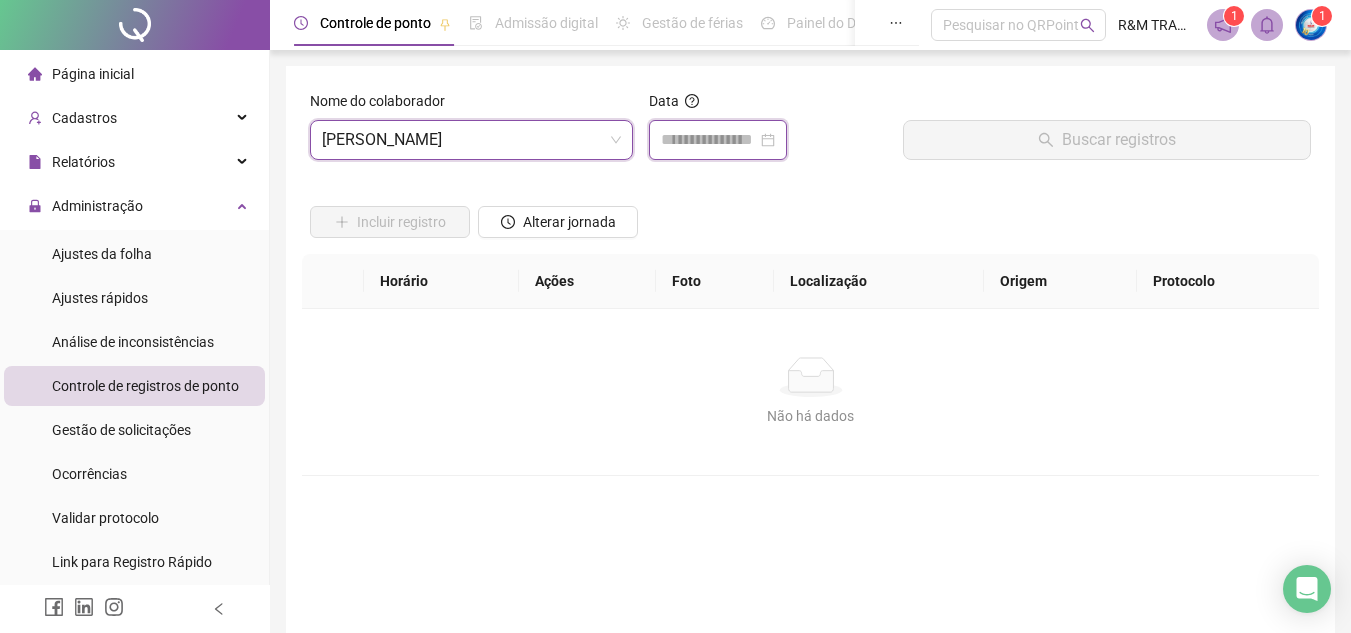 click at bounding box center [709, 140] 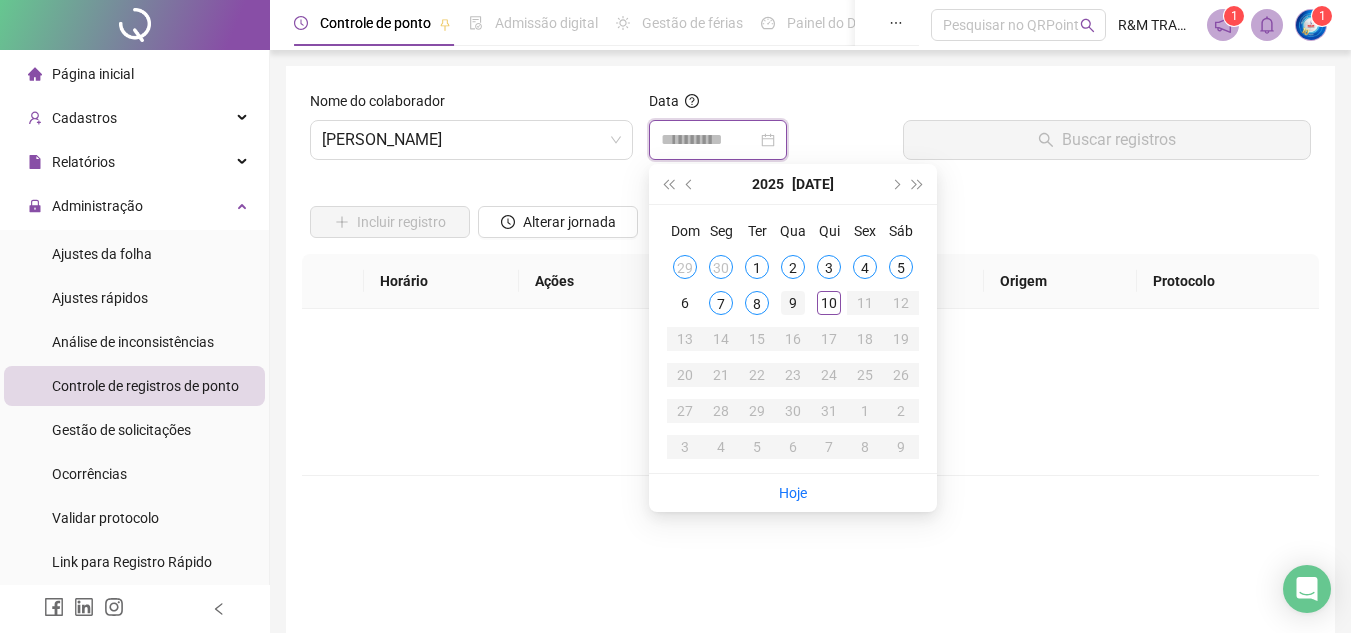type on "**********" 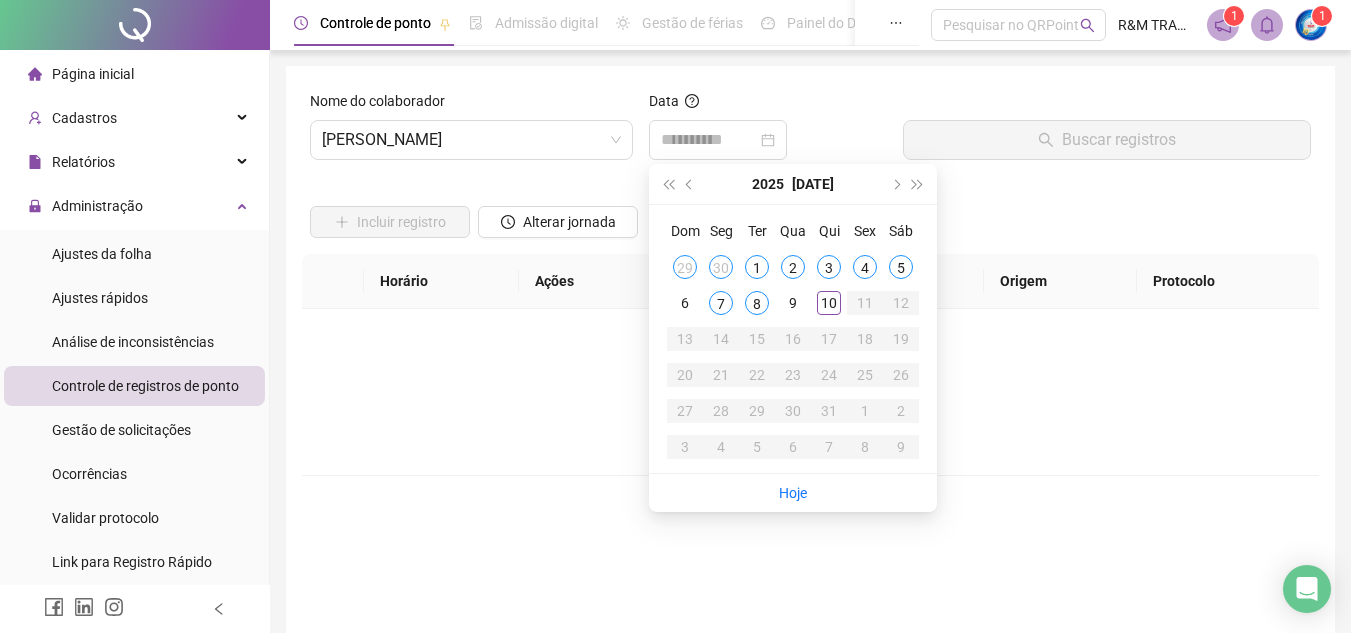 click on "9" at bounding box center [793, 303] 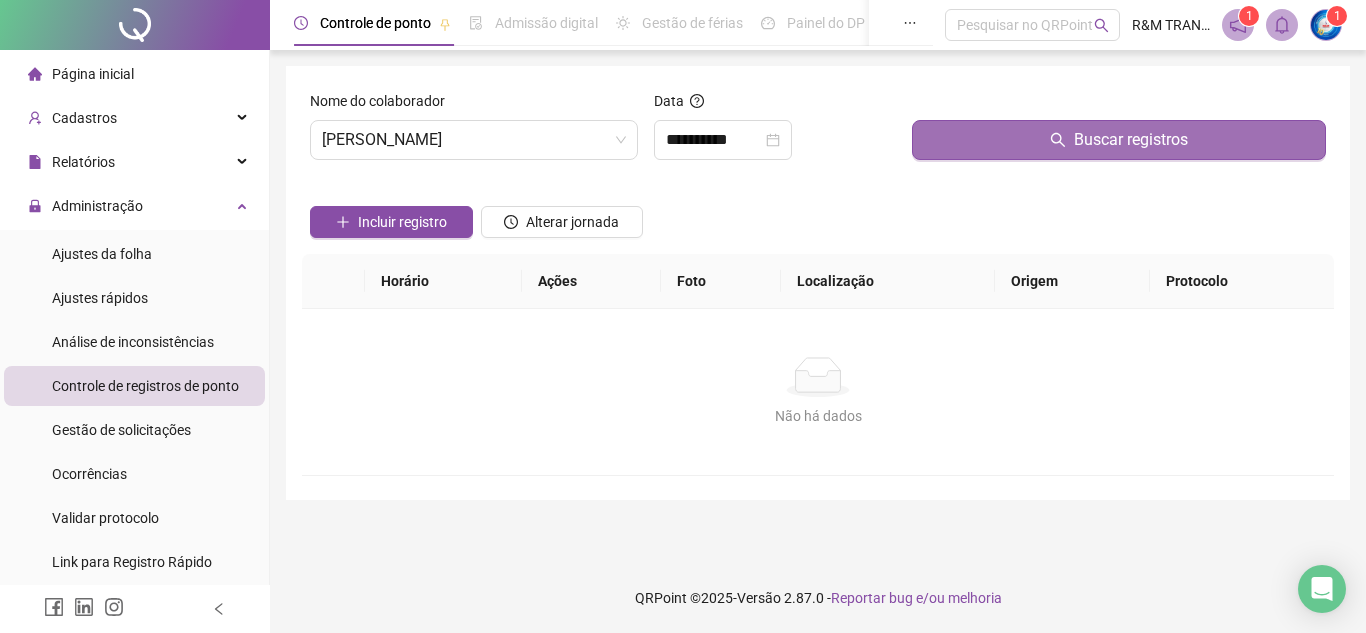 click 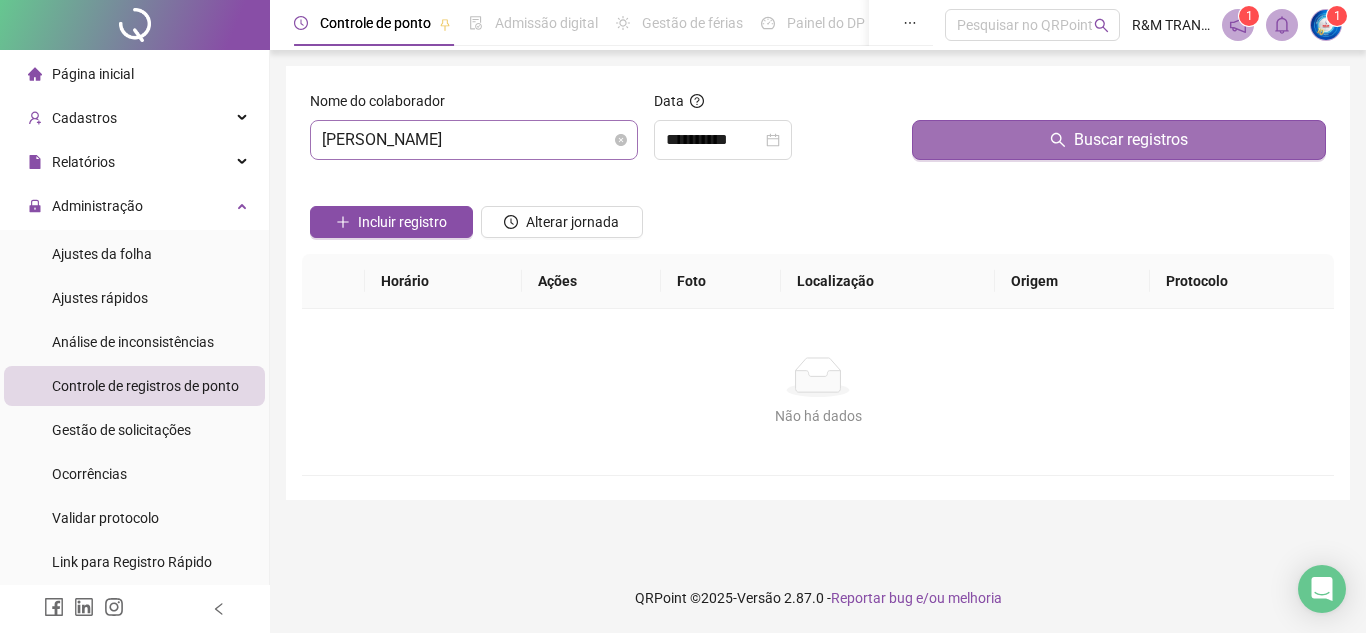 click on "[PERSON_NAME]" at bounding box center (474, 140) 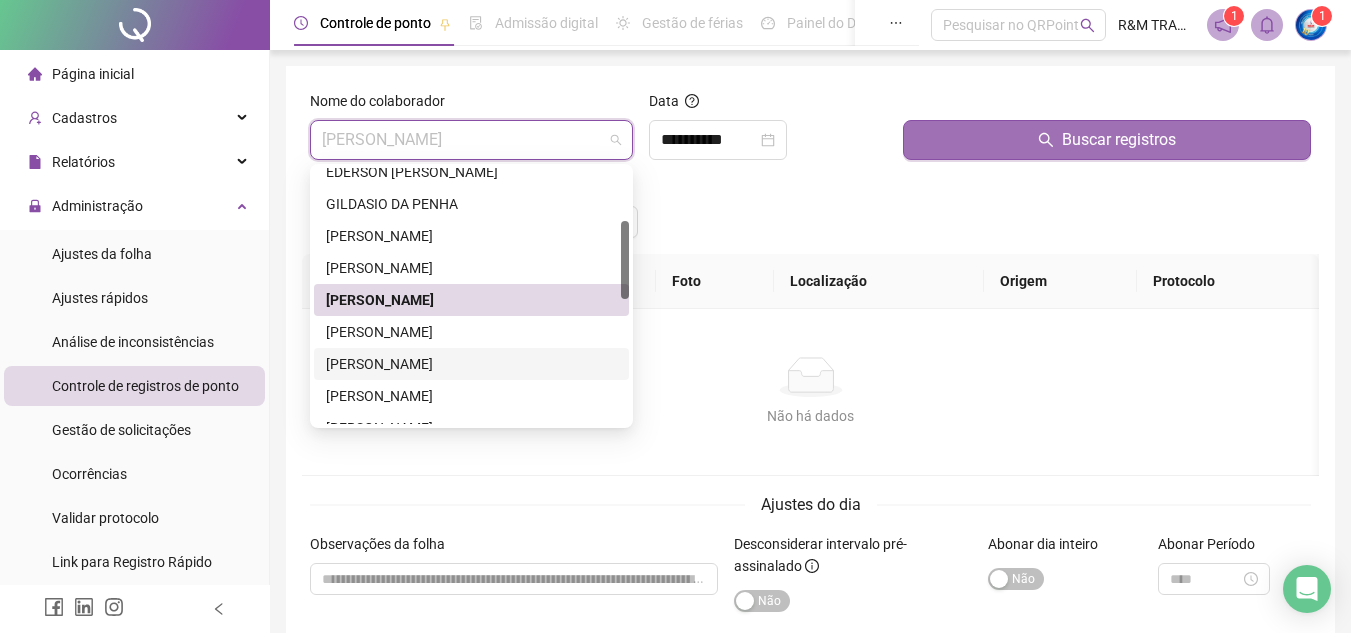 click on "[PERSON_NAME]" at bounding box center [471, 364] 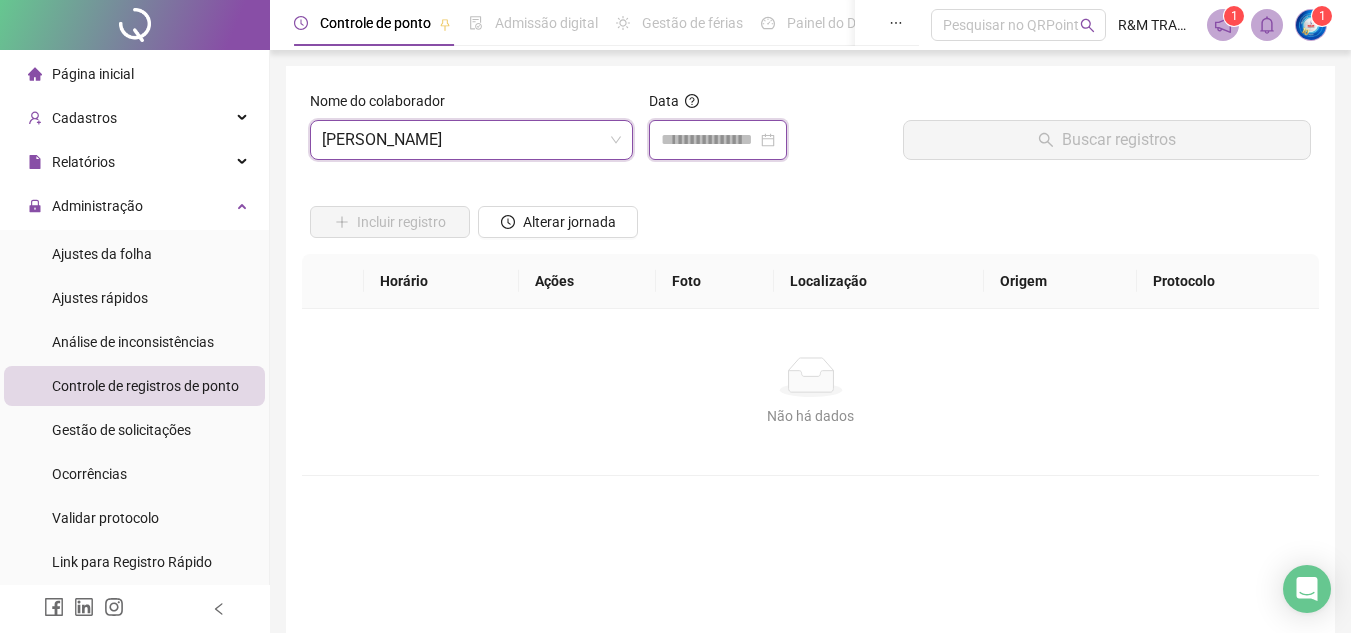 click at bounding box center [709, 140] 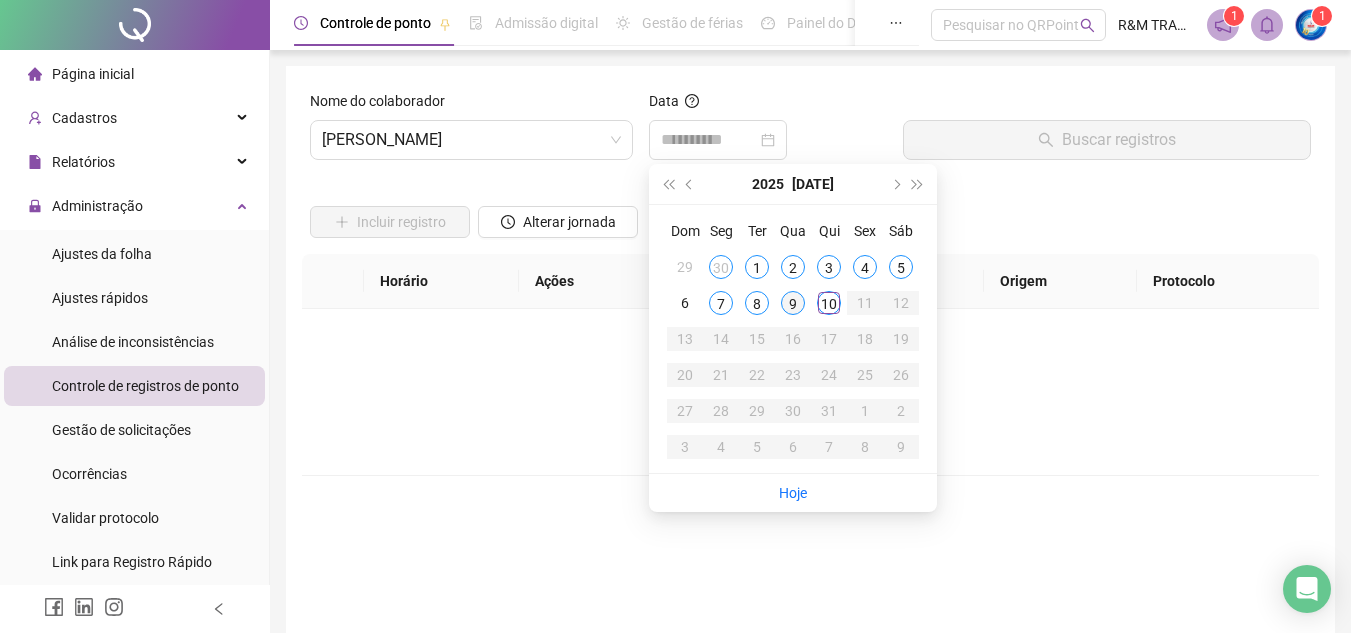 click on "9" at bounding box center [793, 303] 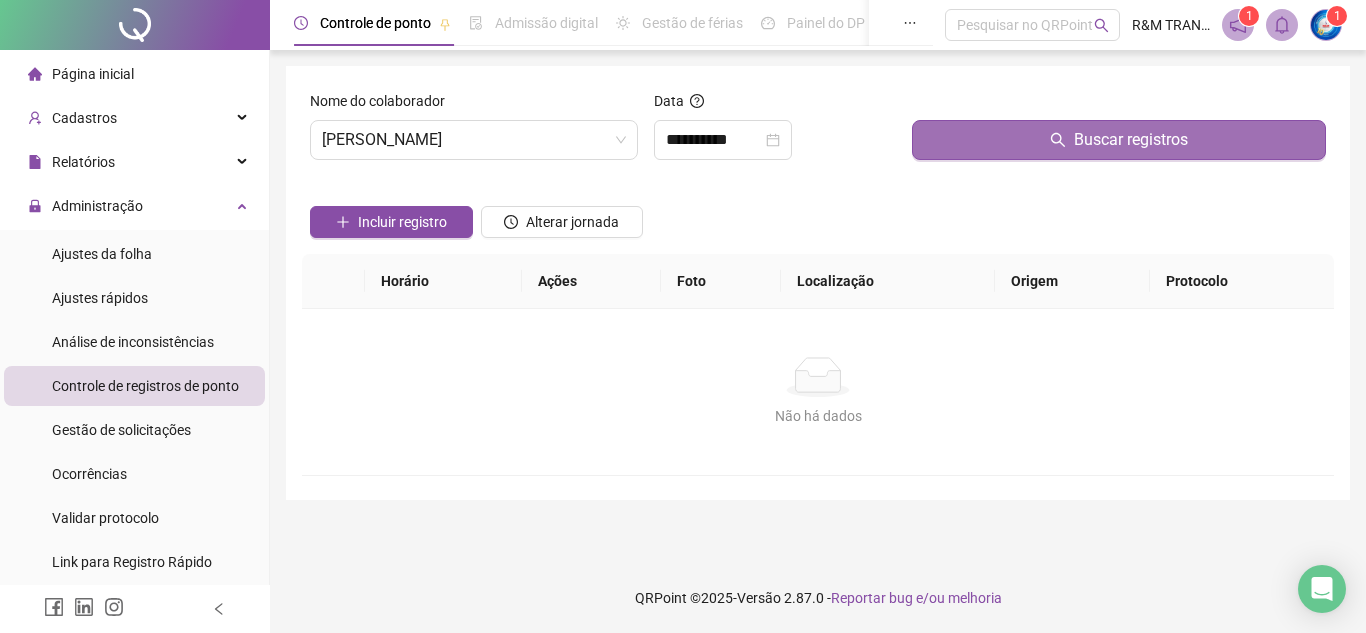 click on "Buscar registros" at bounding box center [1119, 140] 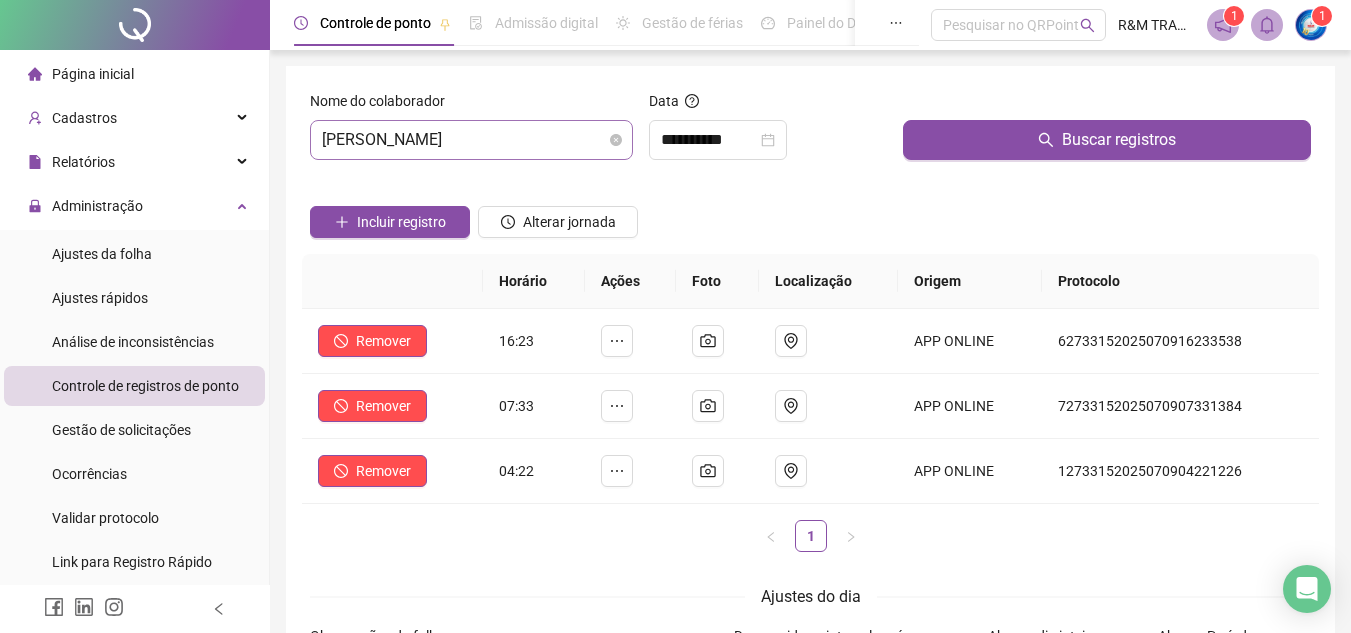 click on "[PERSON_NAME]" at bounding box center [471, 140] 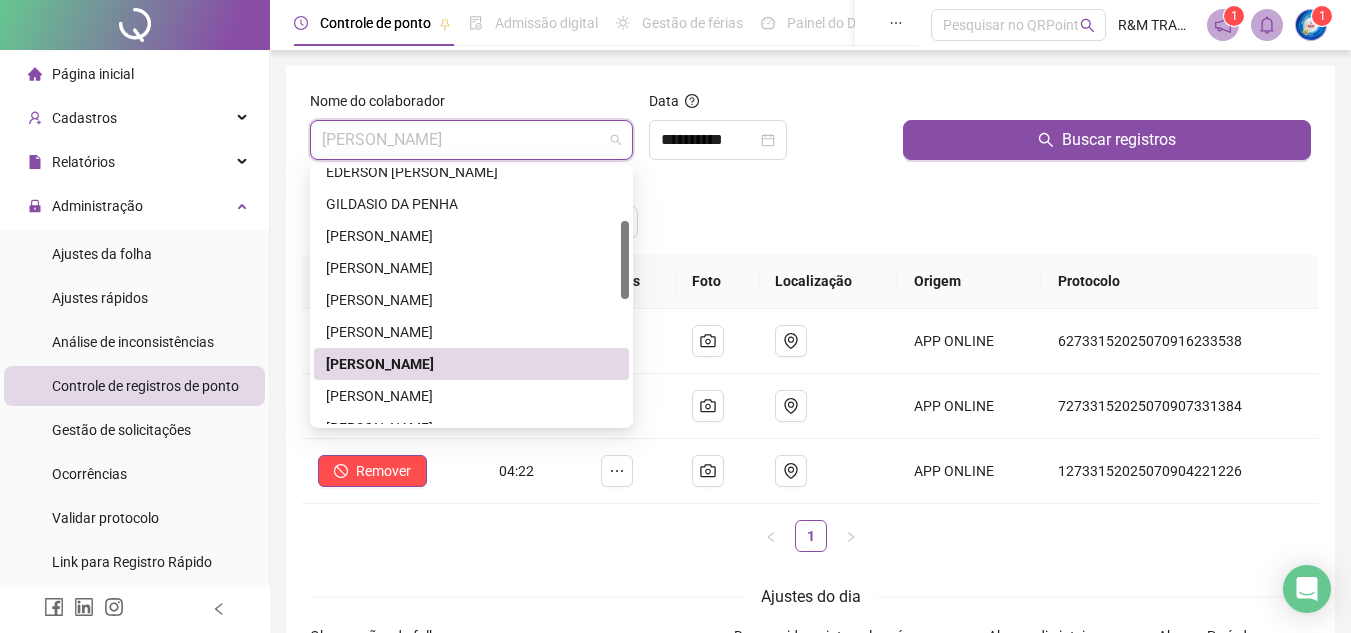 click on "**********" at bounding box center (768, 133) 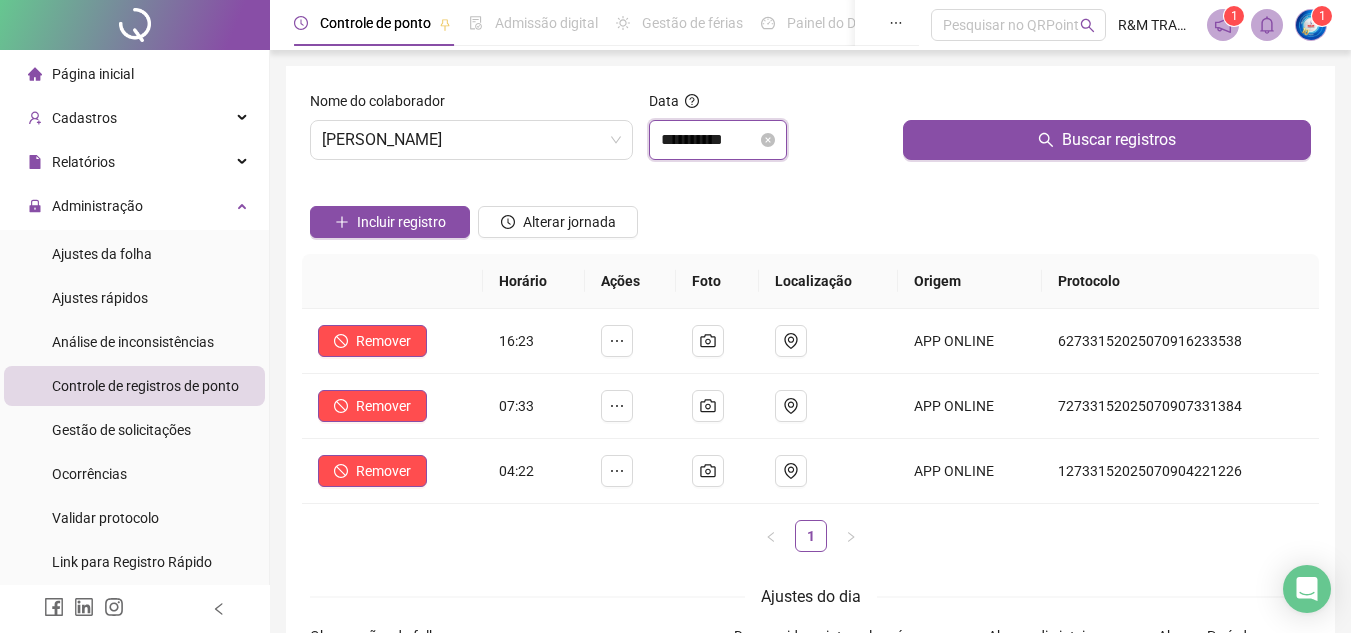 click on "**********" at bounding box center (709, 140) 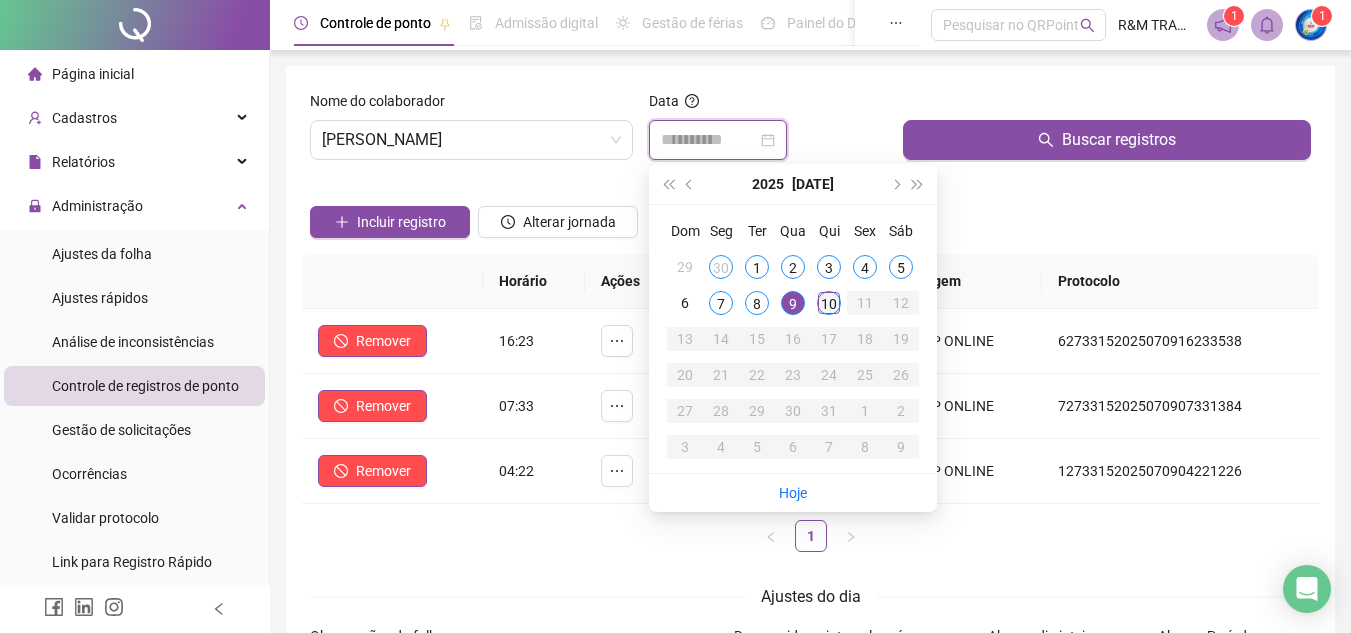 type on "**********" 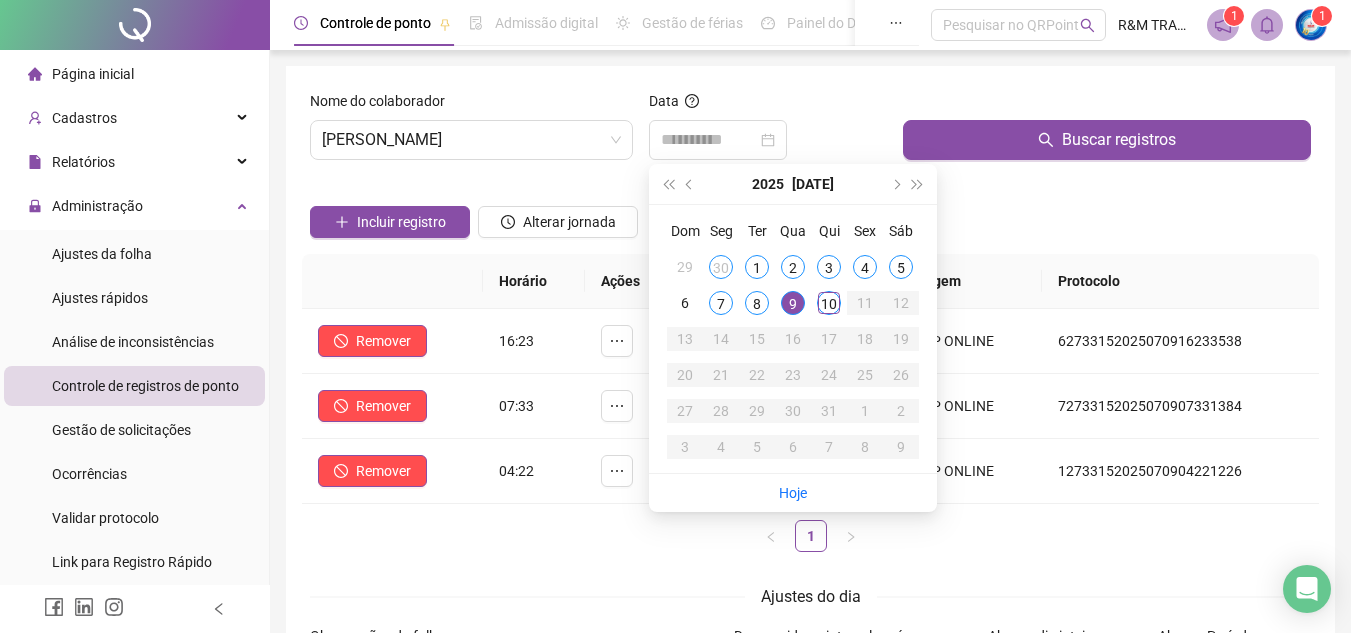 click on "10" at bounding box center (829, 303) 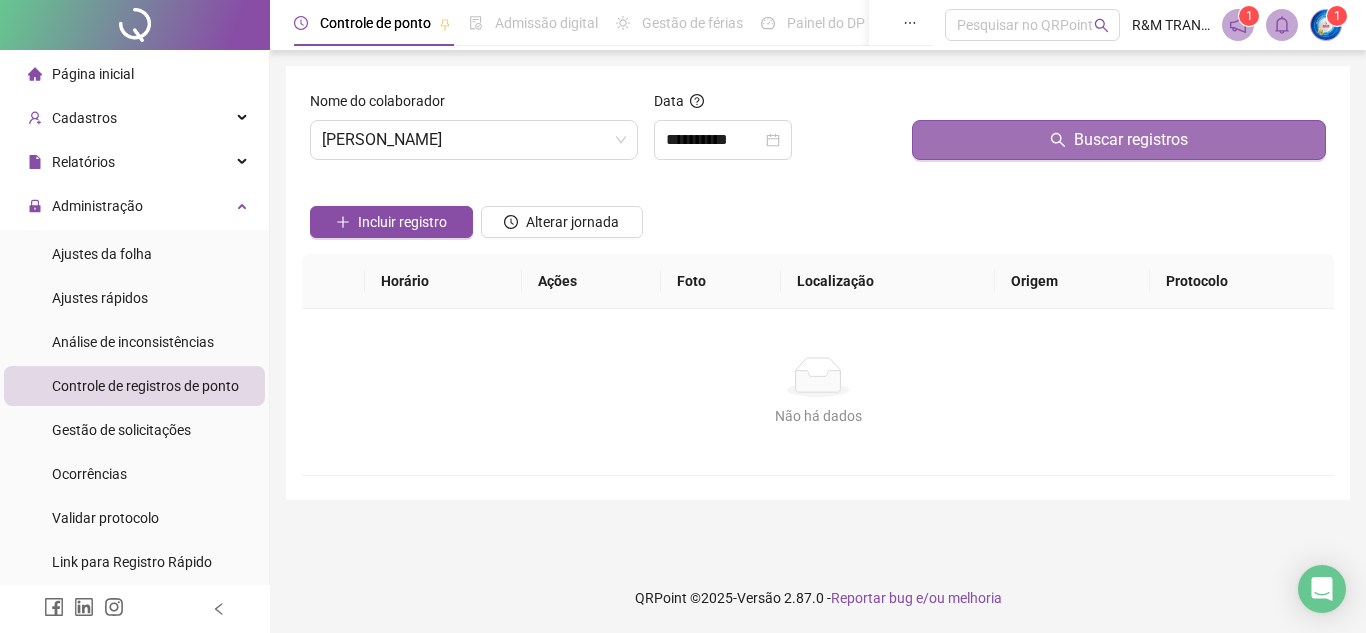 click on "Buscar registros" at bounding box center [1119, 140] 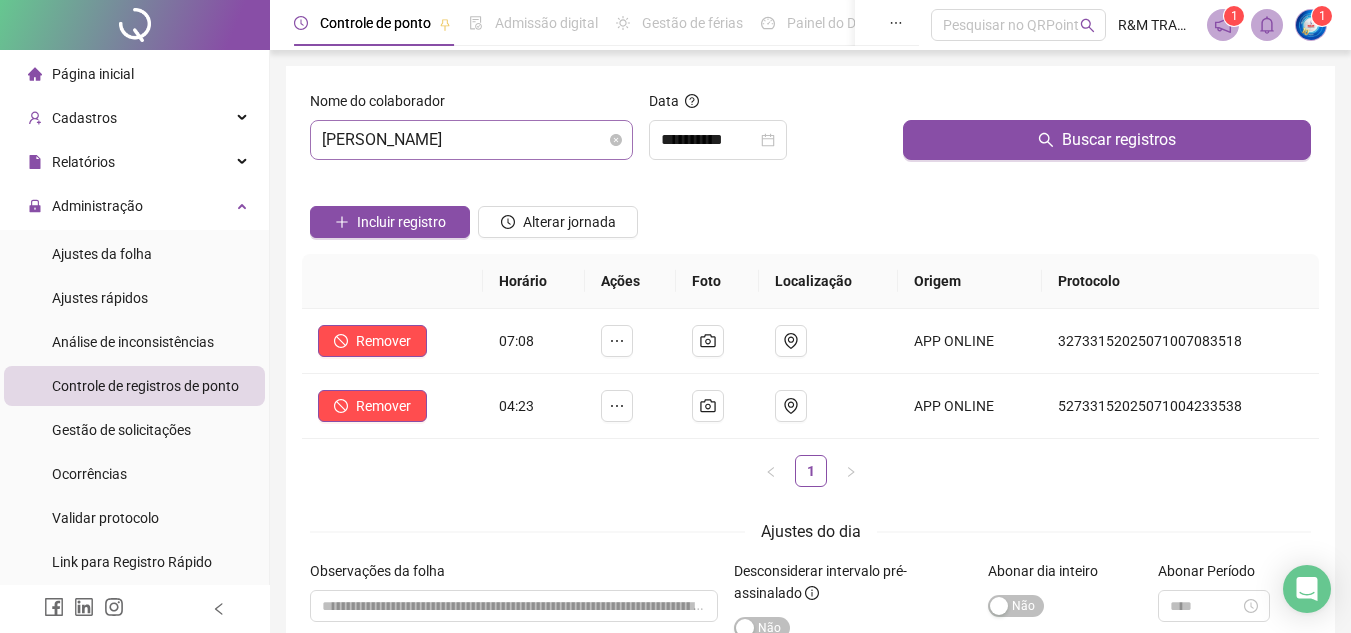 click on "[PERSON_NAME]" at bounding box center [471, 140] 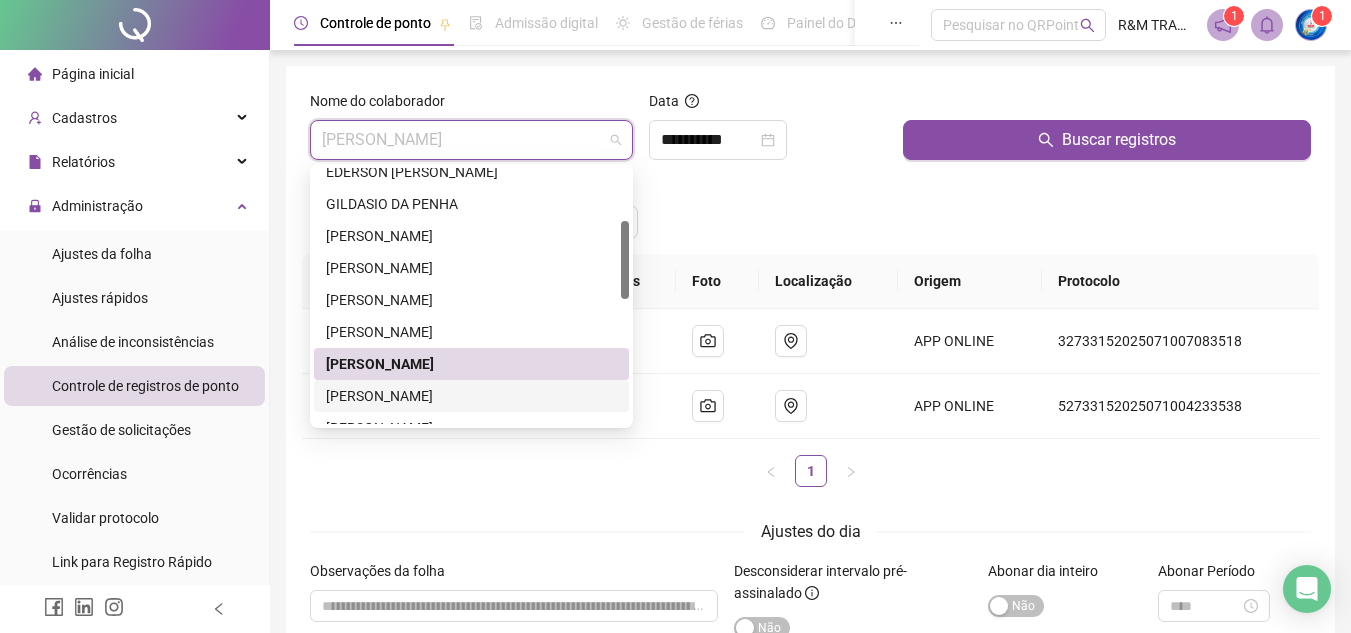click on "[PERSON_NAME]" at bounding box center [471, 396] 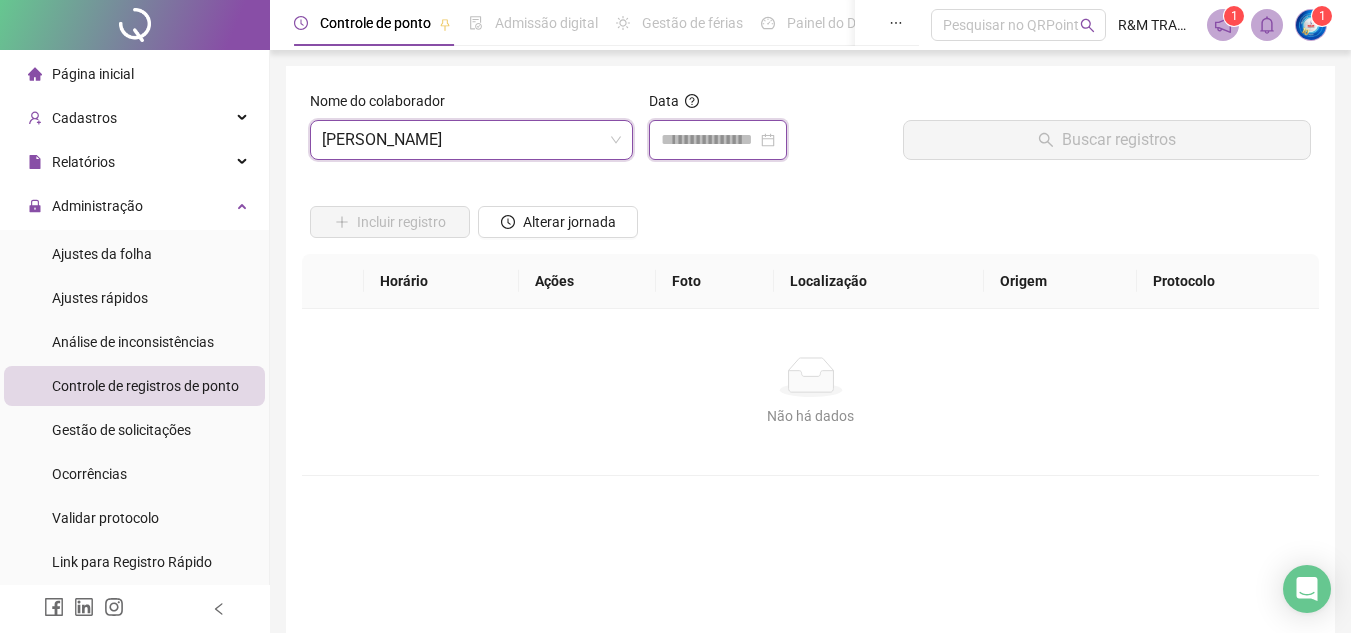click at bounding box center [709, 140] 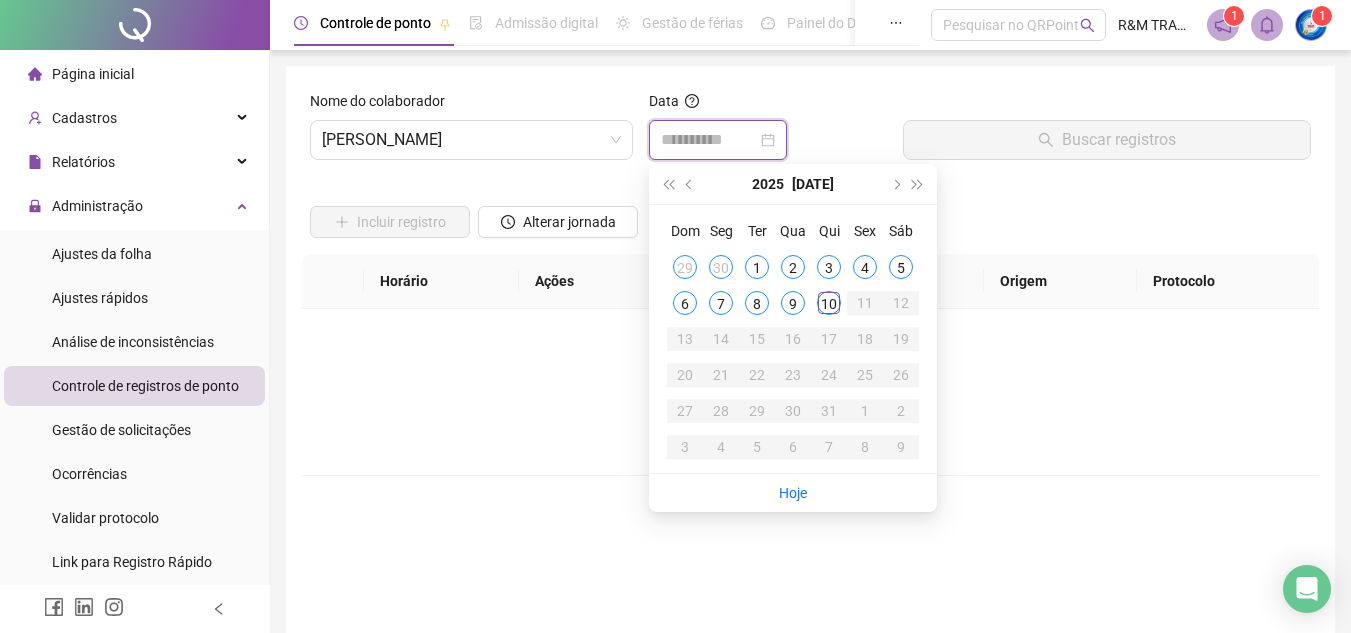 type on "**********" 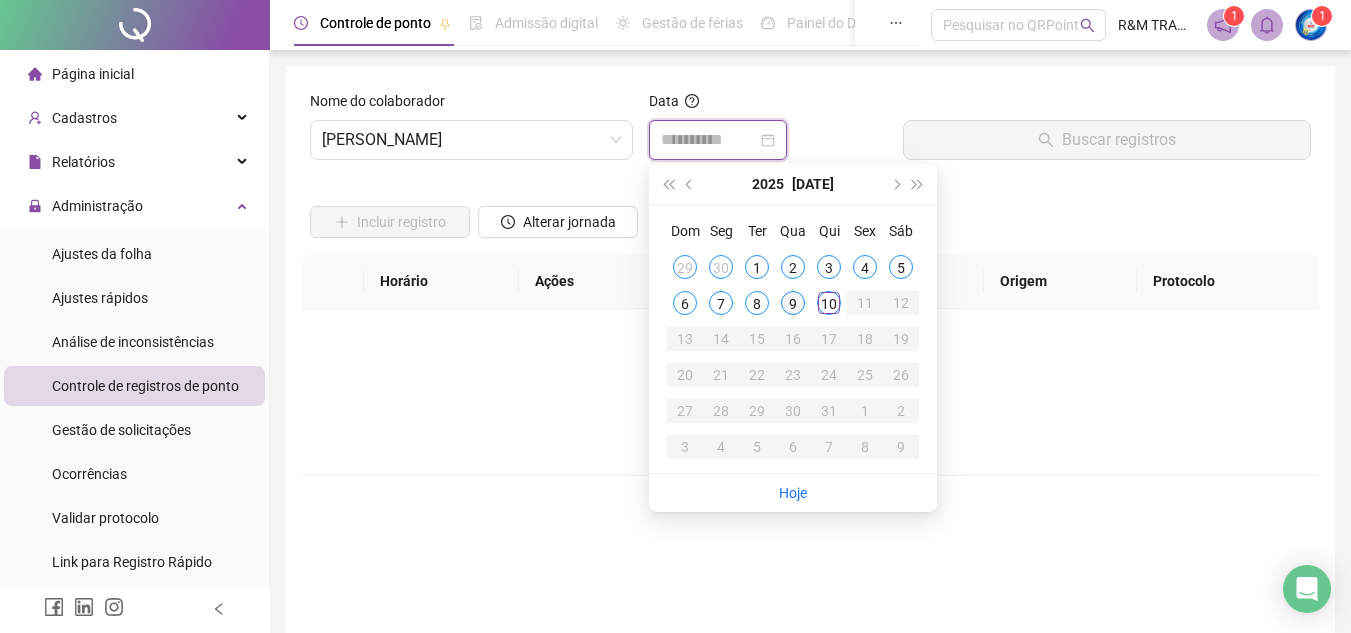 type on "**********" 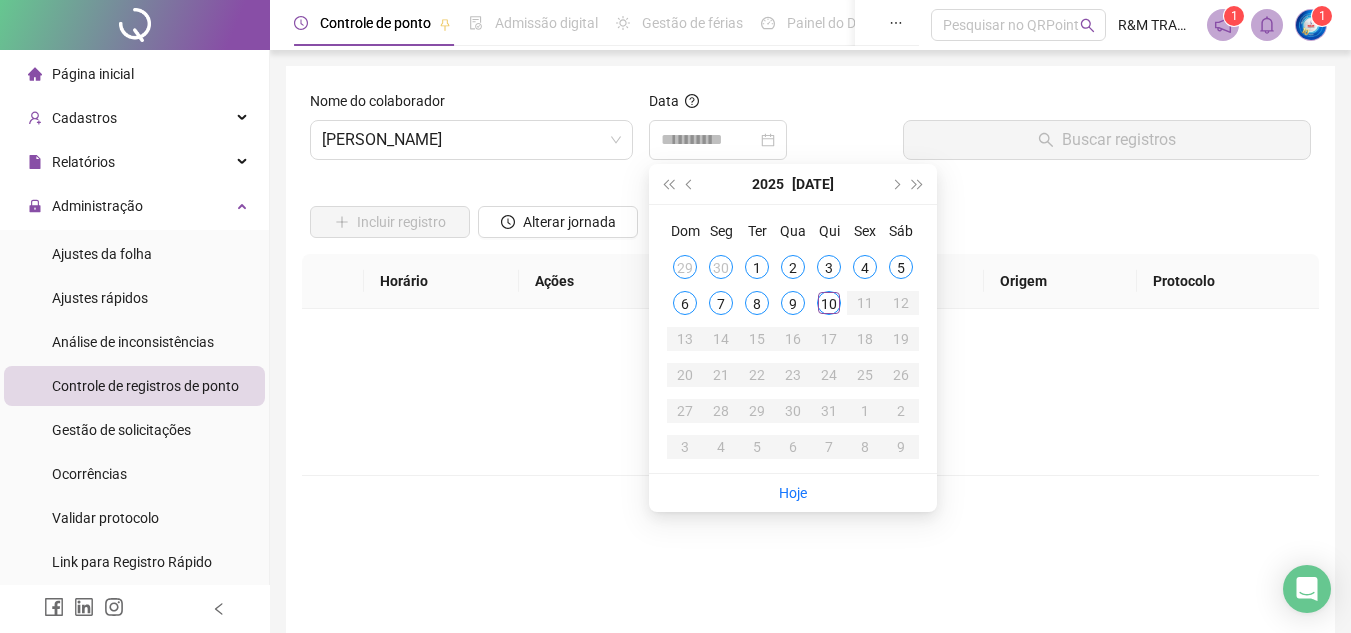 click on "9" at bounding box center [793, 303] 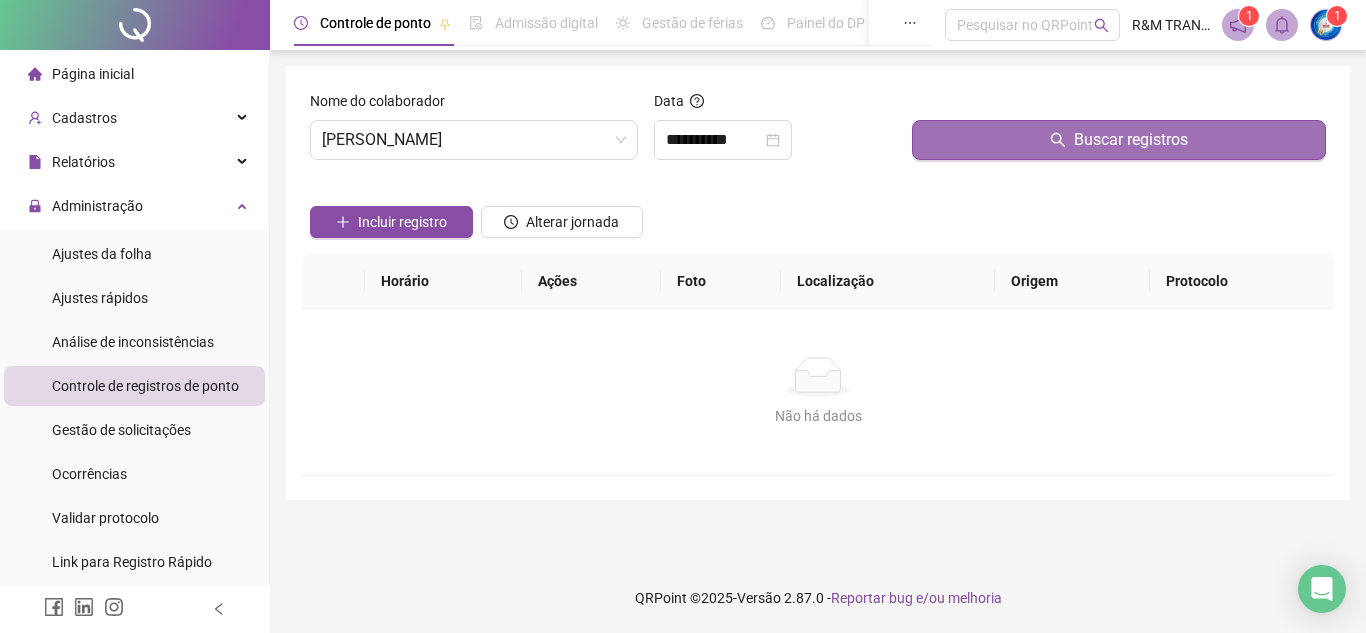 click on "Buscar registros" at bounding box center (1119, 140) 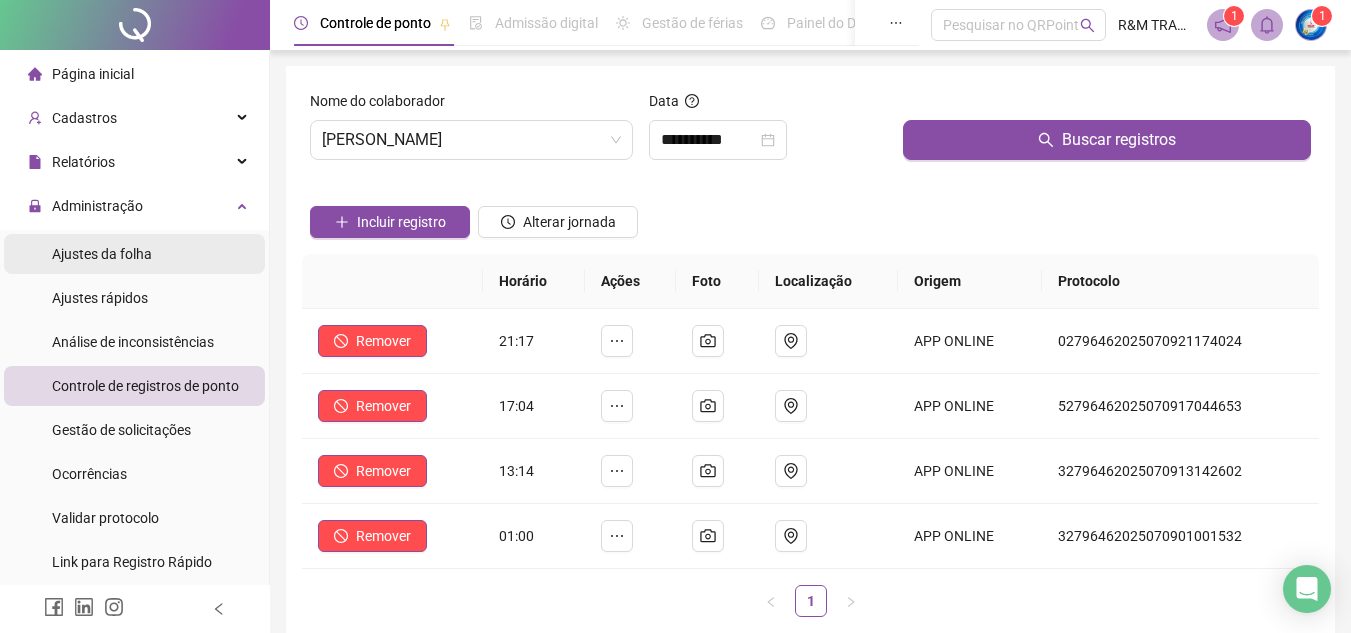click on "Ajustes da folha" at bounding box center [102, 254] 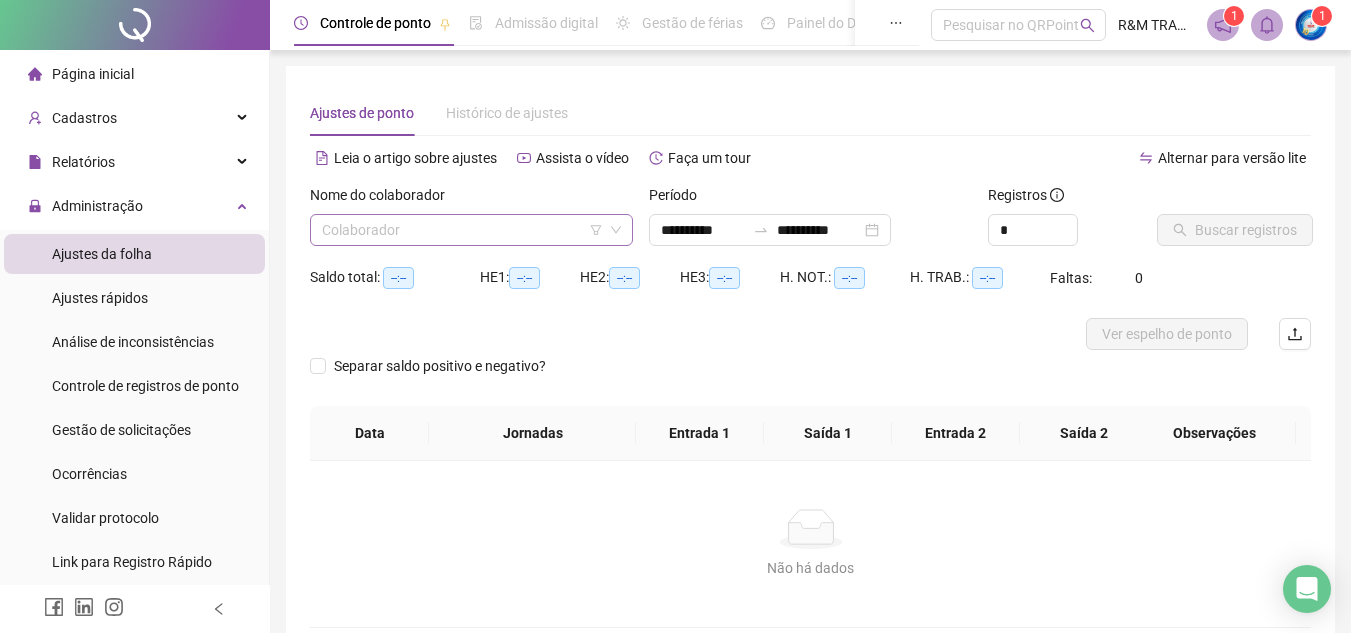 click at bounding box center [465, 230] 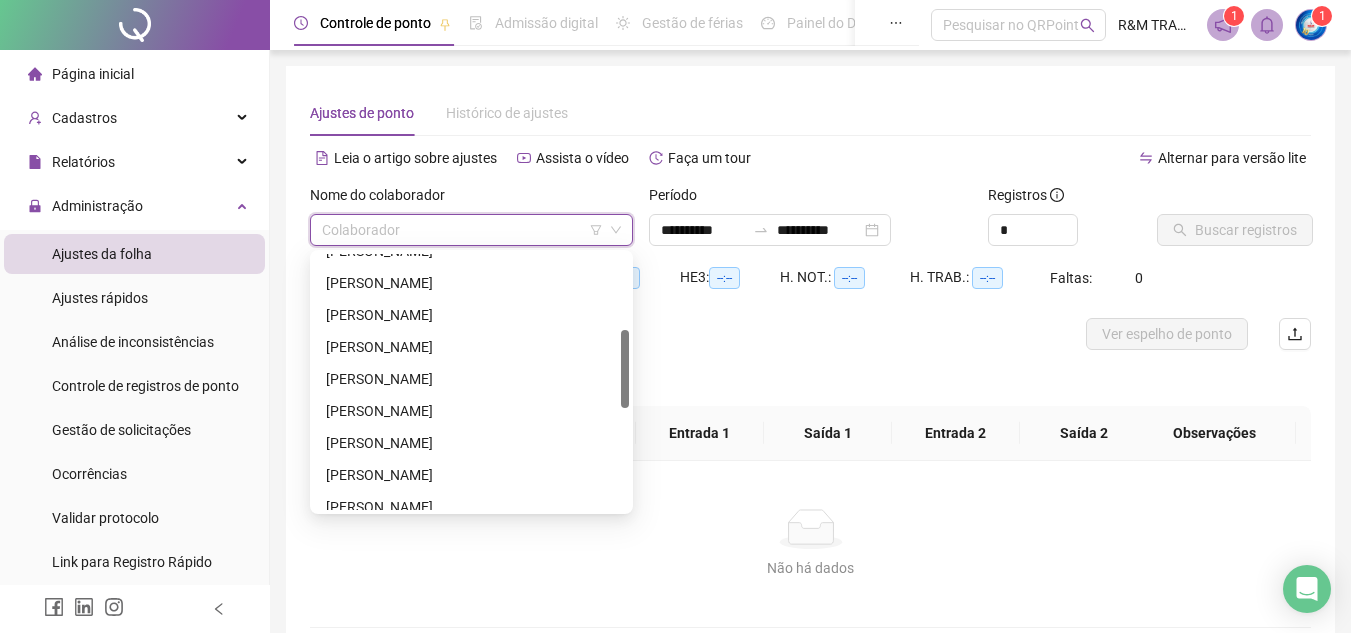 scroll, scrollTop: 246, scrollLeft: 0, axis: vertical 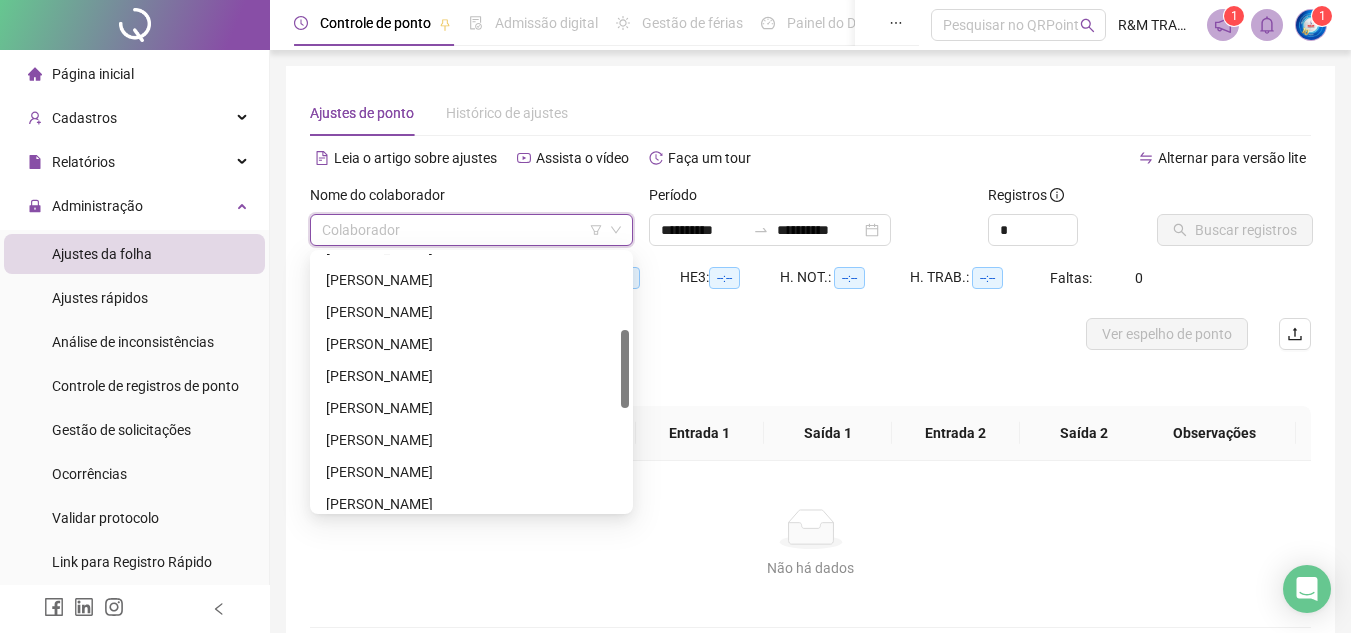drag, startPoint x: 625, startPoint y: 296, endPoint x: 640, endPoint y: 372, distance: 77.46612 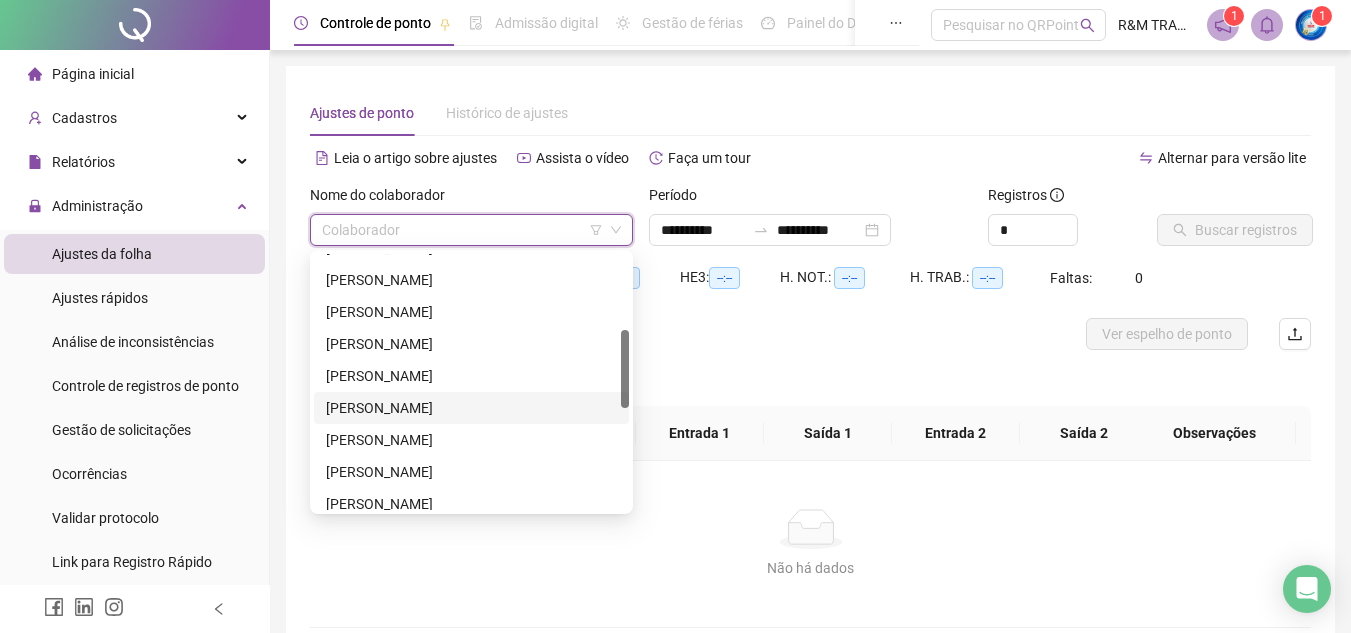 click on "[PERSON_NAME]" at bounding box center (471, 408) 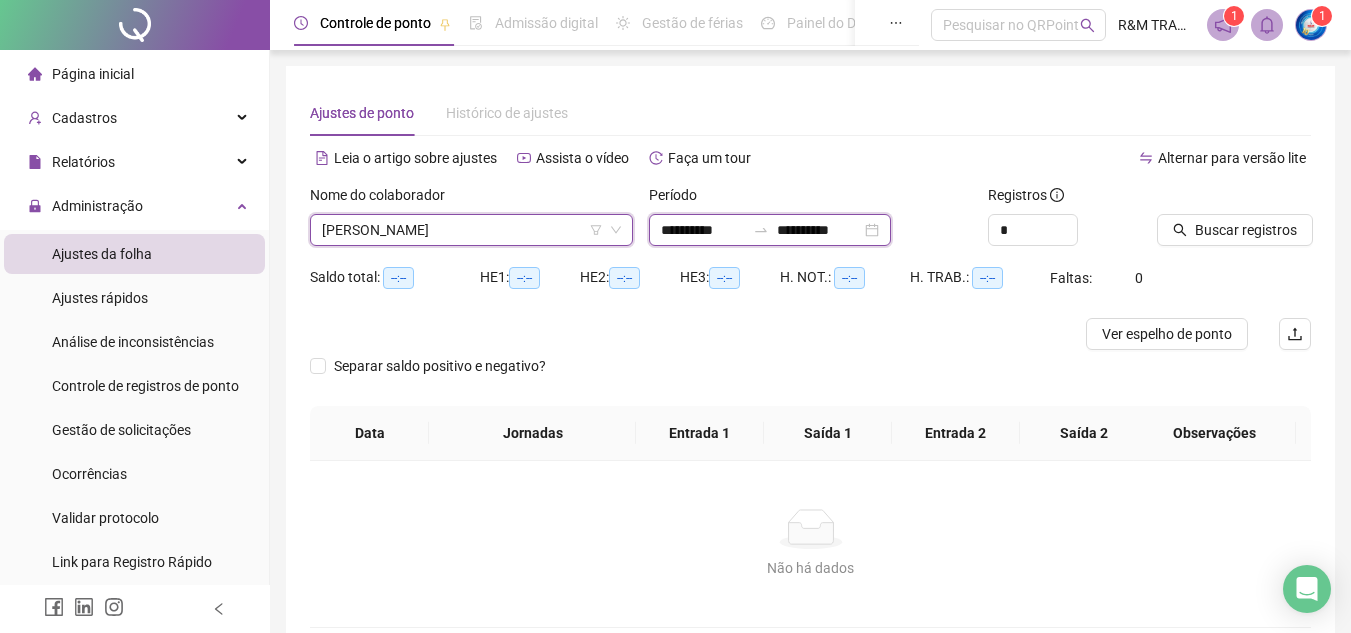 click on "**********" at bounding box center (703, 230) 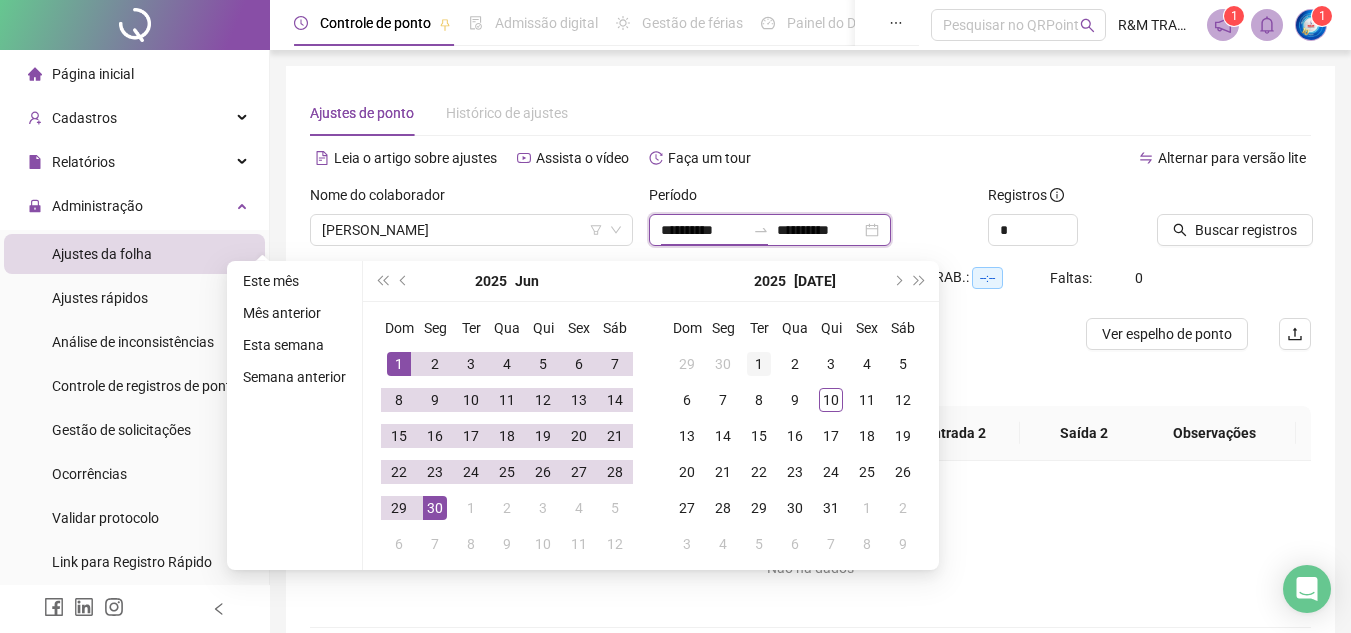 type on "**********" 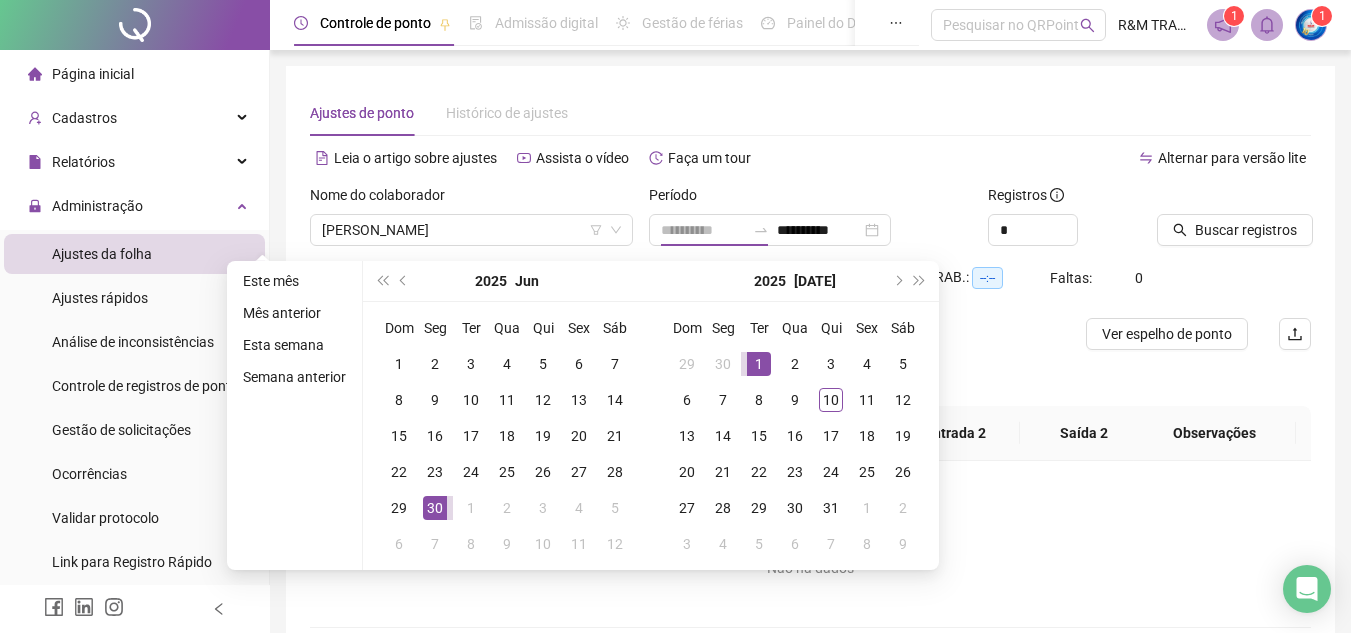 click on "1" at bounding box center (759, 364) 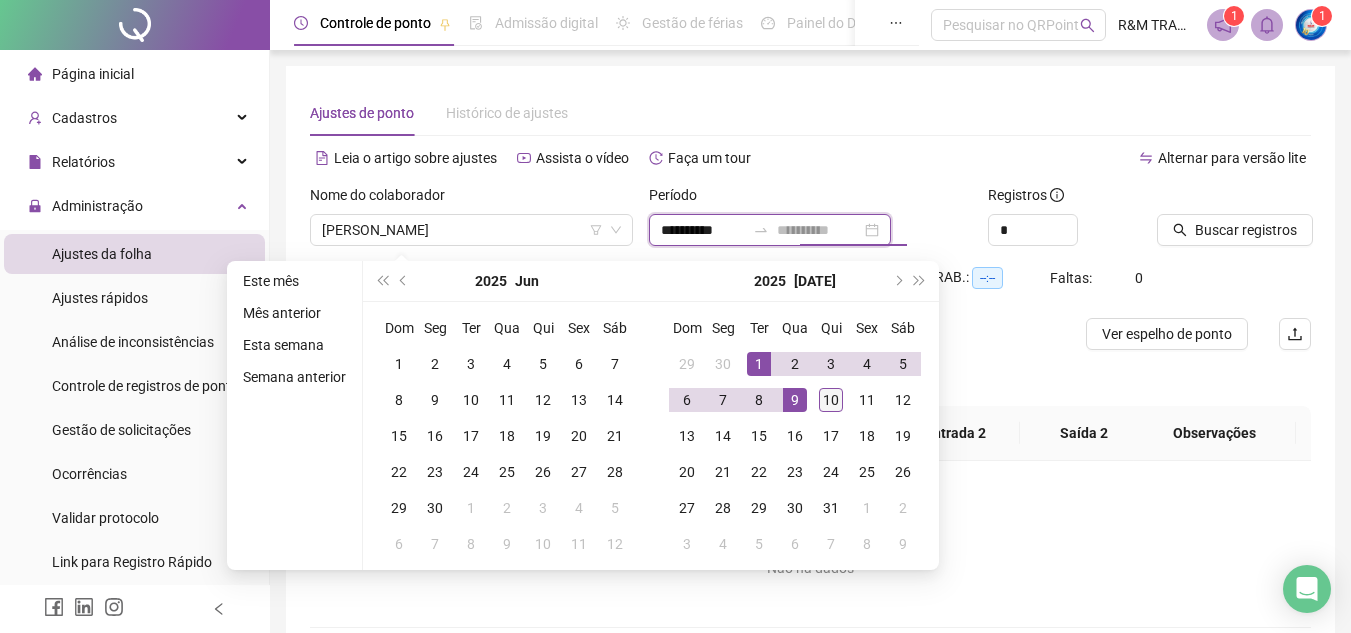 type on "**********" 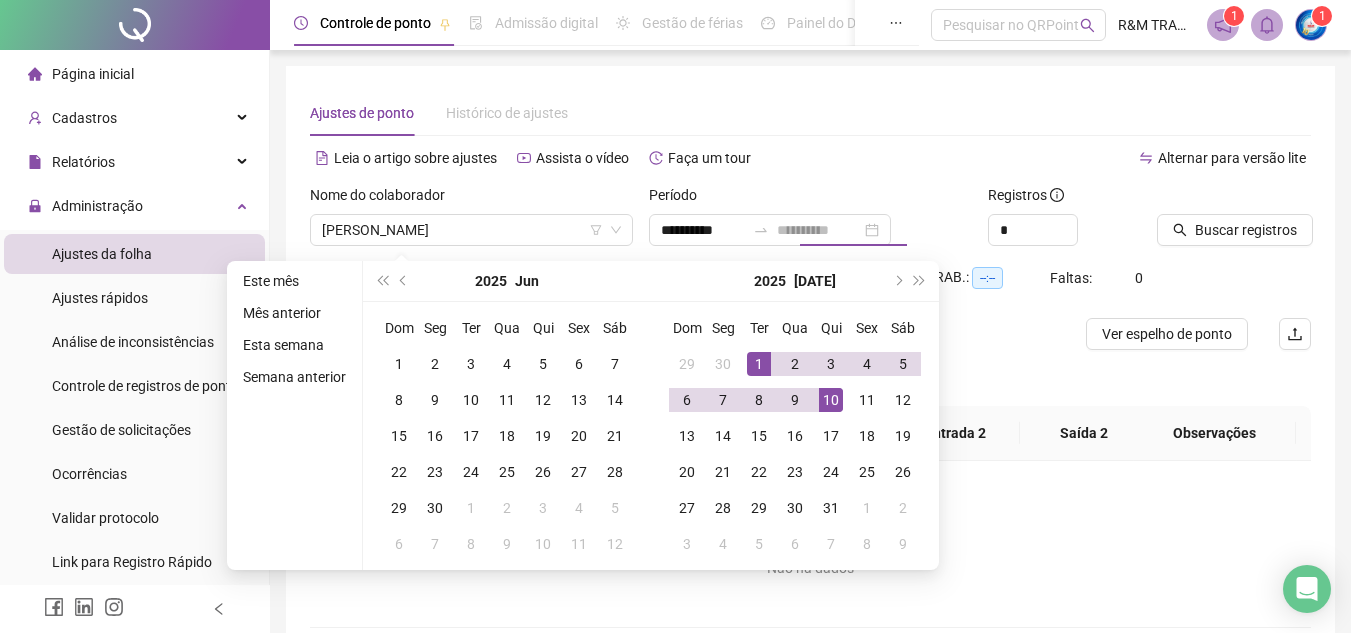 click on "10" at bounding box center [831, 400] 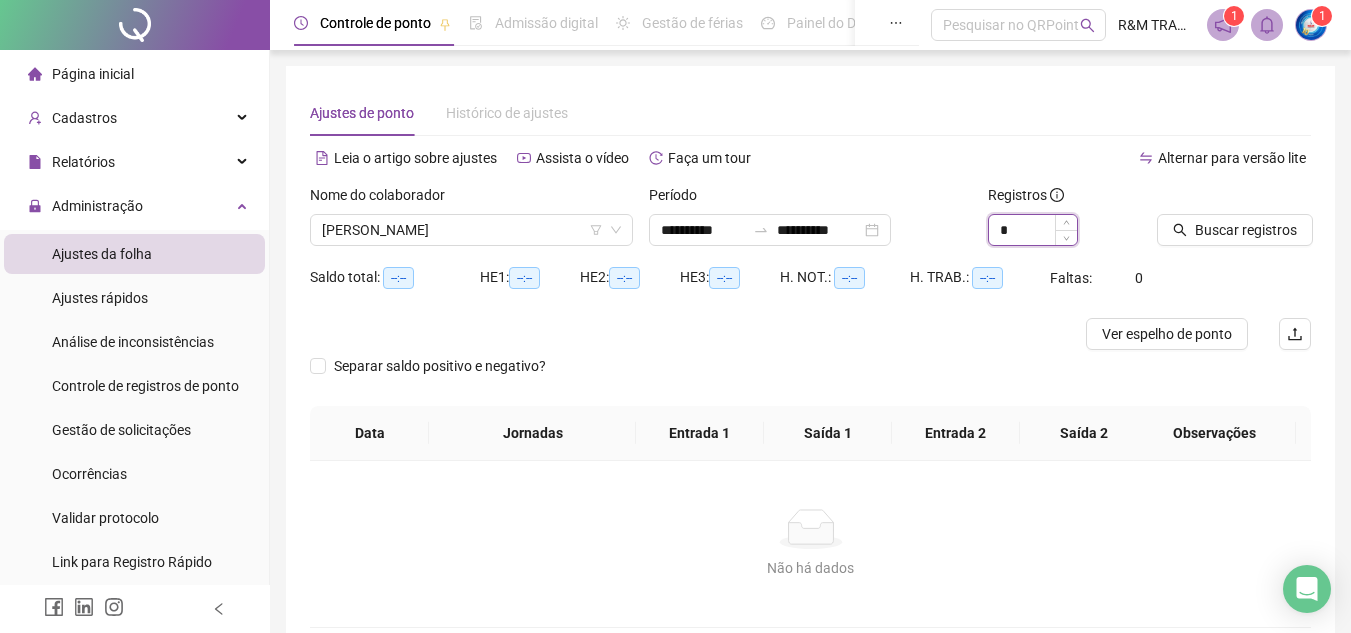 click on "*" at bounding box center [1033, 230] 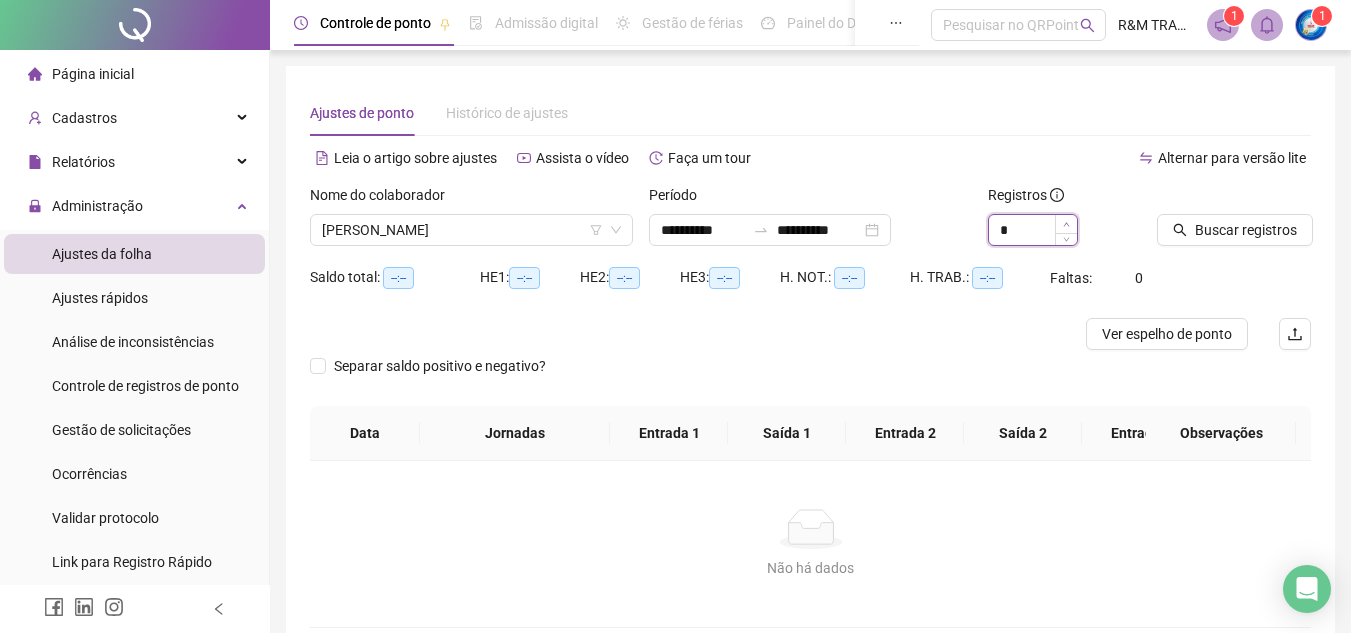 click 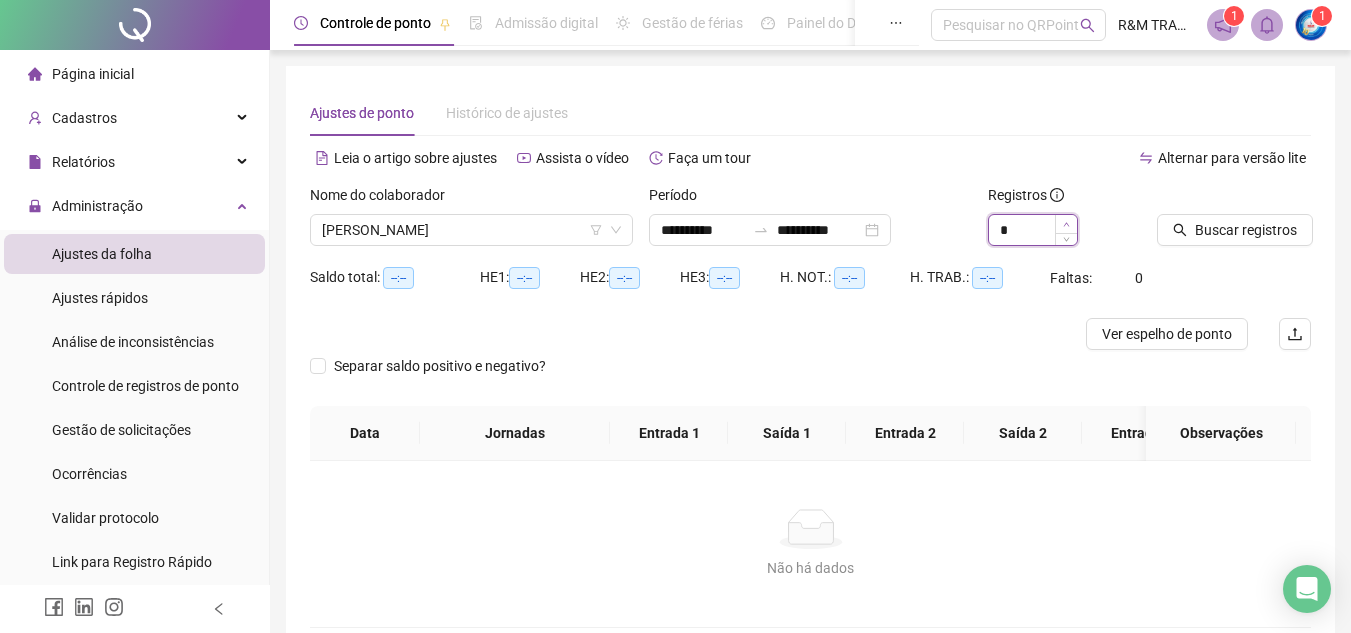 click 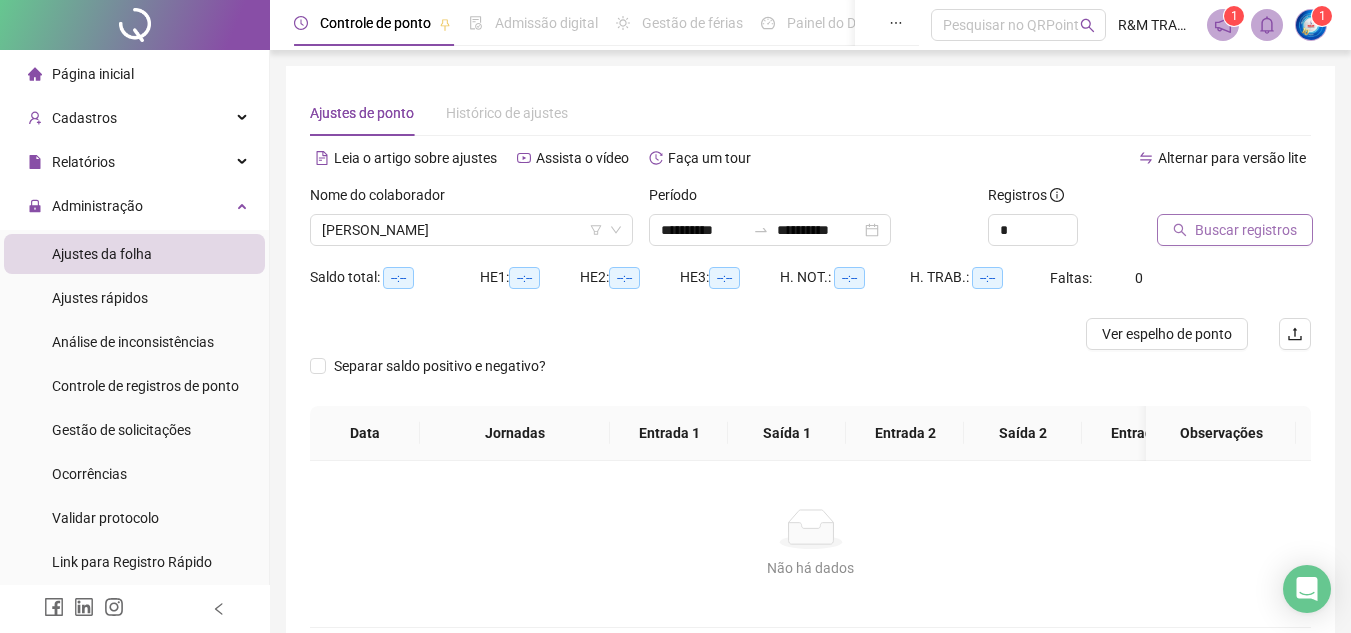 click on "Buscar registros" at bounding box center [1246, 230] 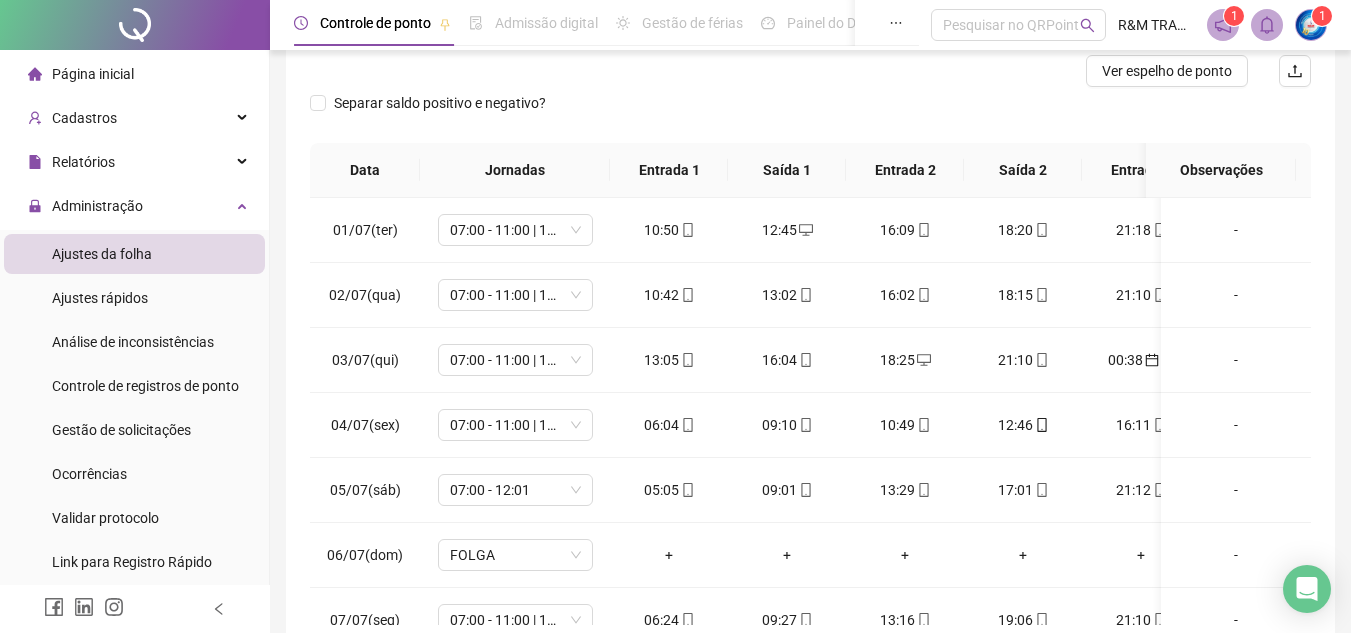 scroll, scrollTop: 333, scrollLeft: 0, axis: vertical 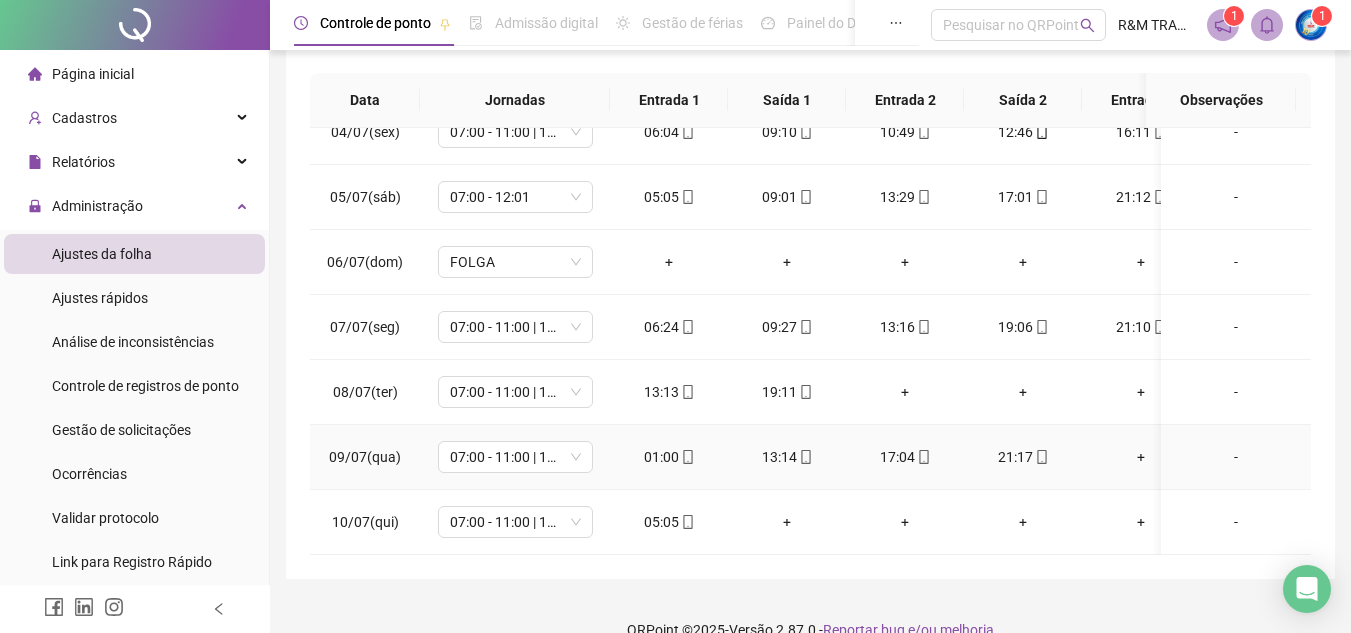 click on "01:00" at bounding box center [669, 457] 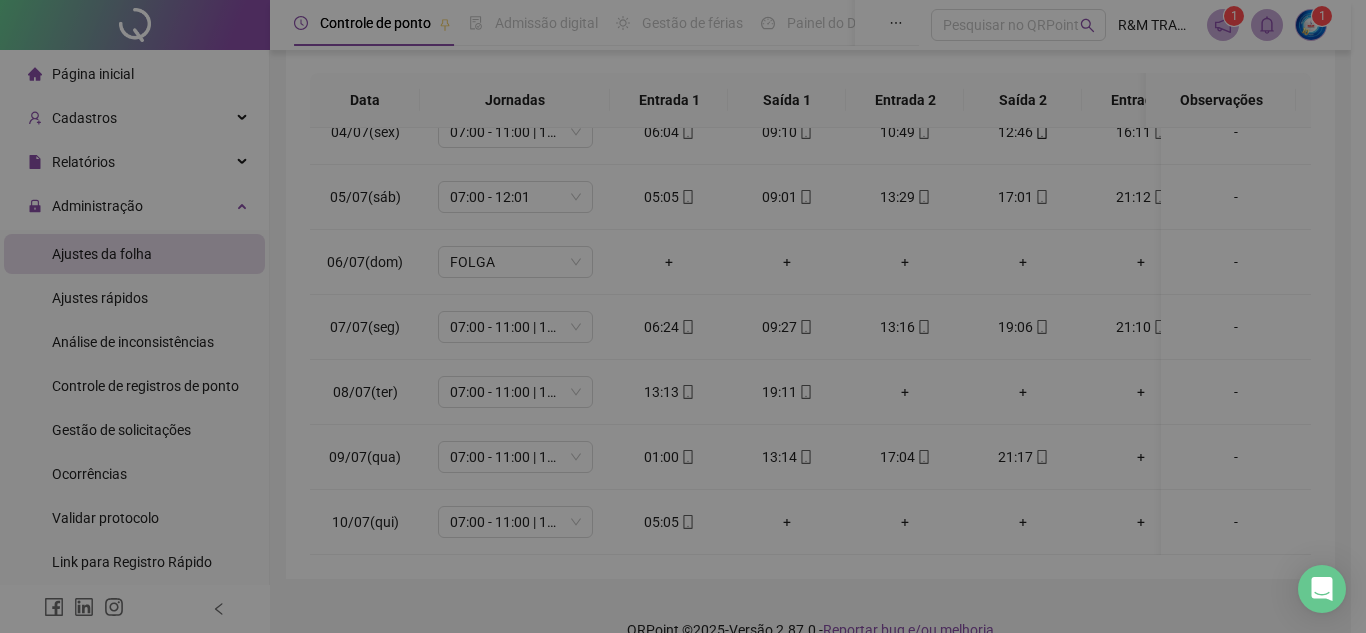 type on "**********" 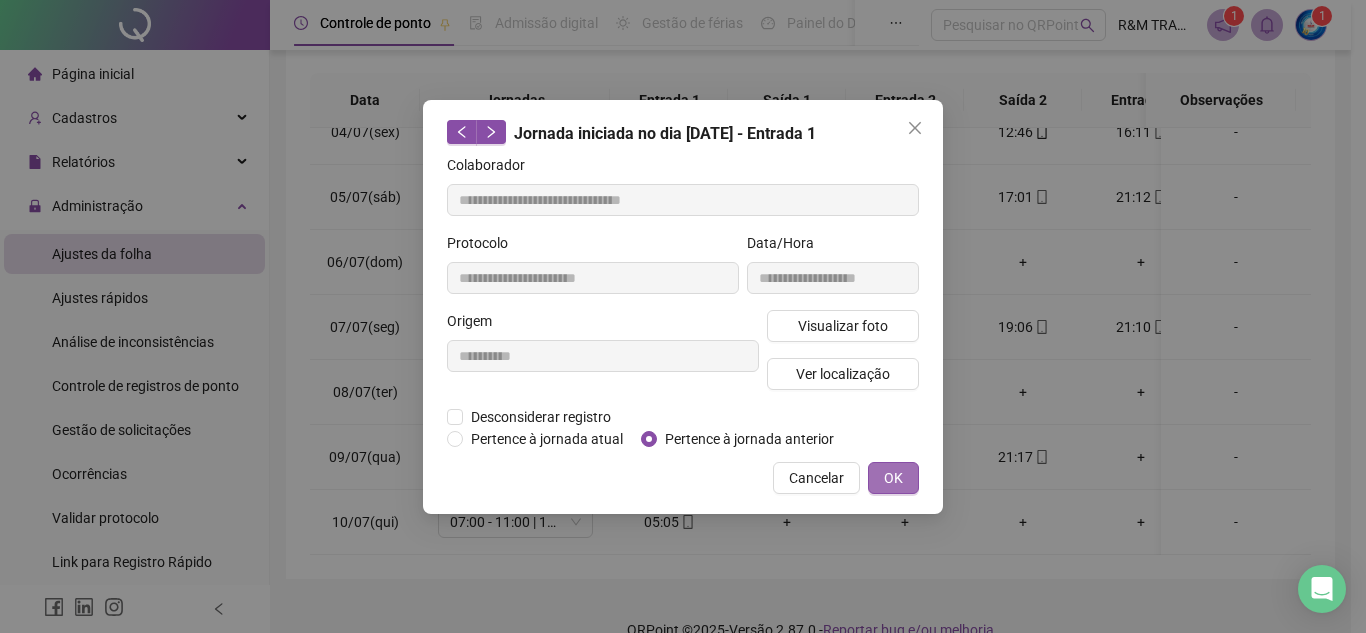 click on "OK" at bounding box center (893, 478) 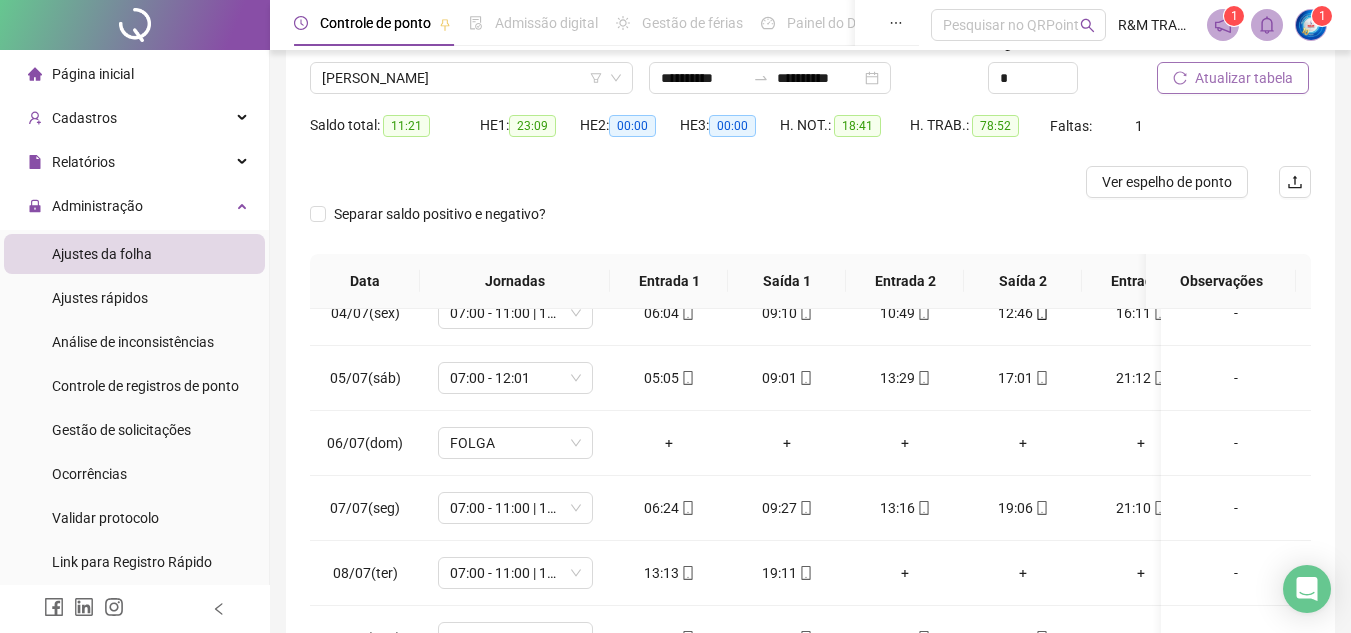 click on "Atualizar tabela" at bounding box center [1244, 78] 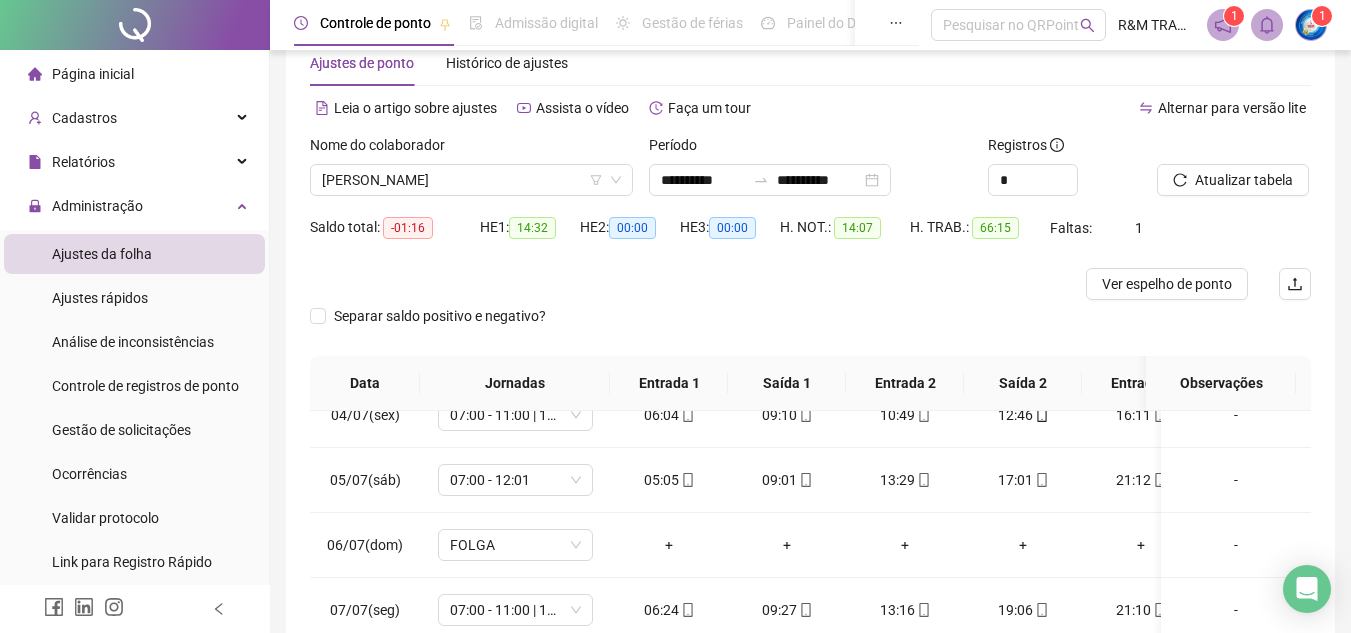 scroll, scrollTop: 365, scrollLeft: 0, axis: vertical 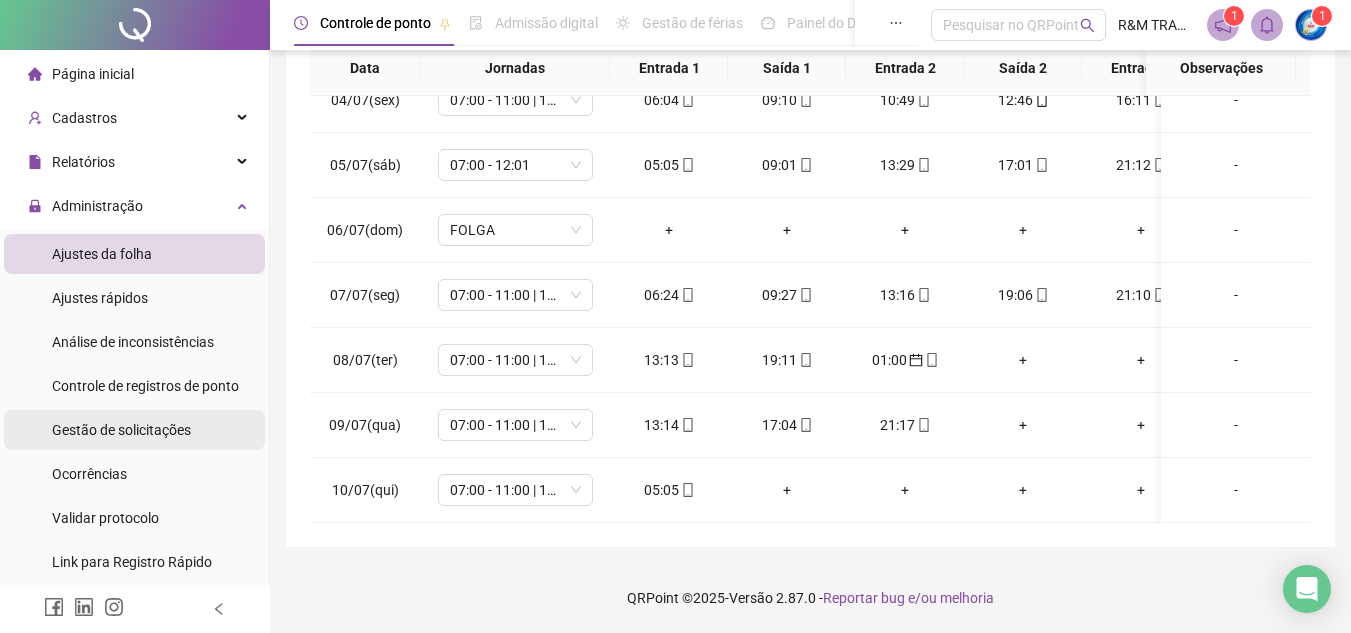 click on "Gestão de solicitações" at bounding box center [121, 430] 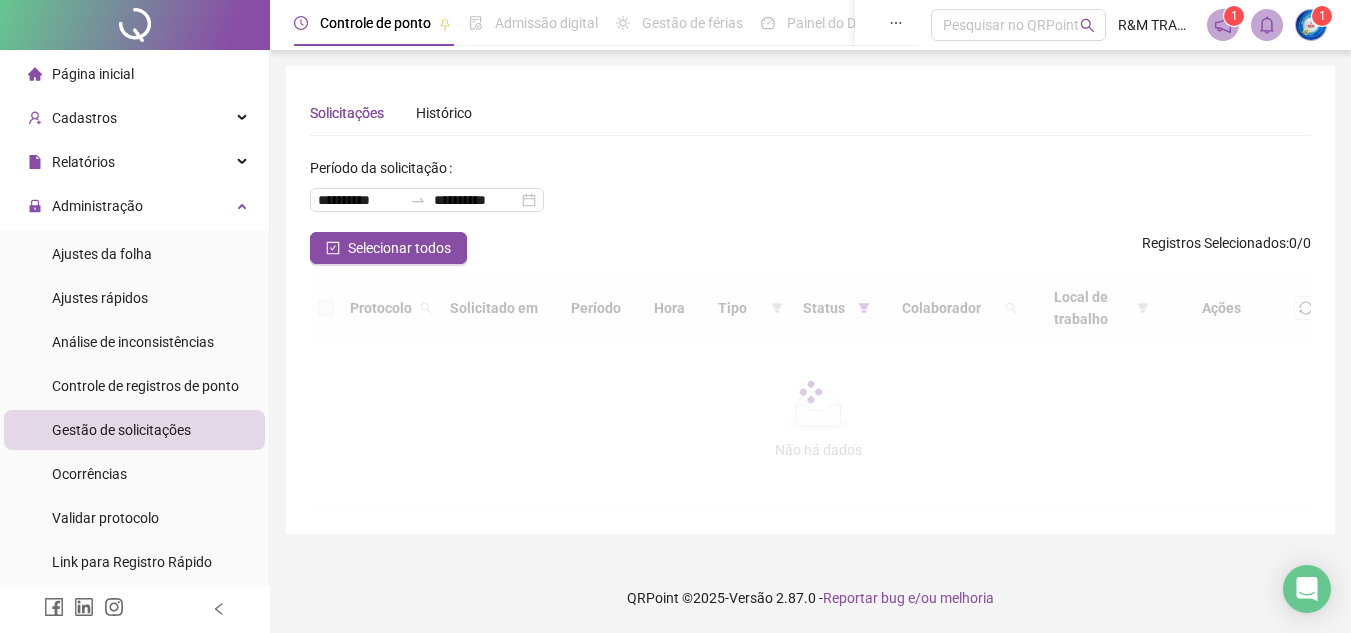 scroll, scrollTop: 0, scrollLeft: 0, axis: both 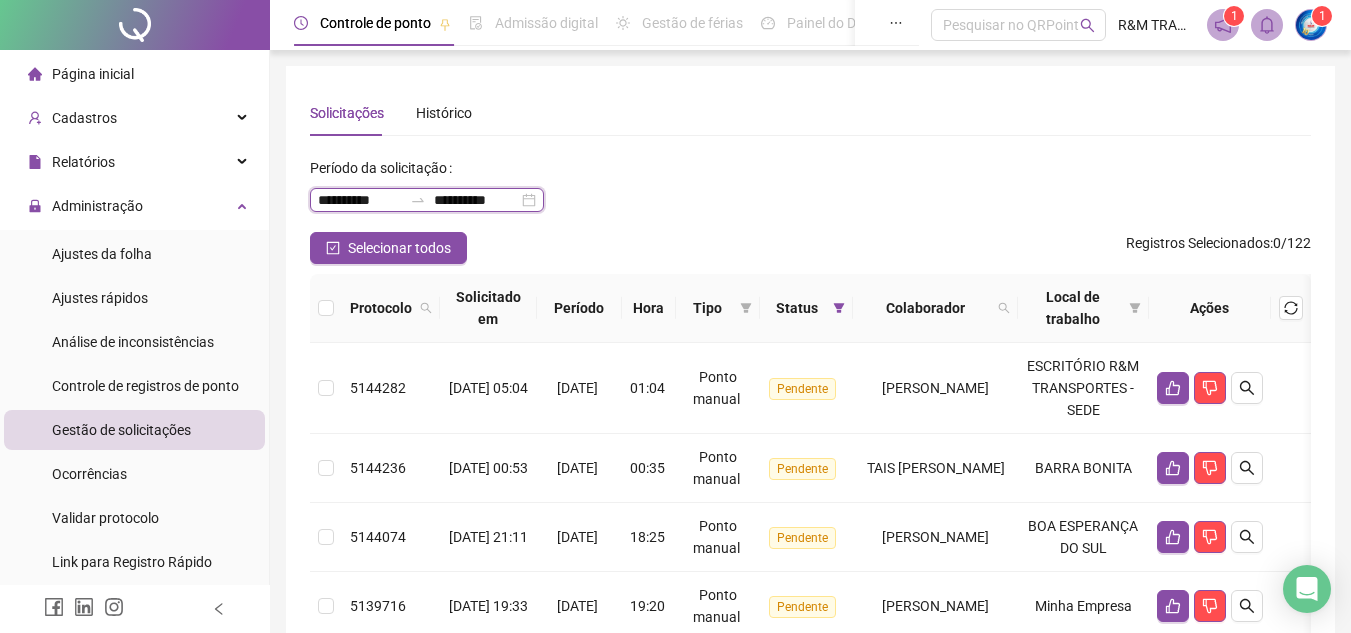 click on "**********" at bounding box center (360, 200) 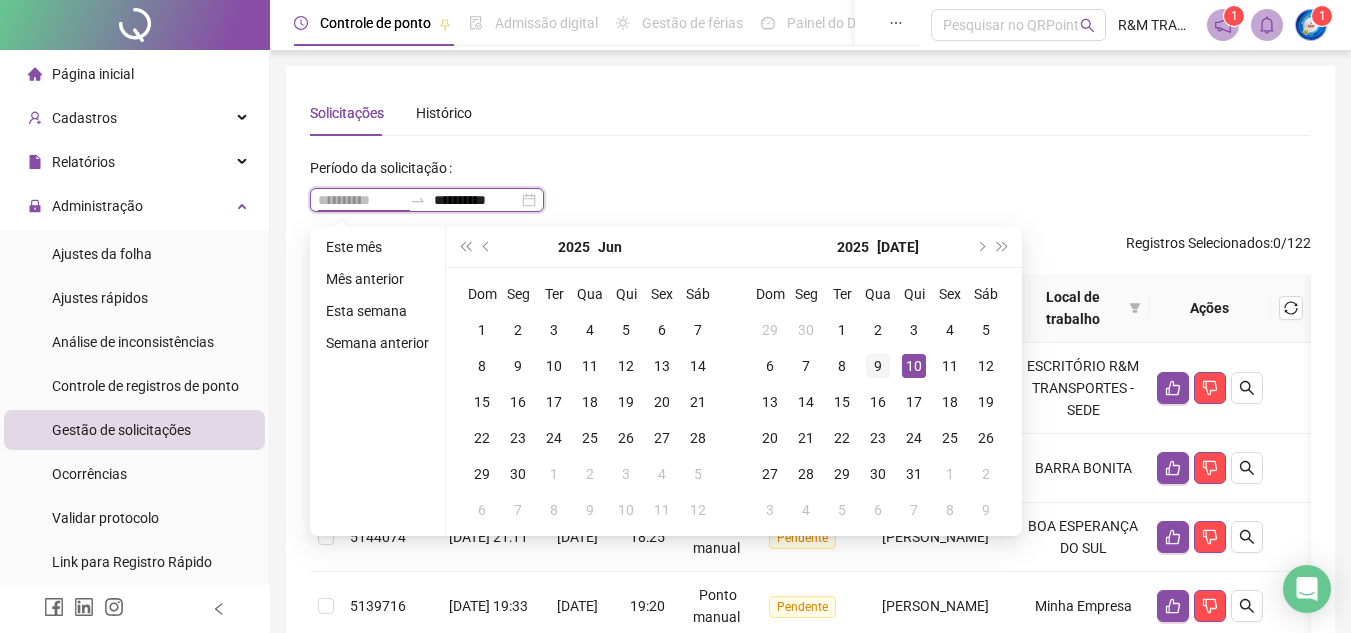 type on "**********" 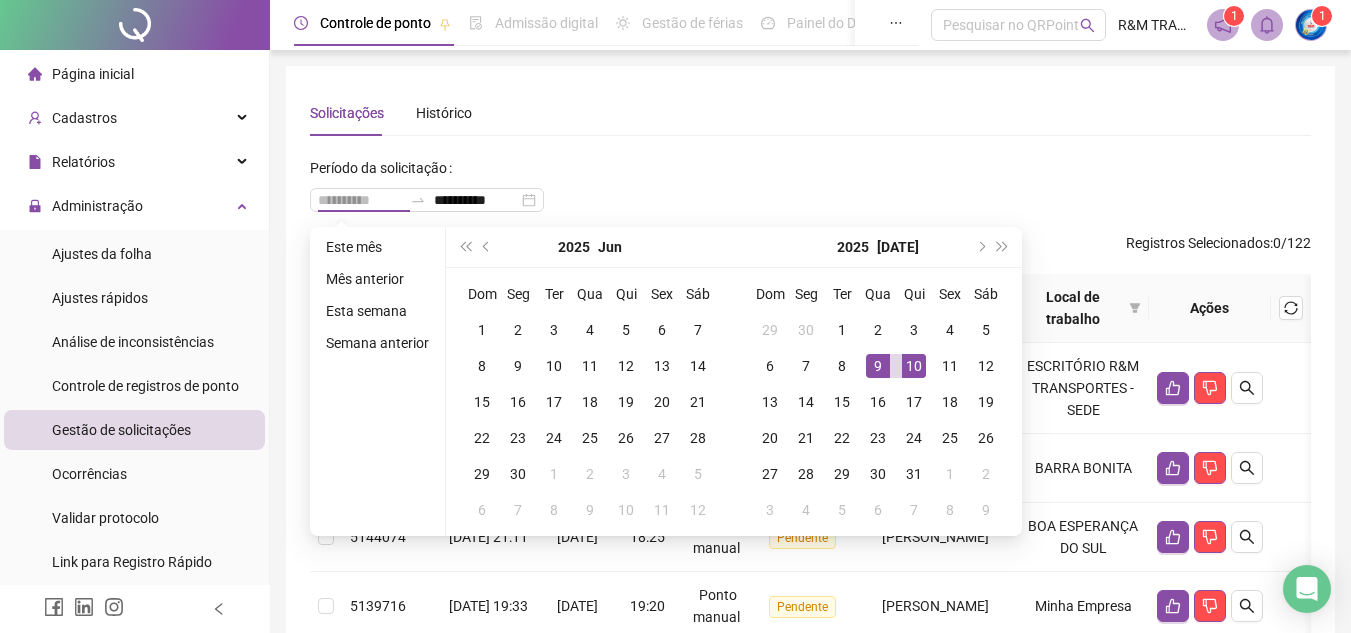 click on "9" at bounding box center [878, 366] 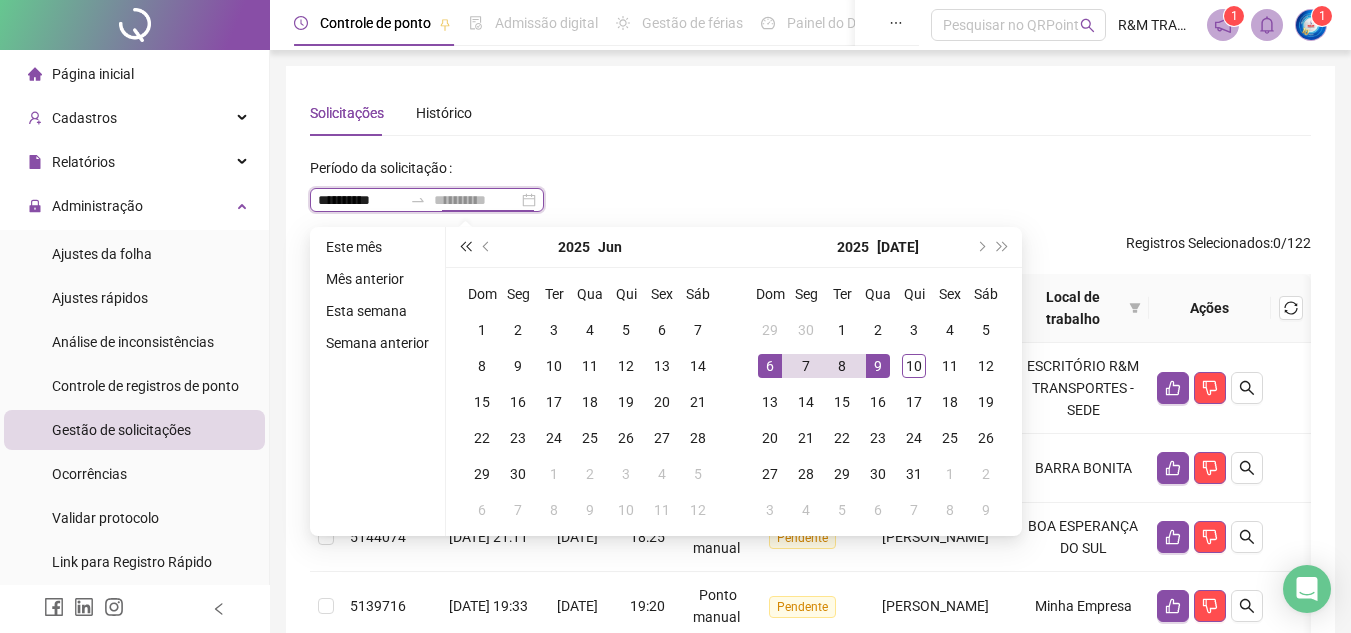 type on "**********" 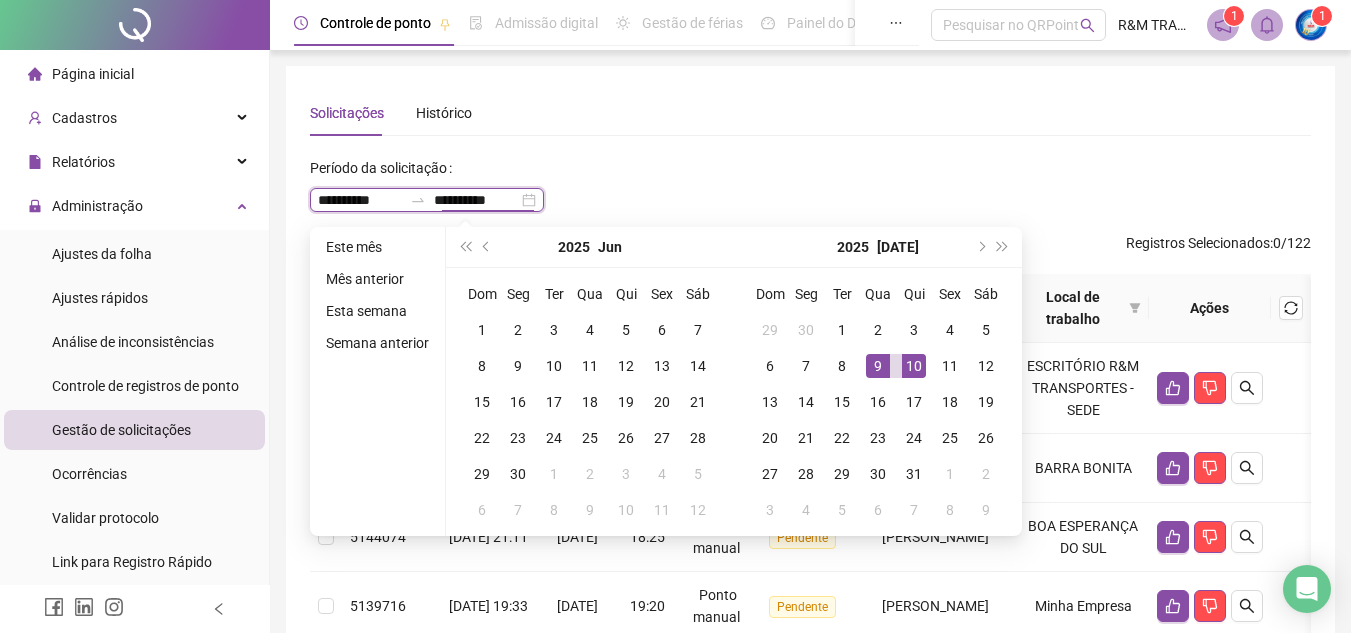 click on "**********" at bounding box center (360, 200) 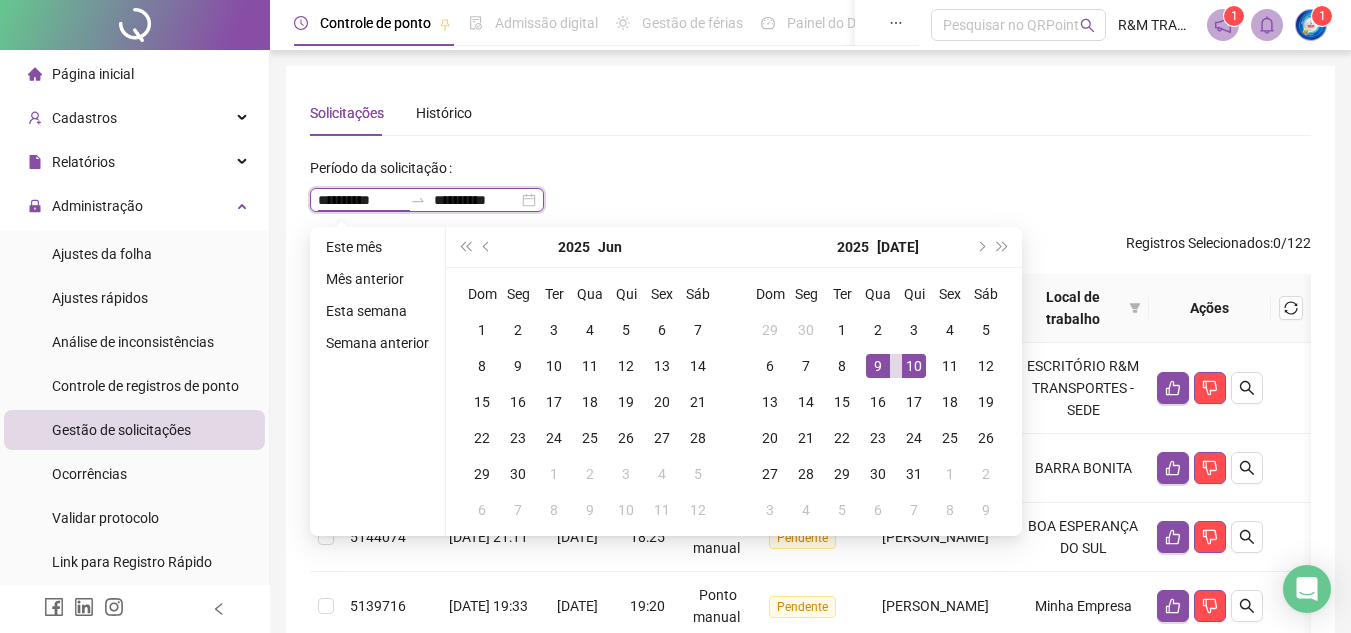 click on "**********" at bounding box center (360, 200) 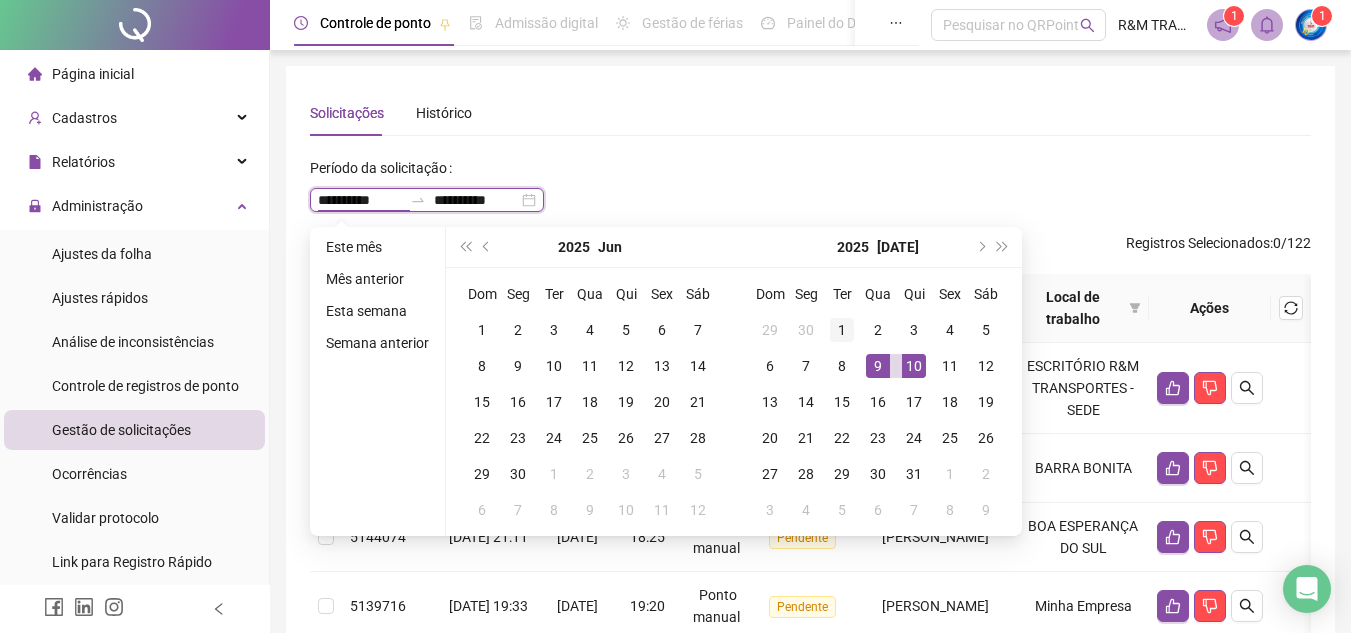 type on "**********" 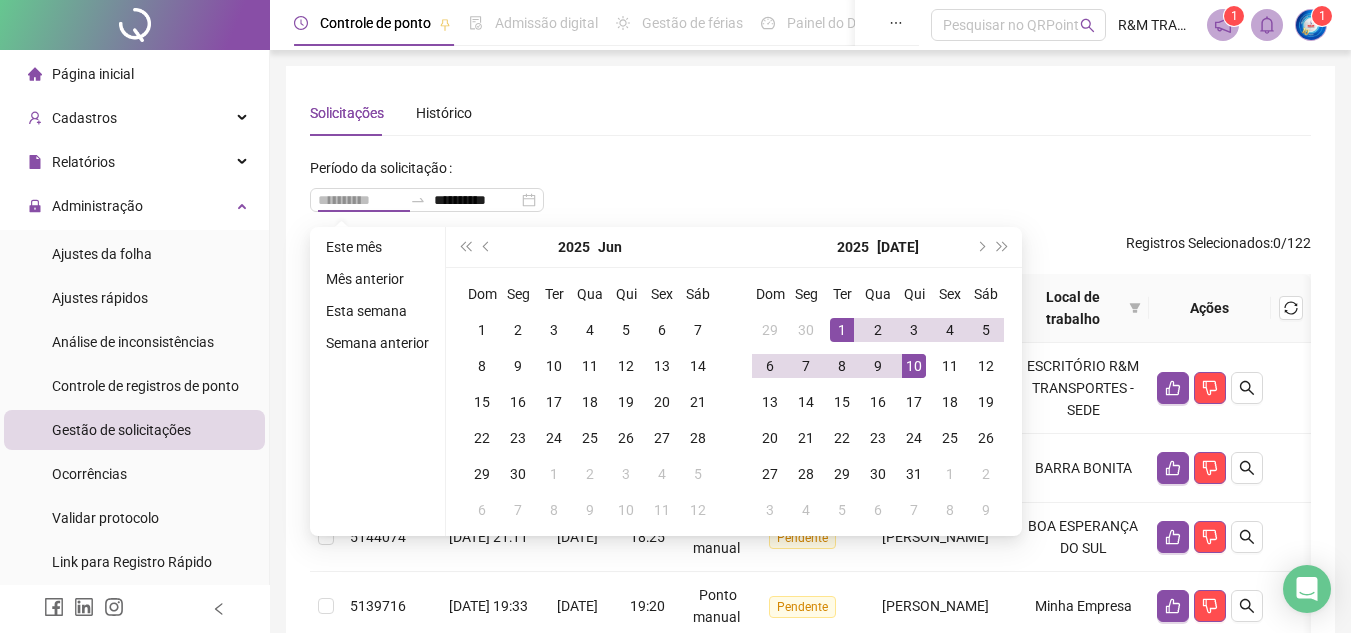 click on "1" at bounding box center (842, 330) 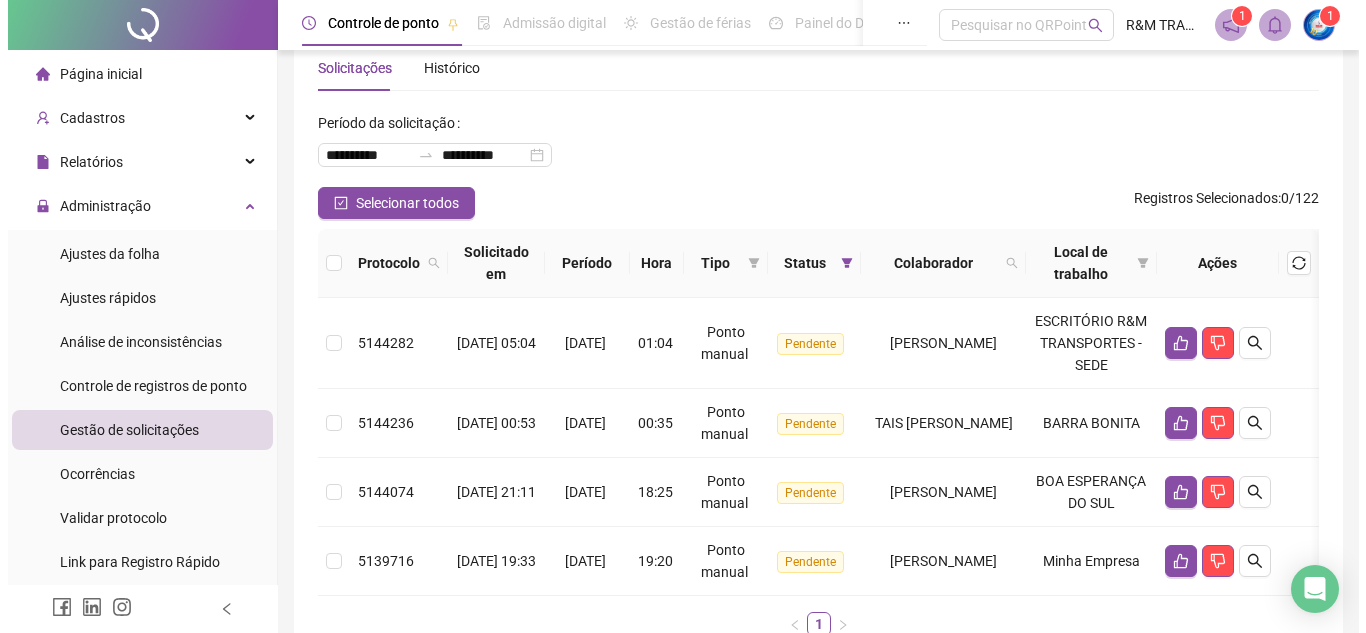scroll, scrollTop: 42, scrollLeft: 0, axis: vertical 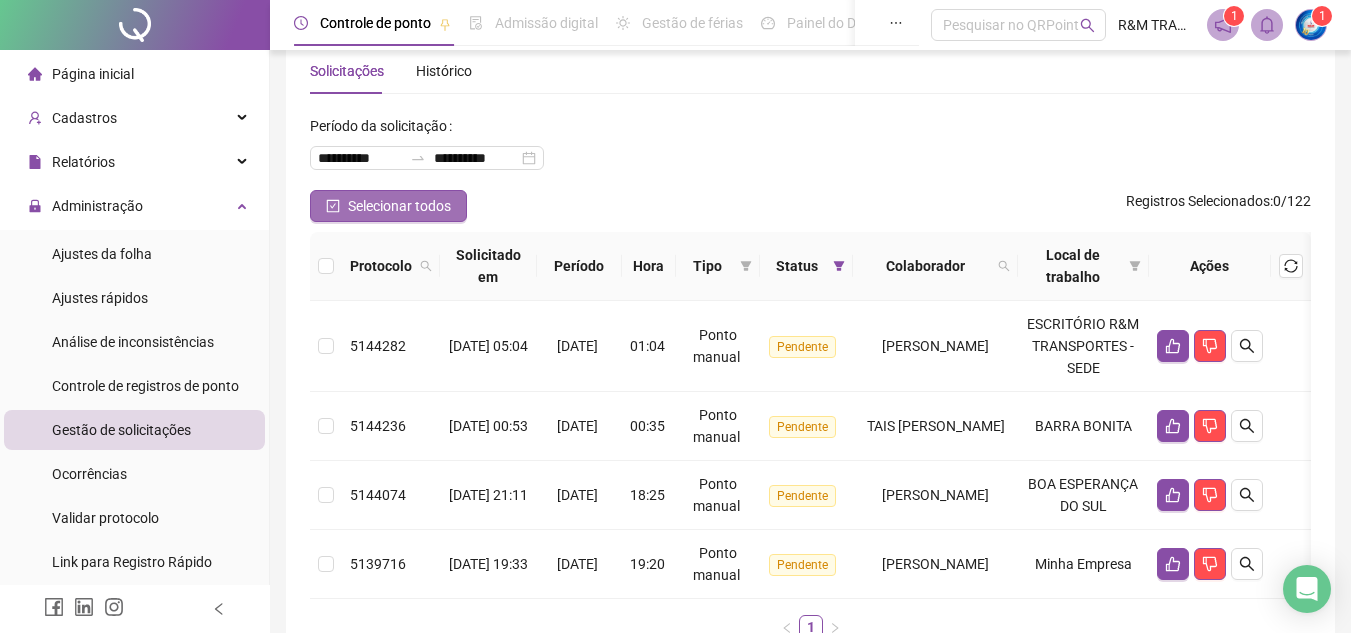click on "Selecionar todos" at bounding box center (399, 206) 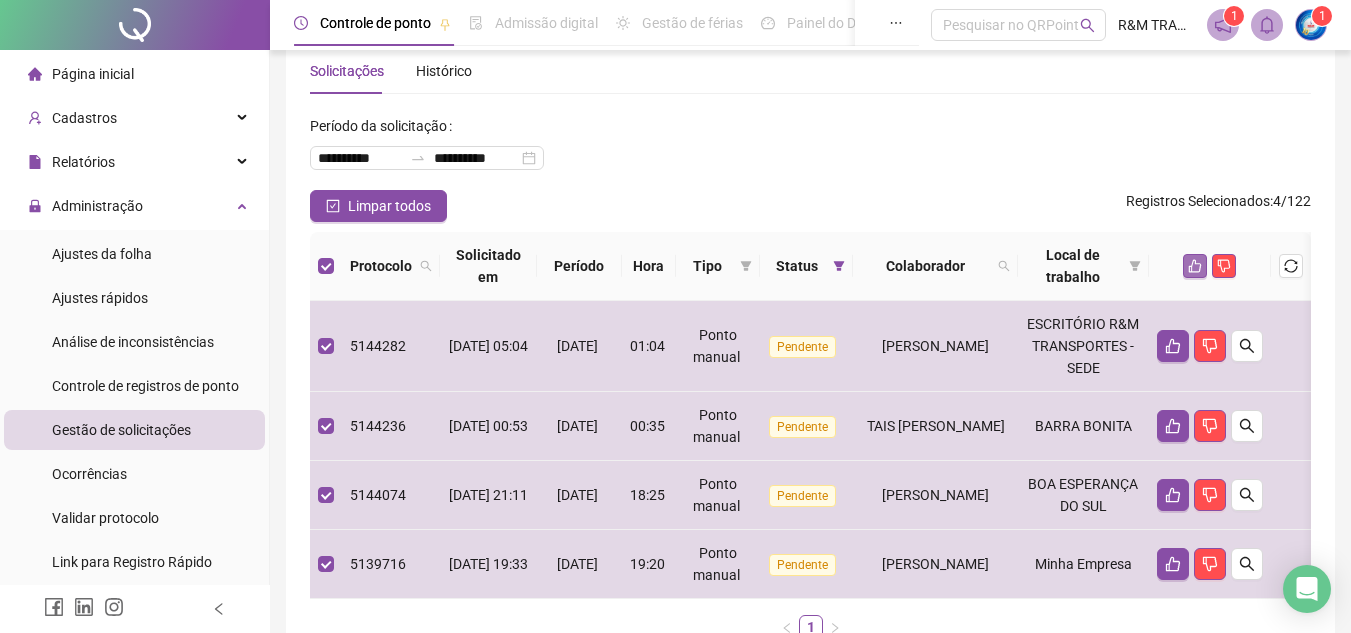 click at bounding box center (1195, 266) 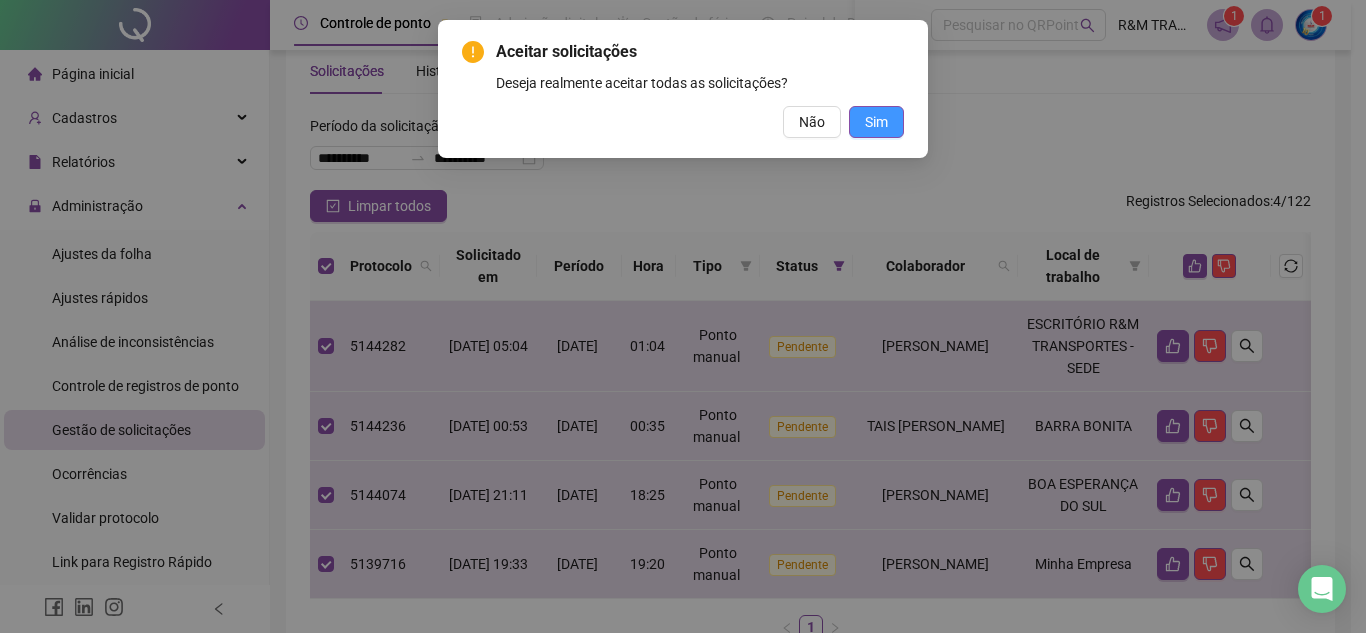 click on "Sim" at bounding box center (876, 122) 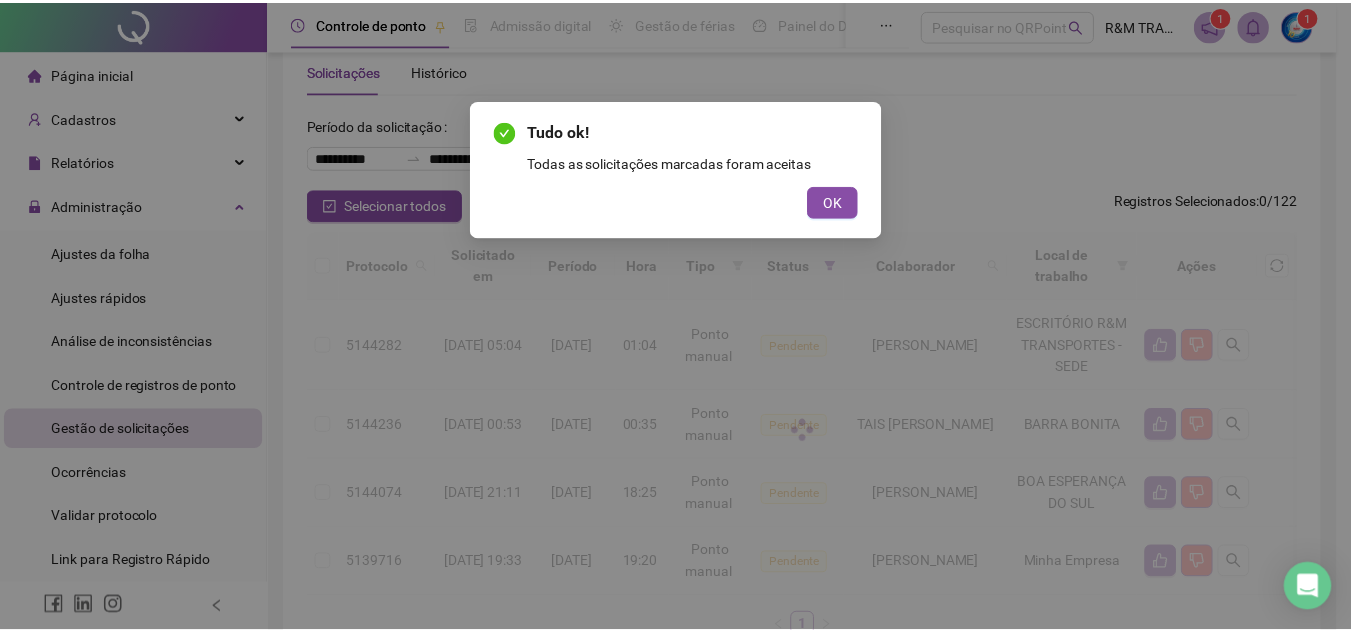 scroll, scrollTop: 0, scrollLeft: 0, axis: both 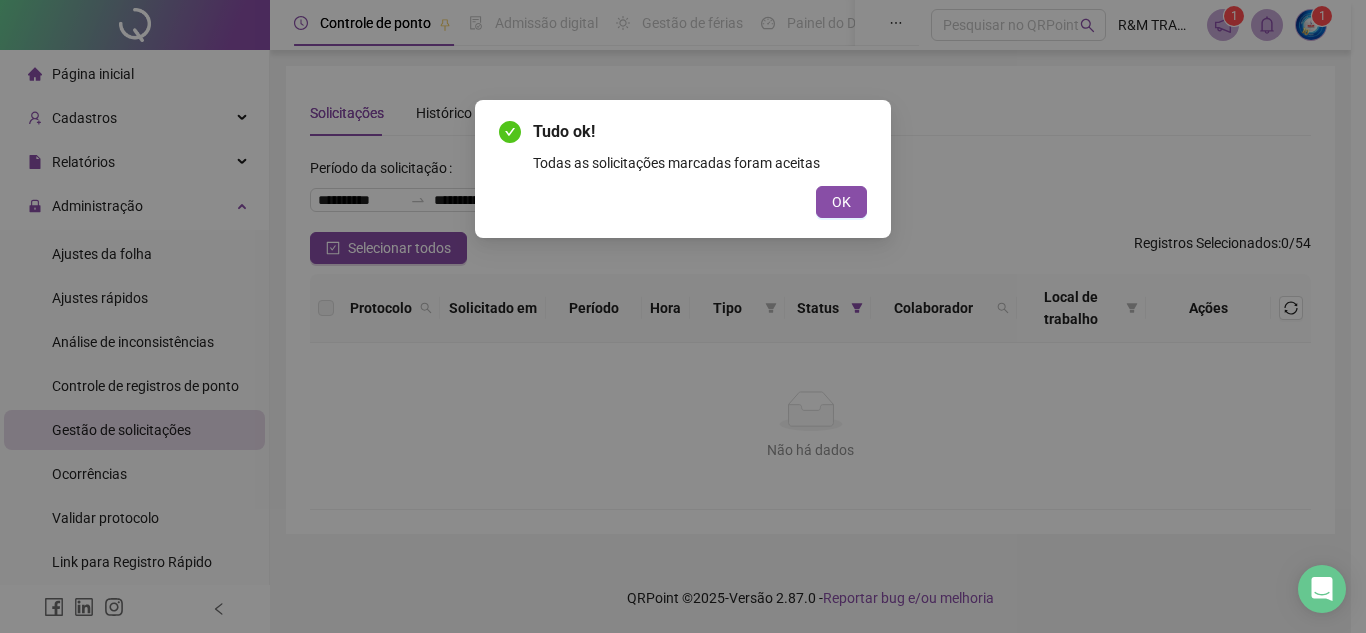 click on "Tudo ok! Todas as solicitações marcadas foram aceitas OK" at bounding box center (683, 316) 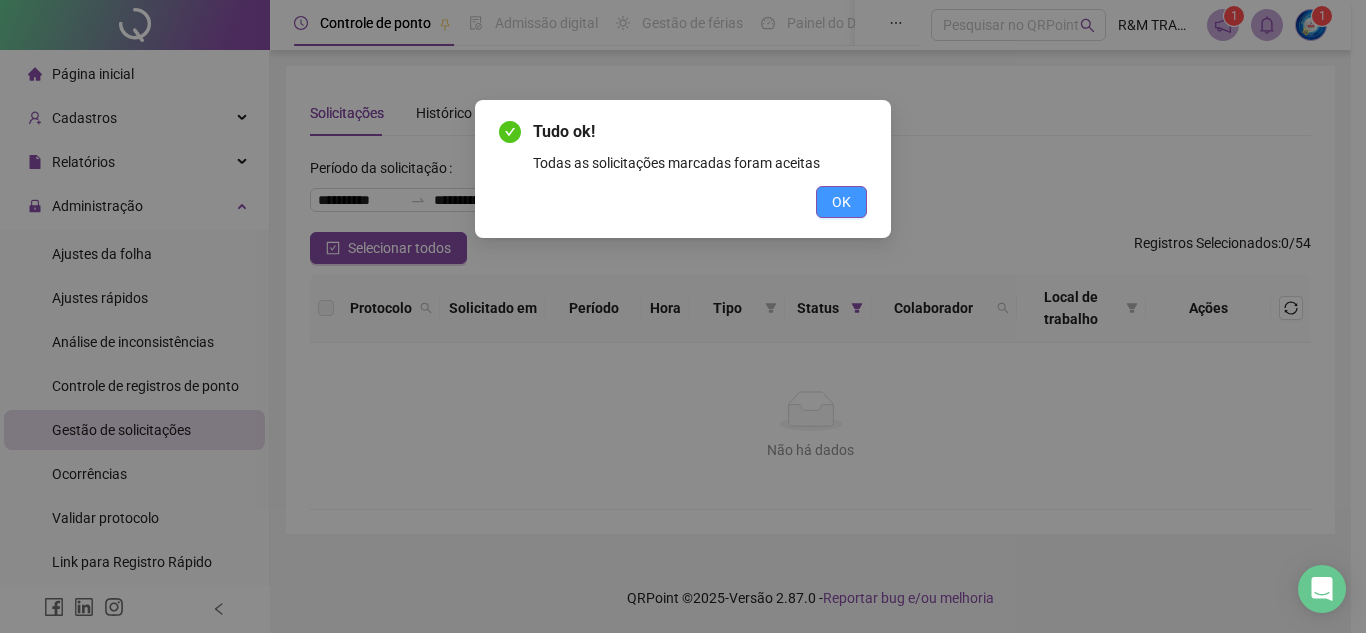click on "OK" at bounding box center (841, 202) 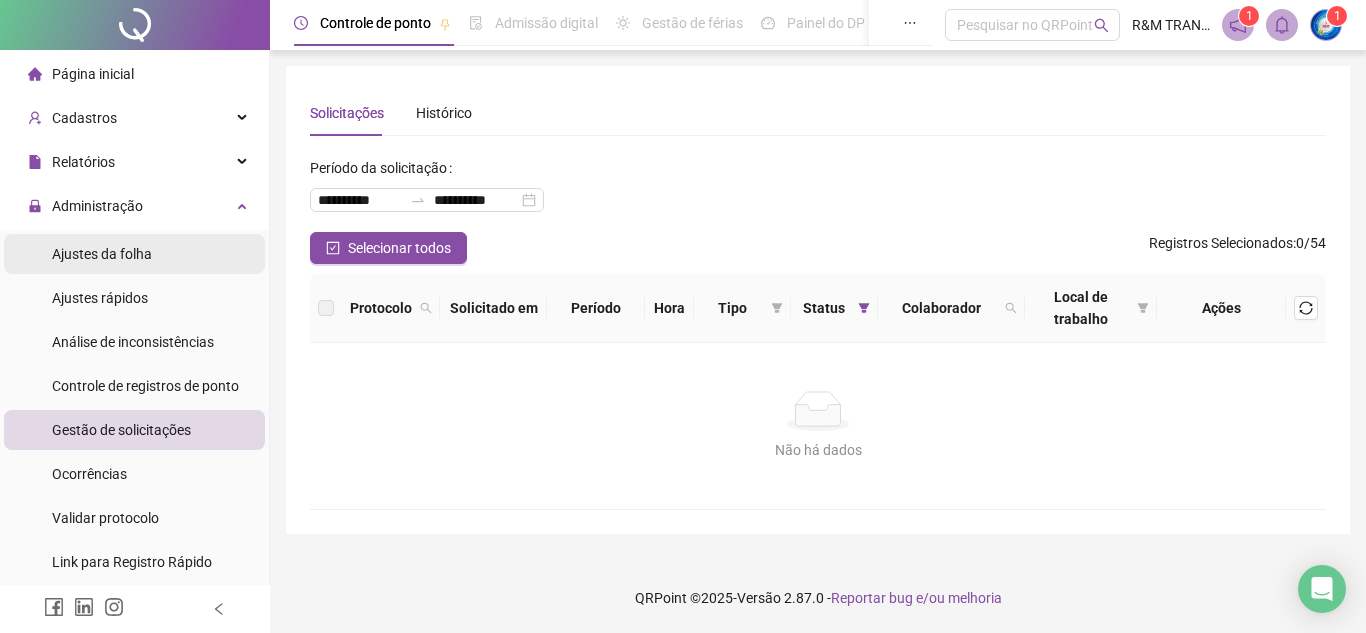 click on "Ajustes da folha" at bounding box center (102, 254) 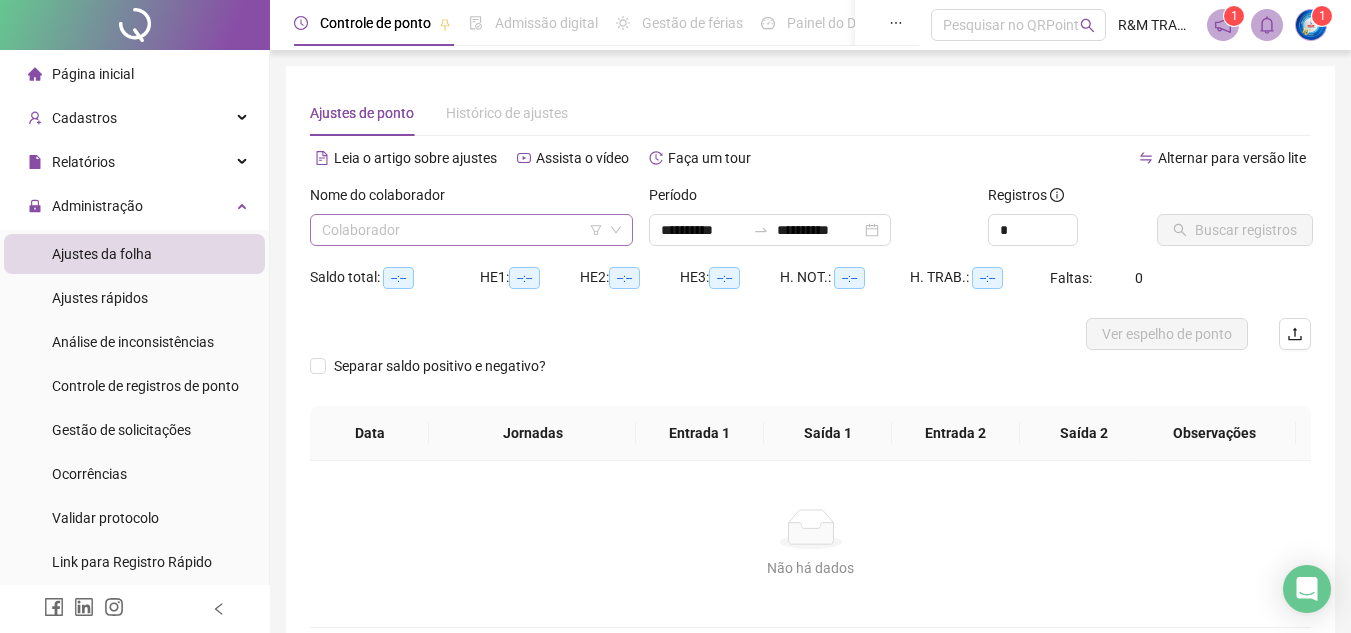 click at bounding box center [465, 230] 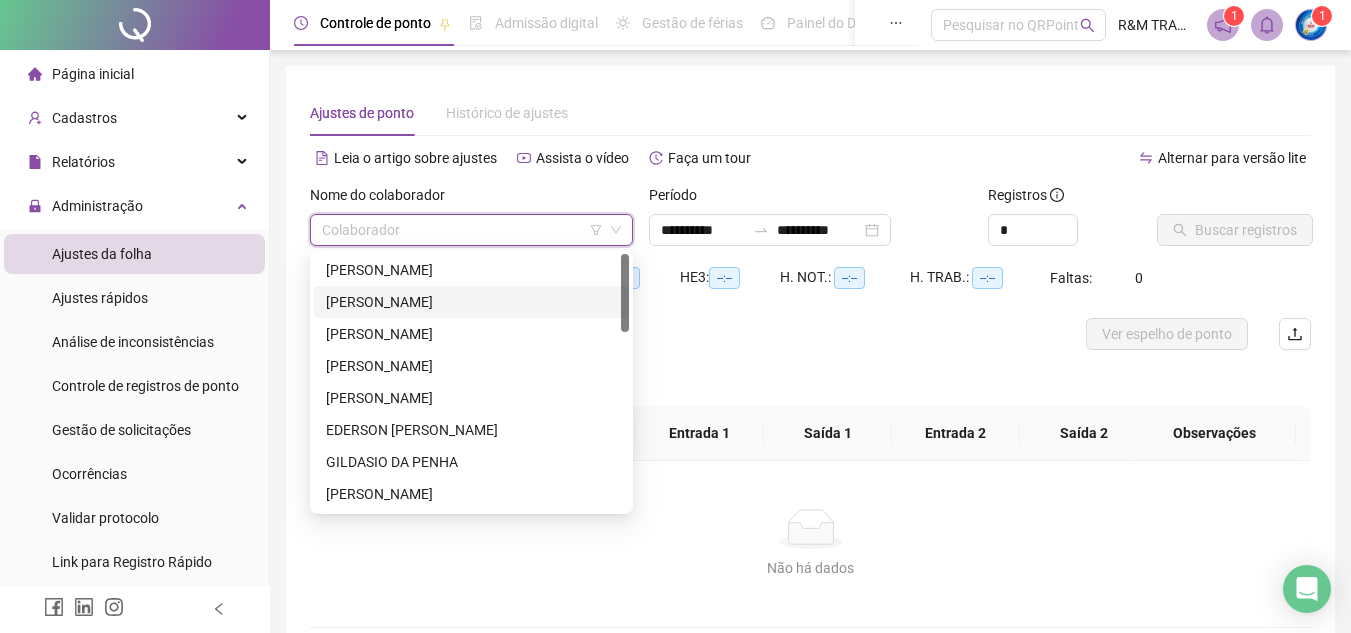 drag, startPoint x: 620, startPoint y: 296, endPoint x: 631, endPoint y: 359, distance: 63.953106 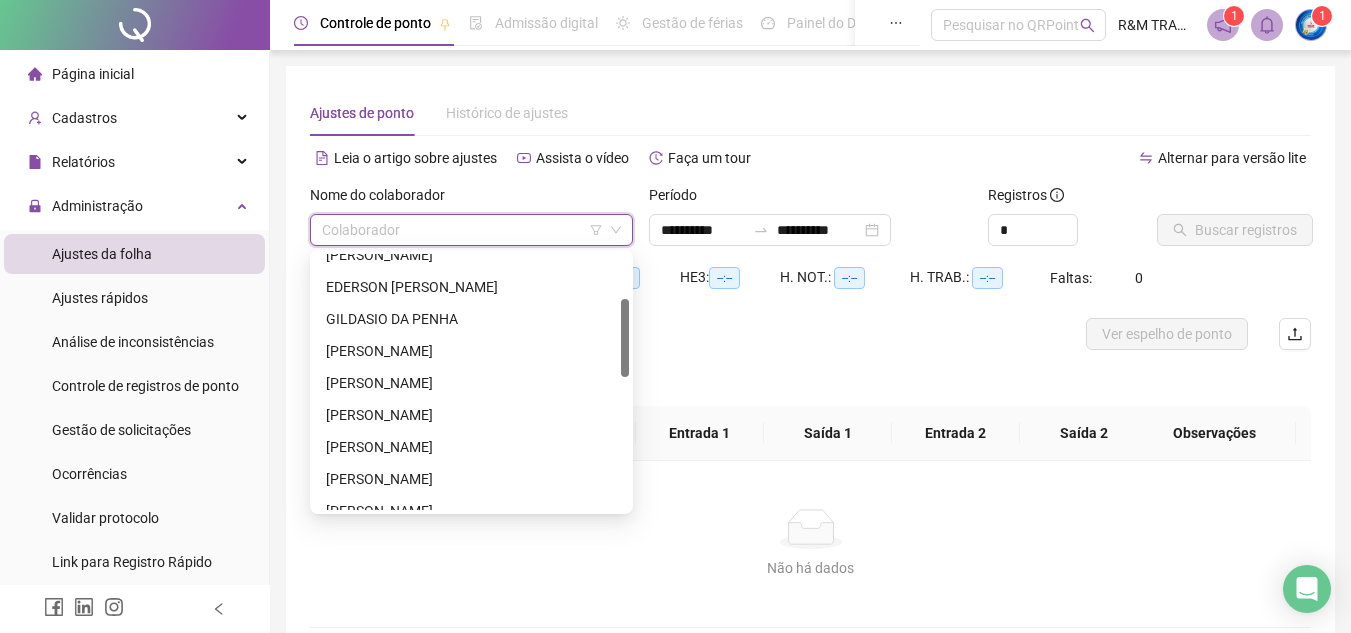 scroll, scrollTop: 146, scrollLeft: 0, axis: vertical 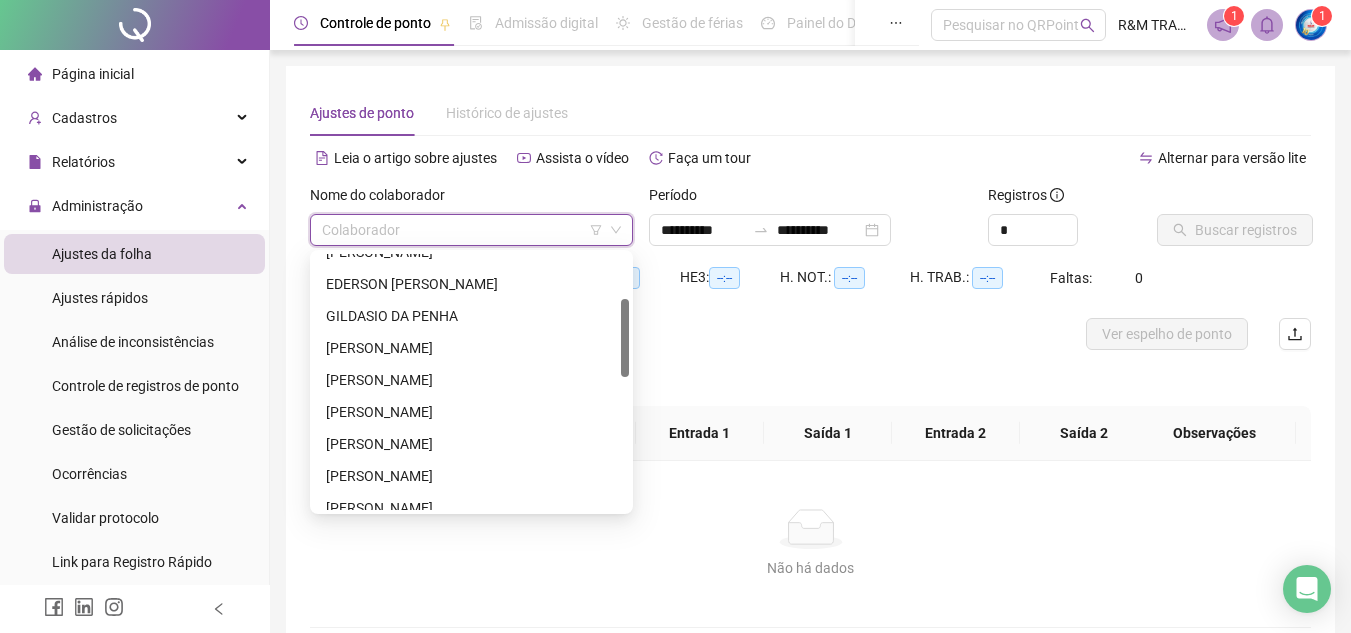 drag, startPoint x: 626, startPoint y: 311, endPoint x: 628, endPoint y: 356, distance: 45.044422 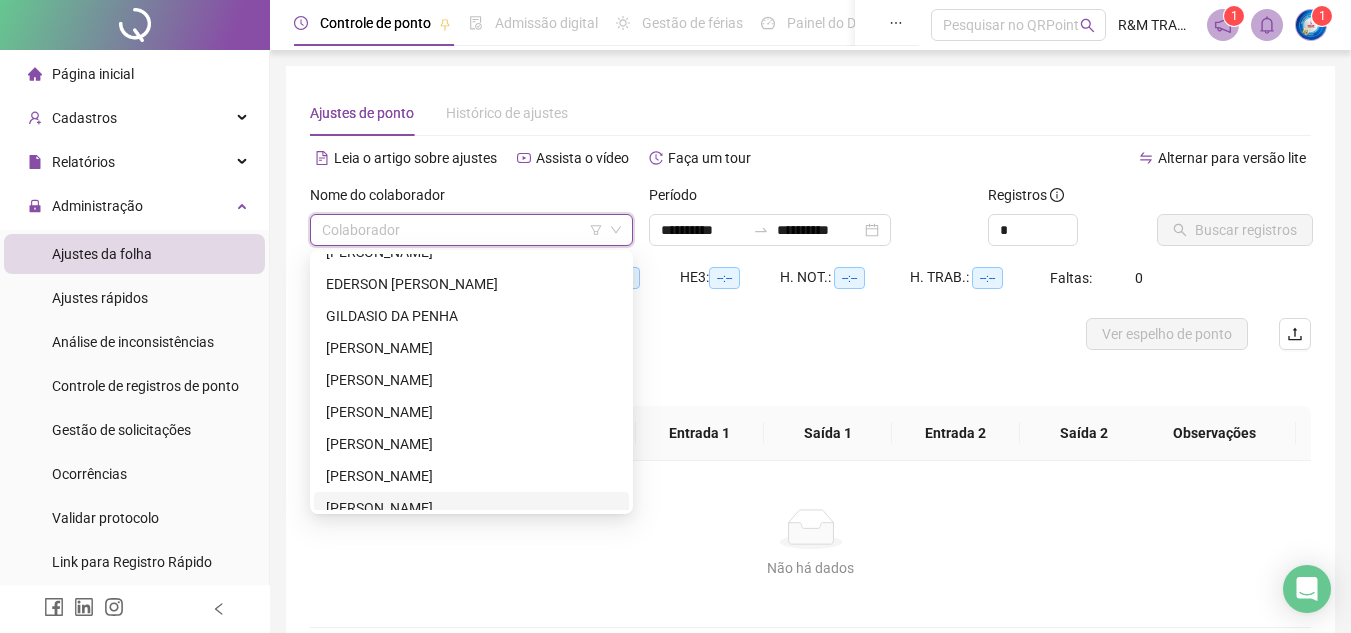 click on "[PERSON_NAME]" at bounding box center [471, 508] 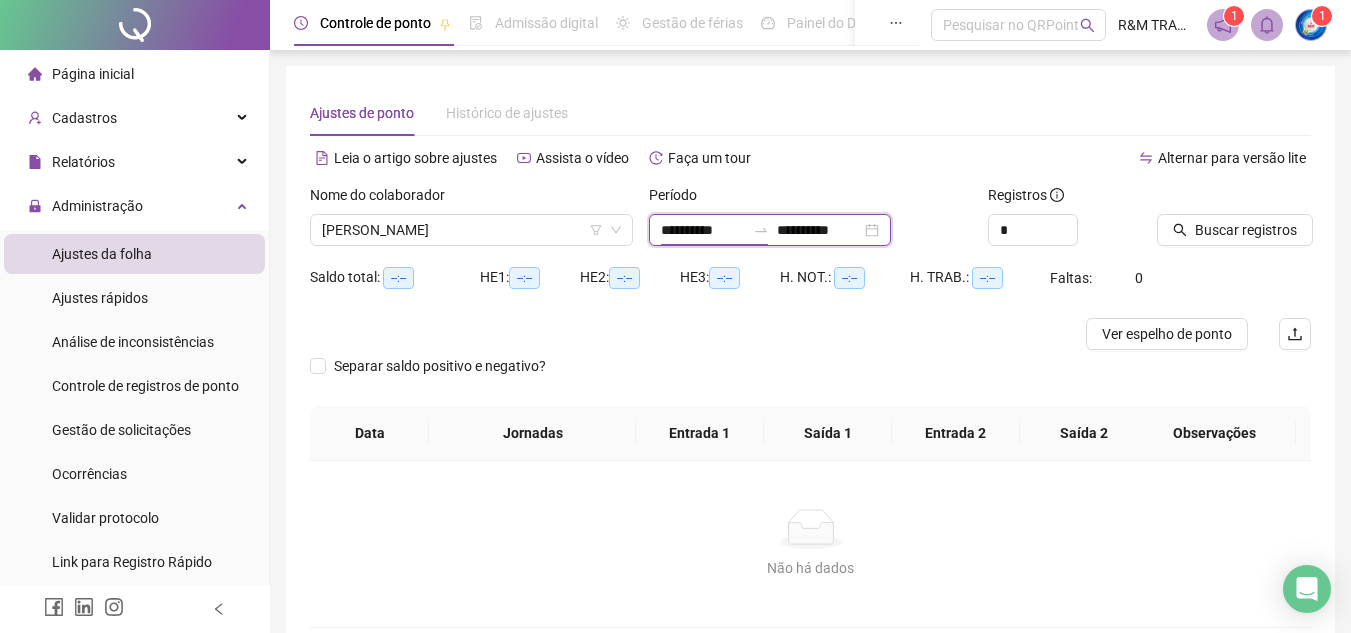click on "**********" at bounding box center [703, 230] 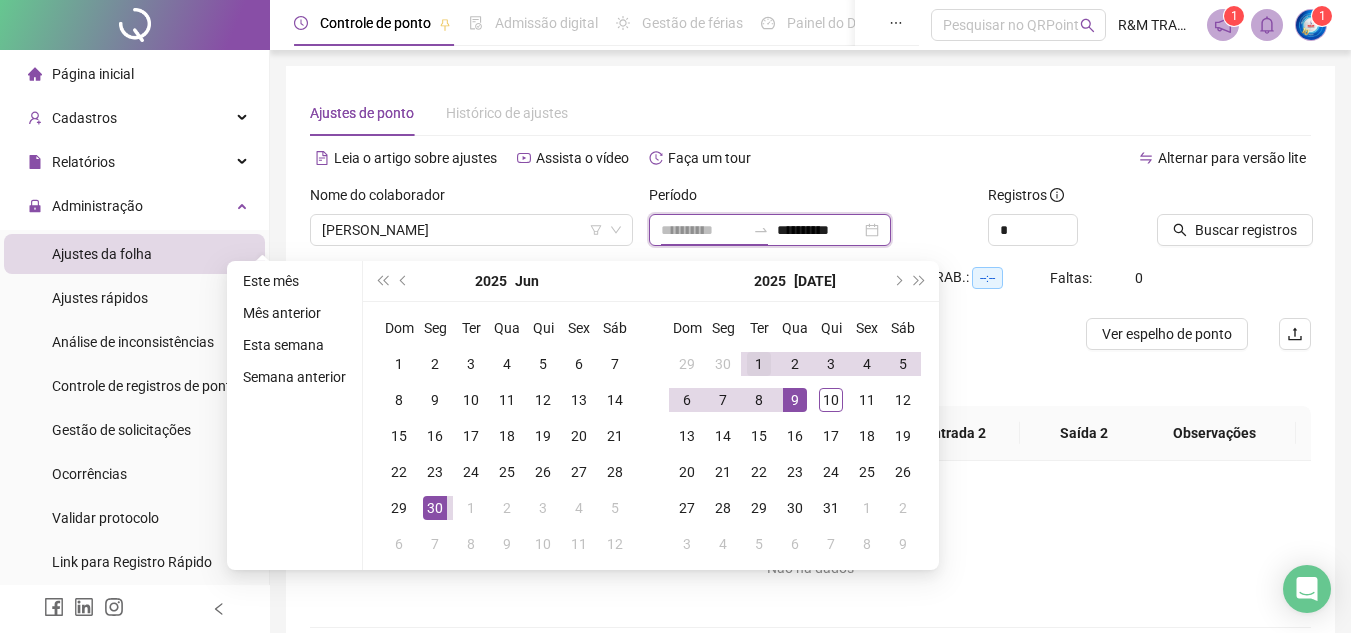type on "**********" 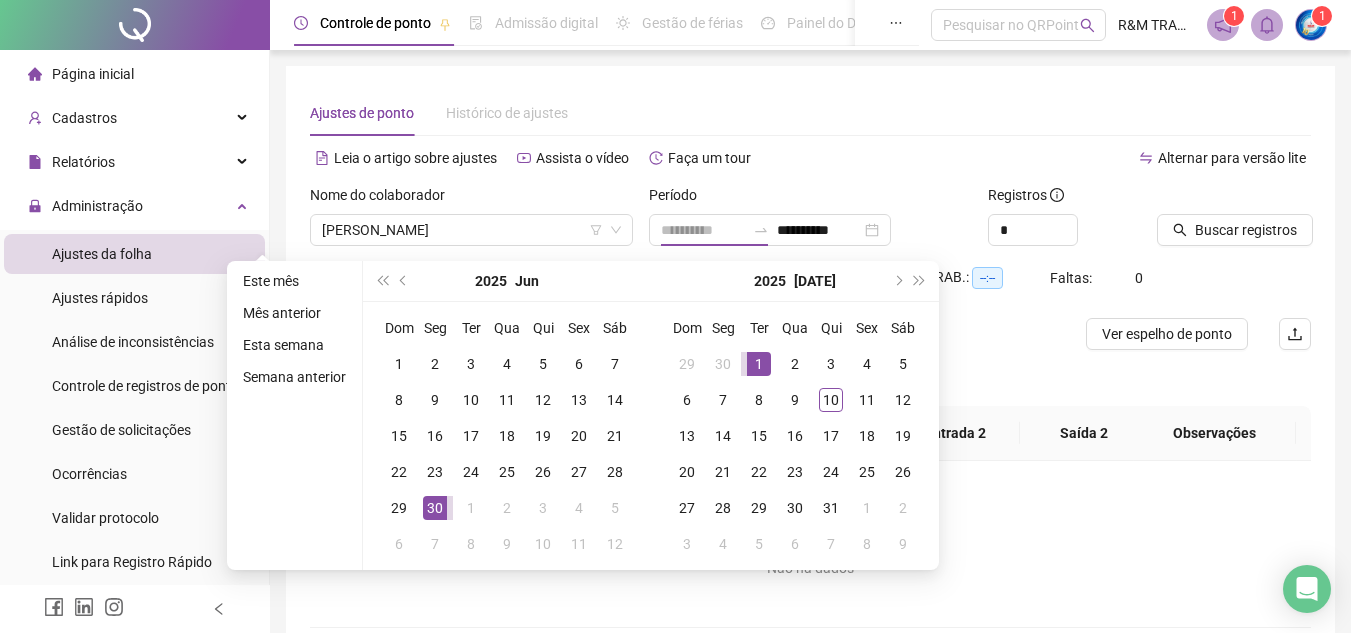 click on "1" at bounding box center [759, 364] 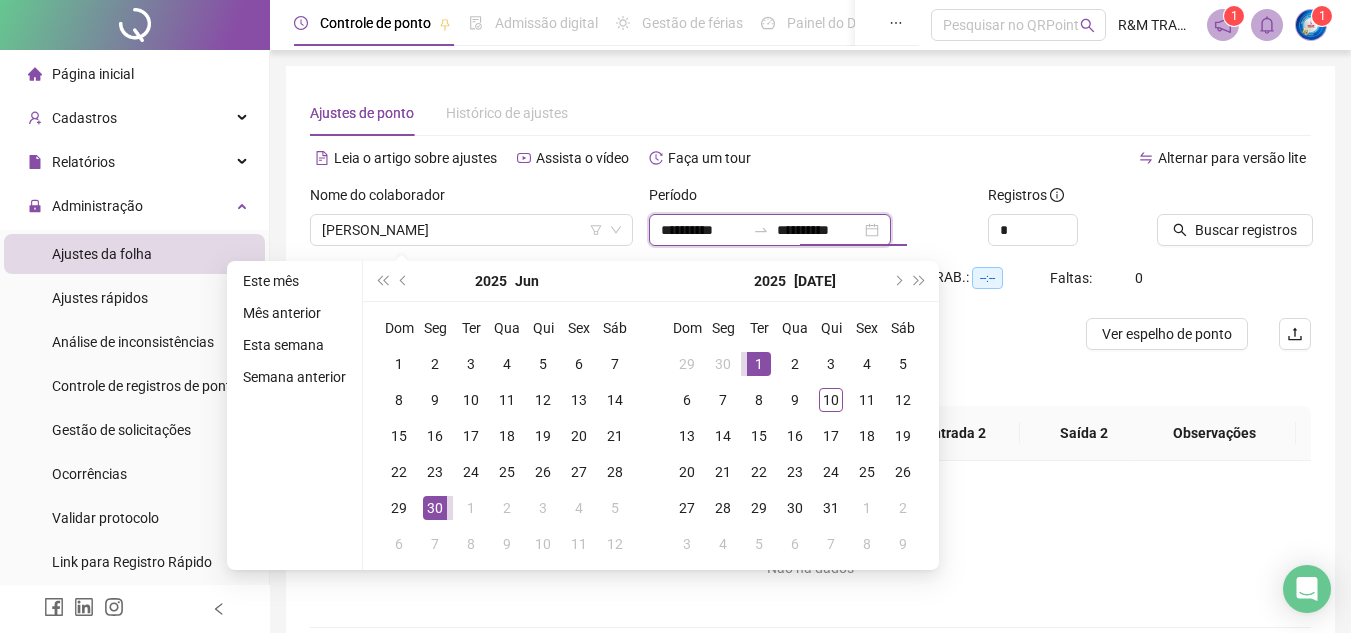 click on "**********" at bounding box center (819, 230) 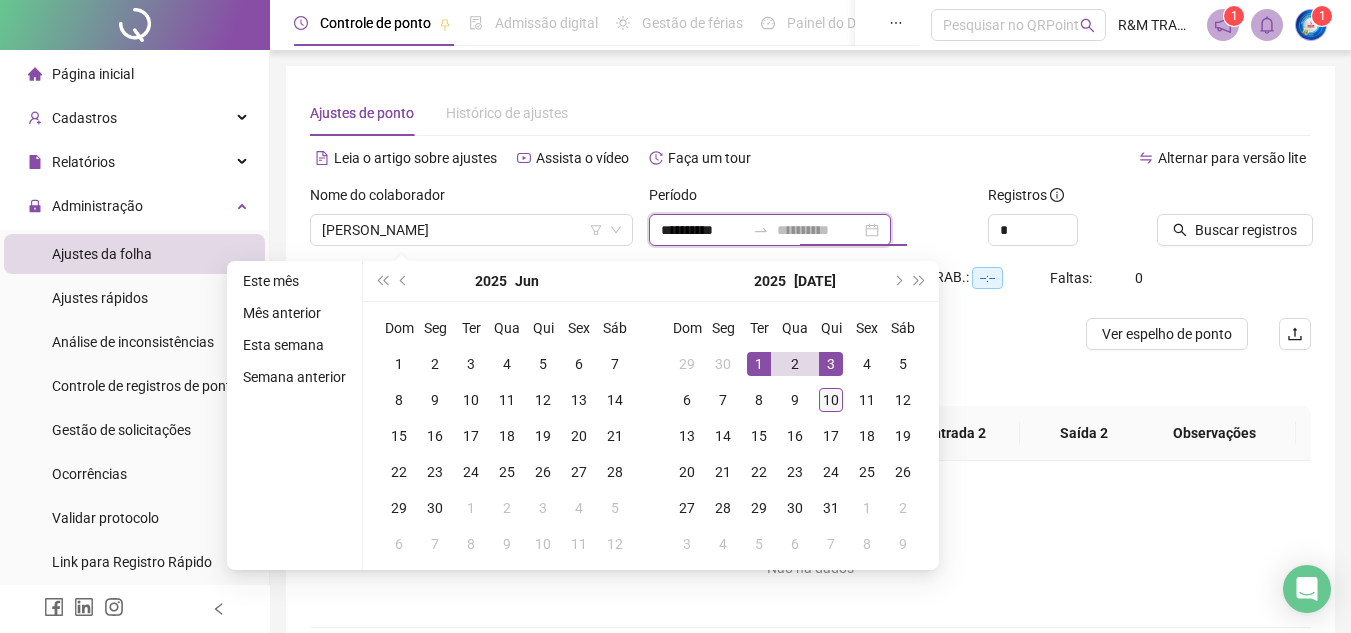 type on "**********" 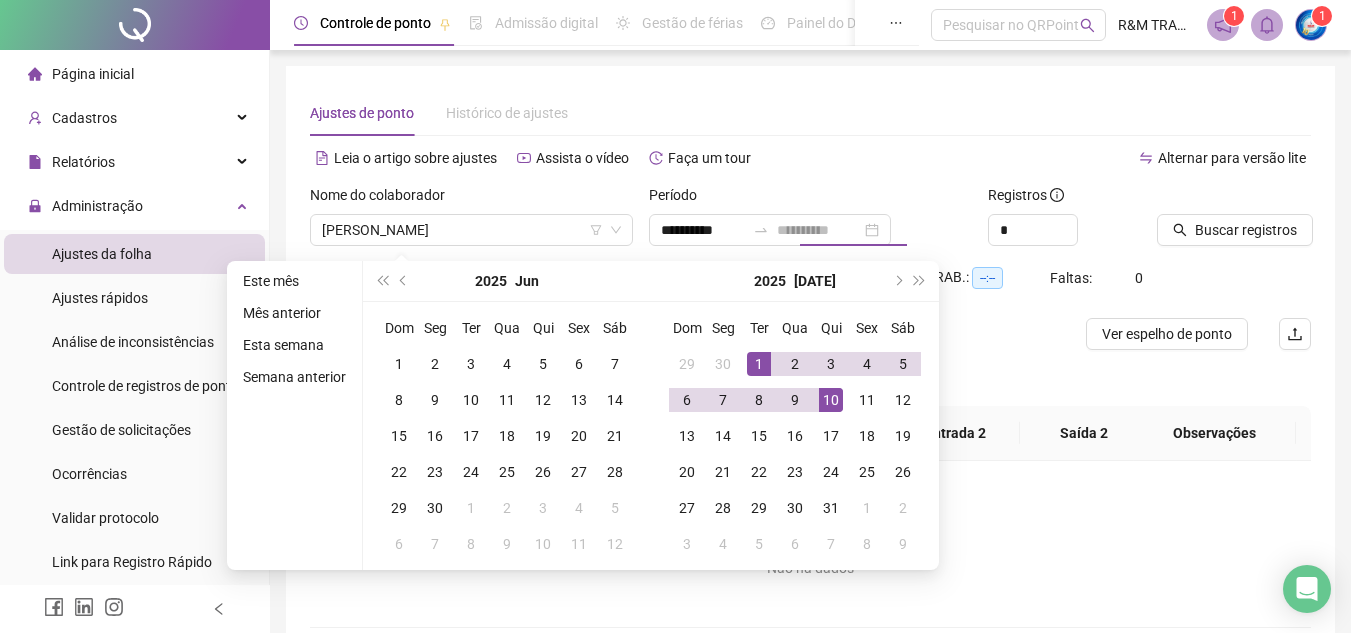 click on "10" at bounding box center [831, 400] 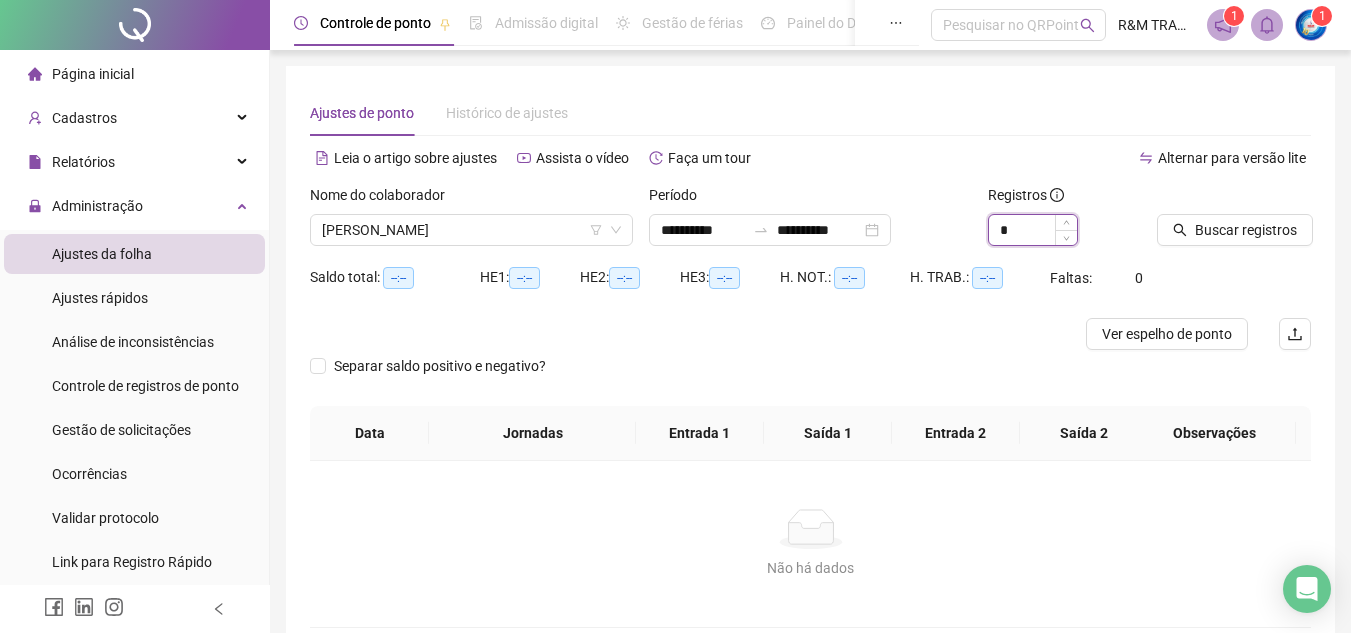click on "*" at bounding box center [1033, 230] 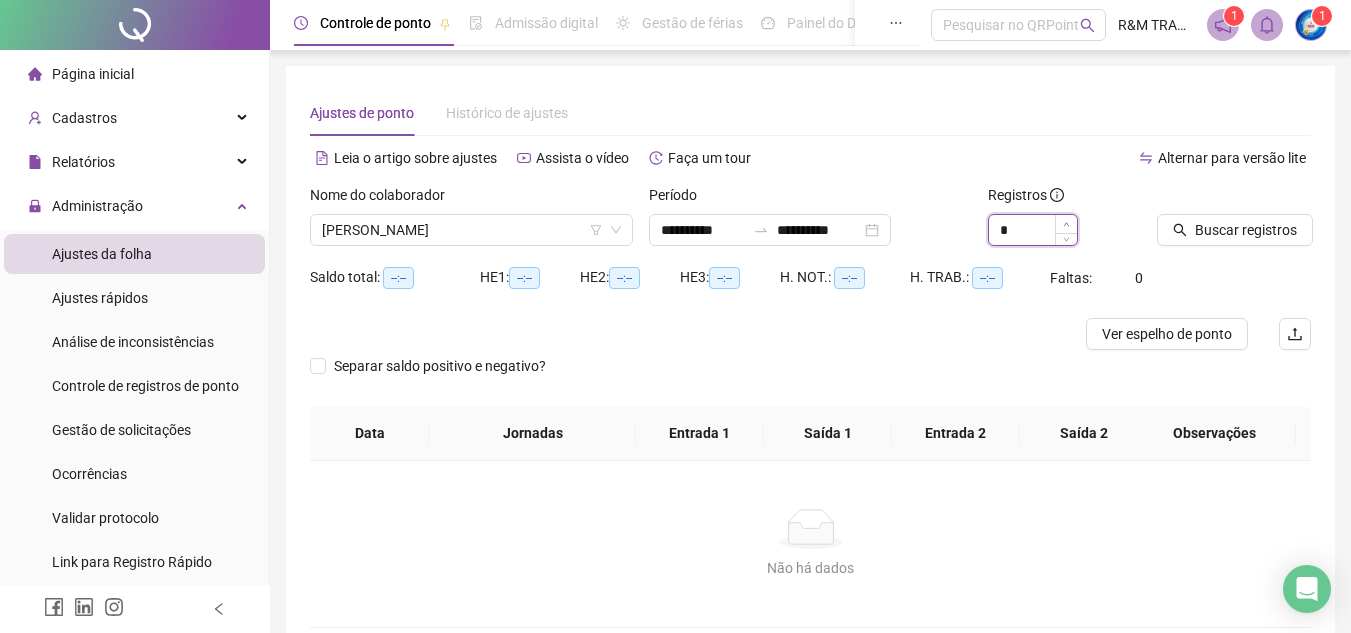 click at bounding box center (1066, 224) 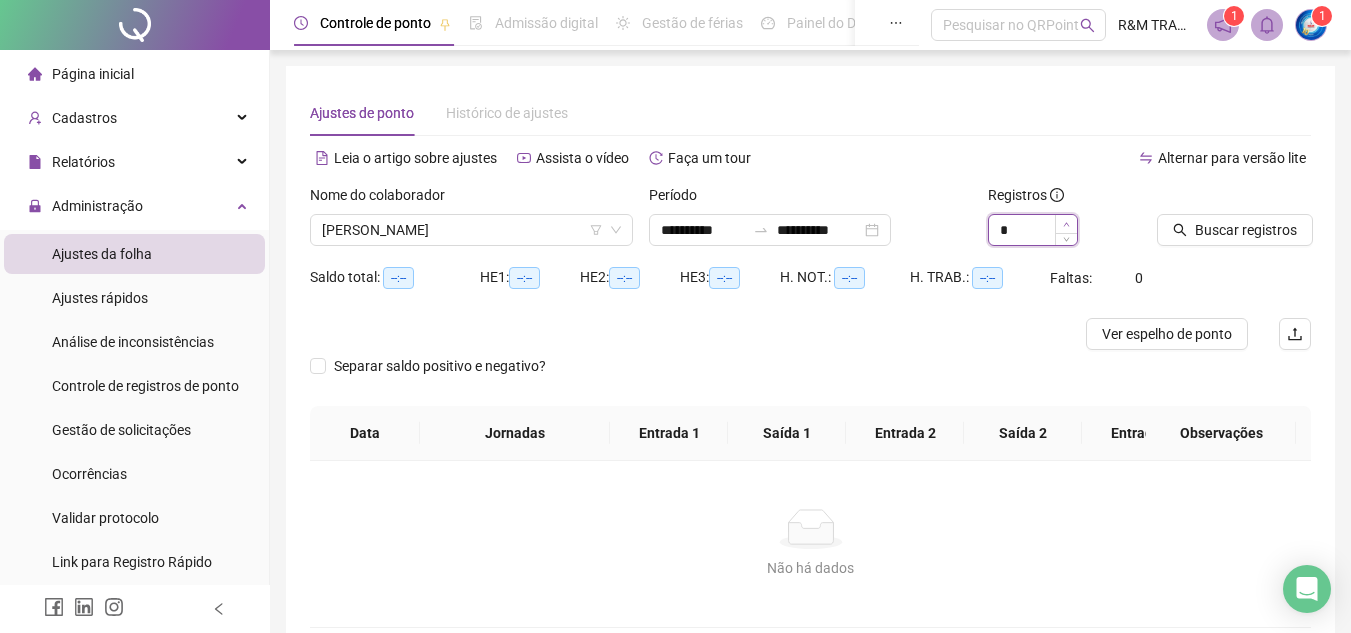 type on "*" 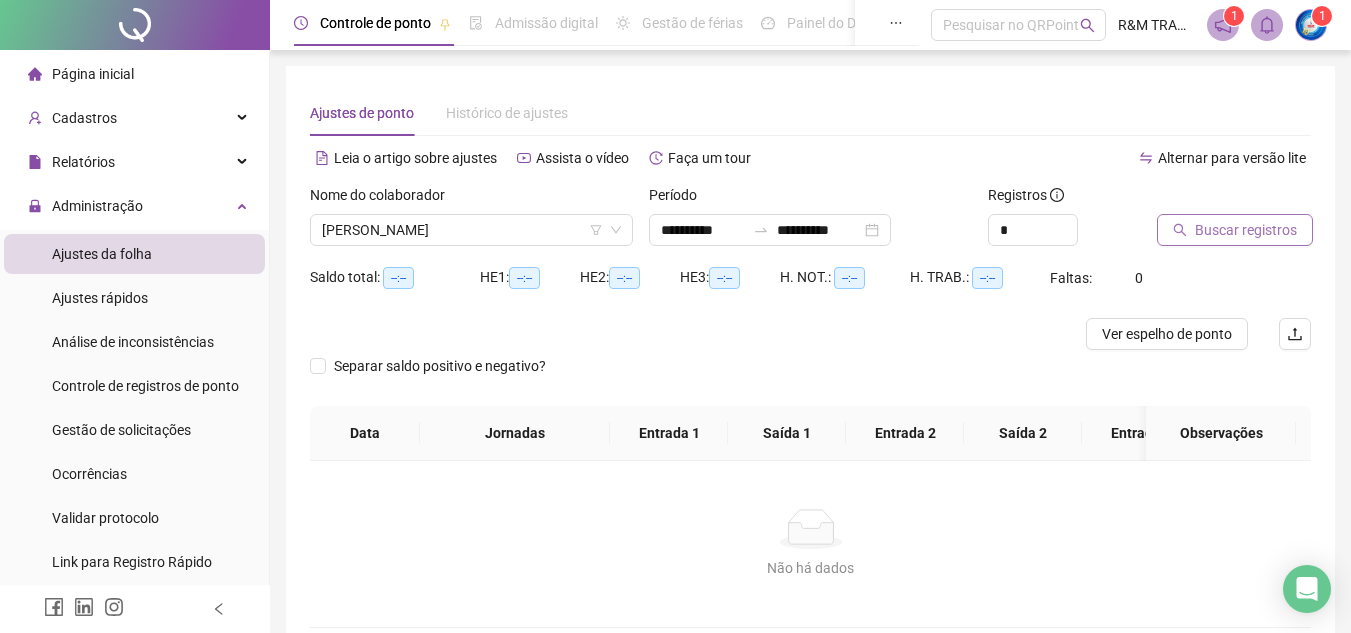 click on "Buscar registros" at bounding box center (1246, 230) 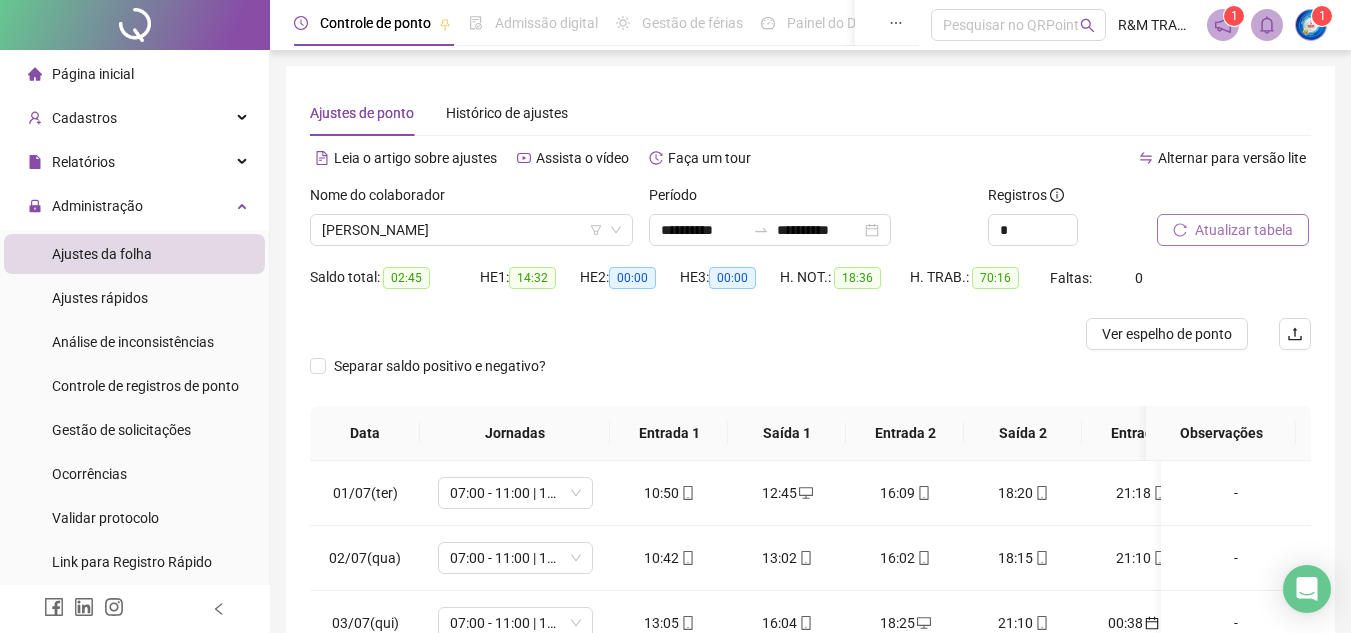 click on "Atualizar tabela" at bounding box center (1244, 230) 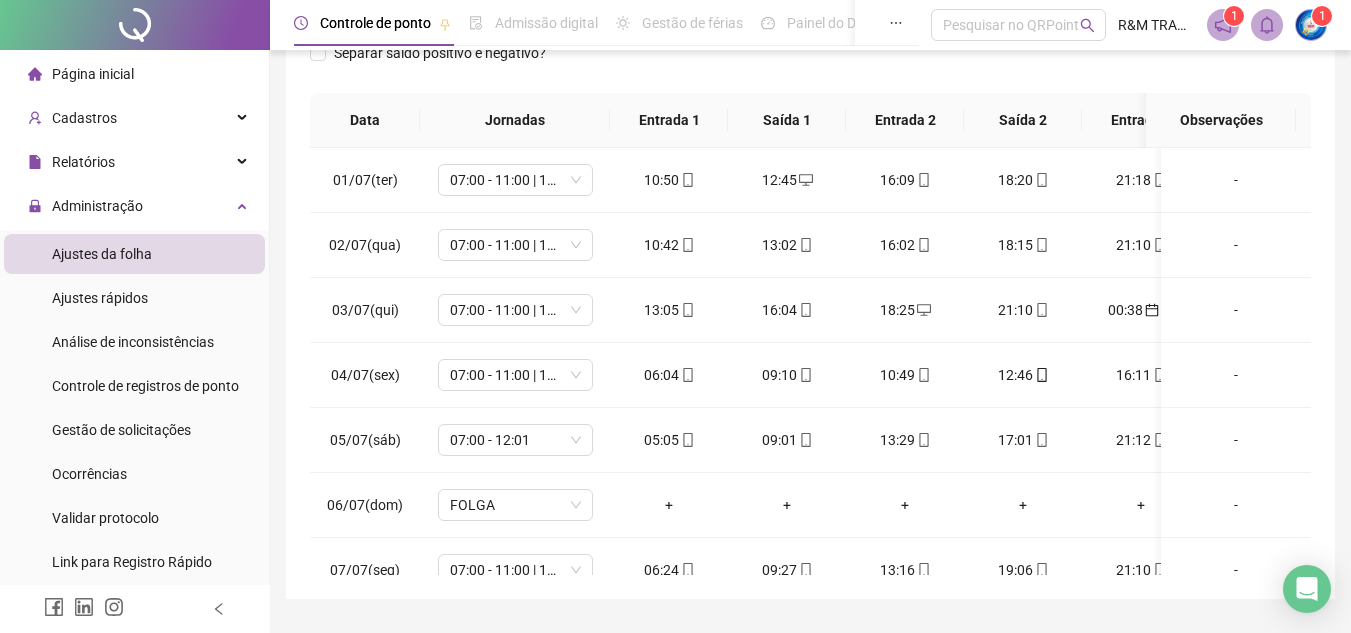 scroll, scrollTop: 321, scrollLeft: 0, axis: vertical 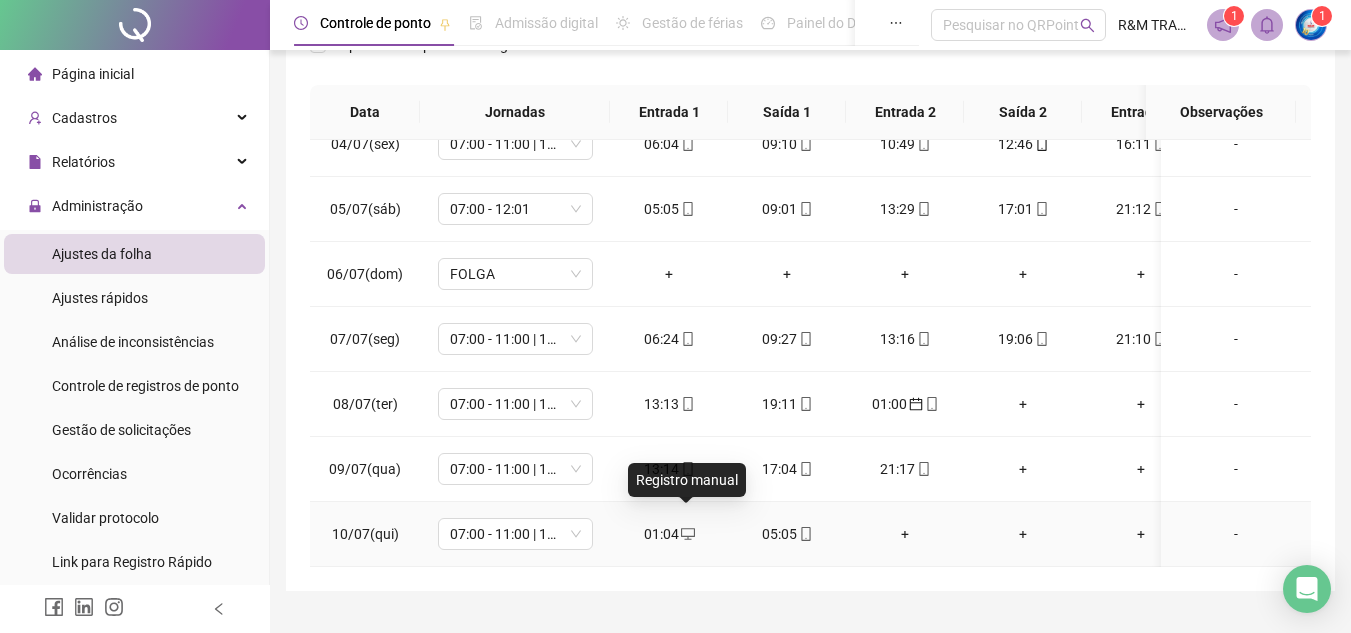 click 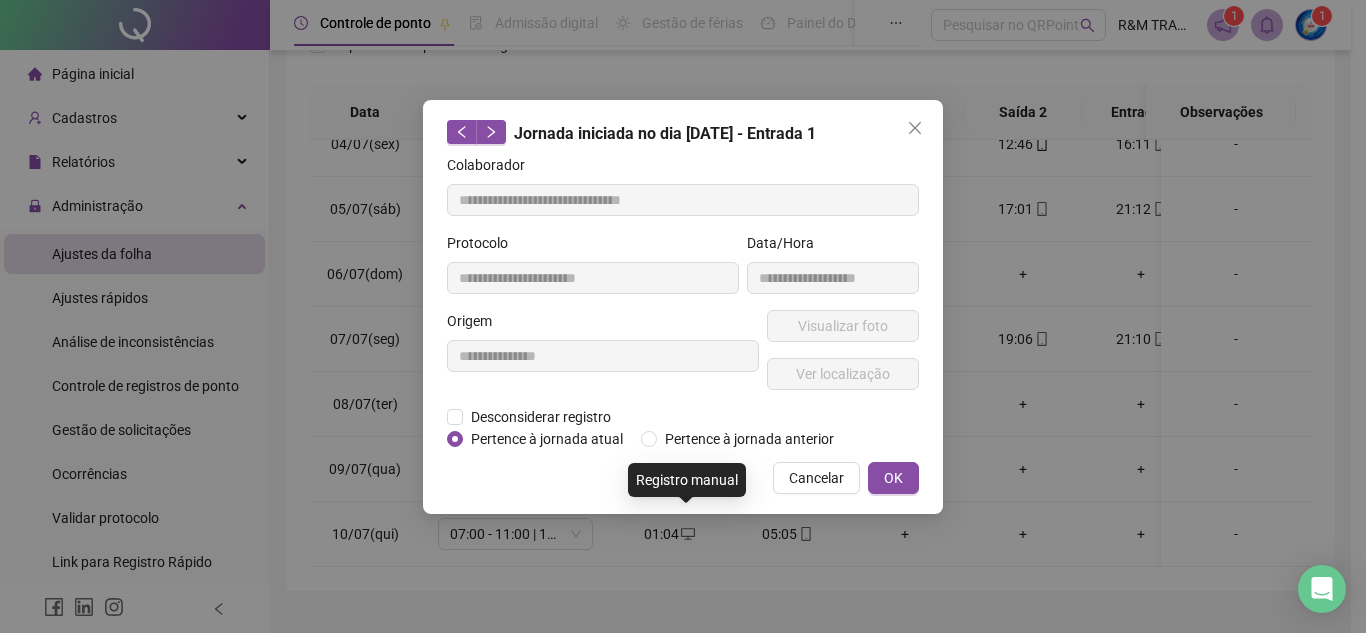type on "**********" 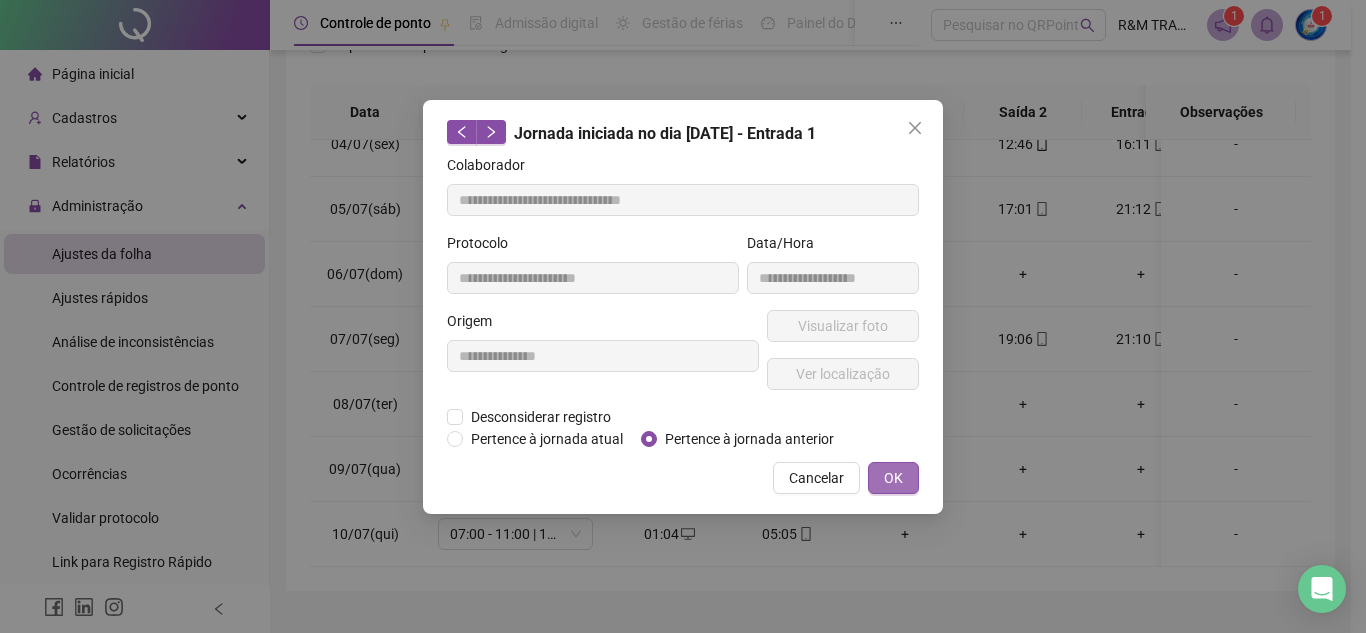 click on "OK" at bounding box center [893, 478] 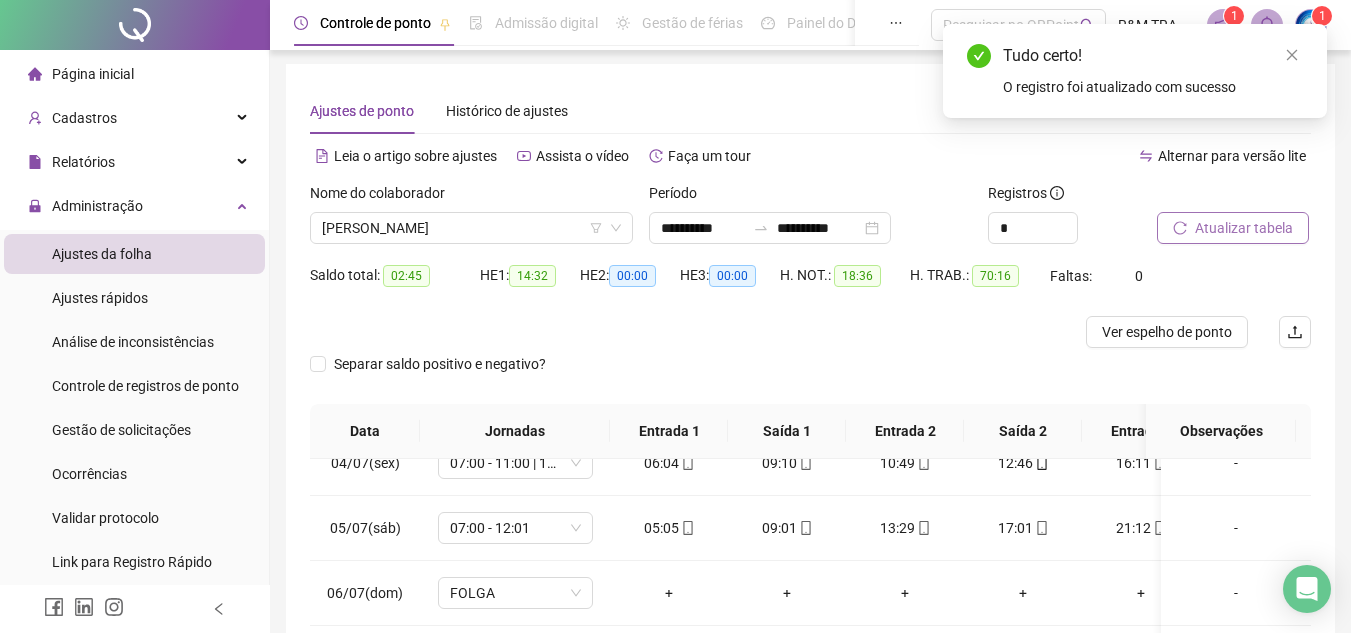 click on "Atualizar tabela" at bounding box center (1244, 228) 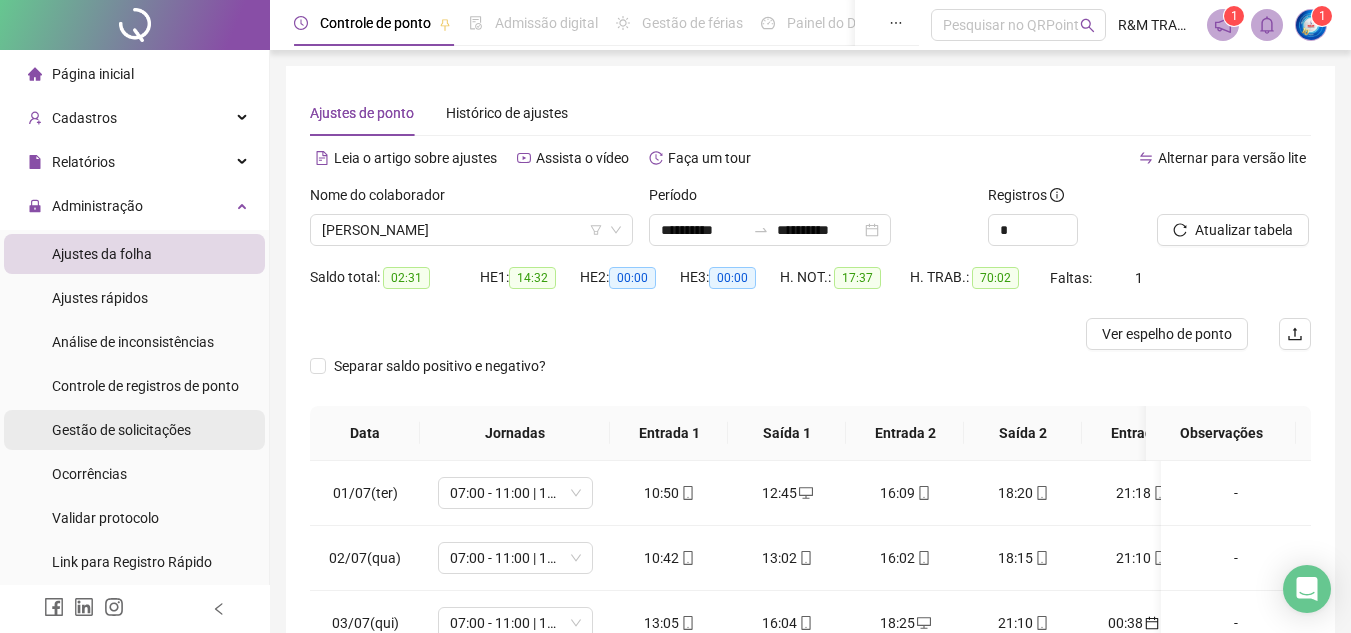 click on "Gestão de solicitações" at bounding box center [121, 430] 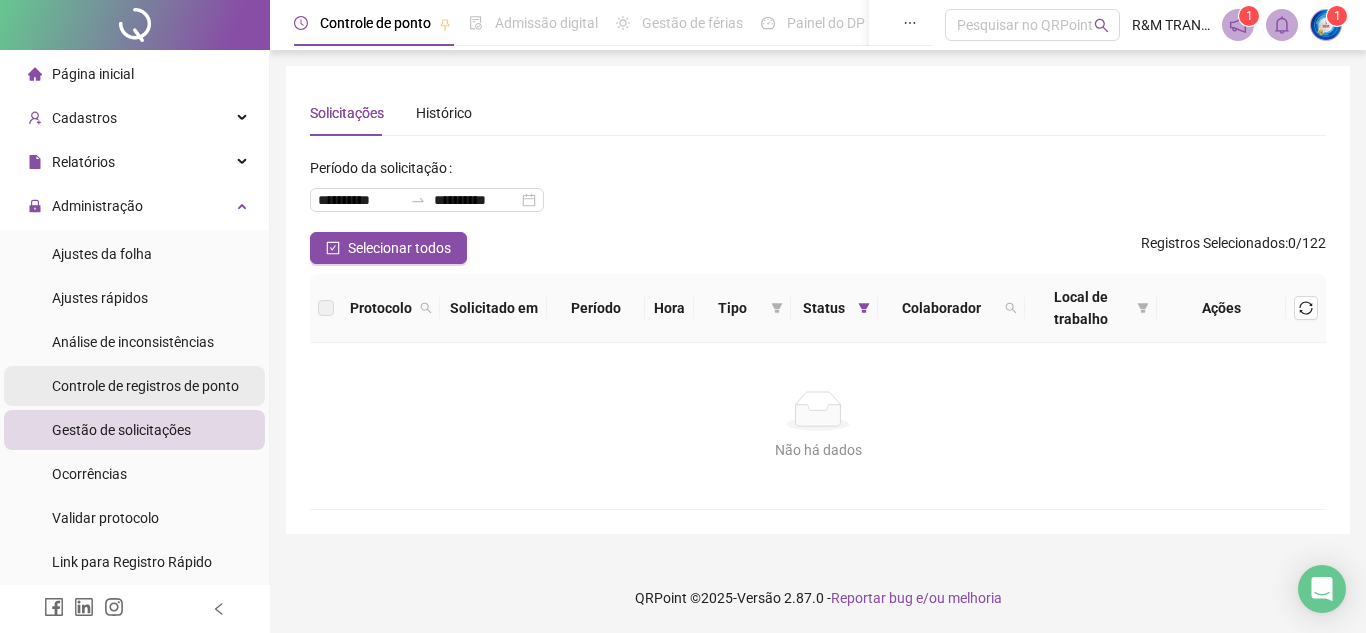 click on "Controle de registros de ponto" at bounding box center [145, 386] 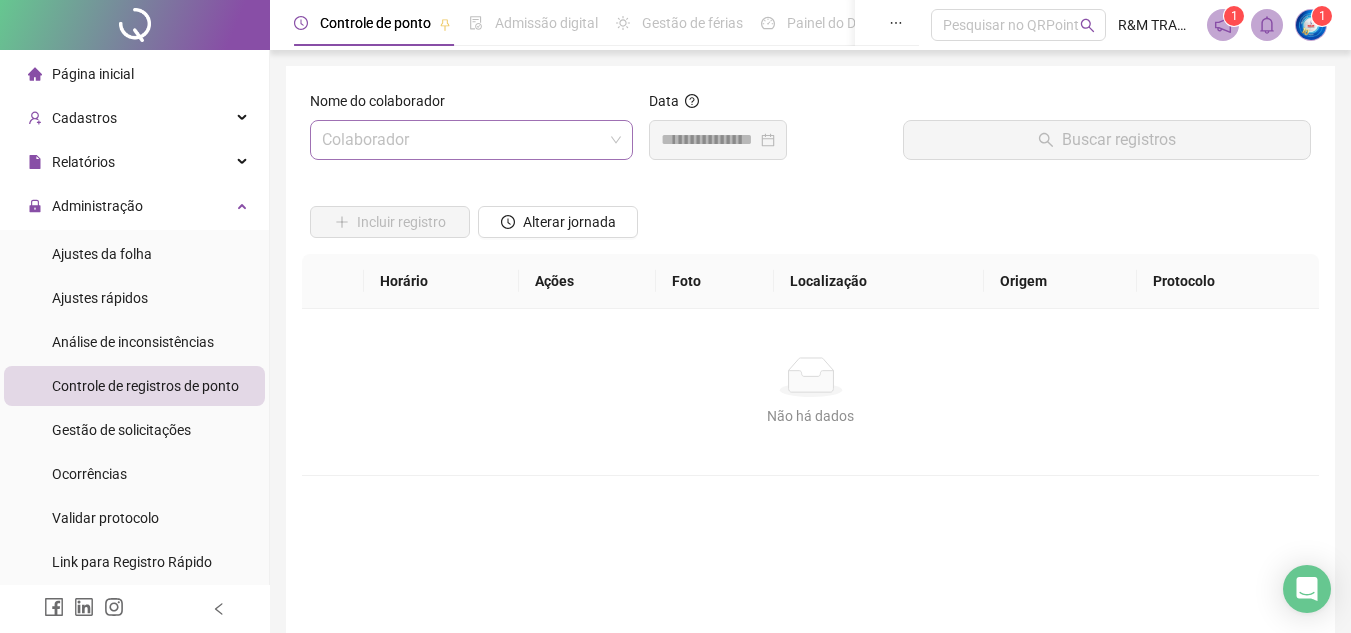 click at bounding box center [465, 140] 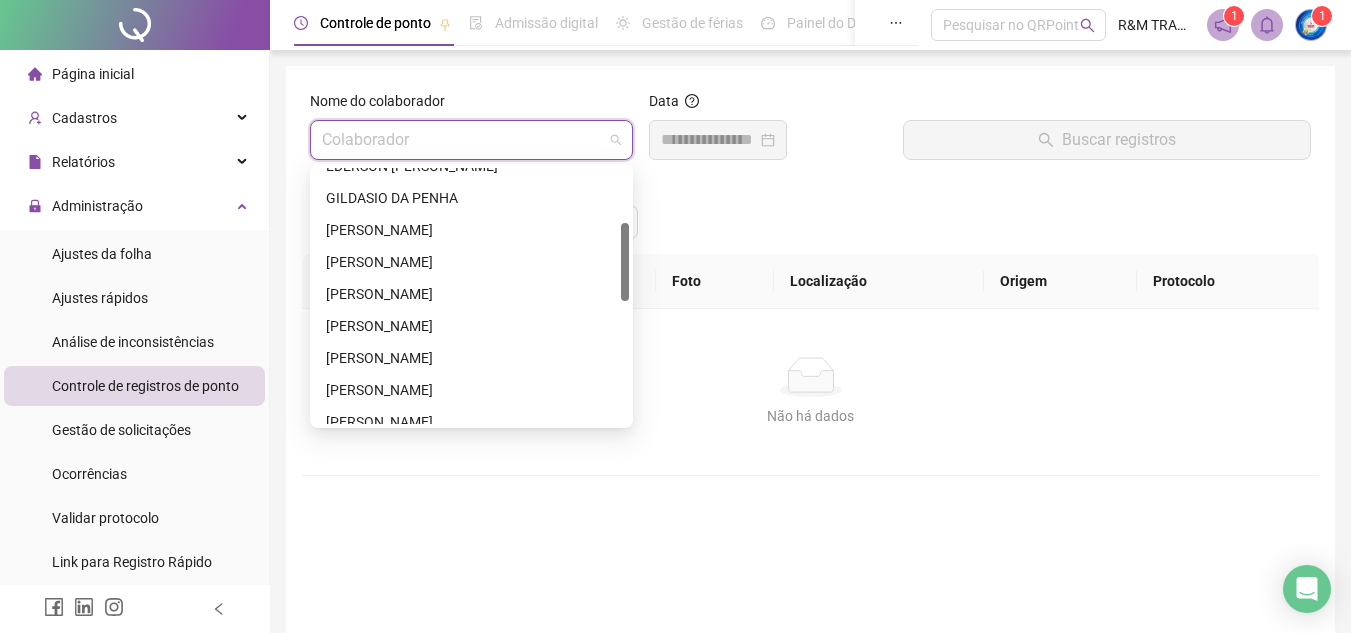 drag, startPoint x: 625, startPoint y: 190, endPoint x: 632, endPoint y: 245, distance: 55.443665 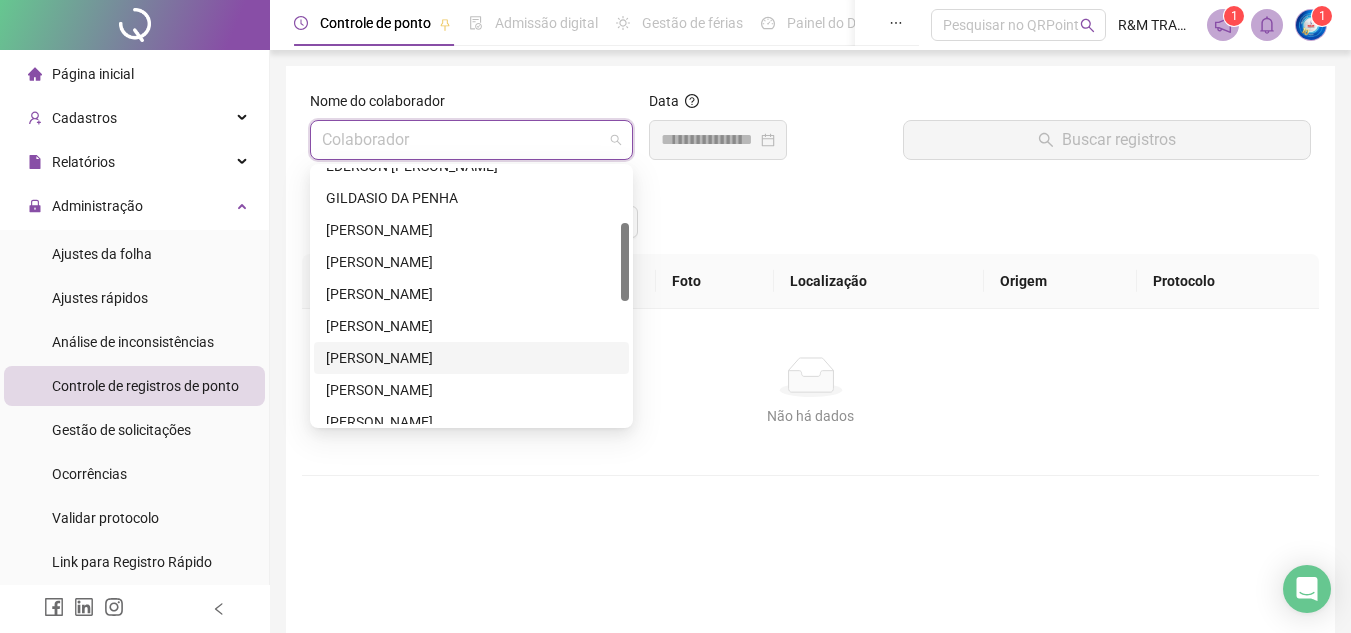 click on "[PERSON_NAME]" at bounding box center (471, 358) 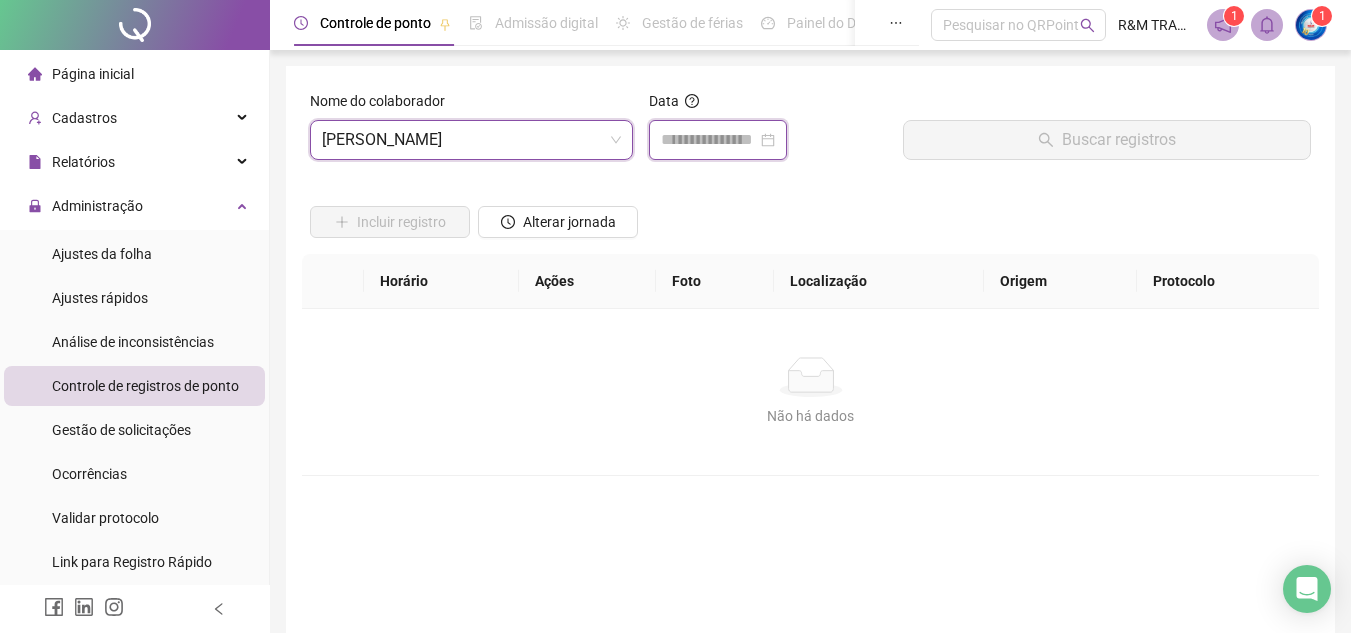 click at bounding box center [709, 140] 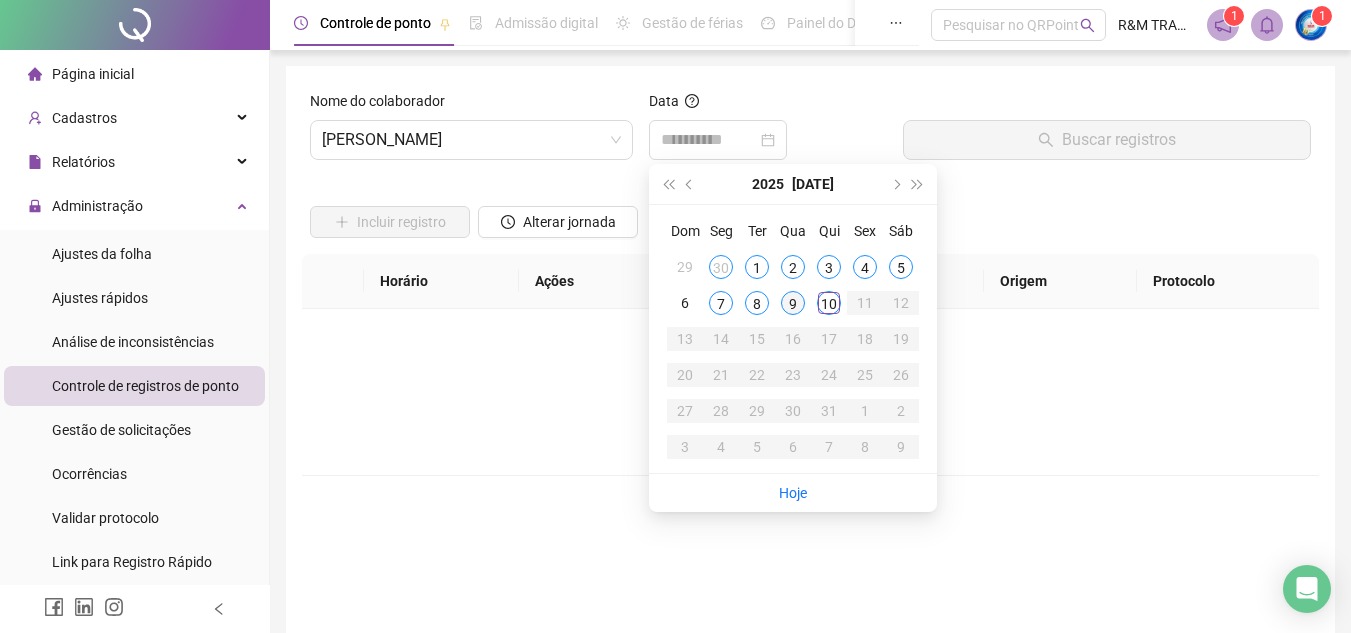 click on "9" at bounding box center [793, 303] 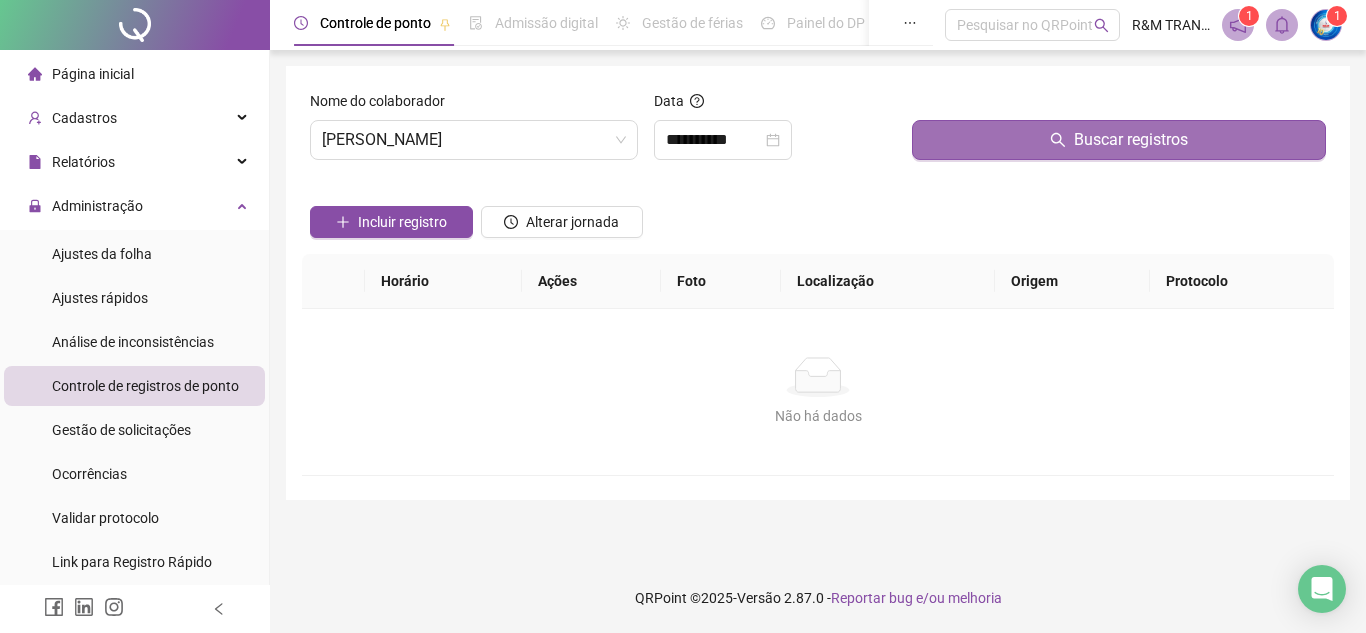click on "Buscar registros" at bounding box center [1119, 140] 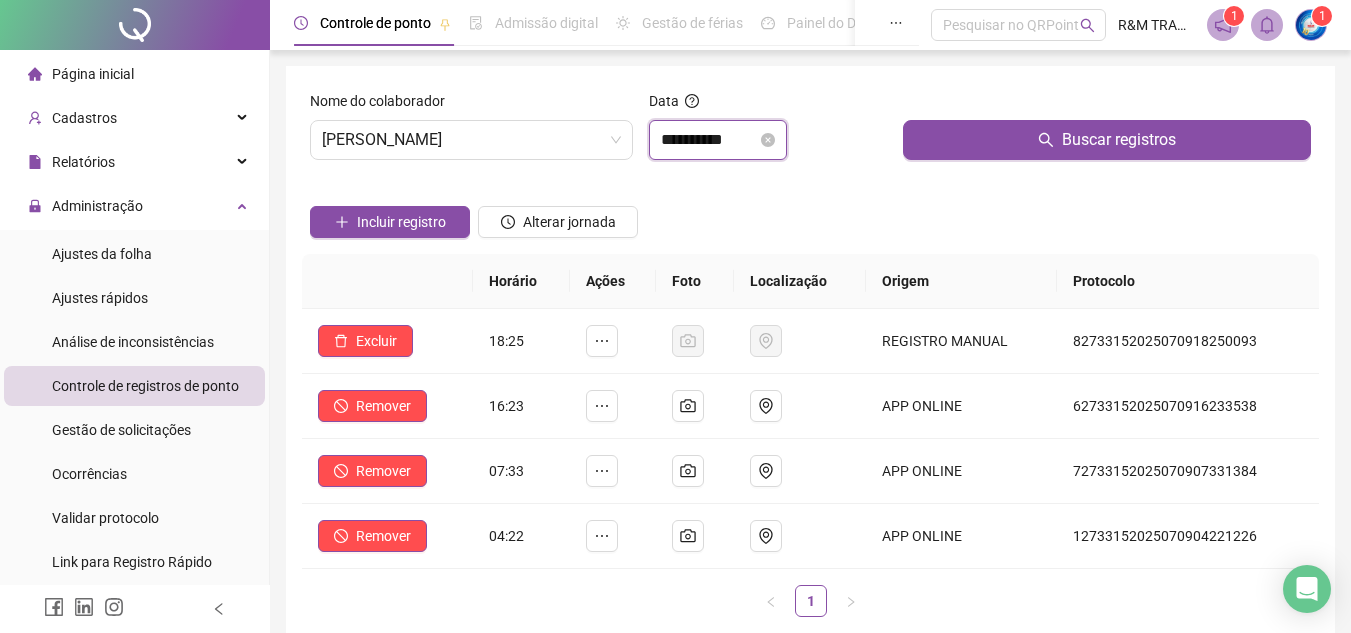 click on "**********" at bounding box center [709, 140] 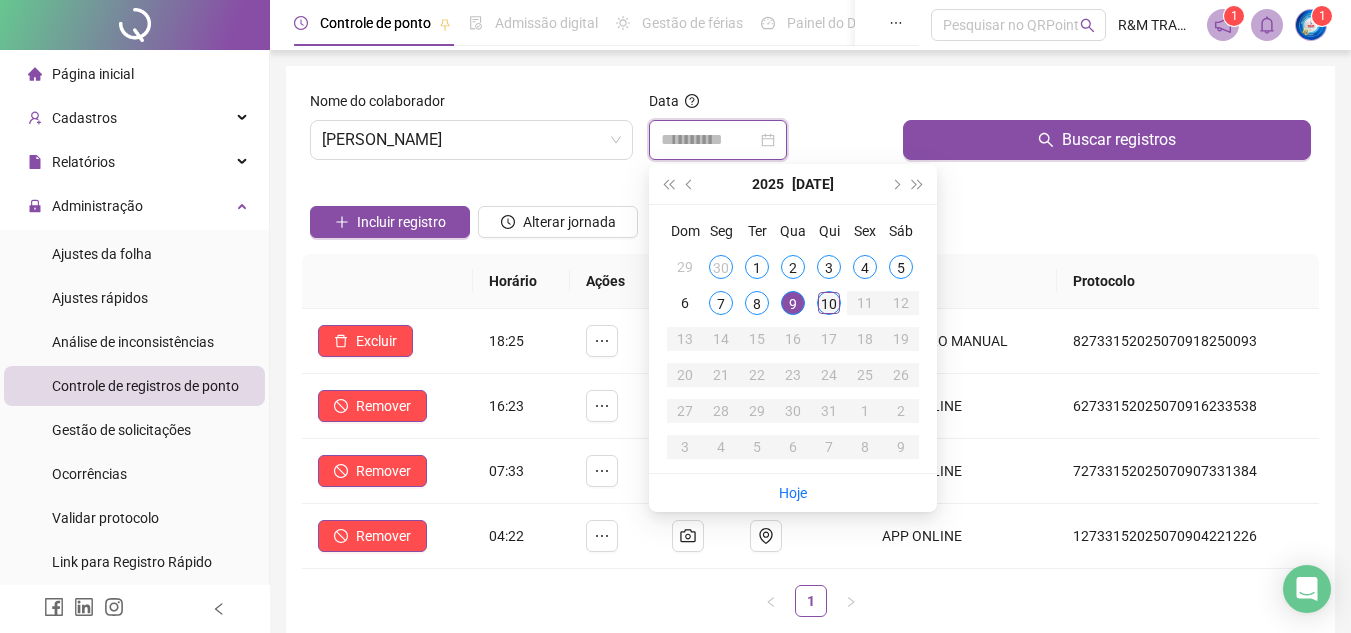 type on "**********" 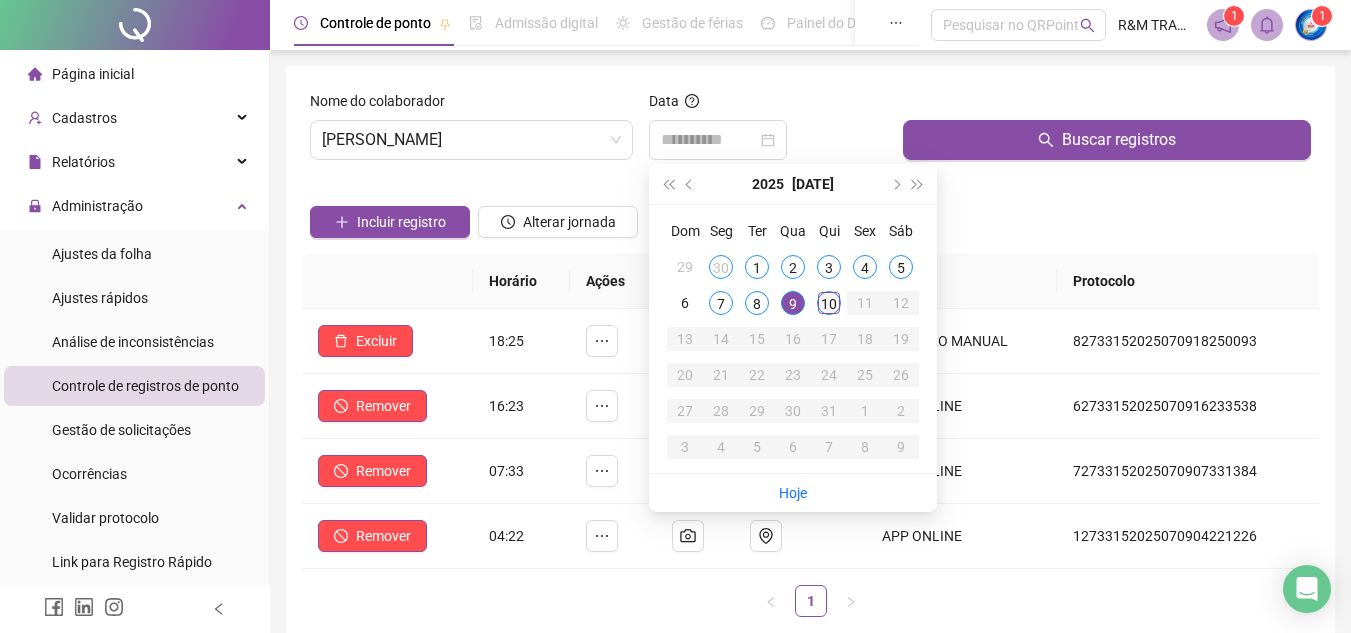 click on "10" at bounding box center (829, 303) 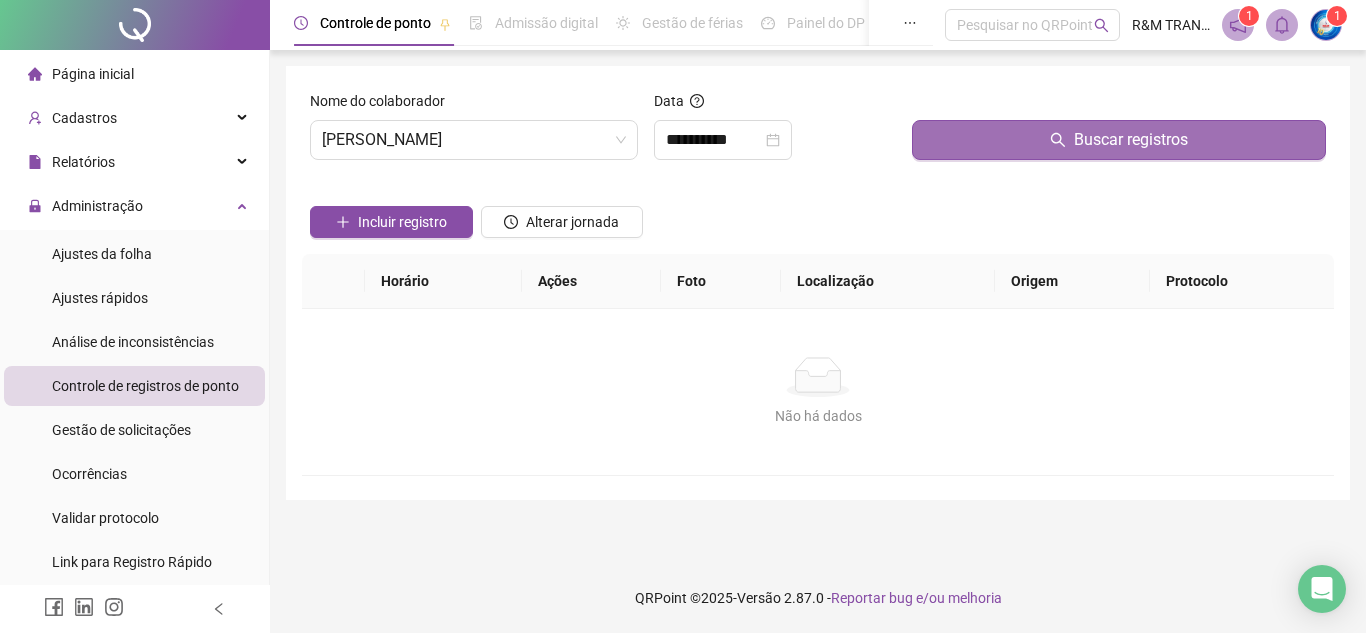click on "Buscar registros" at bounding box center [1119, 140] 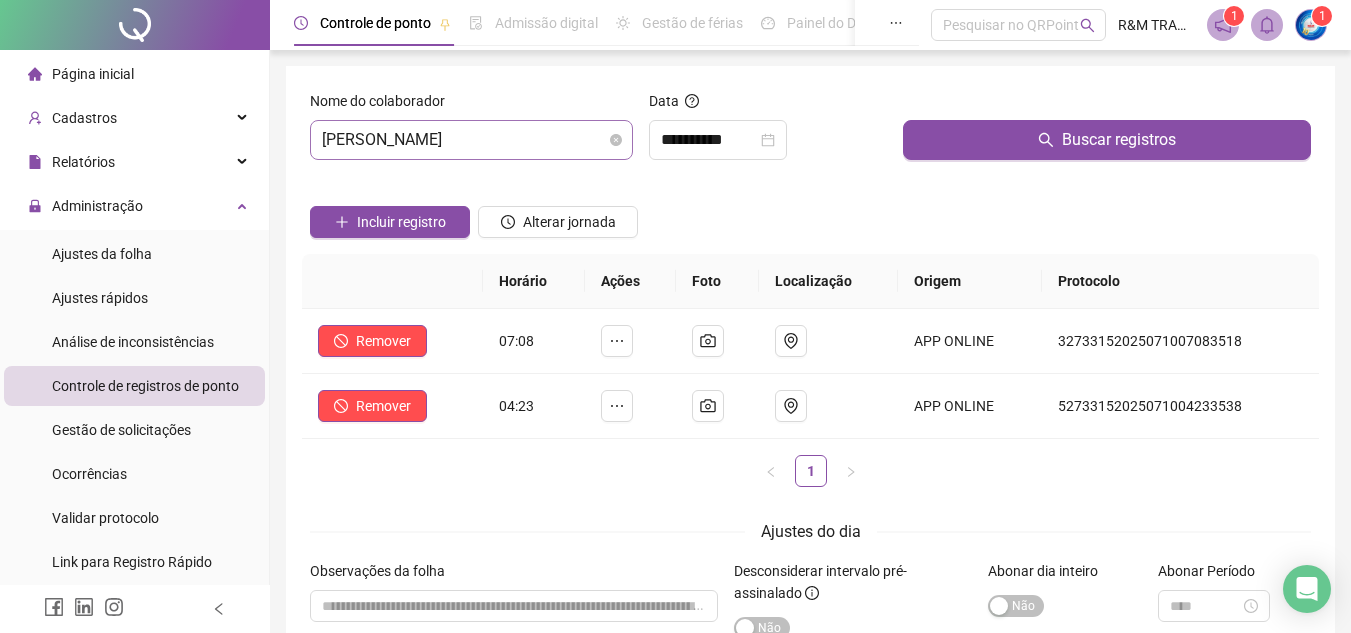 click on "[PERSON_NAME]" at bounding box center [471, 140] 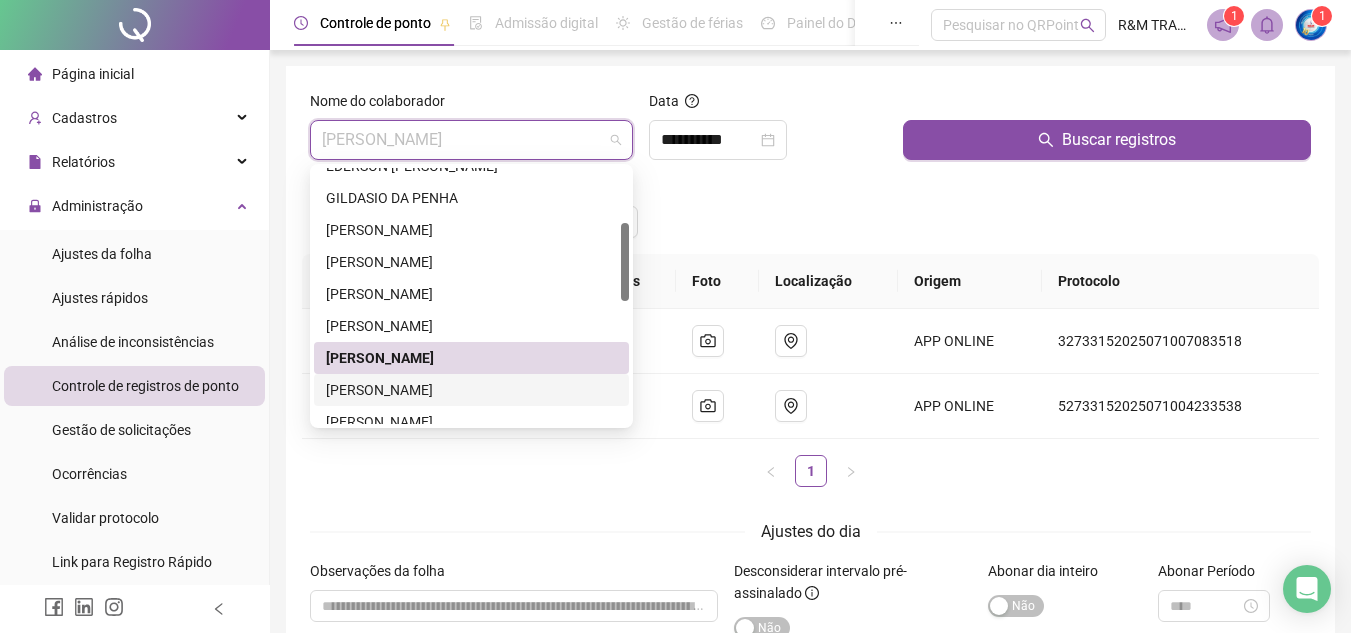click on "[PERSON_NAME]" at bounding box center (471, 390) 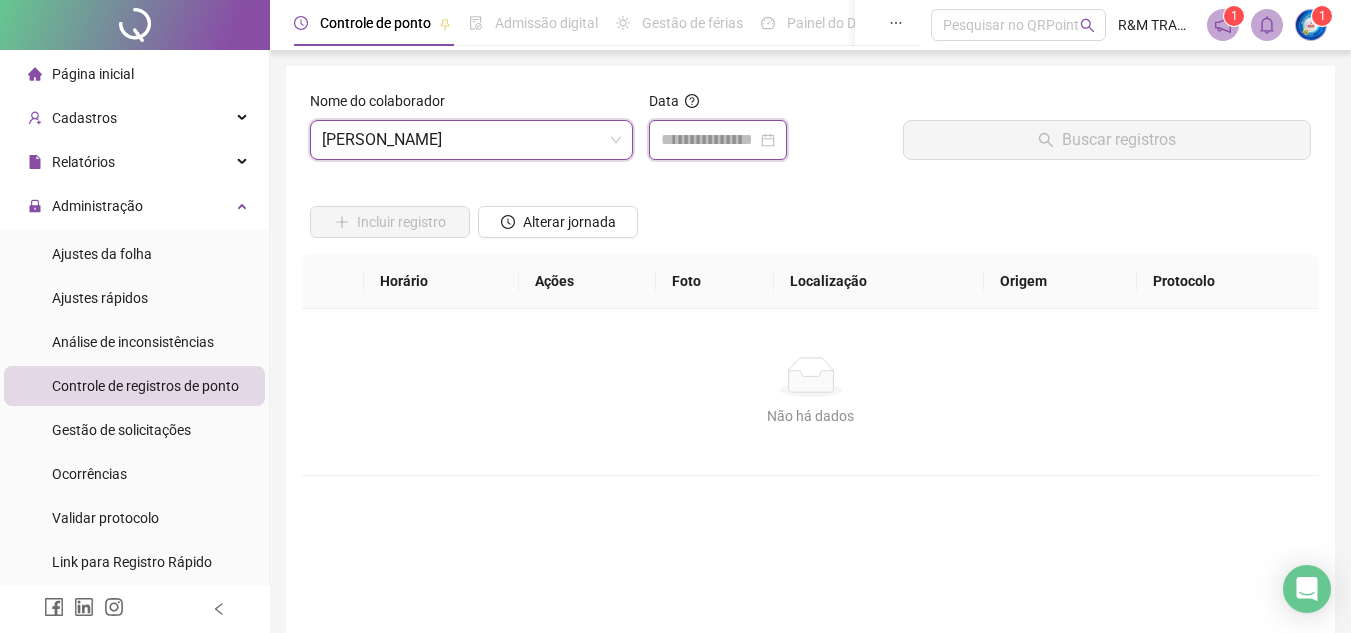 click at bounding box center [709, 140] 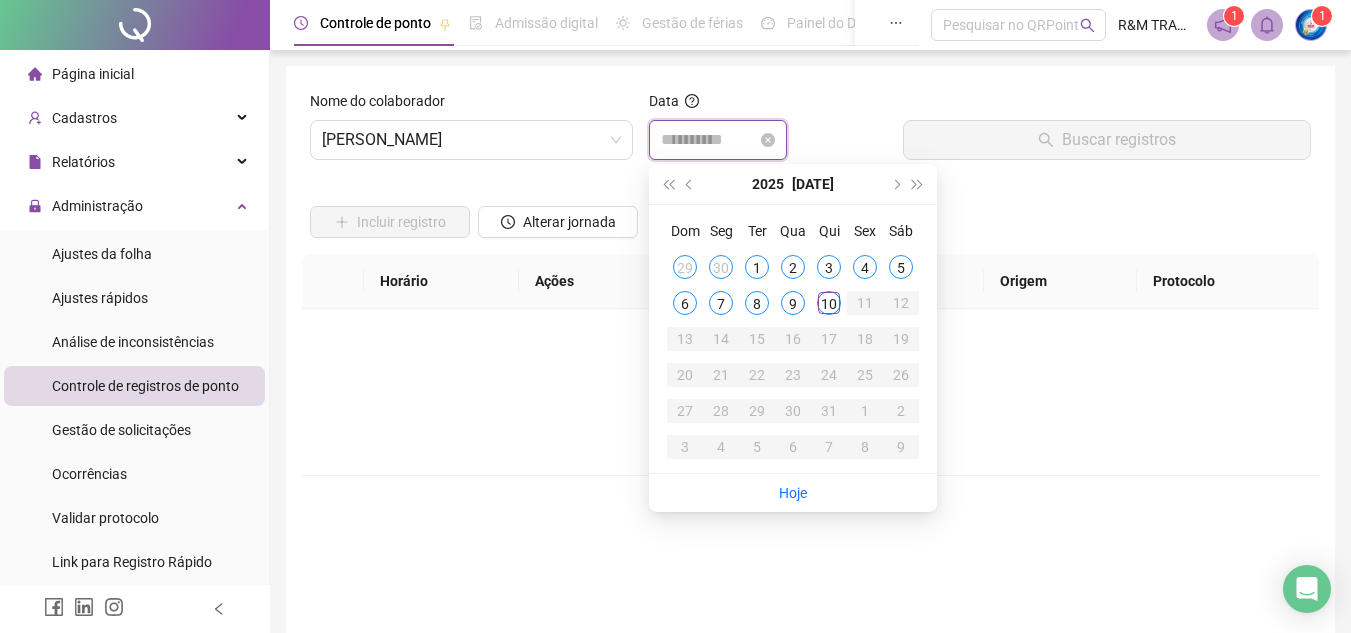 type on "**********" 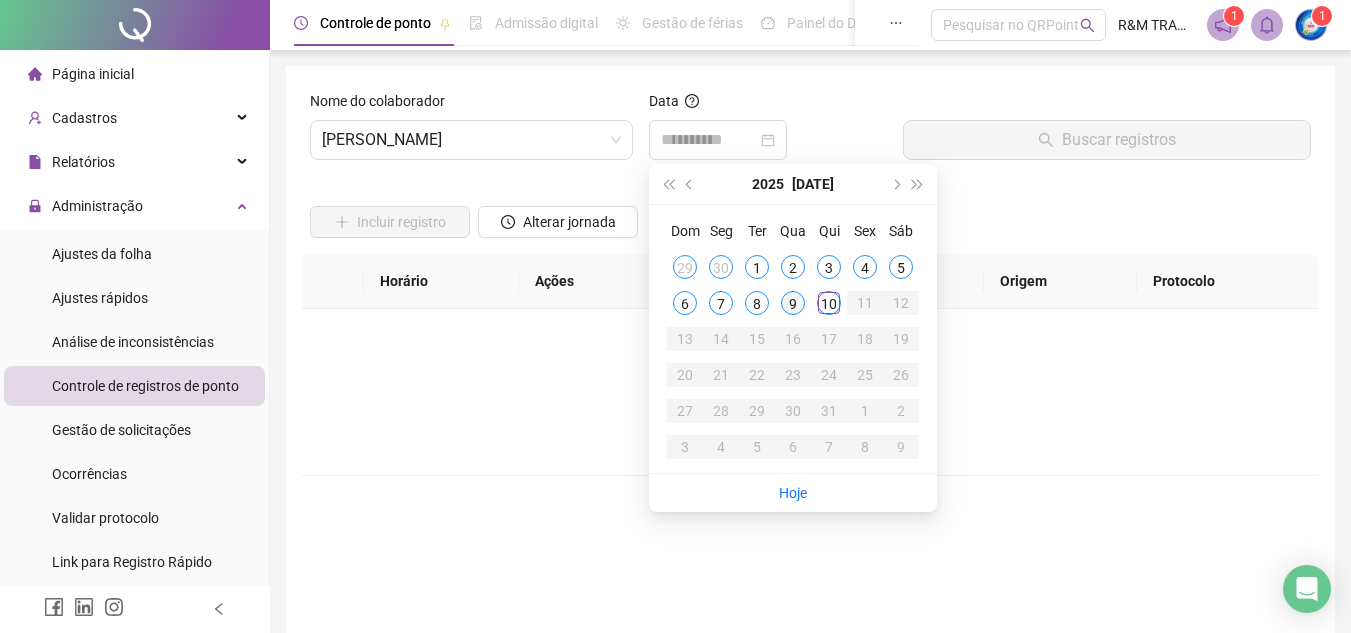 click on "9" at bounding box center (793, 303) 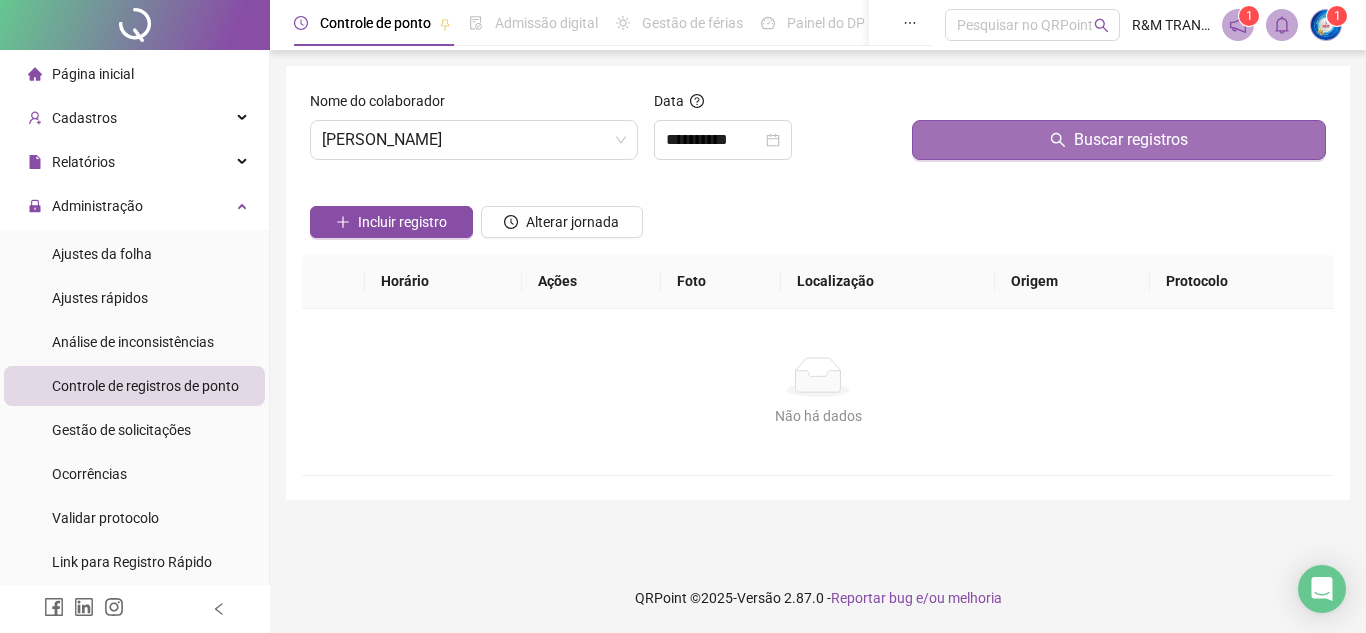 click on "Buscar registros" at bounding box center (1119, 140) 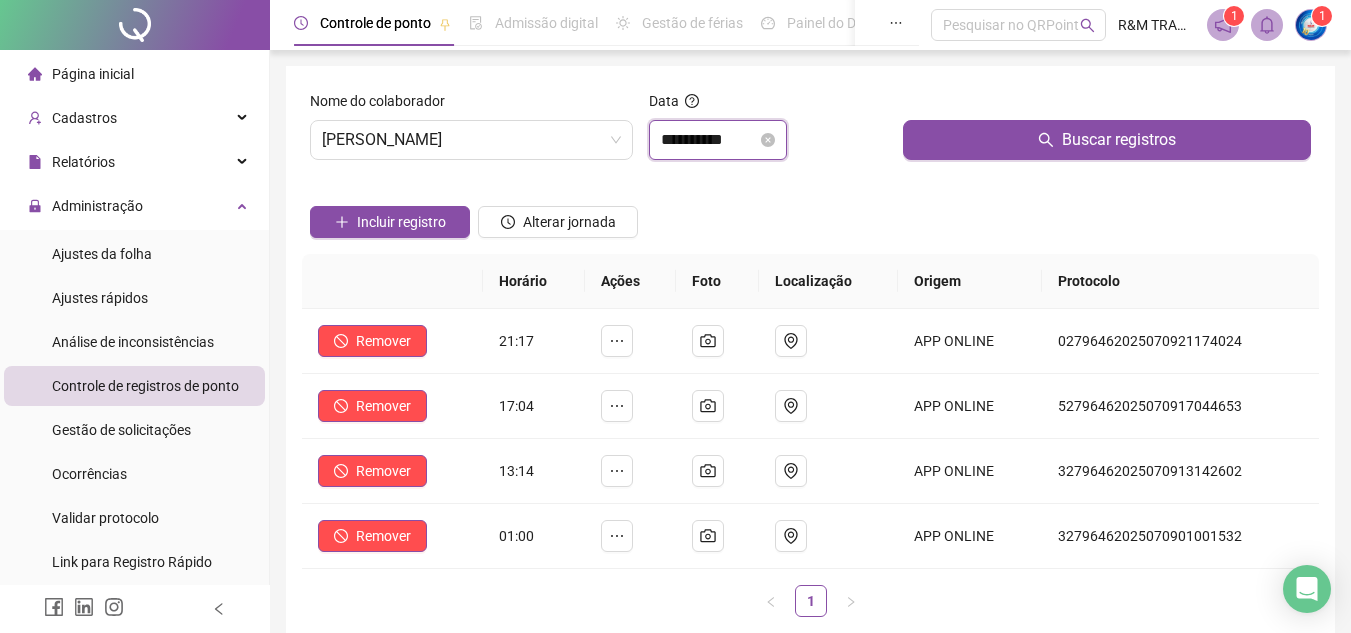 click on "**********" at bounding box center (709, 140) 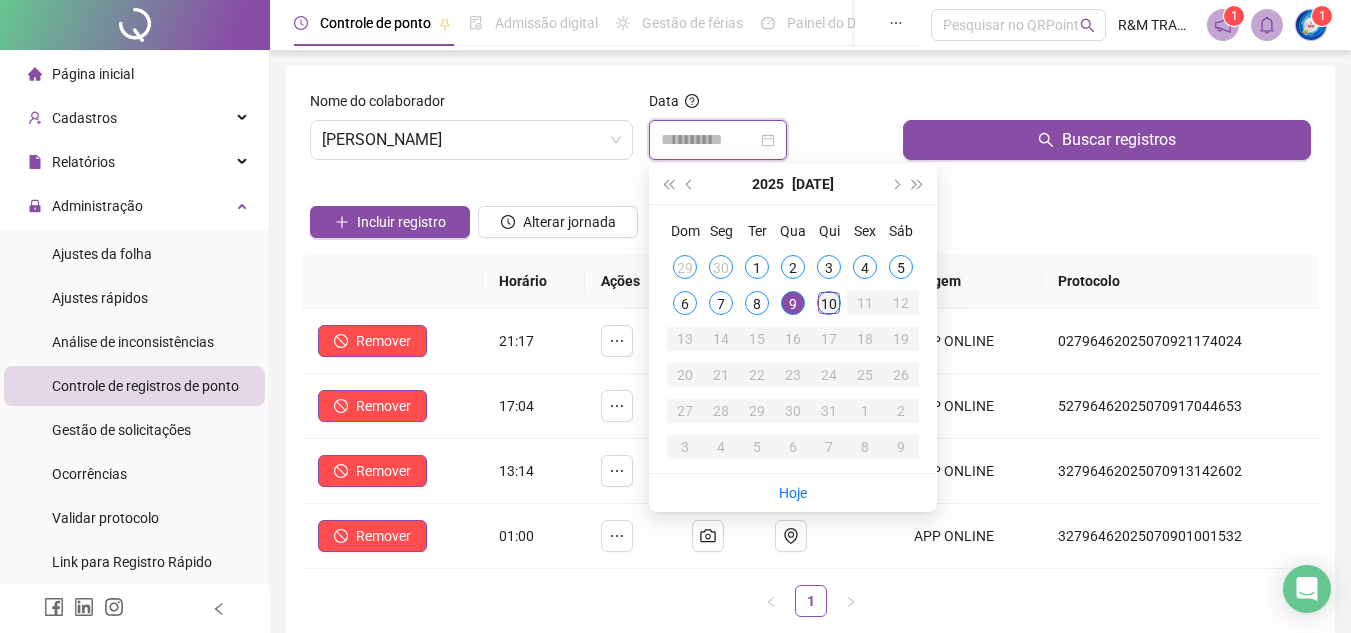 type on "**********" 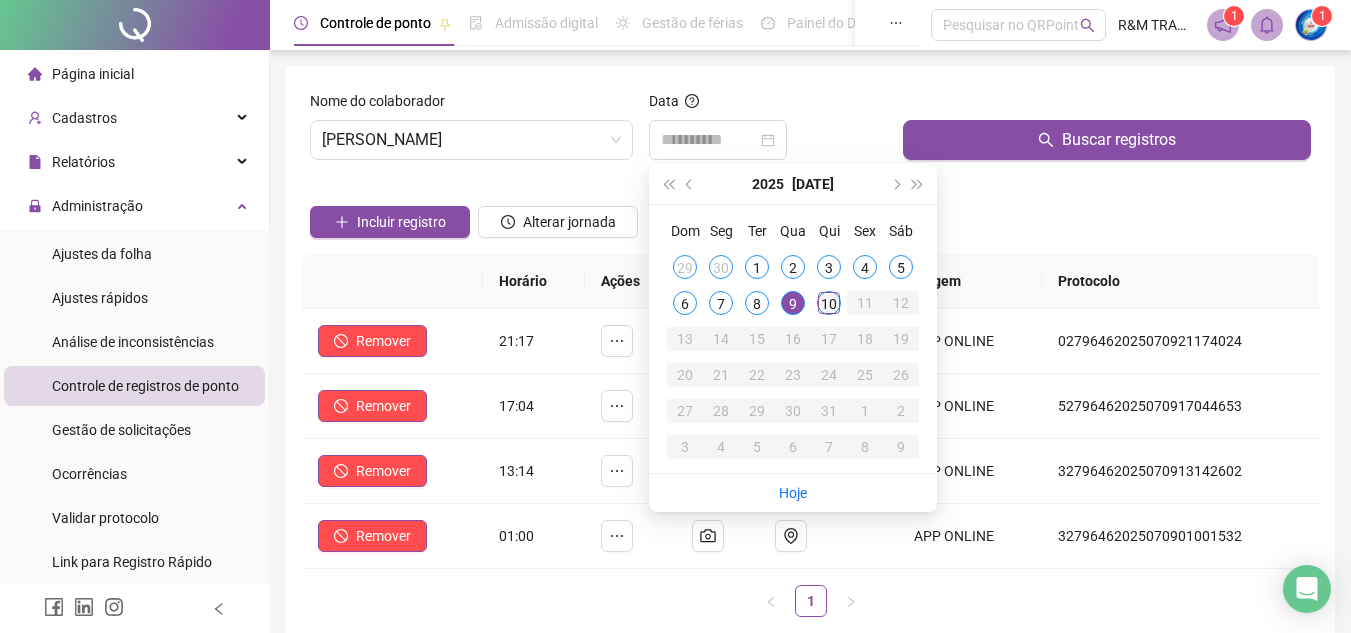 click on "10" at bounding box center (829, 303) 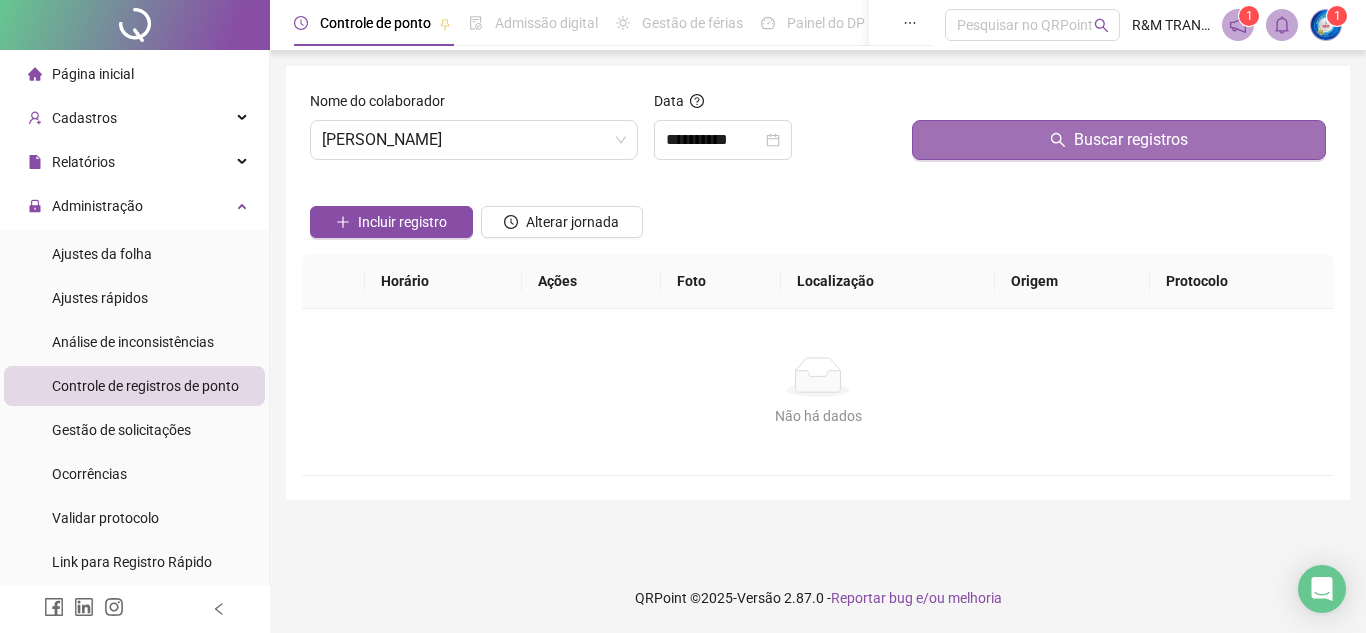 click on "Buscar registros" at bounding box center [1119, 140] 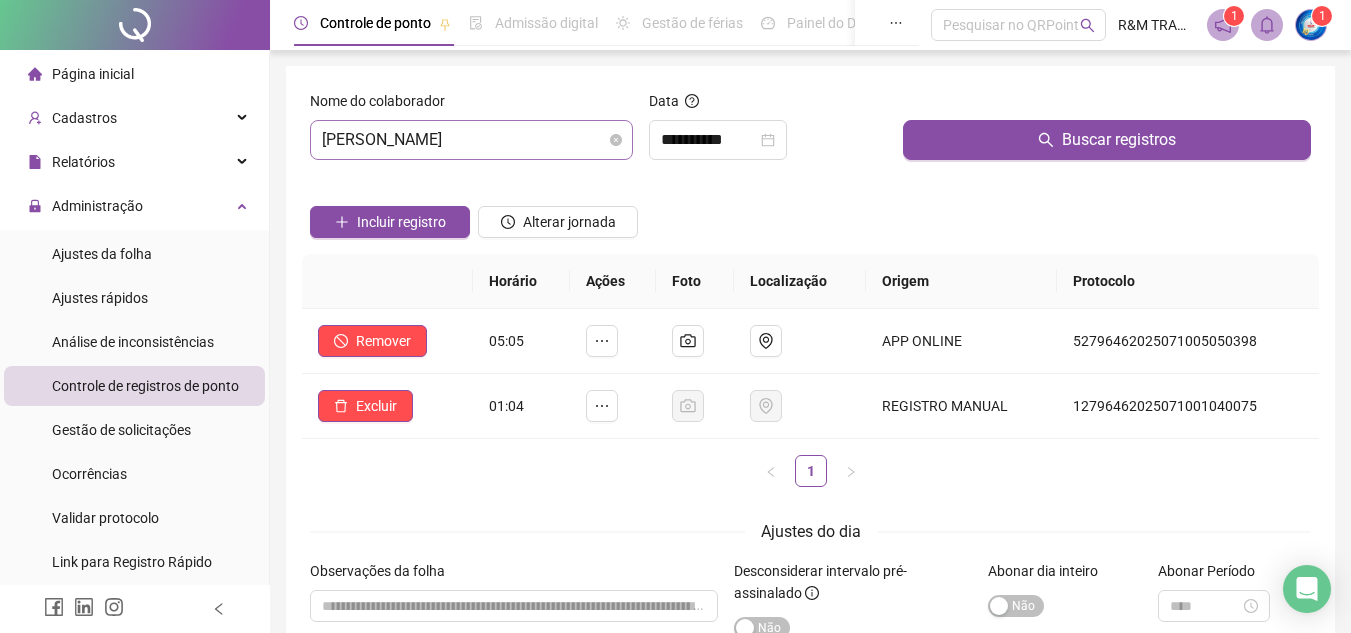 click on "[PERSON_NAME]" at bounding box center (471, 140) 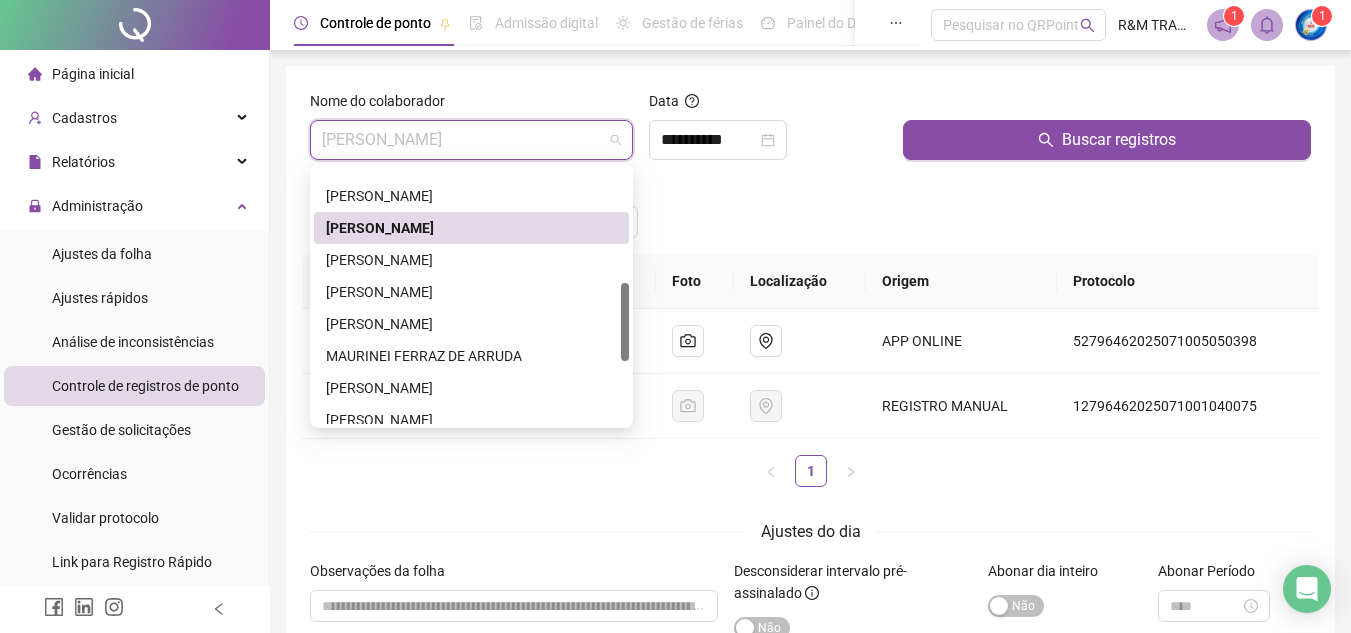 scroll, scrollTop: 373, scrollLeft: 0, axis: vertical 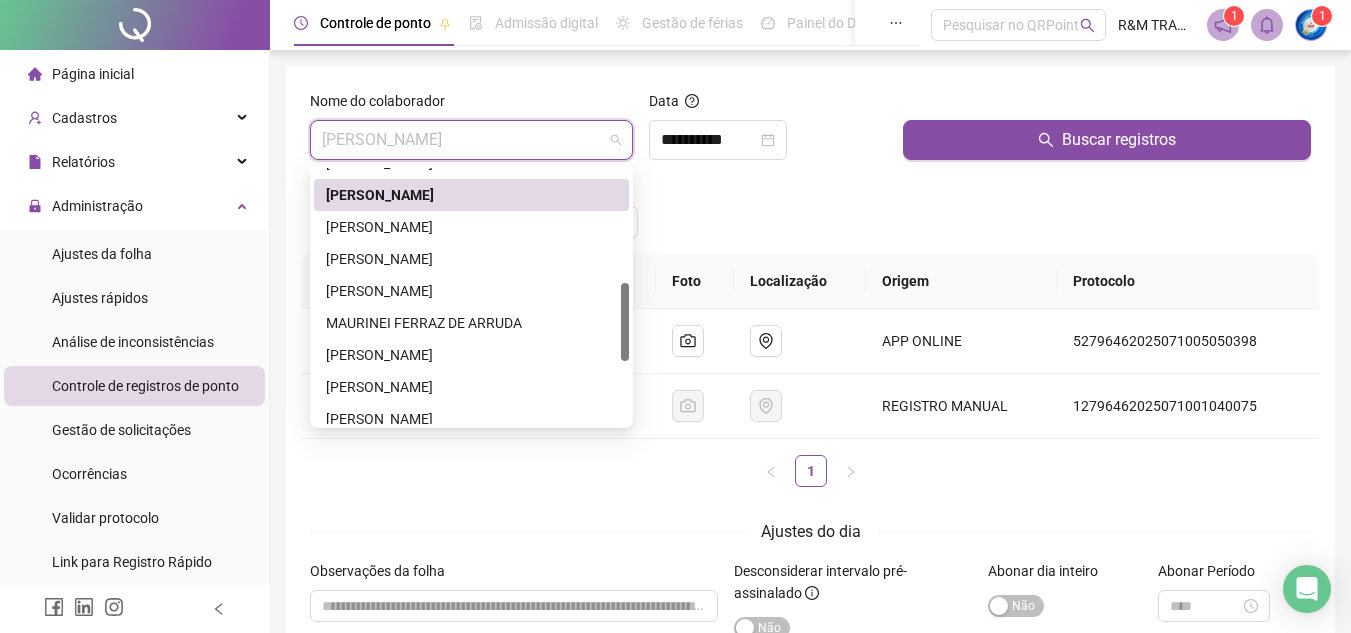 drag, startPoint x: 625, startPoint y: 248, endPoint x: 621, endPoint y: 308, distance: 60.133186 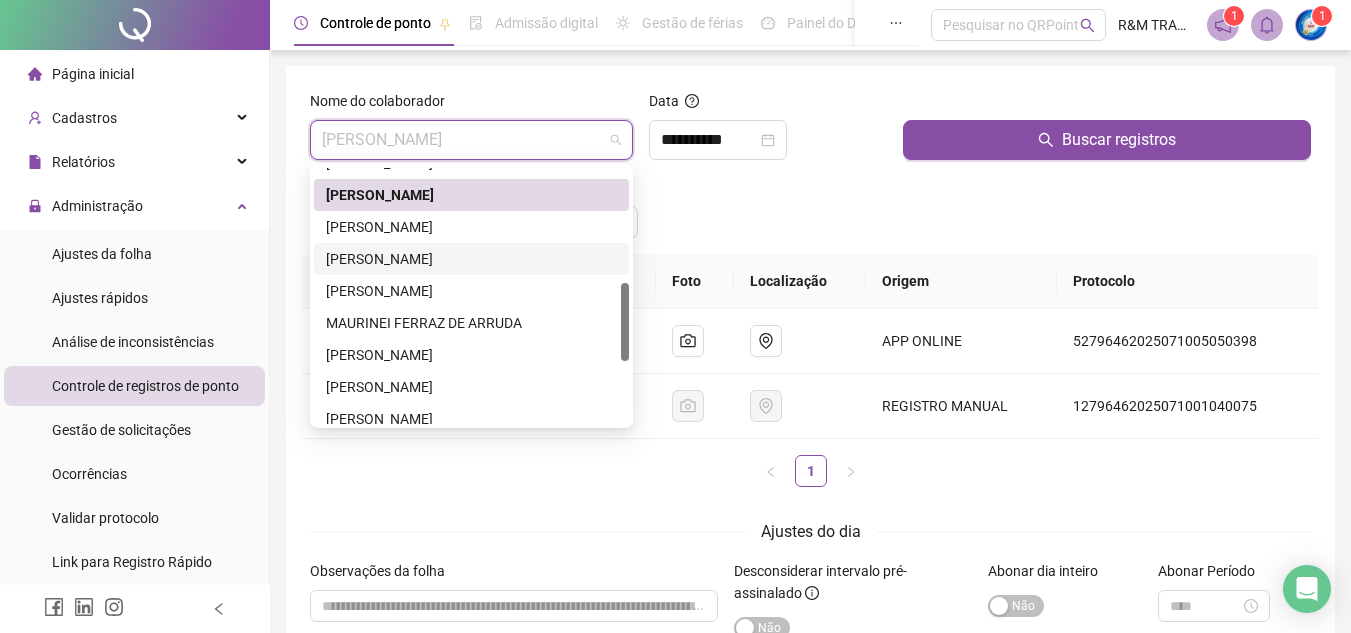 click on "[PERSON_NAME]" at bounding box center (471, 259) 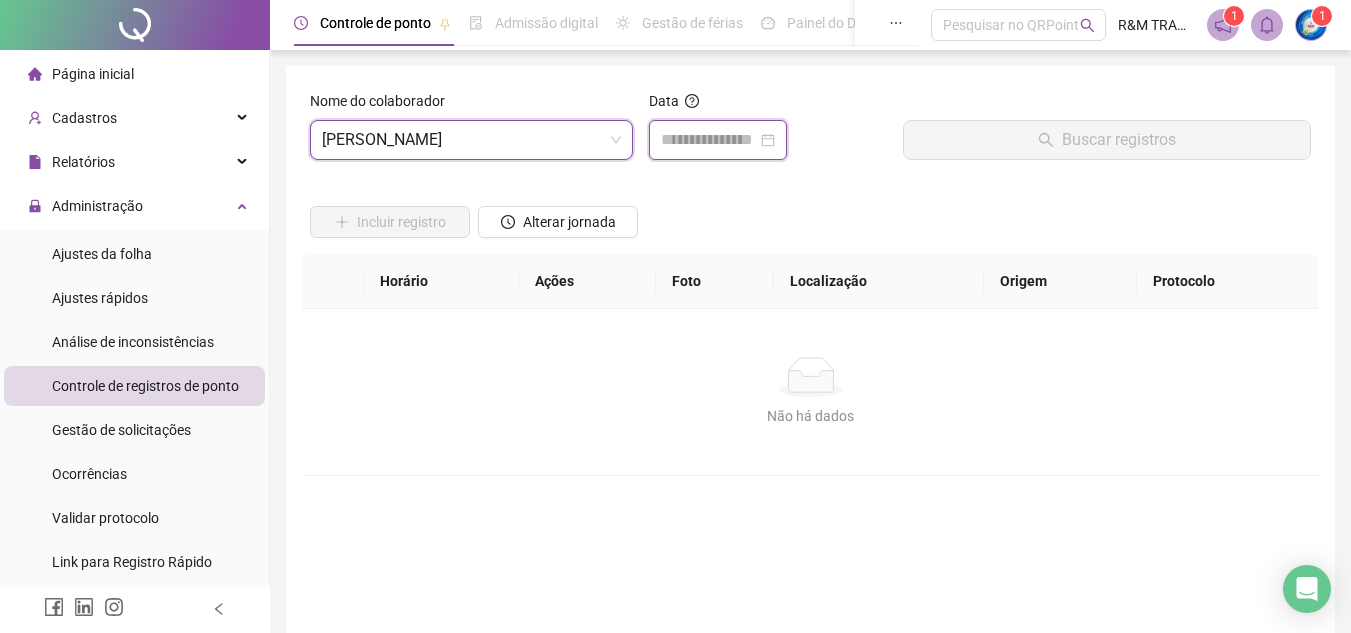 click at bounding box center [709, 140] 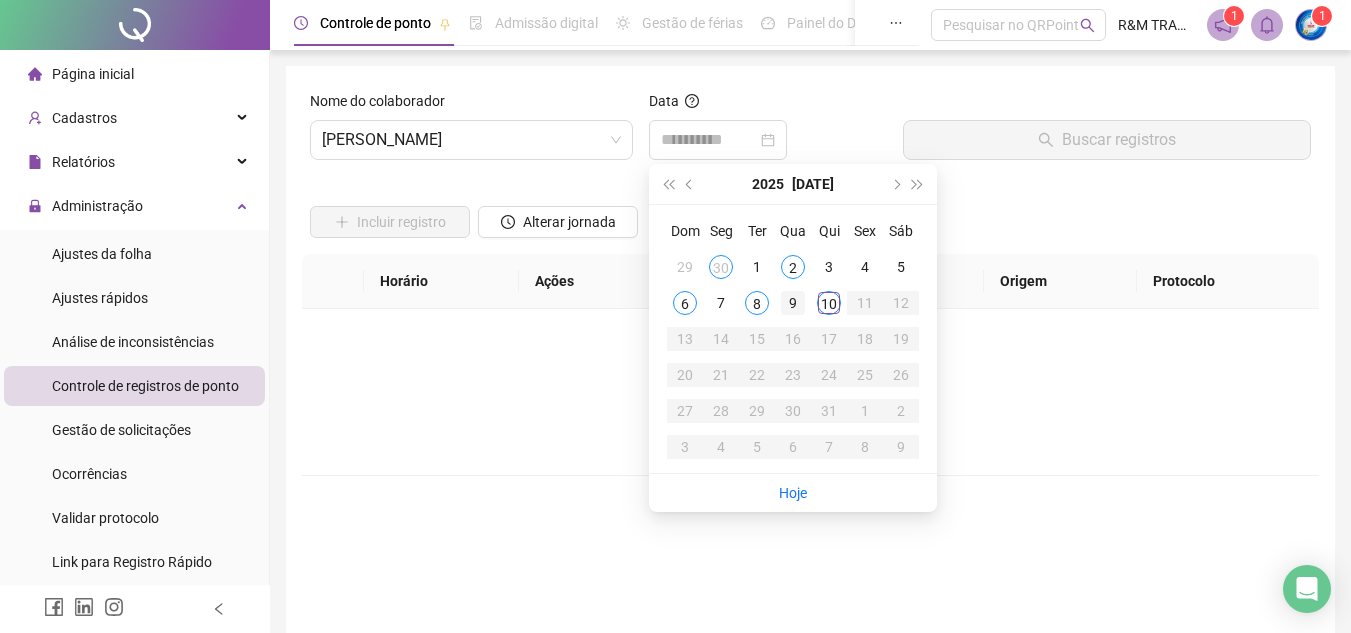 click on "9" at bounding box center [793, 303] 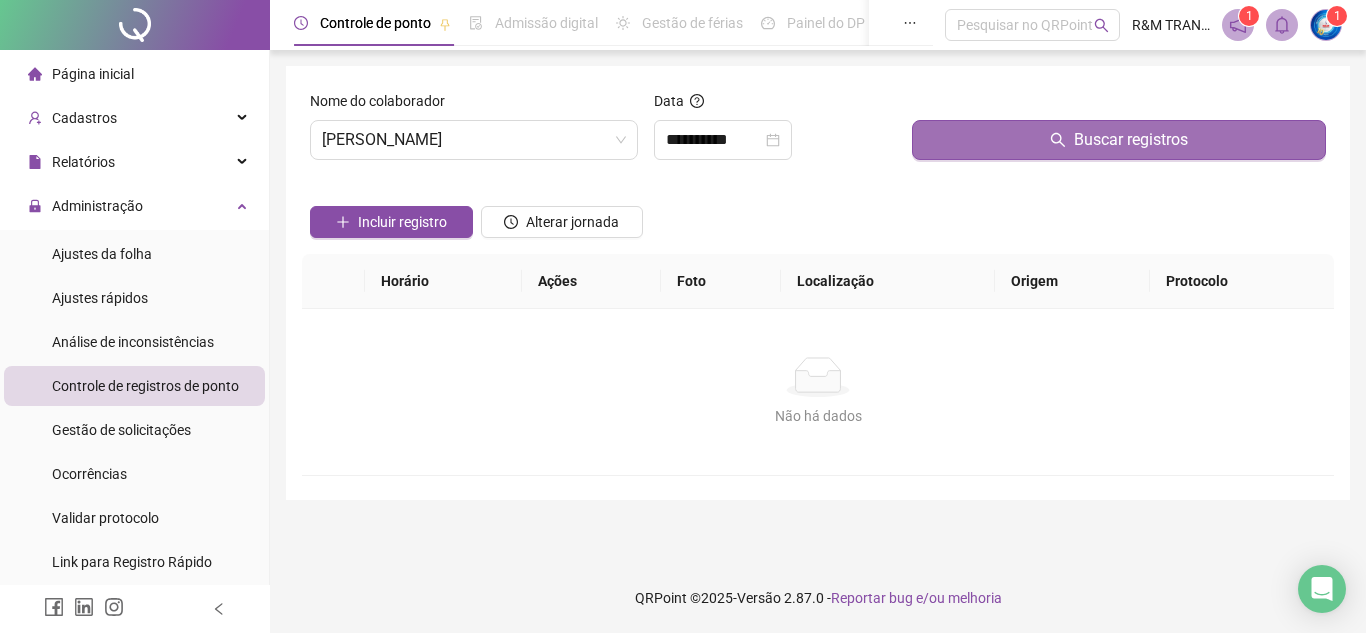 click 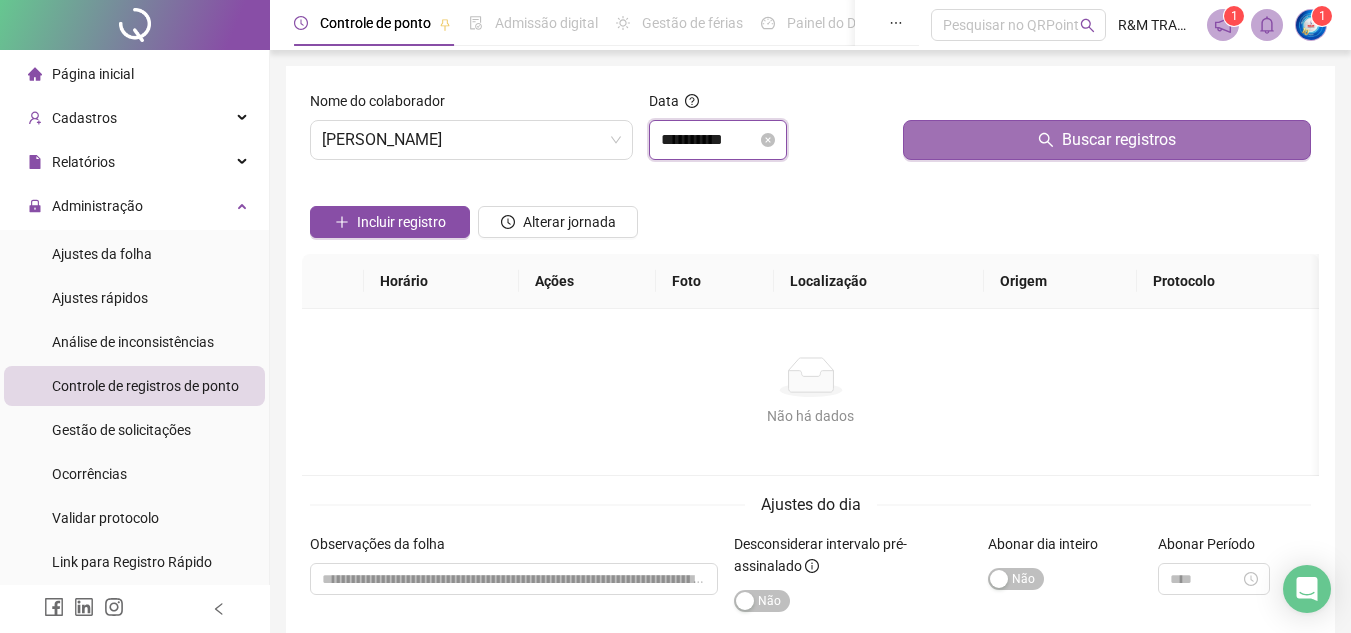 click on "**********" at bounding box center [709, 140] 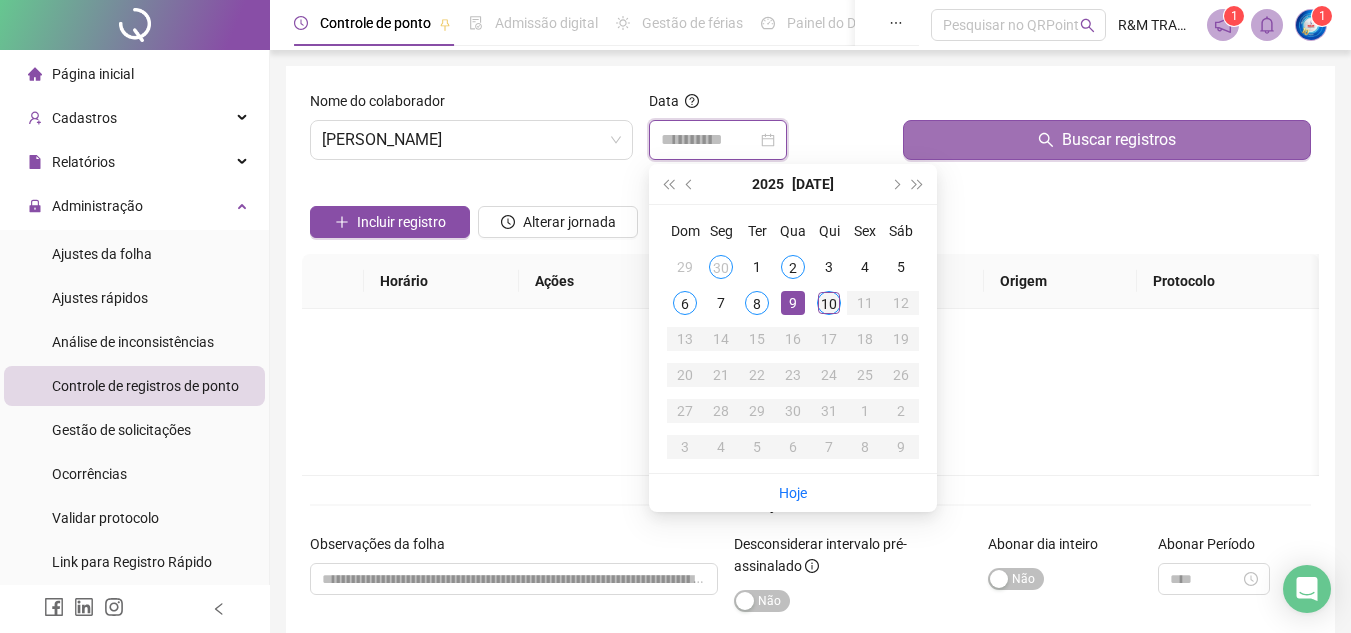 type on "**********" 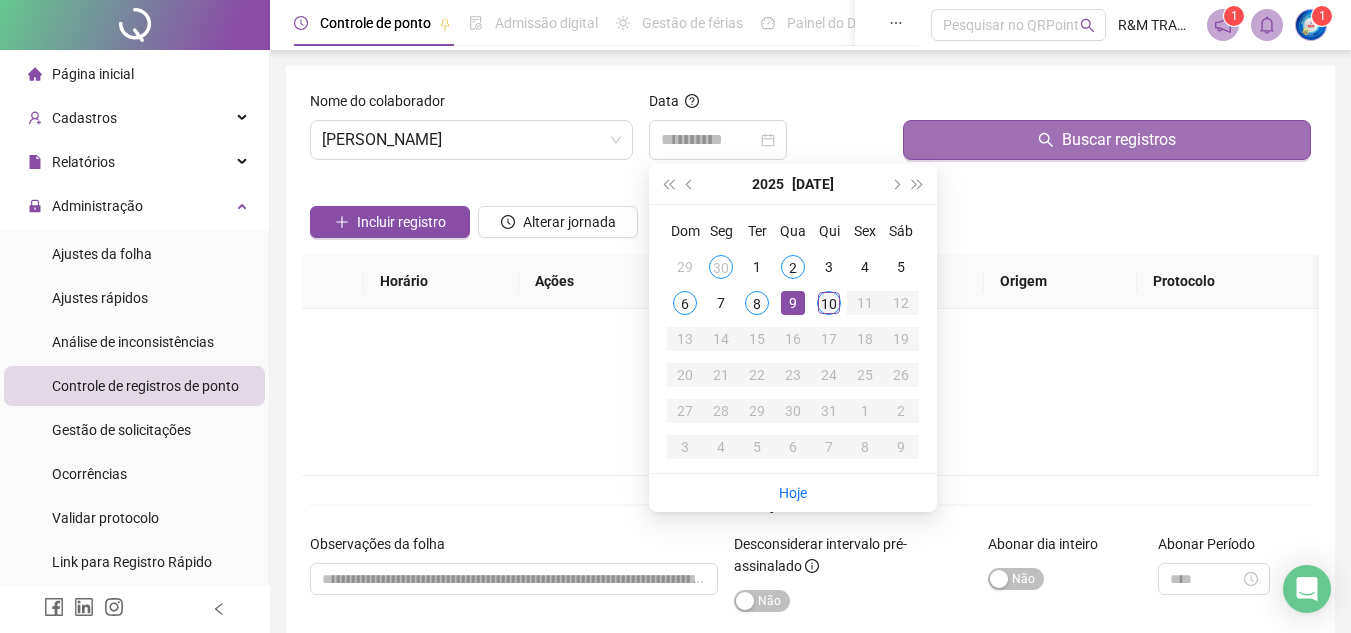 click on "10" at bounding box center [829, 303] 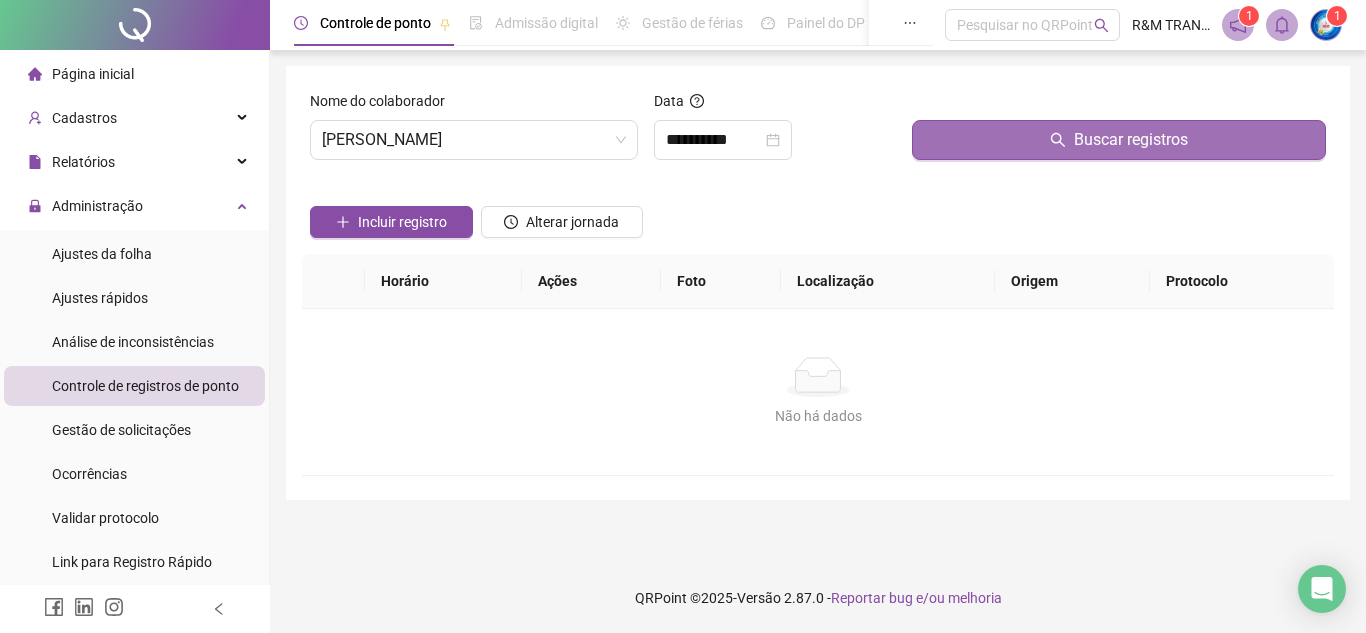 click 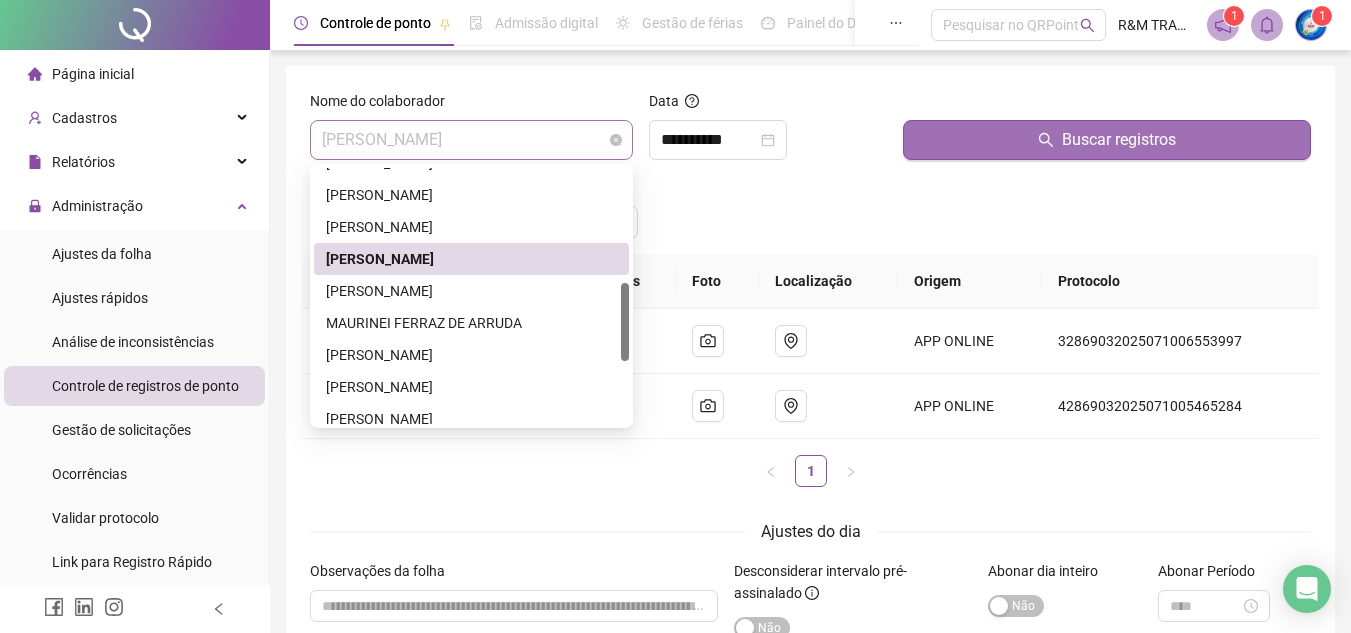 click on "[PERSON_NAME]" at bounding box center [471, 140] 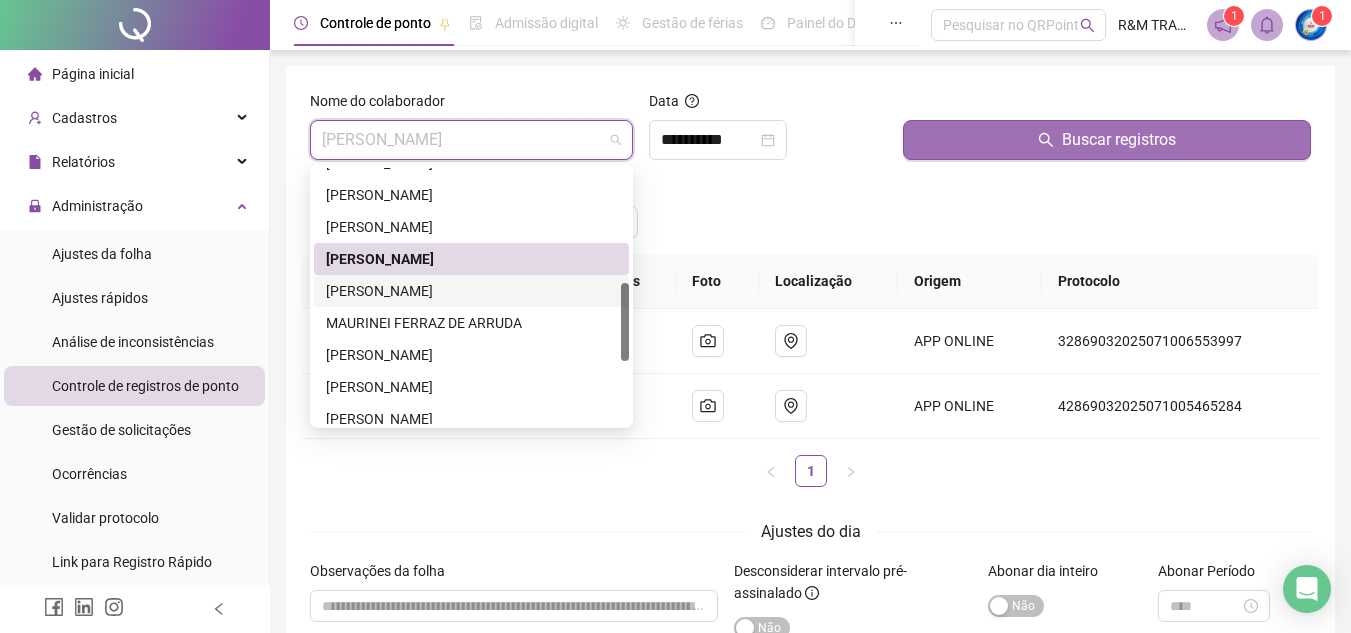 click on "[PERSON_NAME]" at bounding box center (471, 291) 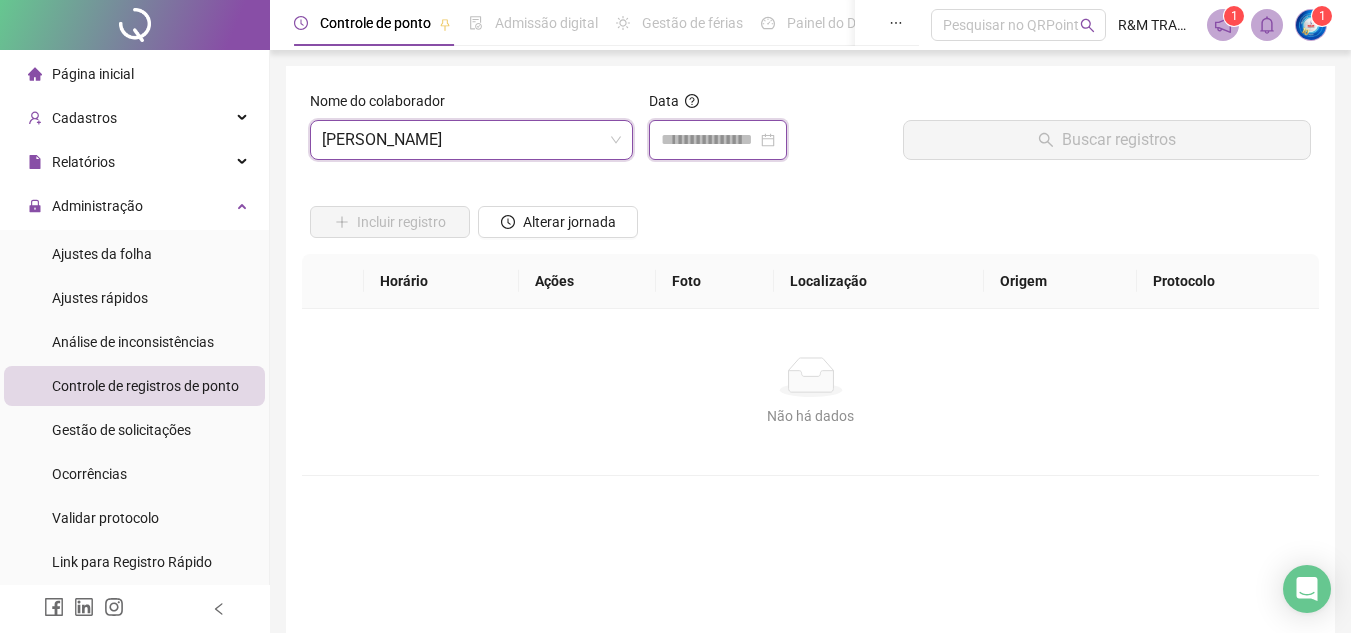 click at bounding box center (709, 140) 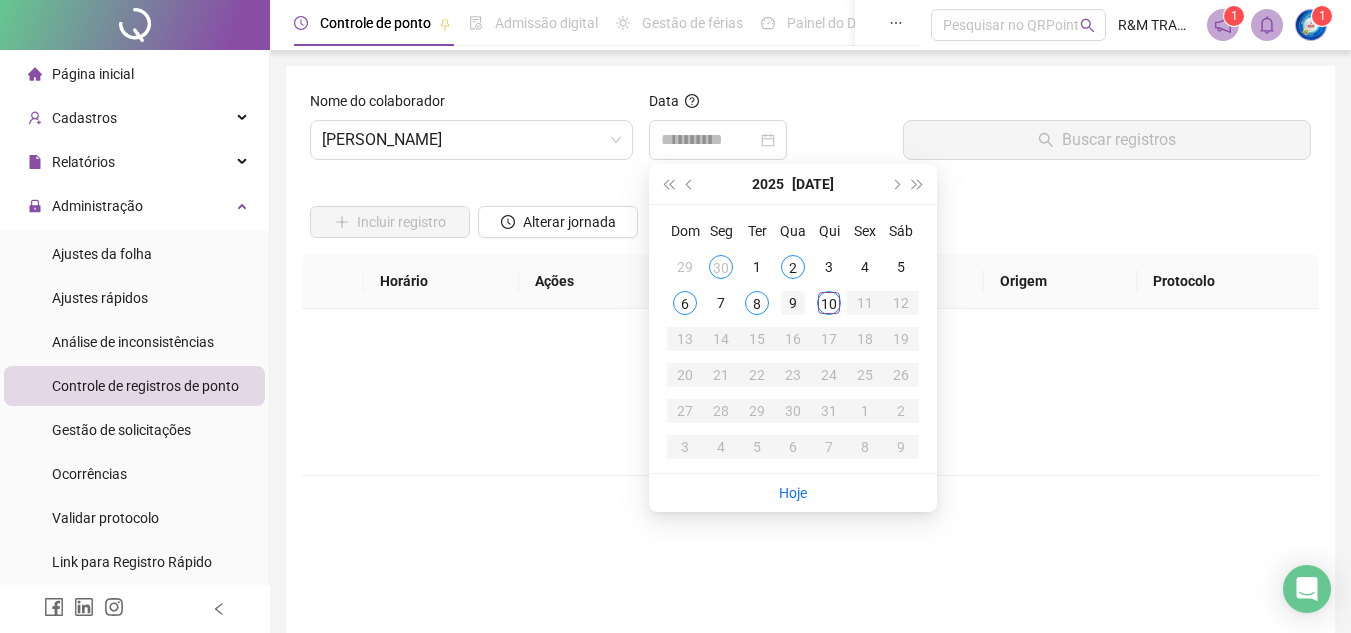 click on "9" at bounding box center [793, 303] 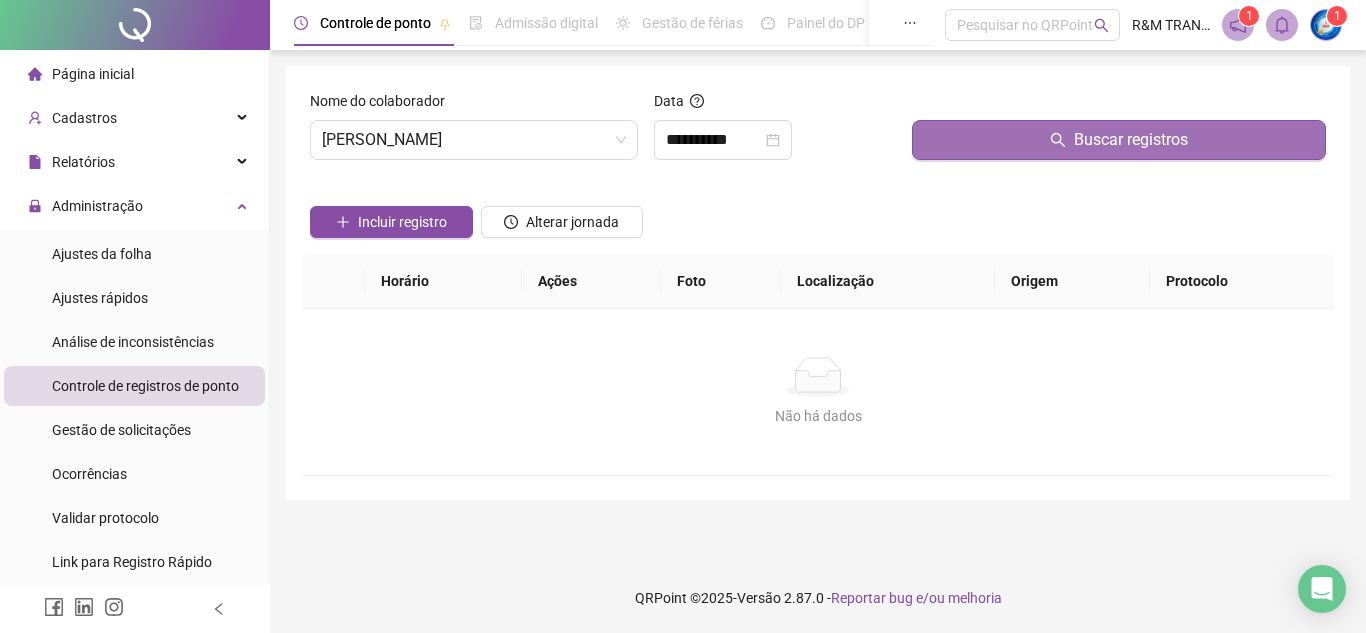 click on "Buscar registros" at bounding box center (1119, 140) 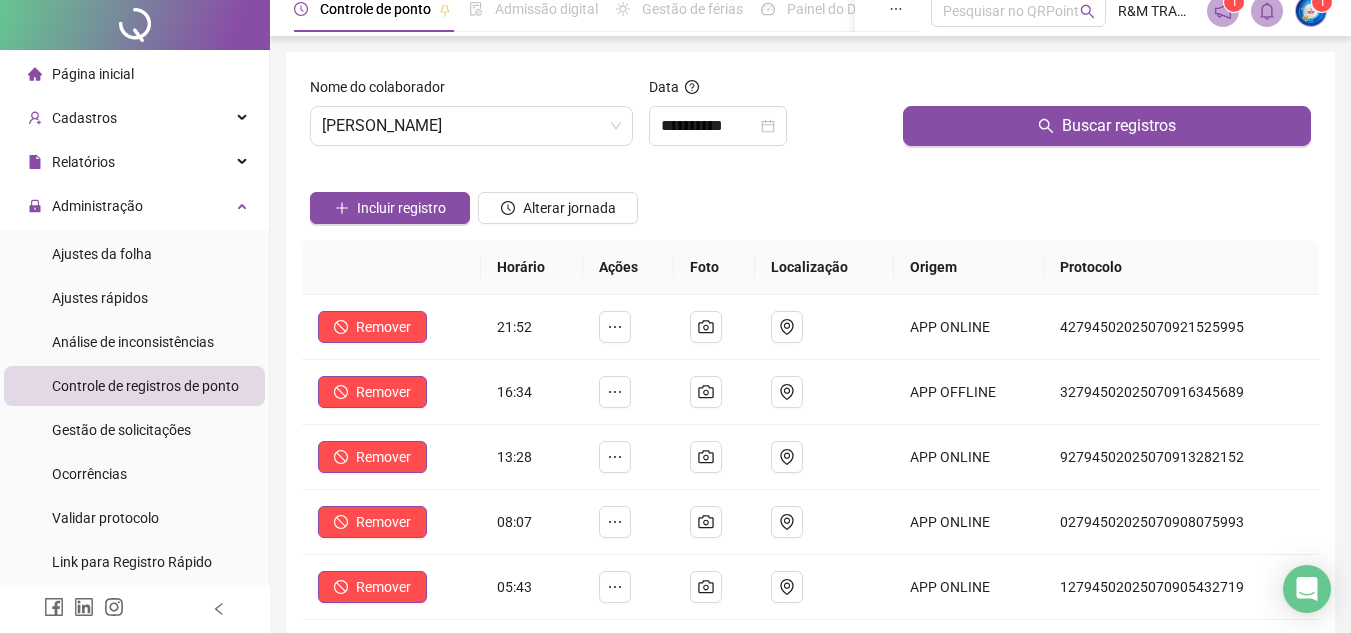 scroll, scrollTop: 0, scrollLeft: 0, axis: both 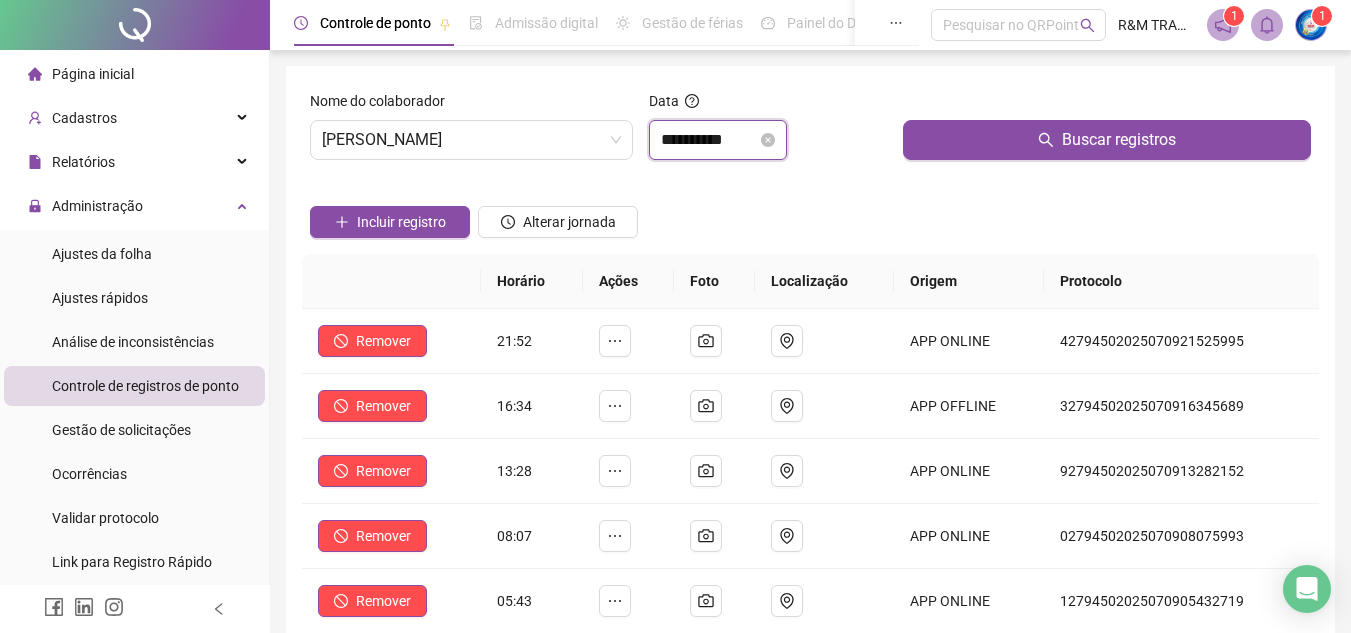 click on "**********" at bounding box center (709, 140) 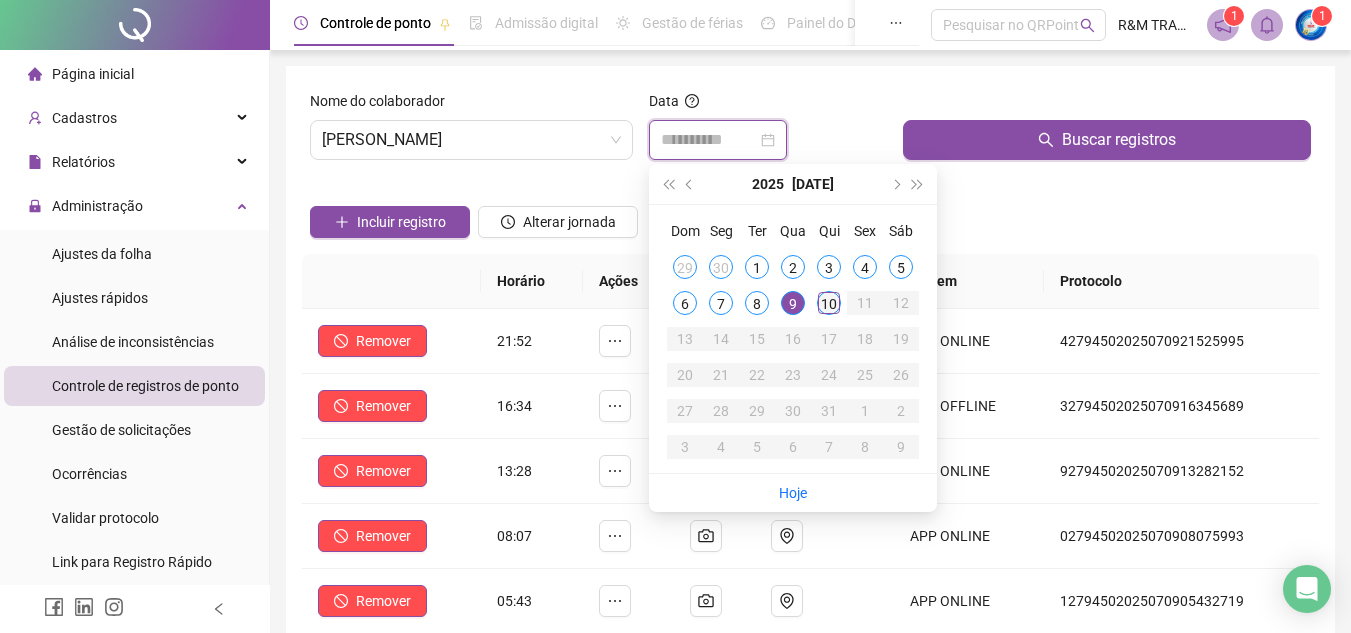 type on "**********" 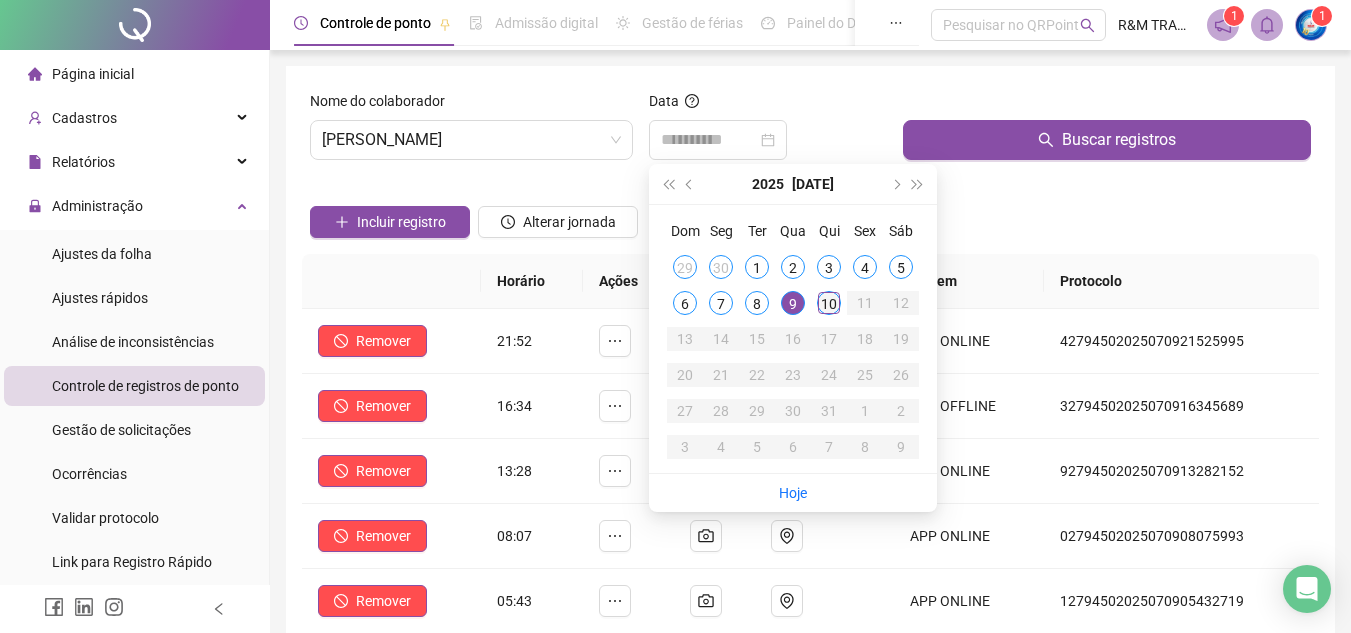 click on "10" at bounding box center (829, 303) 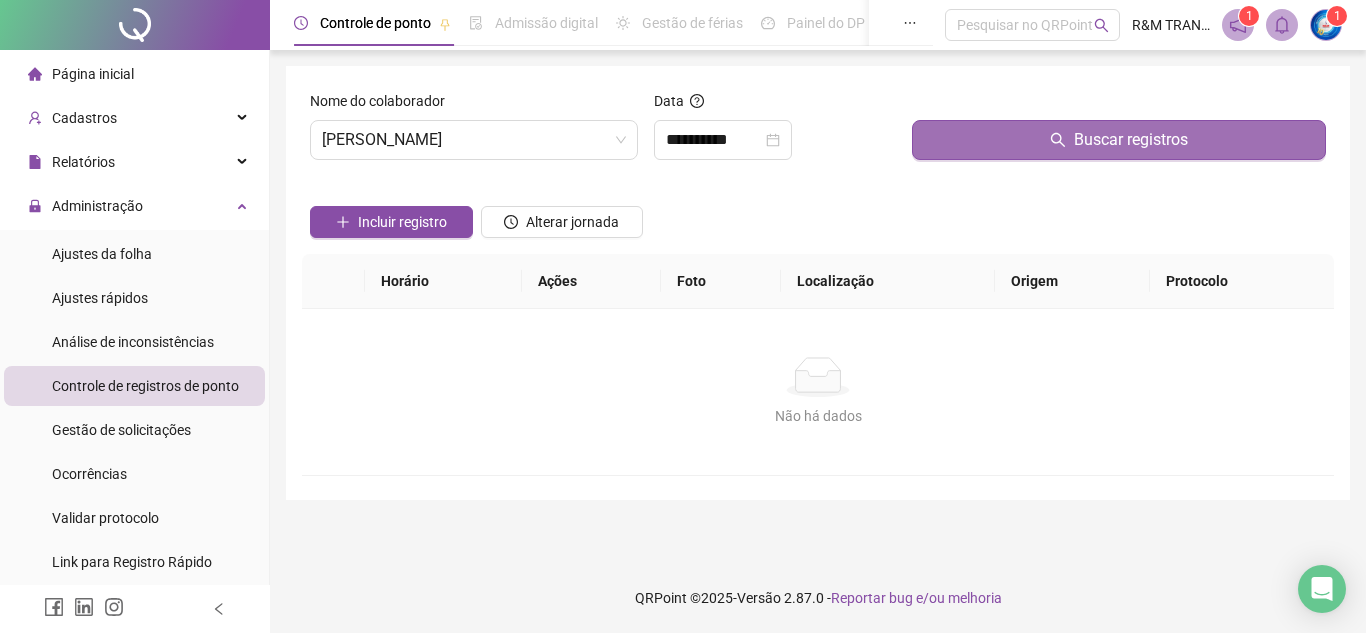 click on "Buscar registros" at bounding box center (1119, 140) 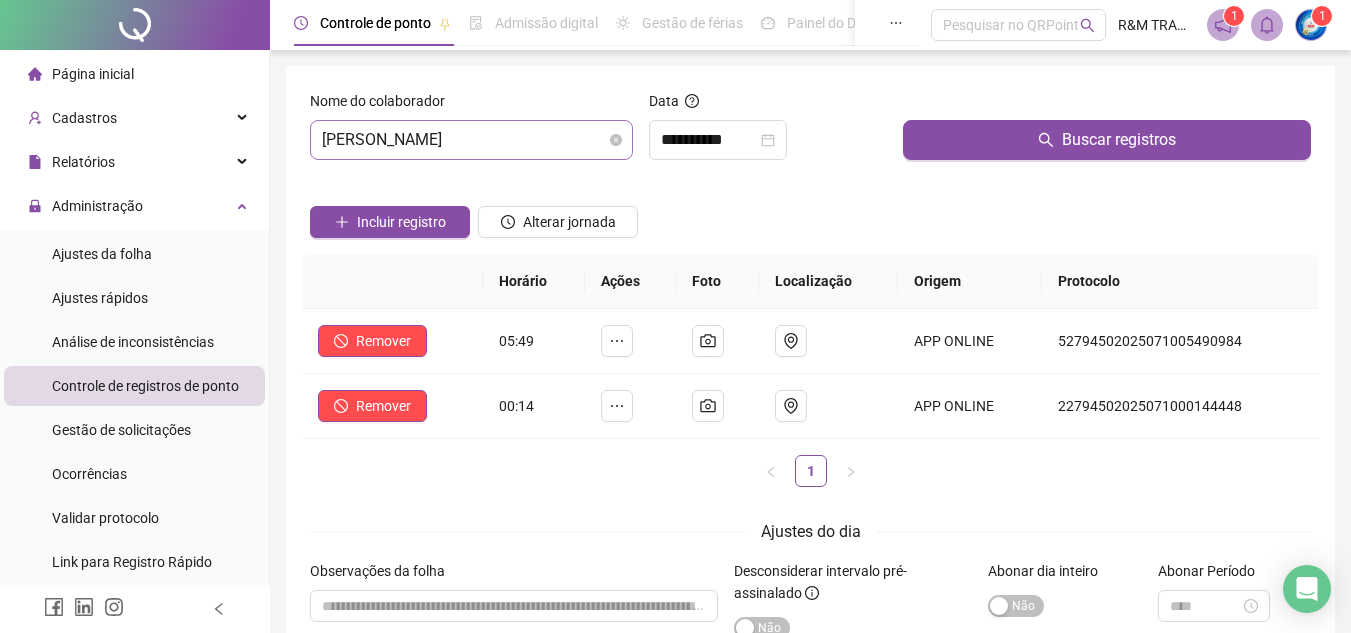 click on "[PERSON_NAME]" at bounding box center [471, 140] 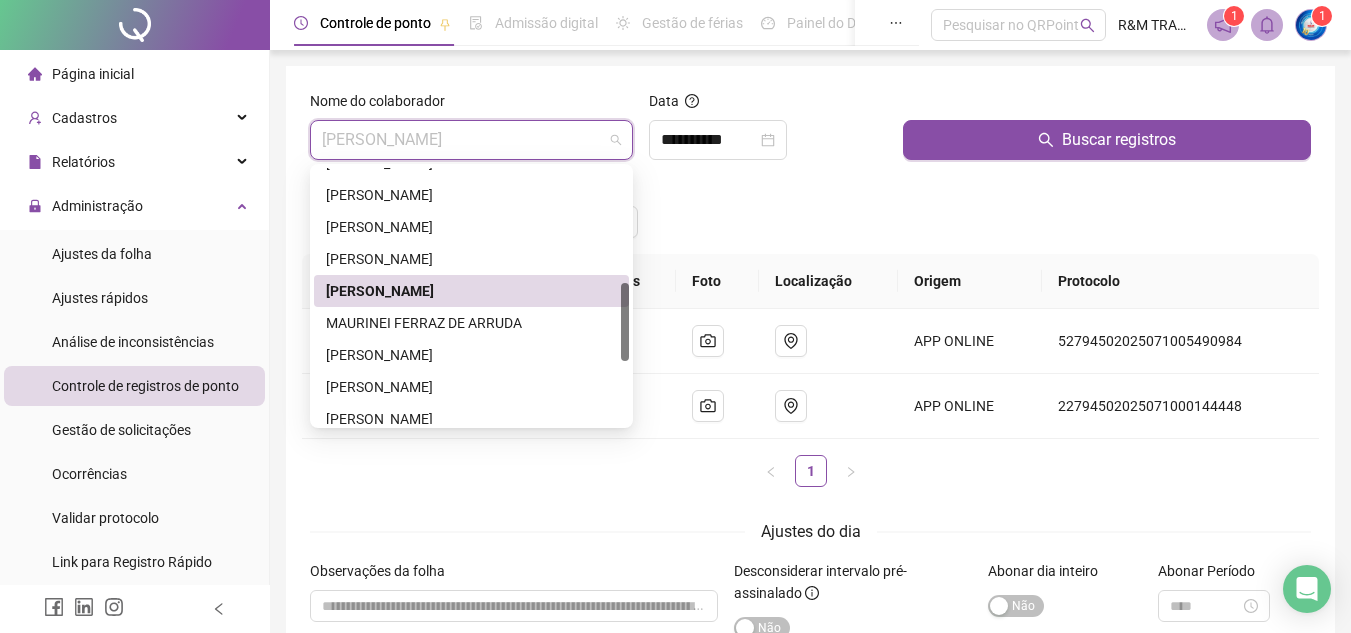 click on "[PERSON_NAME]" at bounding box center (471, 291) 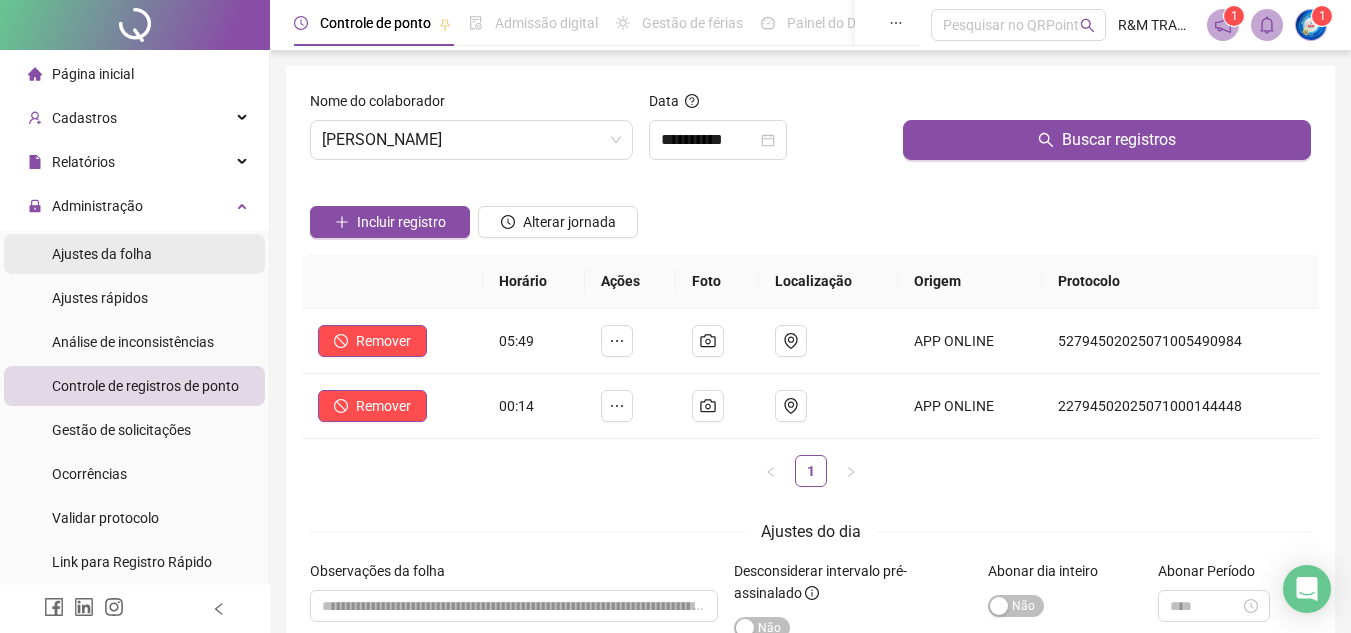 click on "Ajustes da folha" at bounding box center [102, 254] 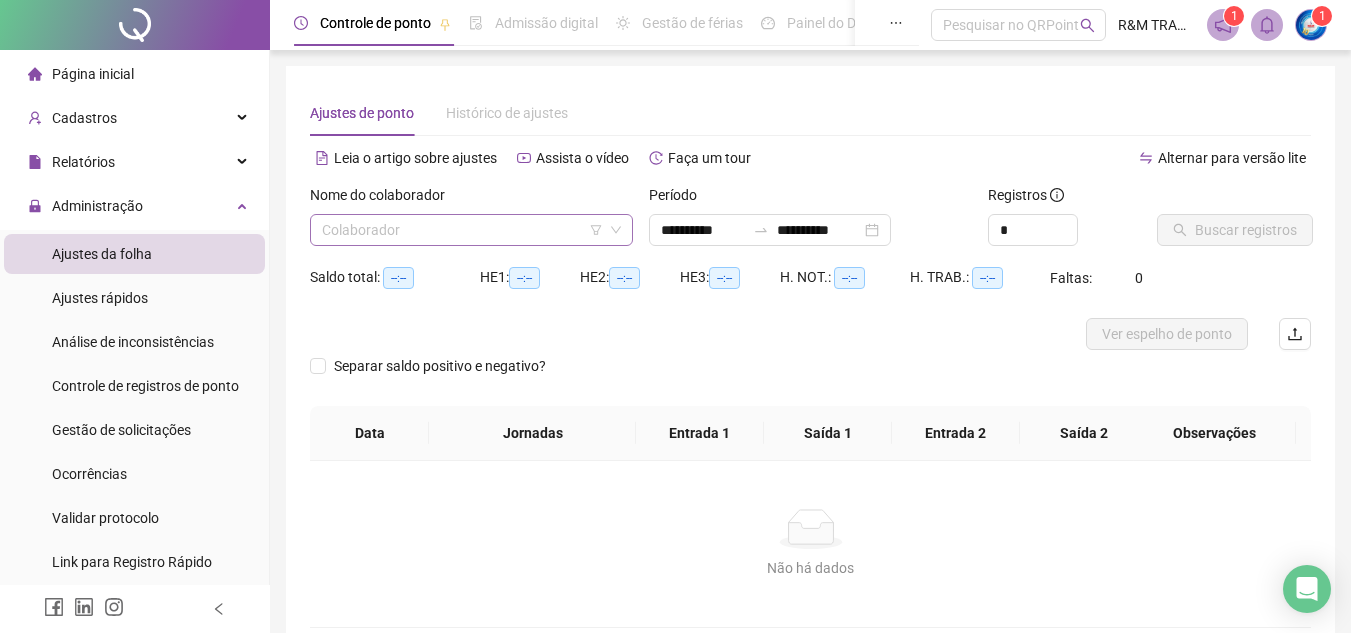 click at bounding box center (465, 230) 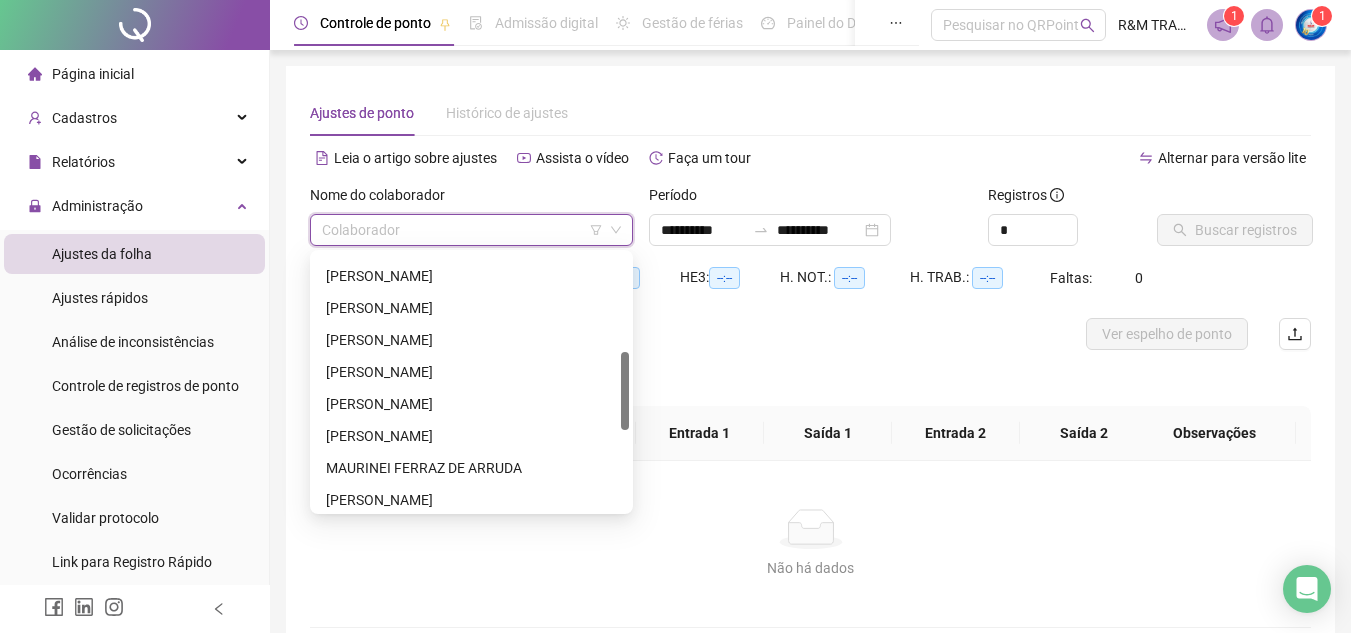 scroll, scrollTop: 318, scrollLeft: 0, axis: vertical 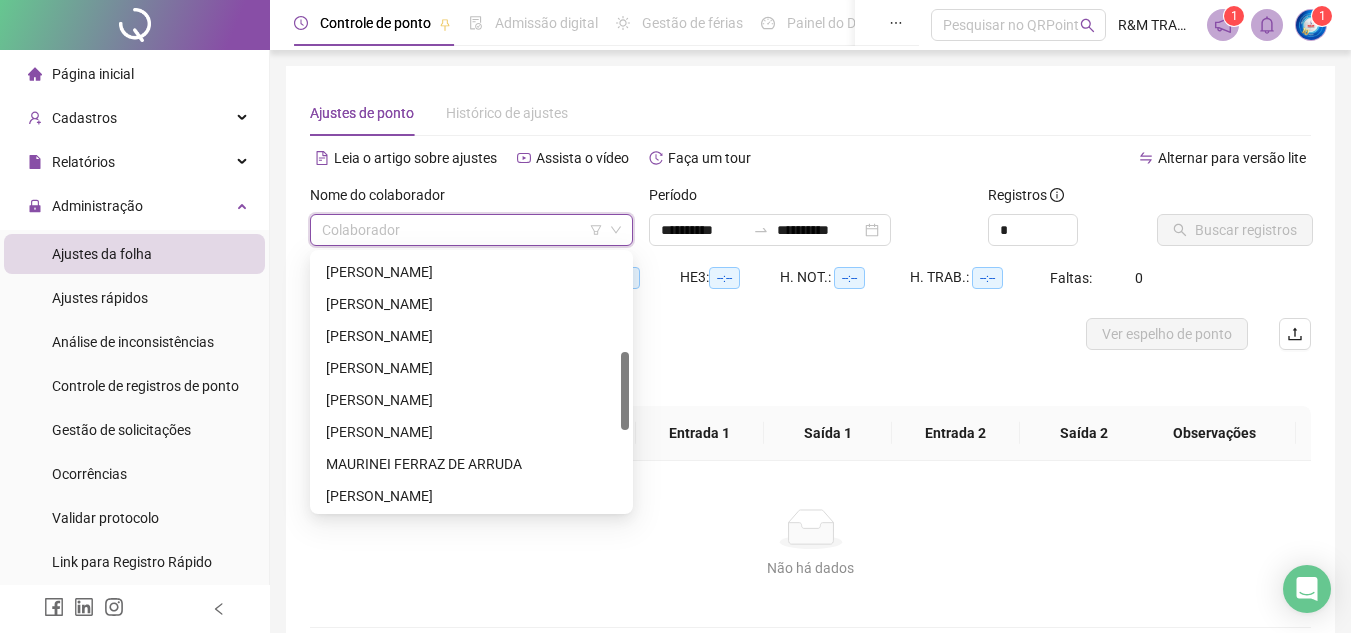drag, startPoint x: 624, startPoint y: 274, endPoint x: 637, endPoint y: 372, distance: 98.85848 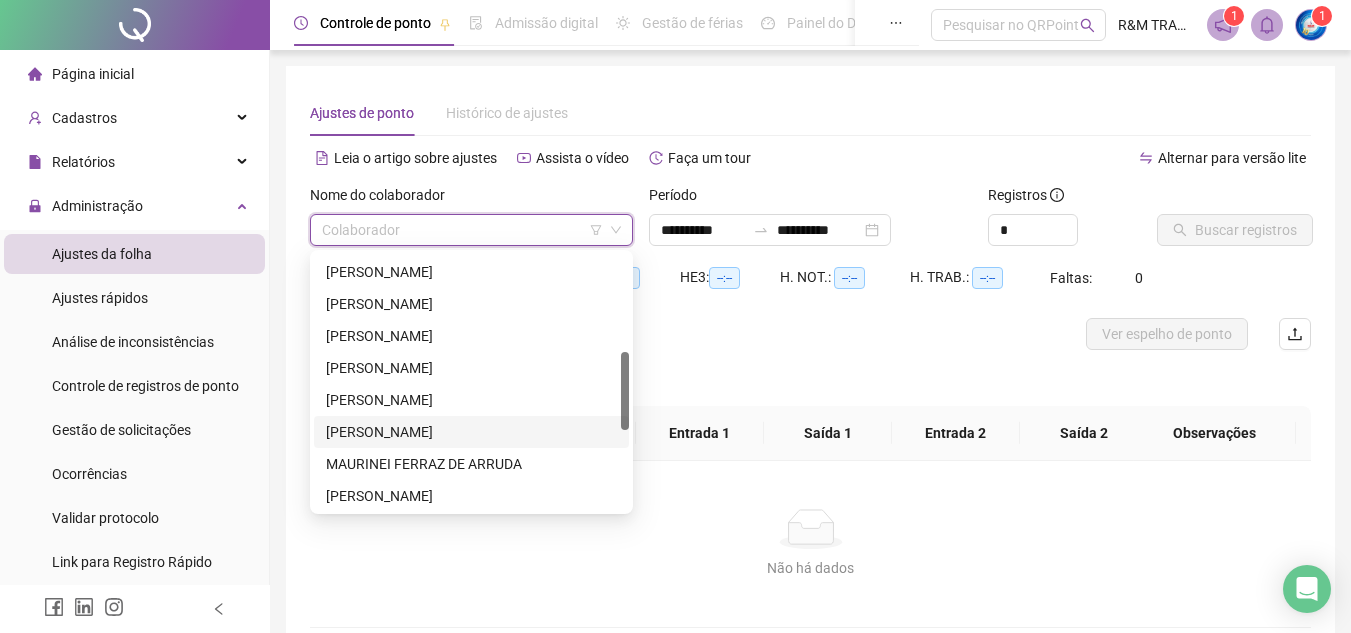 click on "[PERSON_NAME]" at bounding box center [471, 432] 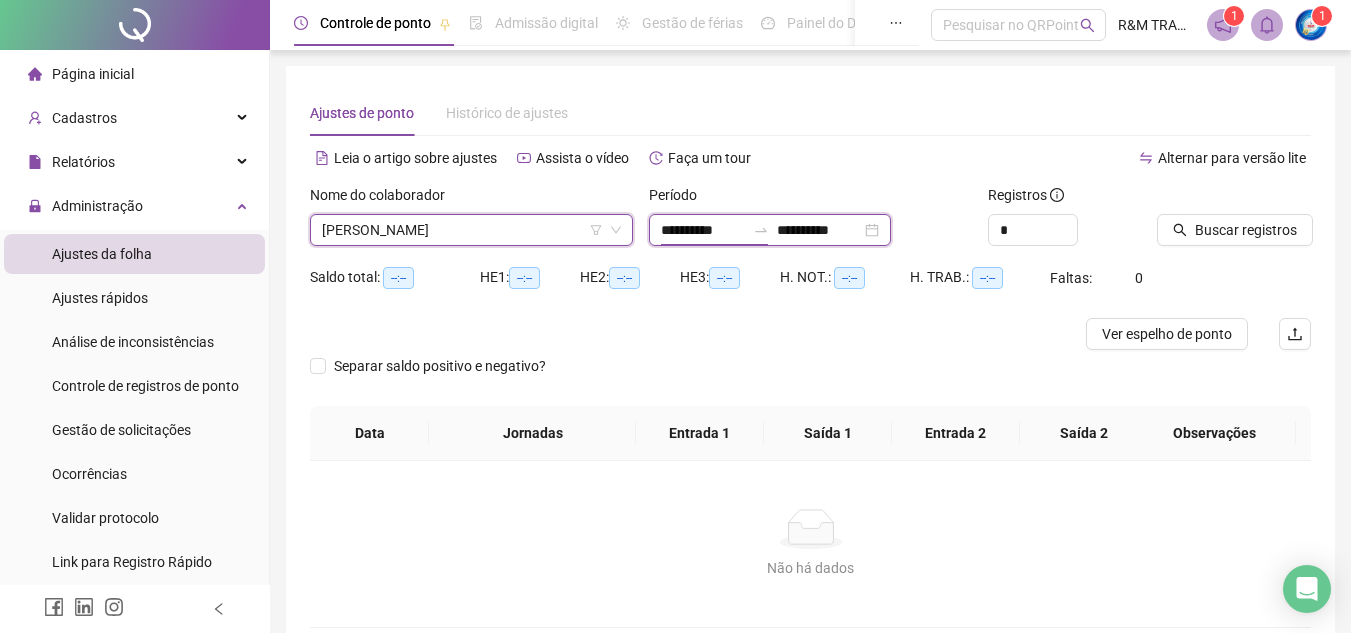 click on "**********" at bounding box center [703, 230] 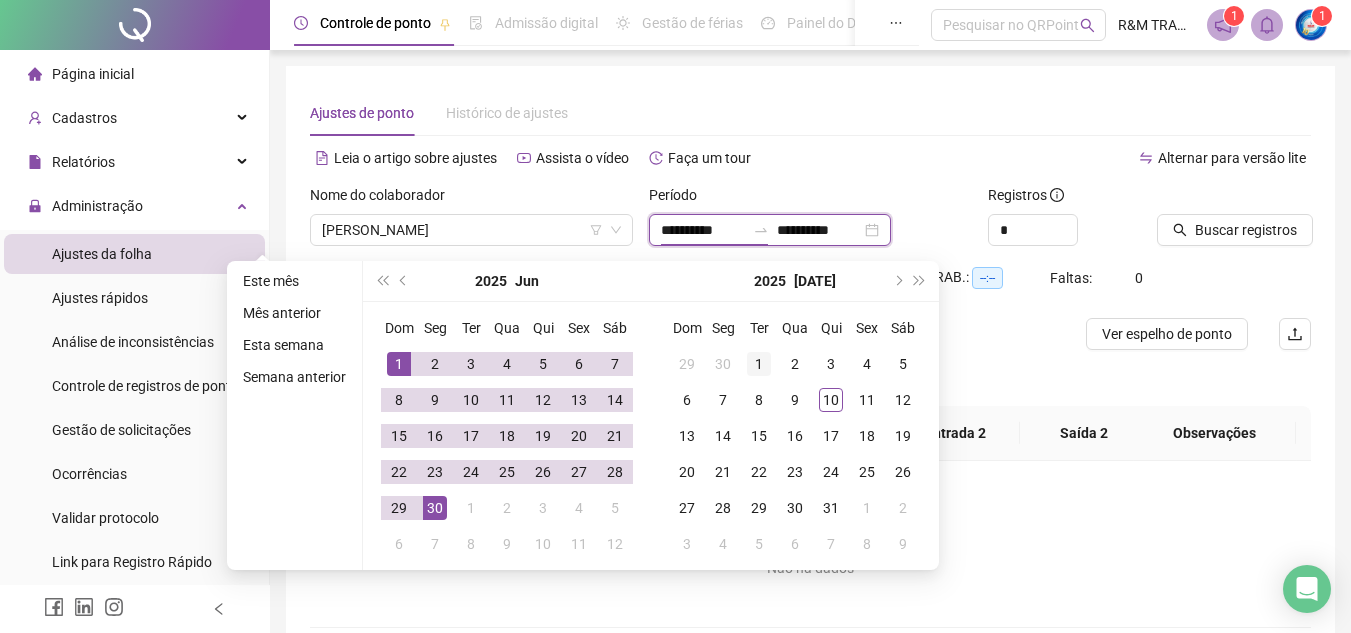 type on "**********" 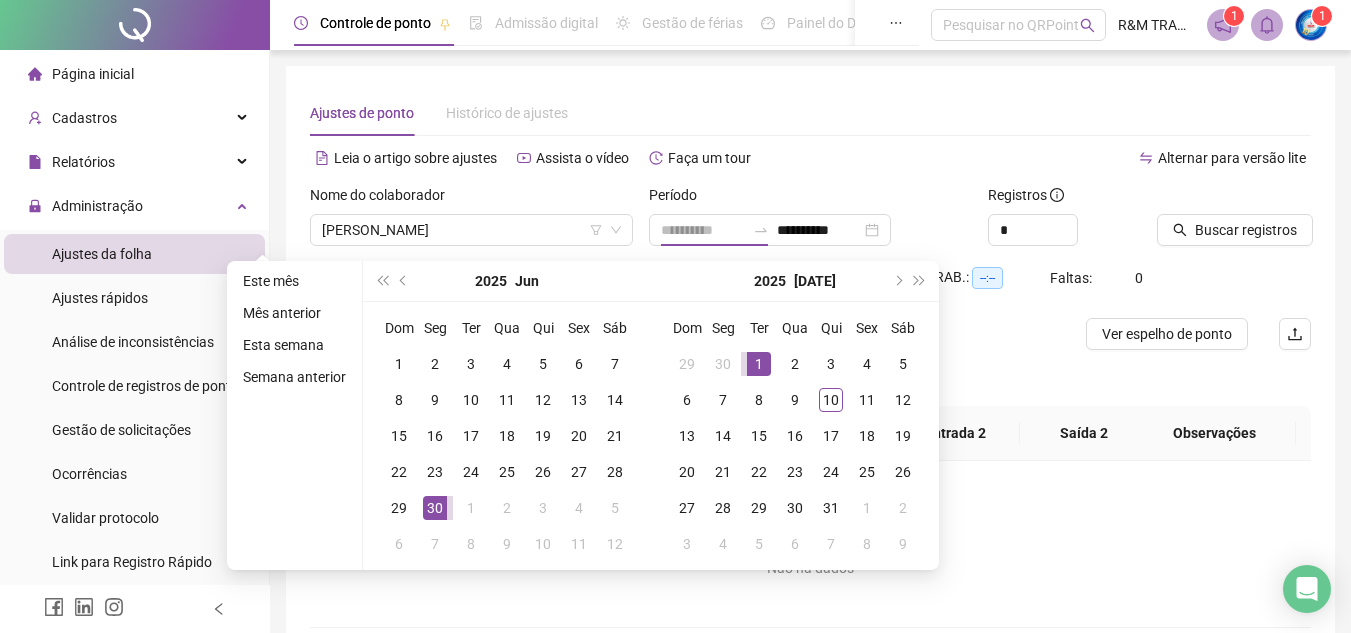 click on "1" at bounding box center [759, 364] 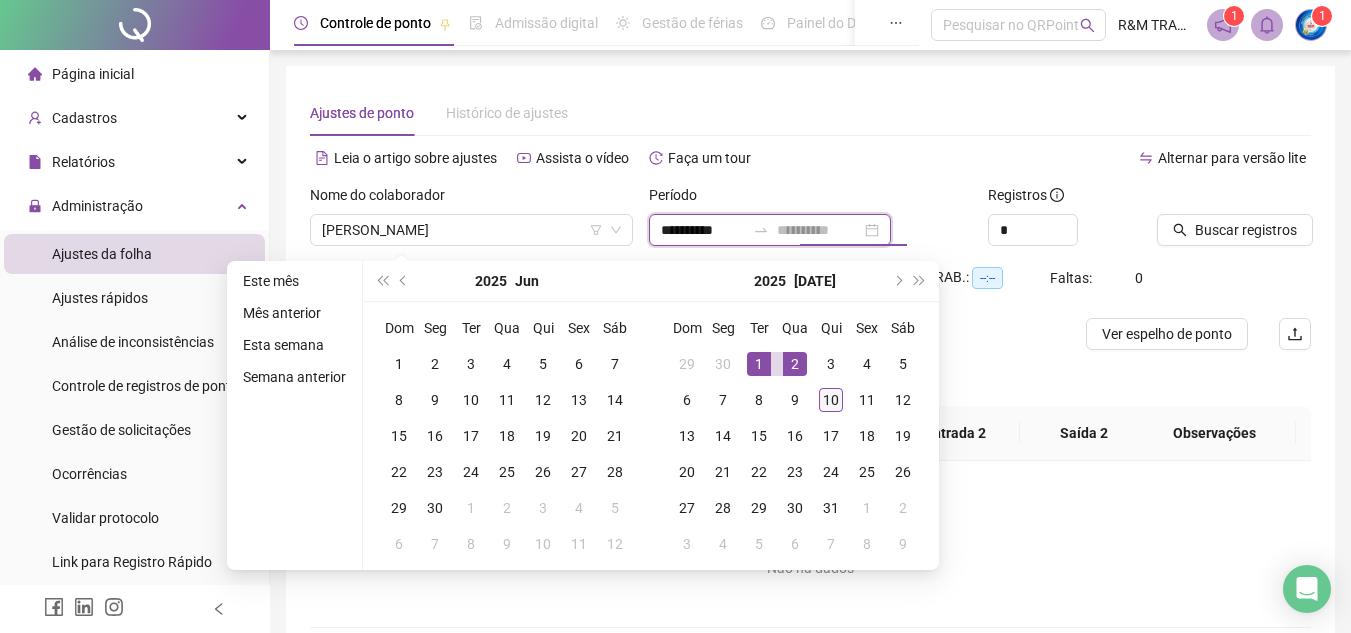 type on "**********" 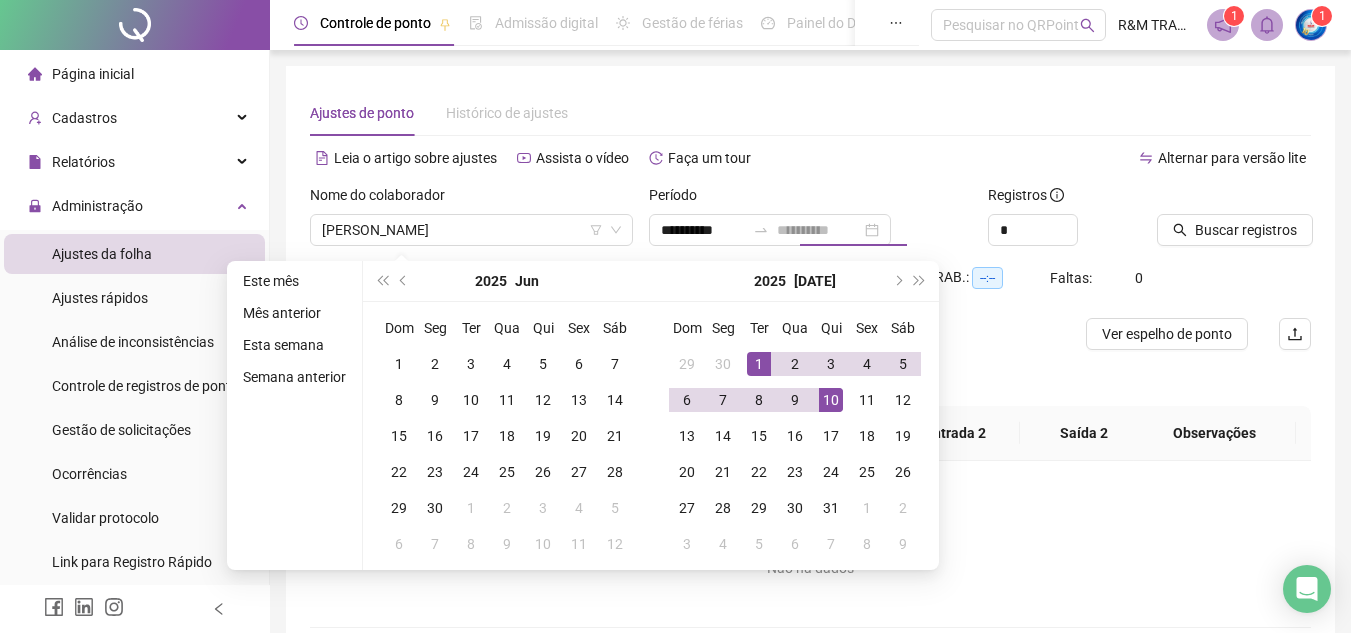 click on "10" at bounding box center (831, 400) 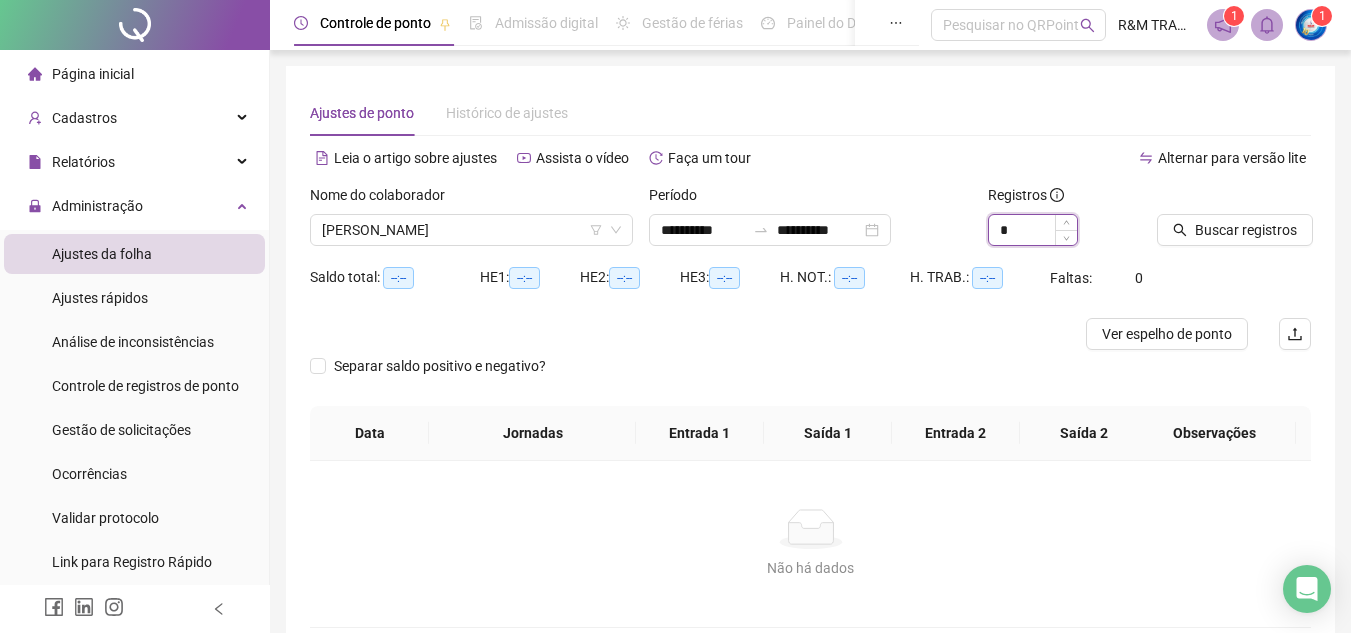 click on "*" at bounding box center (1033, 230) 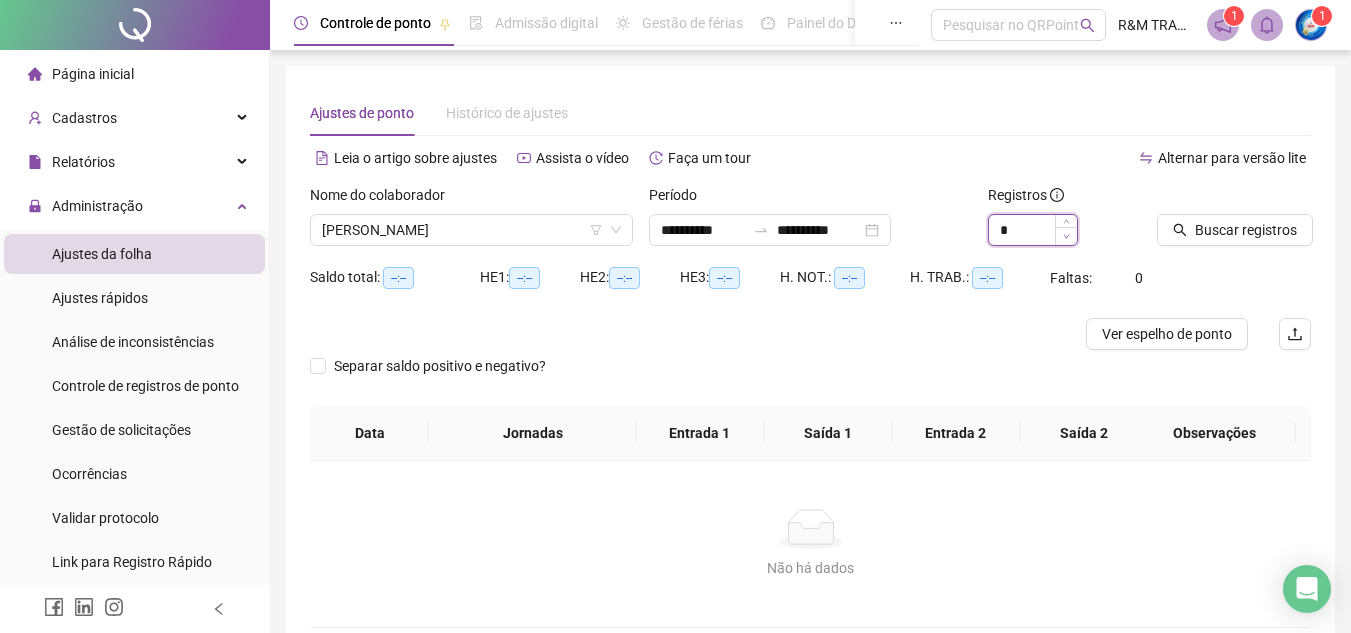 click at bounding box center [1066, 236] 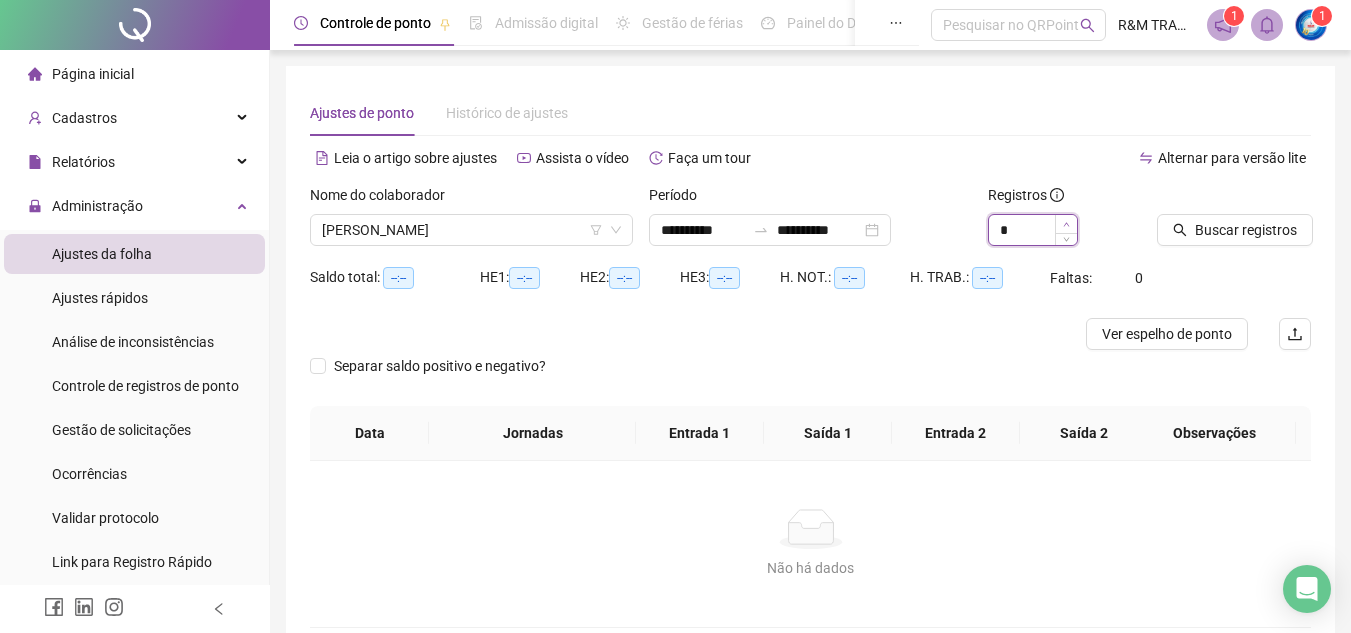 click at bounding box center (1066, 224) 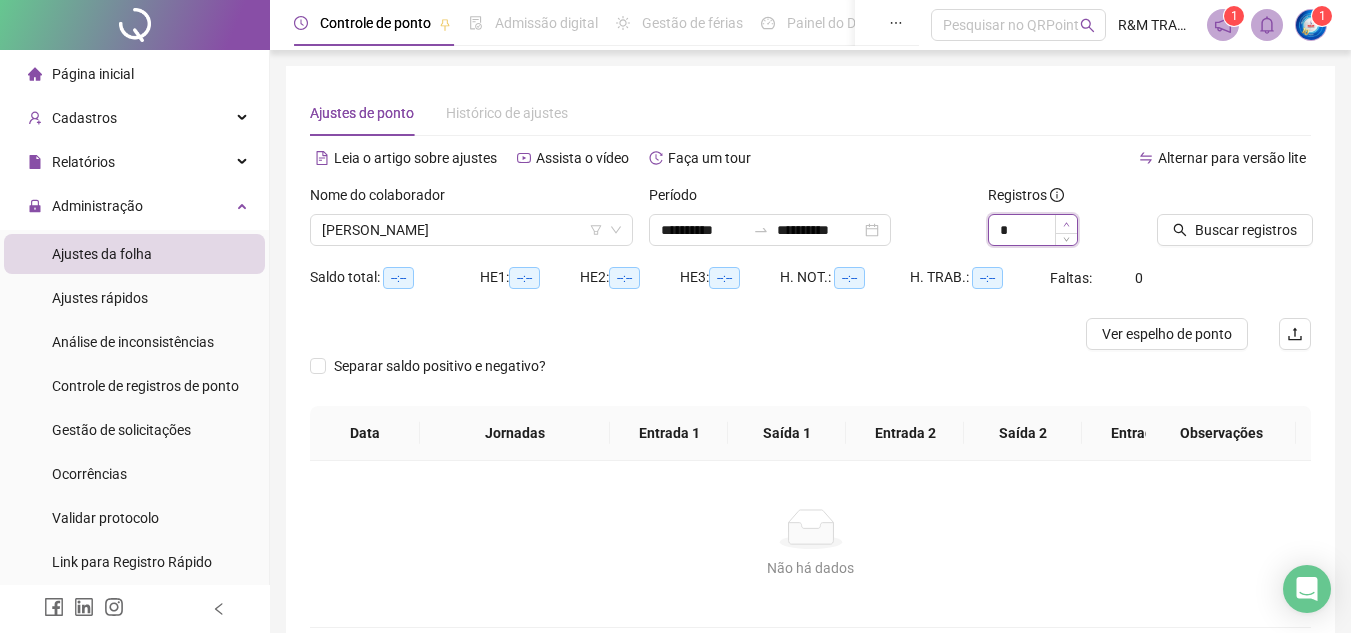 type on "*" 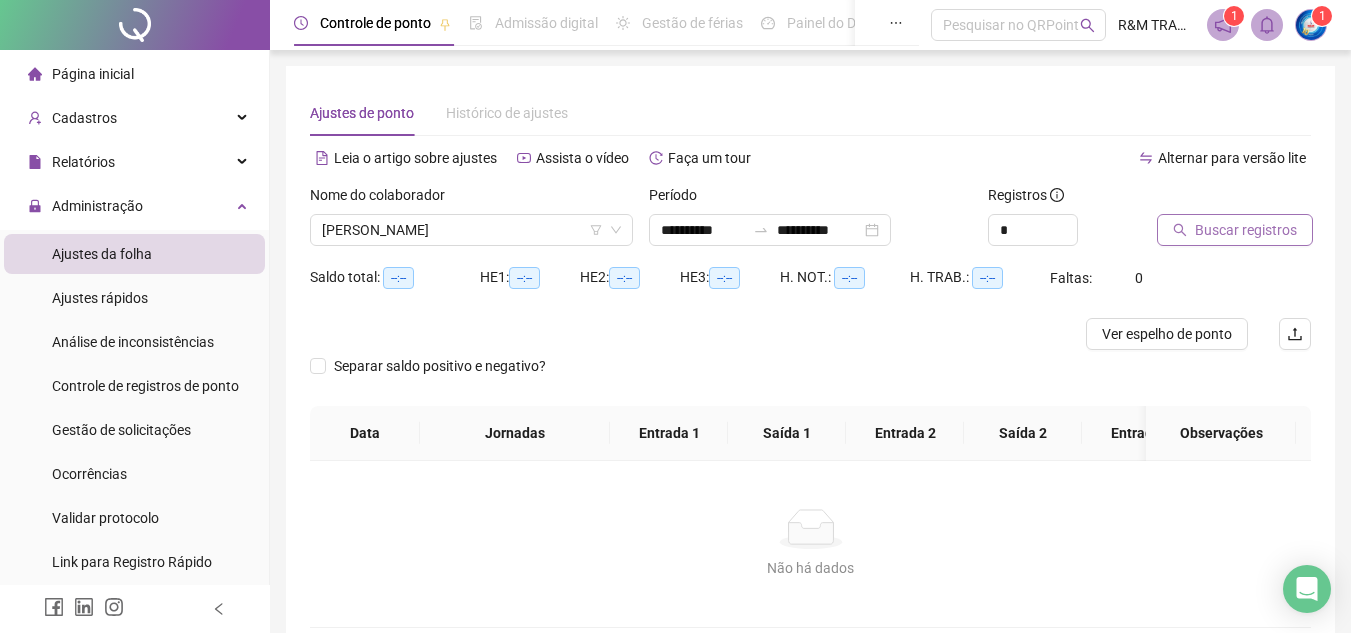 click on "Buscar registros" at bounding box center [1235, 230] 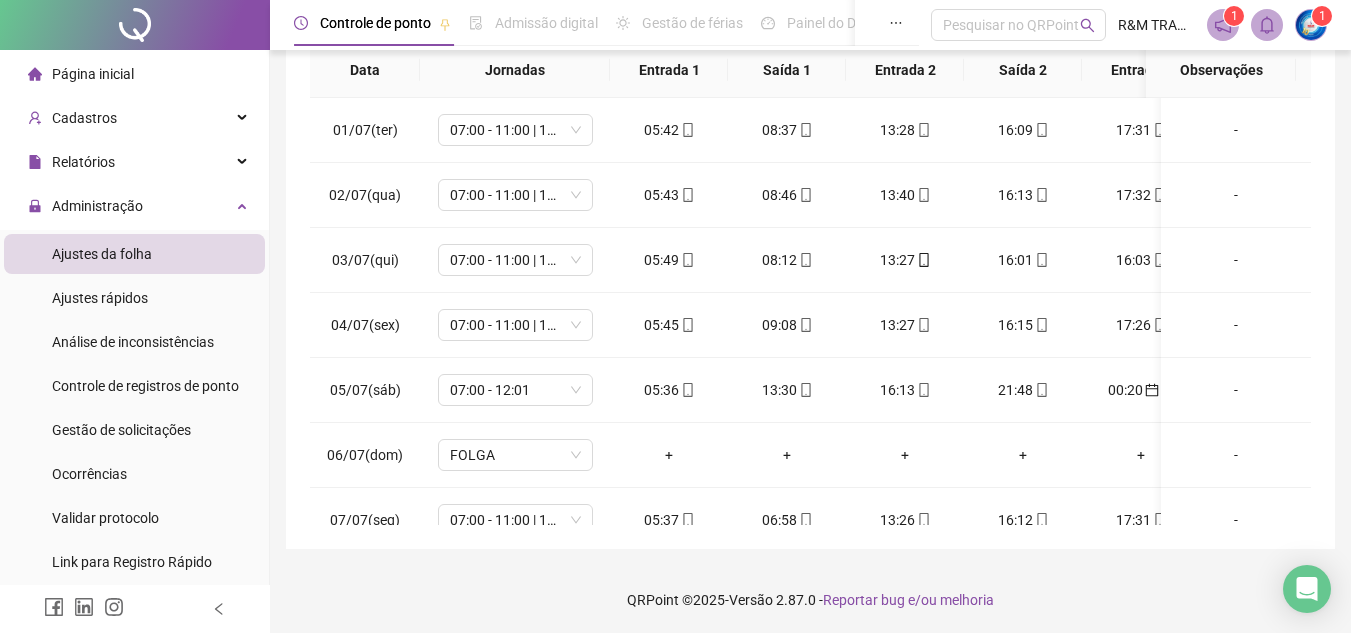 scroll, scrollTop: 365, scrollLeft: 0, axis: vertical 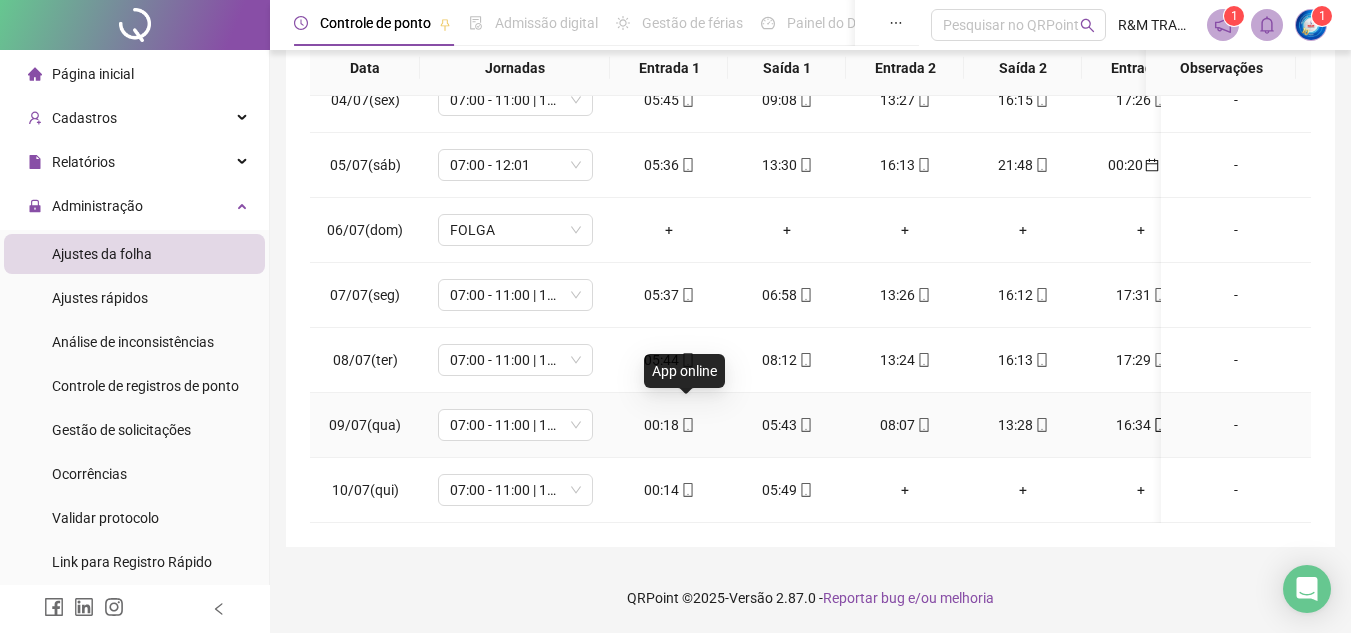 click 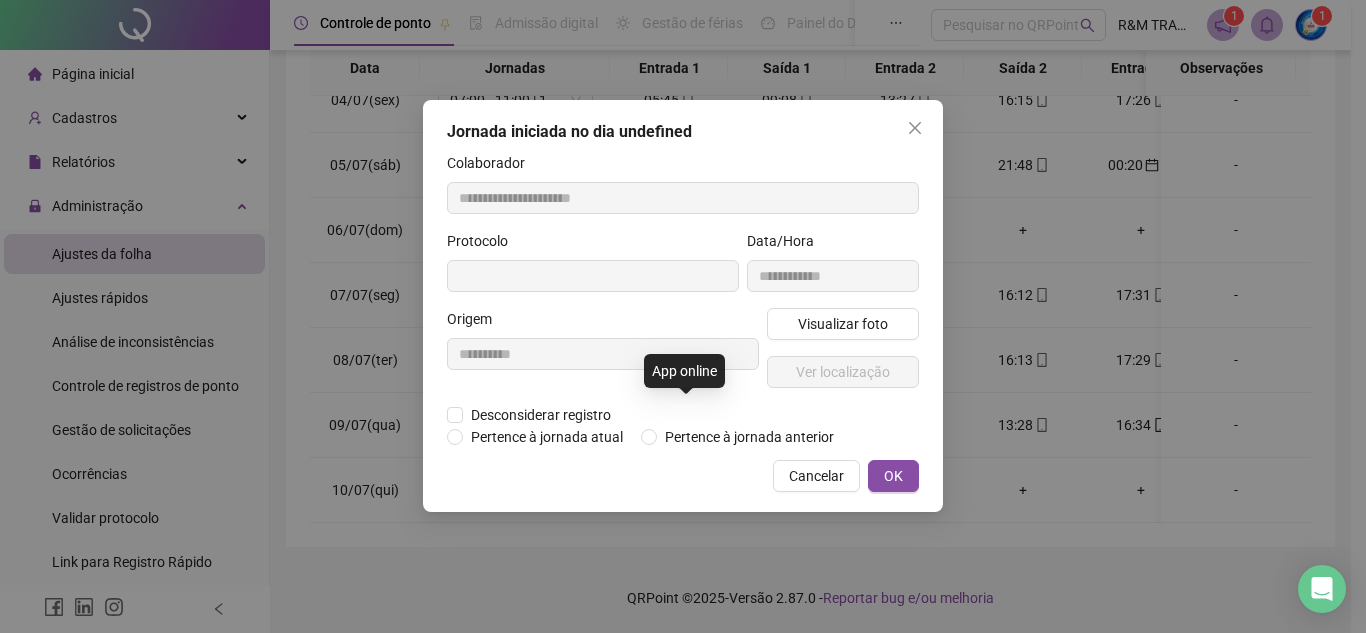 type on "**********" 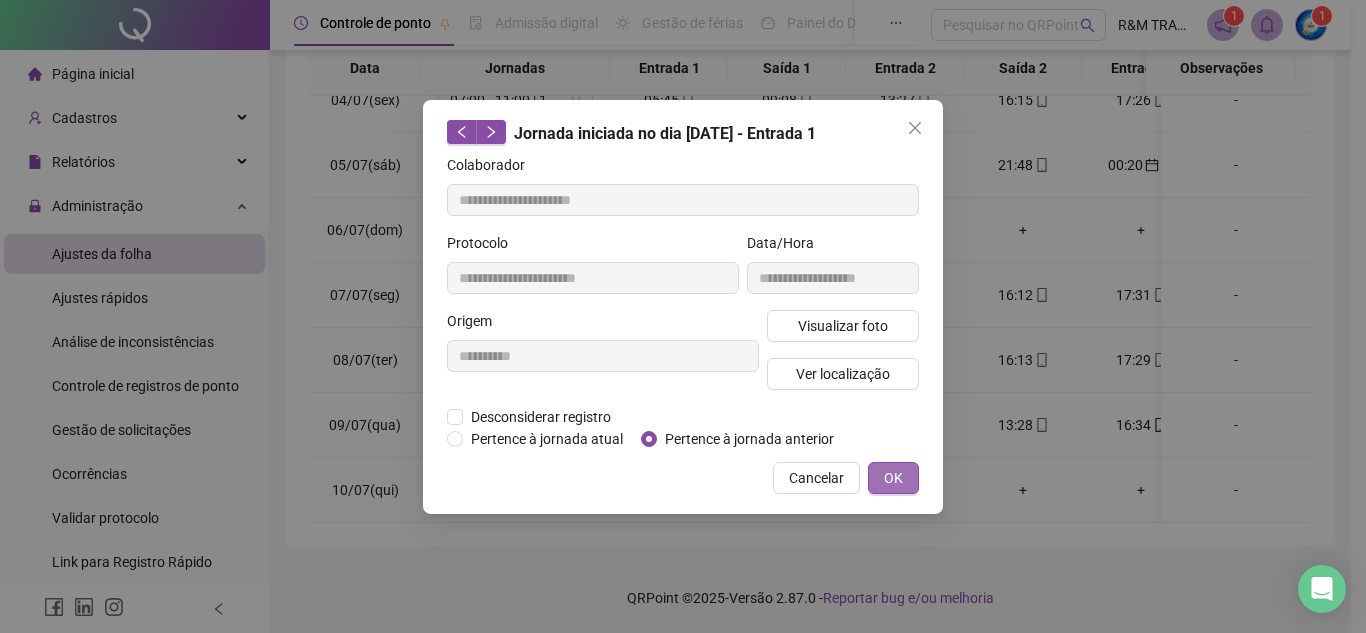 click on "OK" at bounding box center (893, 478) 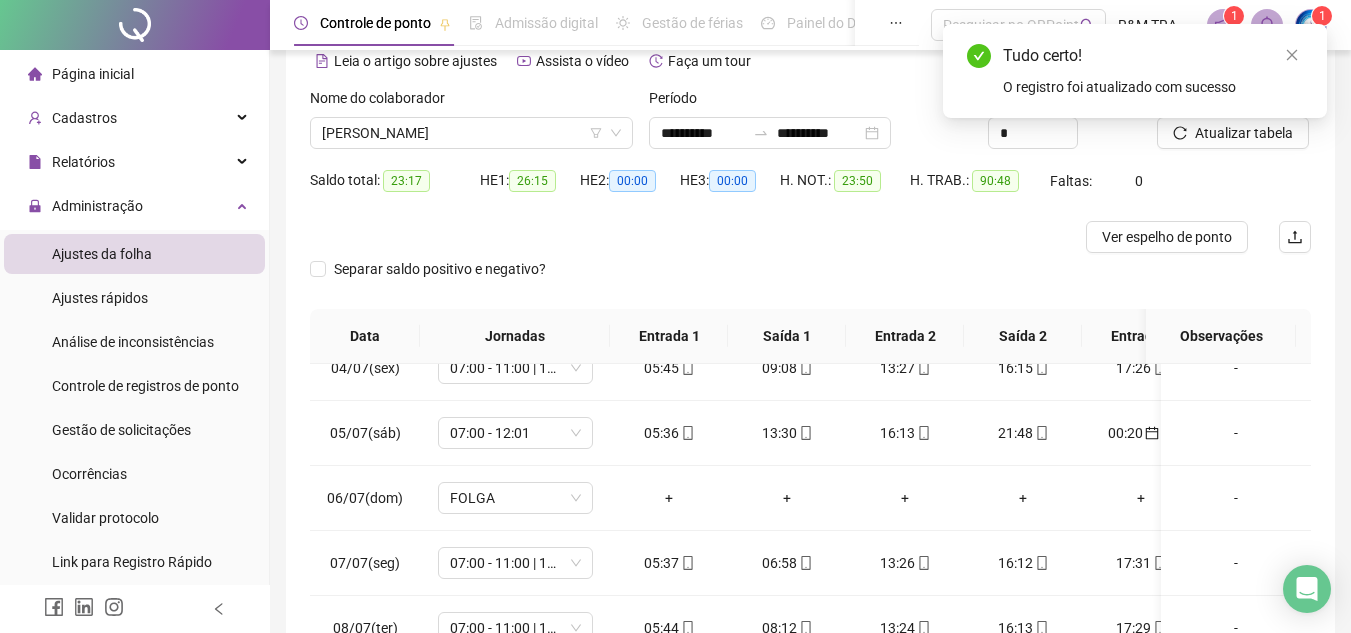 scroll, scrollTop: 69, scrollLeft: 0, axis: vertical 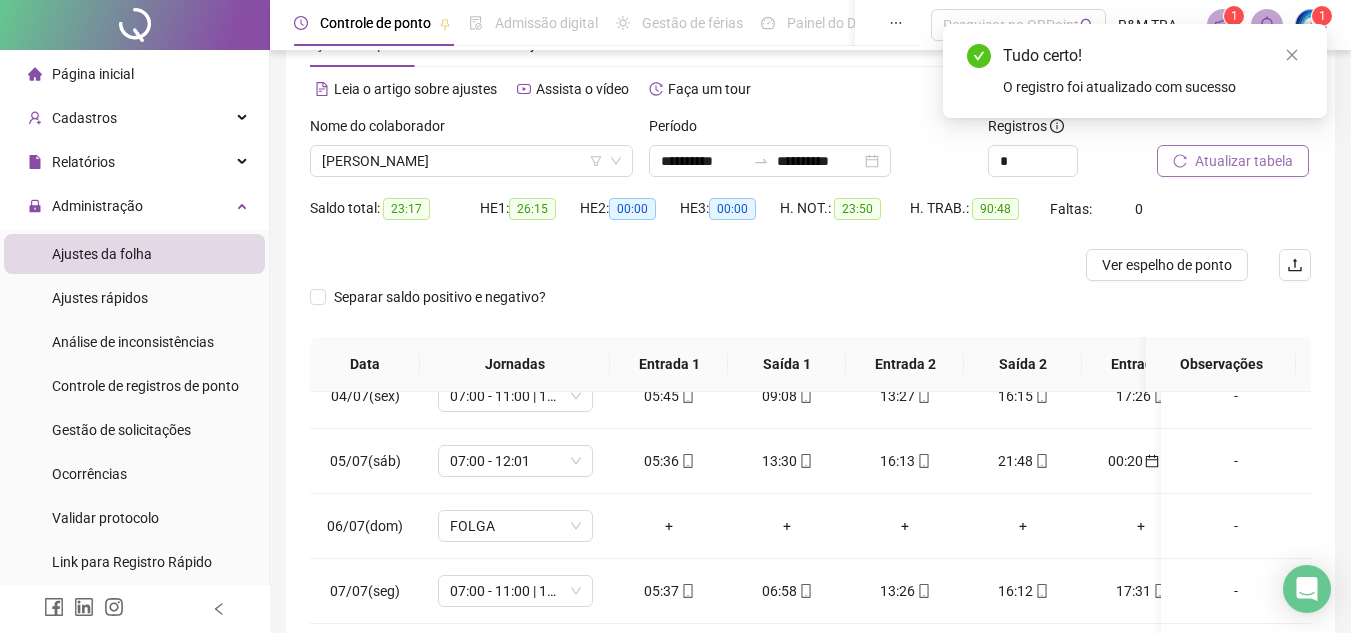 click on "Atualizar tabela" at bounding box center [1244, 161] 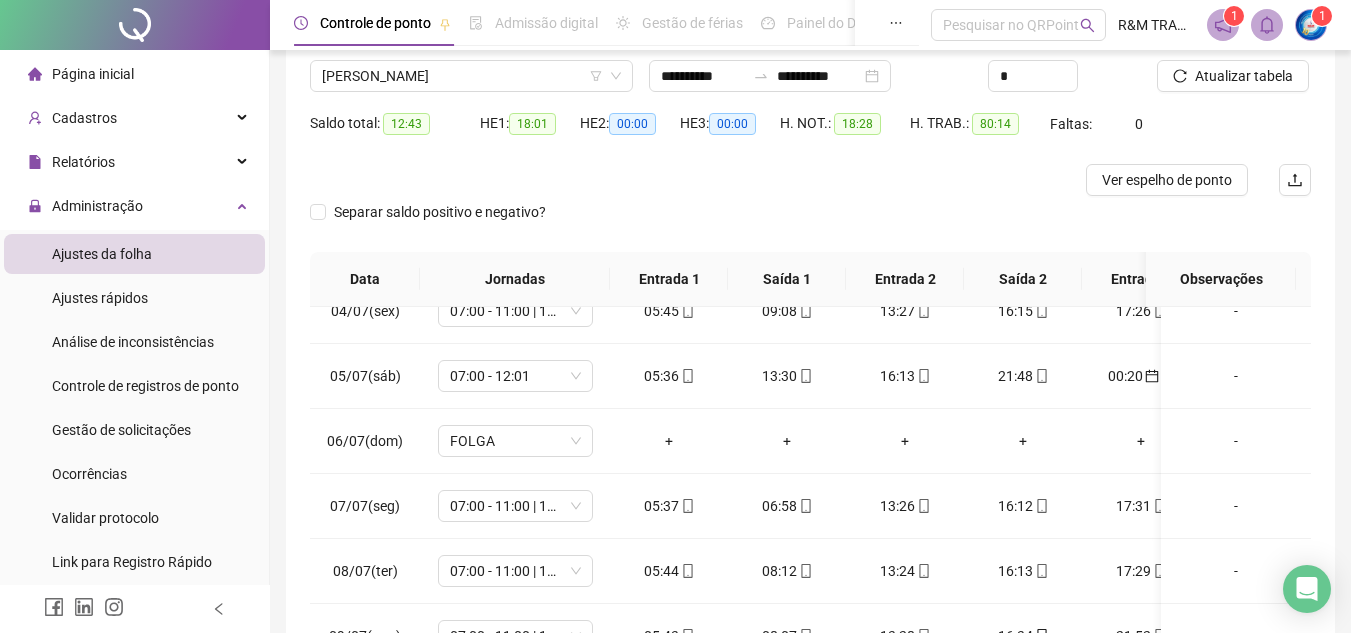 scroll, scrollTop: 365, scrollLeft: 0, axis: vertical 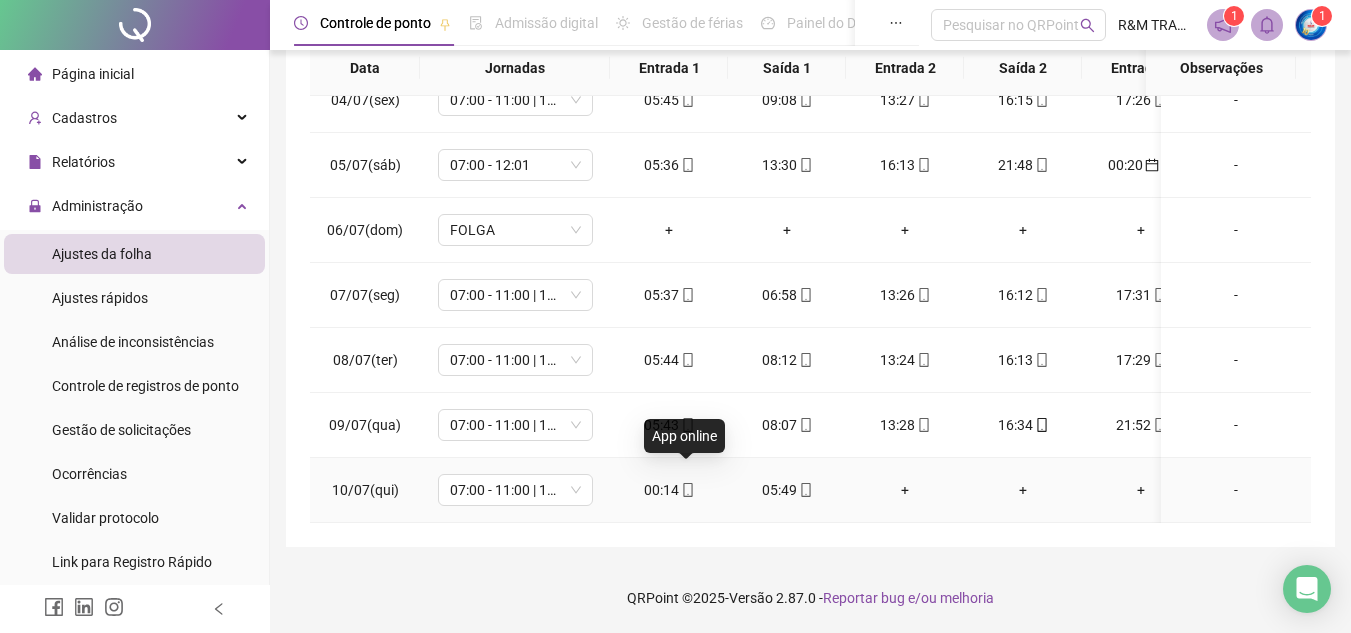 click 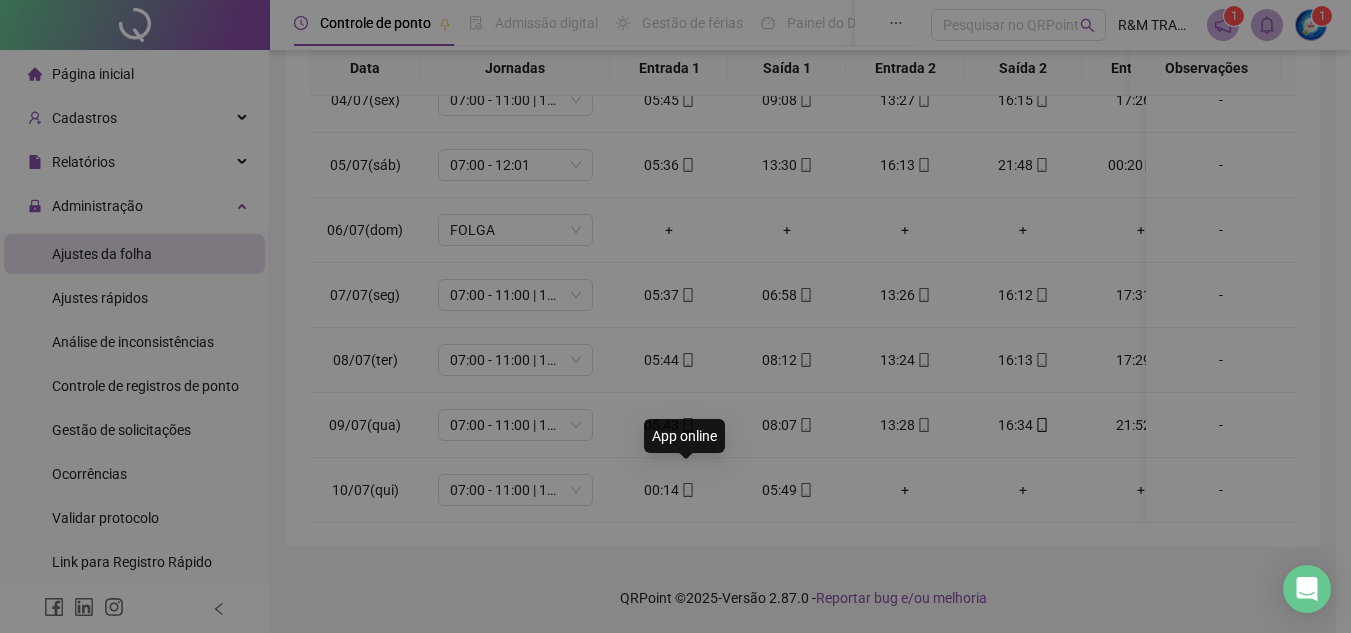 type on "**********" 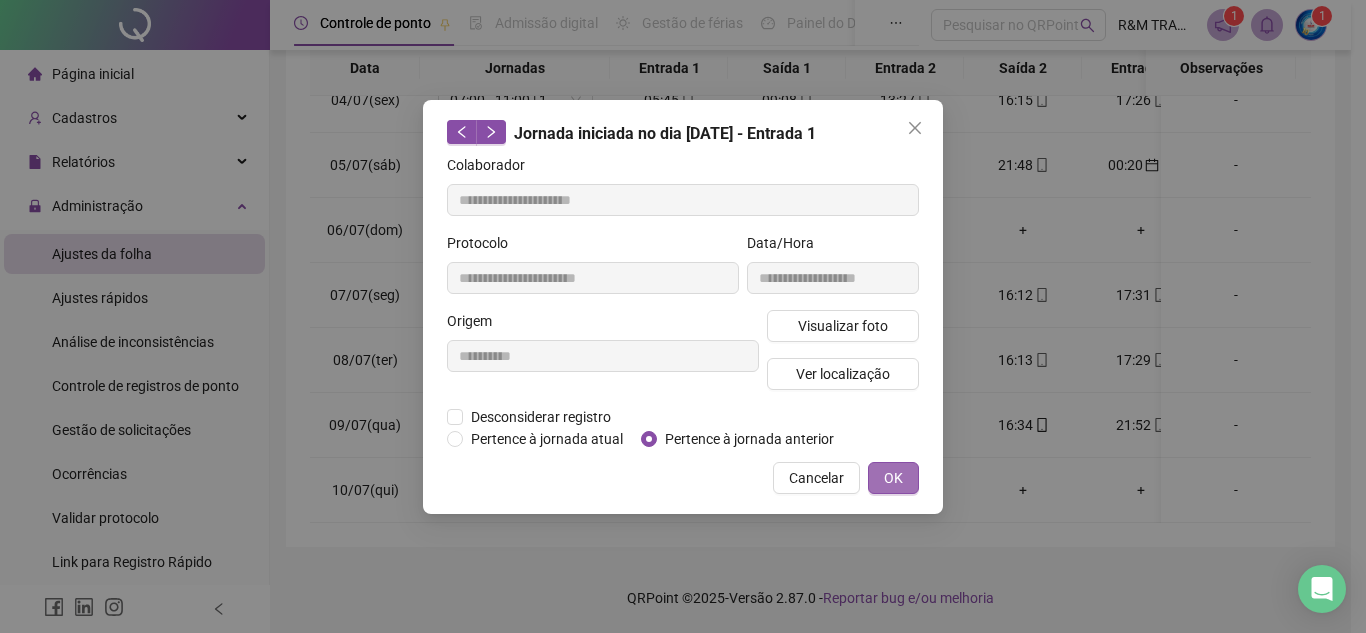 click on "OK" at bounding box center (893, 478) 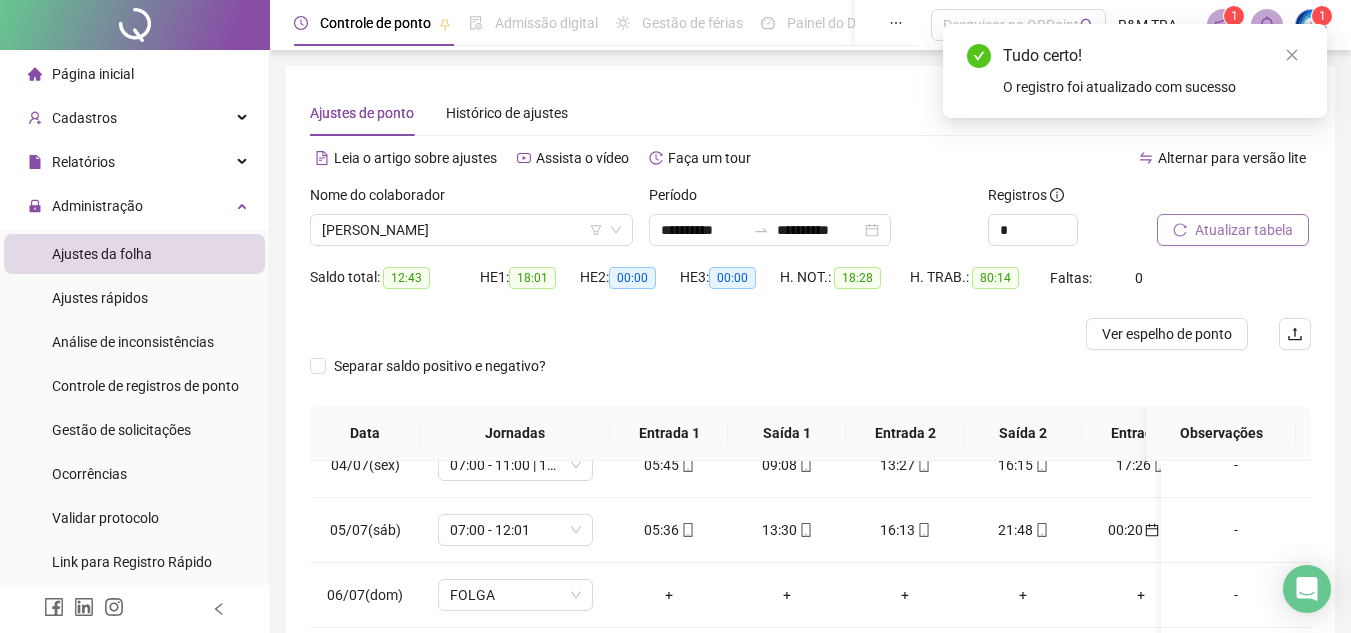 click on "Atualizar tabela" at bounding box center (1244, 230) 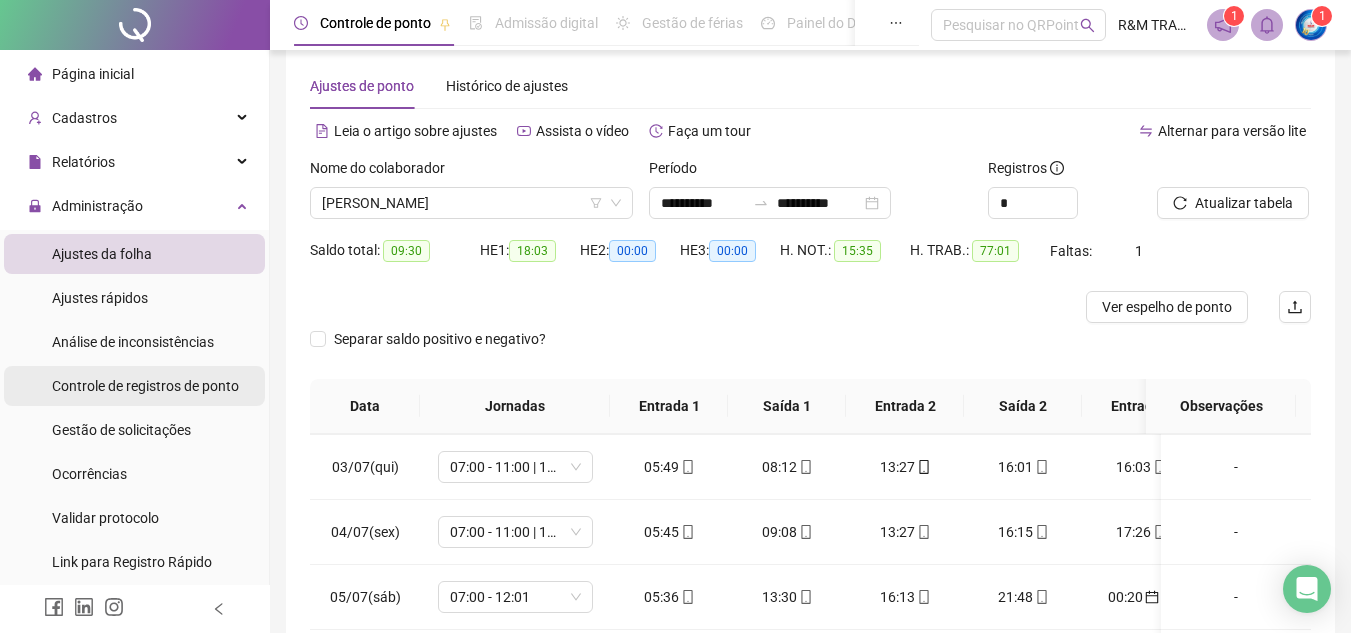 click on "Controle de registros de ponto" at bounding box center (145, 386) 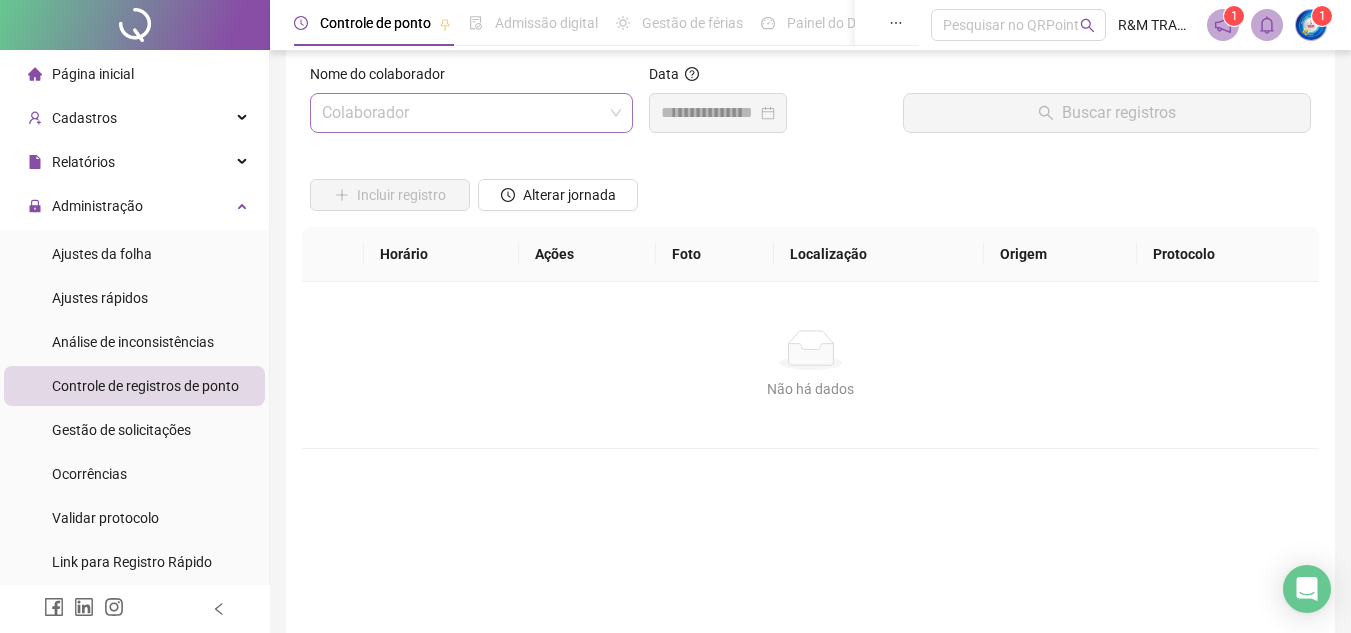 click at bounding box center (465, 113) 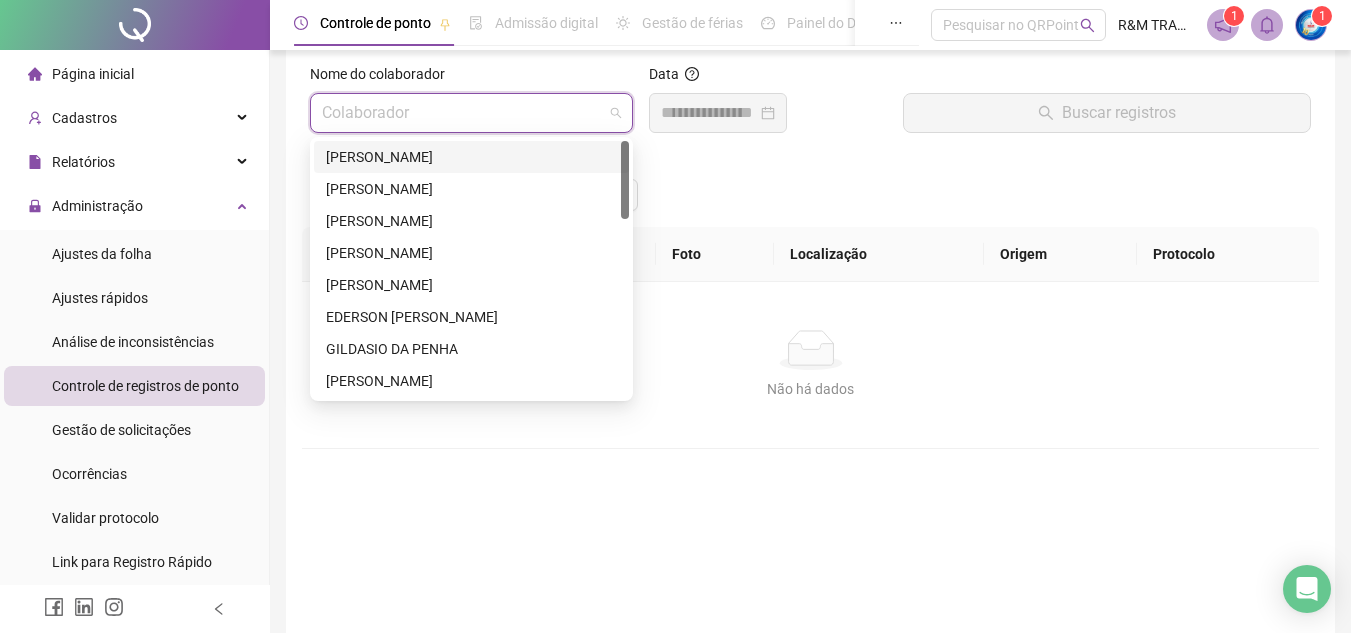 drag, startPoint x: 630, startPoint y: 152, endPoint x: 628, endPoint y: 198, distance: 46.043457 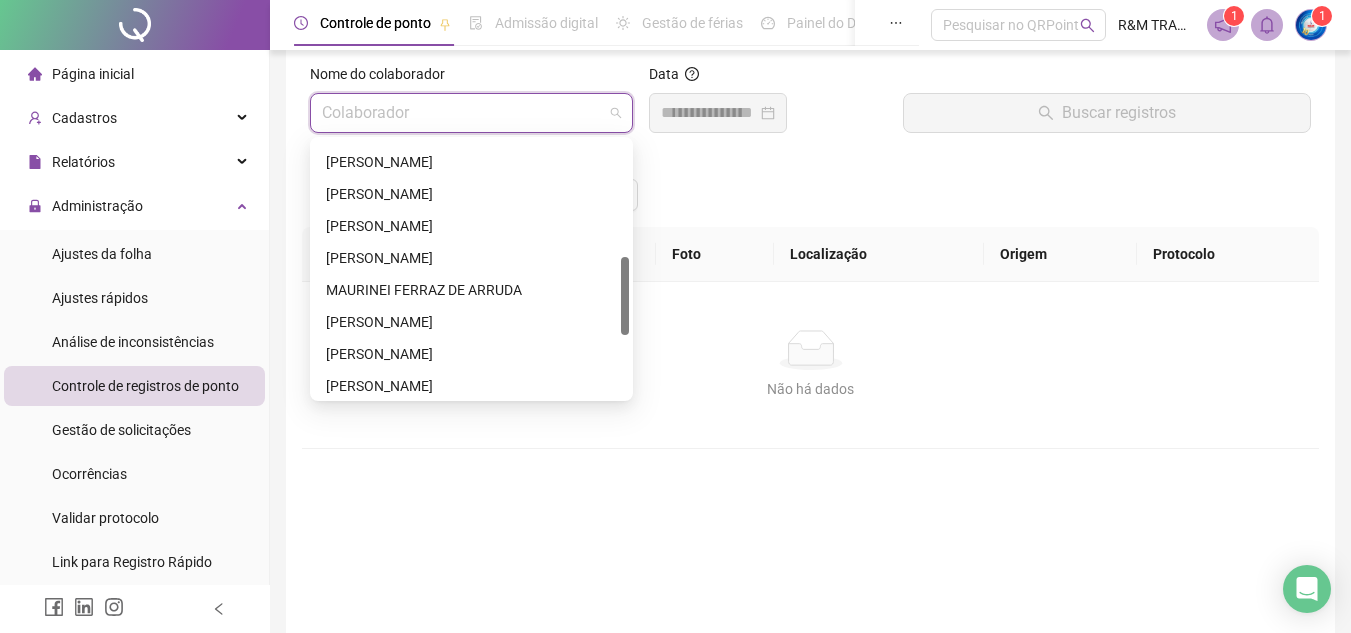 drag, startPoint x: 623, startPoint y: 164, endPoint x: 617, endPoint y: 281, distance: 117.15375 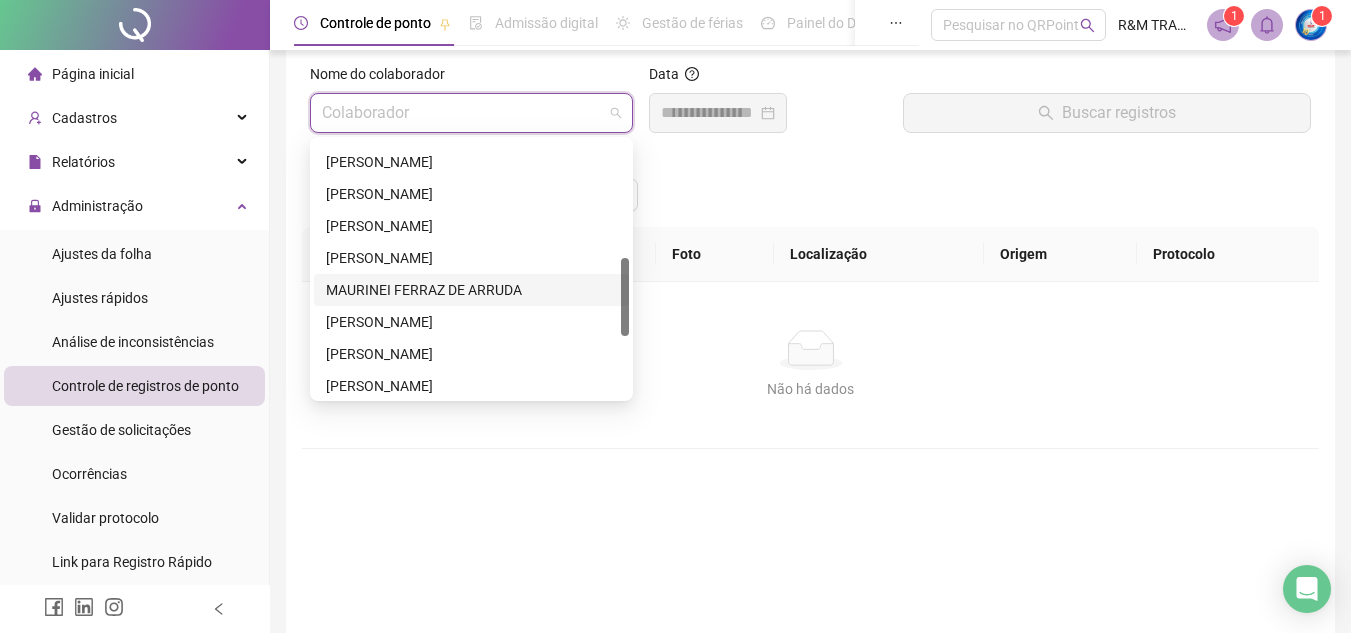 click on "MAURINEI FERRAZ DE ARRUDA" at bounding box center [471, 290] 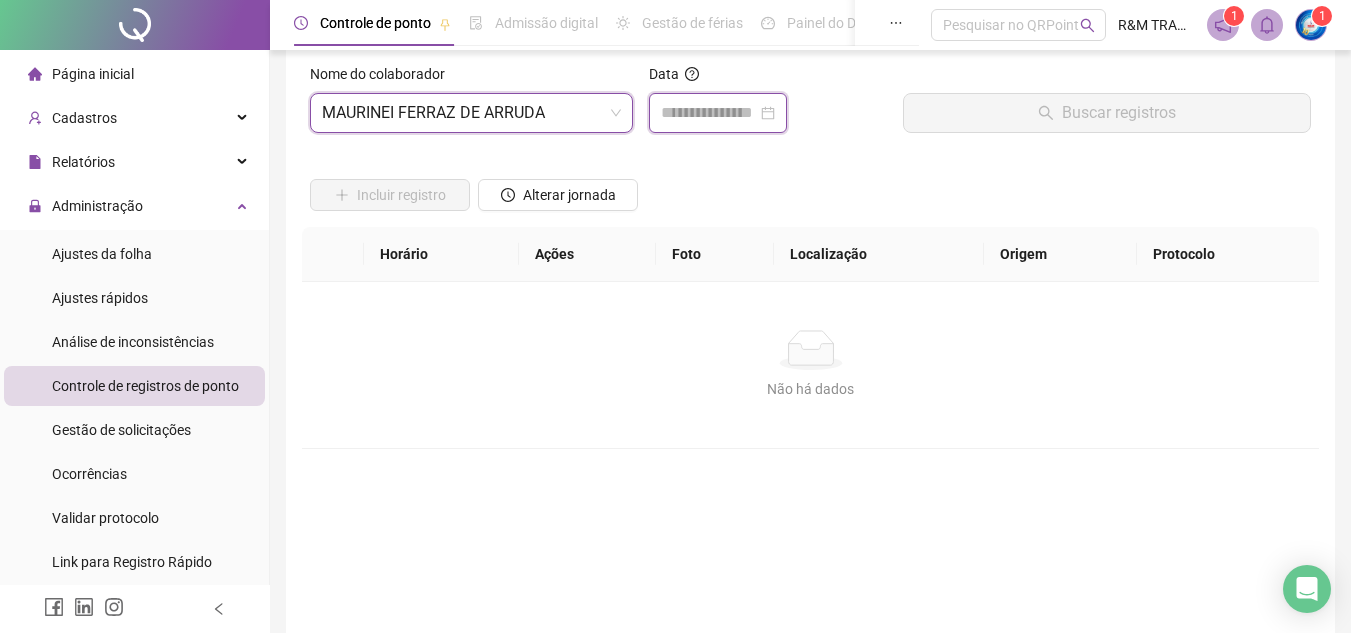 click at bounding box center [709, 113] 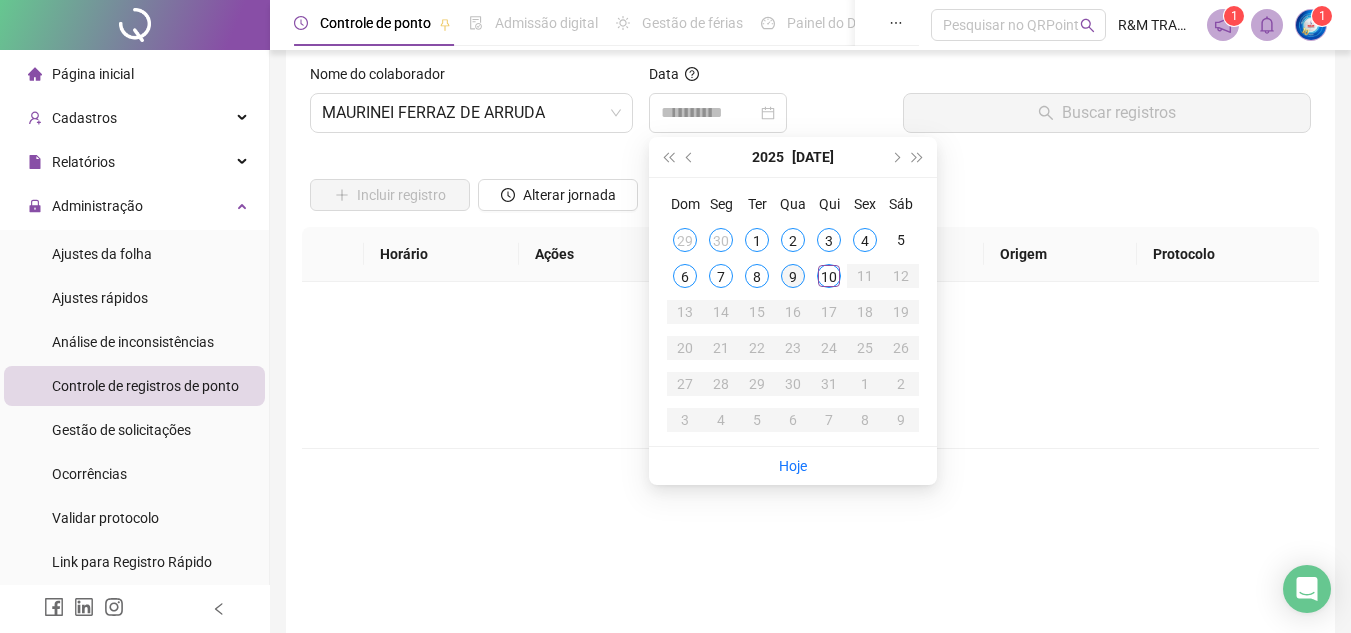 click on "9" at bounding box center (793, 276) 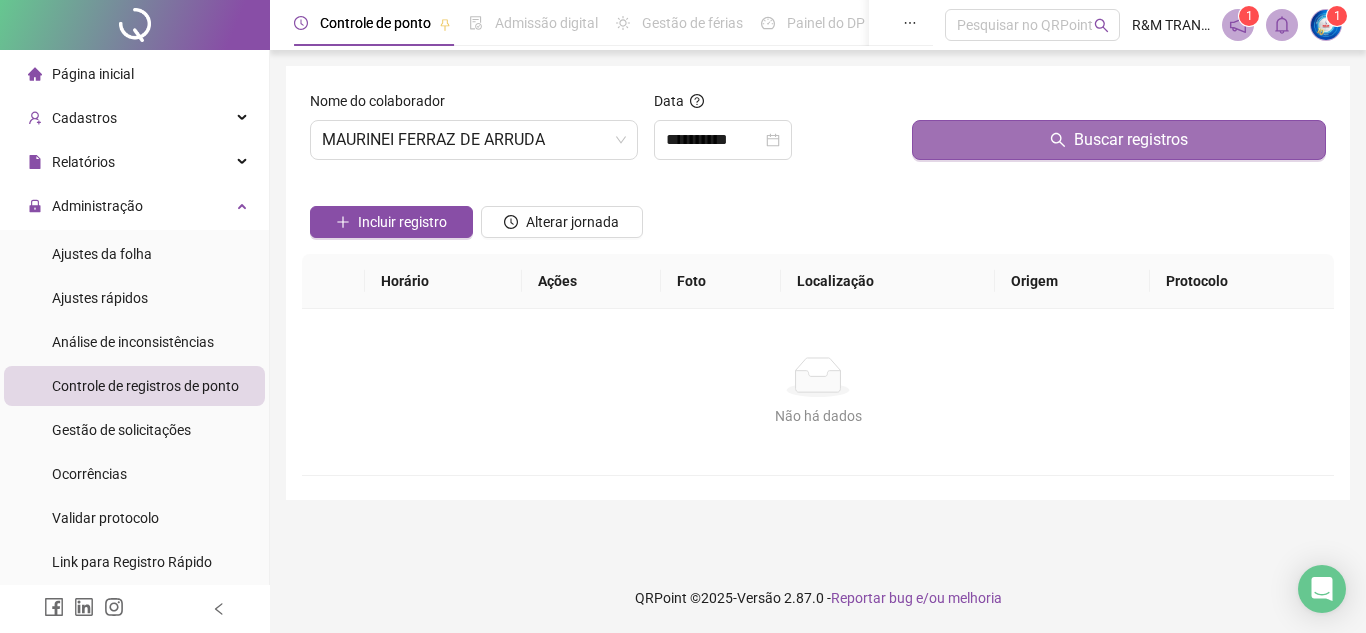 click on "Buscar registros" at bounding box center [1119, 140] 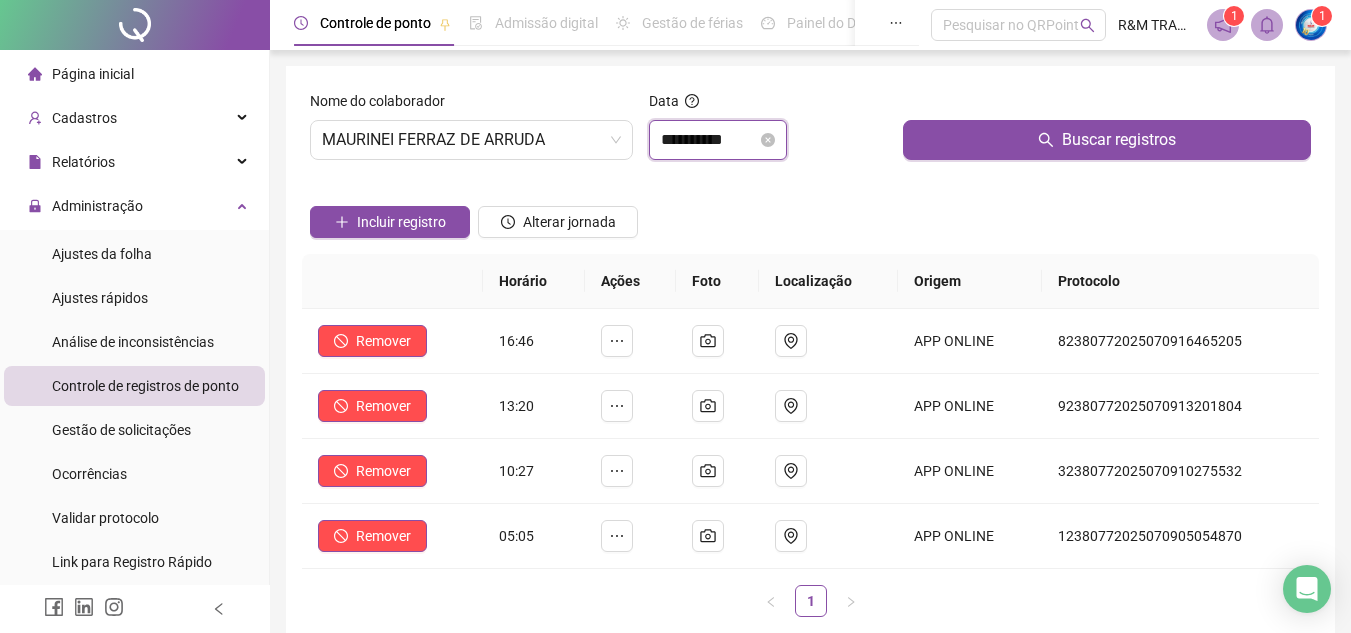 click on "**********" at bounding box center (709, 140) 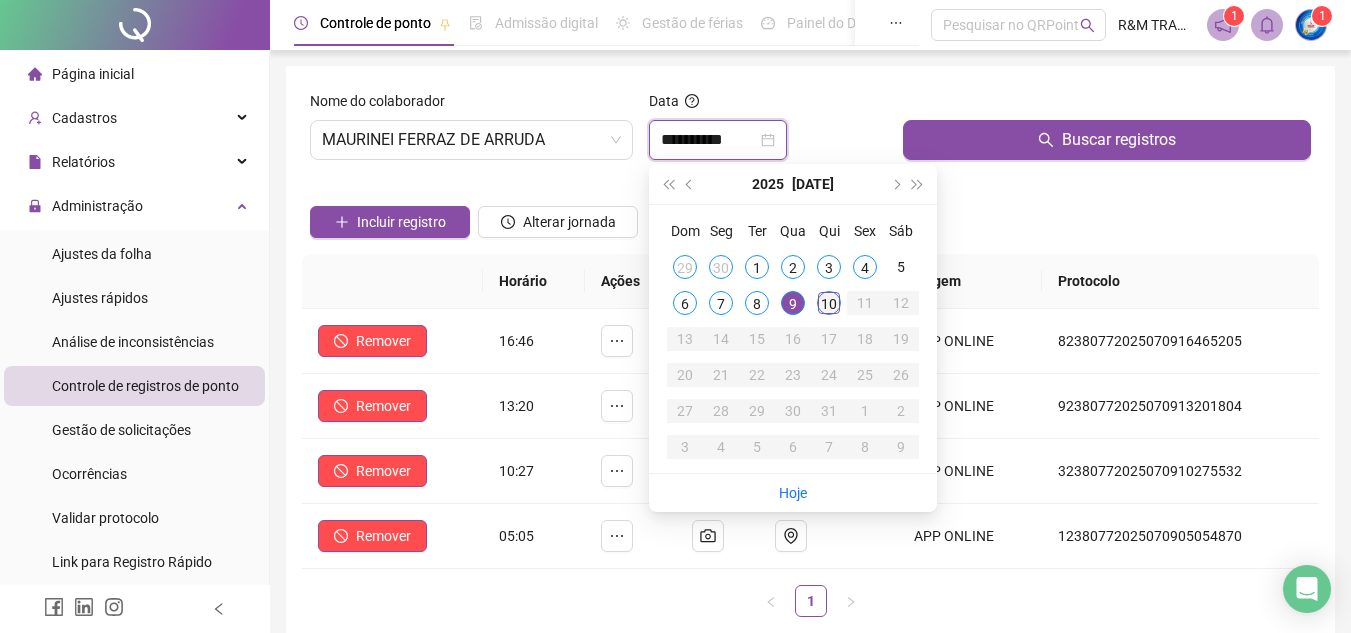 type on "**********" 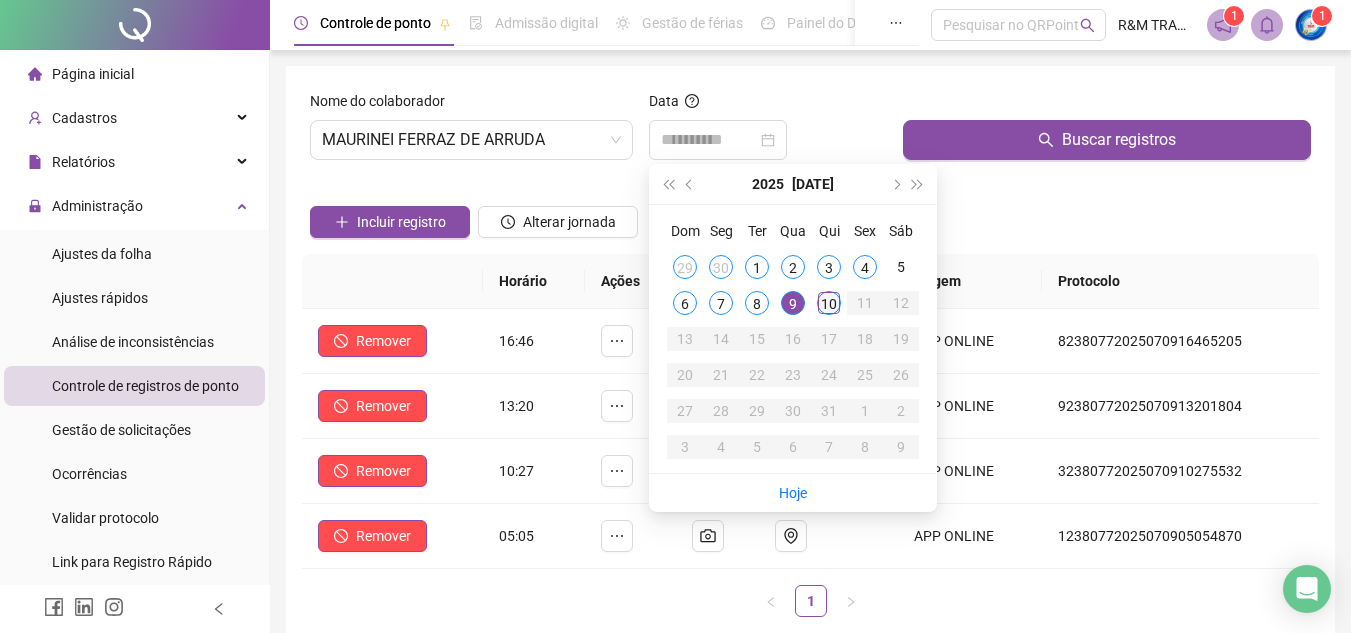 click on "10" at bounding box center (829, 303) 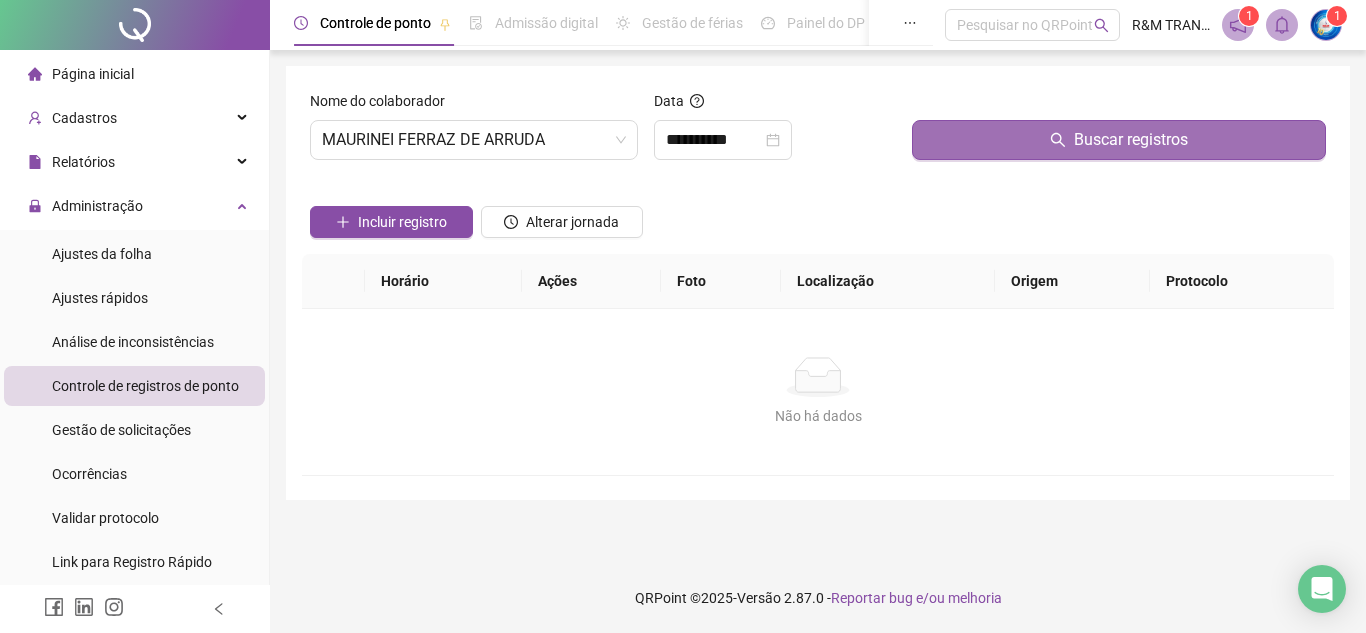 click on "Buscar registros" at bounding box center (1131, 140) 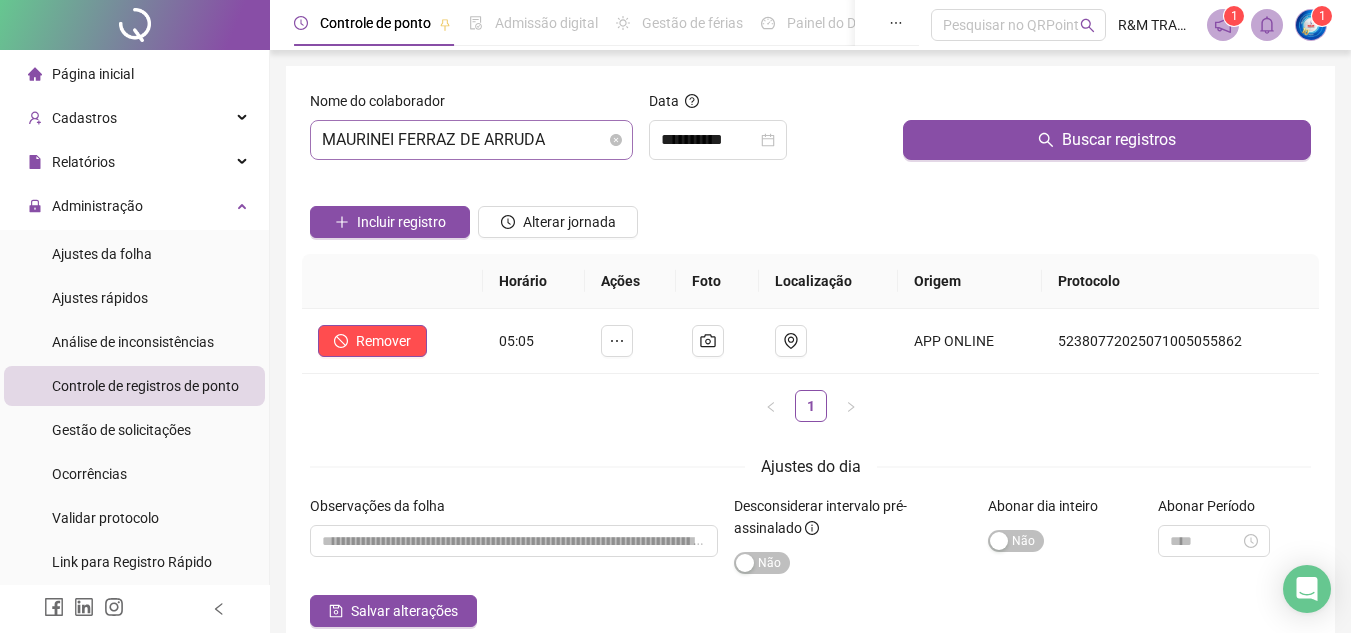 click on "MAURINEI FERRAZ DE ARRUDA" at bounding box center (471, 140) 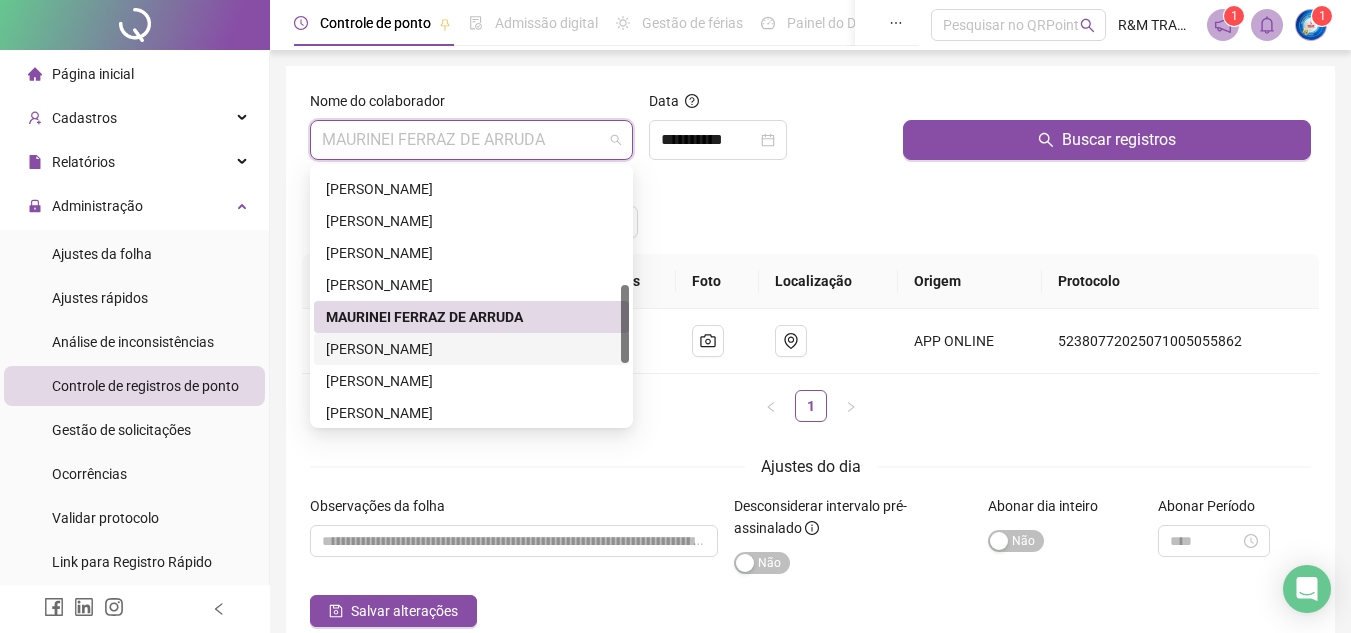 click on "[PERSON_NAME]" at bounding box center (471, 349) 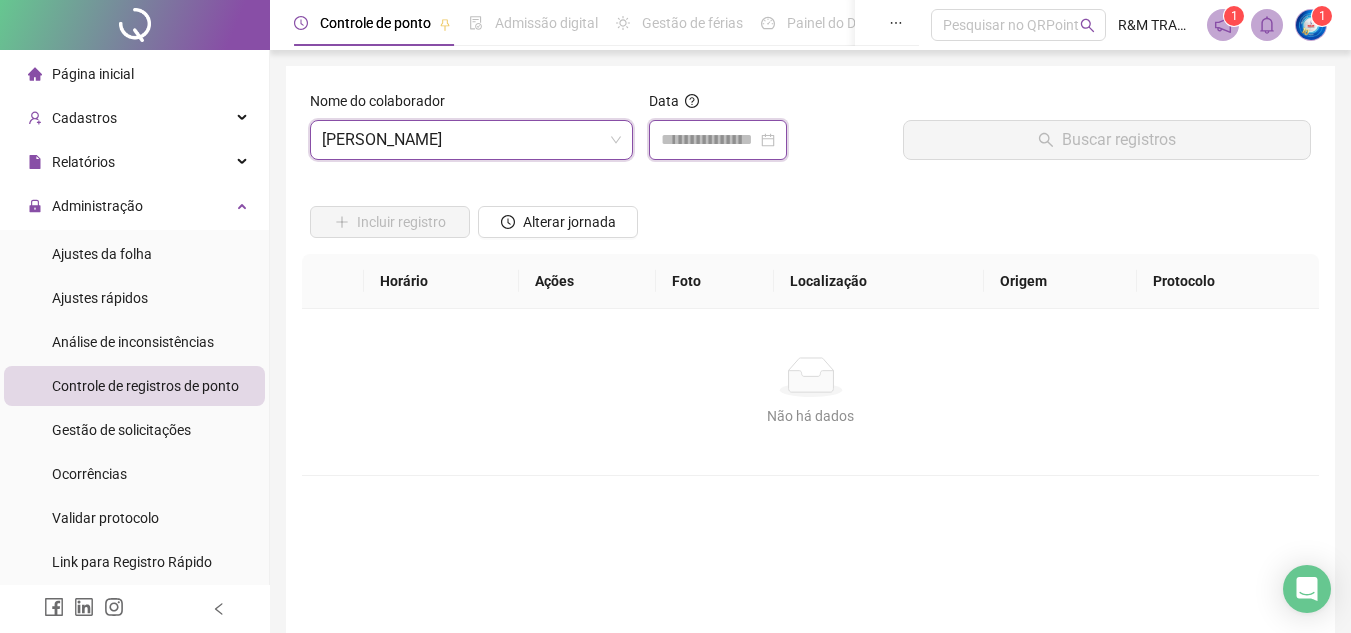 click at bounding box center (709, 140) 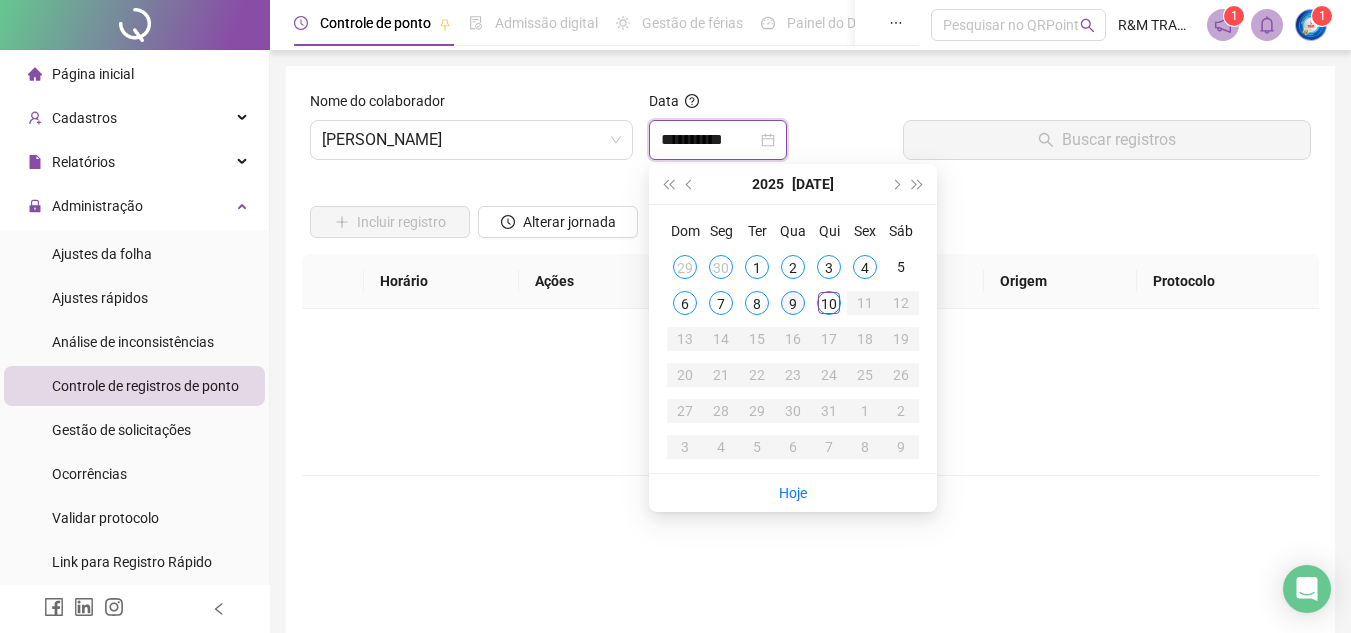 type on "**********" 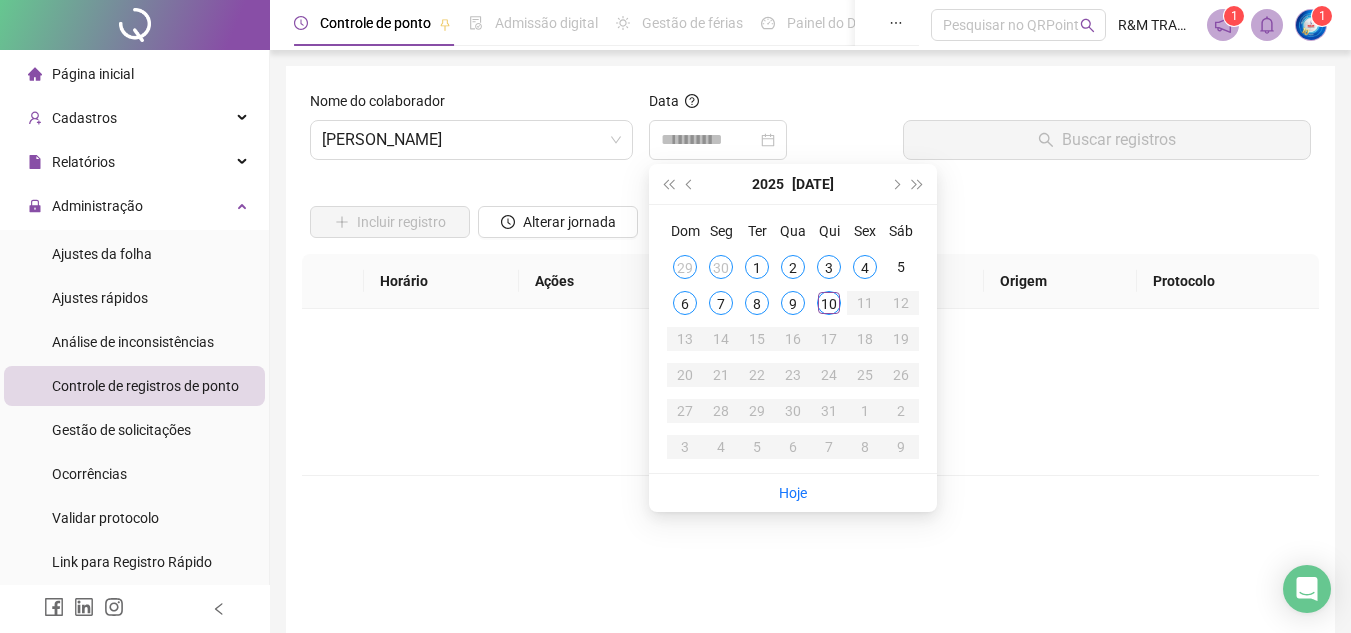 click on "9" at bounding box center (793, 303) 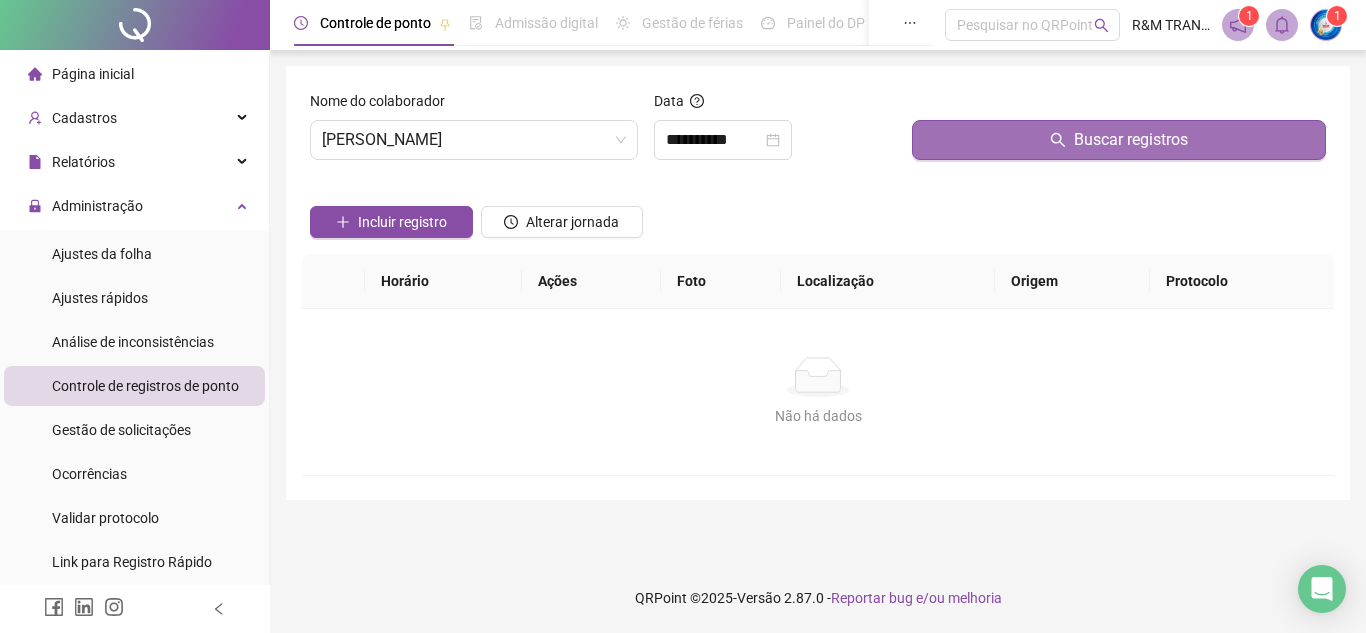 click on "Buscar registros" at bounding box center (1119, 140) 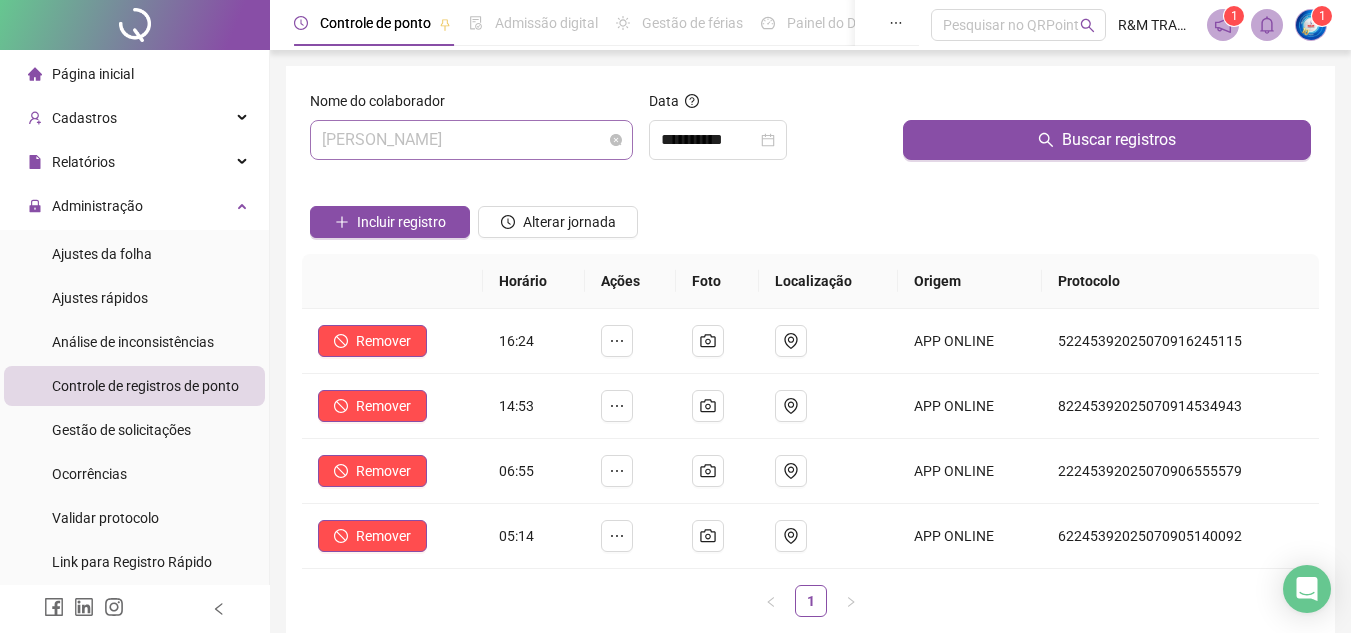 click on "[PERSON_NAME]" at bounding box center [471, 140] 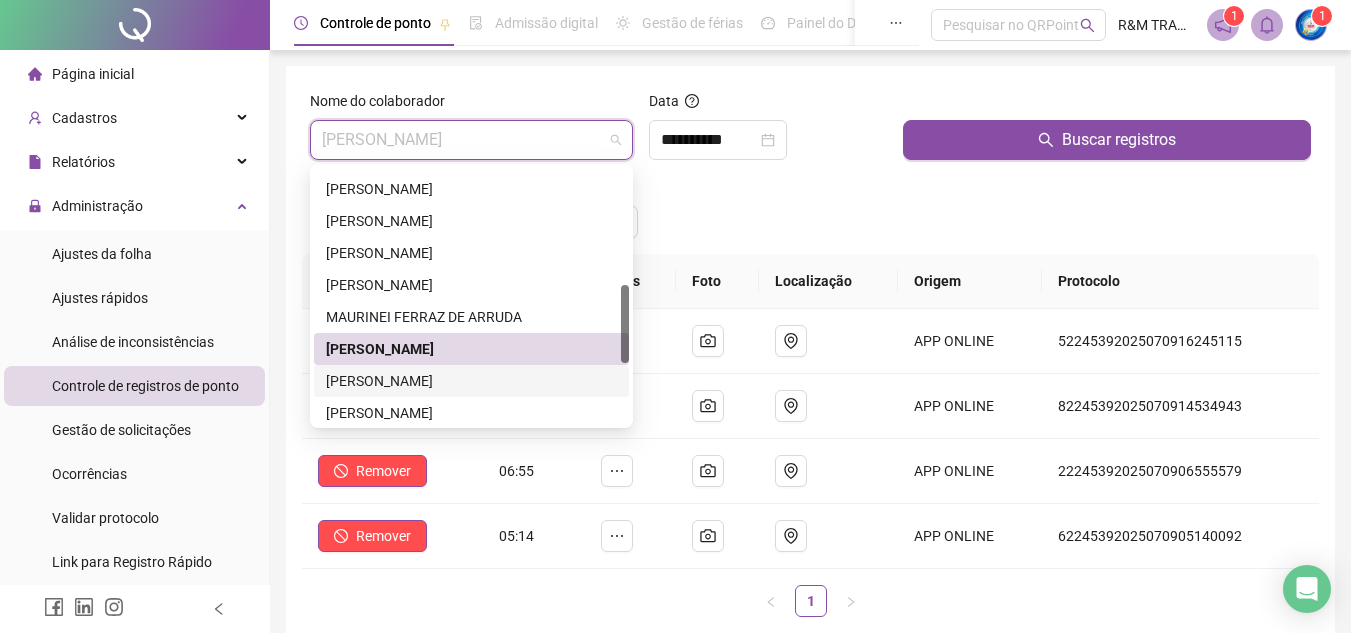 click on "[PERSON_NAME]" at bounding box center [471, 381] 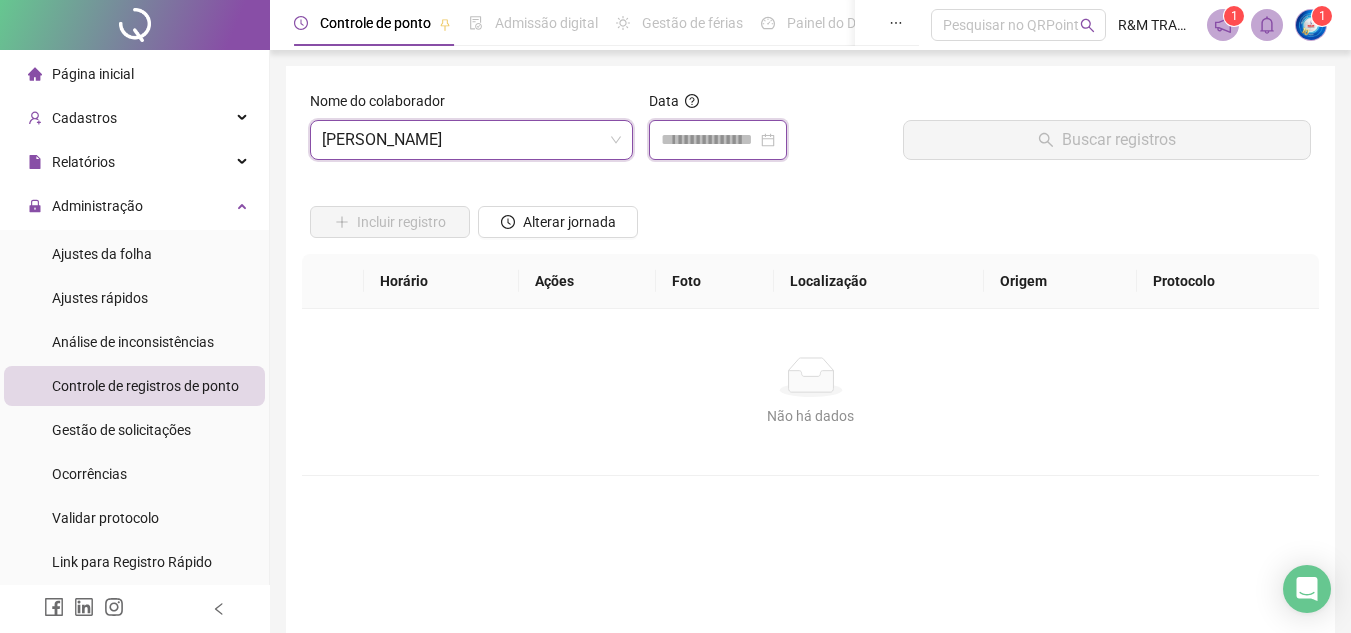 click at bounding box center (709, 140) 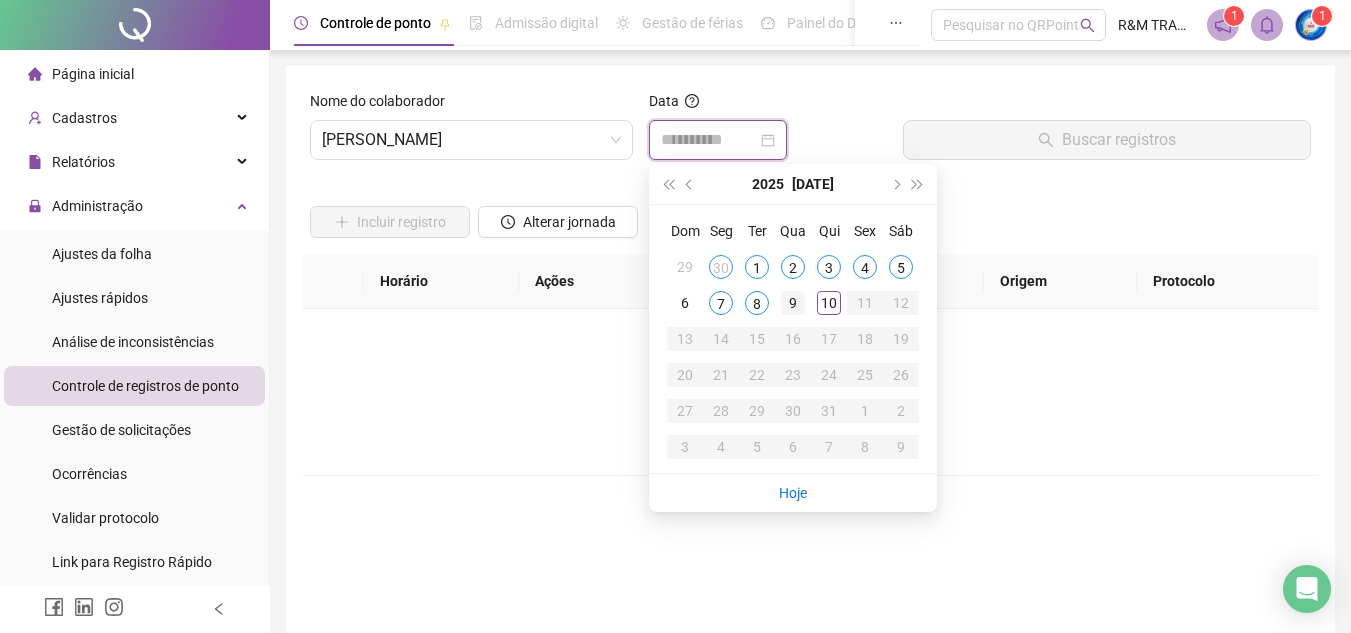 type on "**********" 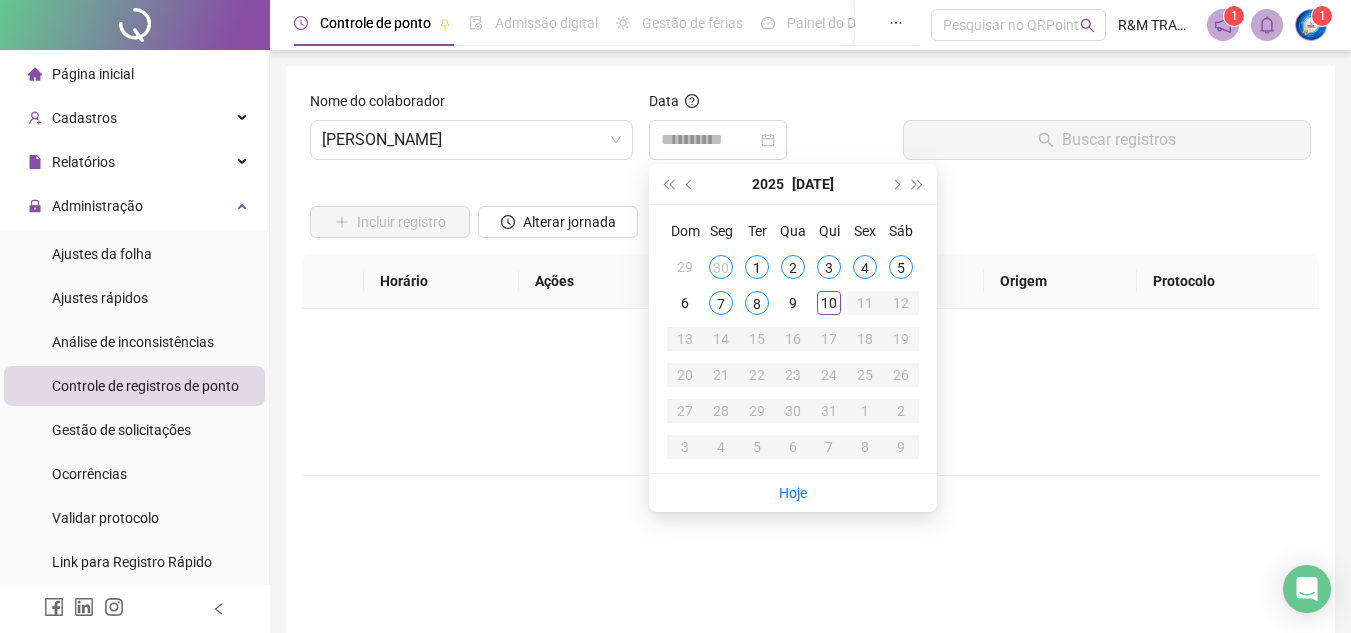 click on "9" at bounding box center (793, 303) 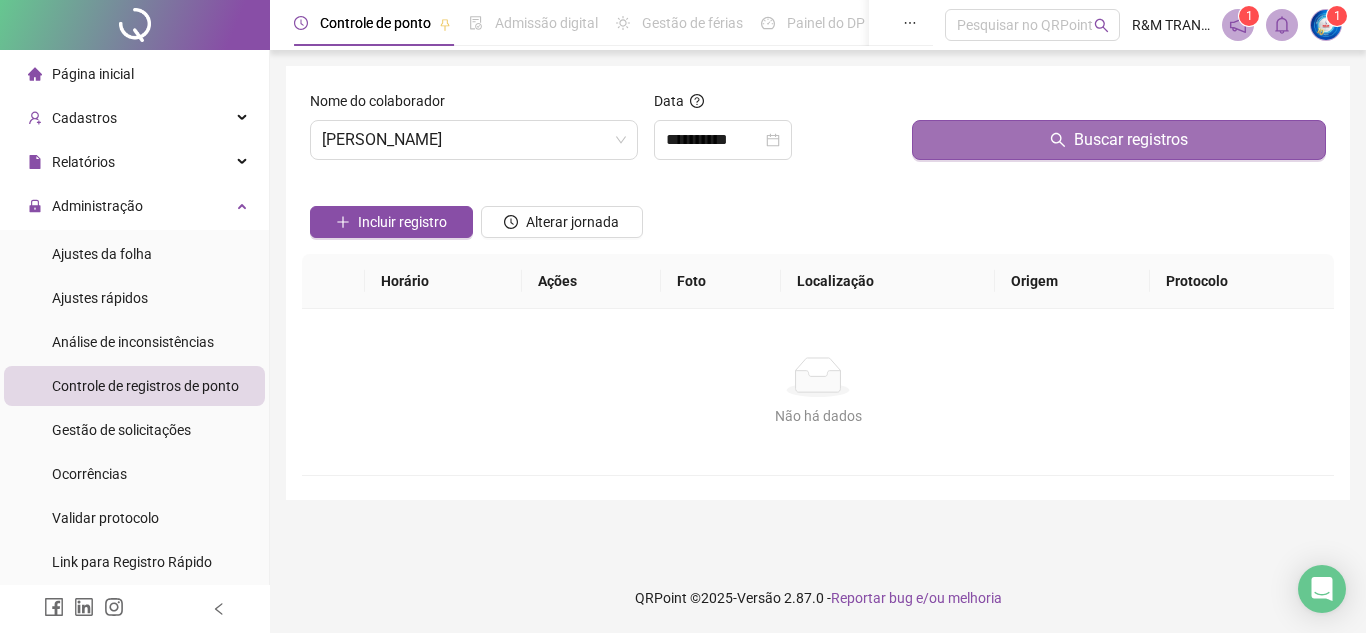 click on "Buscar registros" at bounding box center [1119, 140] 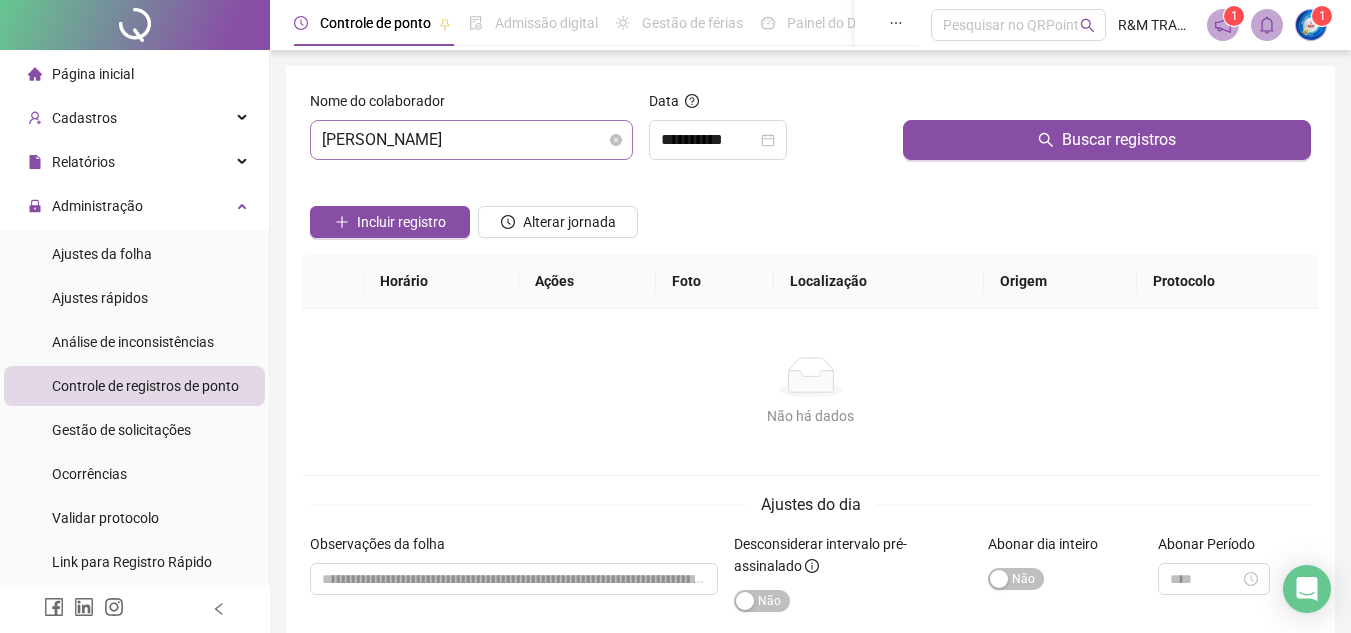 click on "[PERSON_NAME]" at bounding box center (471, 140) 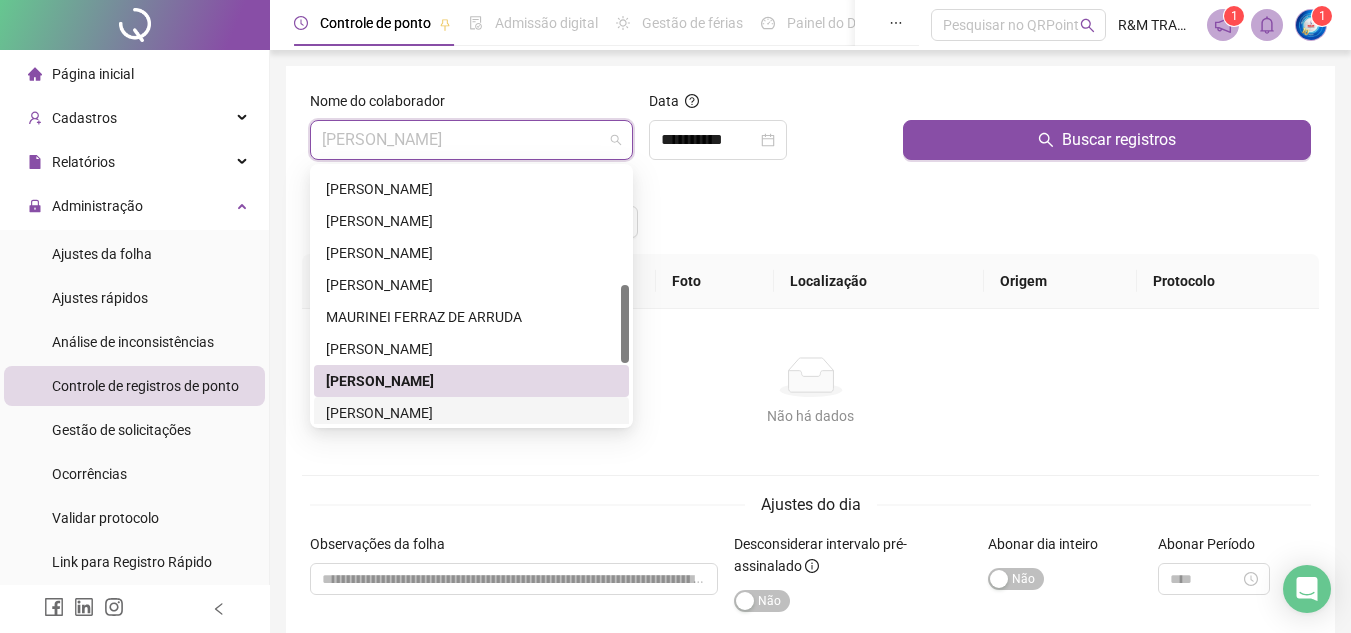 click on "[PERSON_NAME]" at bounding box center [471, 413] 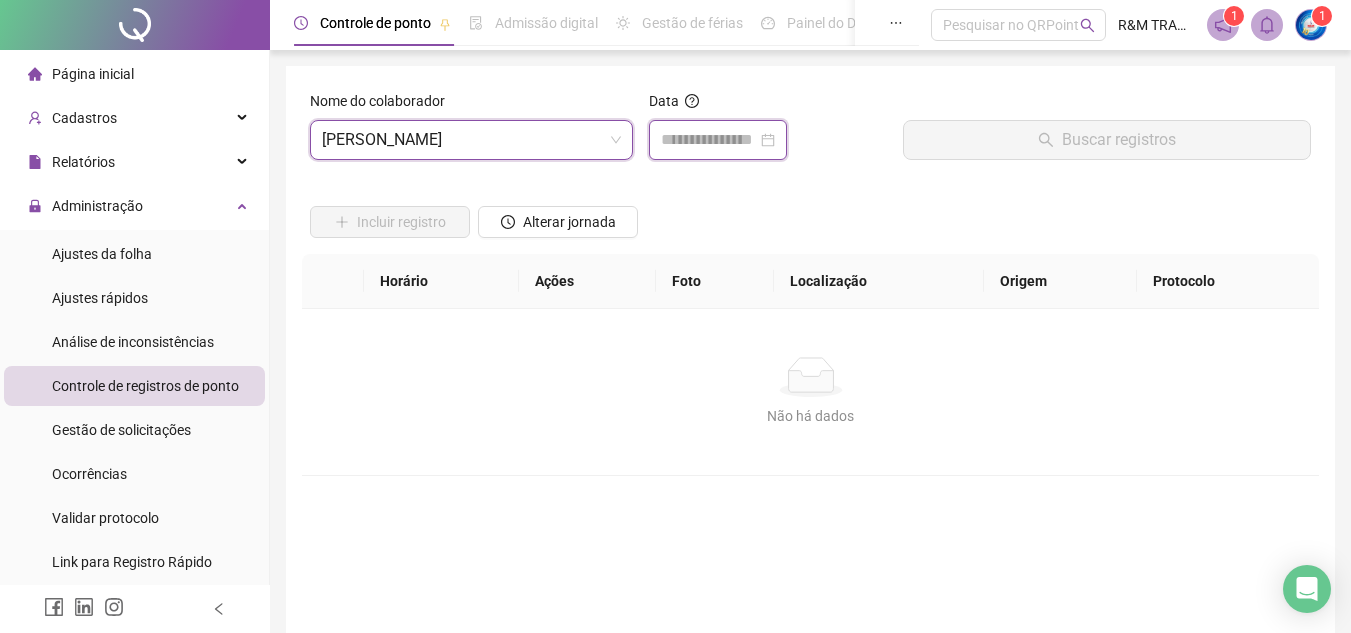 click at bounding box center (709, 140) 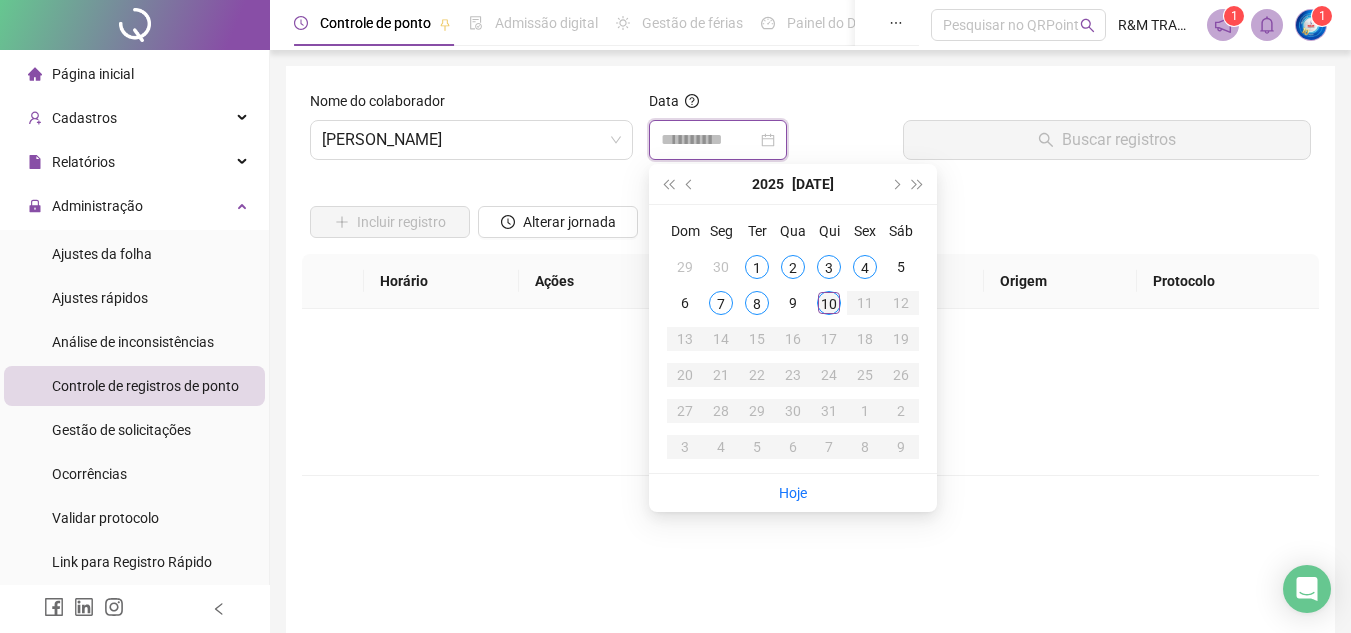 type on "**********" 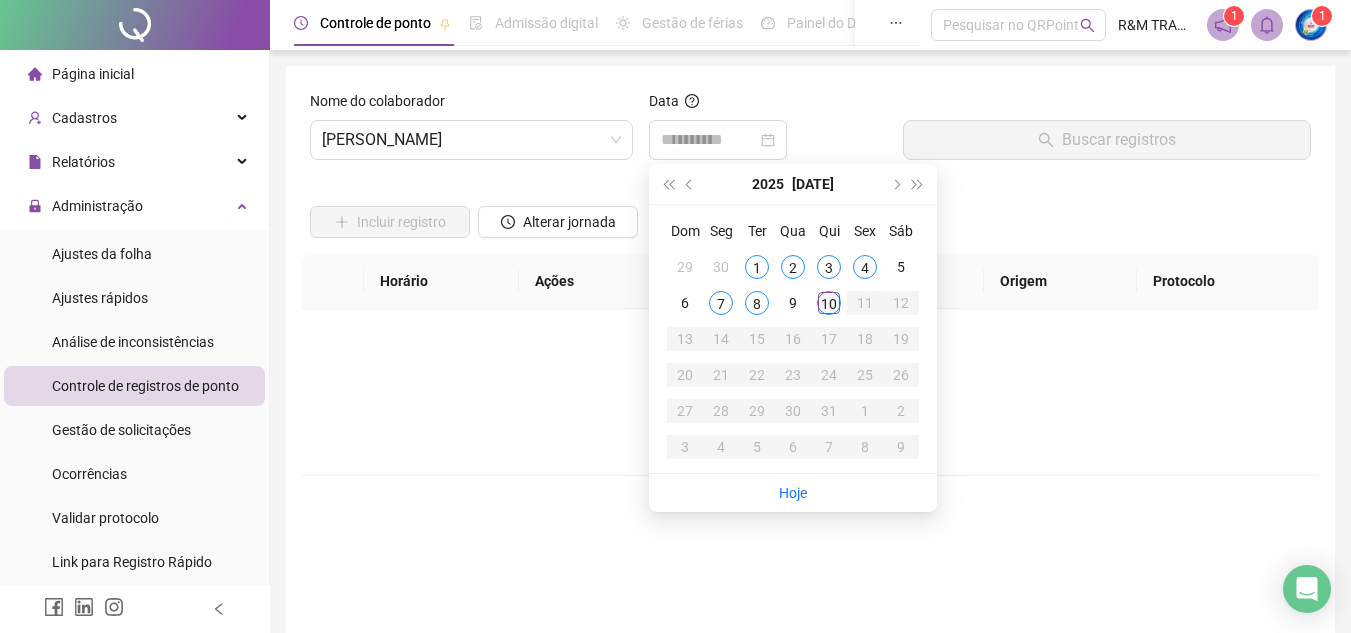 click on "10" at bounding box center [829, 303] 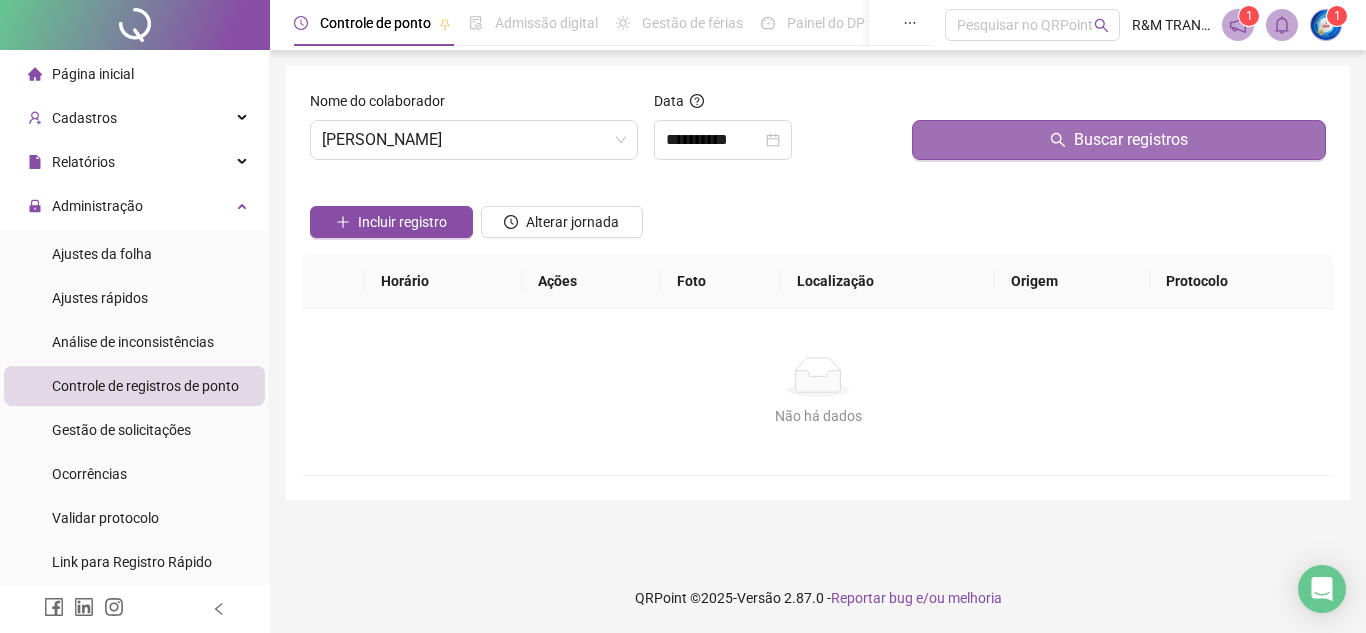click on "Buscar registros" at bounding box center (1119, 140) 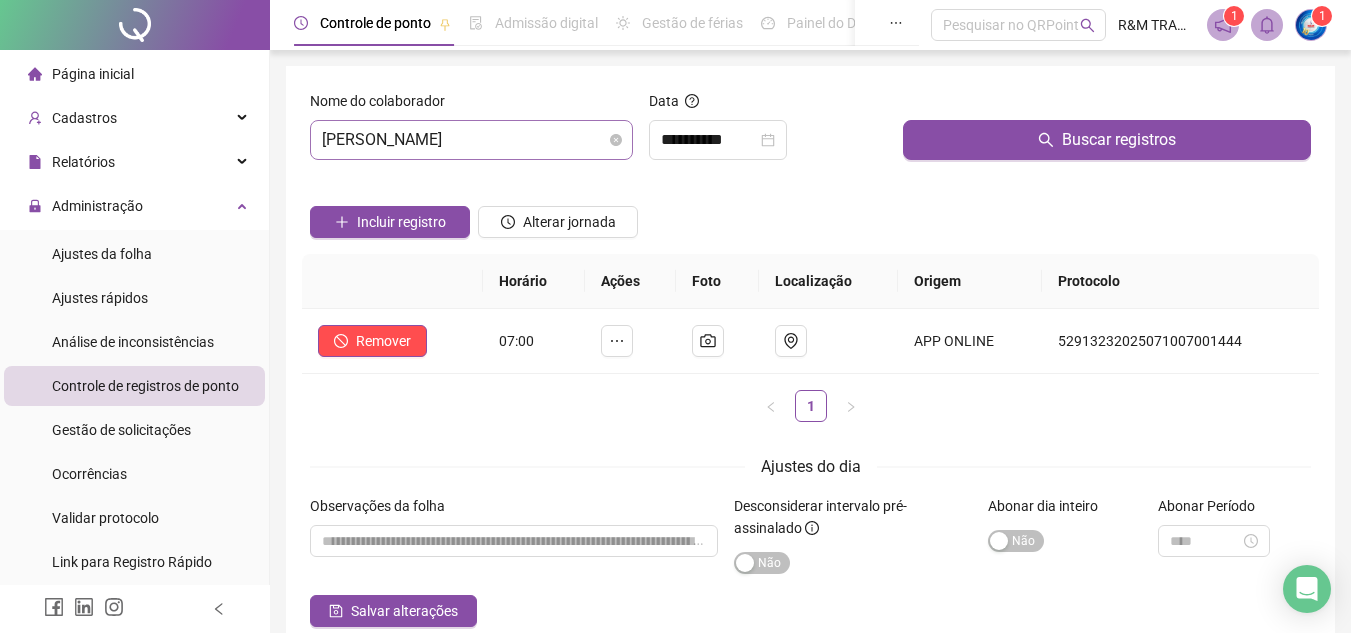 click on "[PERSON_NAME]" at bounding box center [471, 140] 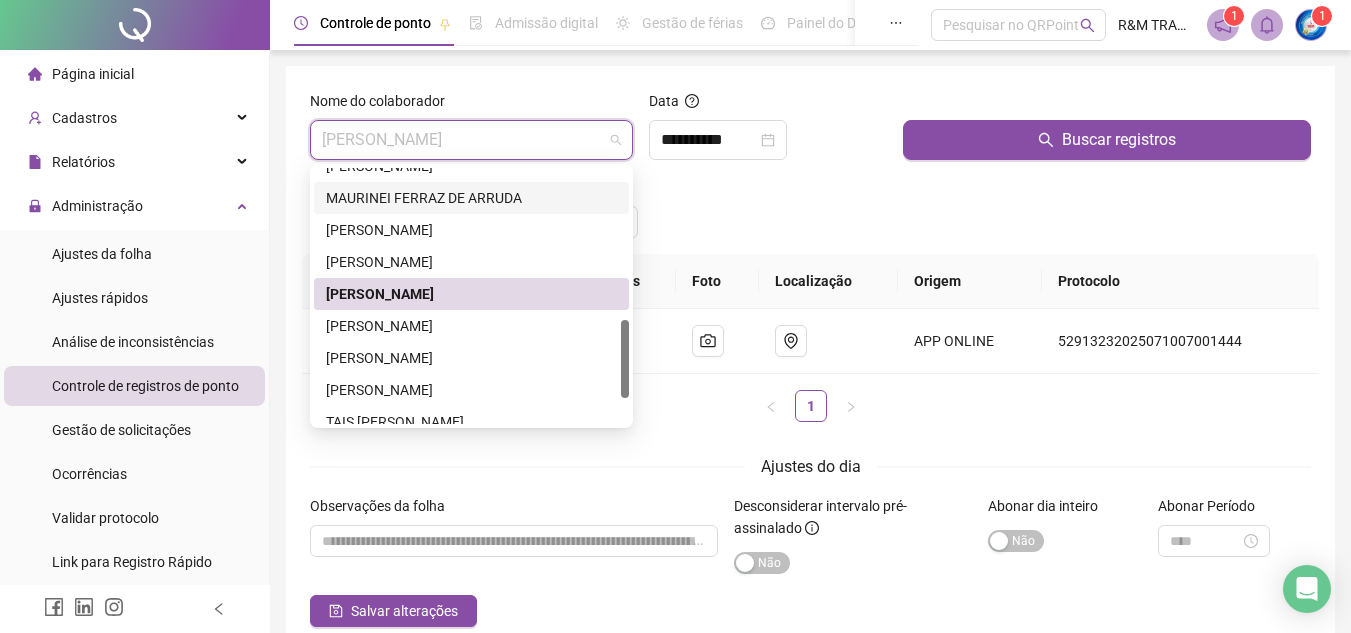 scroll, scrollTop: 501, scrollLeft: 0, axis: vertical 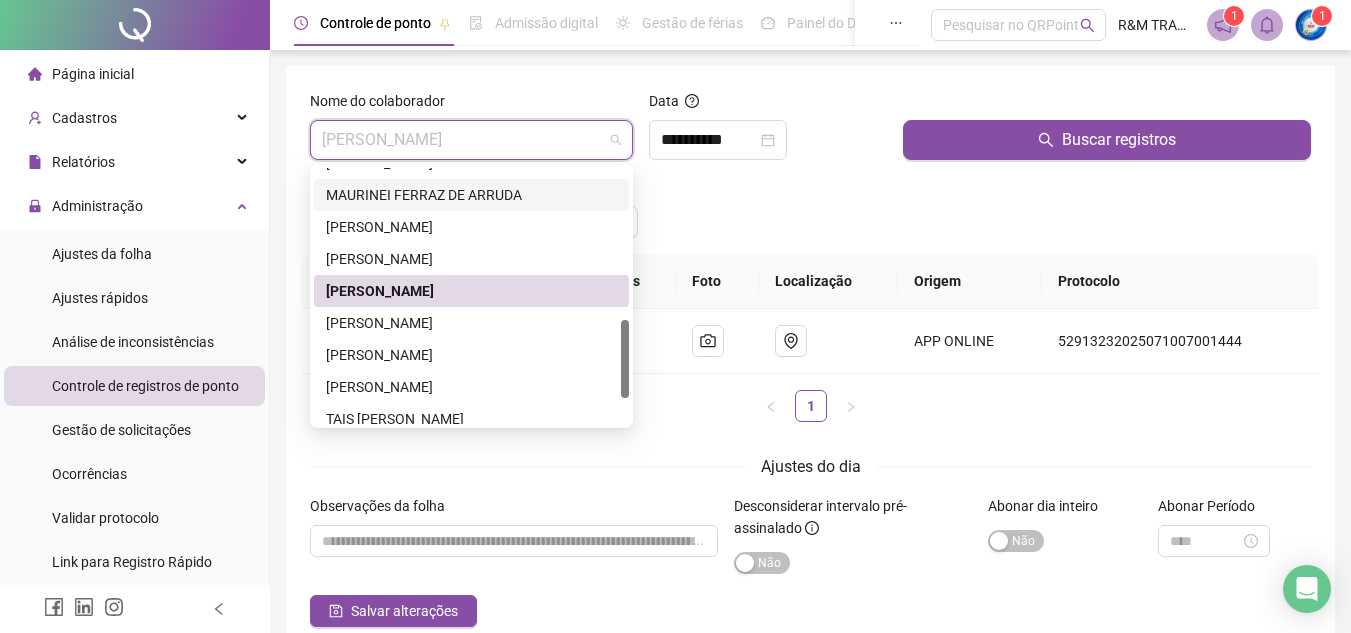 drag, startPoint x: 625, startPoint y: 293, endPoint x: 627, endPoint y: 329, distance: 36.05551 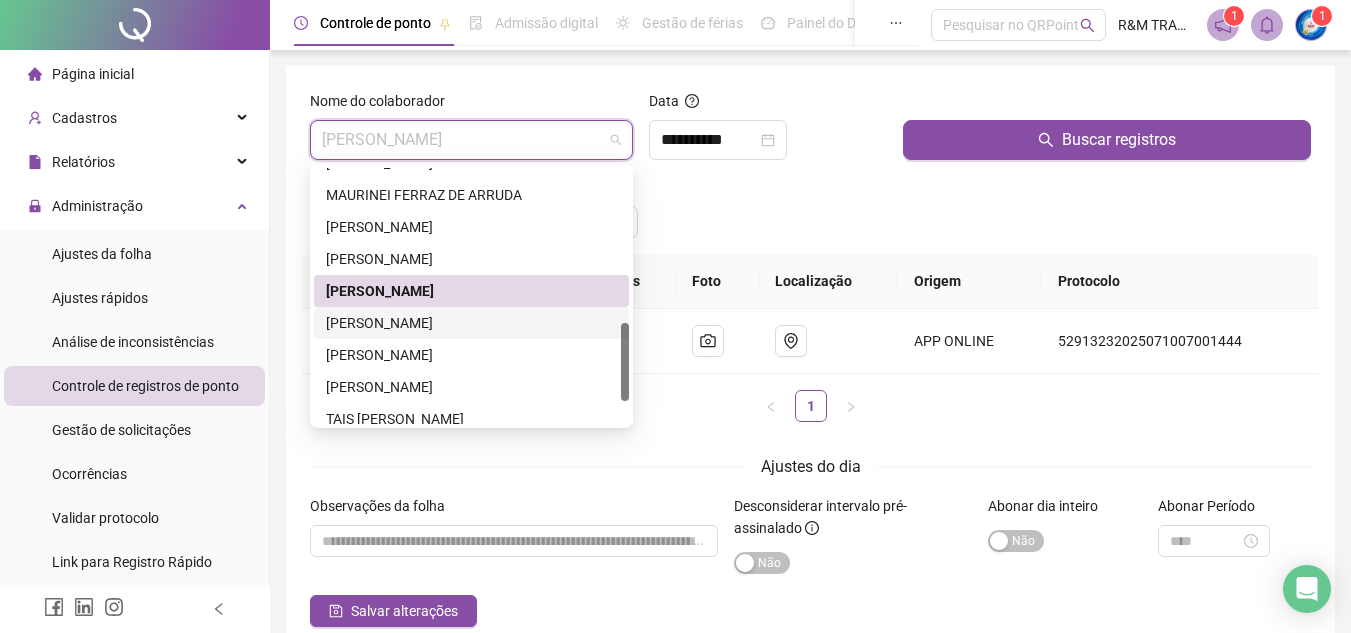 click on "[PERSON_NAME]" at bounding box center (471, 323) 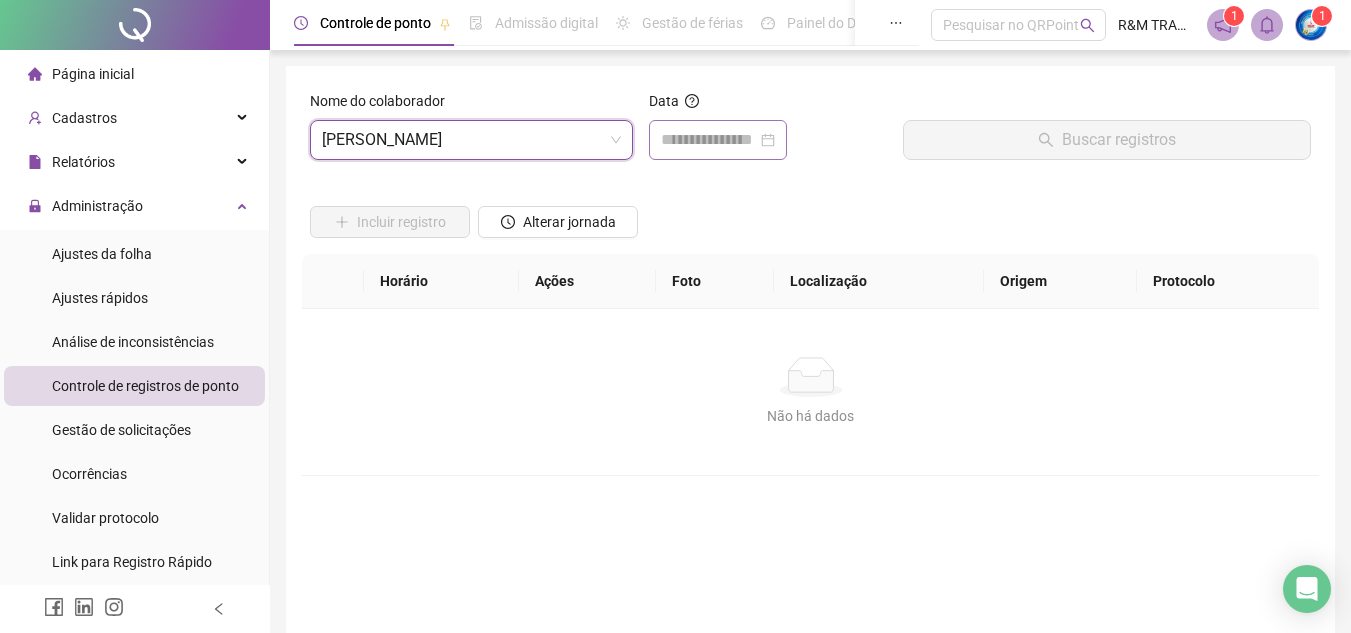click at bounding box center [718, 140] 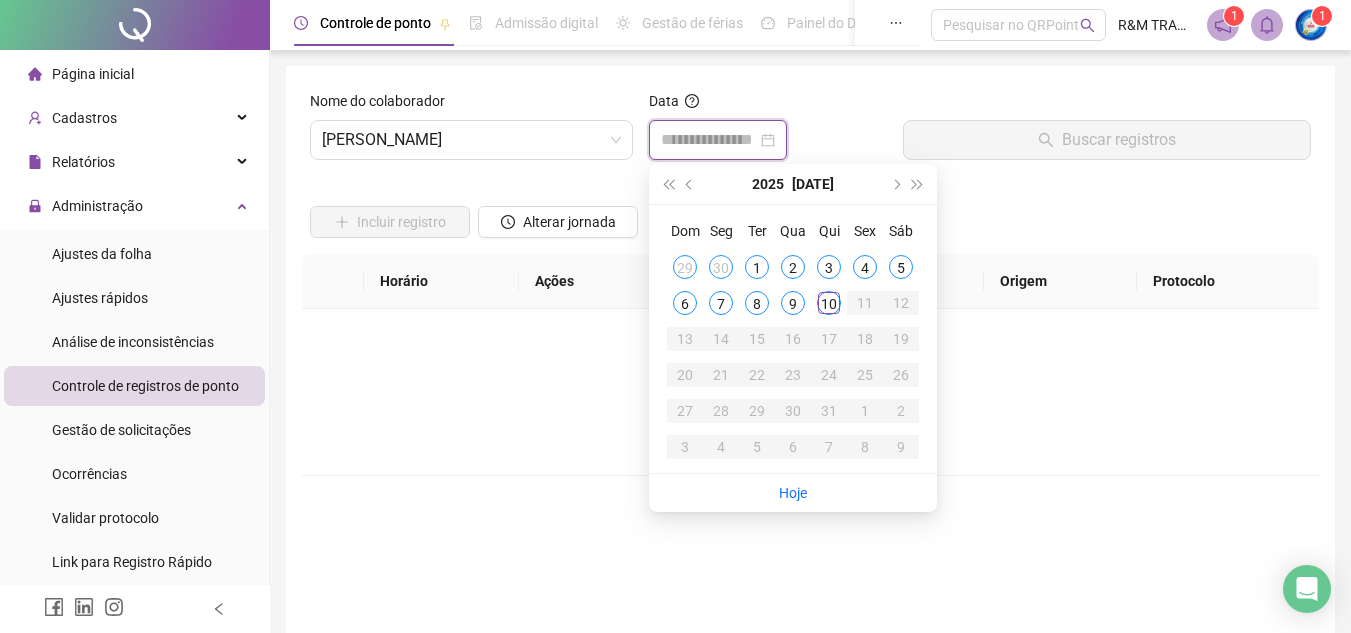 click at bounding box center (709, 140) 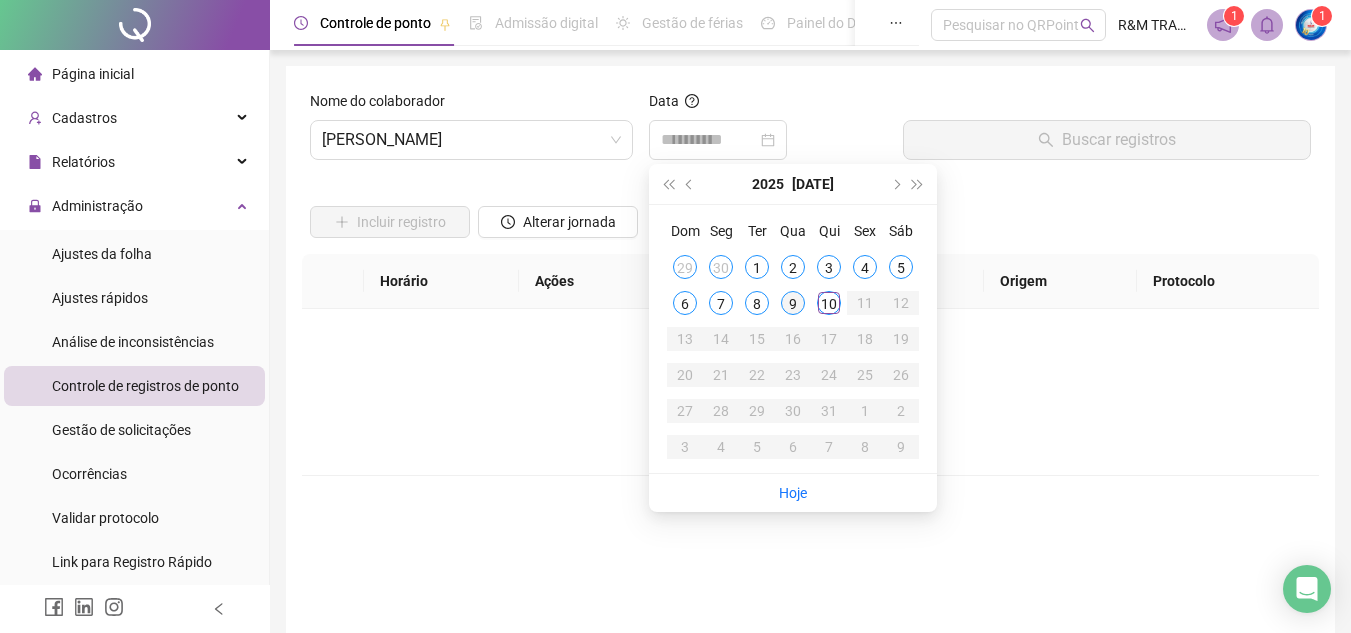 click on "9" at bounding box center (793, 303) 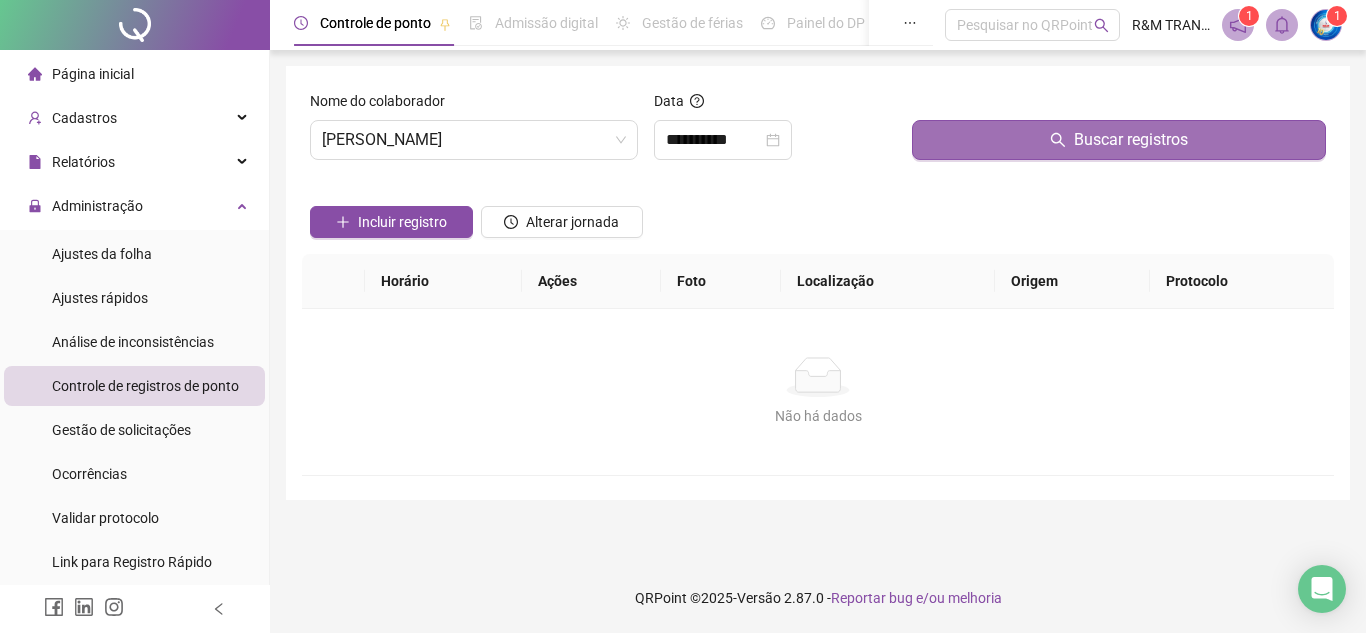 click on "Buscar registros" at bounding box center (1119, 140) 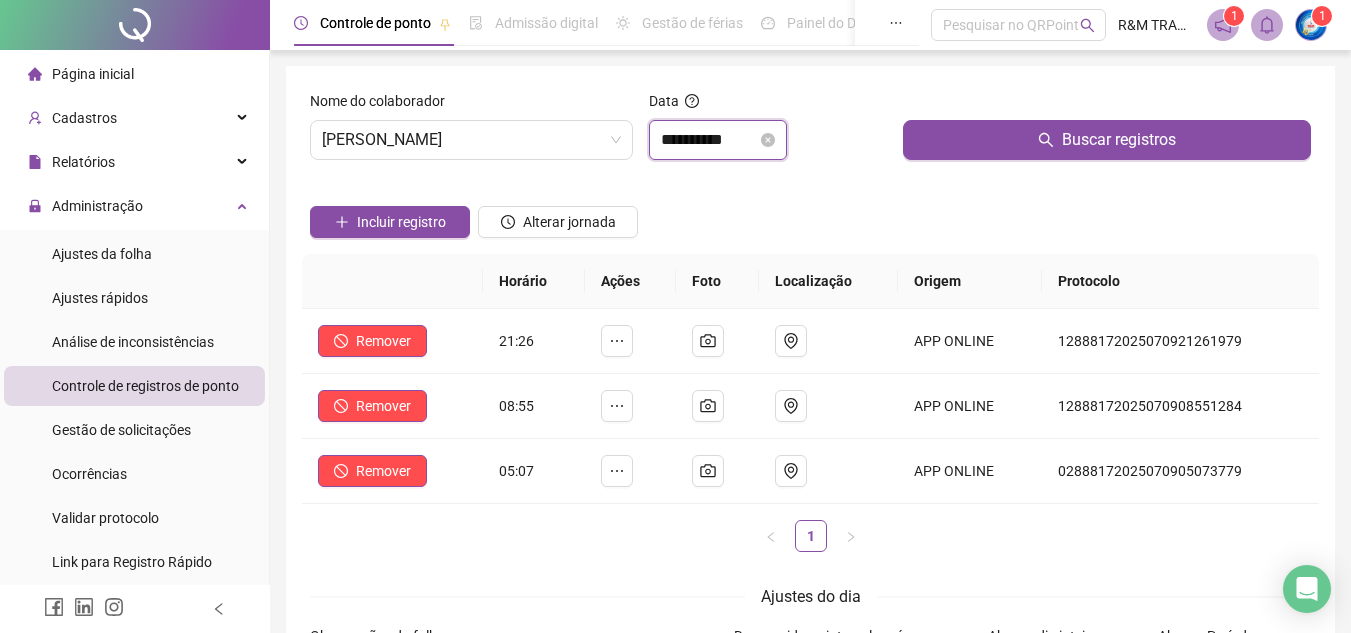 click on "**********" at bounding box center [709, 140] 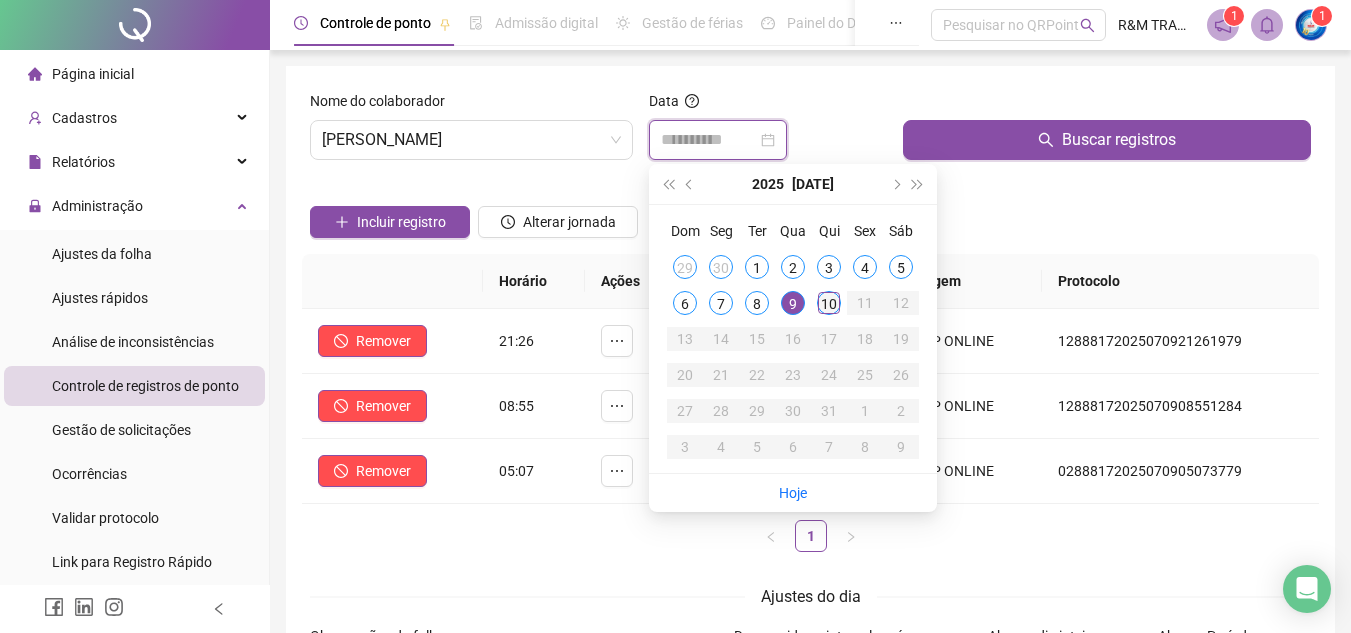 type on "**********" 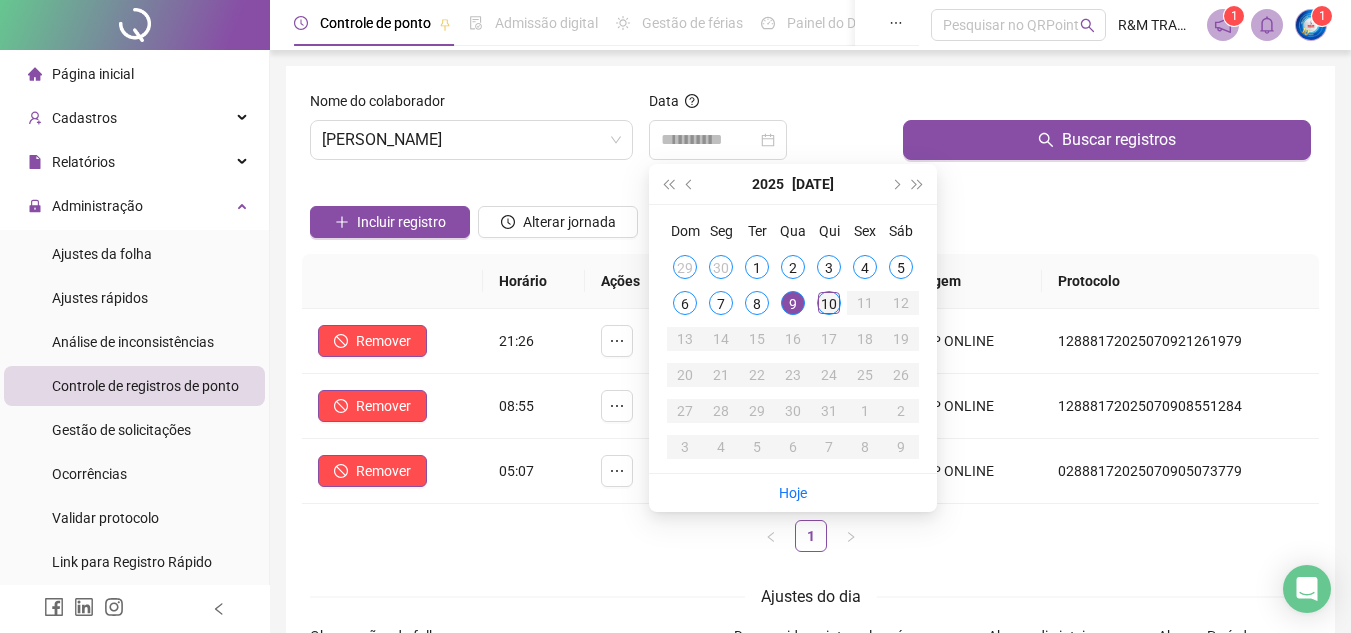 click on "10" at bounding box center (829, 303) 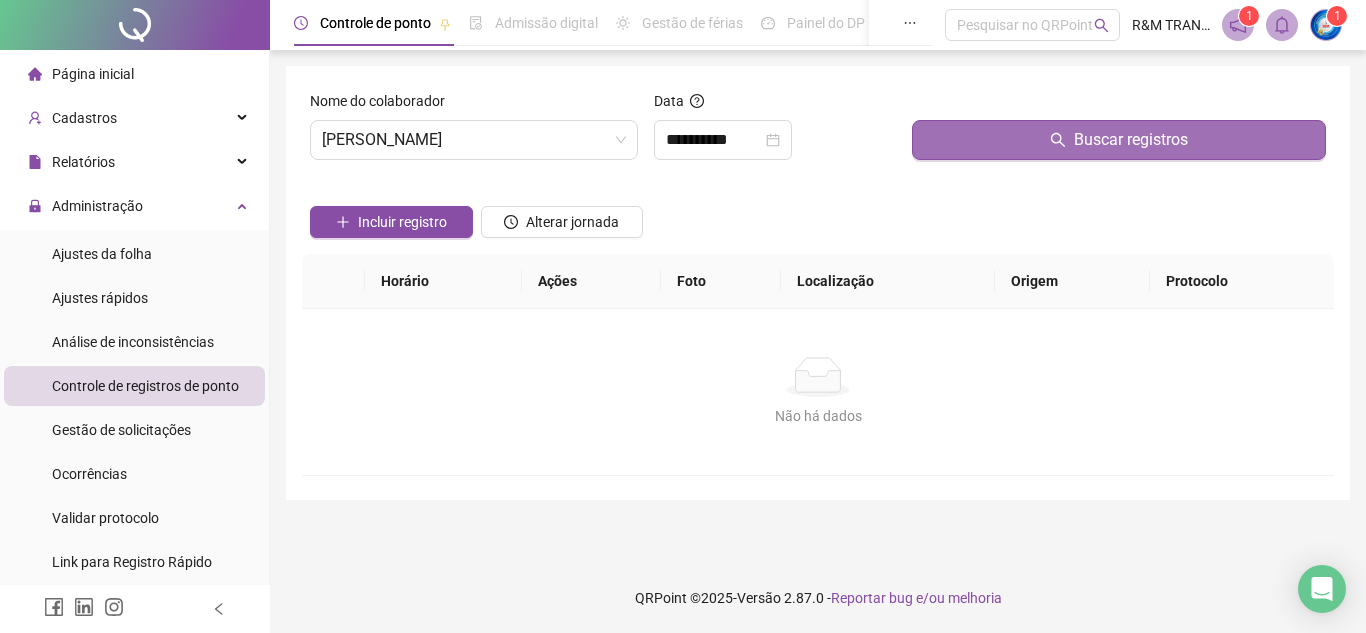 click on "Buscar registros" at bounding box center (1119, 140) 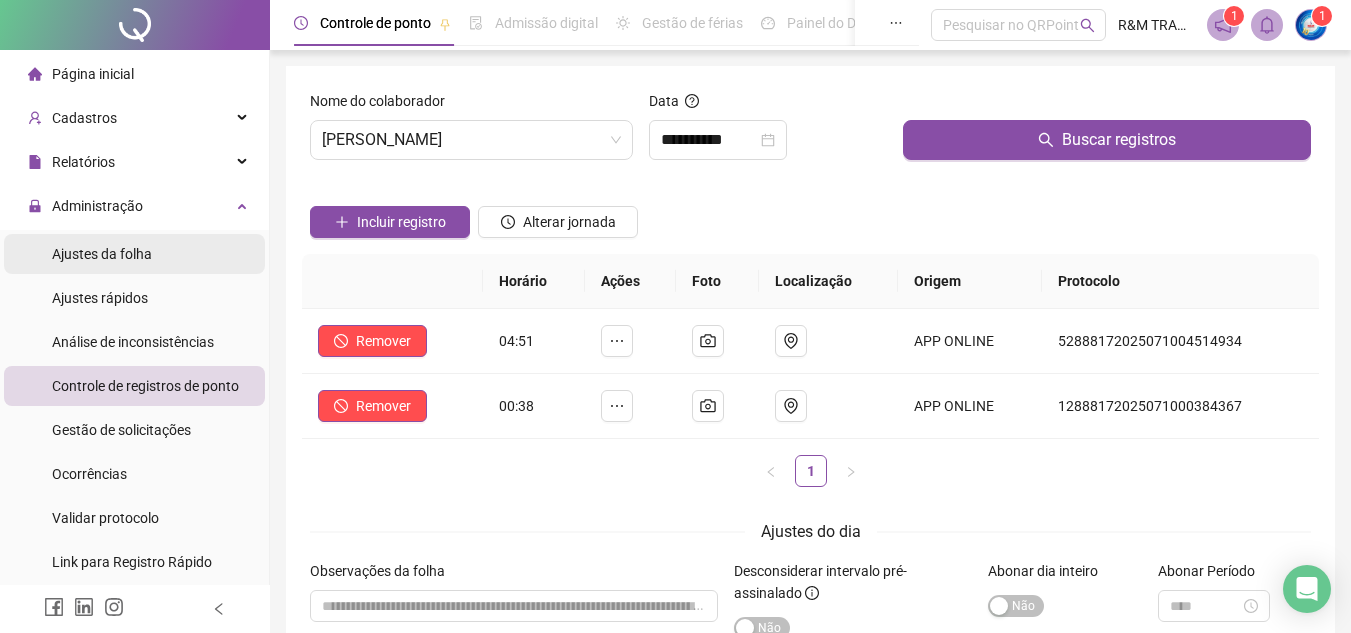 click on "Ajustes da folha" at bounding box center (102, 254) 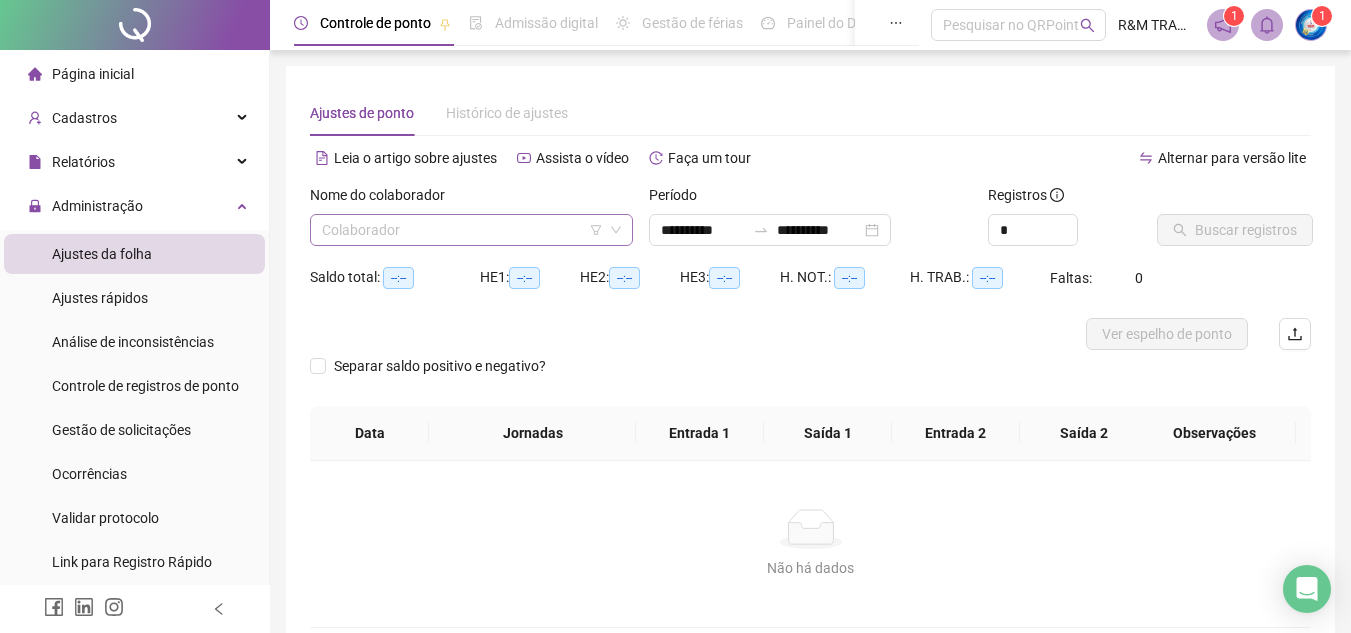 click at bounding box center (465, 230) 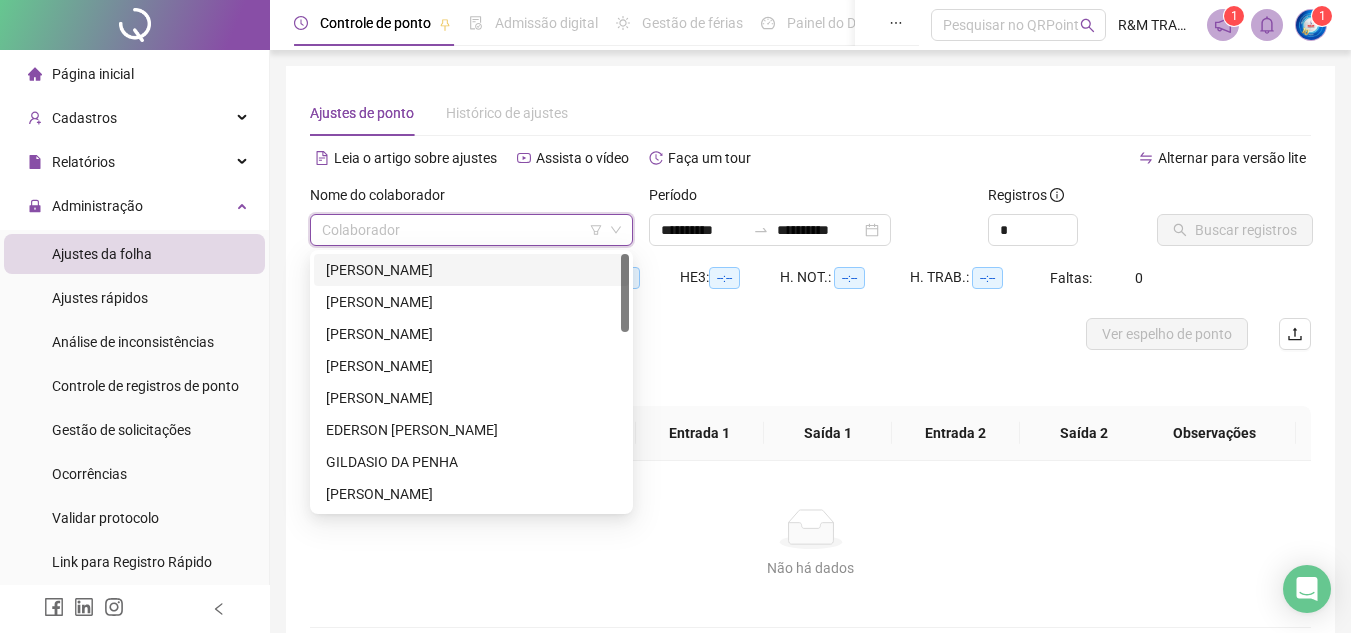 drag, startPoint x: 620, startPoint y: 276, endPoint x: 623, endPoint y: 300, distance: 24.186773 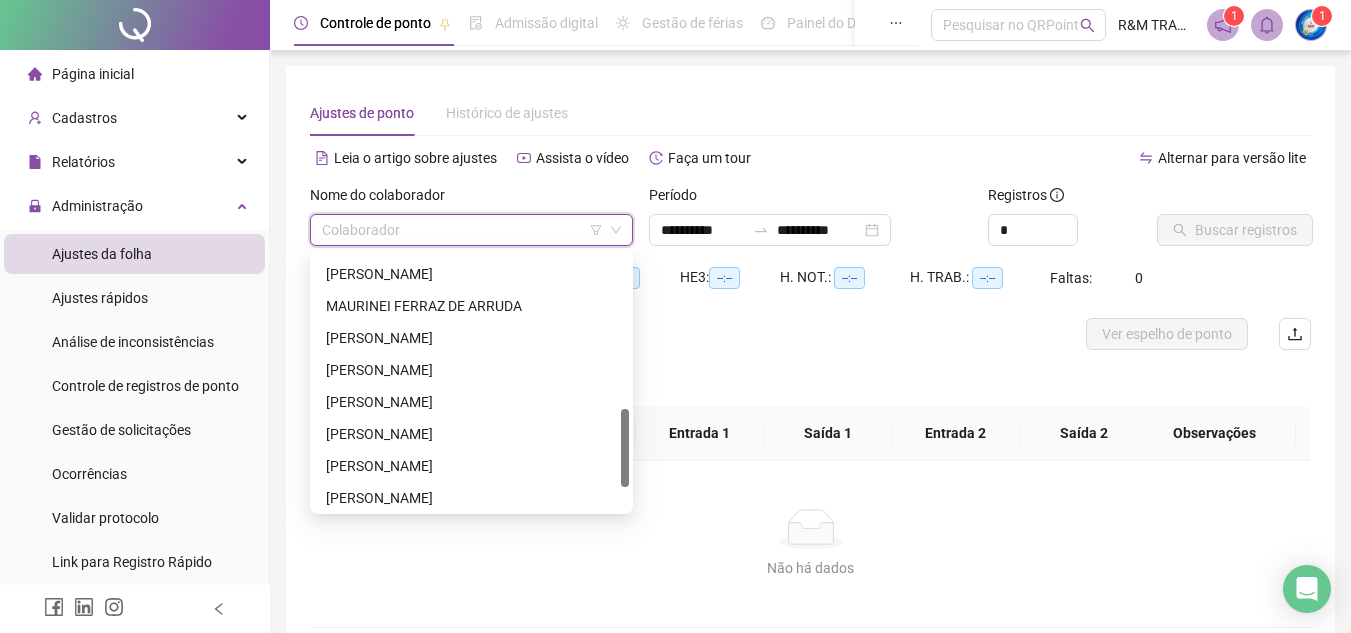scroll, scrollTop: 502, scrollLeft: 0, axis: vertical 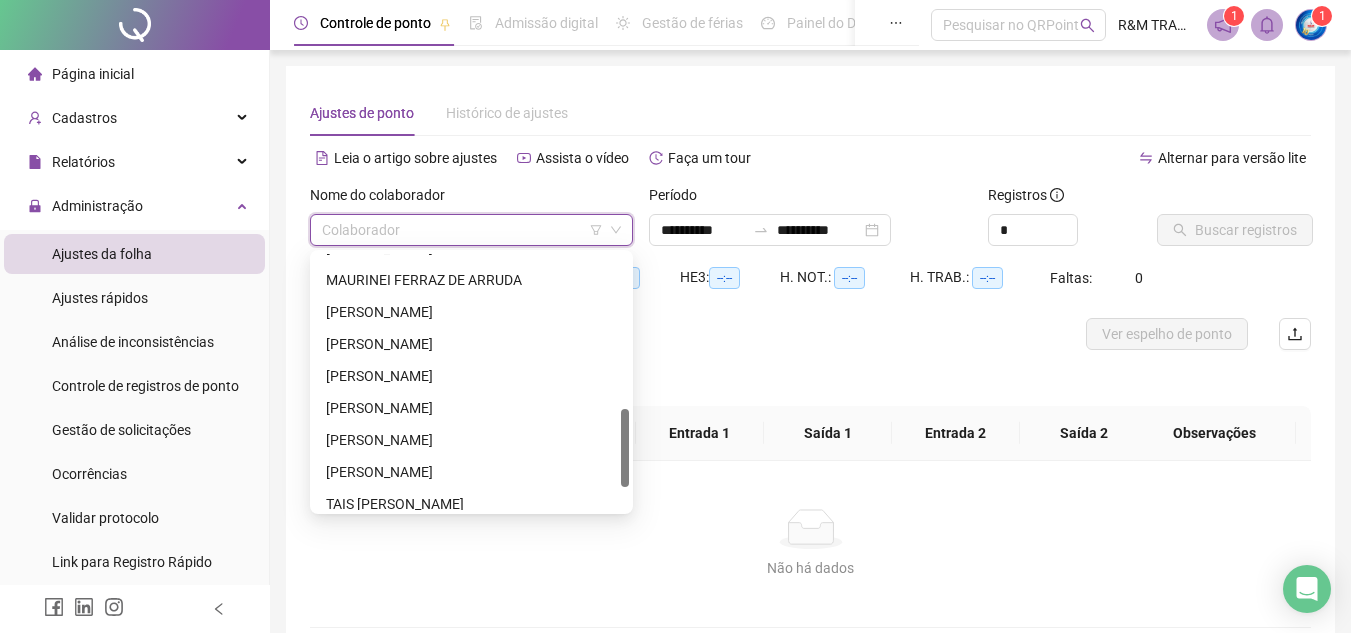 drag, startPoint x: 623, startPoint y: 288, endPoint x: 614, endPoint y: 443, distance: 155.26108 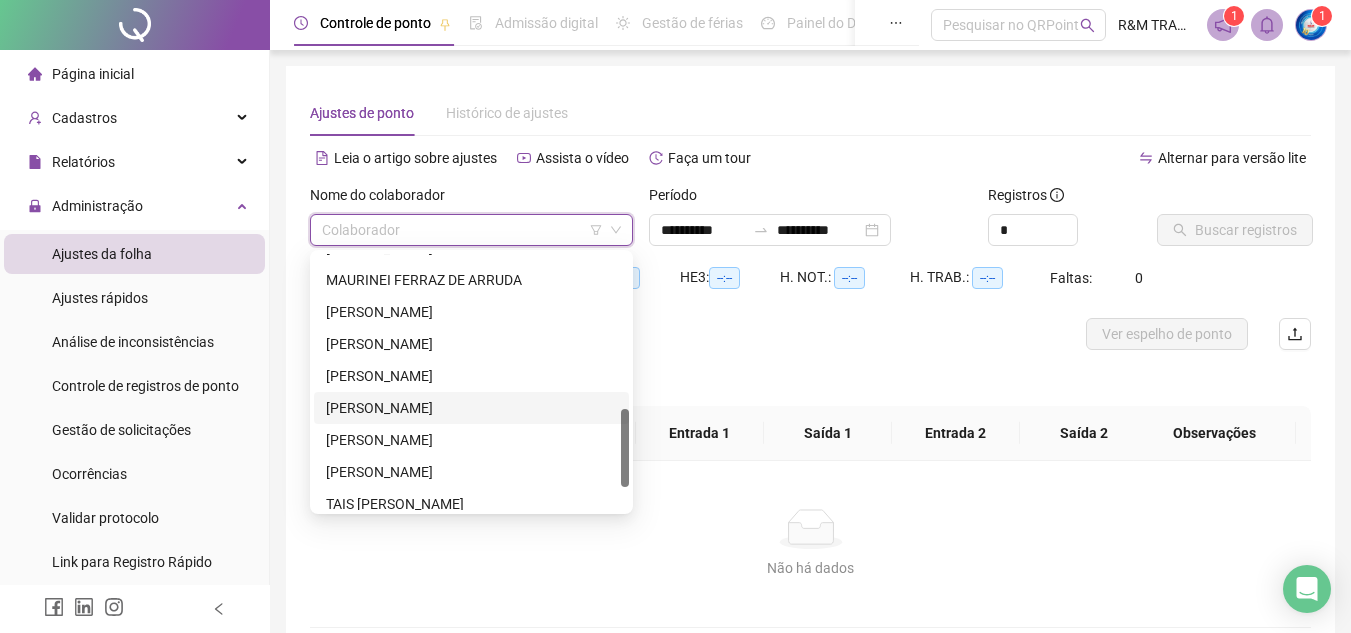 click on "[PERSON_NAME]" at bounding box center [471, 408] 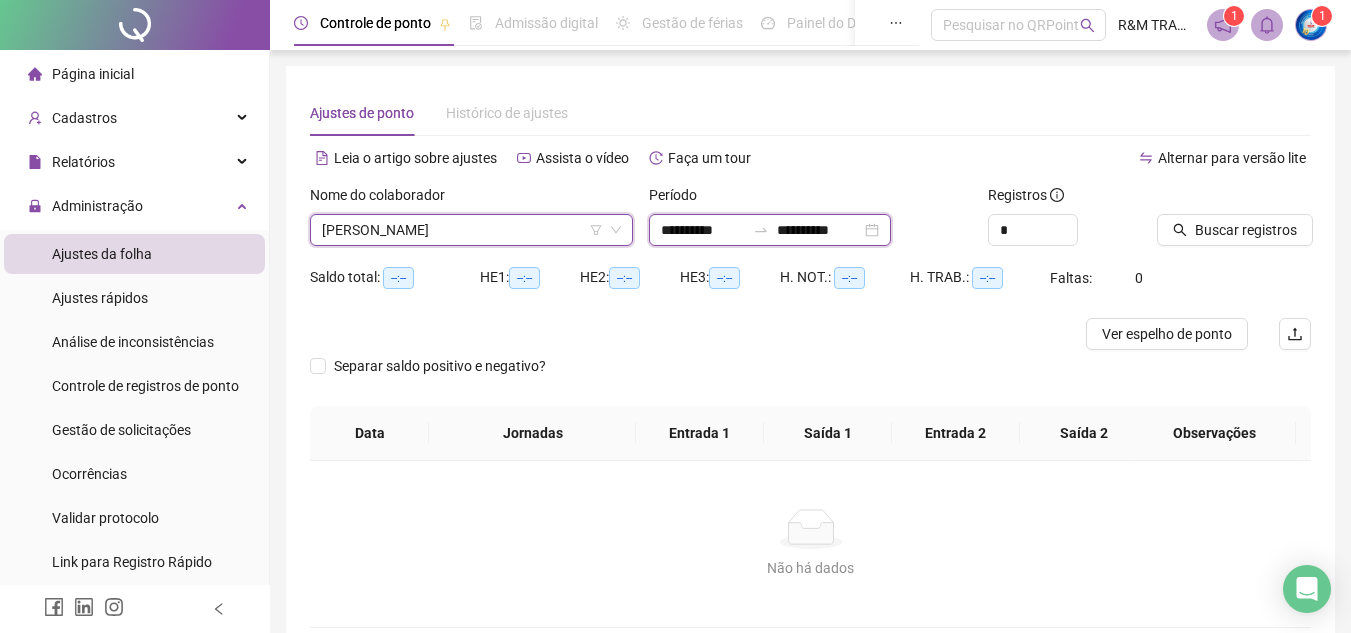 click on "**********" at bounding box center [703, 230] 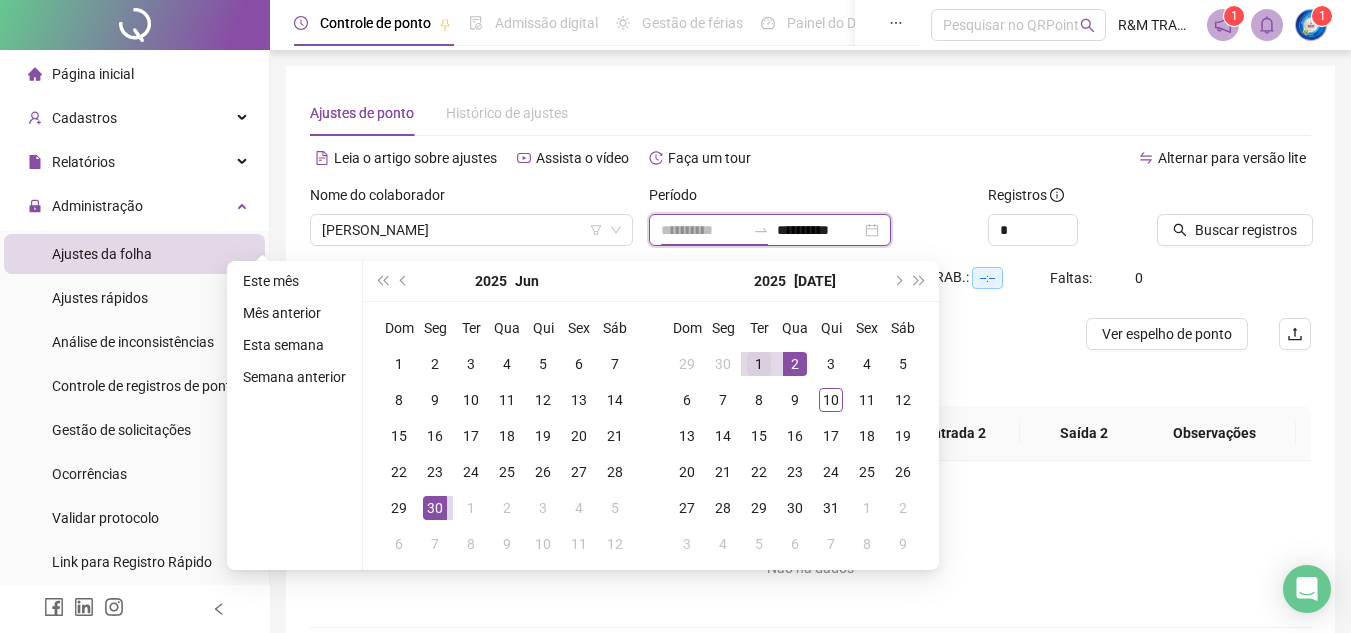 type on "**********" 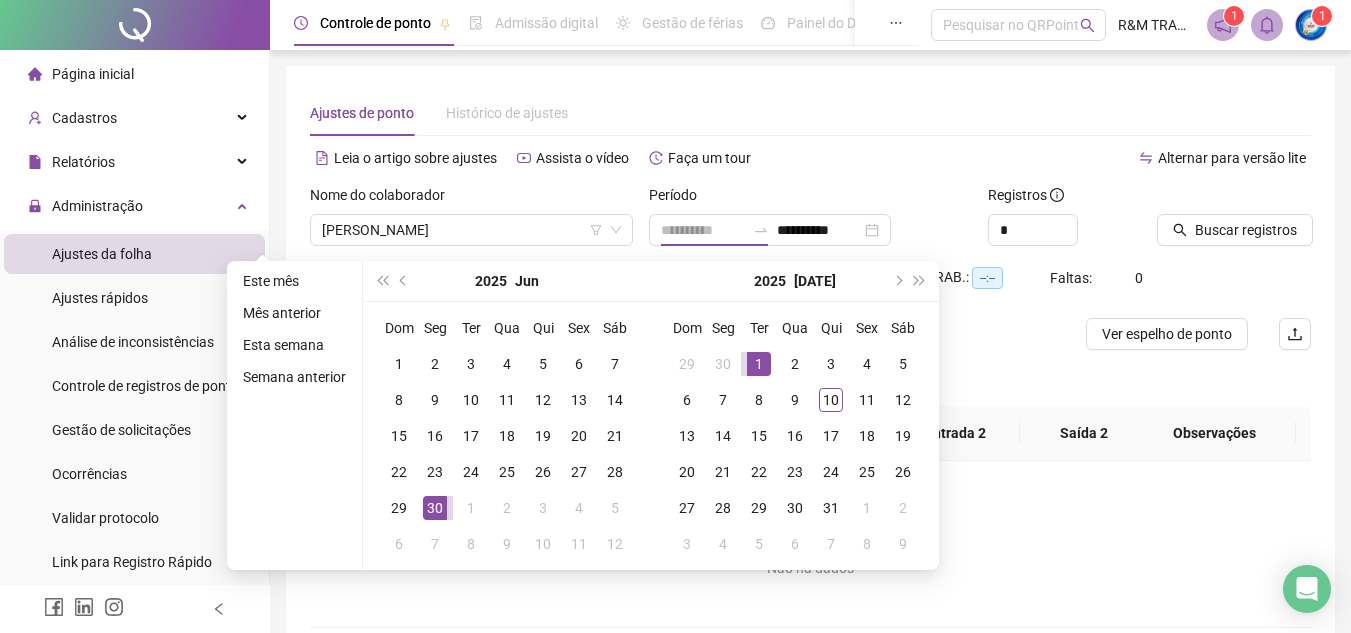 click on "1" at bounding box center (759, 364) 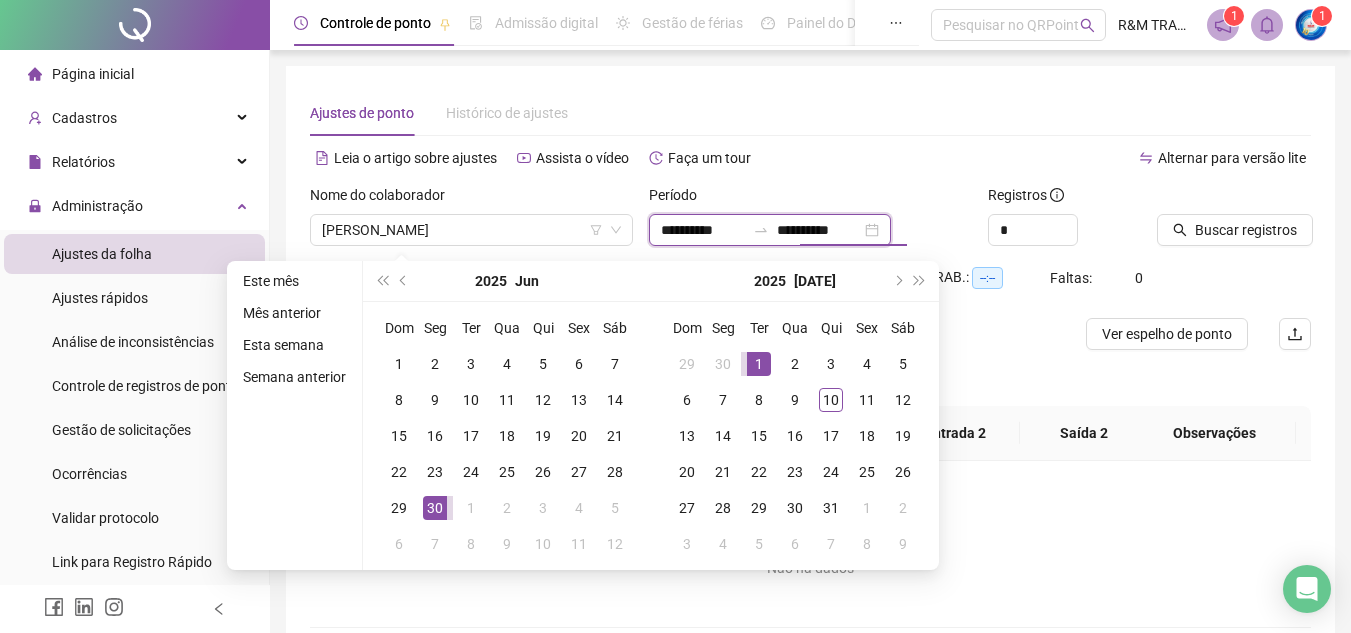 click on "**********" at bounding box center [819, 230] 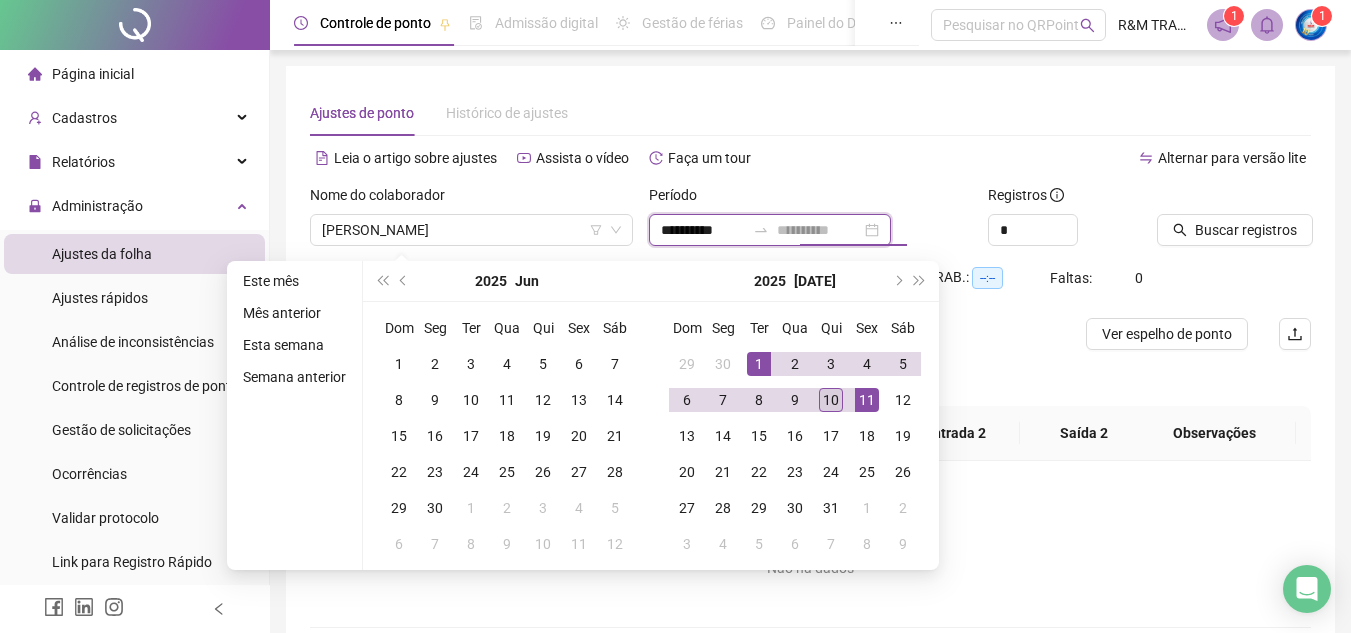 type on "**********" 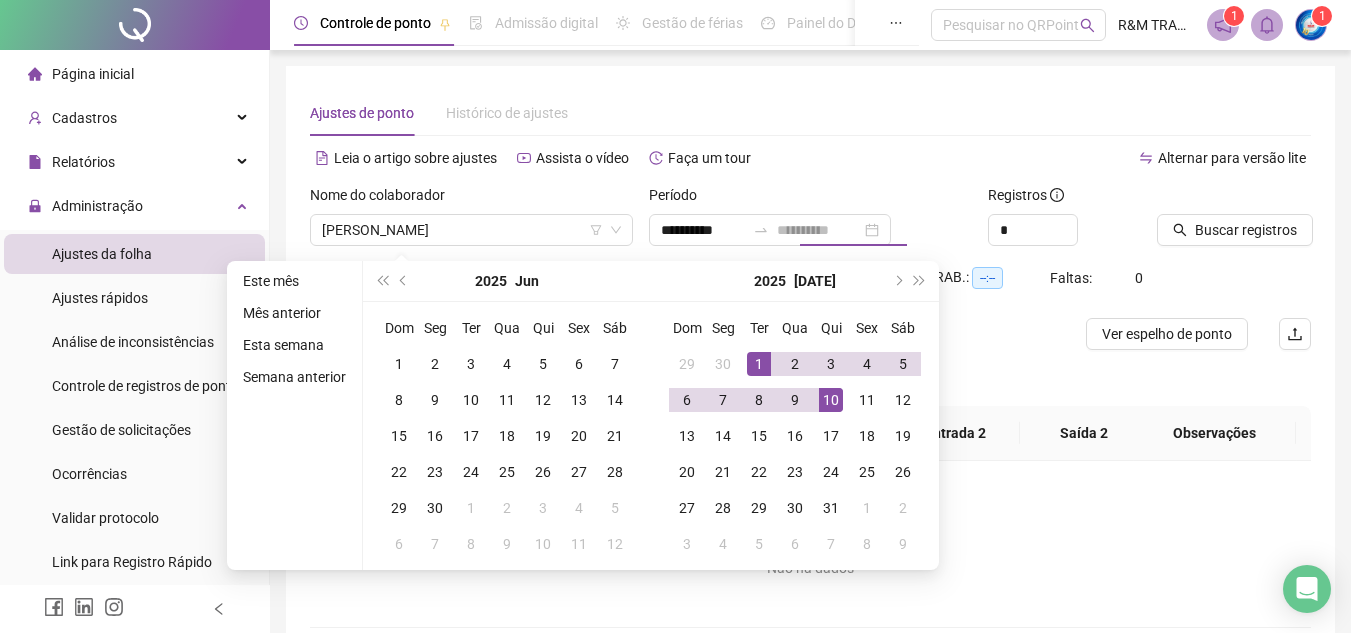 click on "10" at bounding box center [831, 400] 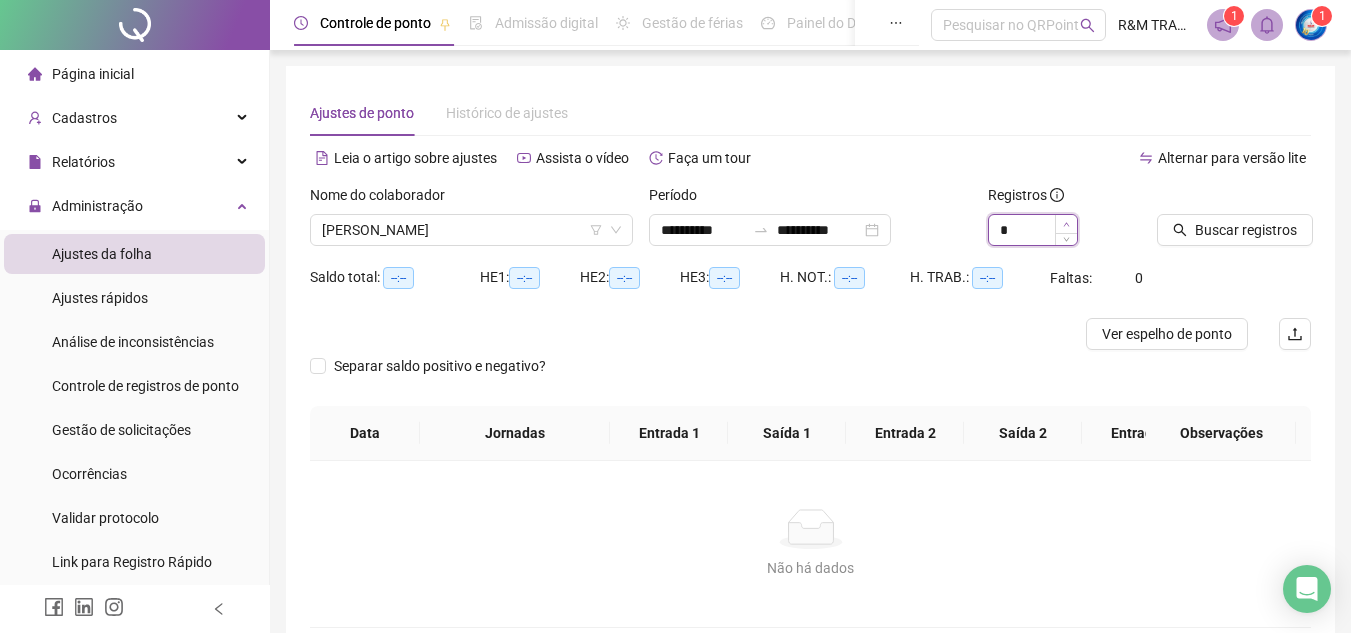 click at bounding box center [1066, 224] 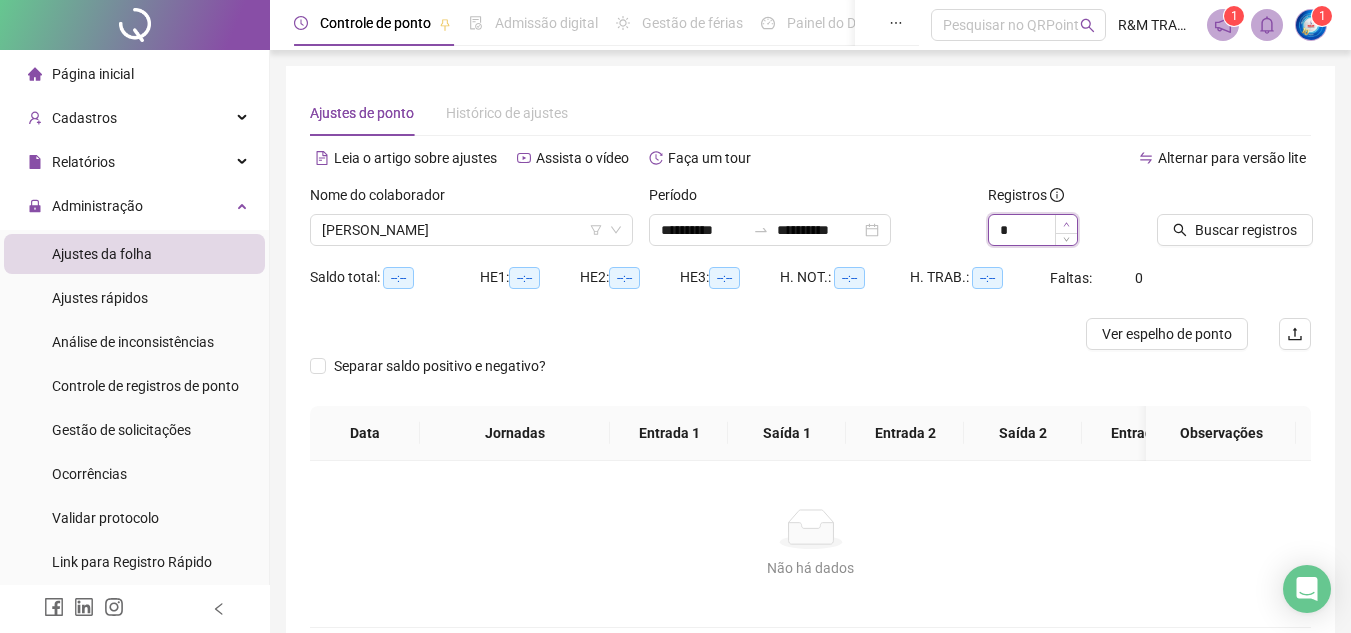 click at bounding box center (1066, 224) 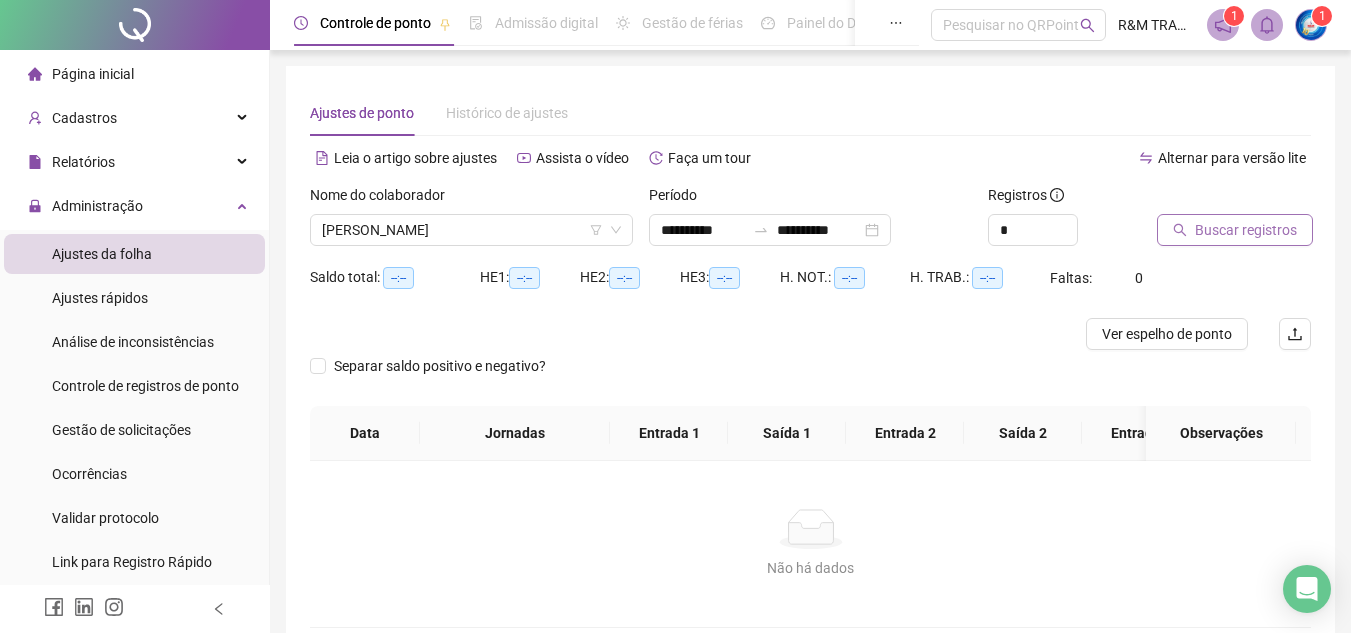 click on "Buscar registros" at bounding box center [1246, 230] 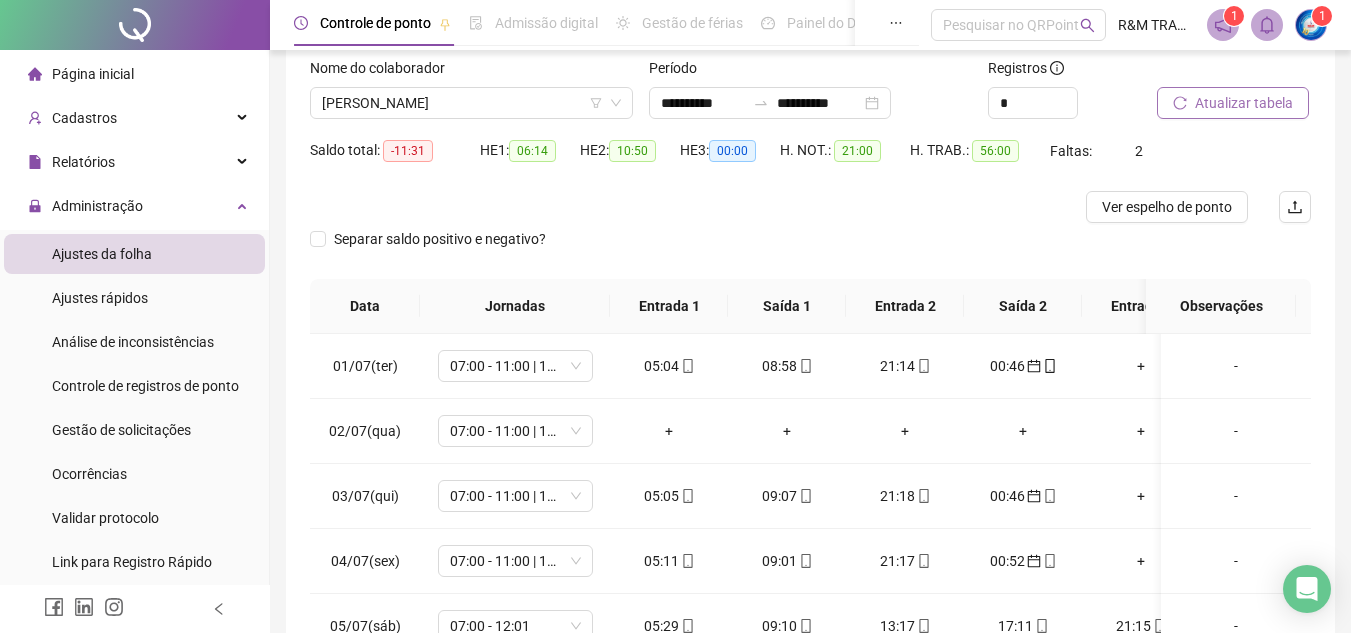 scroll, scrollTop: 233, scrollLeft: 0, axis: vertical 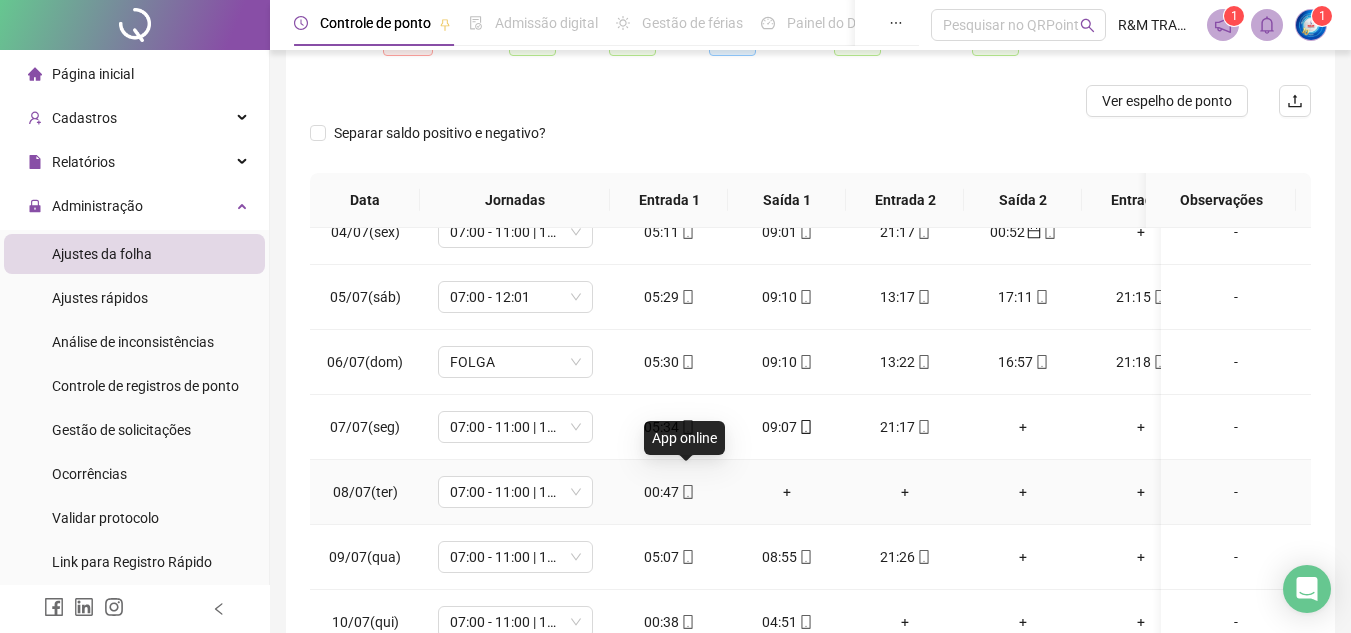 click 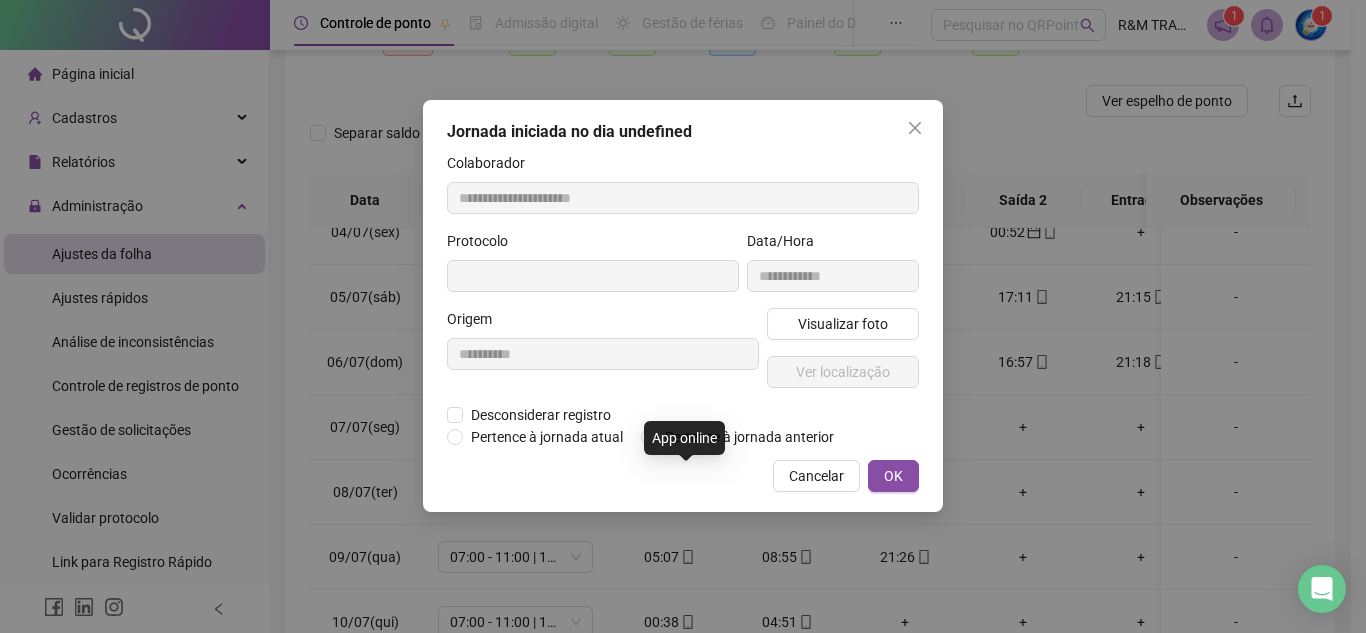 type on "**********" 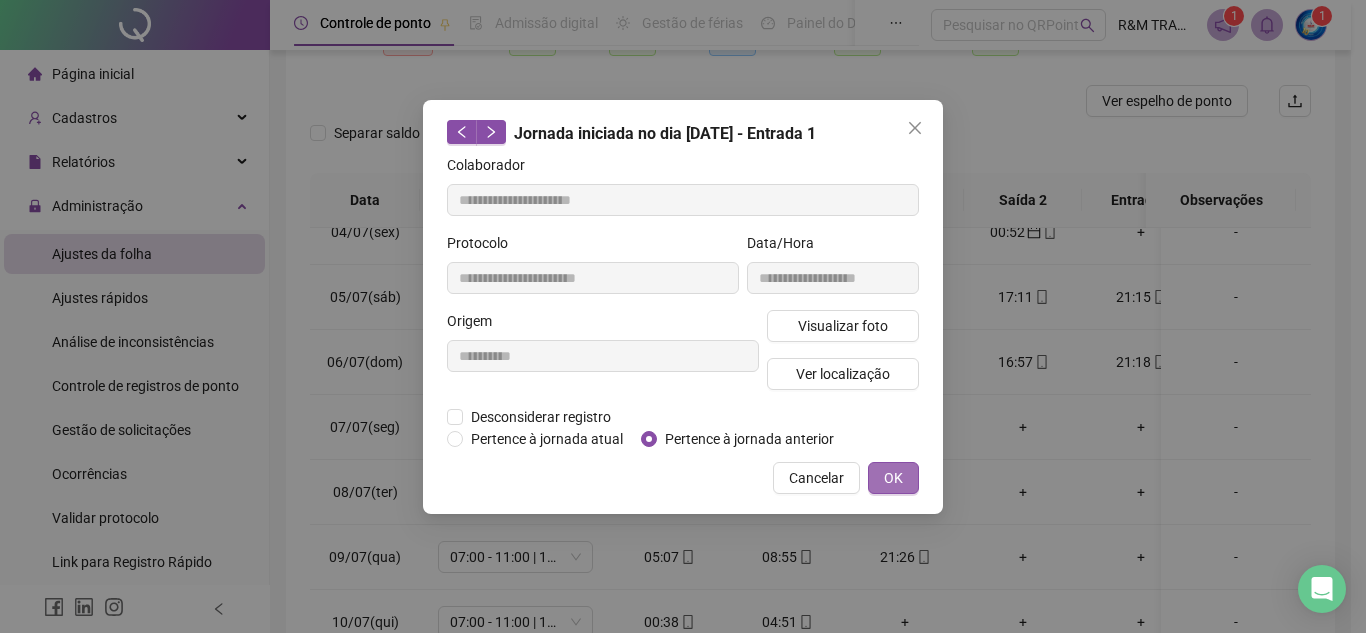 click on "OK" at bounding box center [893, 478] 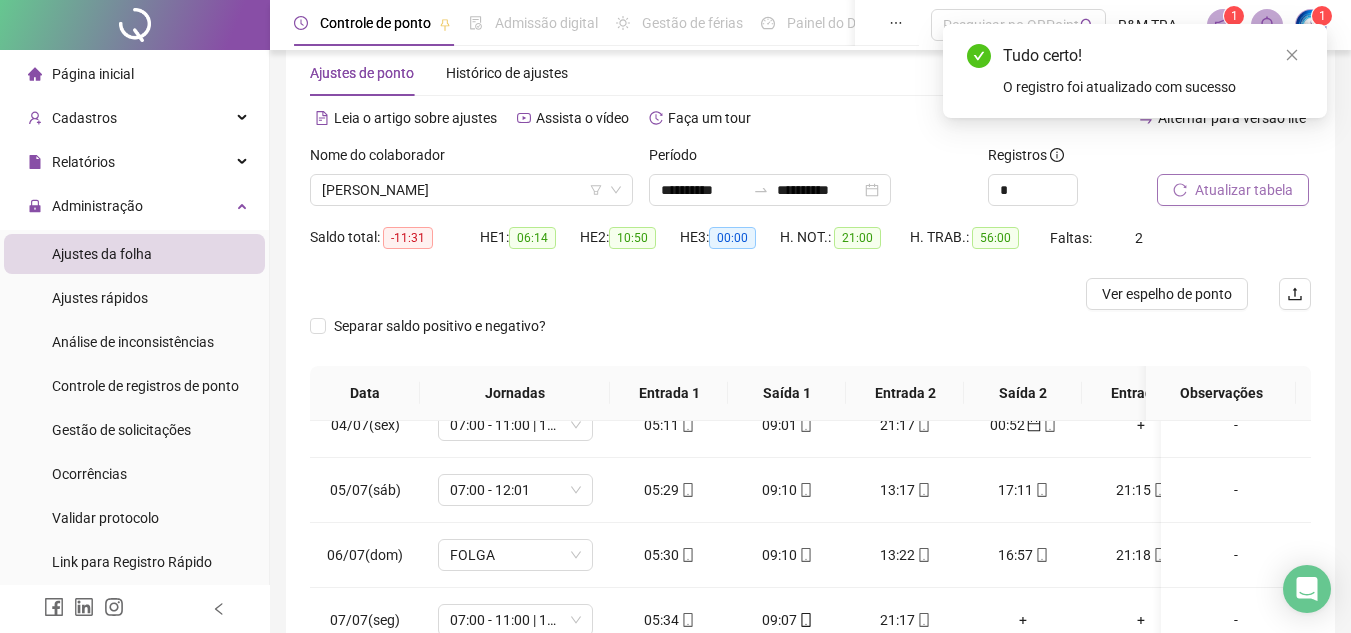 scroll, scrollTop: 15, scrollLeft: 0, axis: vertical 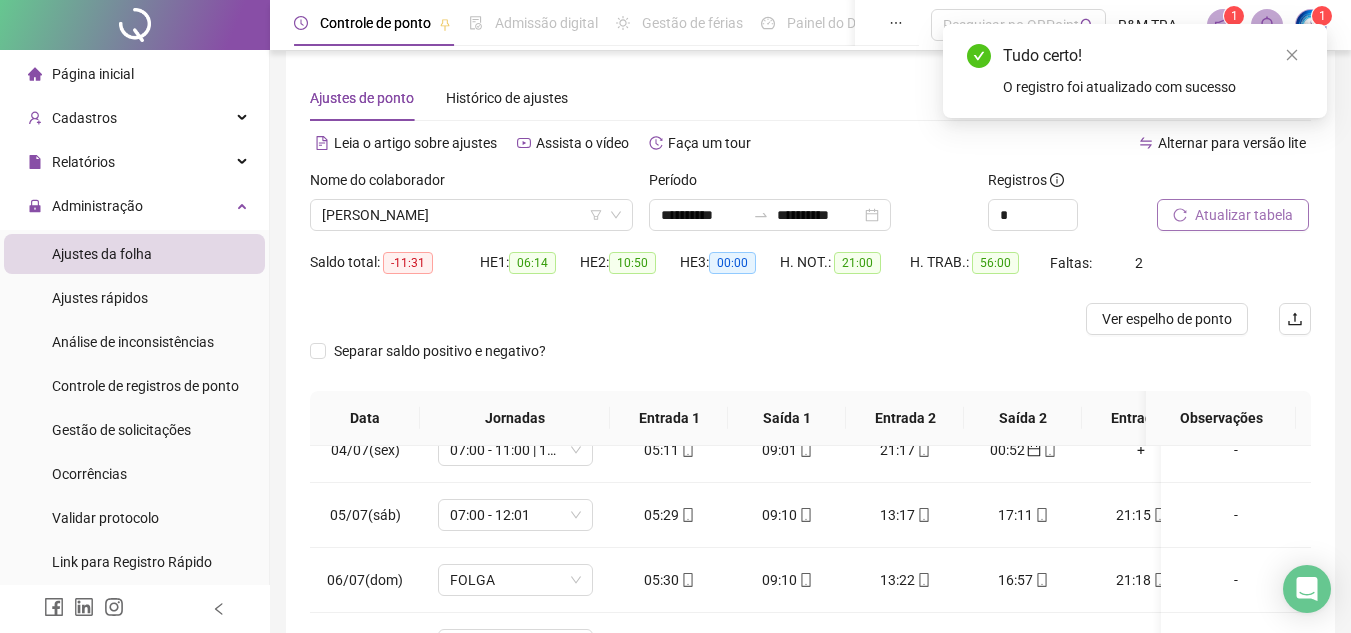 click on "Atualizar tabela" at bounding box center (1244, 215) 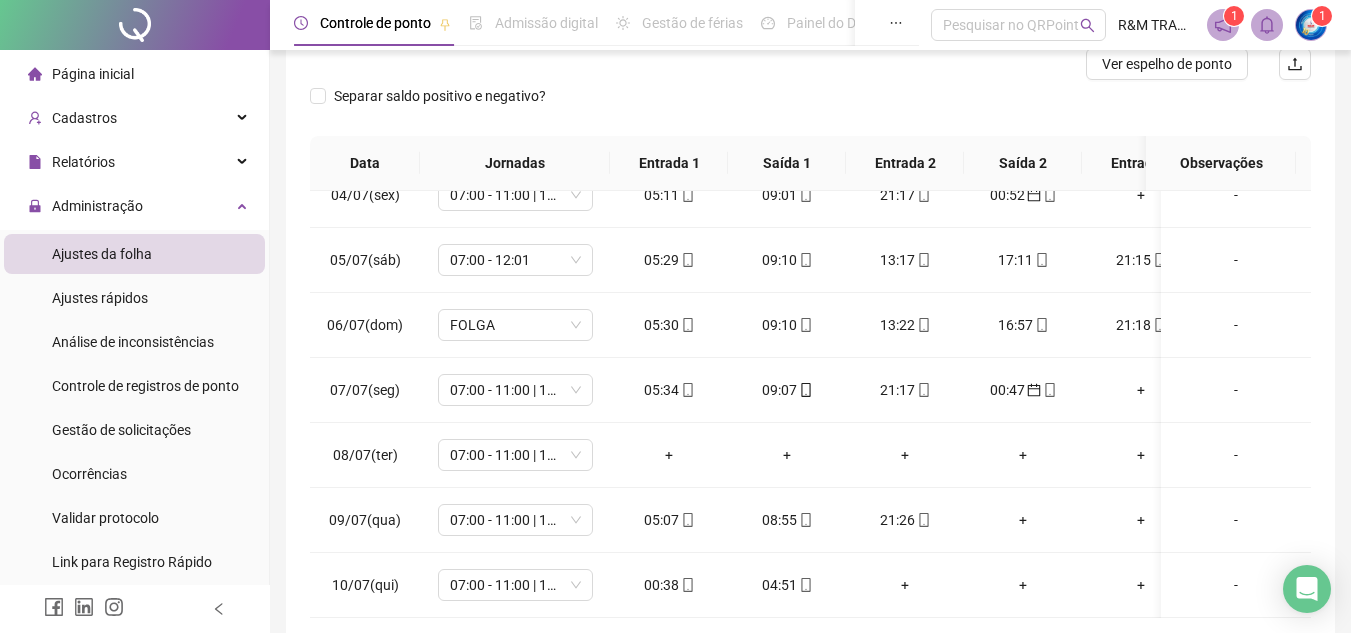 scroll, scrollTop: 323, scrollLeft: 0, axis: vertical 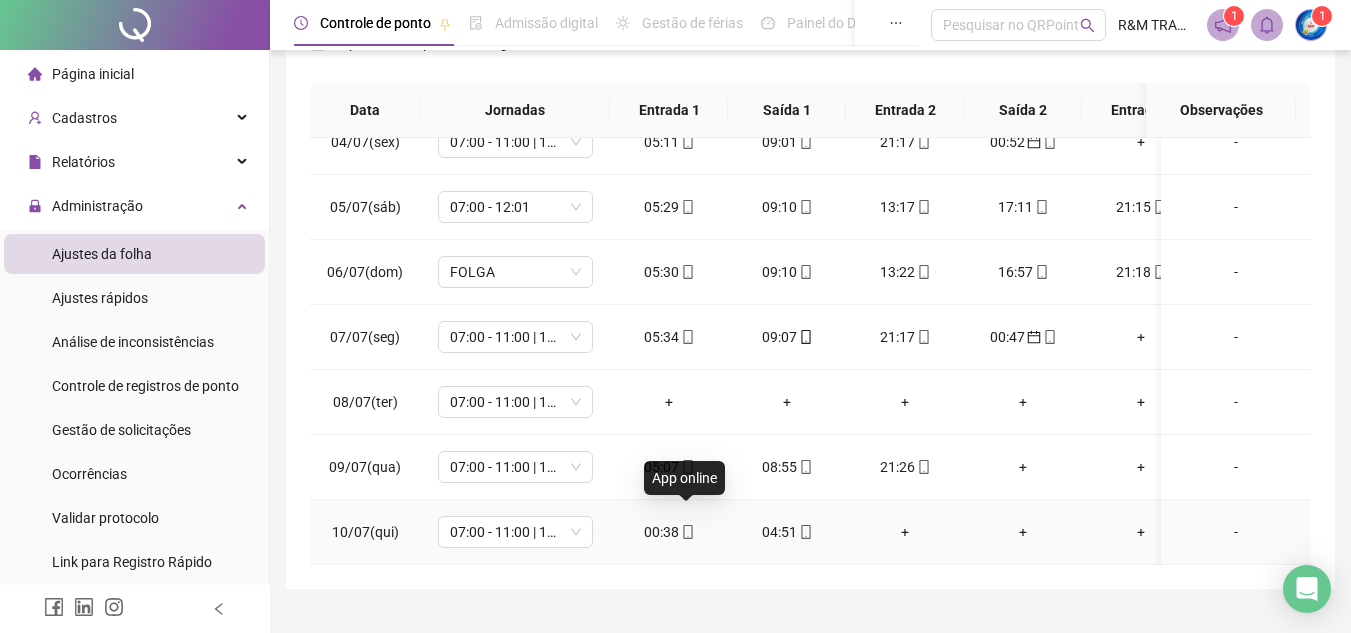 click 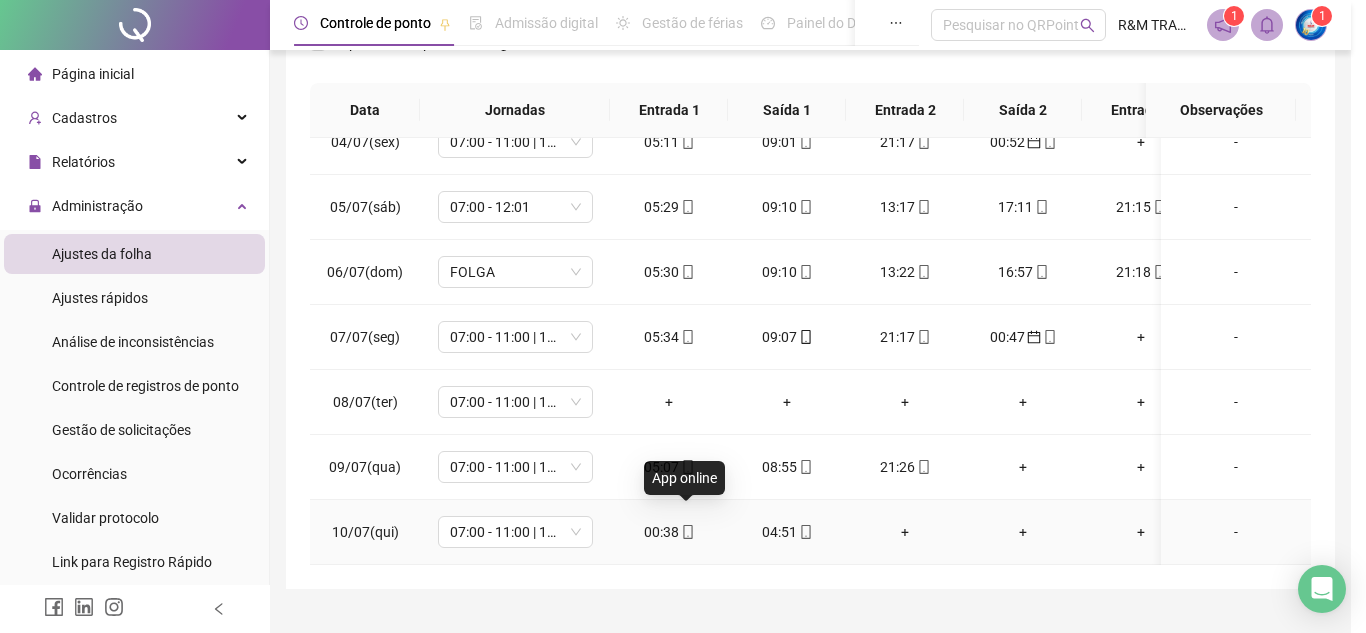 type on "**********" 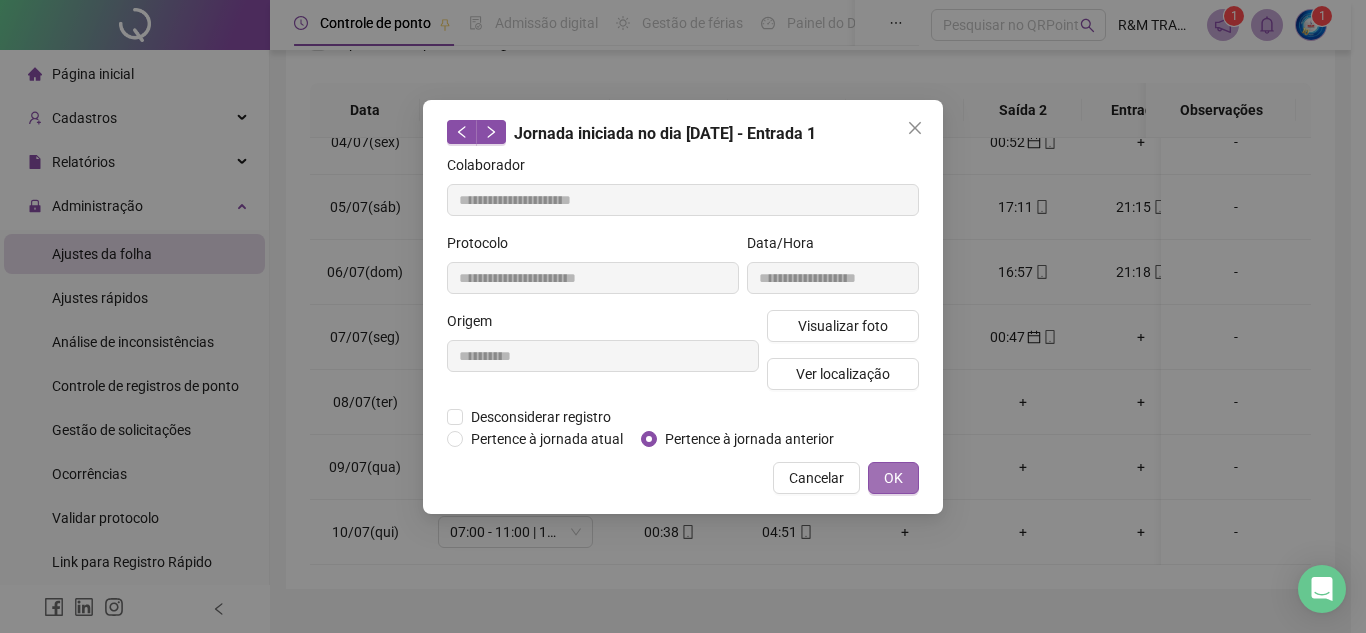 click on "OK" at bounding box center (893, 478) 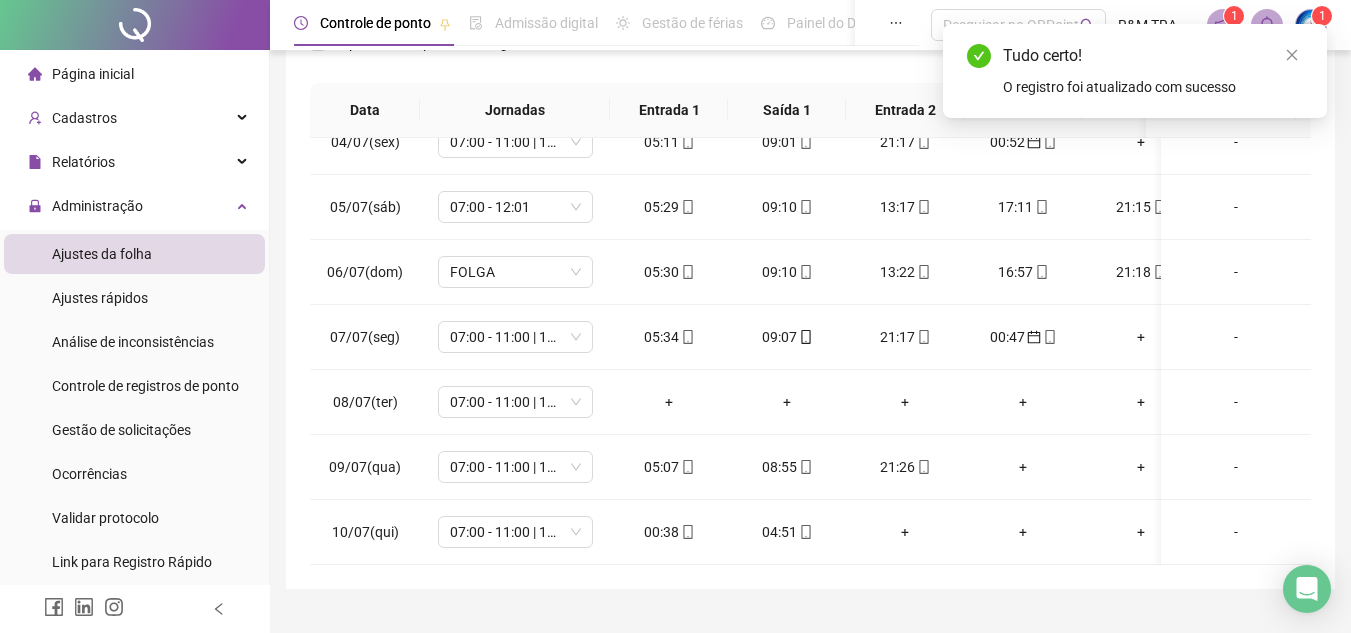 scroll, scrollTop: 0, scrollLeft: 0, axis: both 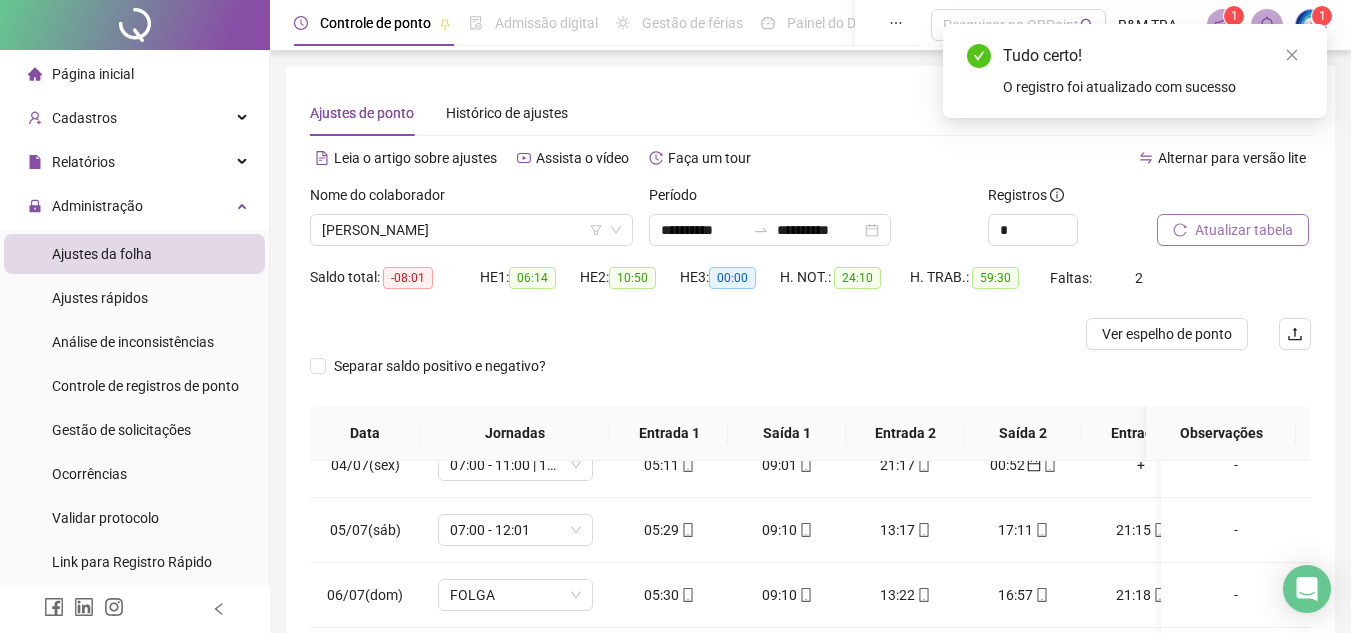 click on "Atualizar tabela" at bounding box center (1244, 230) 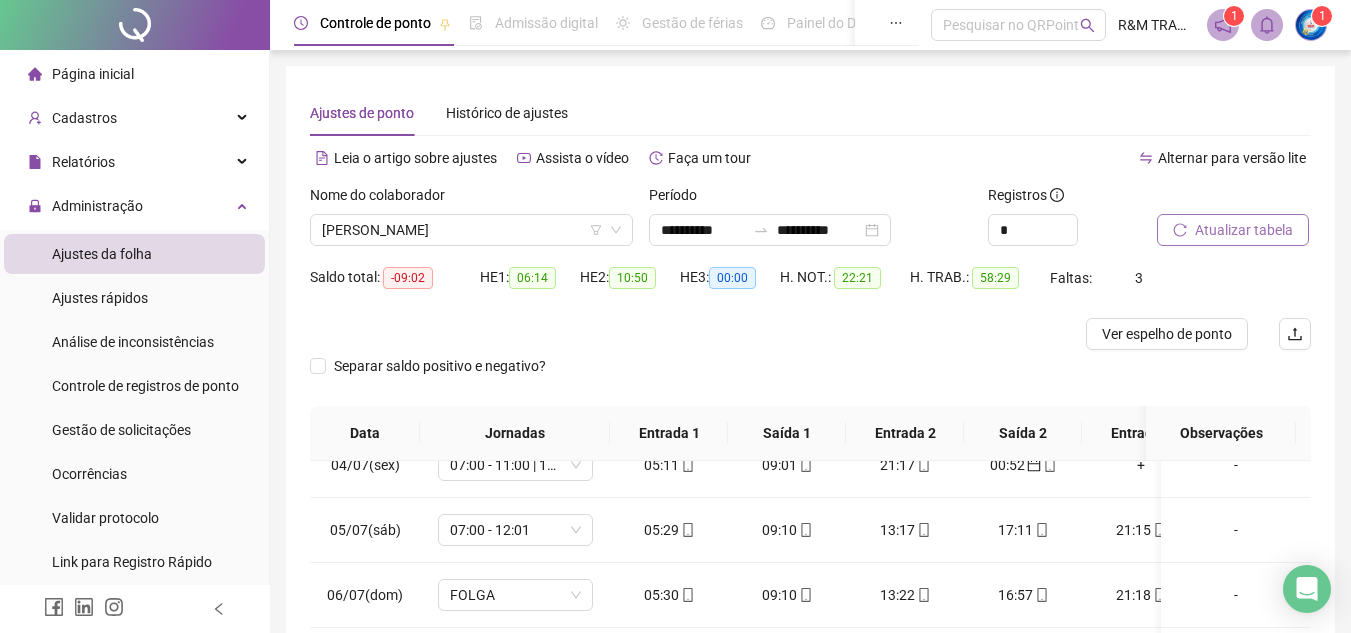 click on "Atualizar tabela" at bounding box center [1244, 230] 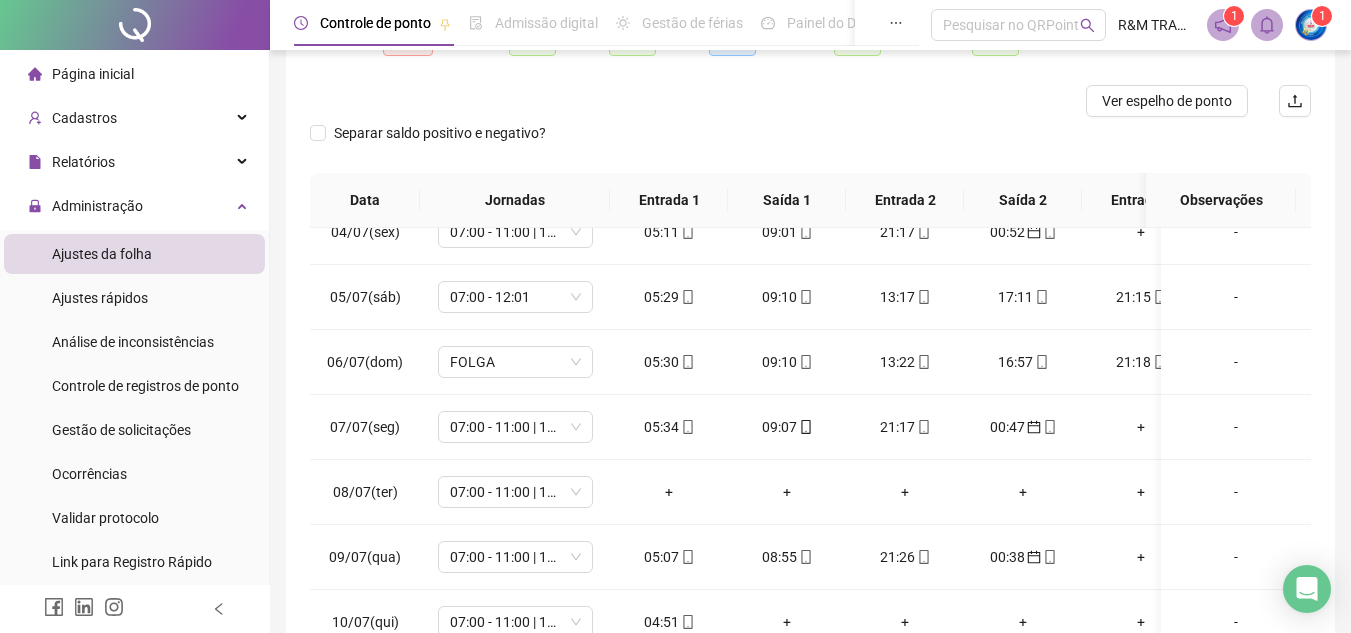scroll, scrollTop: 365, scrollLeft: 0, axis: vertical 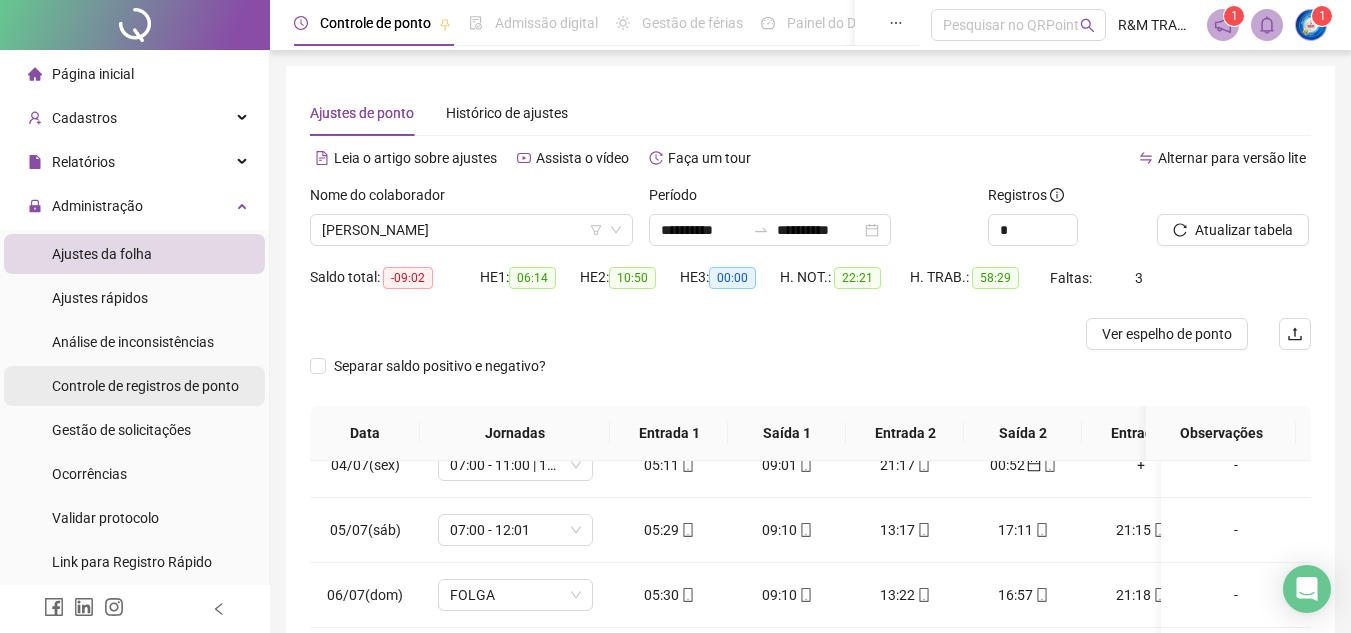 click on "Controle de registros de ponto" at bounding box center [145, 386] 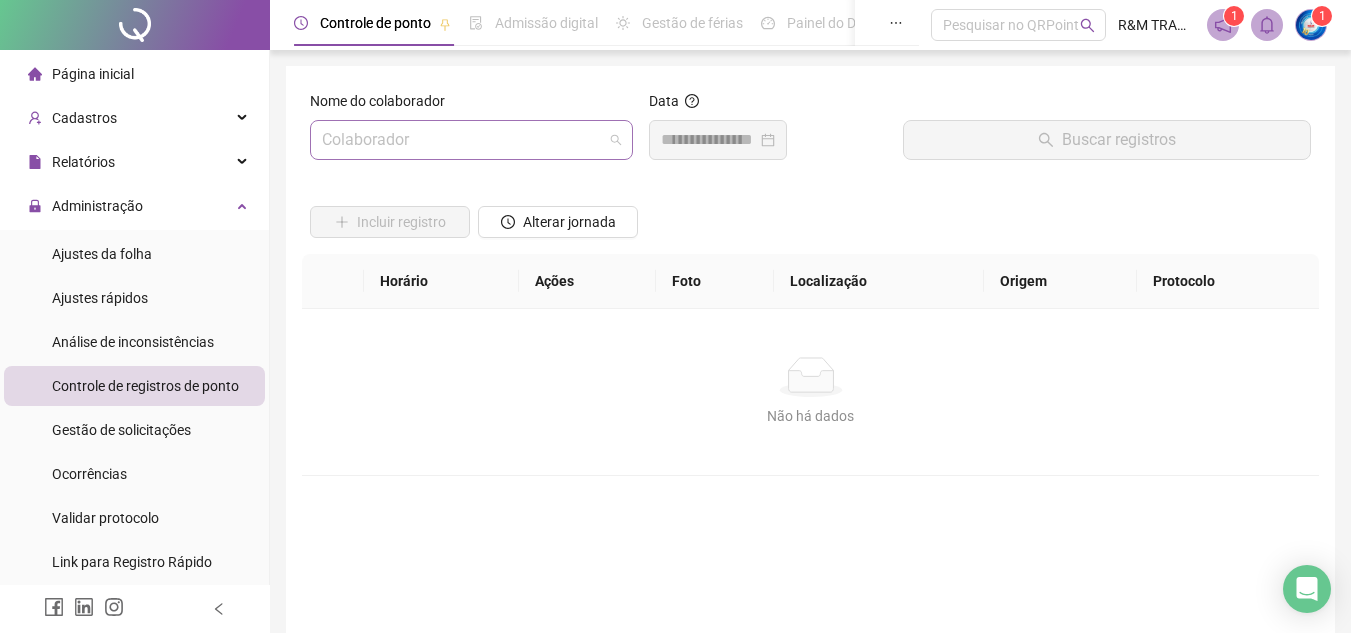click at bounding box center [465, 140] 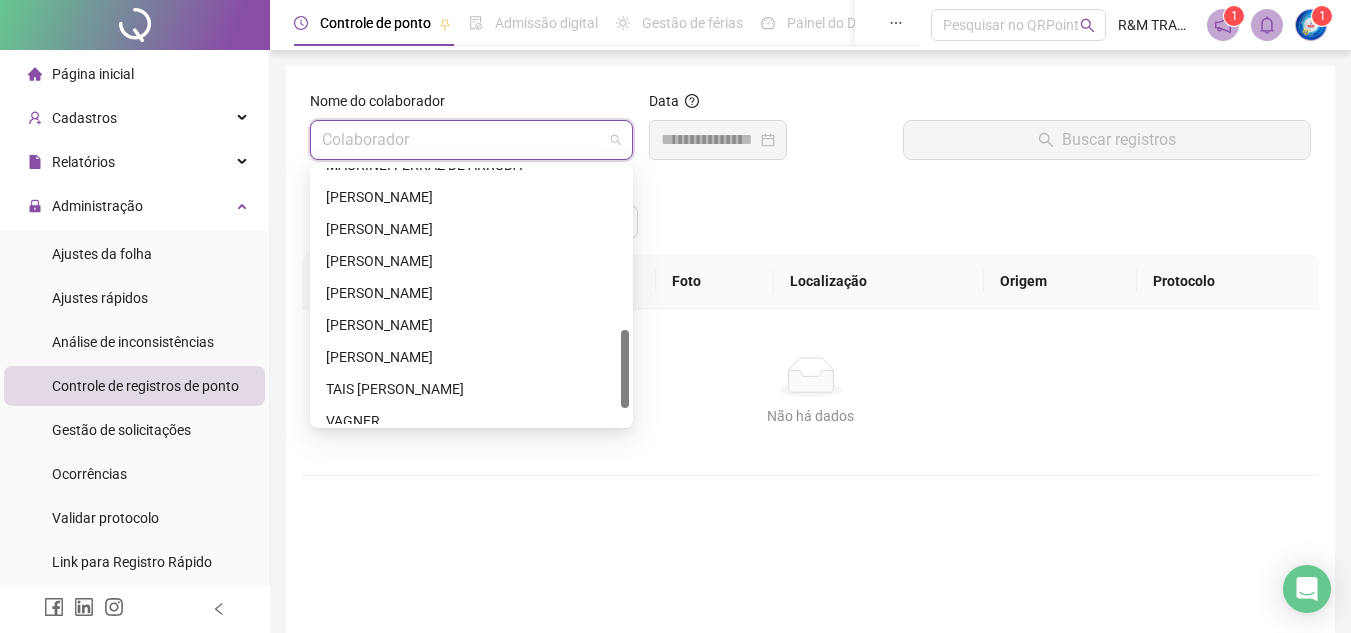drag, startPoint x: 622, startPoint y: 202, endPoint x: 623, endPoint y: 366, distance: 164.00305 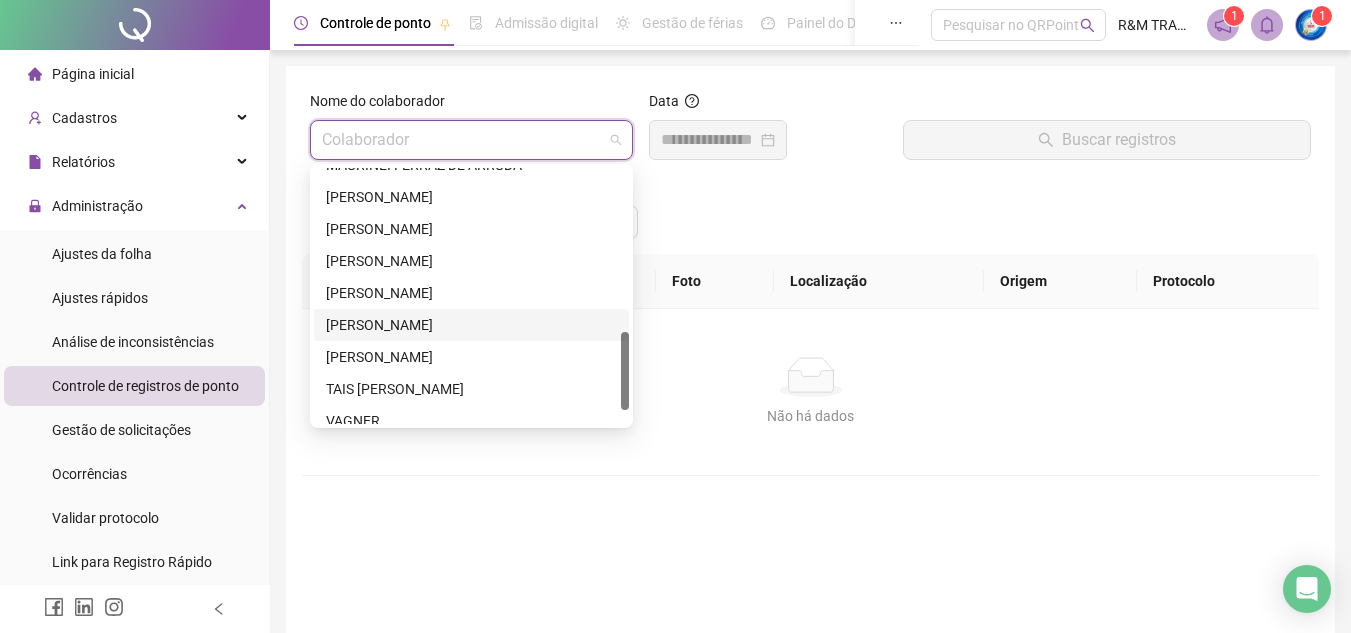 click on "[PERSON_NAME]" at bounding box center [471, 325] 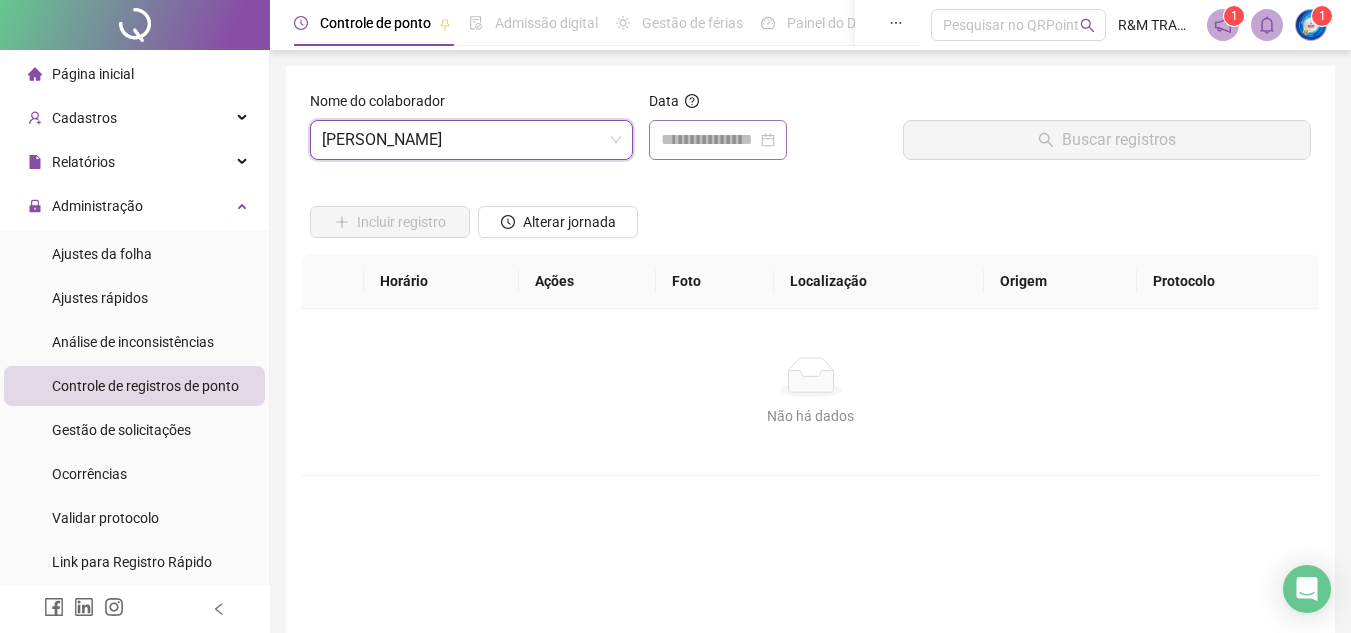 click at bounding box center [718, 140] 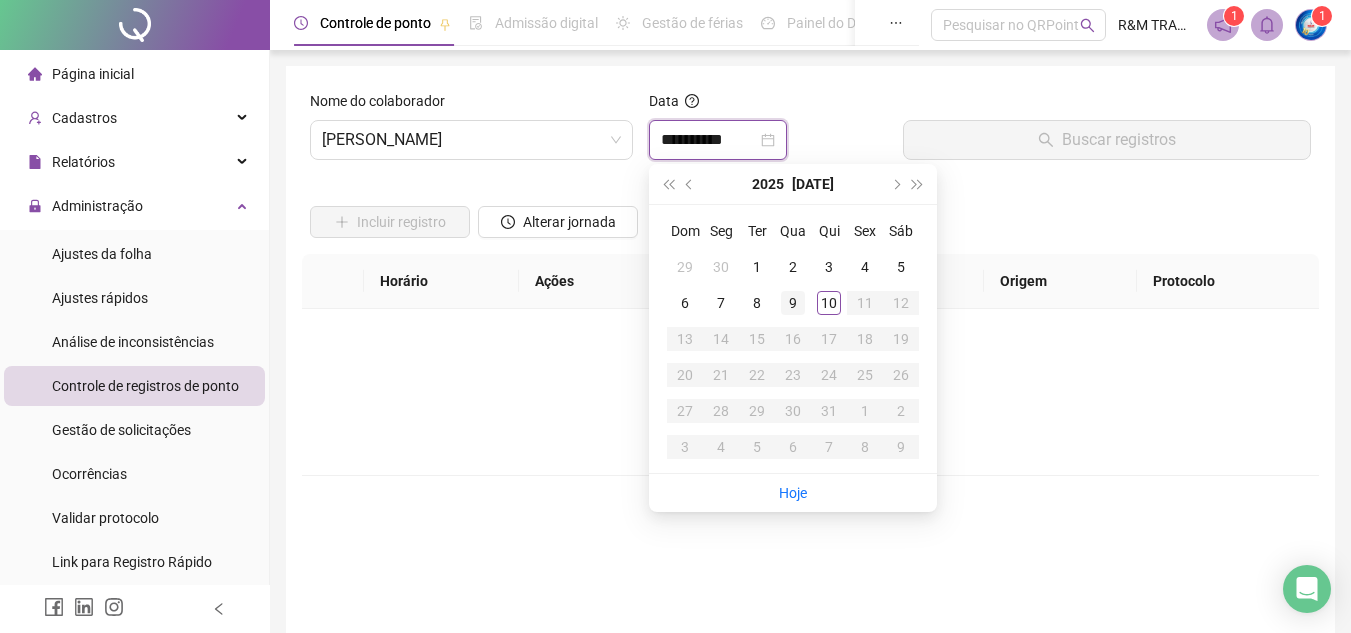 type on "**********" 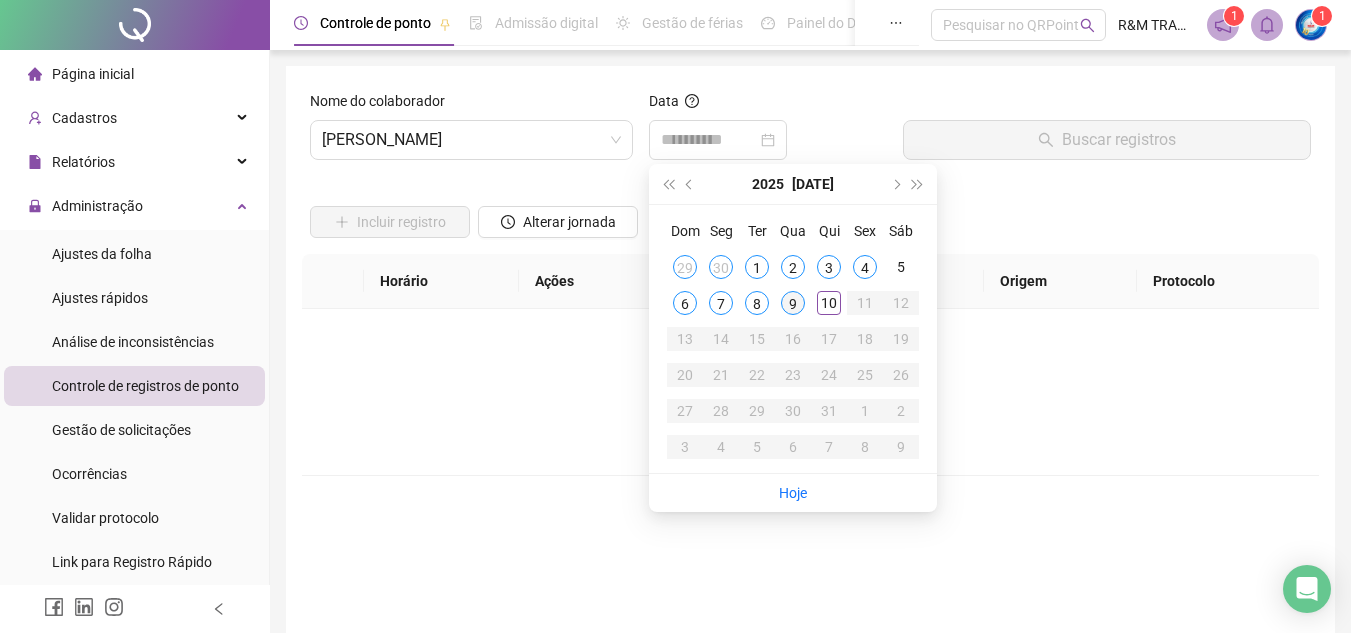 click on "9" at bounding box center (793, 303) 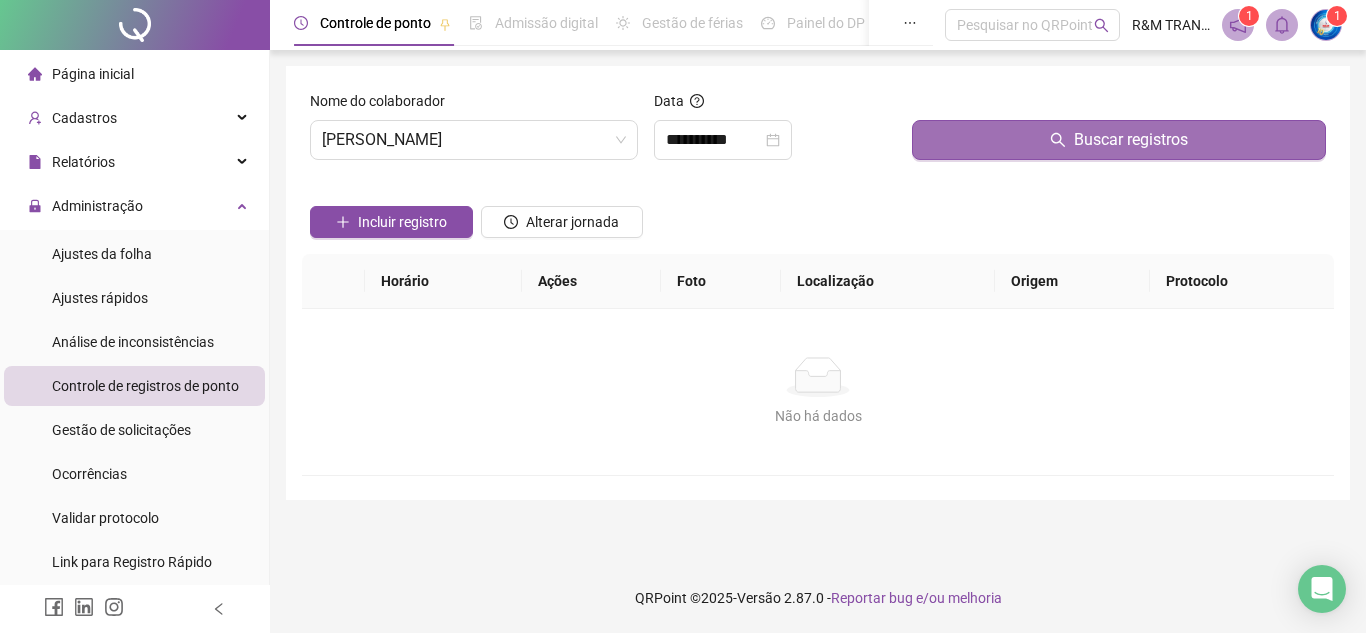 click on "Buscar registros" at bounding box center (1119, 140) 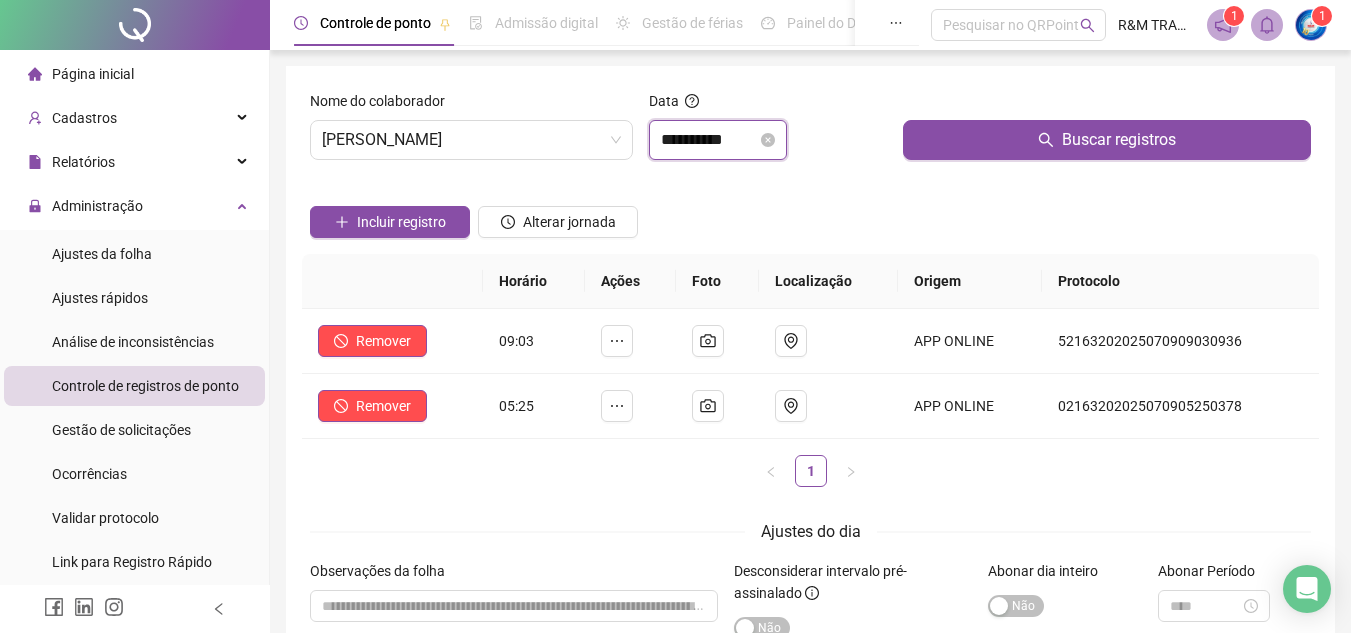 click on "**********" at bounding box center [709, 140] 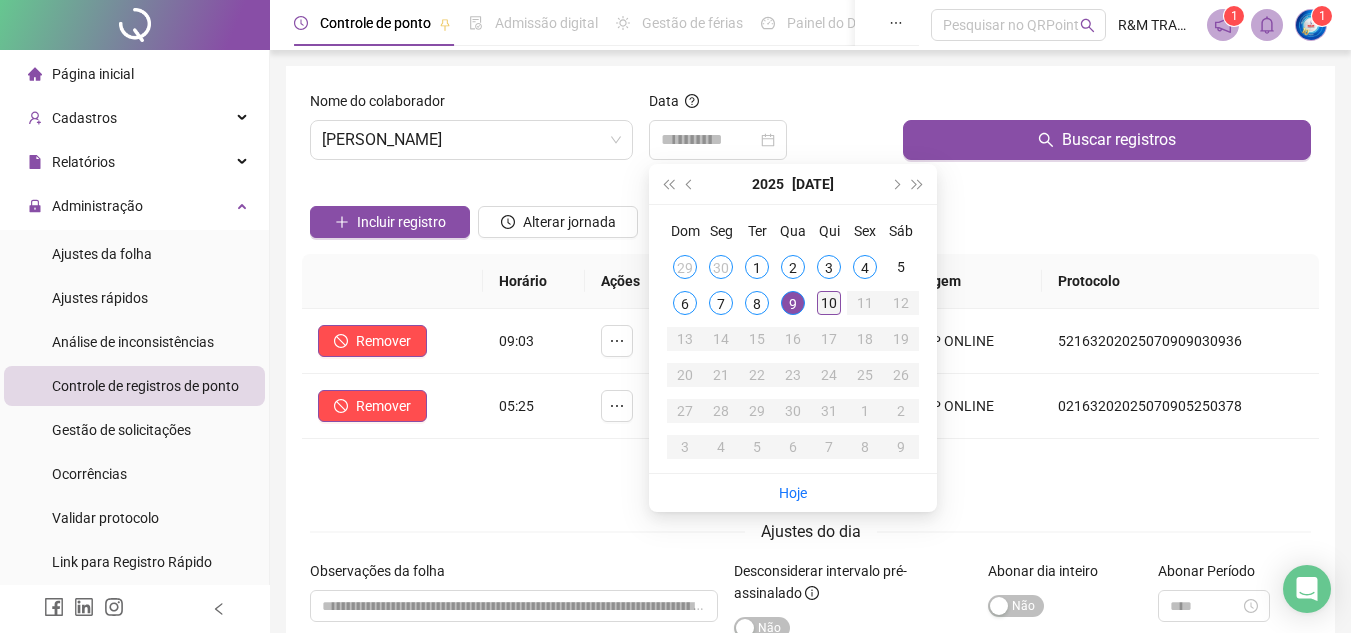 click on "10" at bounding box center [829, 303] 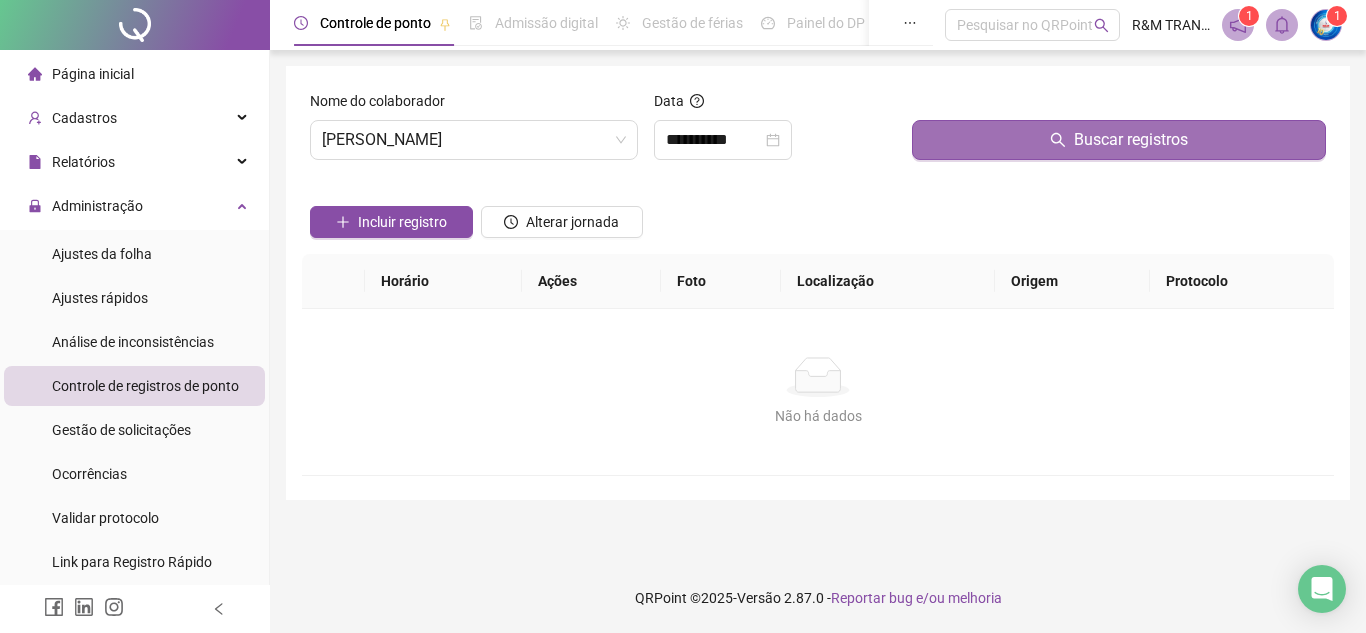 click 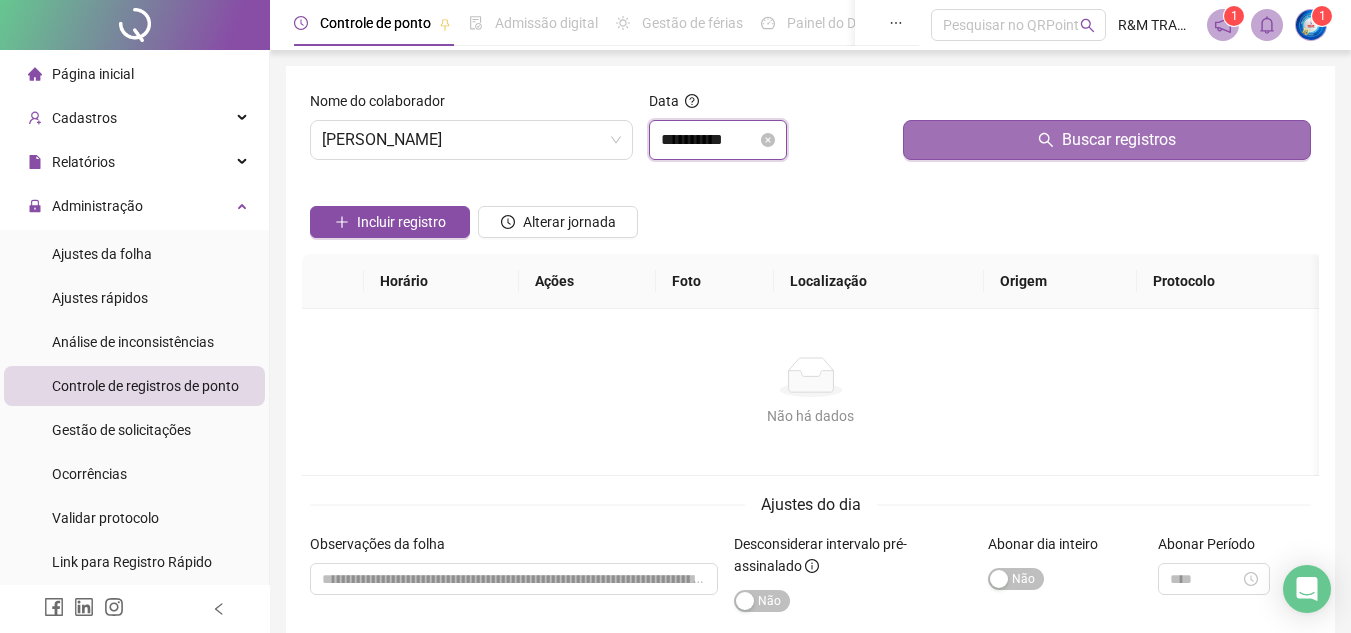 click on "**********" at bounding box center [709, 140] 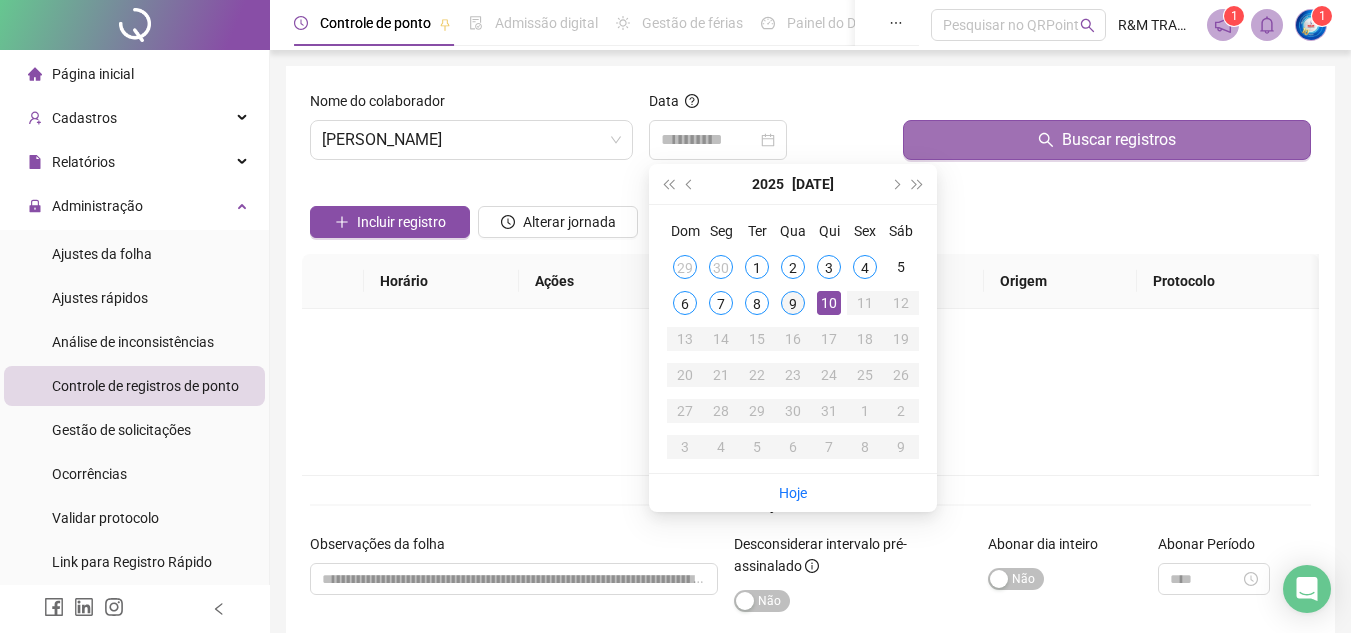 click on "9" at bounding box center (793, 303) 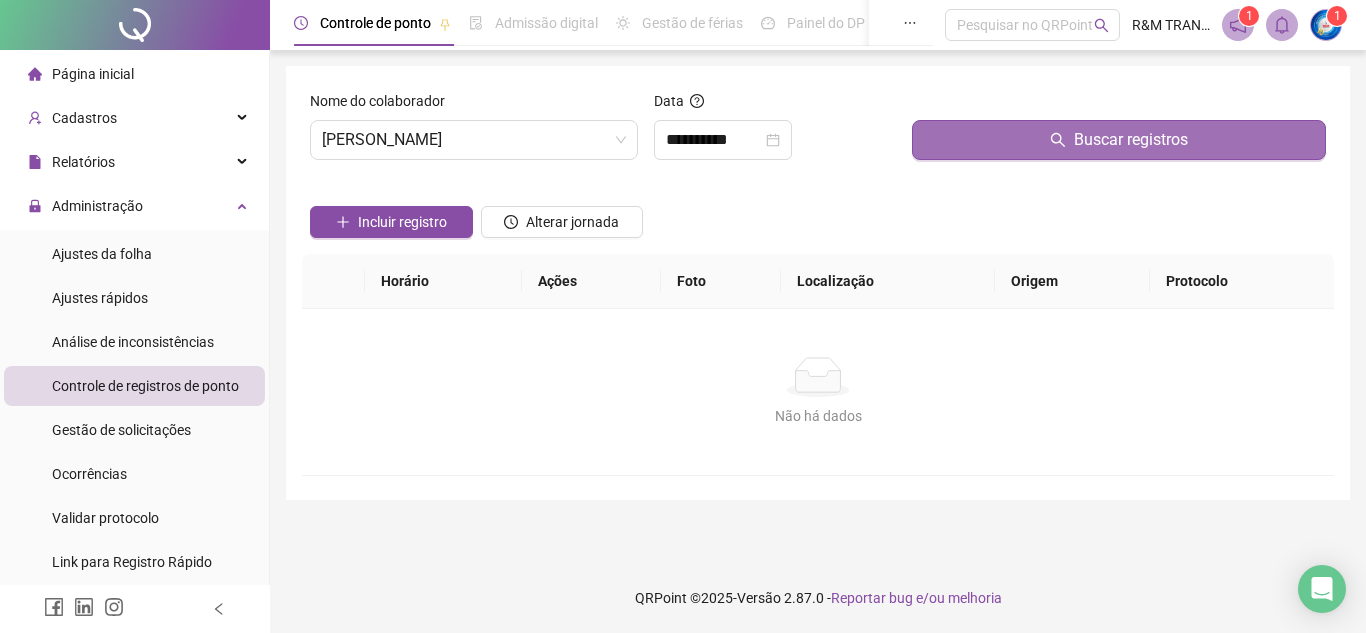 click on "Buscar registros" at bounding box center (1119, 140) 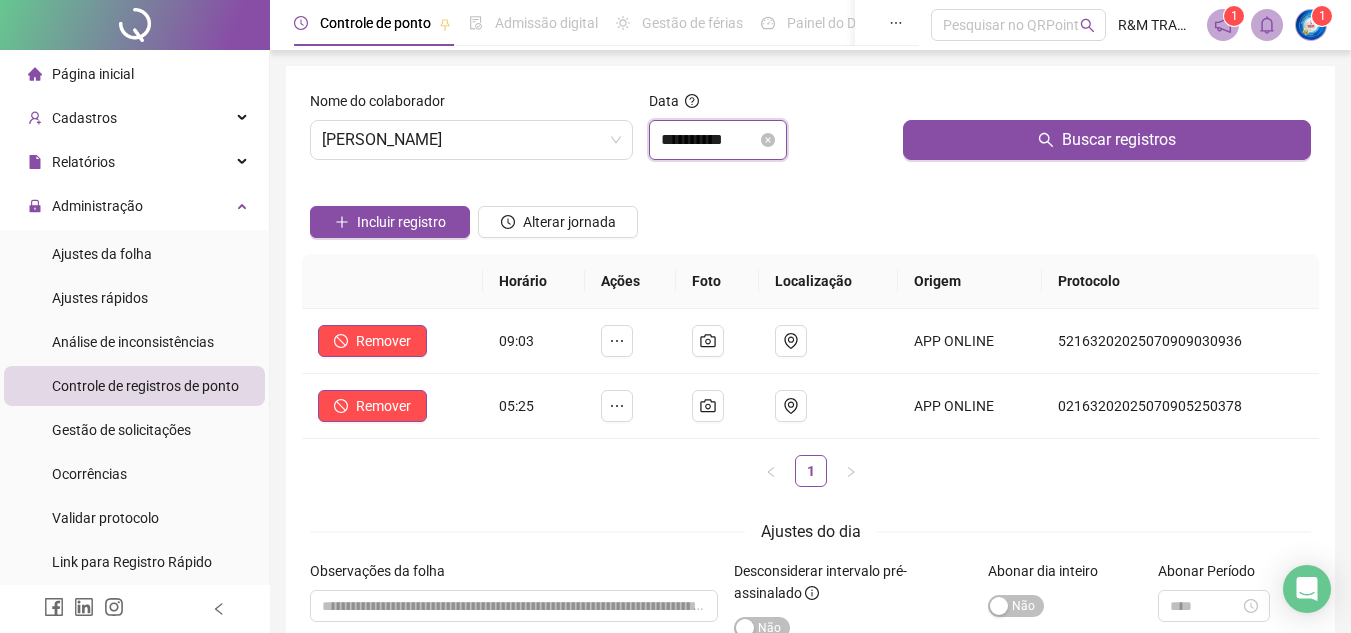 click on "**********" at bounding box center (709, 140) 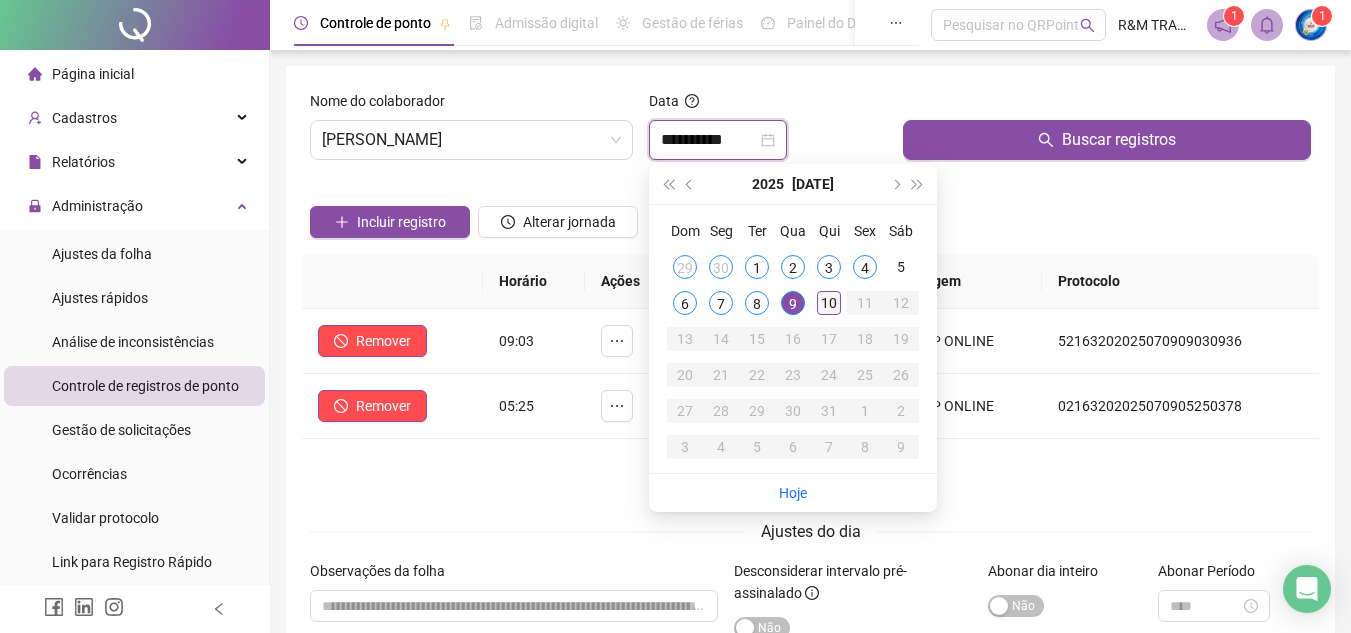 type on "**********" 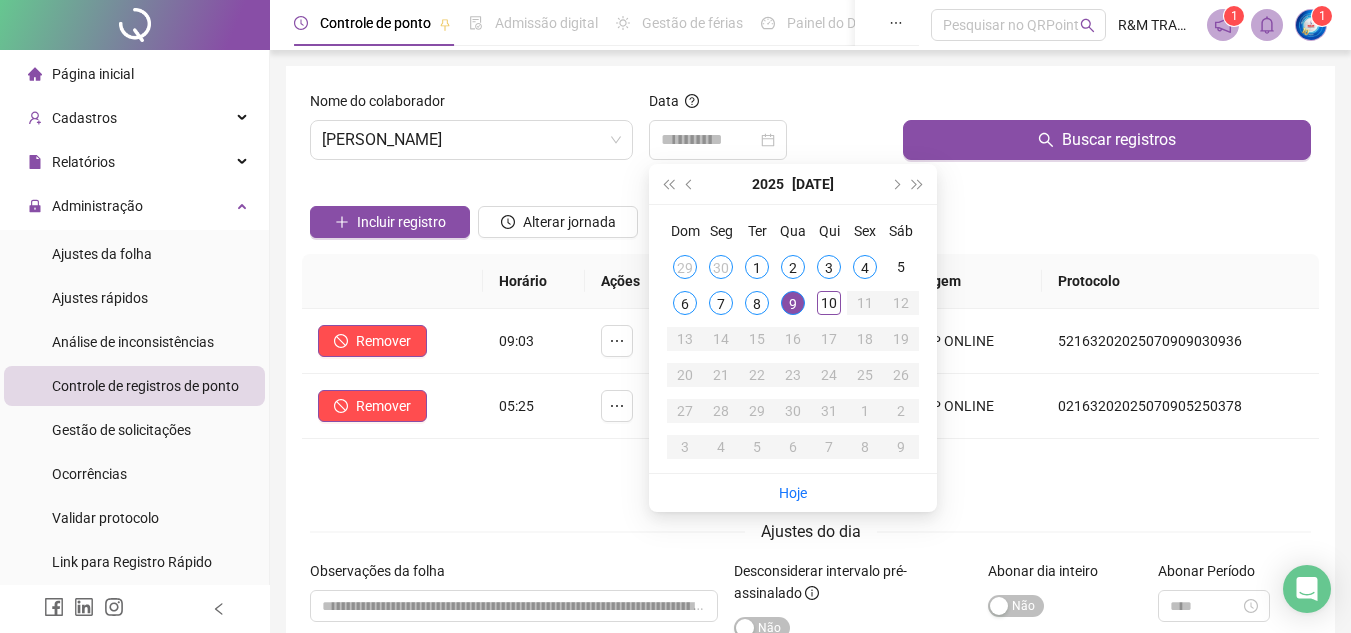 drag, startPoint x: 829, startPoint y: 299, endPoint x: 831, endPoint y: 288, distance: 11.18034 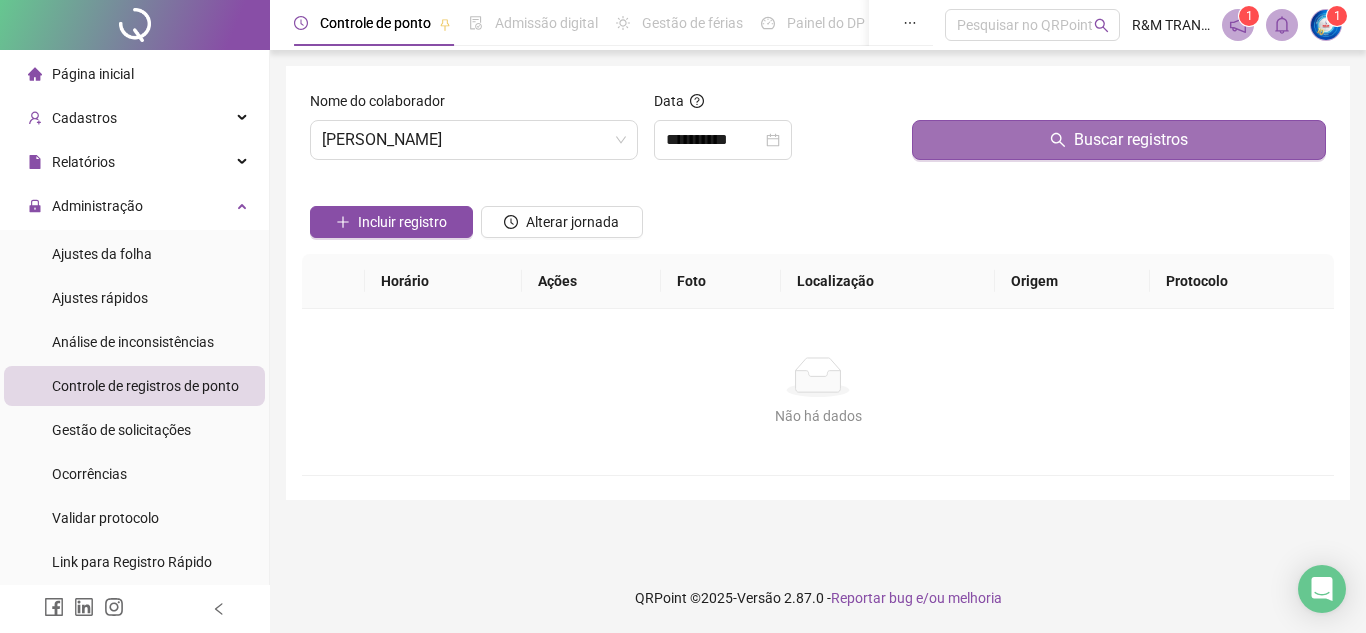 click on "Buscar registros" at bounding box center [1119, 140] 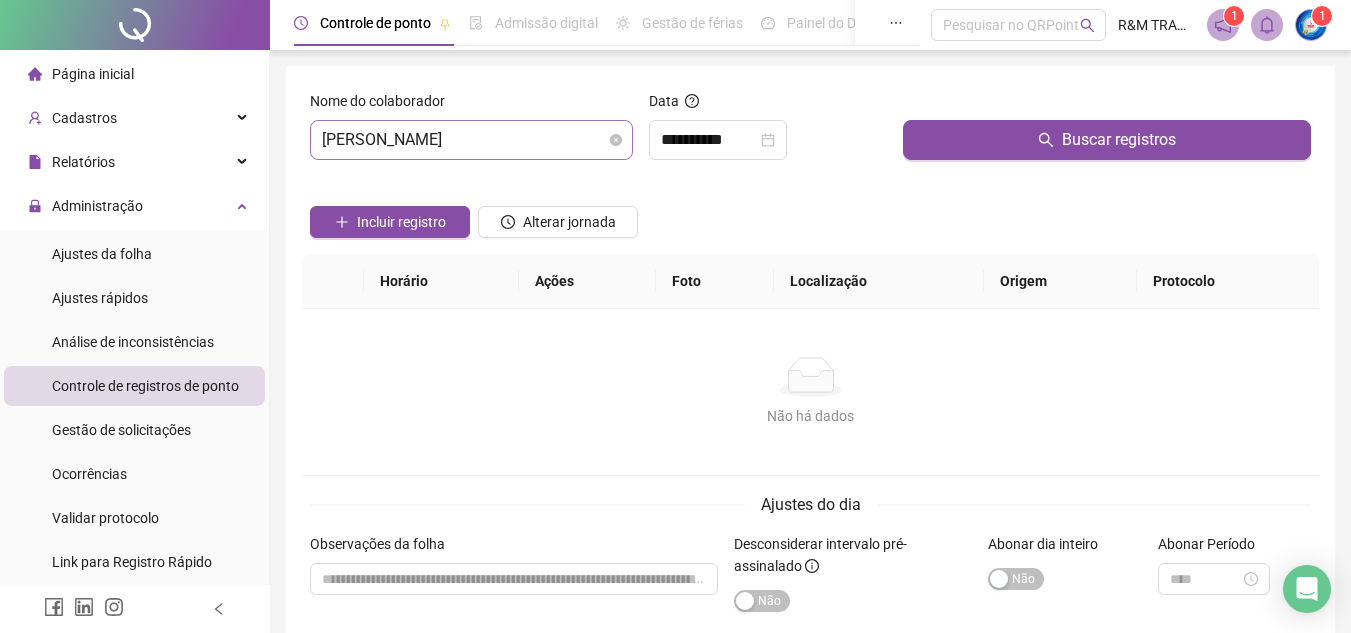 click on "[PERSON_NAME]" at bounding box center (471, 140) 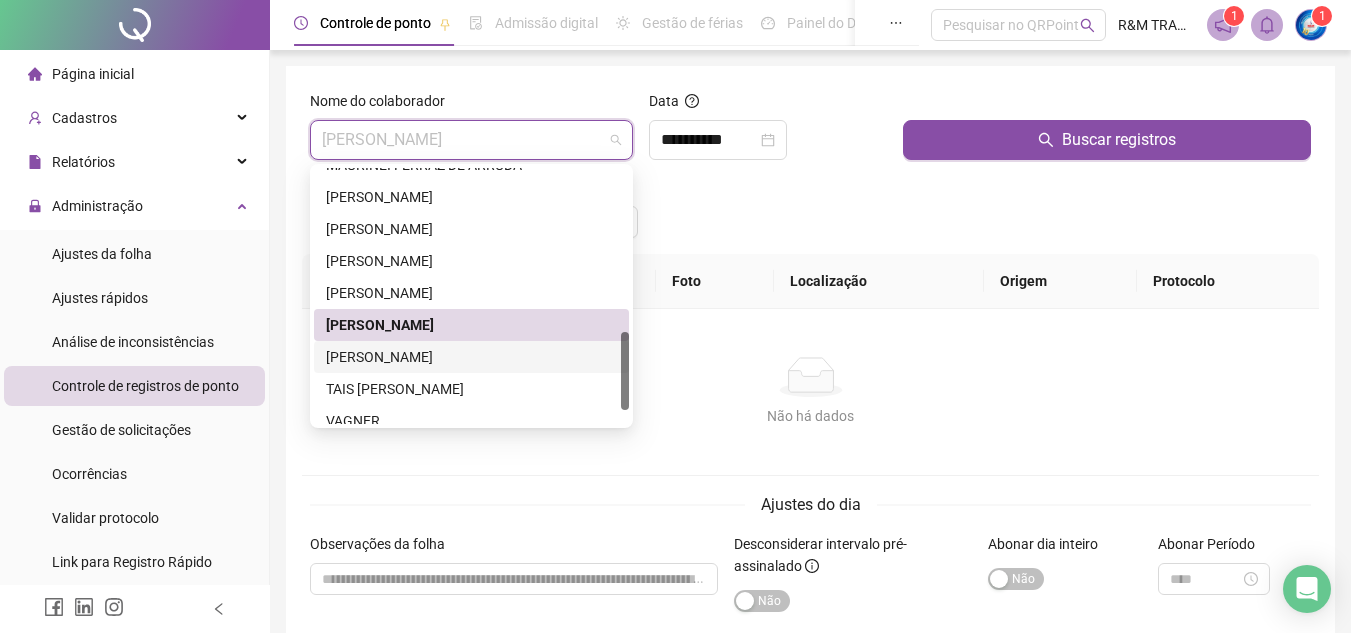 click on "[PERSON_NAME]" at bounding box center (471, 357) 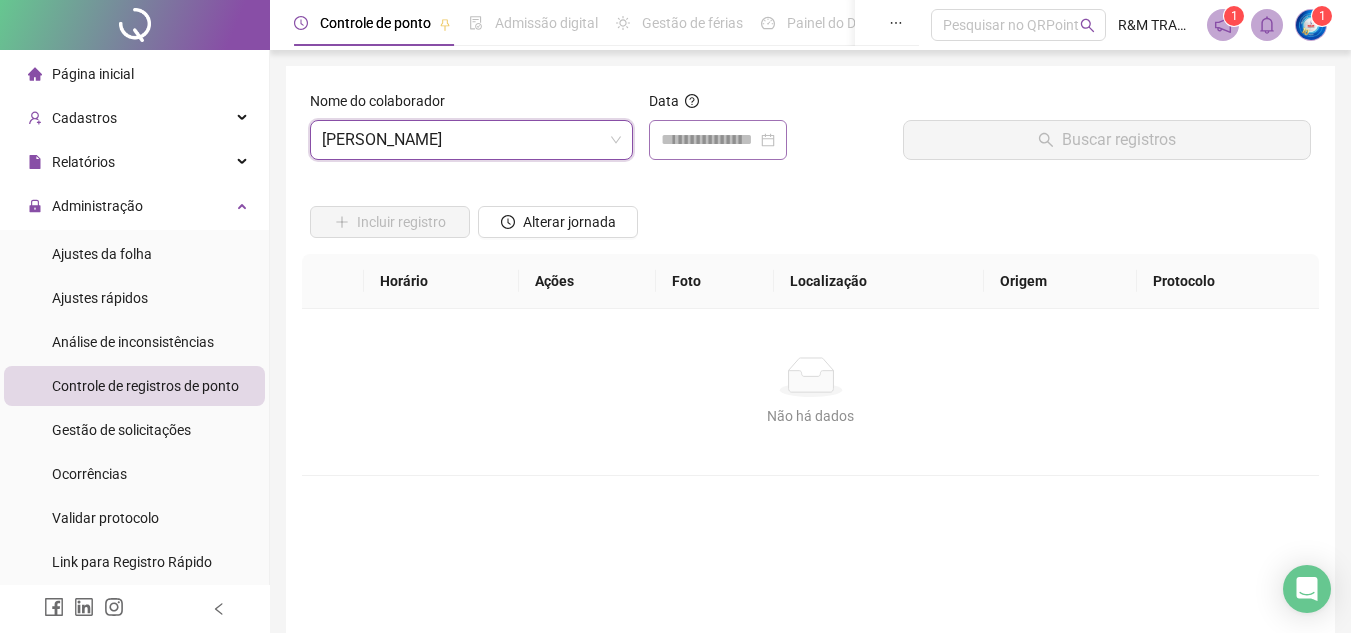 click at bounding box center [718, 140] 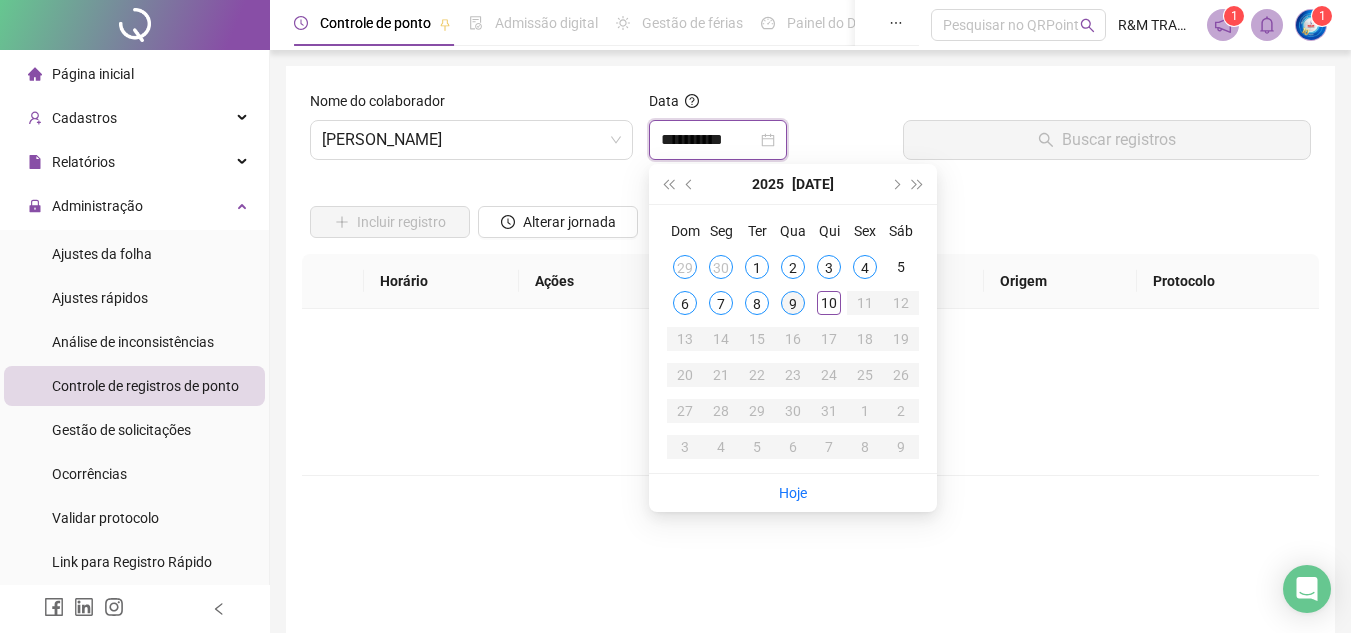 type on "**********" 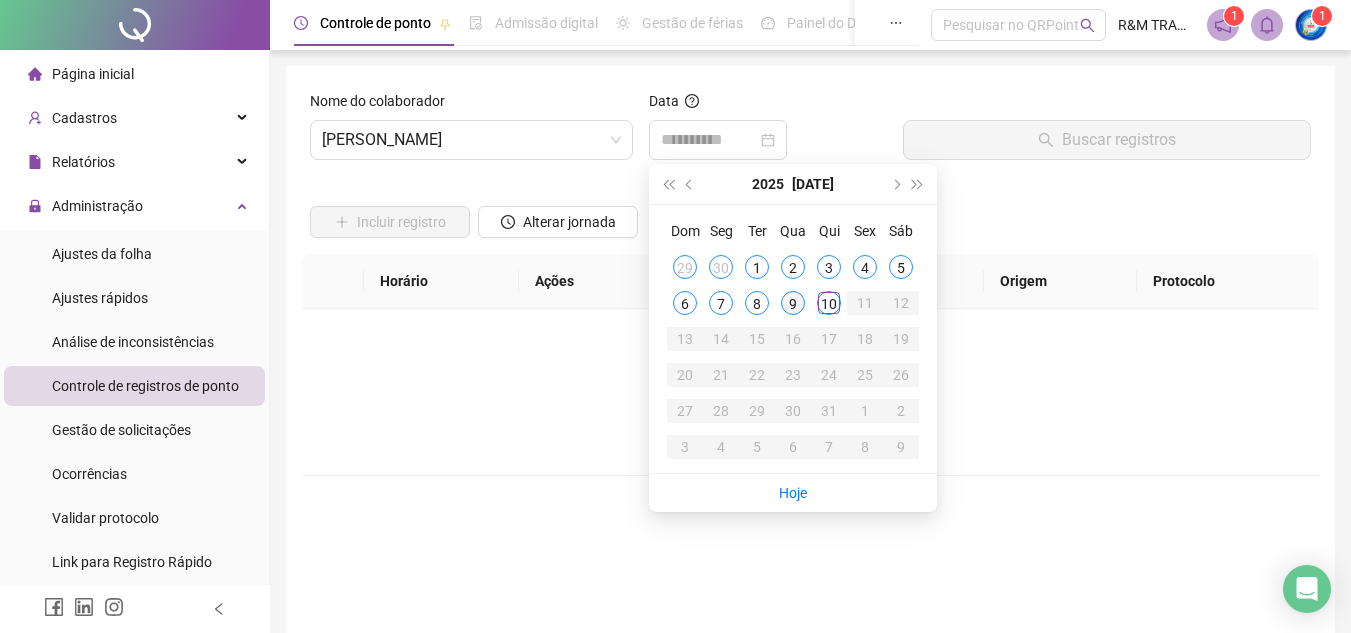 click on "9" at bounding box center (793, 303) 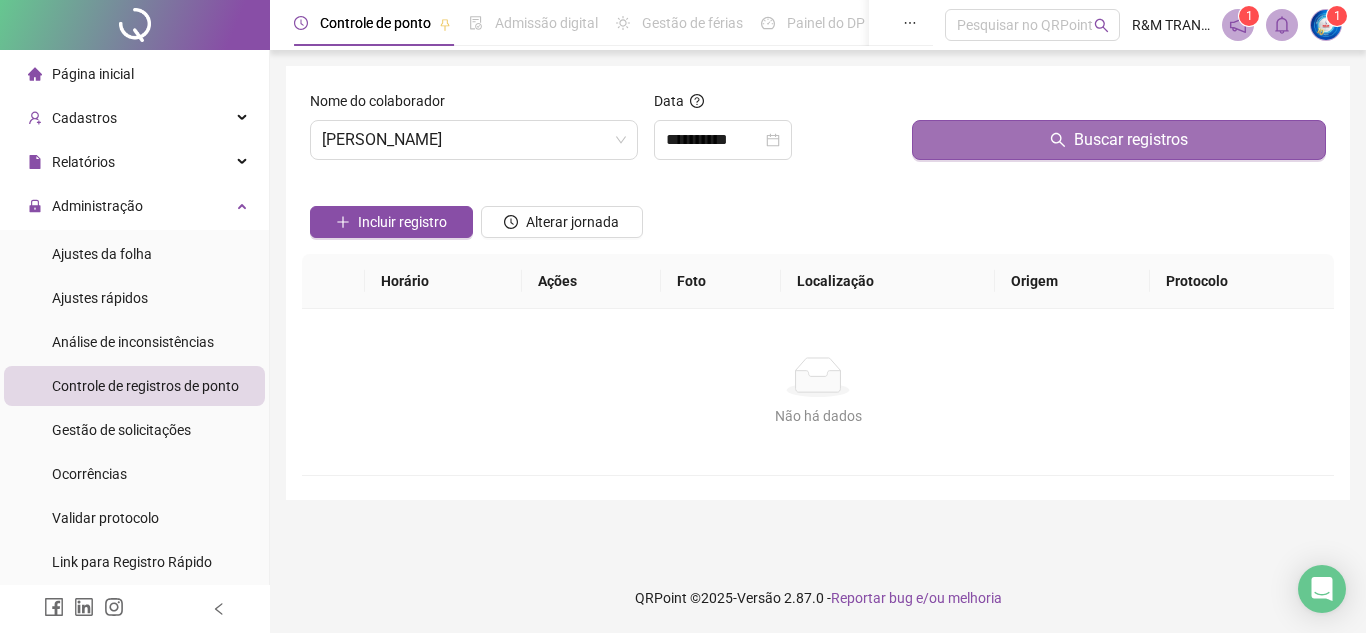 click on "Buscar registros" at bounding box center [1119, 140] 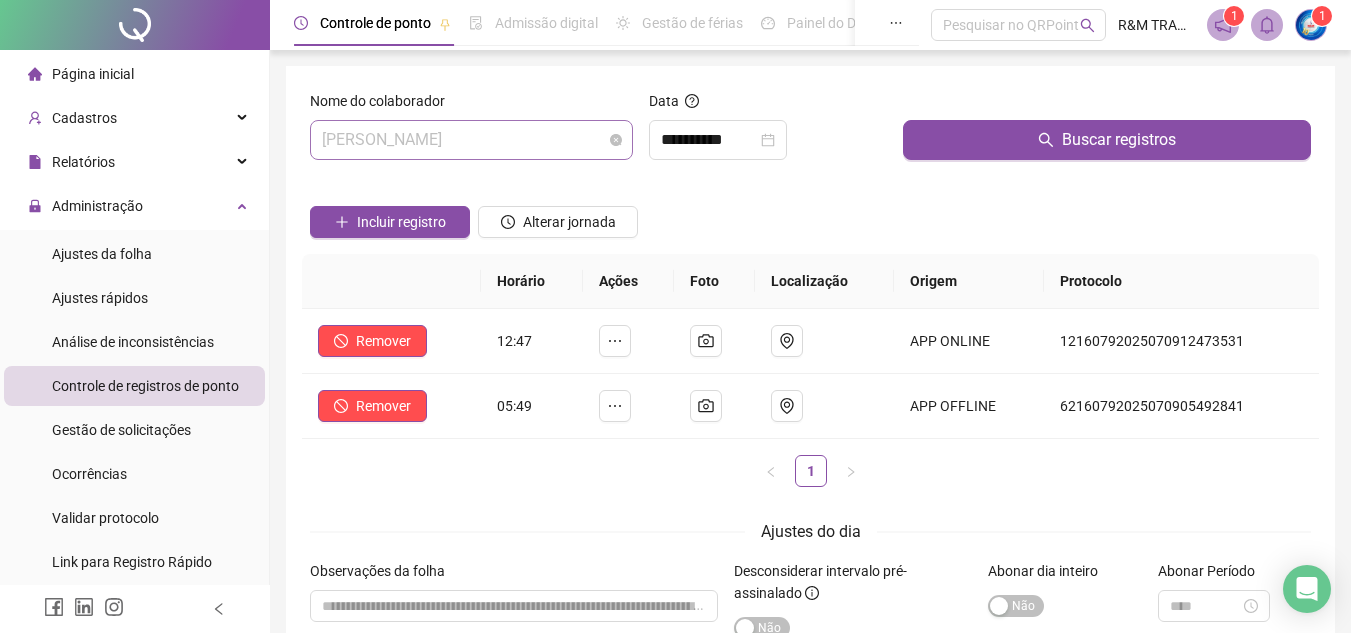 click on "[PERSON_NAME]" at bounding box center [471, 140] 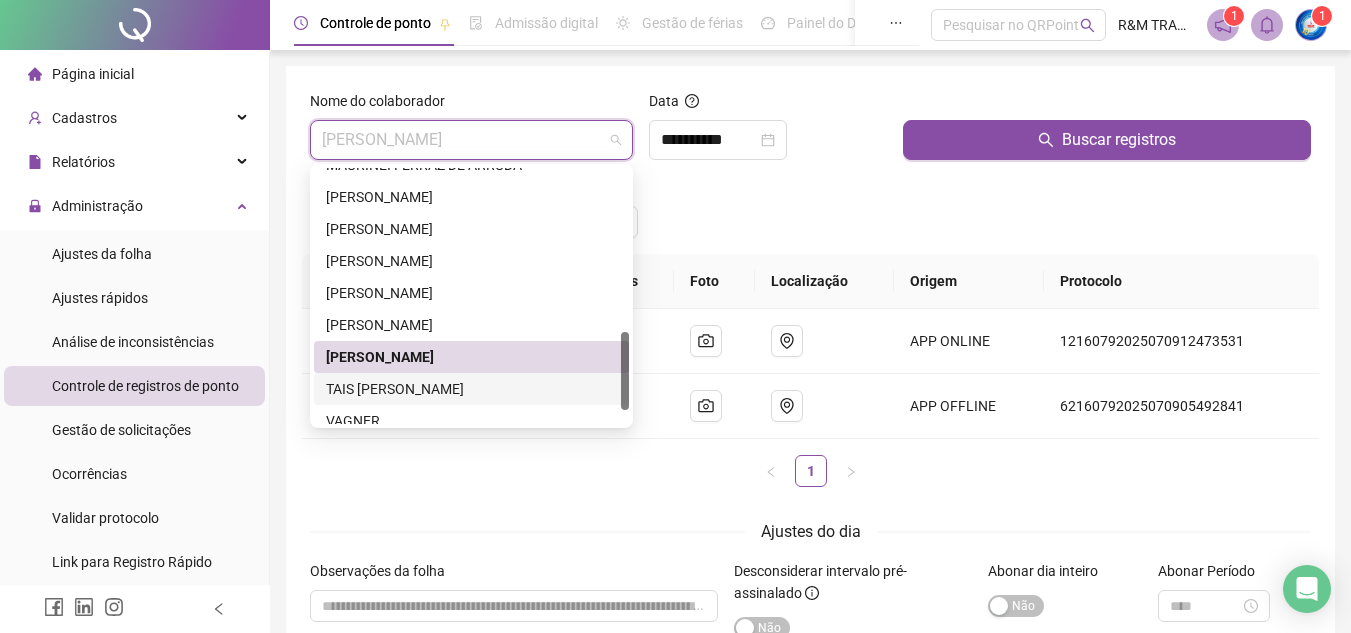 click on "TAIS [PERSON_NAME]" at bounding box center (471, 389) 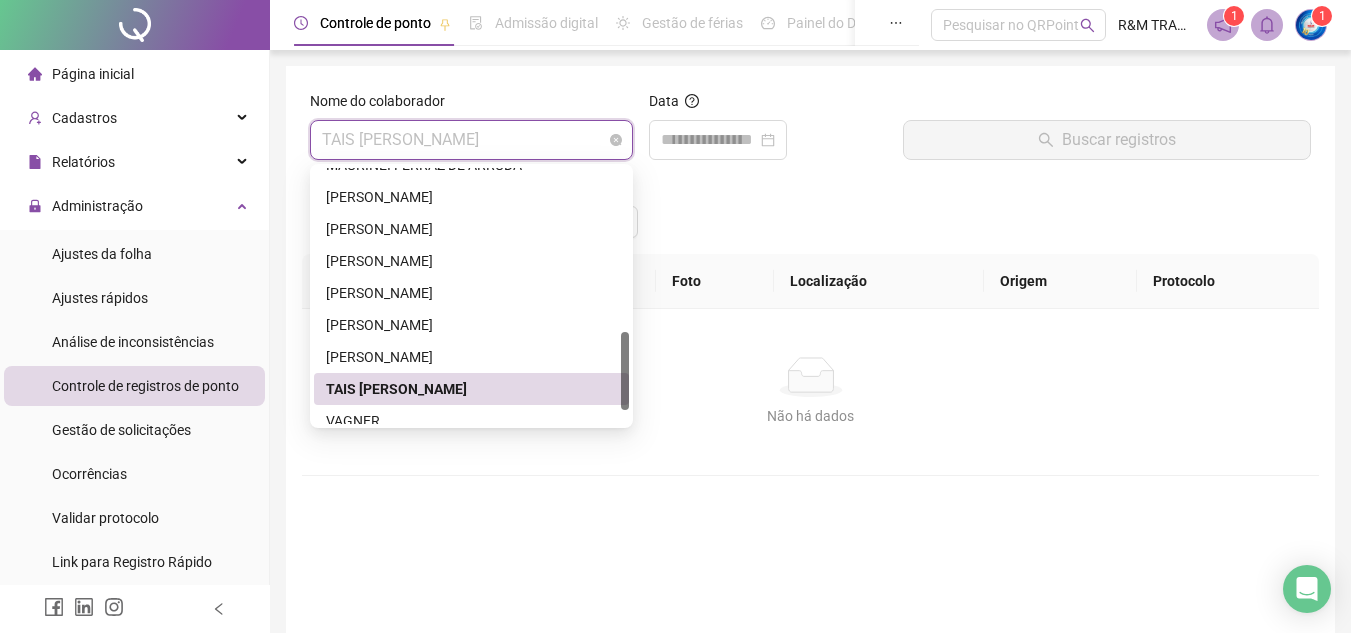click on "TAIS [PERSON_NAME]" at bounding box center (471, 140) 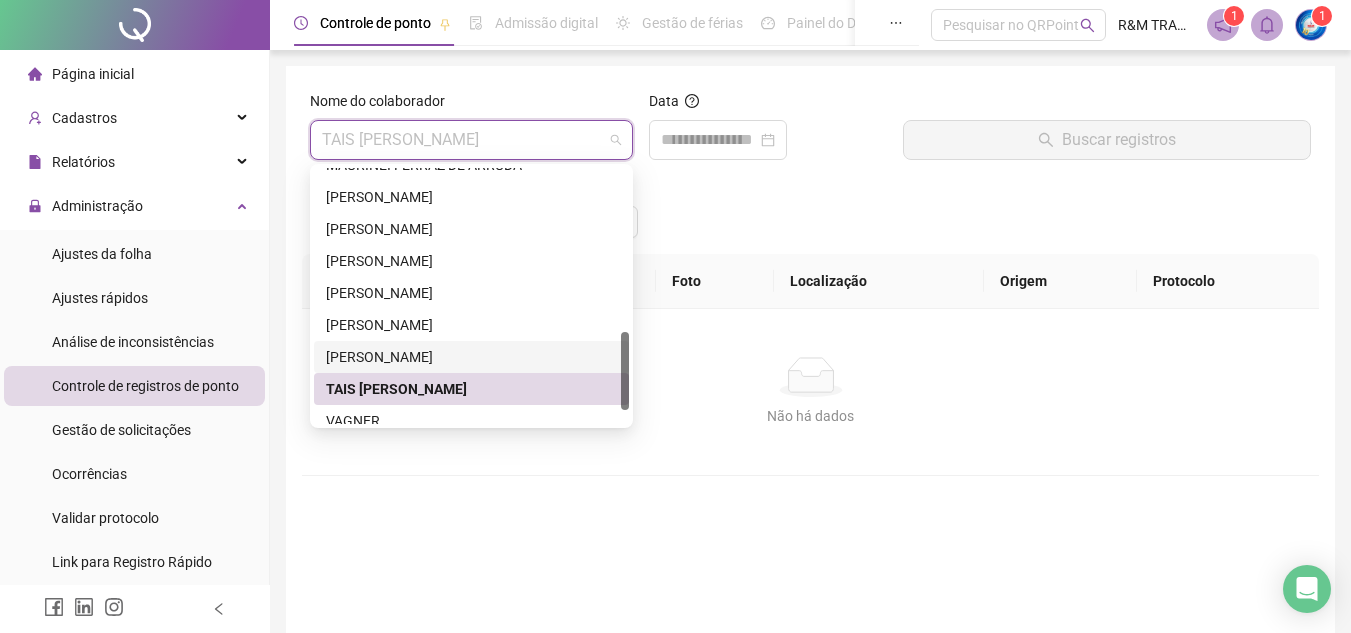 click on "[PERSON_NAME]" at bounding box center [471, 357] 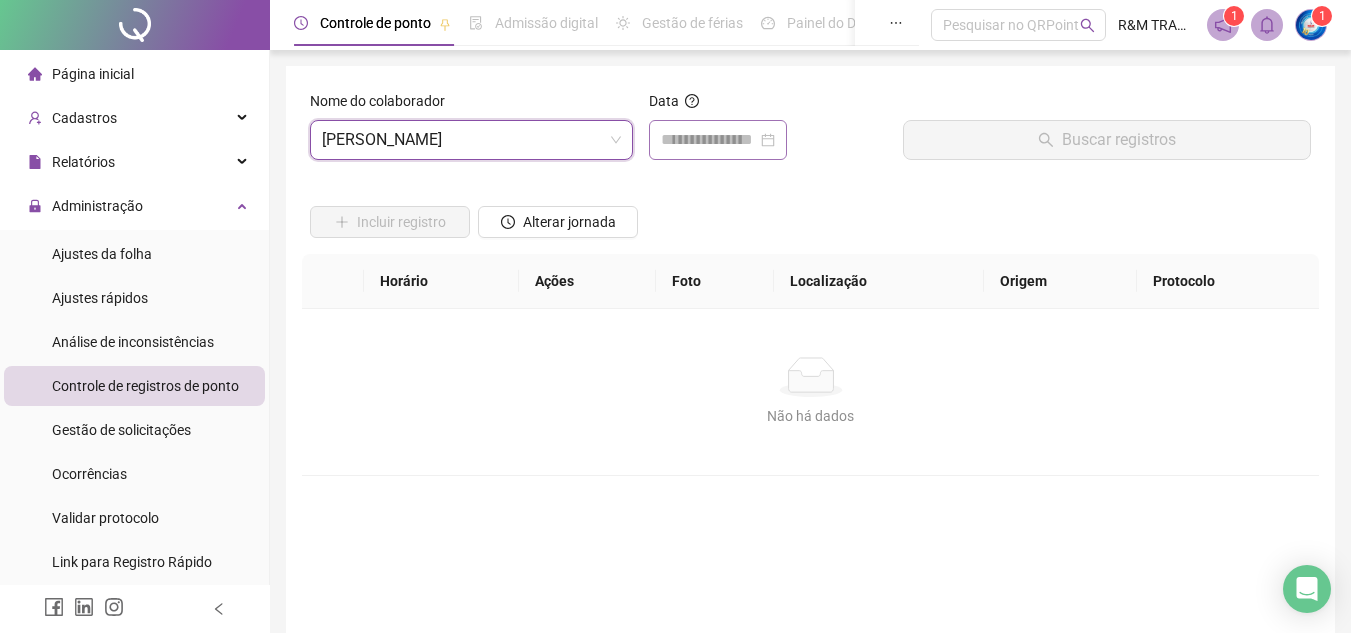 drag, startPoint x: 713, startPoint y: 118, endPoint x: 721, endPoint y: 135, distance: 18.788294 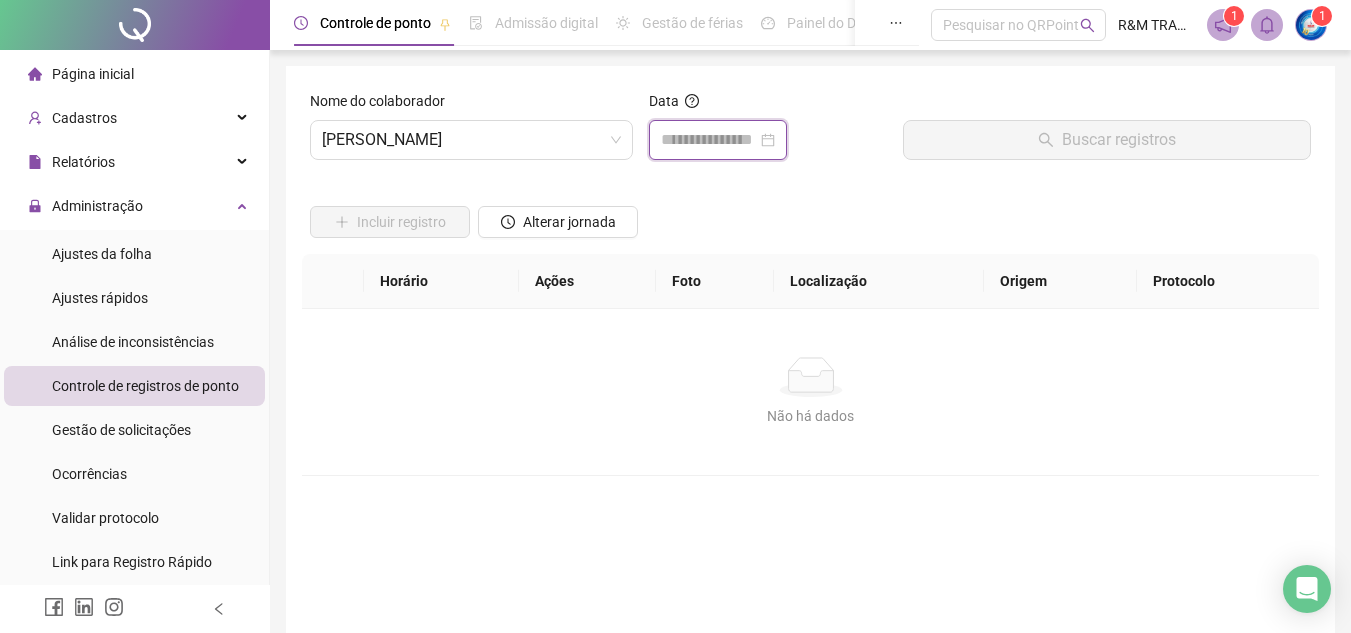 click at bounding box center [709, 140] 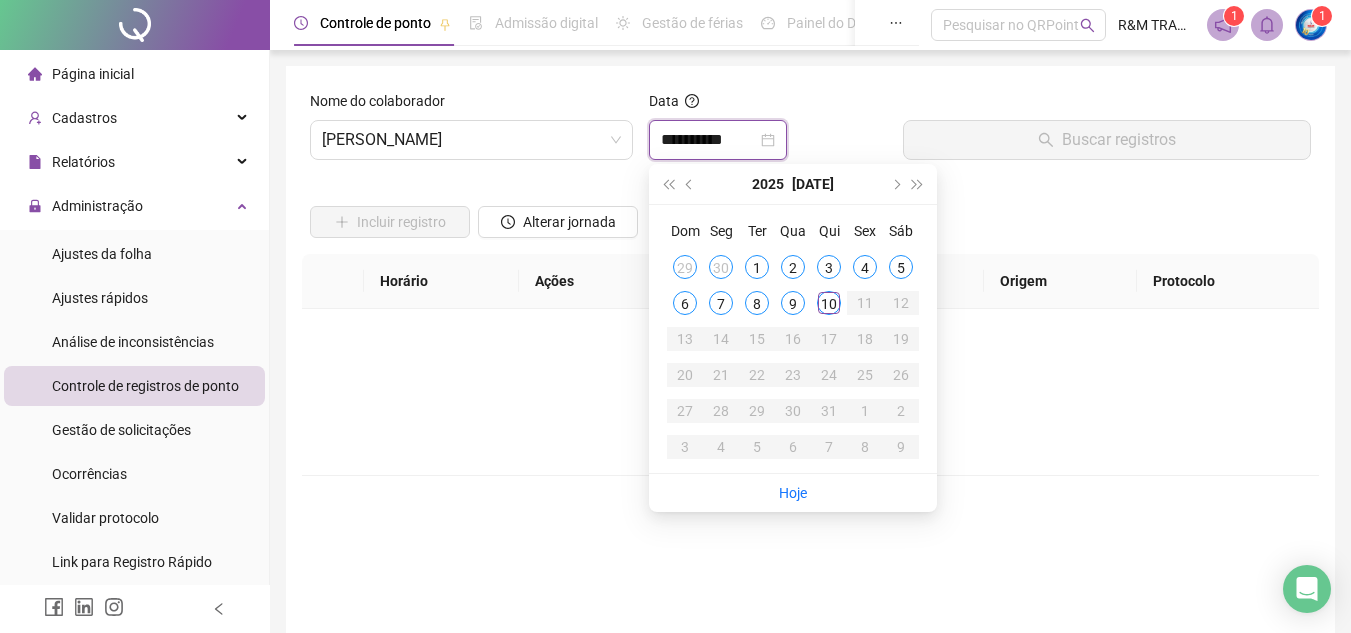type on "**********" 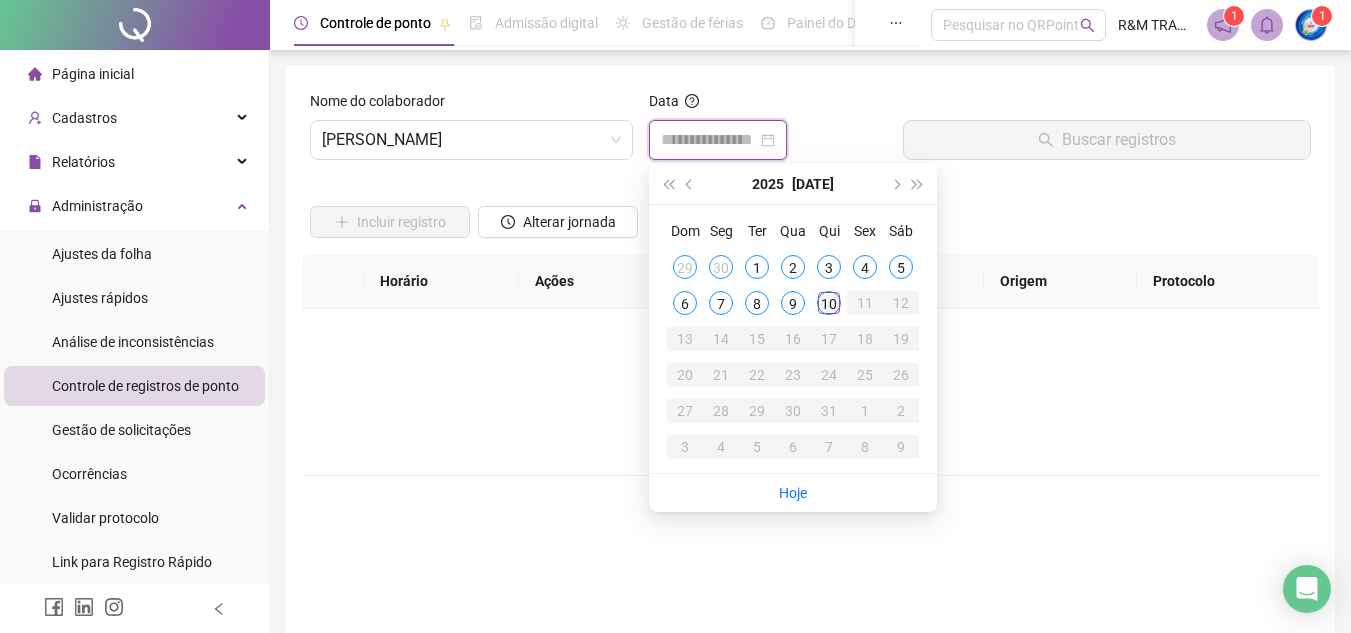 type on "**********" 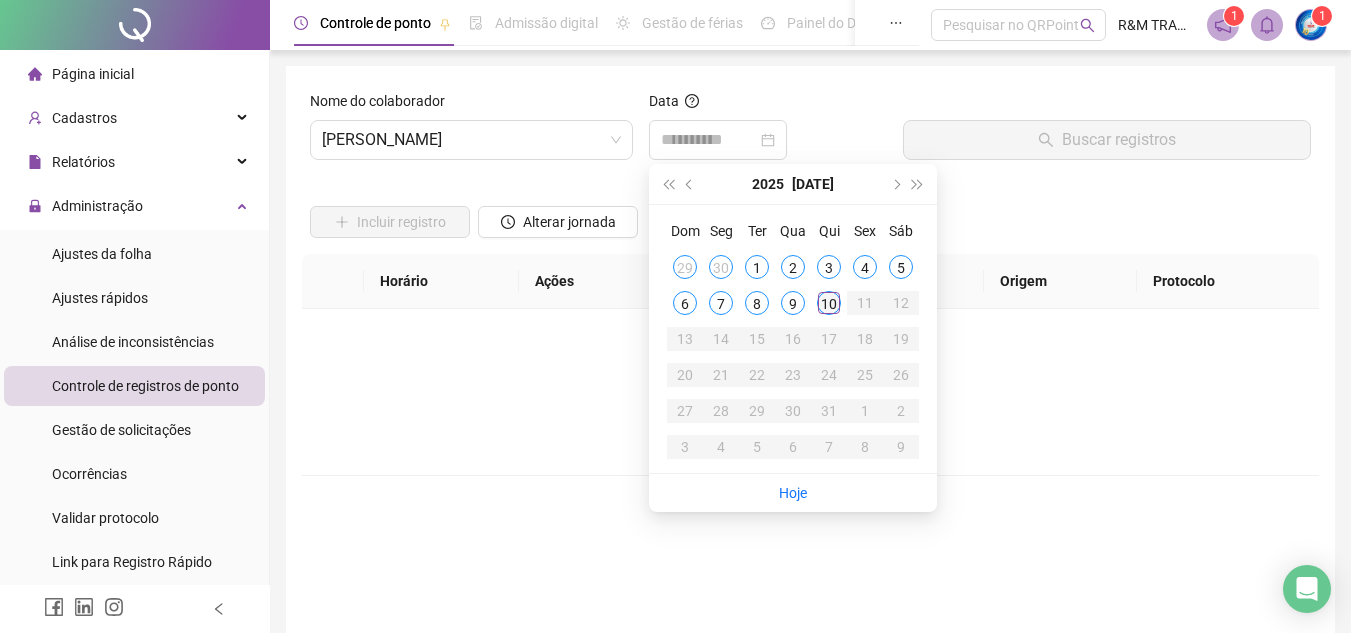 click on "10" at bounding box center (829, 303) 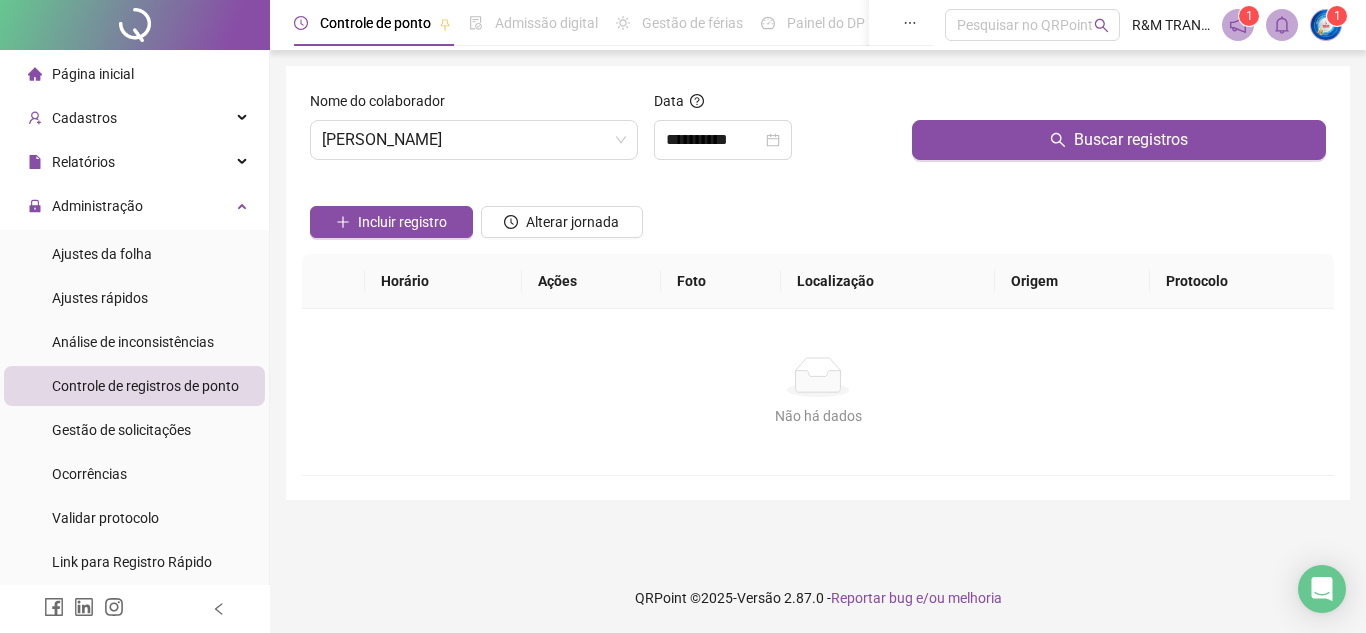 click 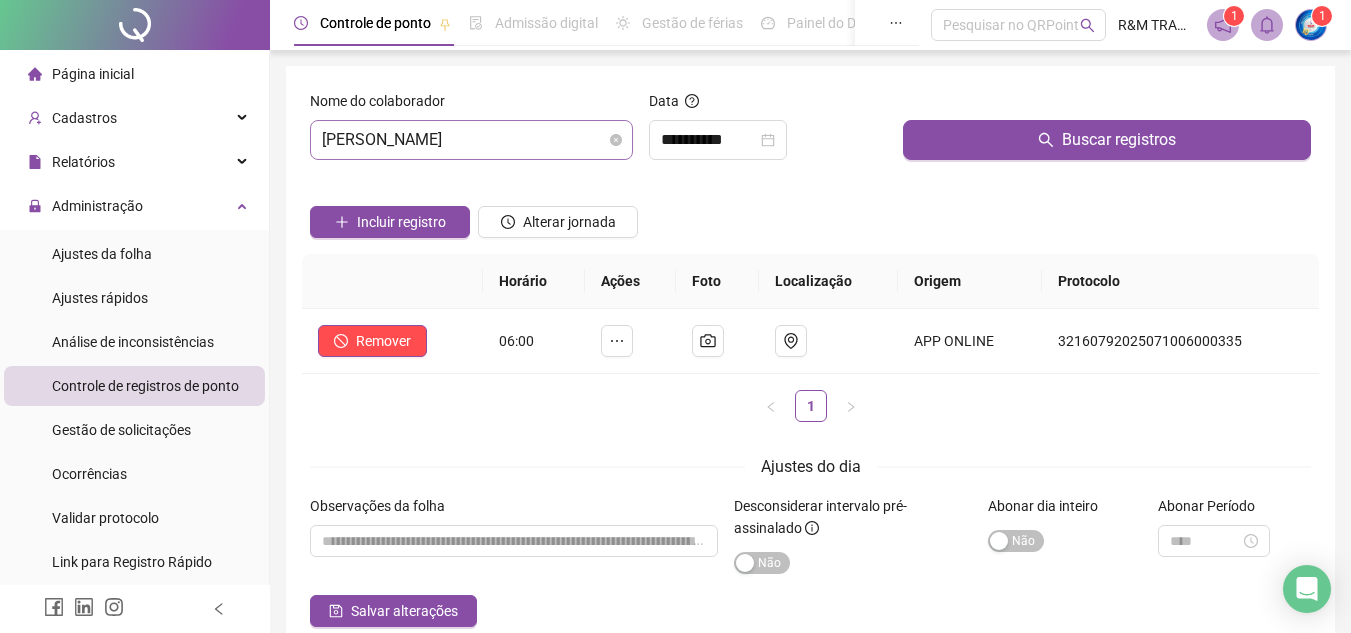 click on "[PERSON_NAME]" at bounding box center [471, 140] 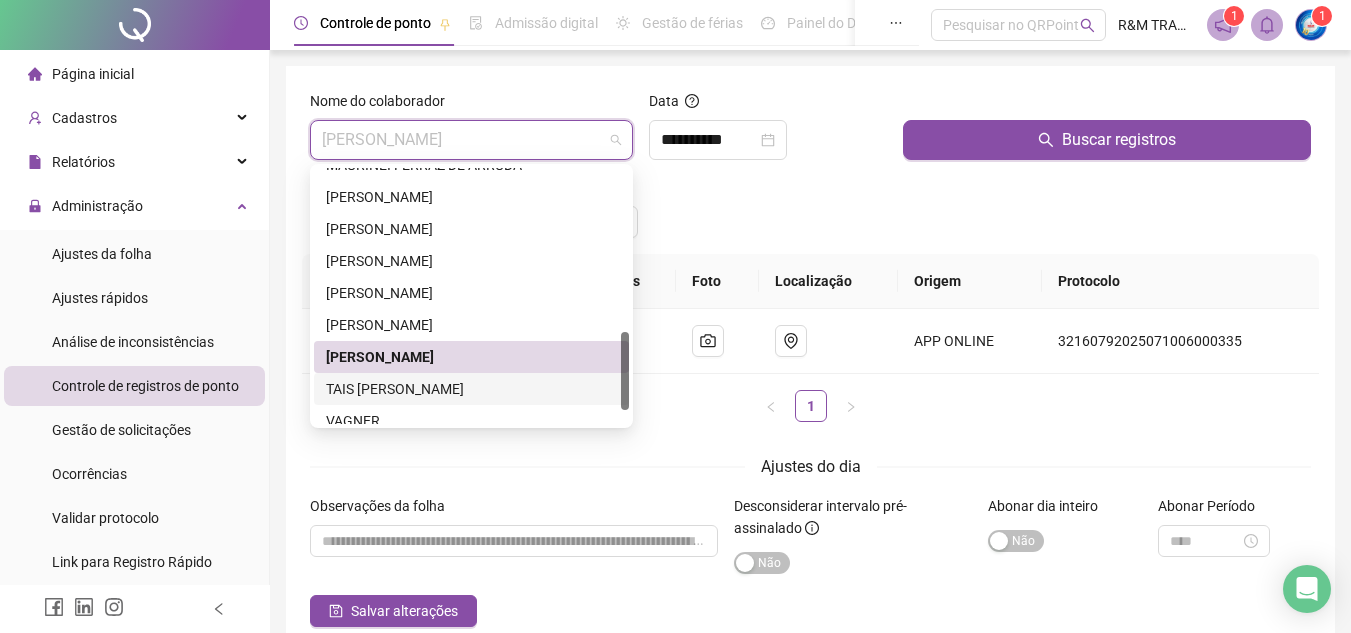 click on "TAIS [PERSON_NAME]" at bounding box center (471, 389) 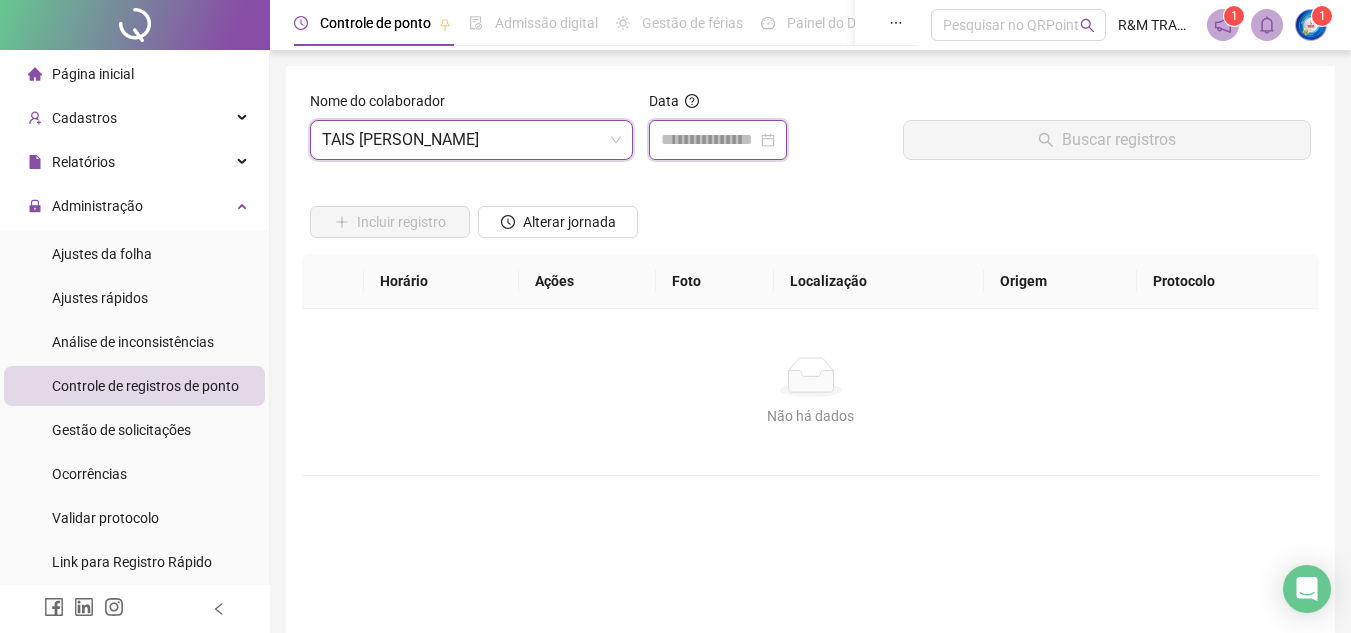 click at bounding box center (709, 140) 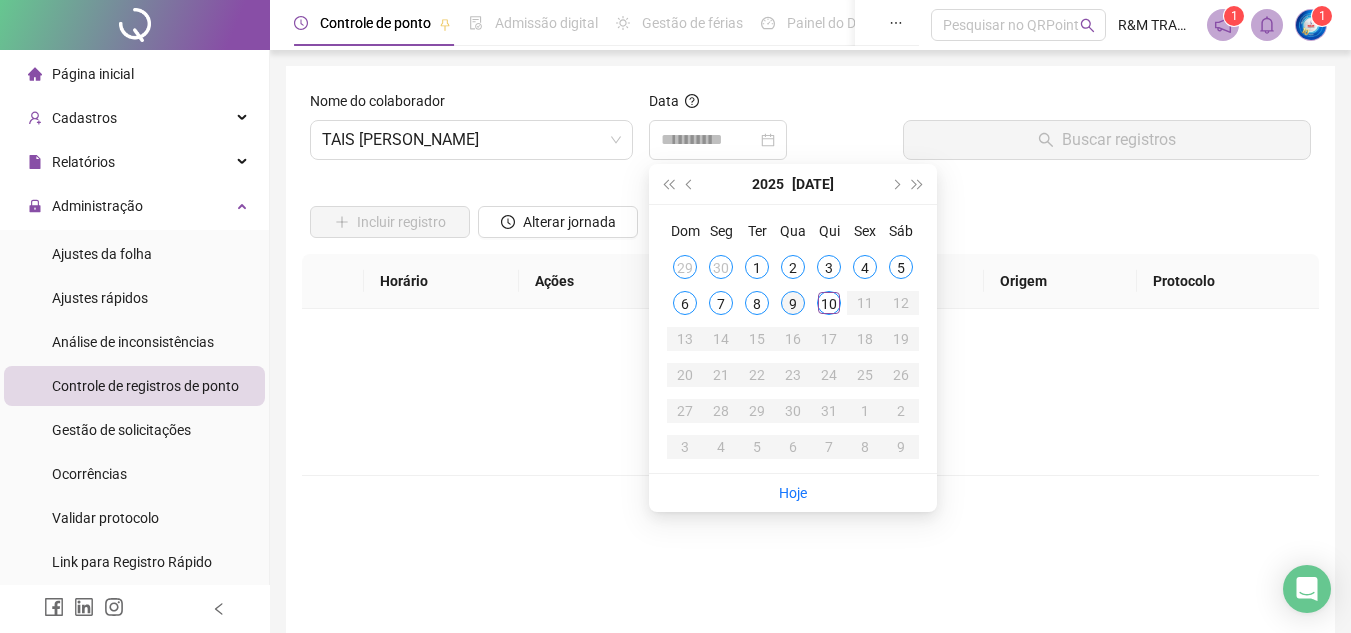 click on "9" at bounding box center (793, 303) 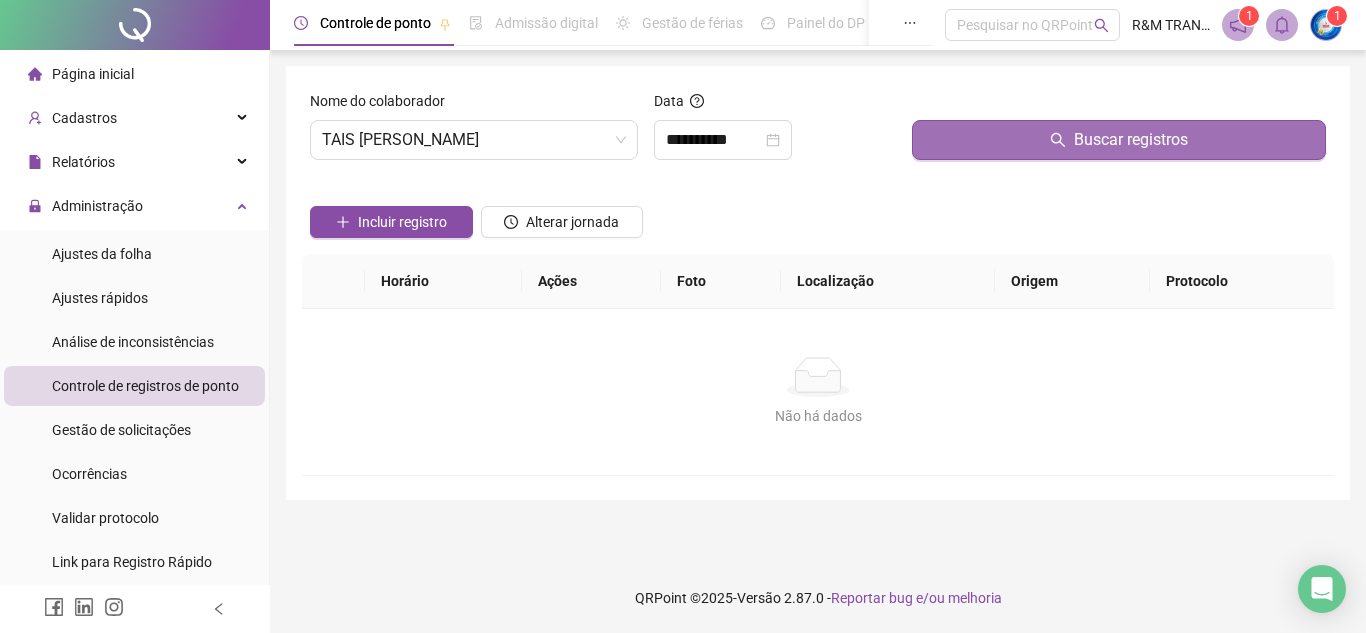 click on "Buscar registros" at bounding box center (1119, 140) 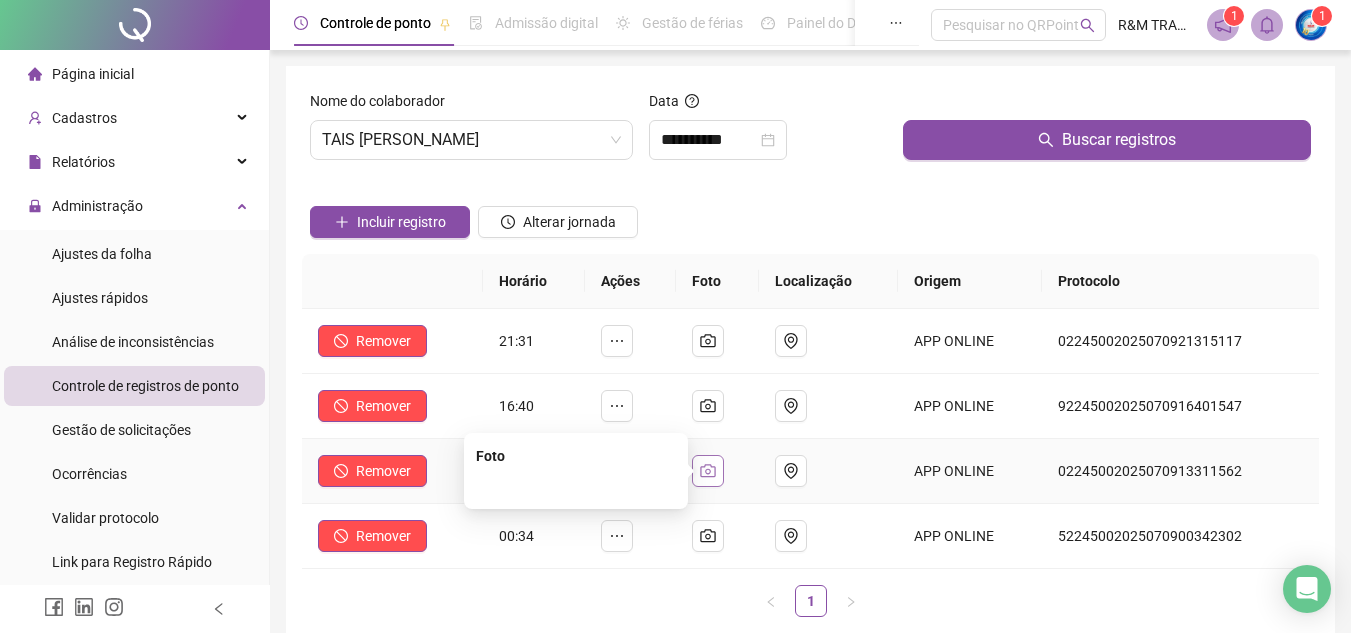 click 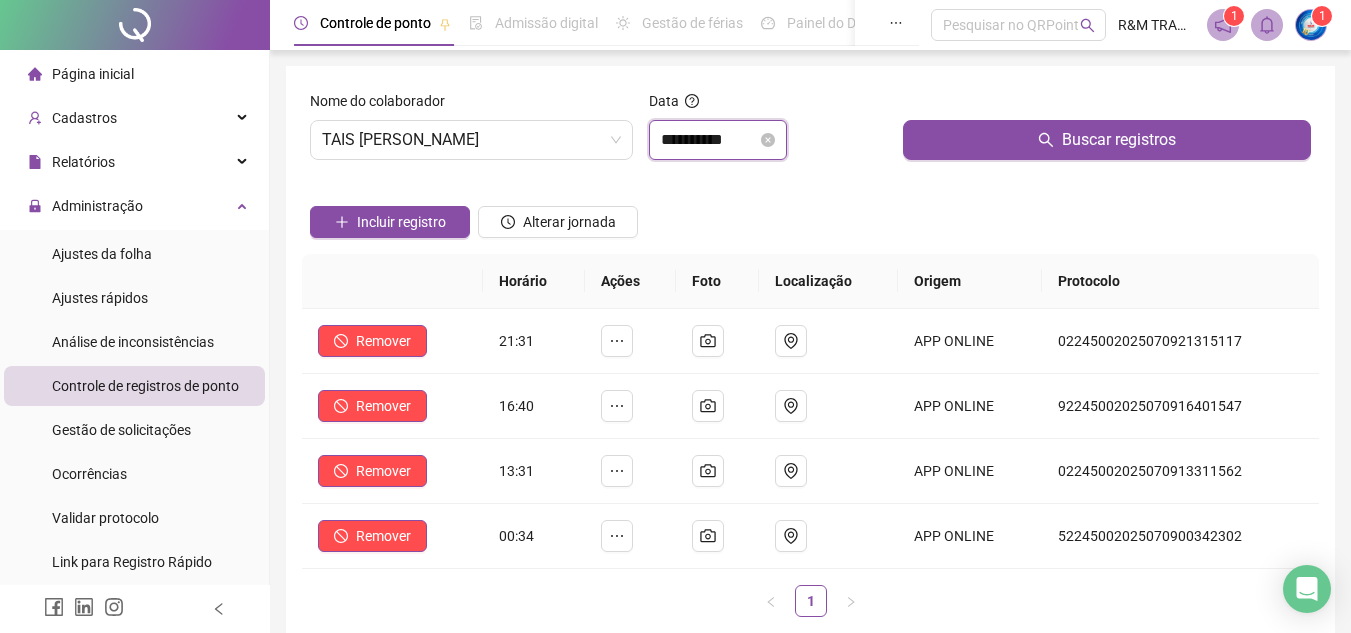click on "**********" at bounding box center [709, 140] 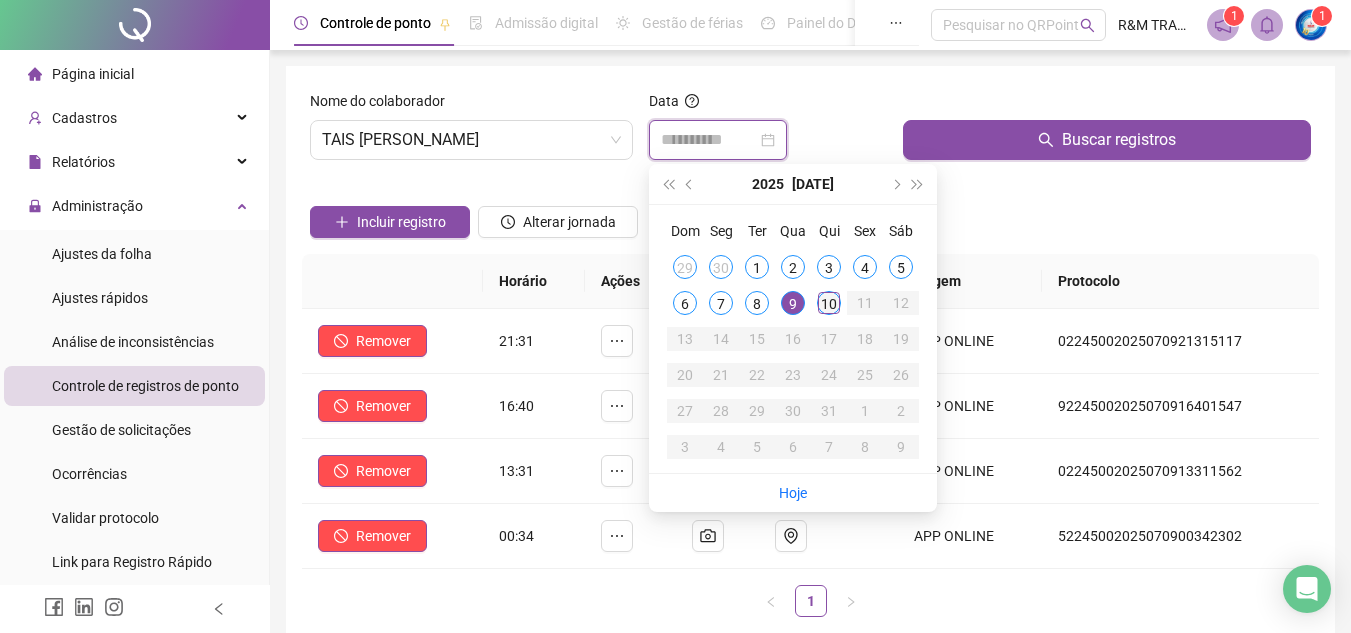 type on "**********" 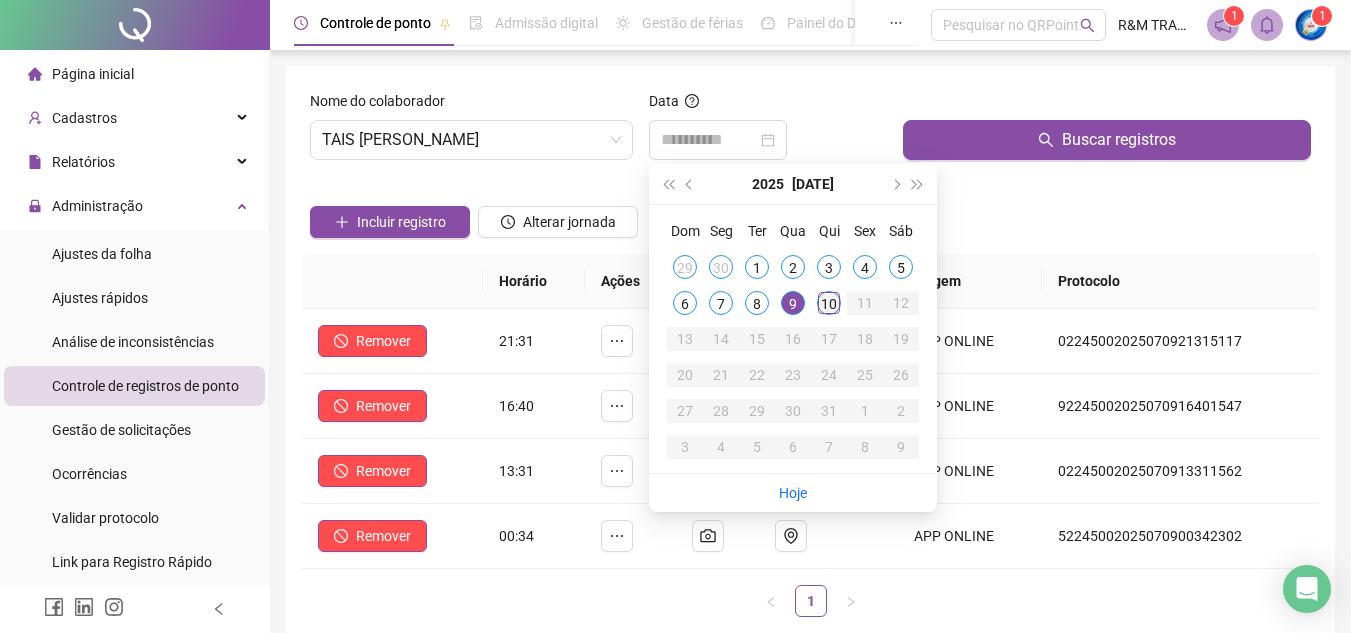 click on "10" at bounding box center [829, 303] 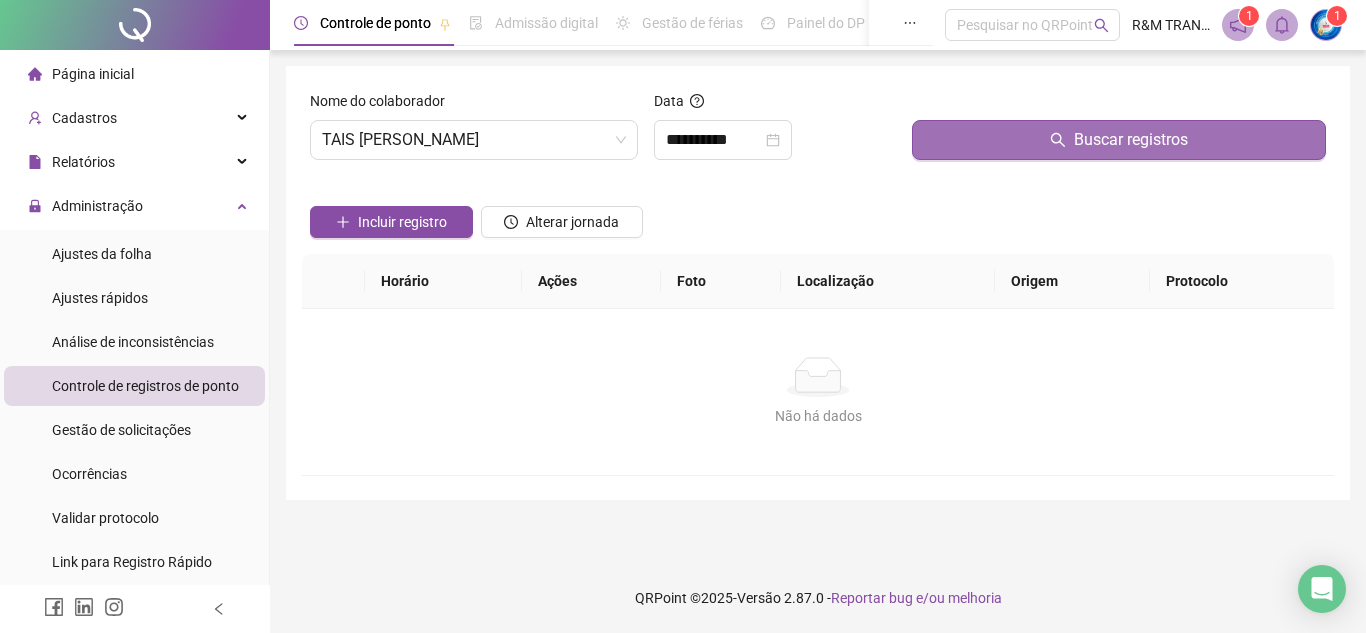 click on "Buscar registros" at bounding box center [1119, 140] 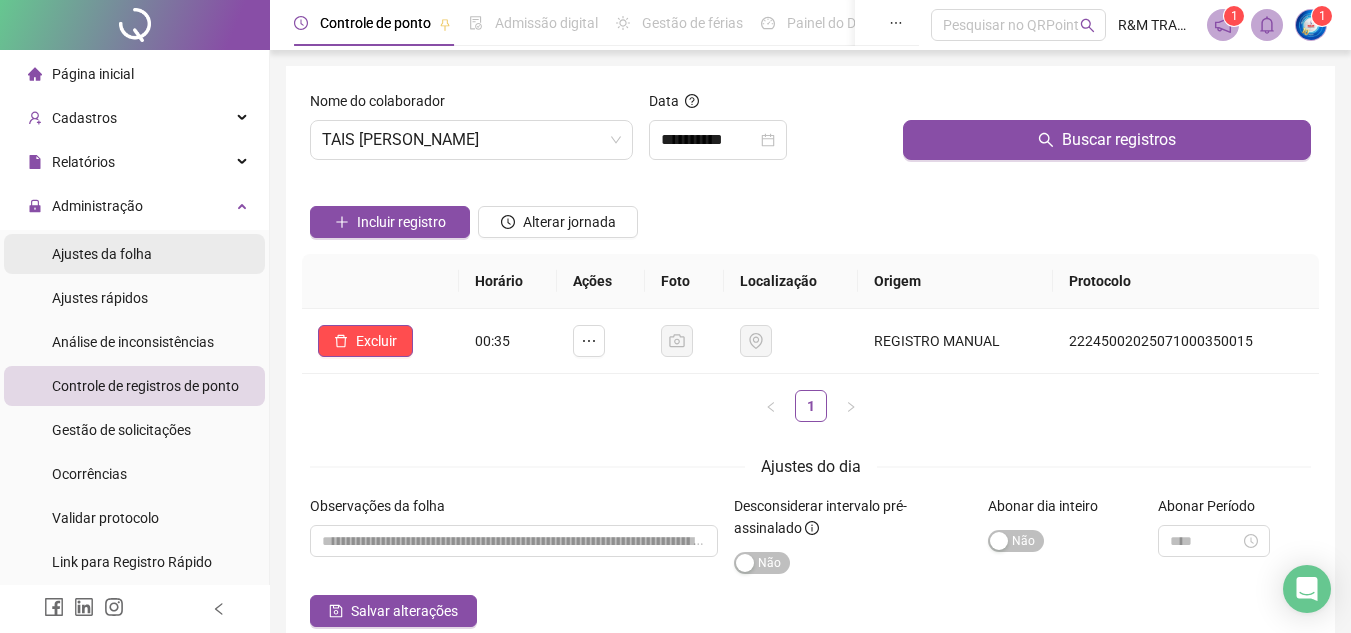 click on "Ajustes da folha" at bounding box center (102, 254) 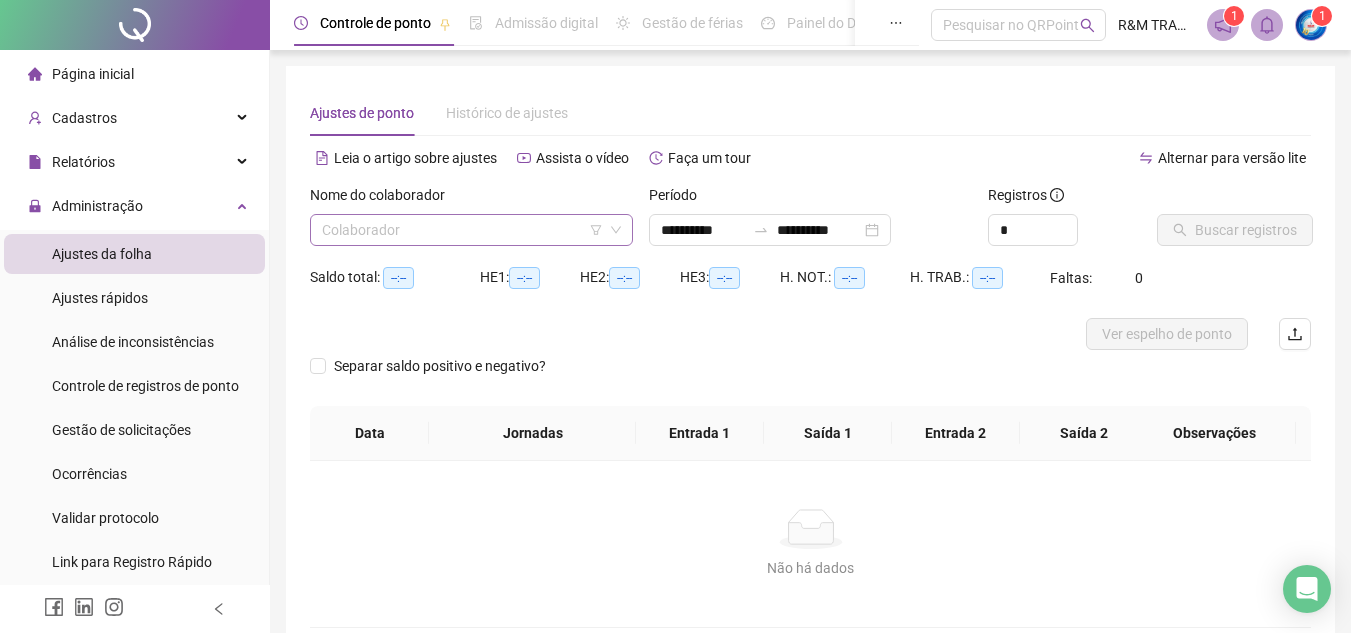 click at bounding box center [465, 230] 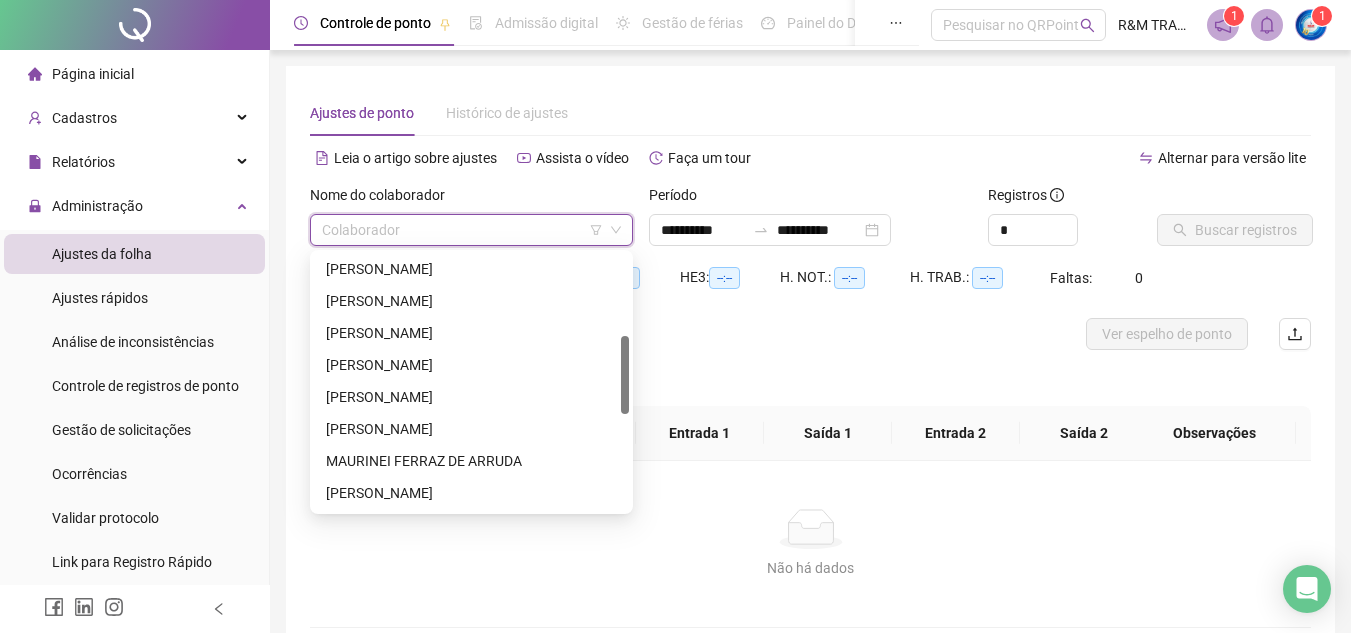 scroll, scrollTop: 431, scrollLeft: 0, axis: vertical 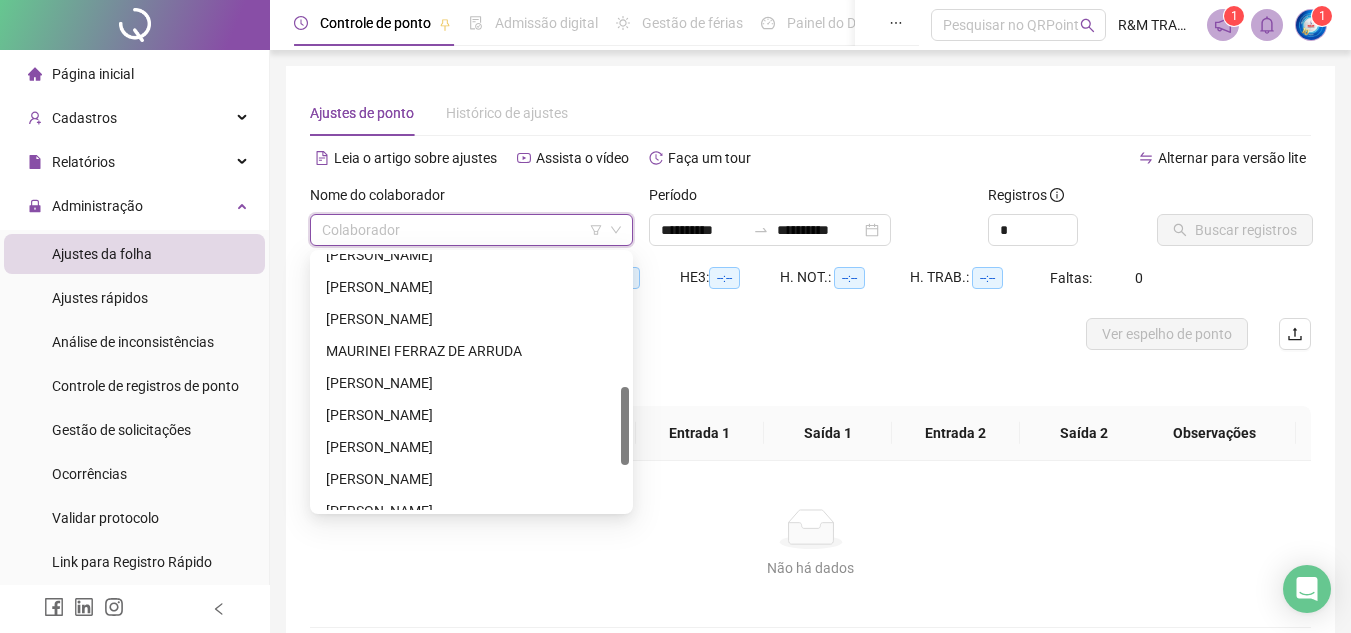 drag, startPoint x: 623, startPoint y: 291, endPoint x: 622, endPoint y: 424, distance: 133.00375 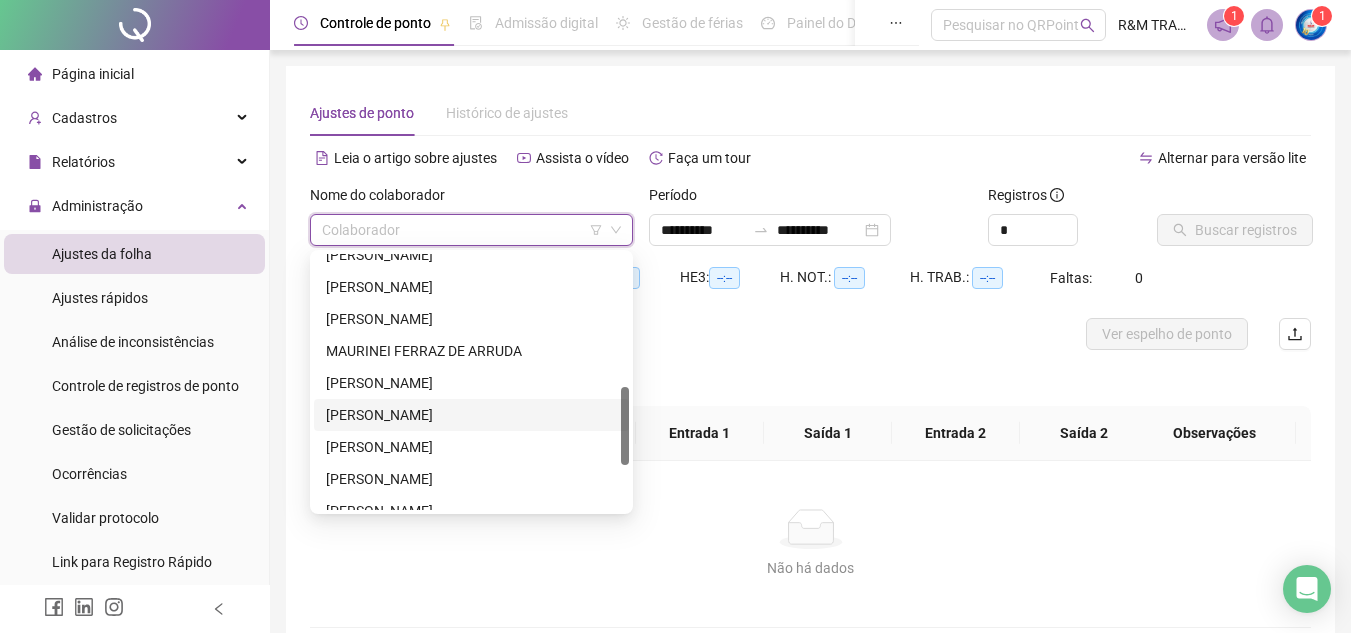 scroll, scrollTop: 576, scrollLeft: 0, axis: vertical 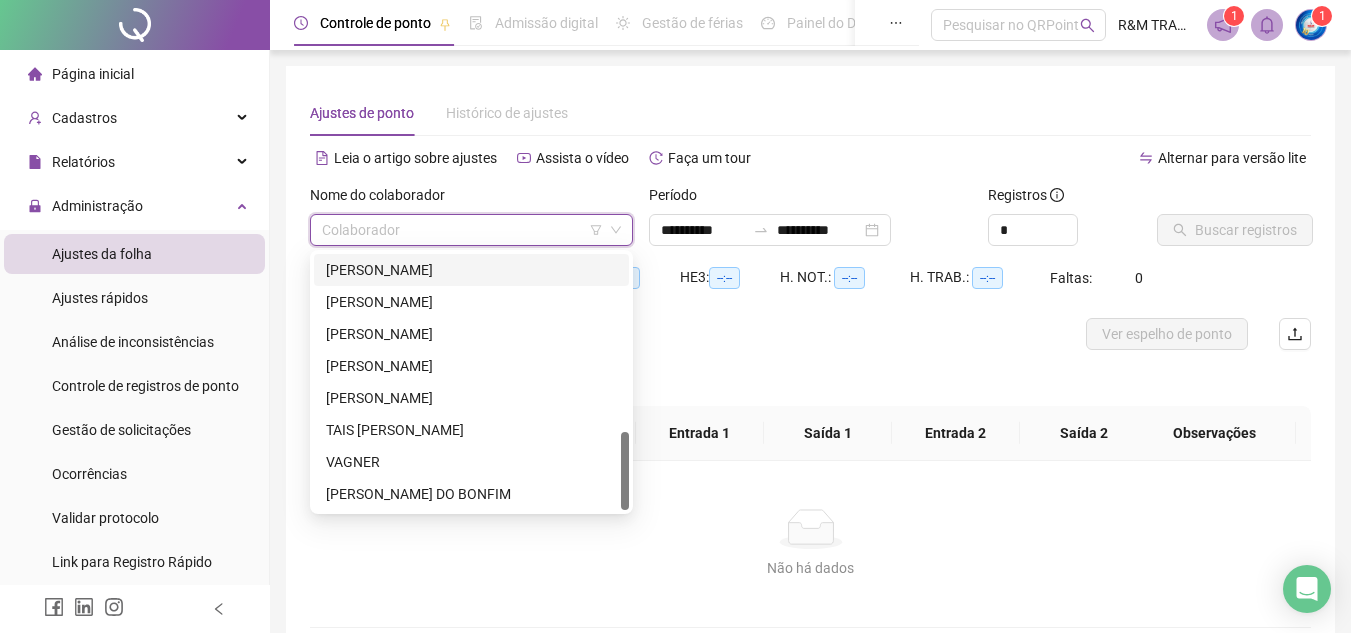 drag, startPoint x: 623, startPoint y: 404, endPoint x: 625, endPoint y: 484, distance: 80.024994 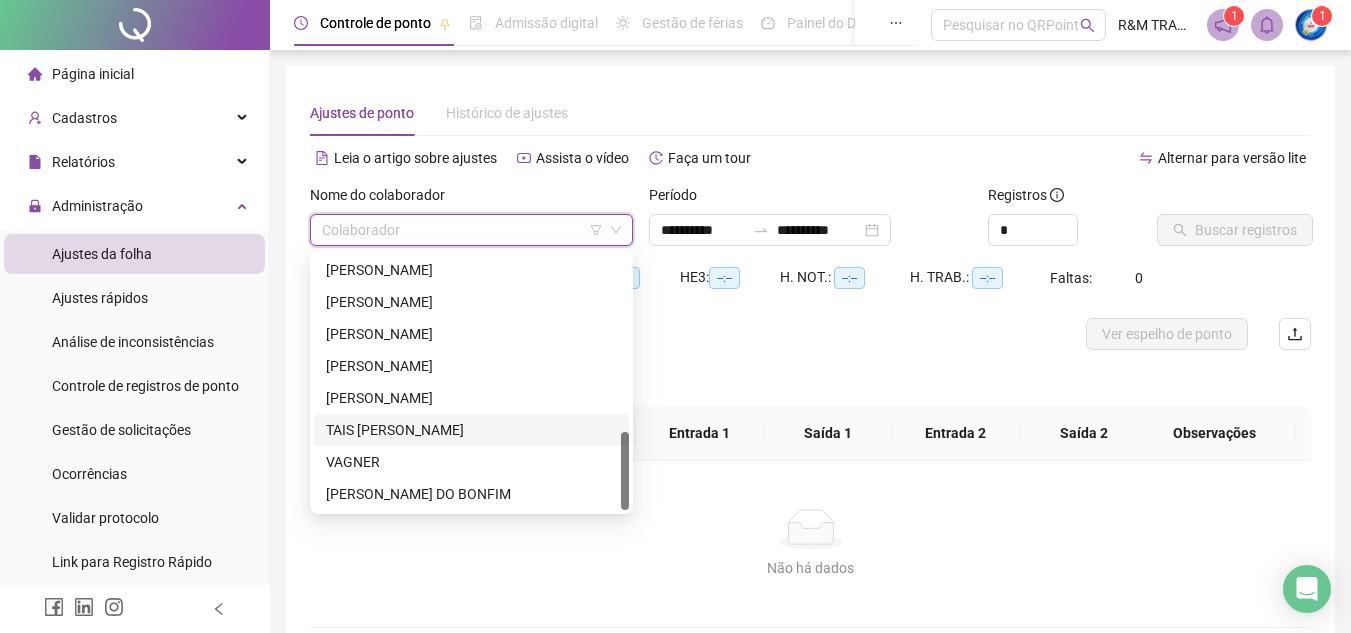 click on "TAIS [PERSON_NAME]" at bounding box center (471, 430) 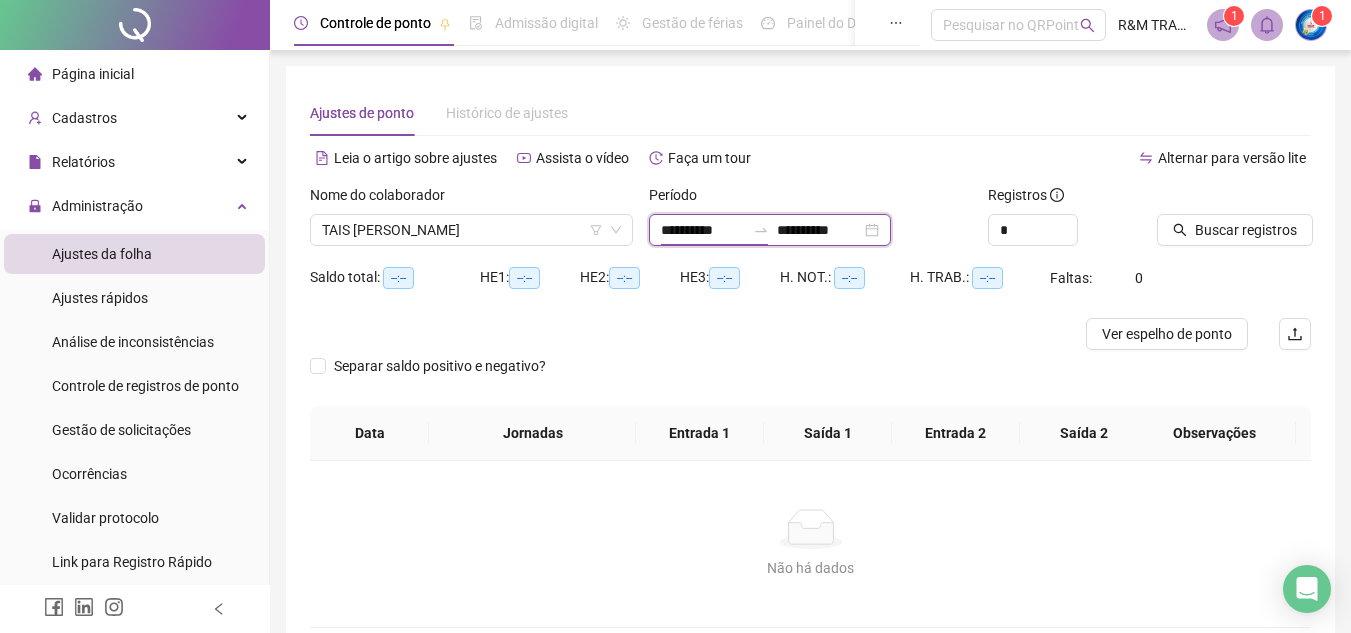 click on "**********" at bounding box center (703, 230) 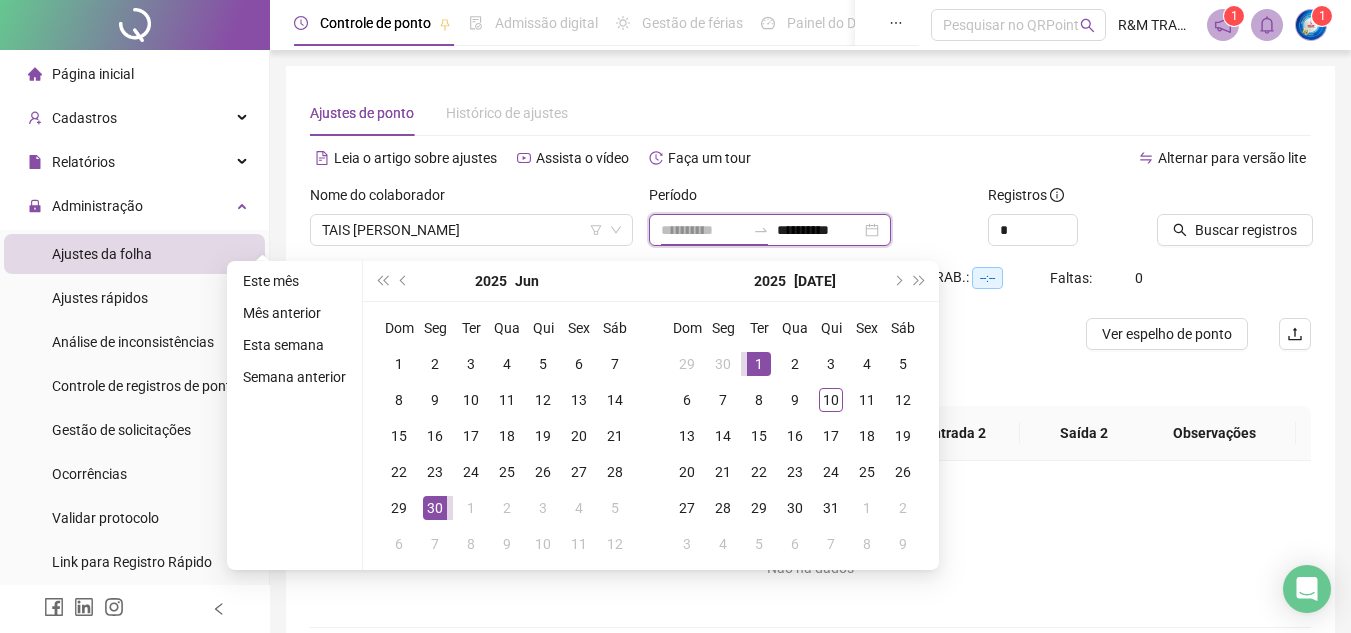 type on "**********" 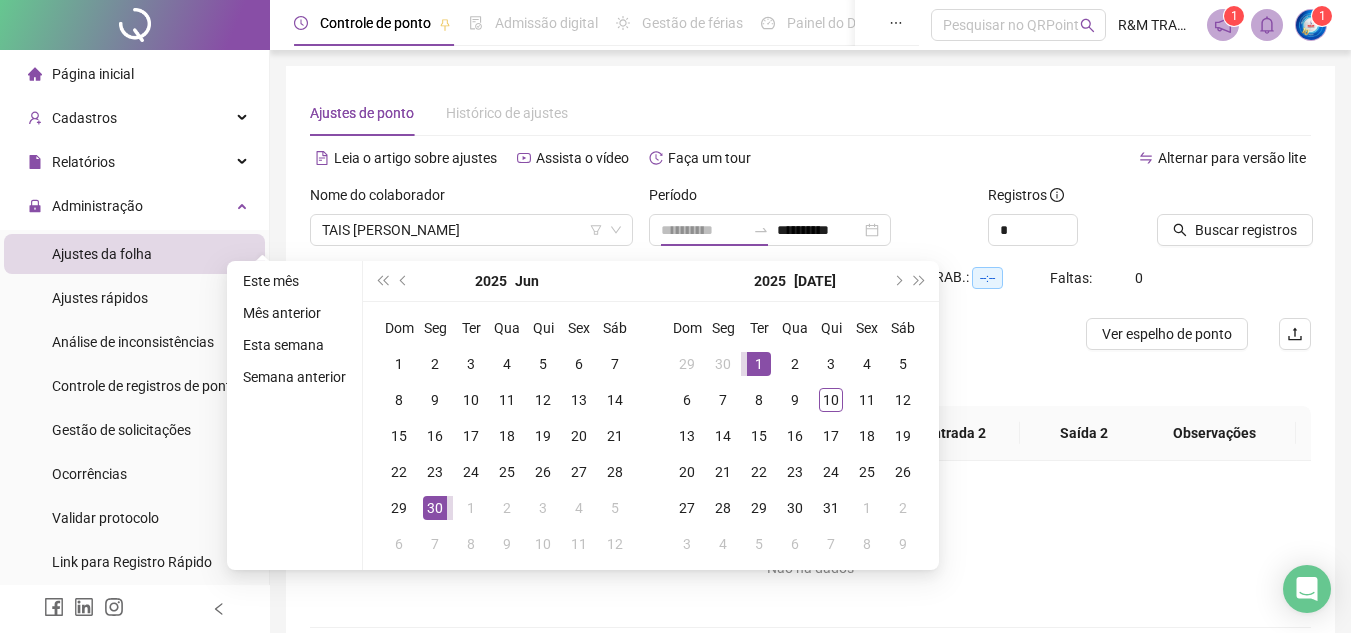 click on "1" at bounding box center (759, 364) 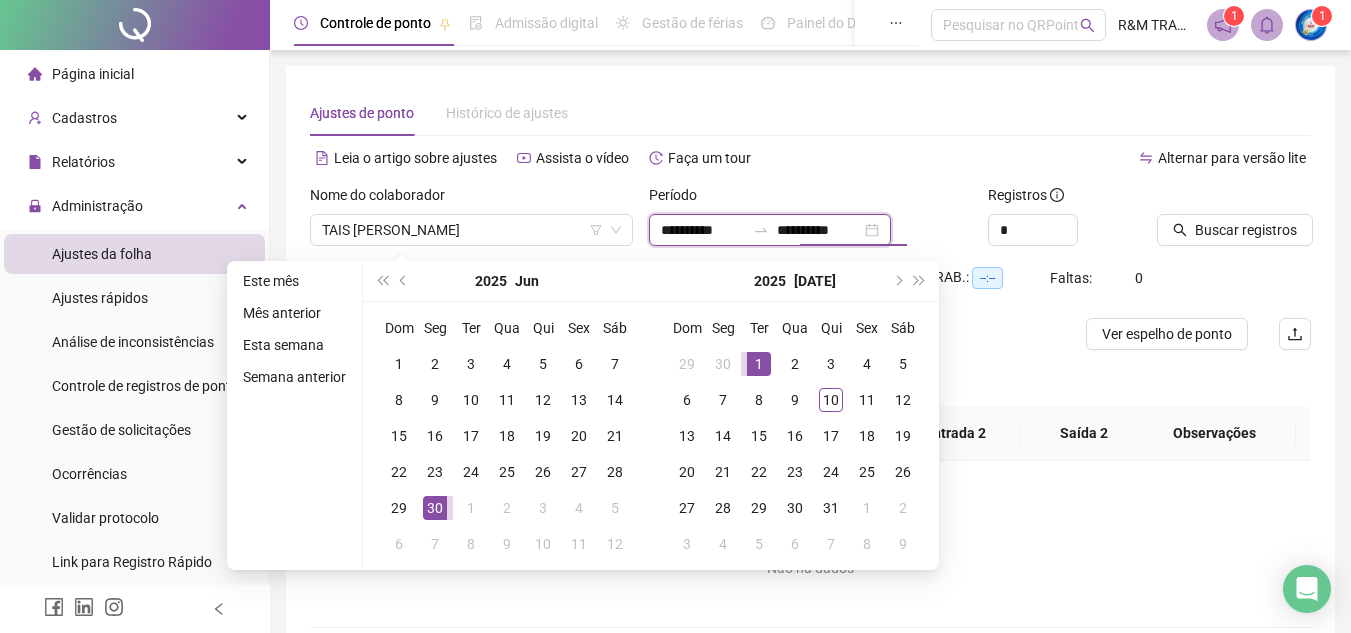 click on "**********" at bounding box center [819, 230] 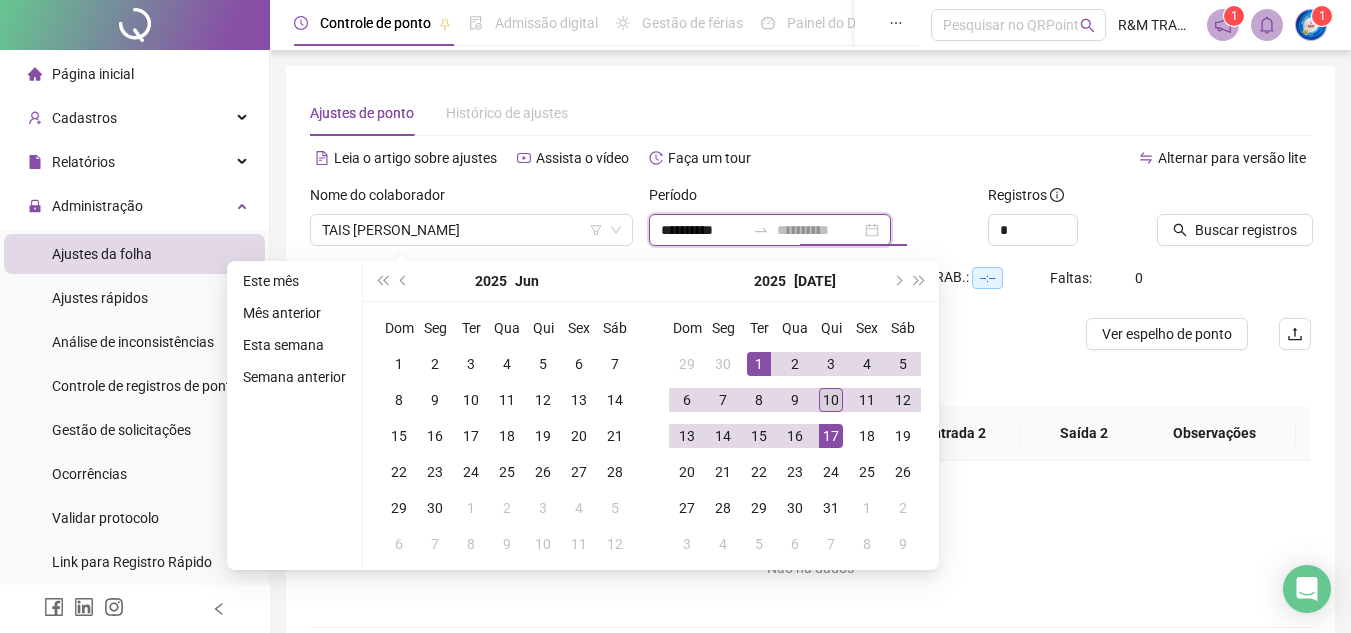 type on "**********" 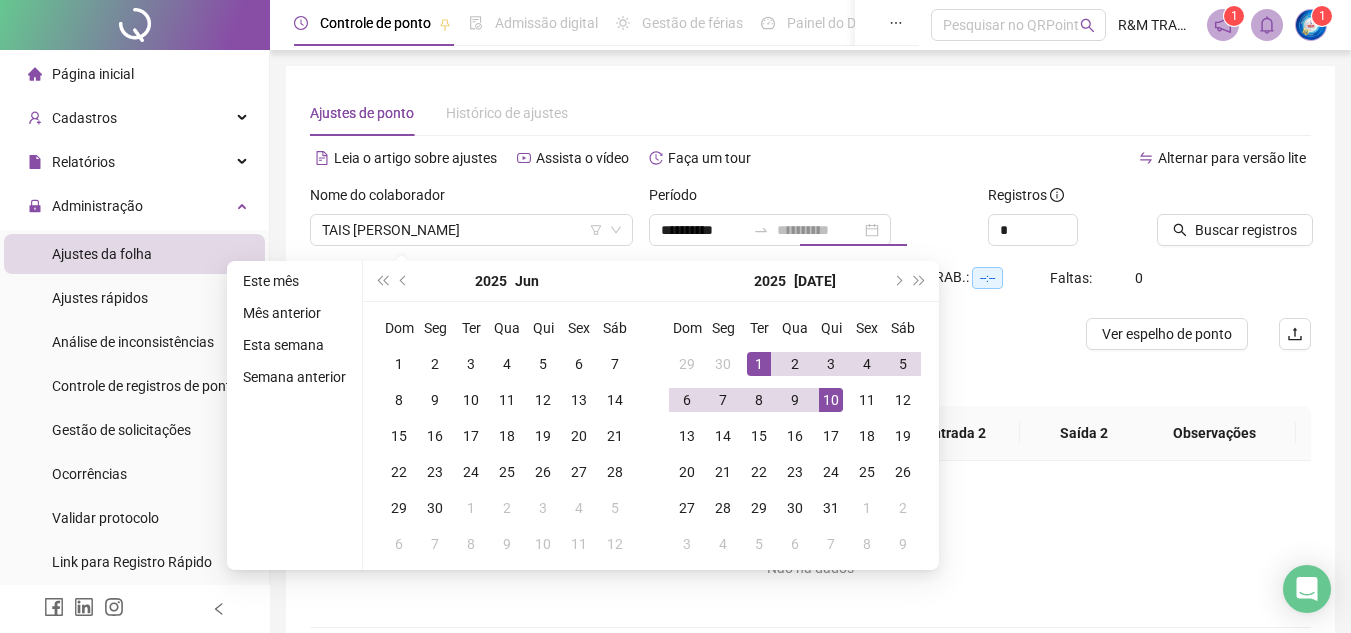 click on "10" at bounding box center (831, 400) 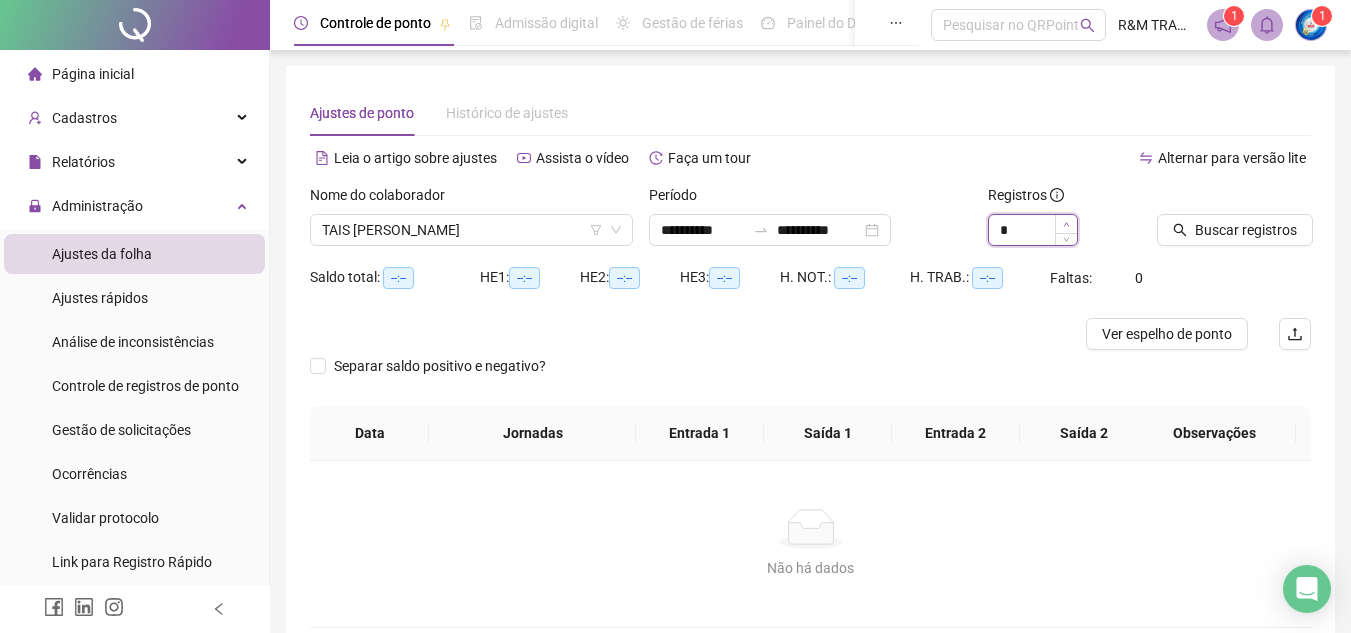 click at bounding box center (1066, 224) 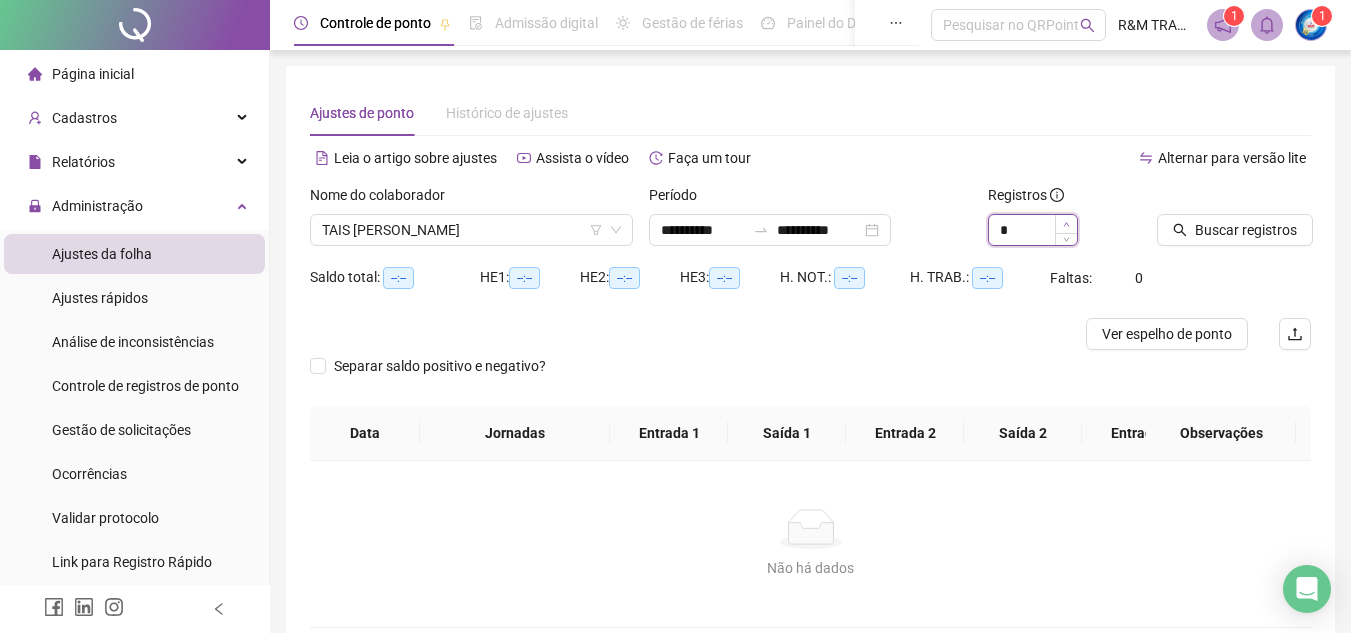type on "*" 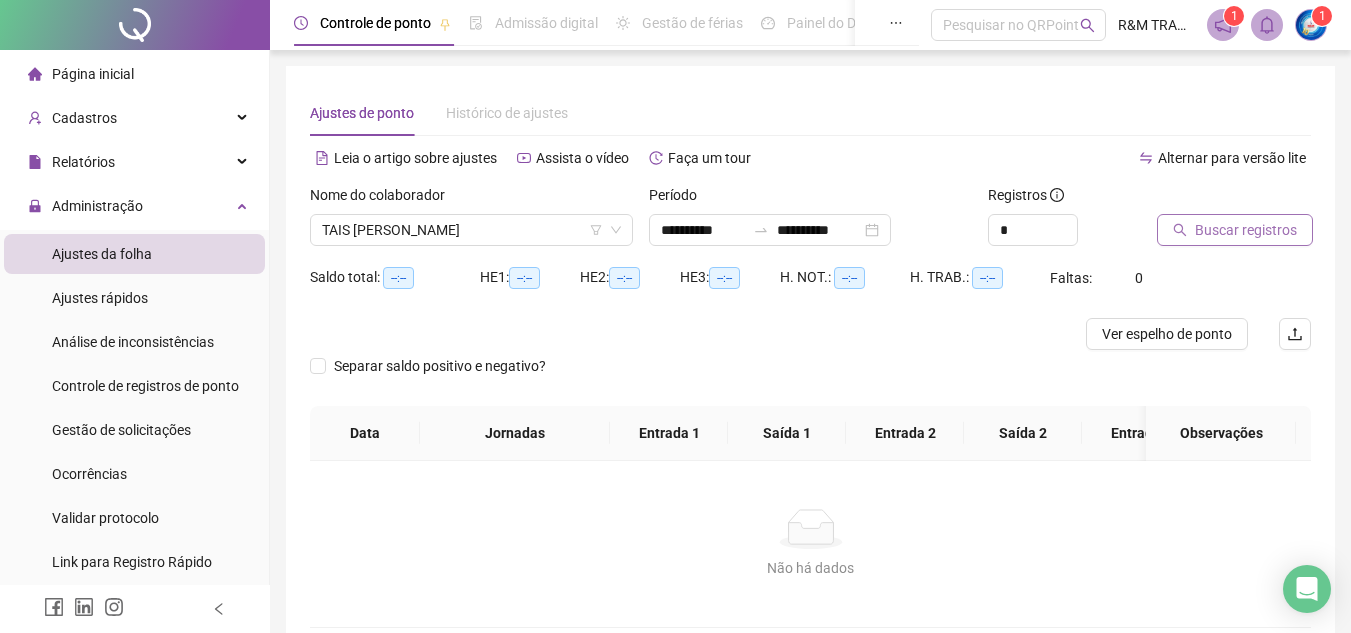 click on "Buscar registros" at bounding box center (1235, 230) 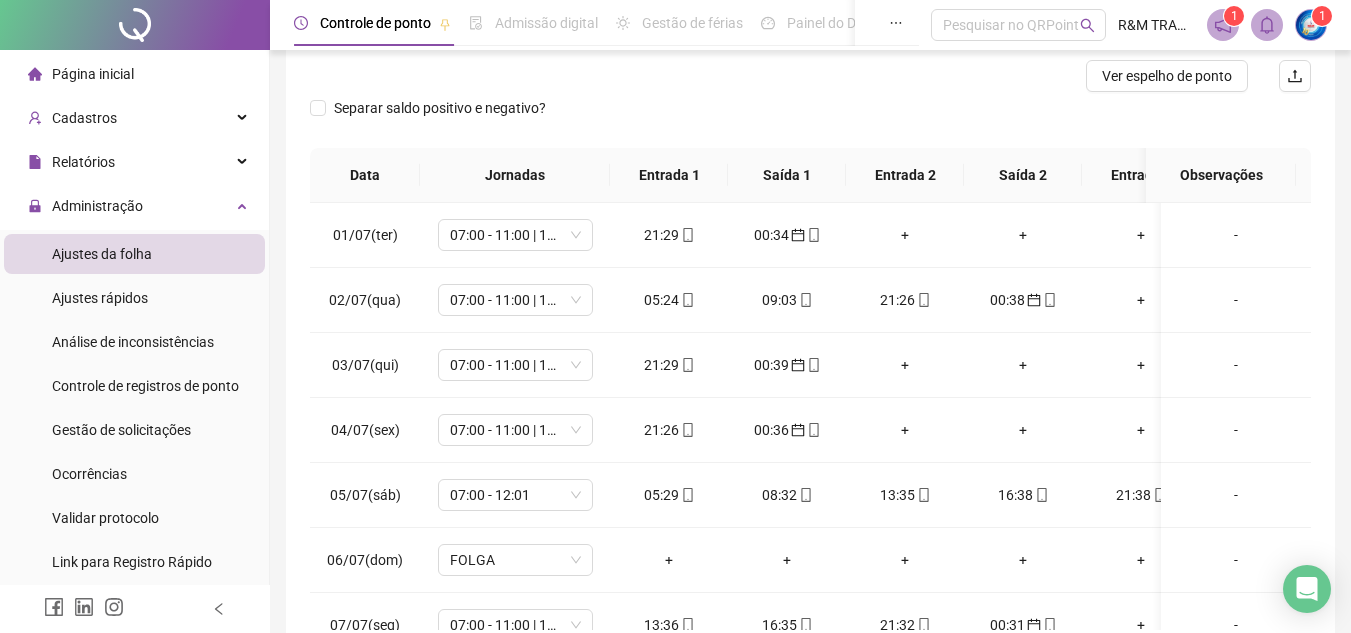 scroll, scrollTop: 325, scrollLeft: 0, axis: vertical 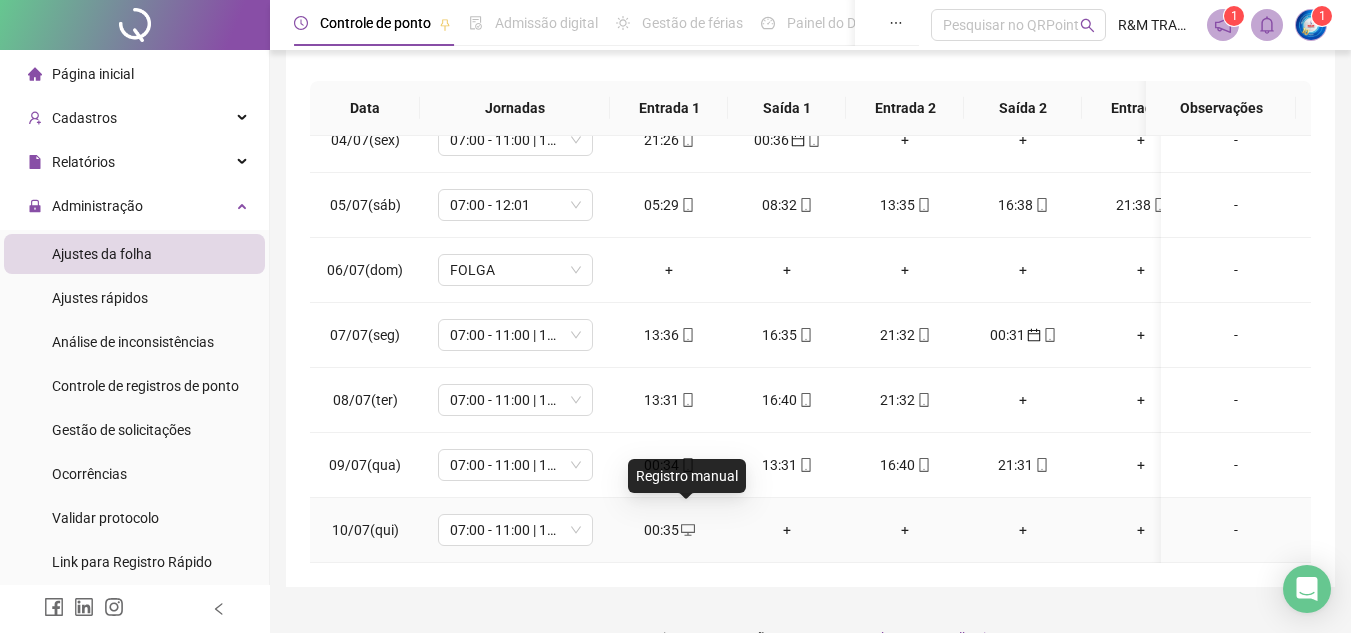 click 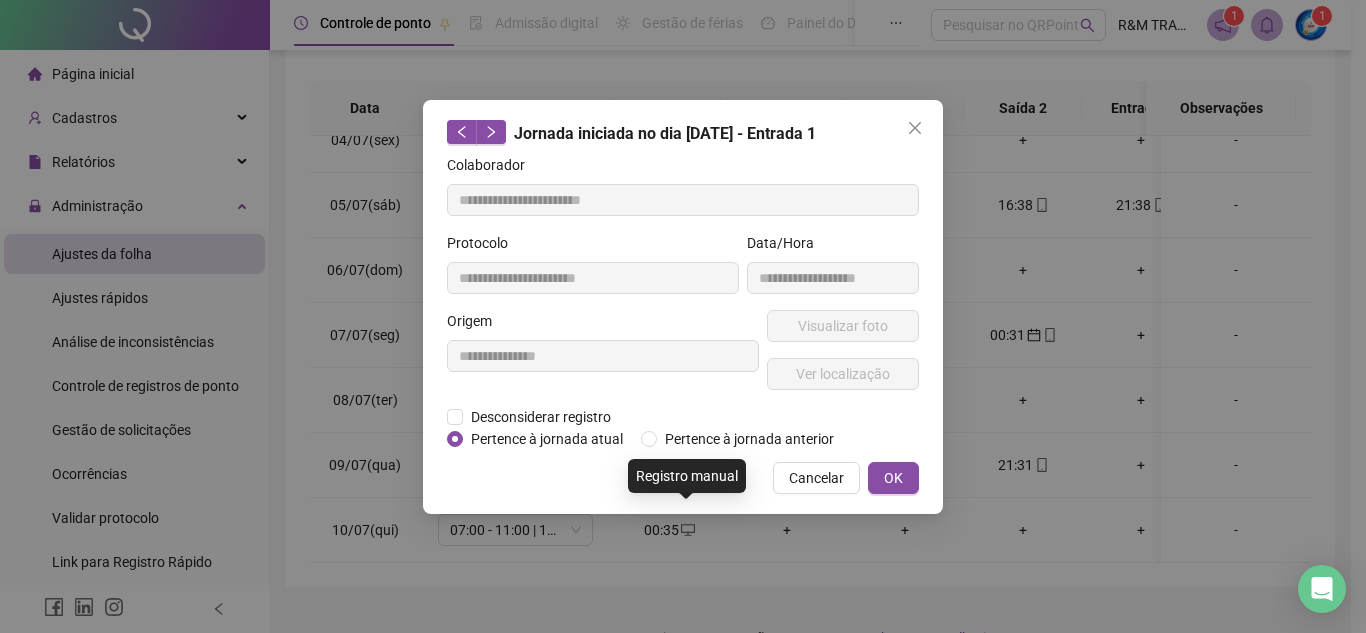 type on "**********" 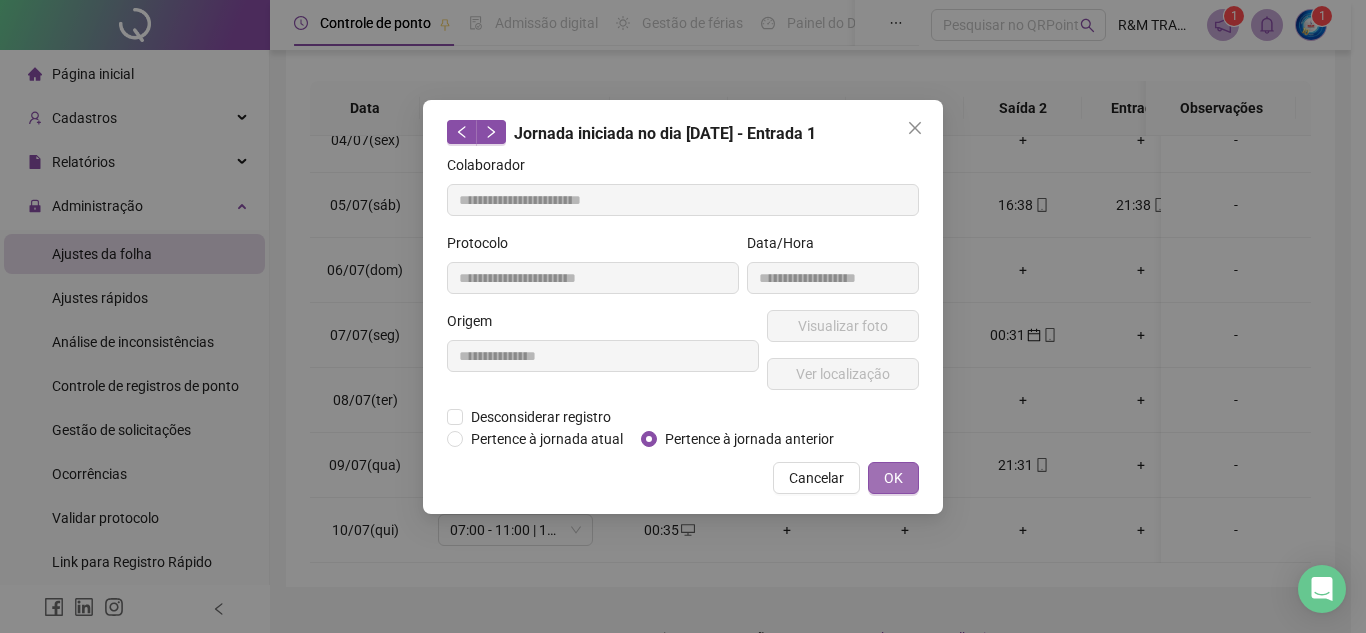 click on "OK" at bounding box center (893, 478) 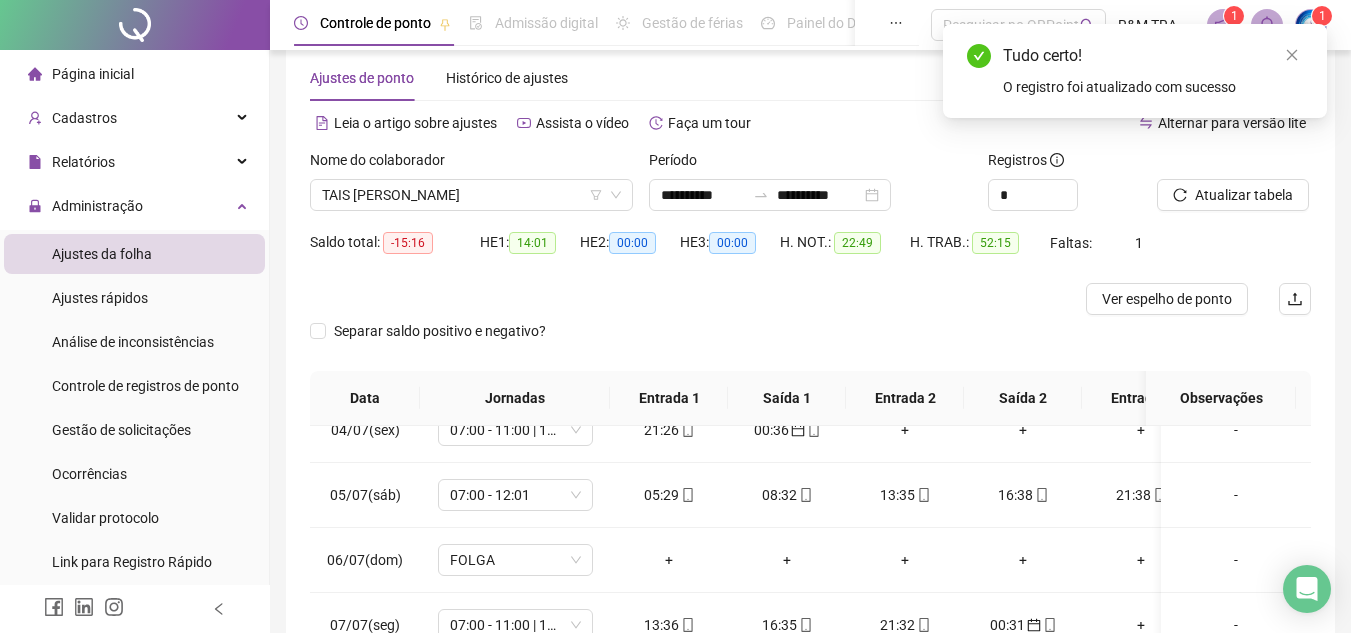 scroll, scrollTop: 30, scrollLeft: 0, axis: vertical 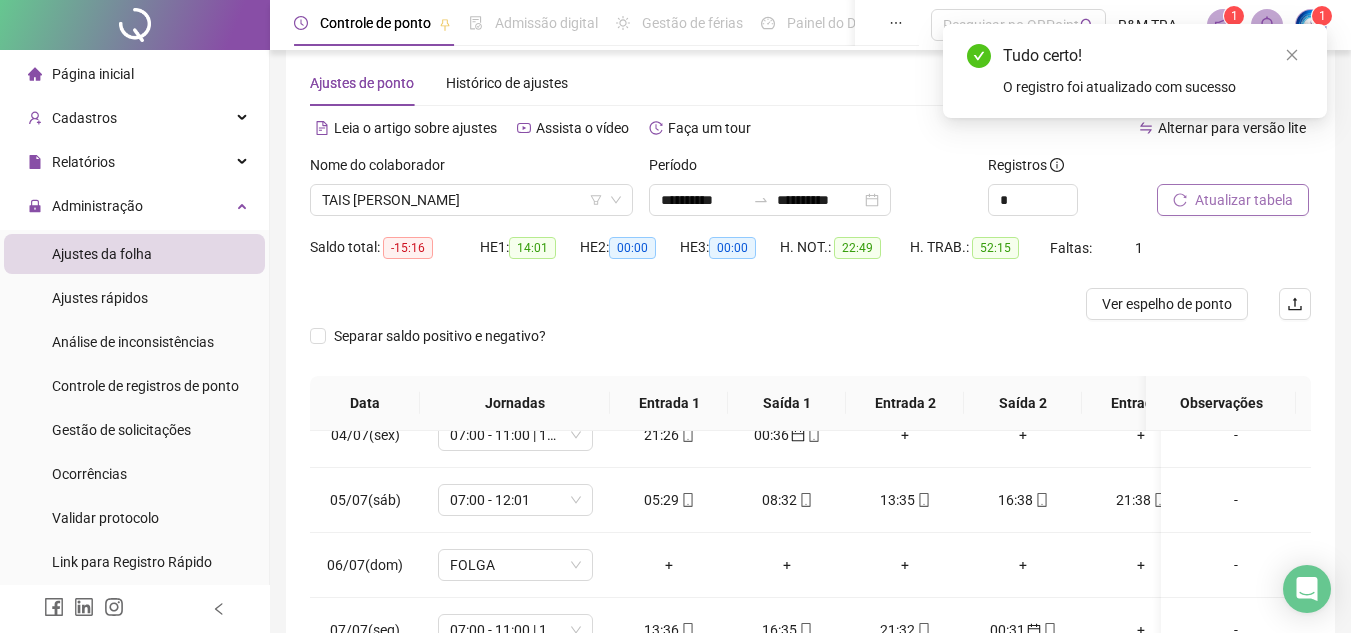 click on "Atualizar tabela" at bounding box center [1244, 200] 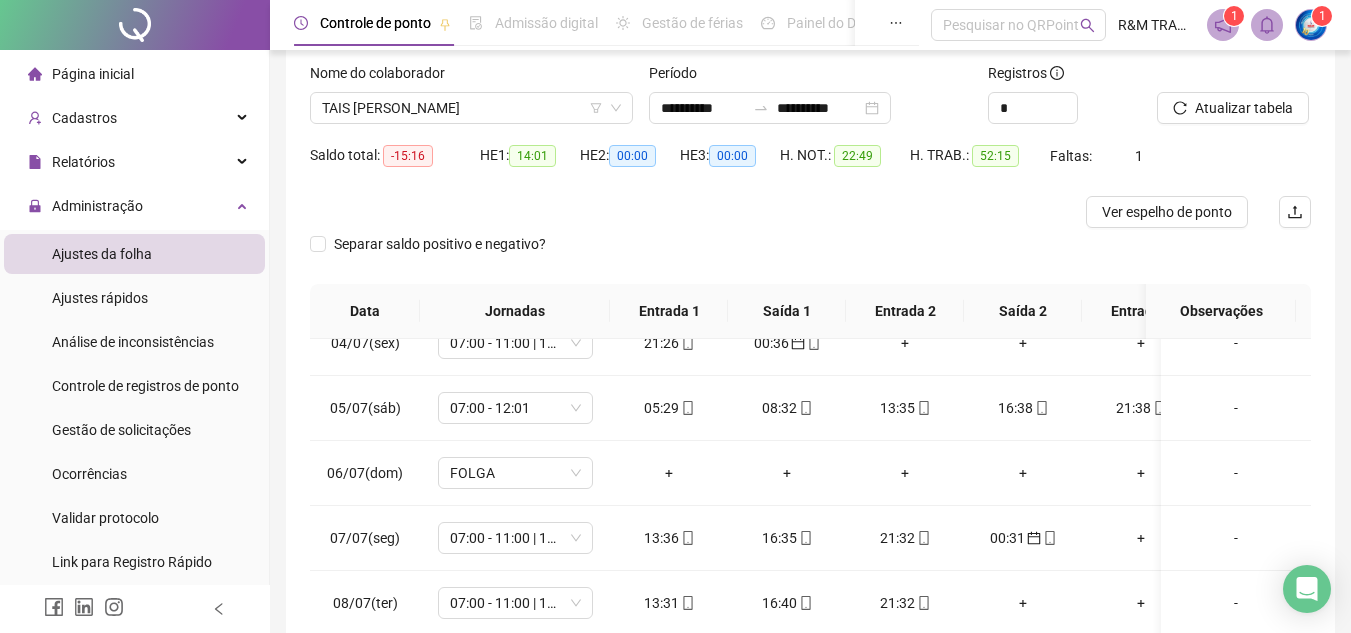 scroll, scrollTop: 365, scrollLeft: 0, axis: vertical 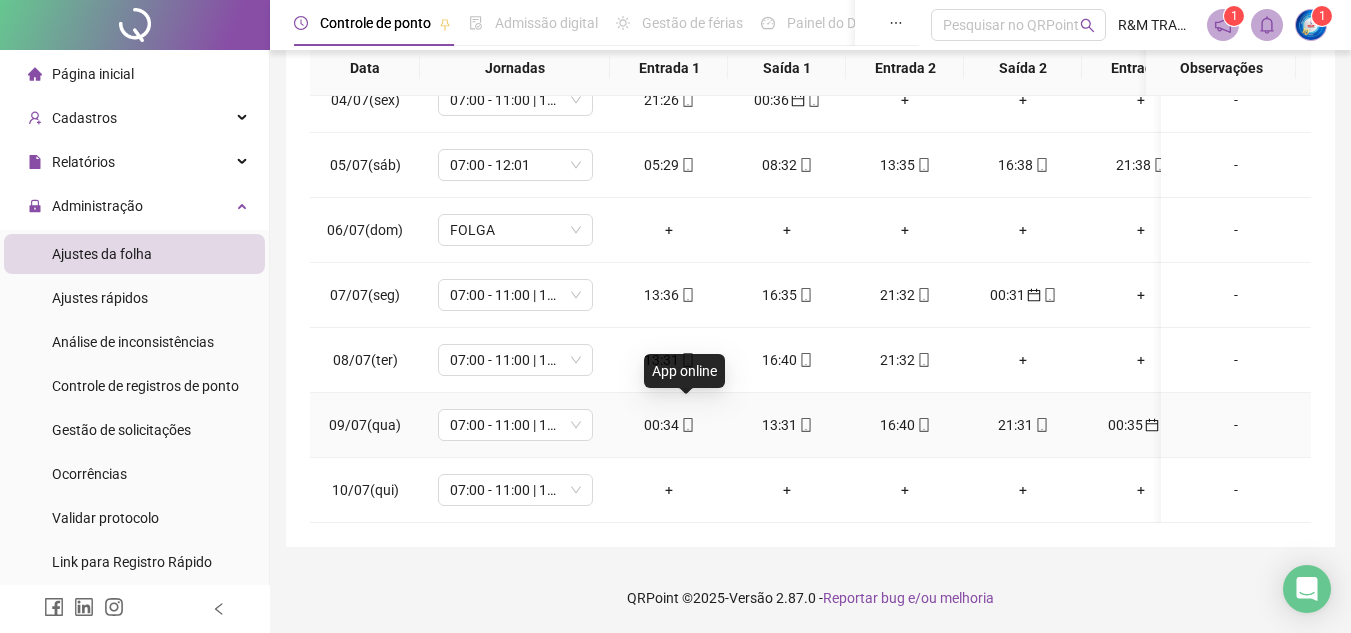click 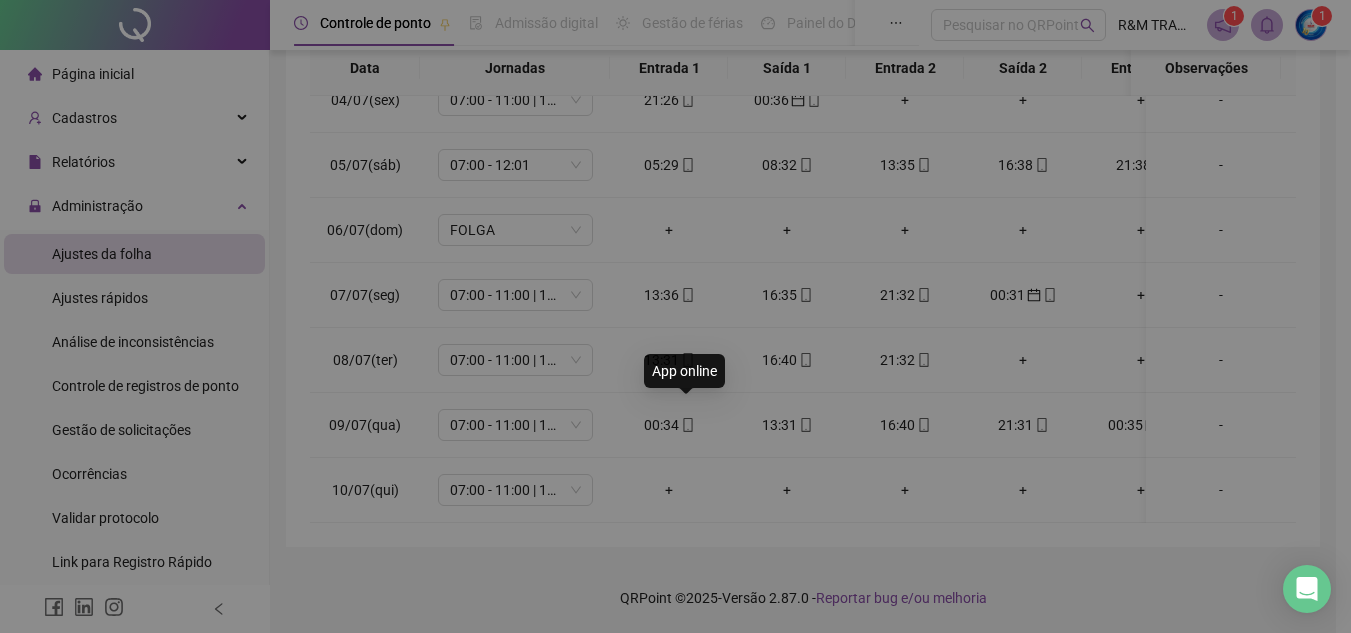type on "**********" 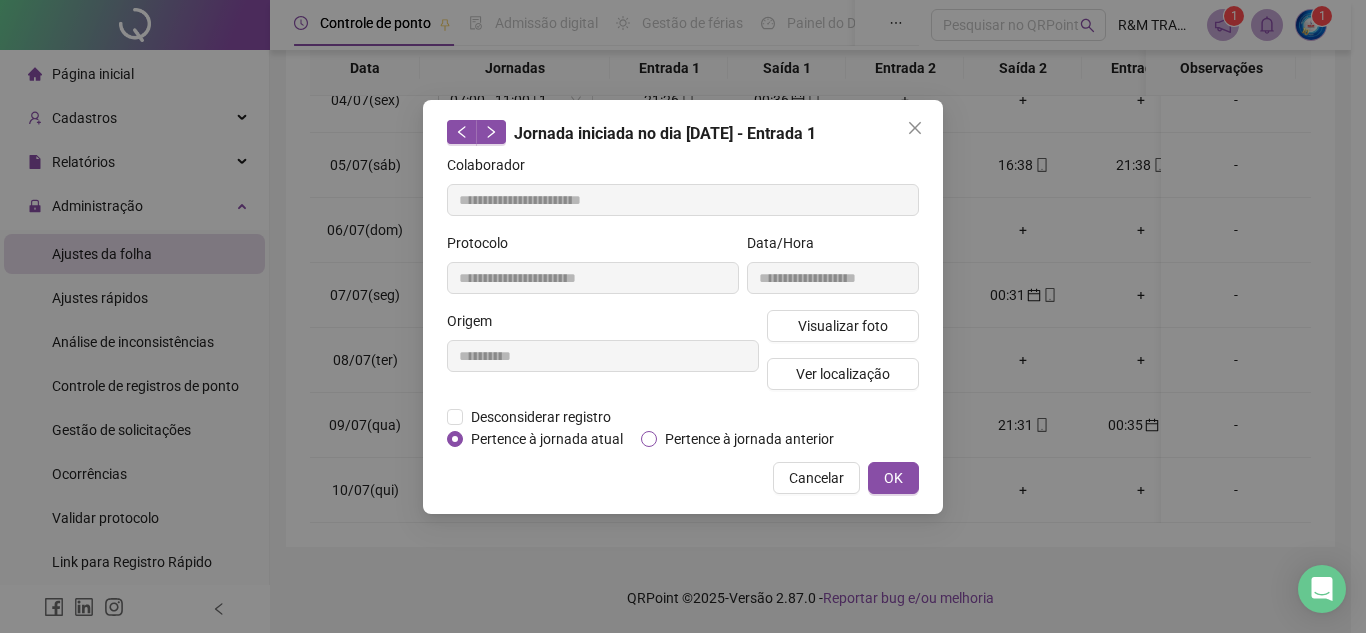 click on "Pertence à jornada anterior" at bounding box center [749, 439] 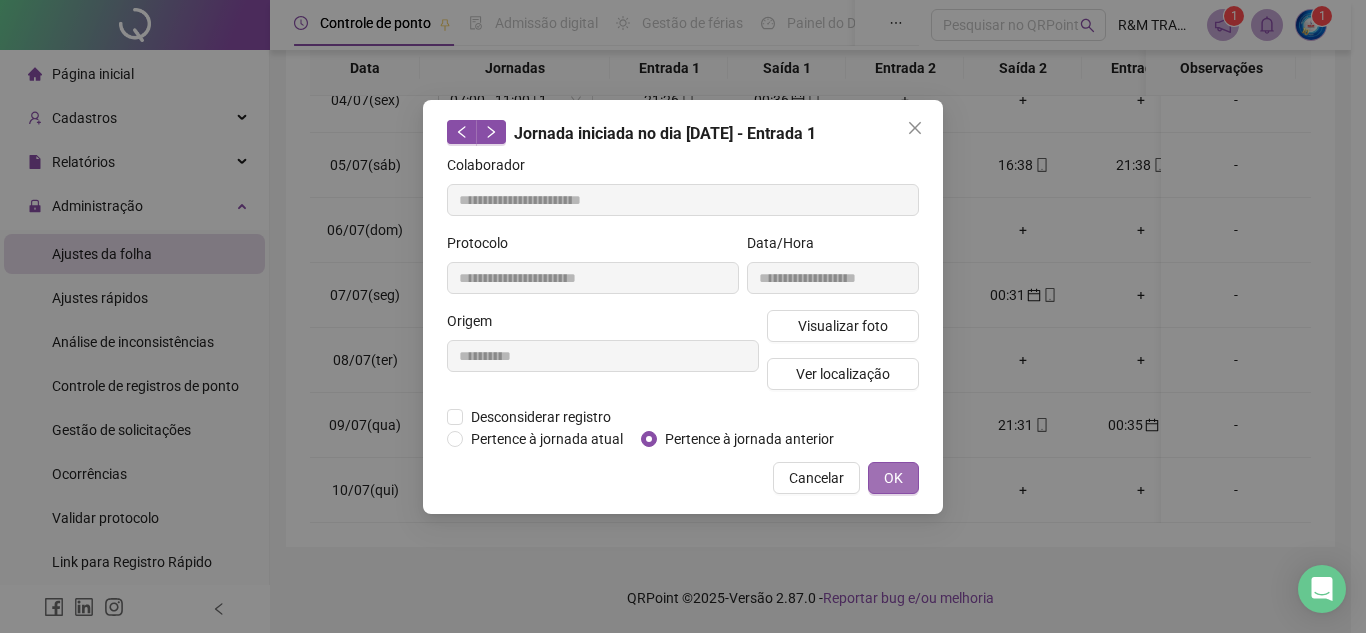 click on "OK" at bounding box center [893, 478] 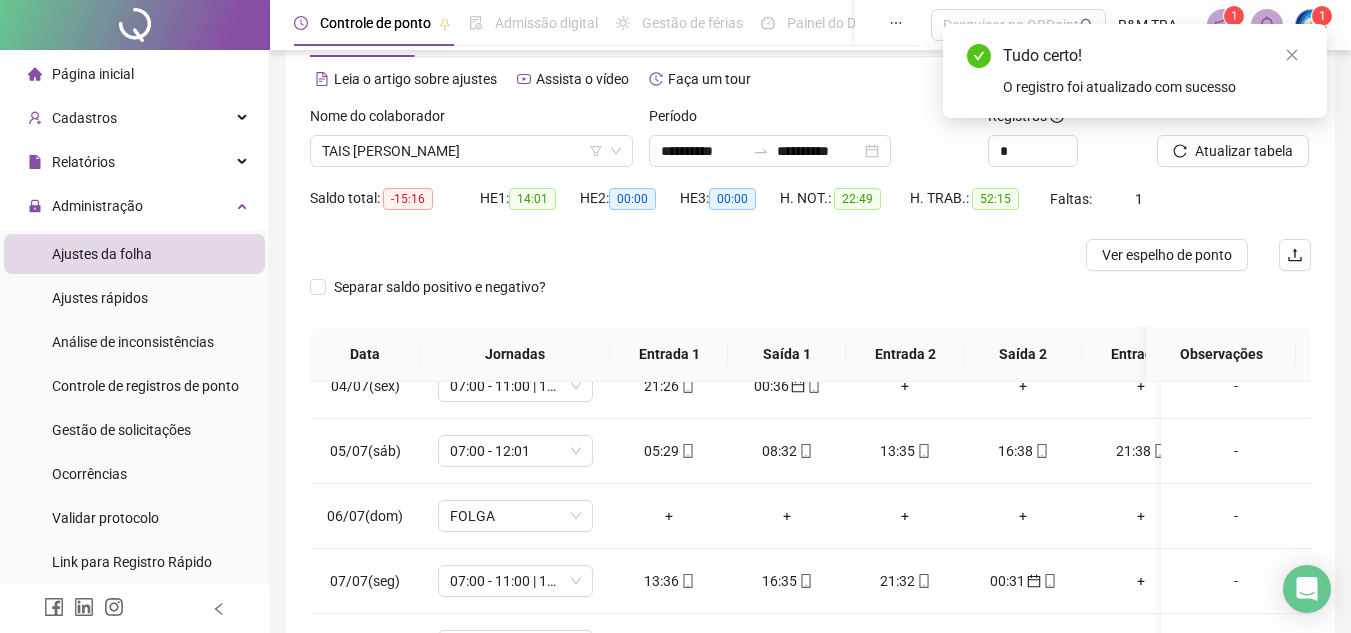 scroll, scrollTop: 0, scrollLeft: 0, axis: both 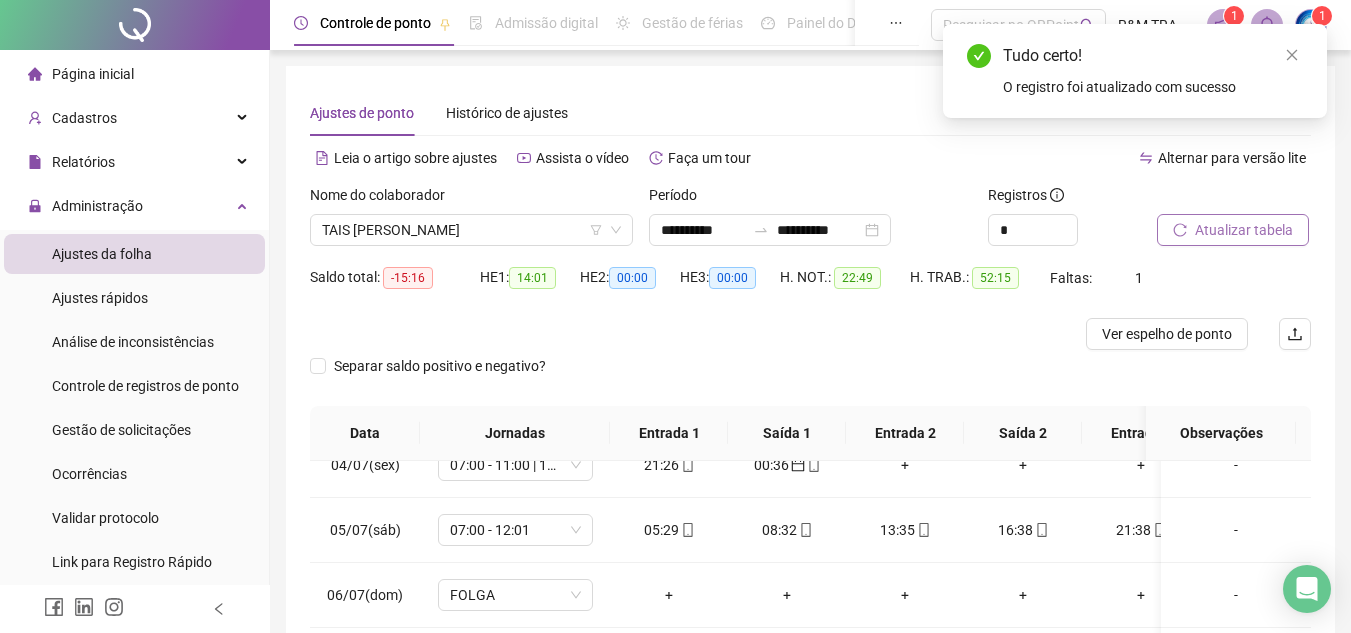click on "Atualizar tabela" at bounding box center (1244, 230) 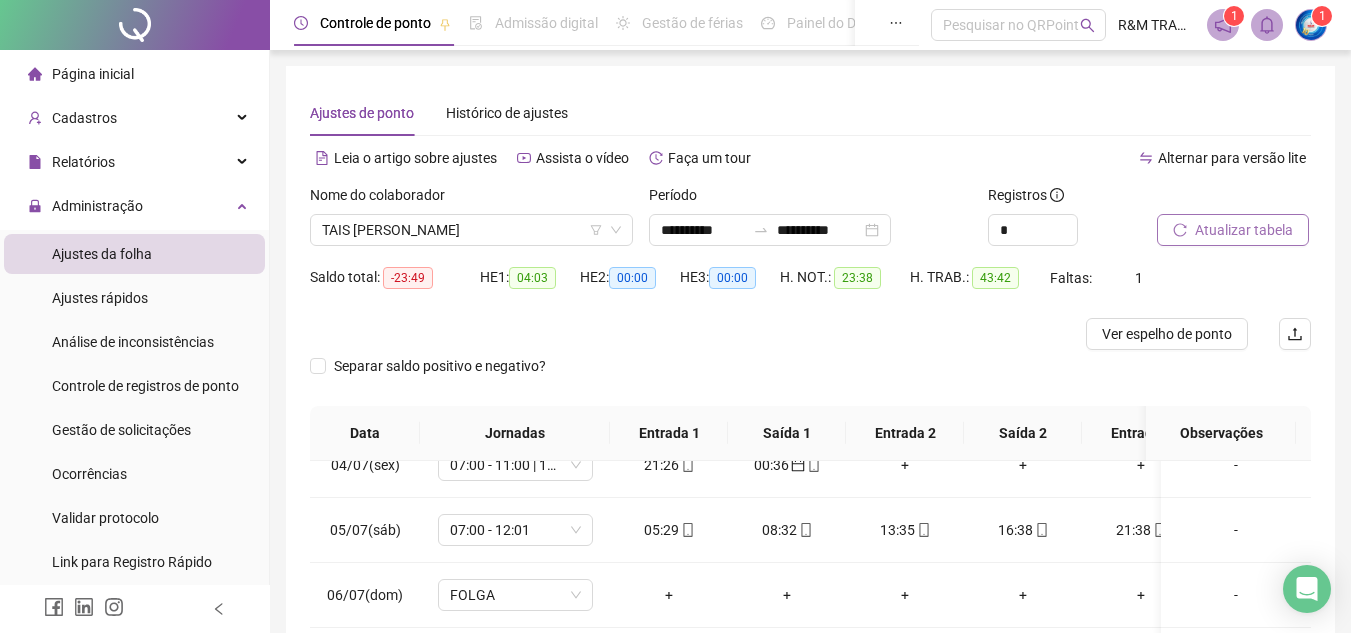 click on "Atualizar tabela" at bounding box center [1244, 230] 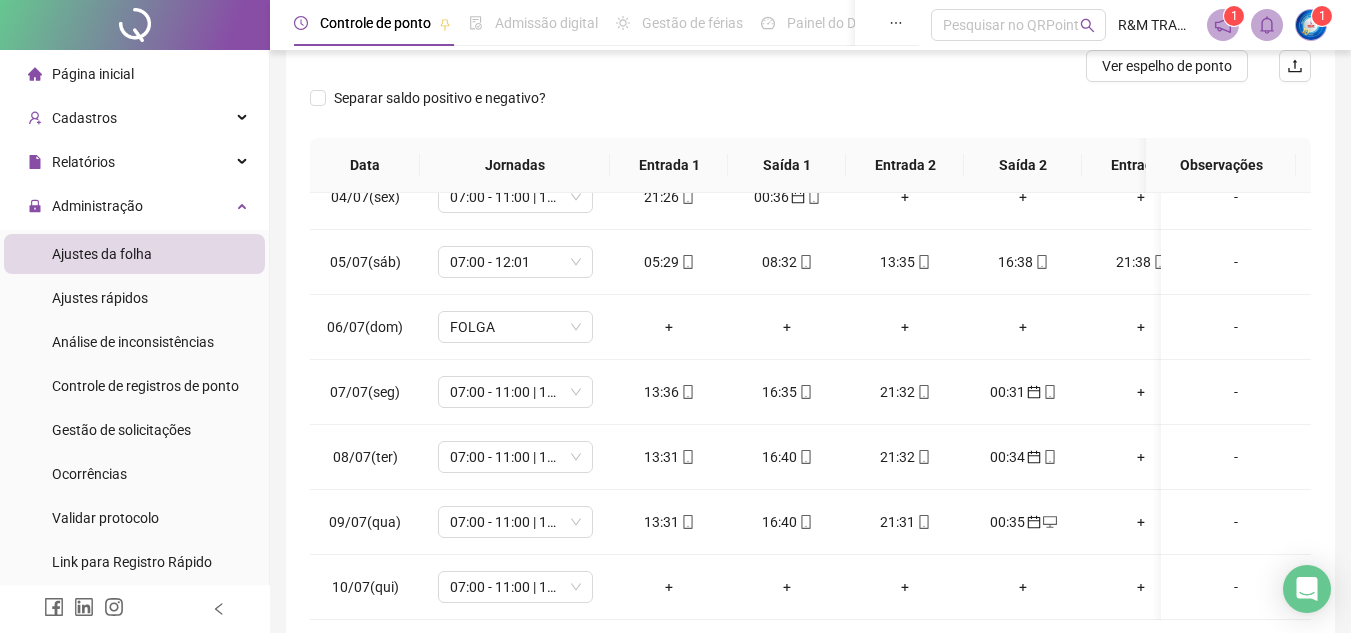 scroll, scrollTop: 365, scrollLeft: 0, axis: vertical 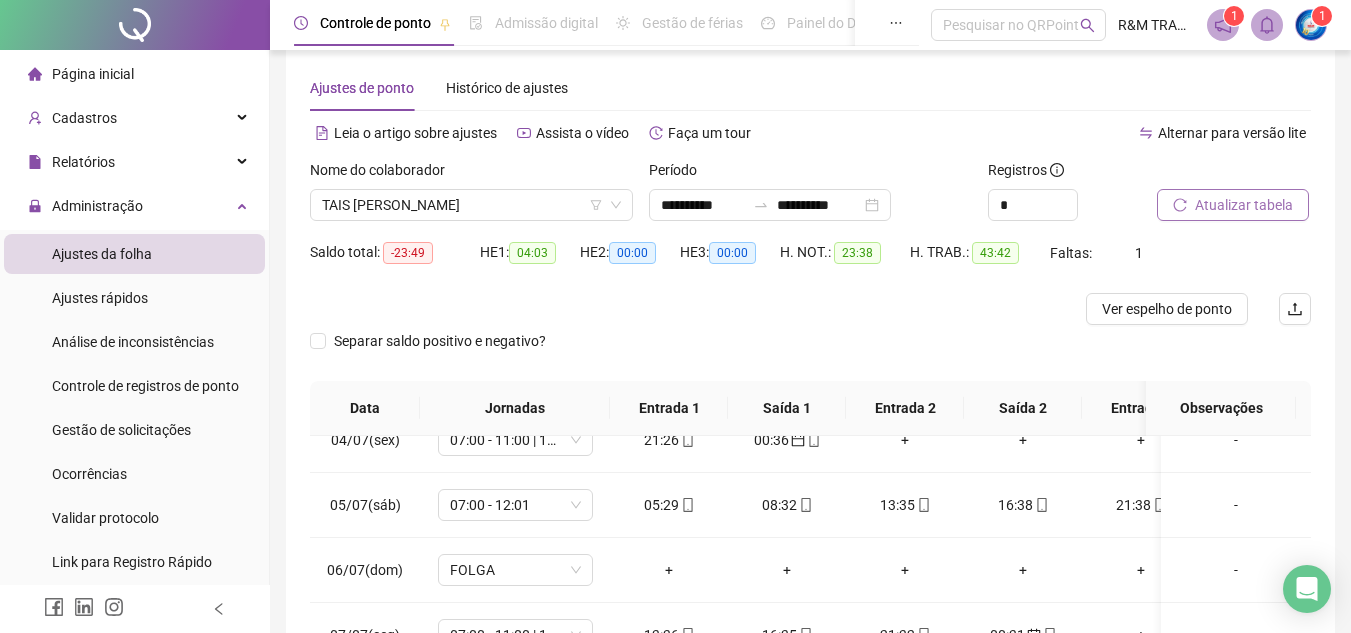 click on "Atualizar tabela" at bounding box center [1244, 205] 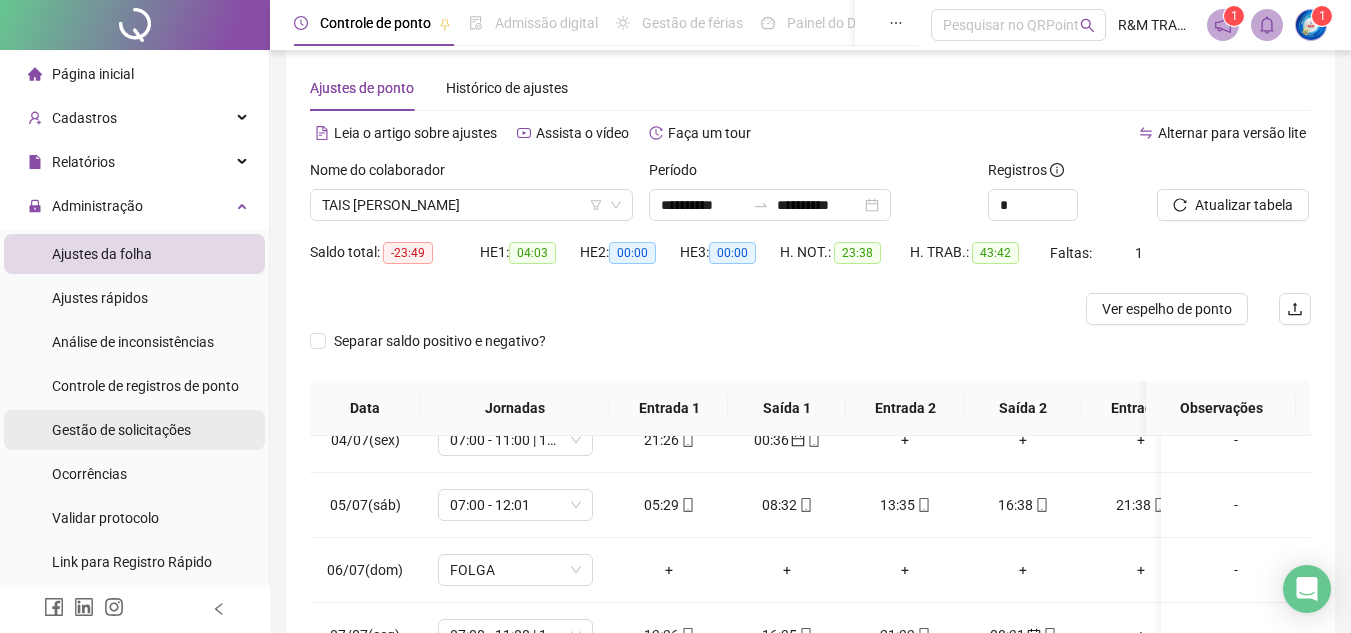 click on "Gestão de solicitações" at bounding box center (121, 430) 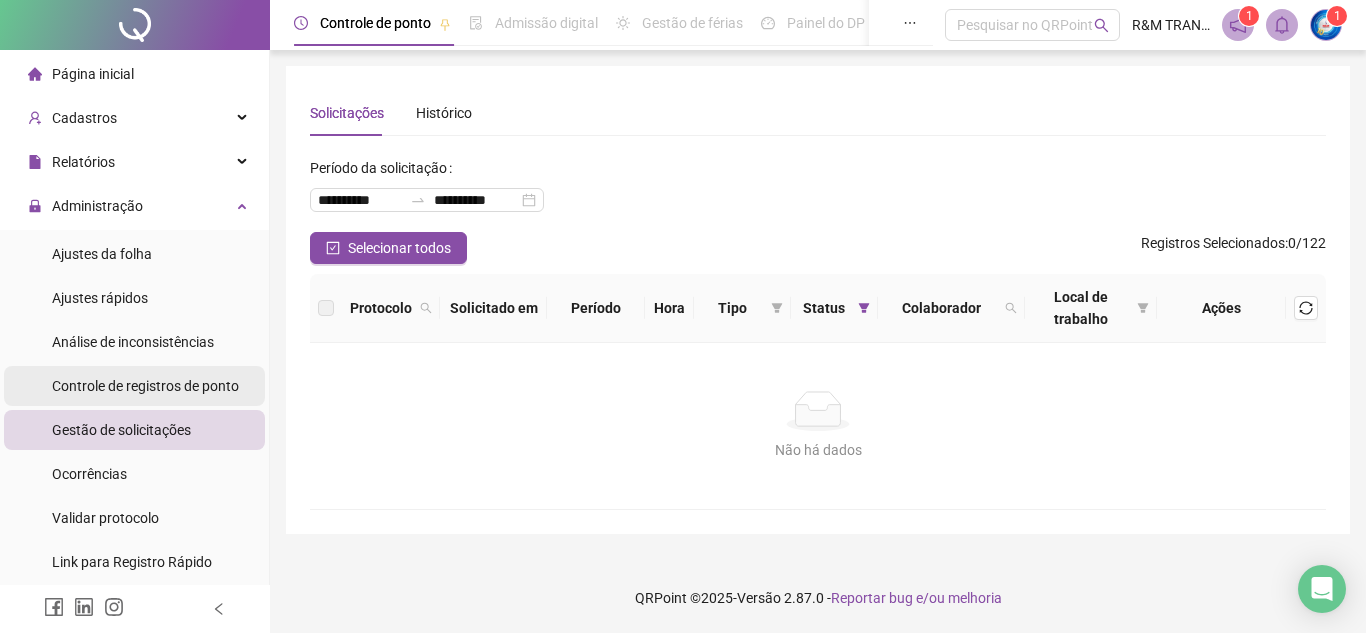 click on "Controle de registros de ponto" at bounding box center (145, 386) 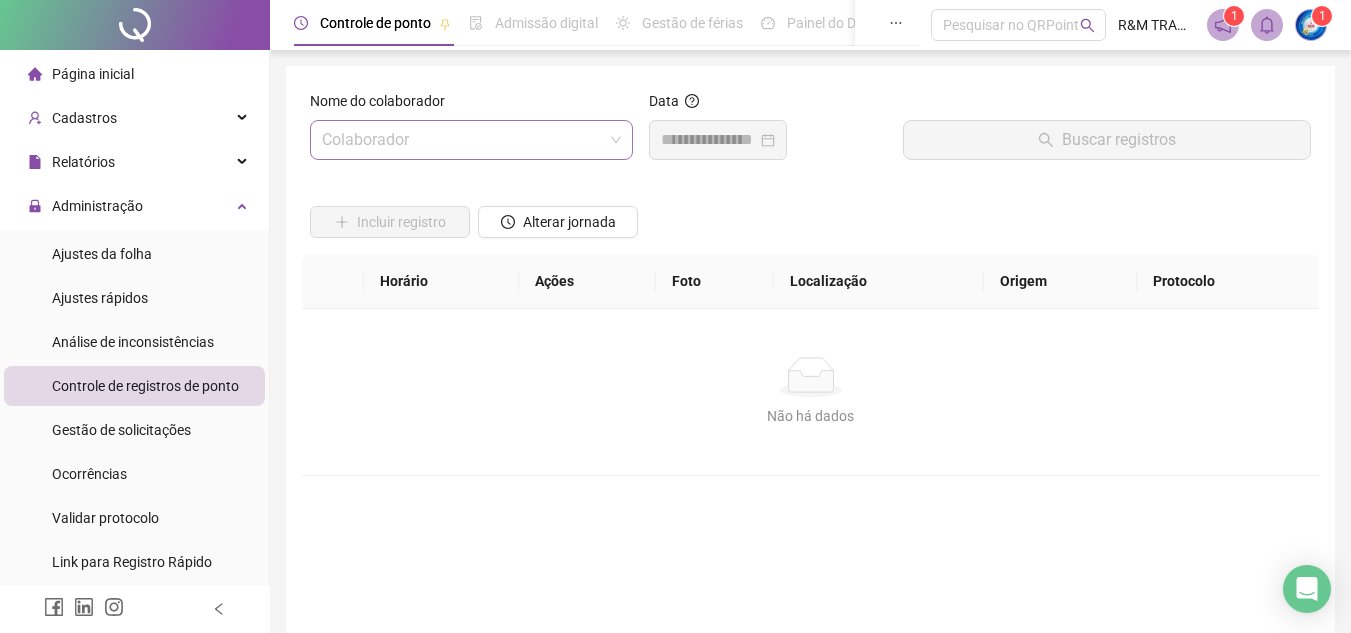 click at bounding box center [465, 140] 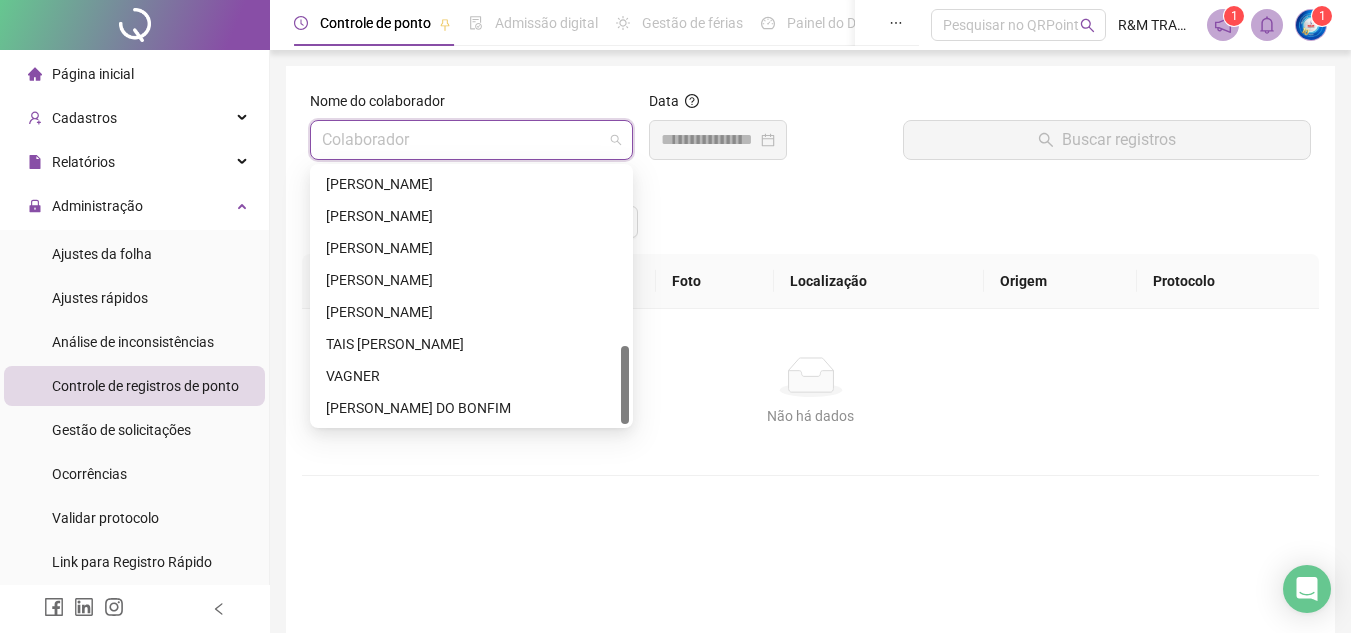 drag, startPoint x: 624, startPoint y: 272, endPoint x: 608, endPoint y: 409, distance: 137.93114 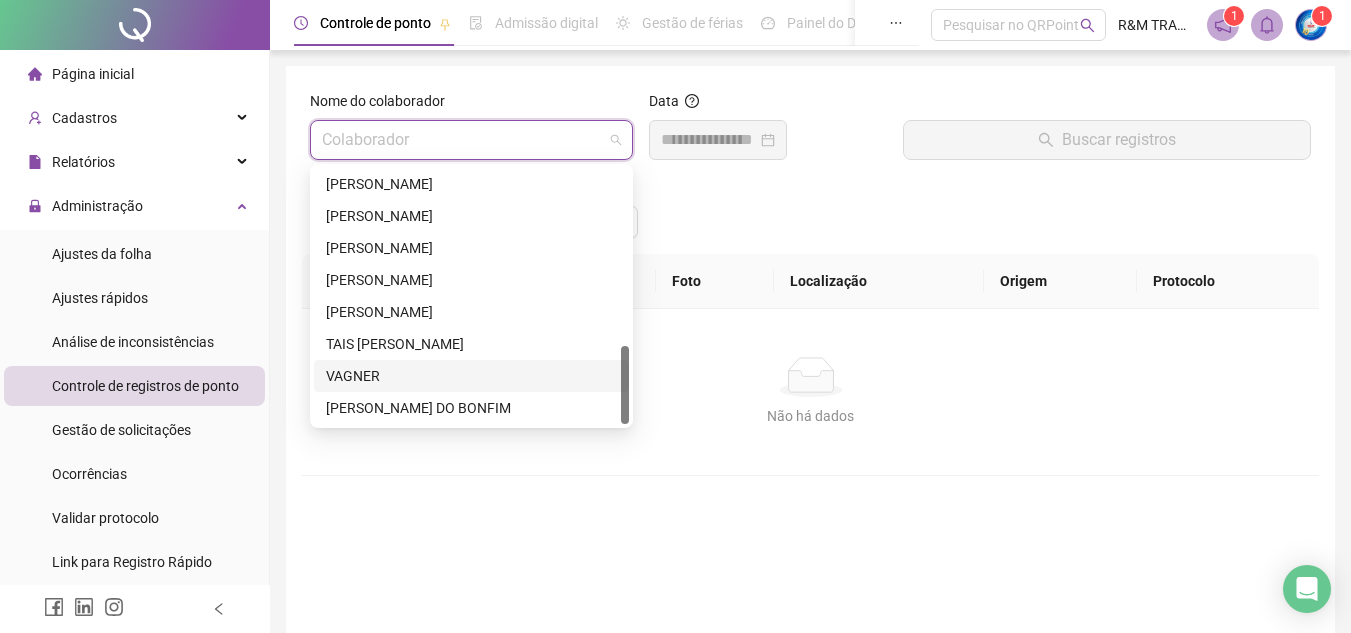 click on "VAGNER" at bounding box center [471, 376] 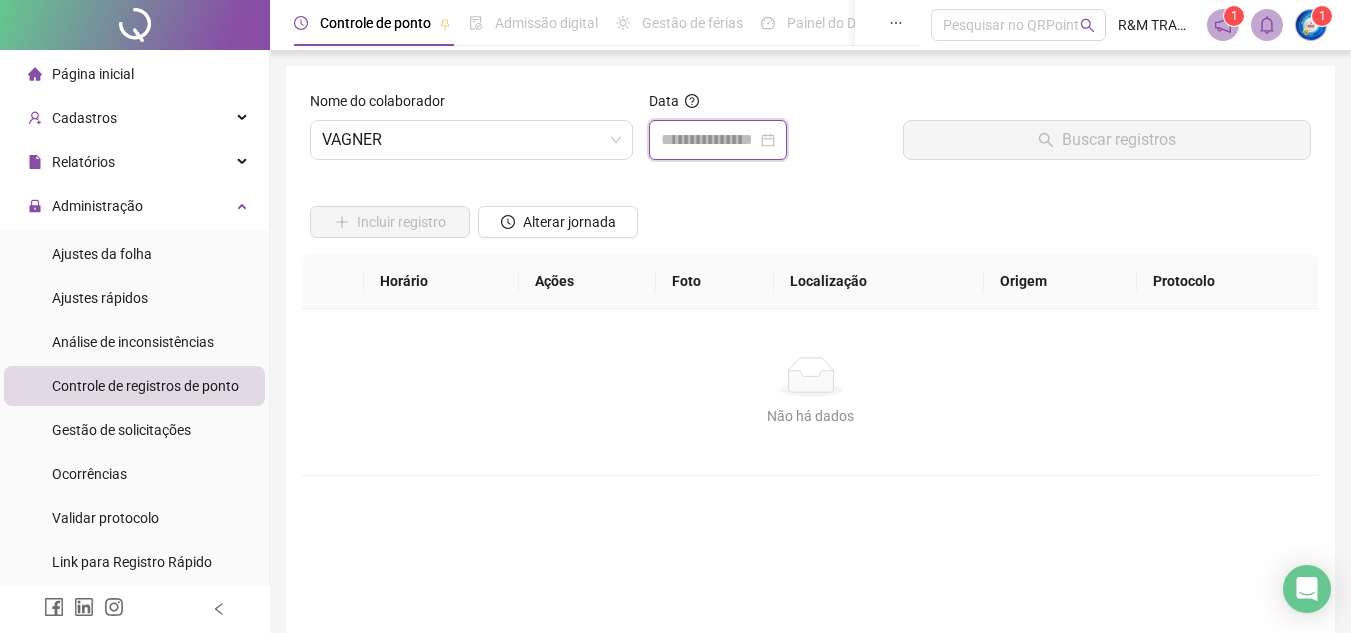 click at bounding box center (709, 140) 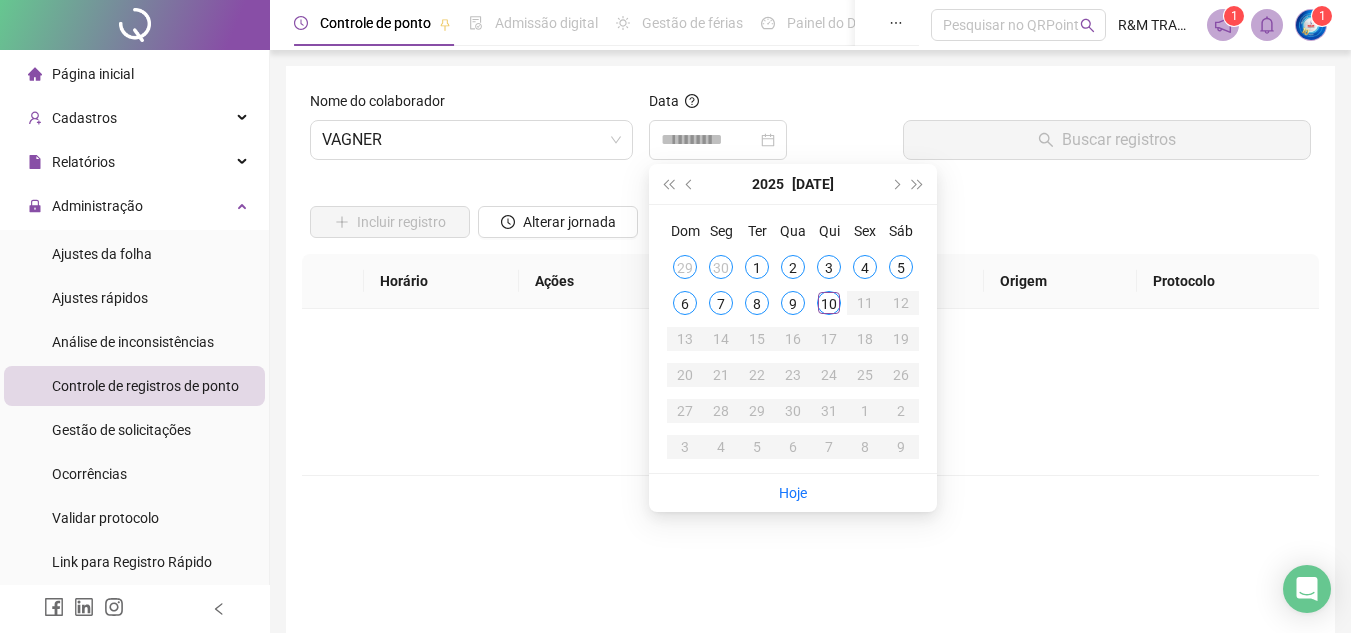 click on "9" at bounding box center (793, 303) 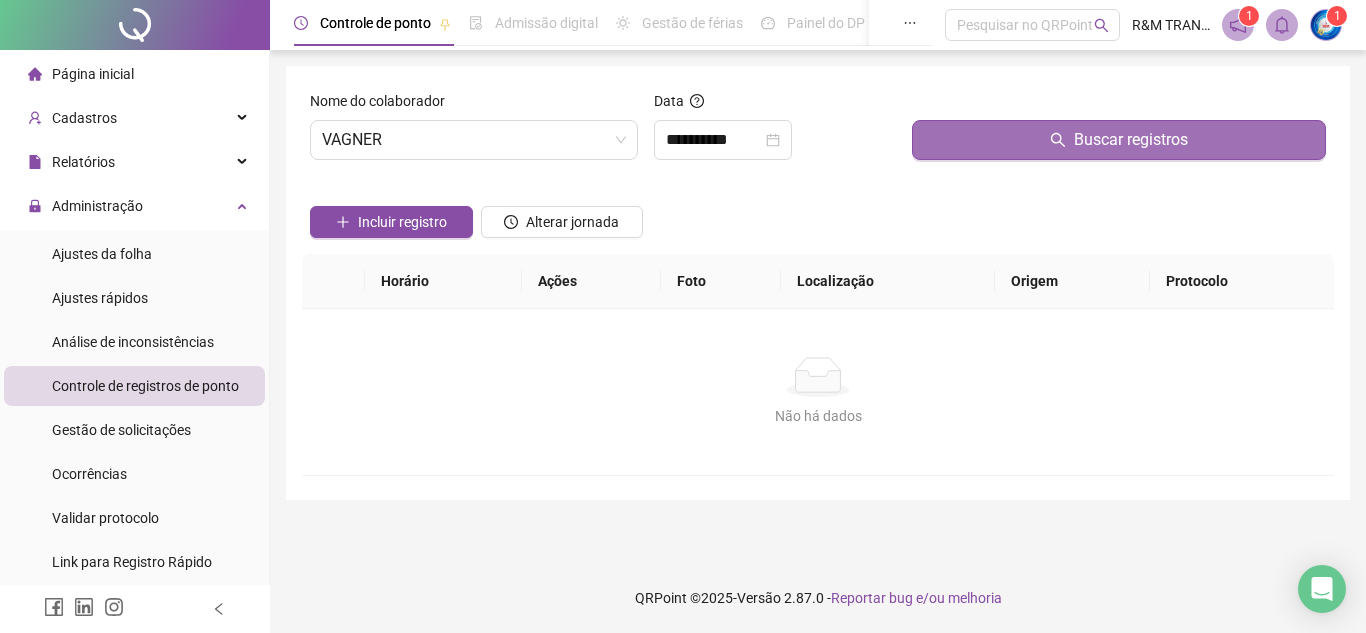 click on "Buscar registros" at bounding box center [1119, 140] 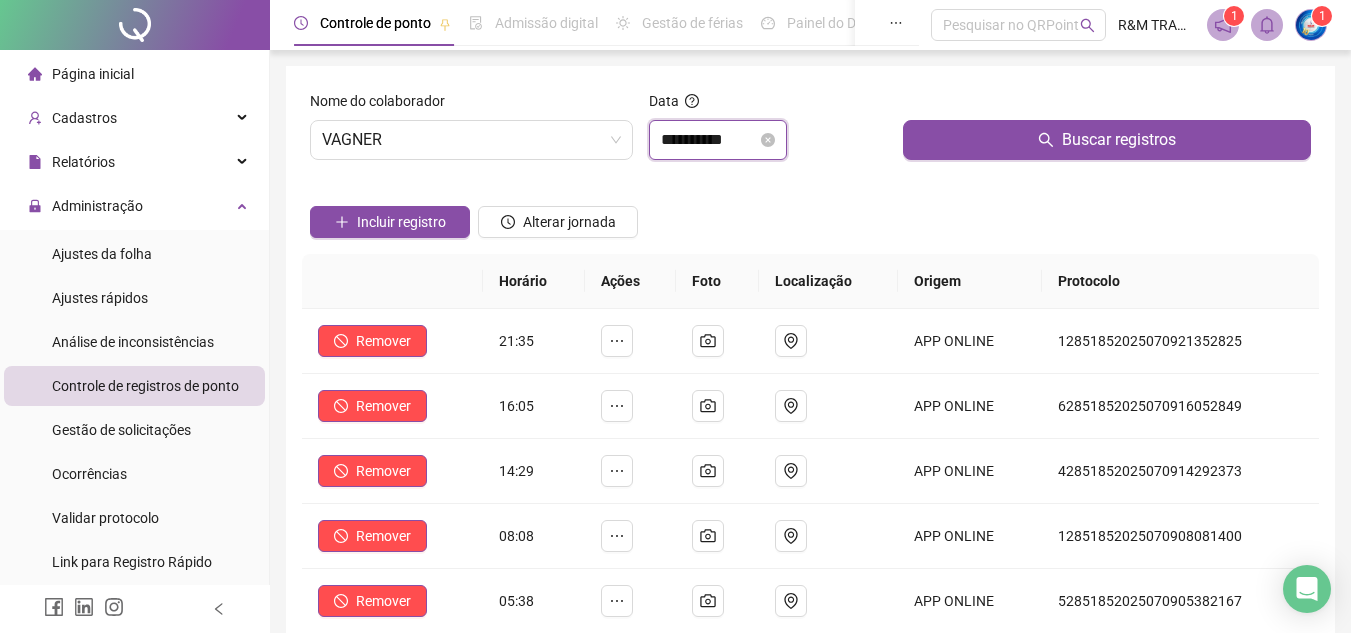 click on "**********" at bounding box center (709, 140) 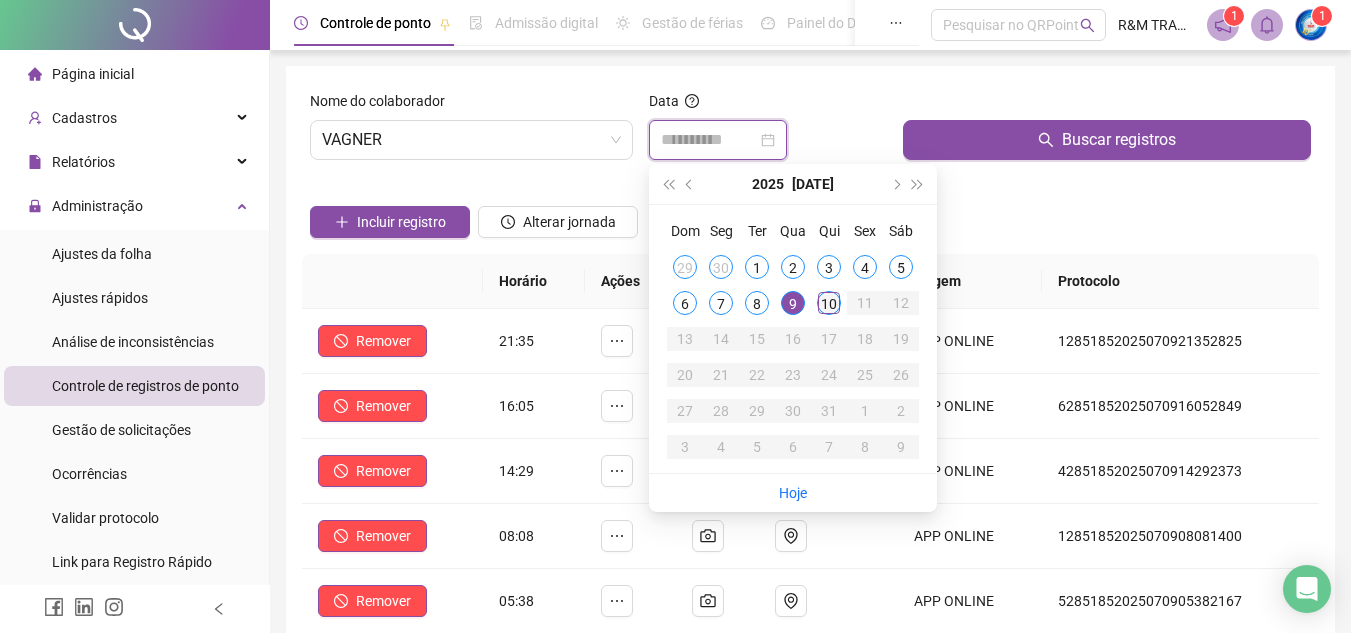 type on "**********" 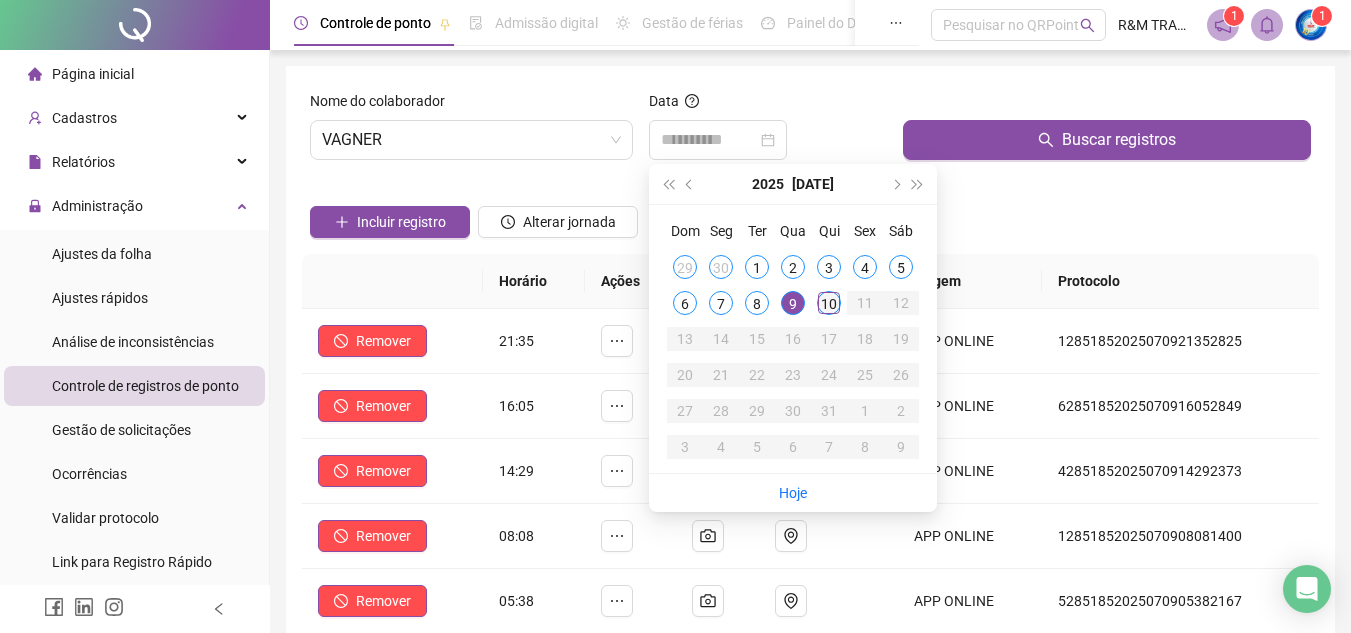 click on "10" at bounding box center [829, 303] 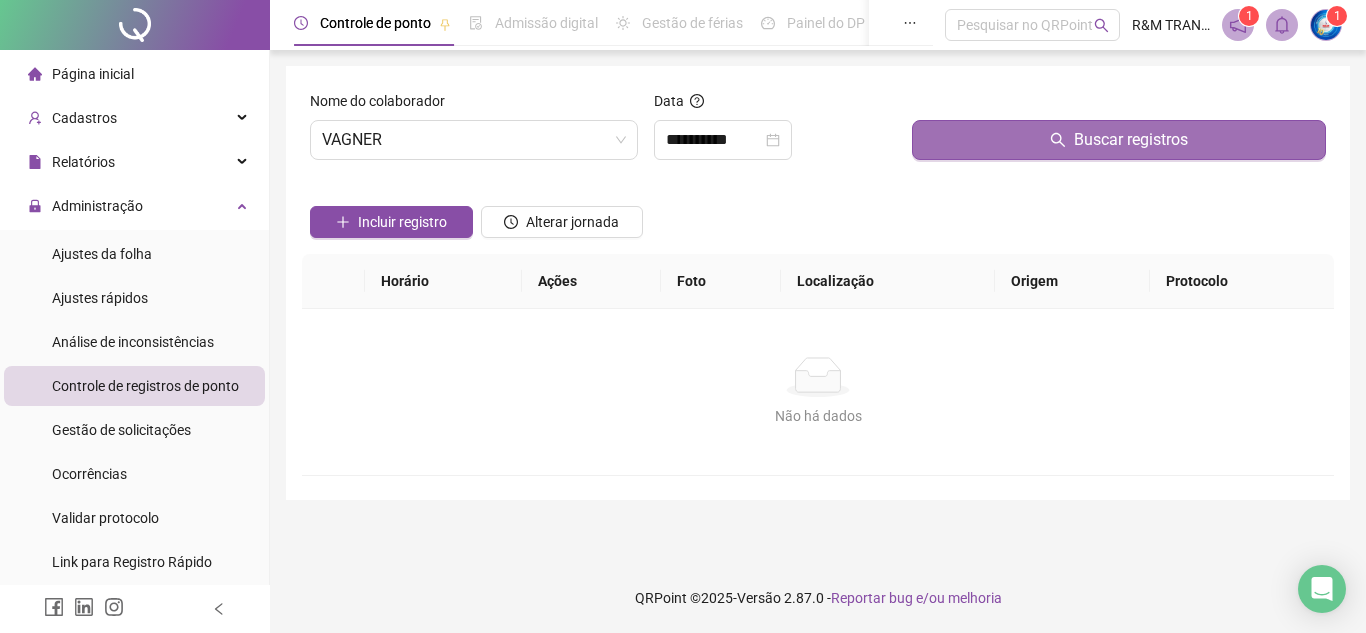 click on "Buscar registros" at bounding box center (1131, 140) 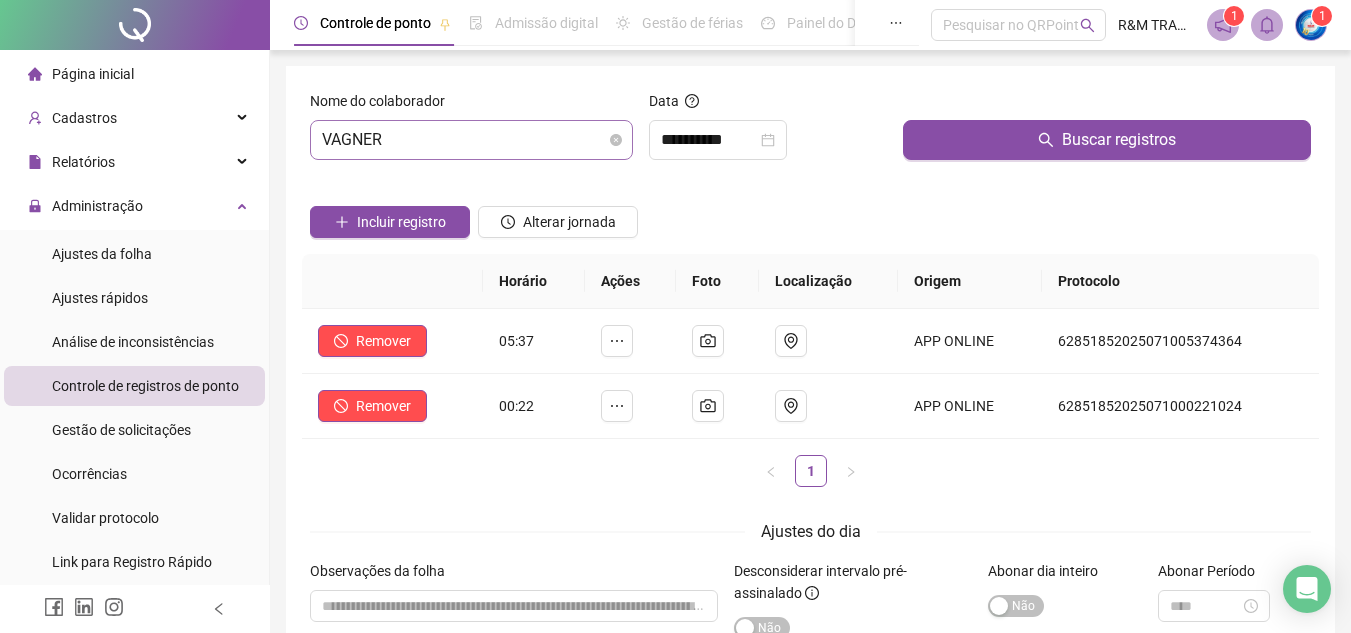 click on "VAGNER" at bounding box center (471, 140) 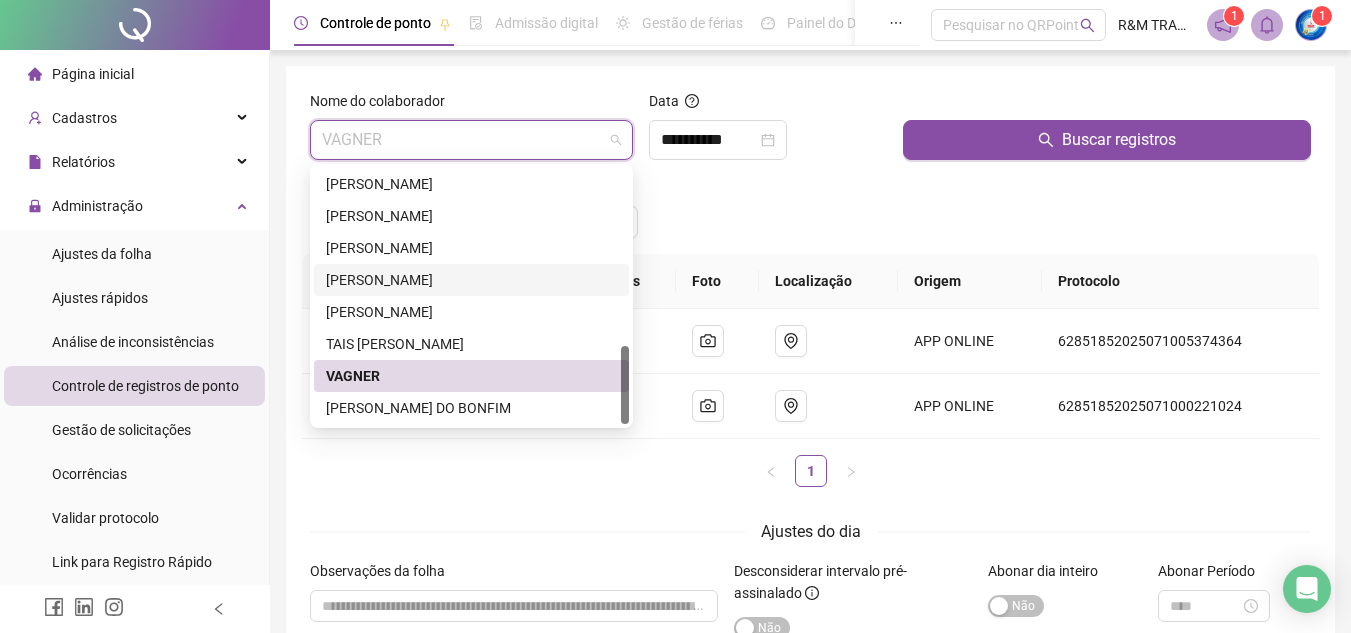 click on "Incluir registro   Alterar jornada" at bounding box center (810, 215) 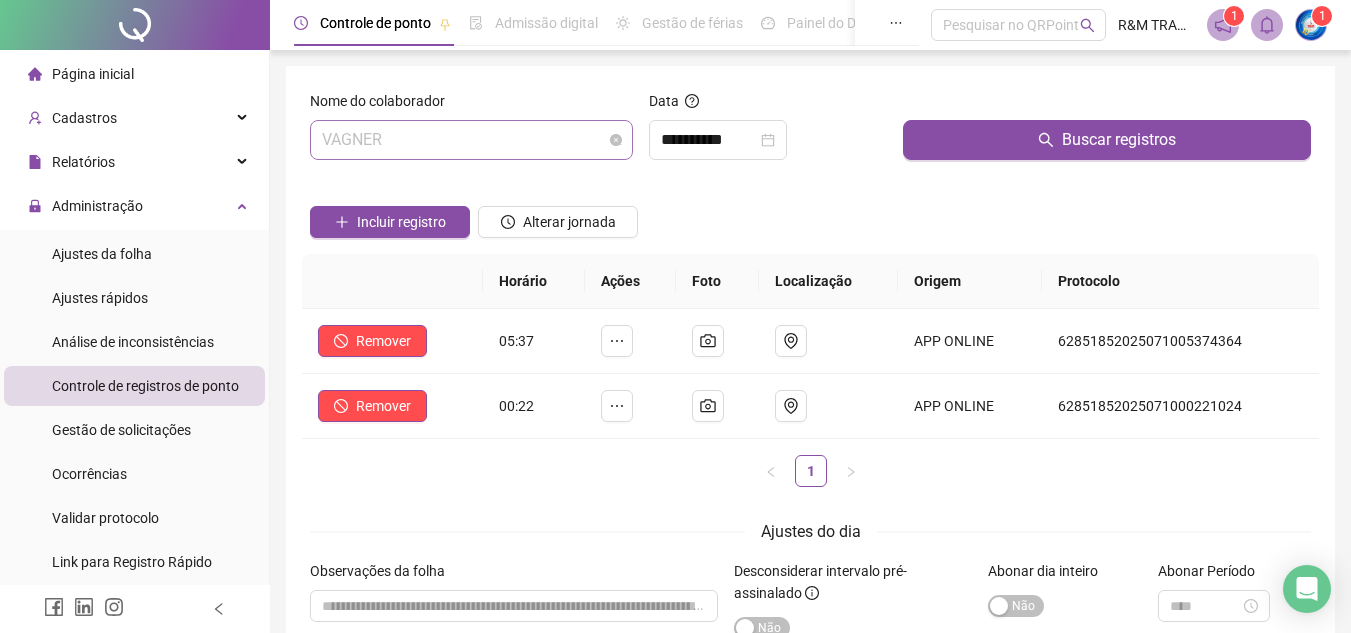 click on "VAGNER" at bounding box center [471, 140] 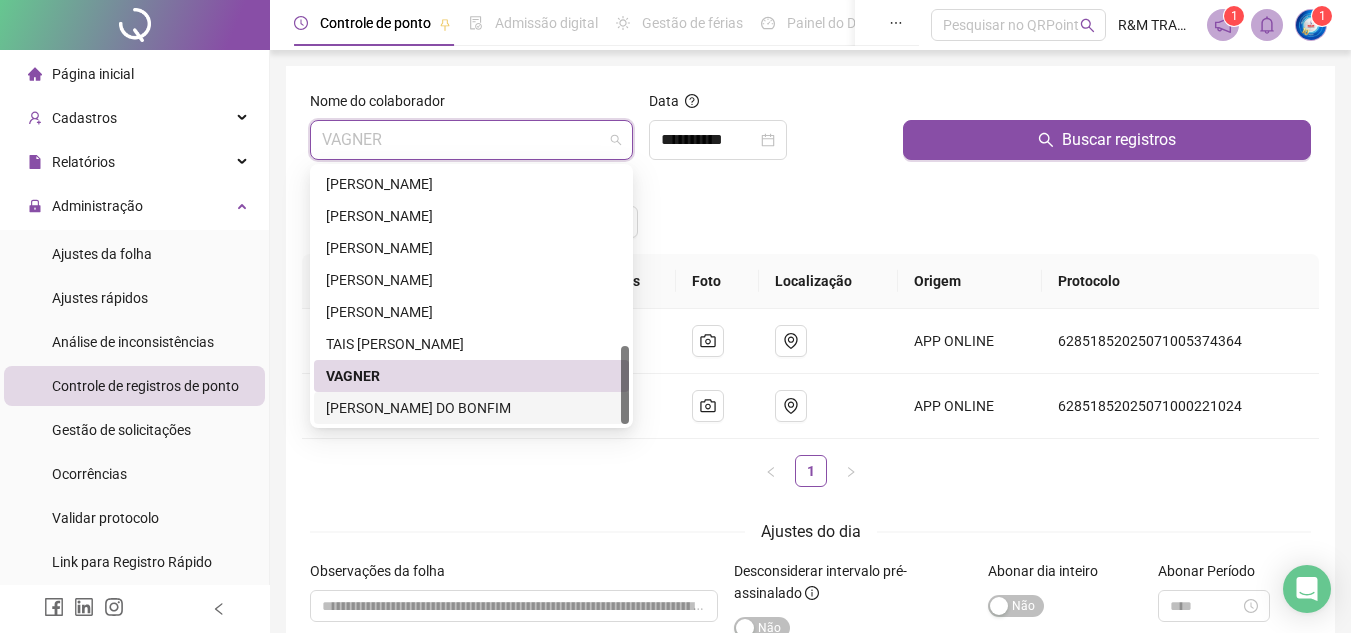 click on "[PERSON_NAME] DO BONFIM" at bounding box center (471, 408) 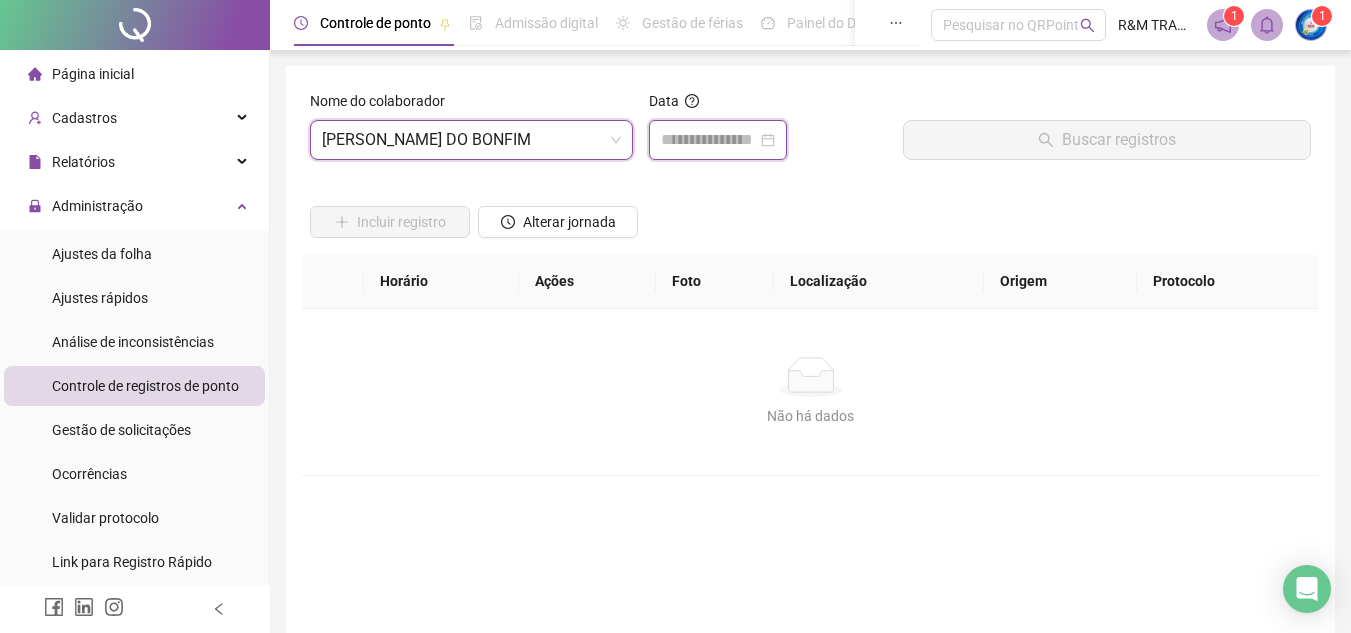 click at bounding box center [709, 140] 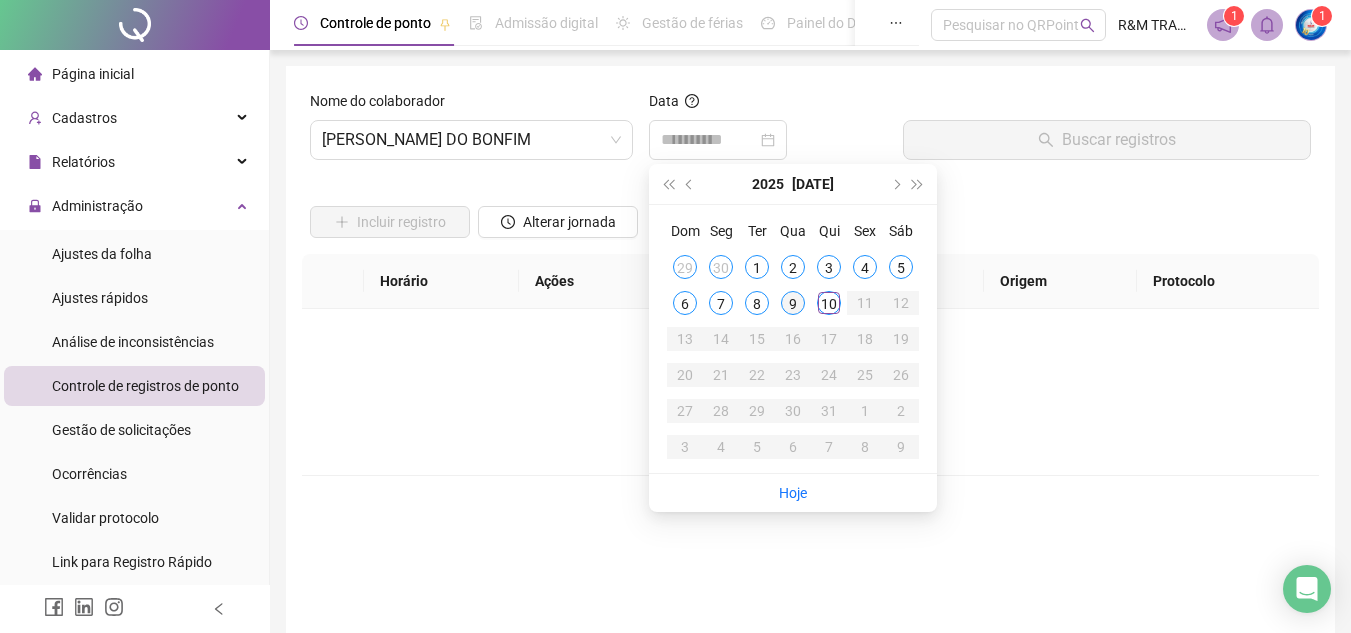 click on "9" at bounding box center [793, 303] 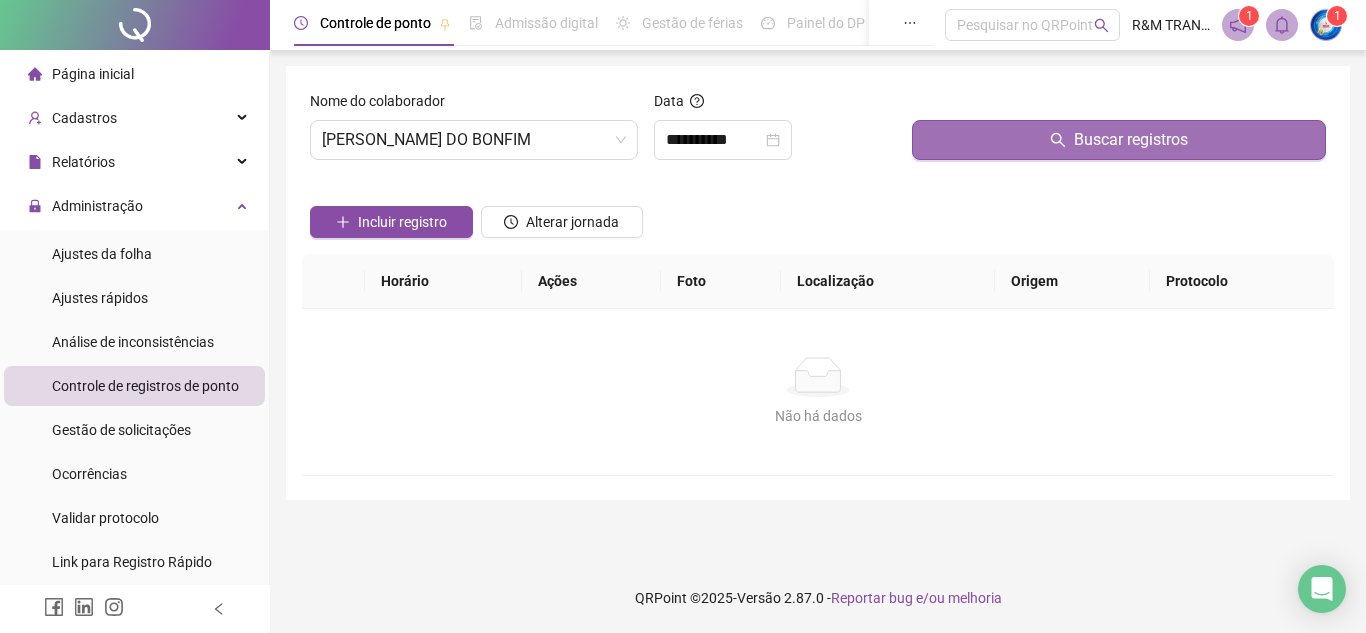 click on "Buscar registros" at bounding box center [1119, 140] 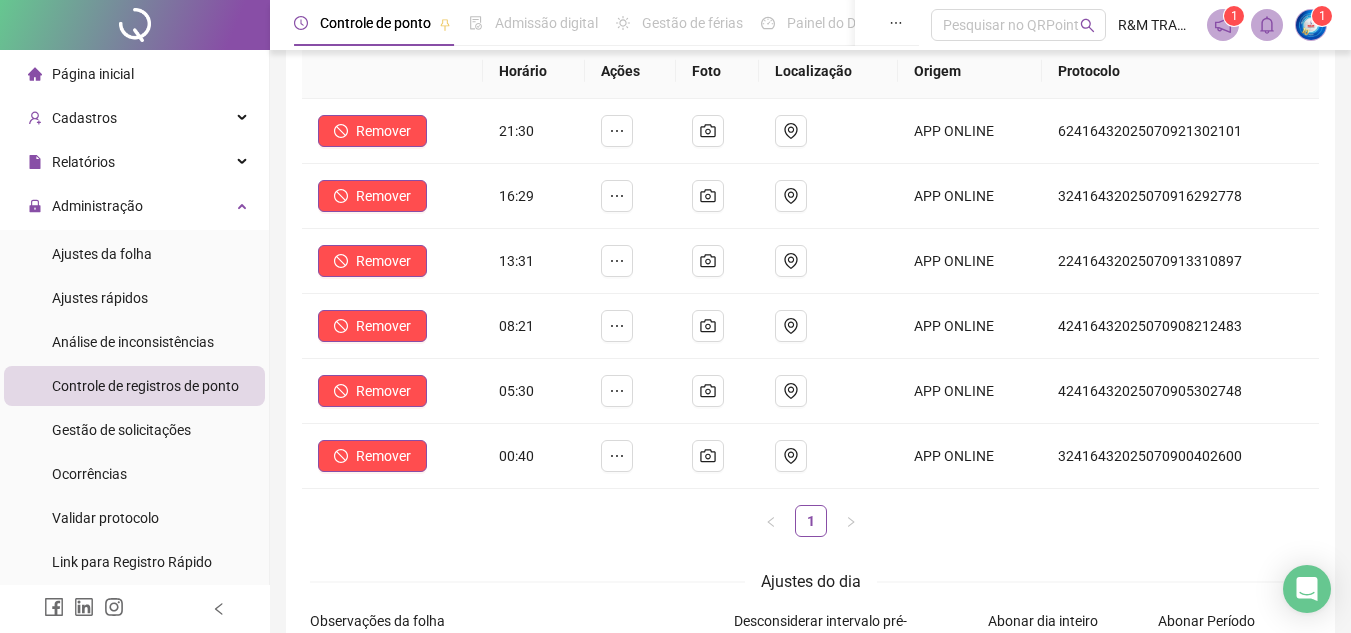 scroll, scrollTop: 246, scrollLeft: 0, axis: vertical 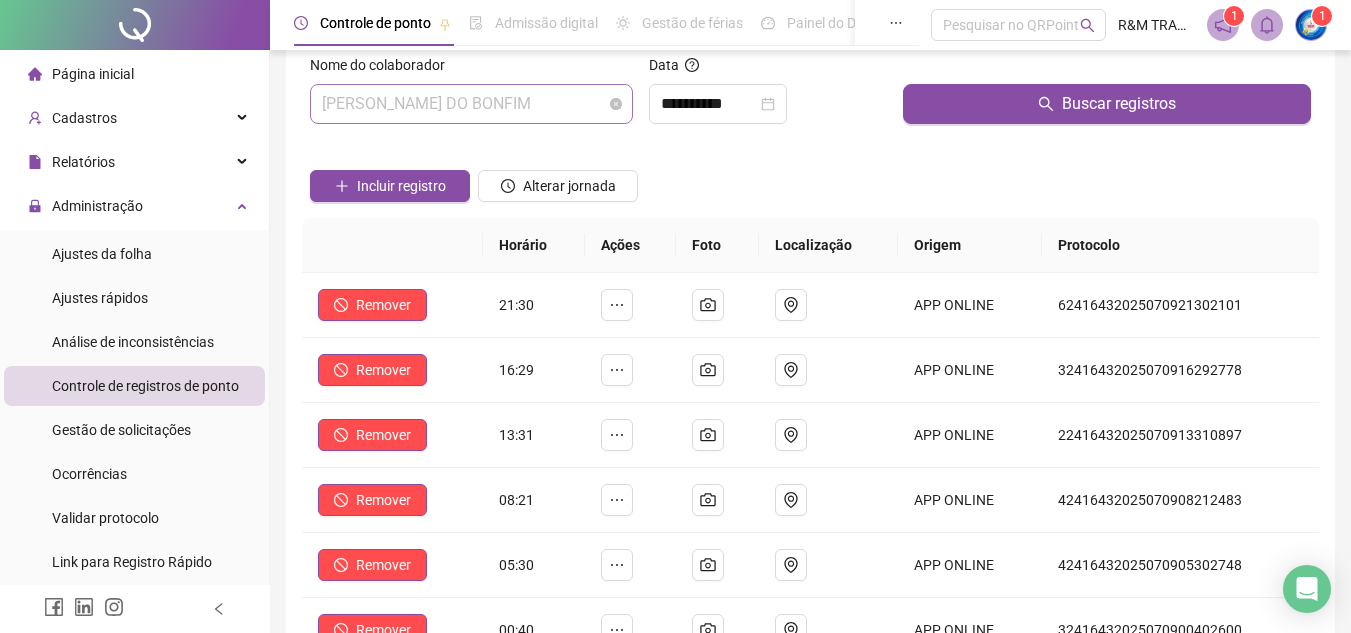 click on "[PERSON_NAME] DO BONFIM" at bounding box center (471, 104) 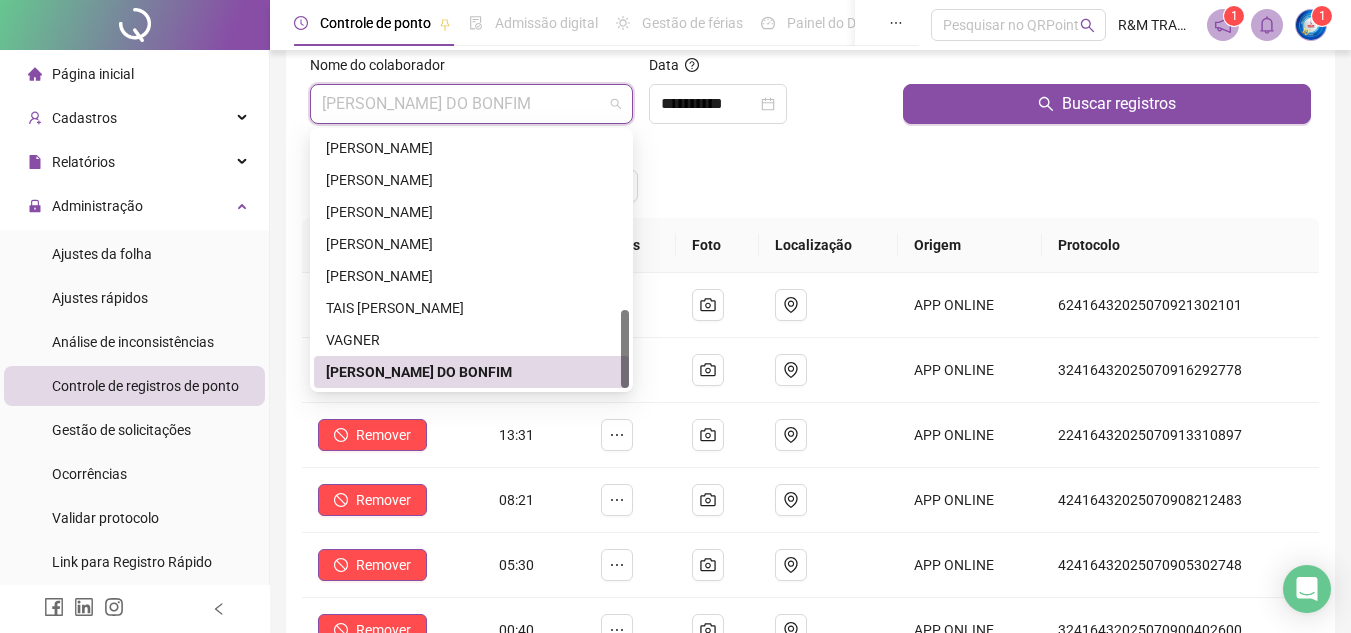 click on "Incluir registro   Alterar jornada" at bounding box center [810, 179] 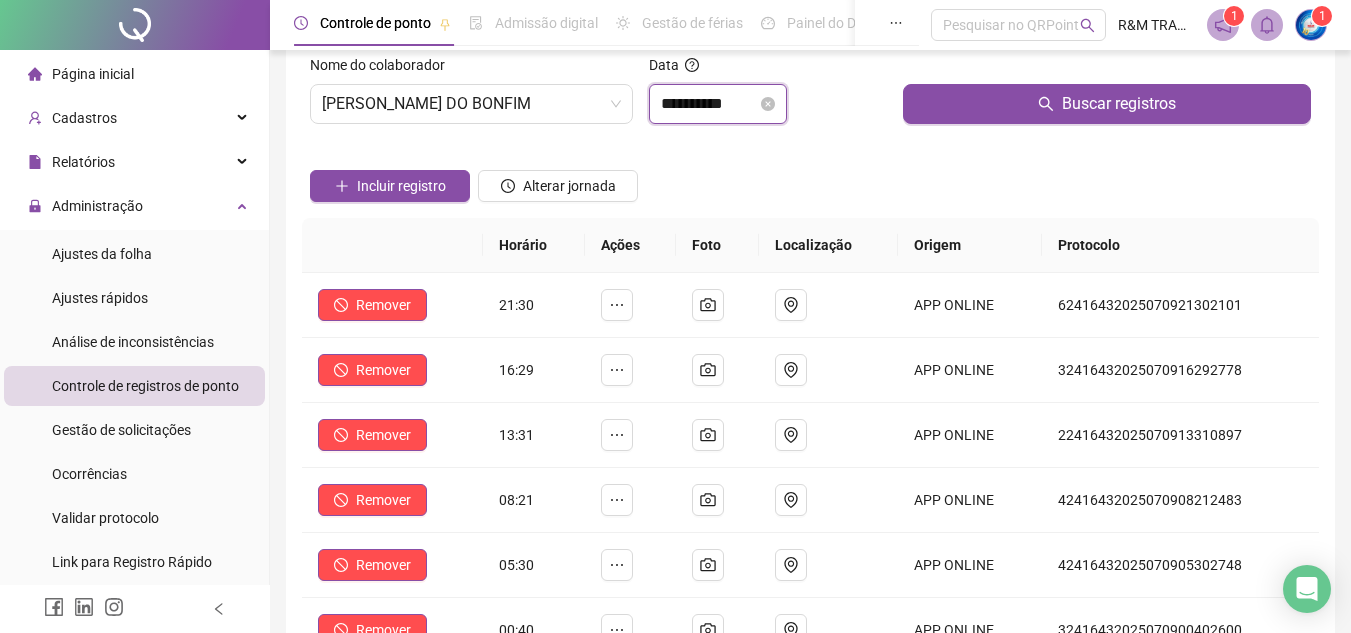 click on "**********" at bounding box center [709, 104] 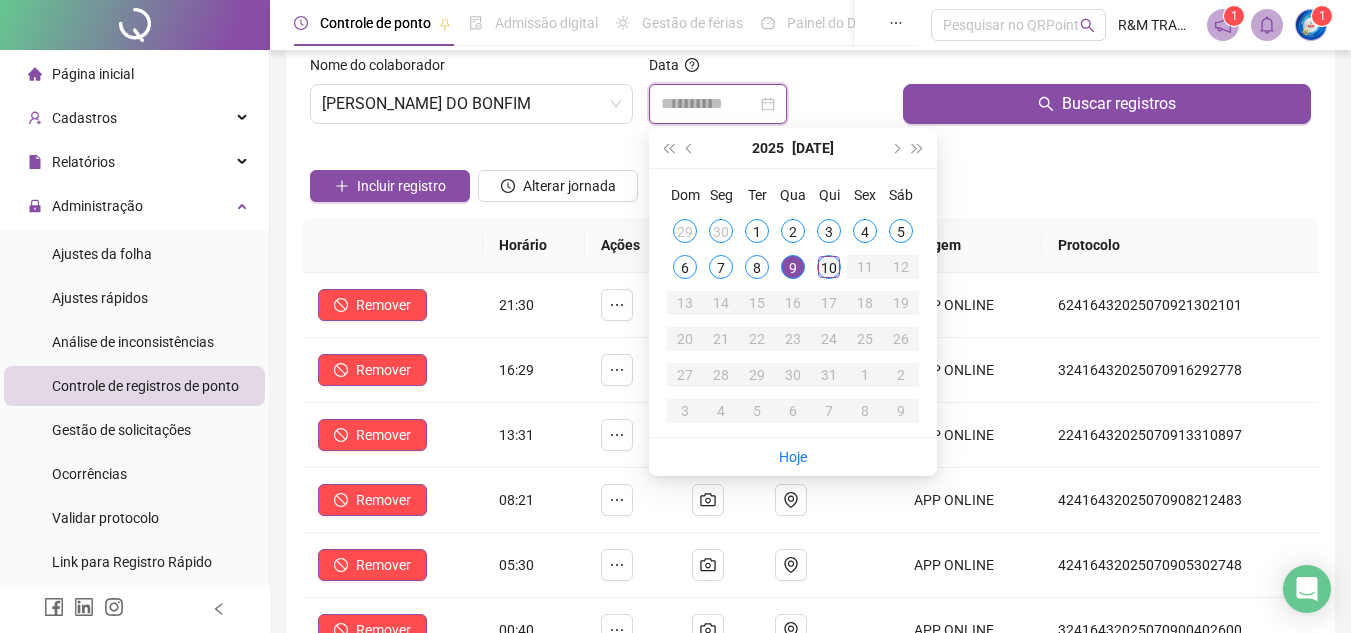 type on "**********" 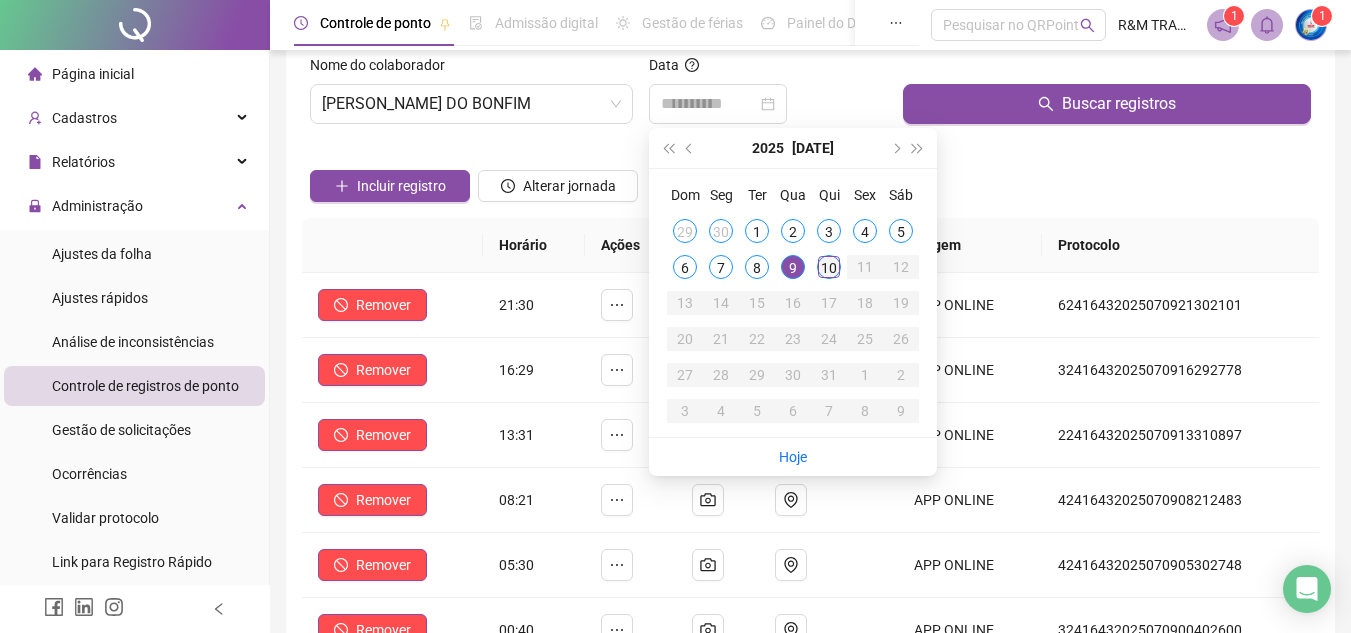 click on "10" at bounding box center (829, 267) 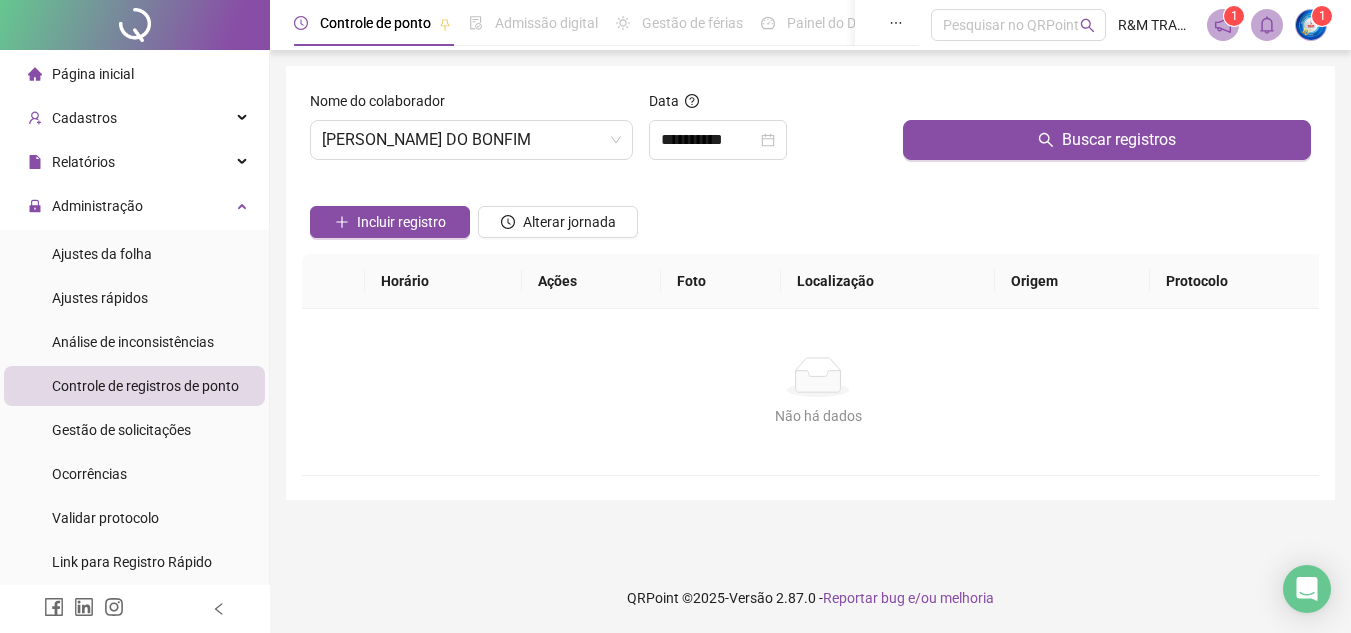 scroll, scrollTop: 0, scrollLeft: 0, axis: both 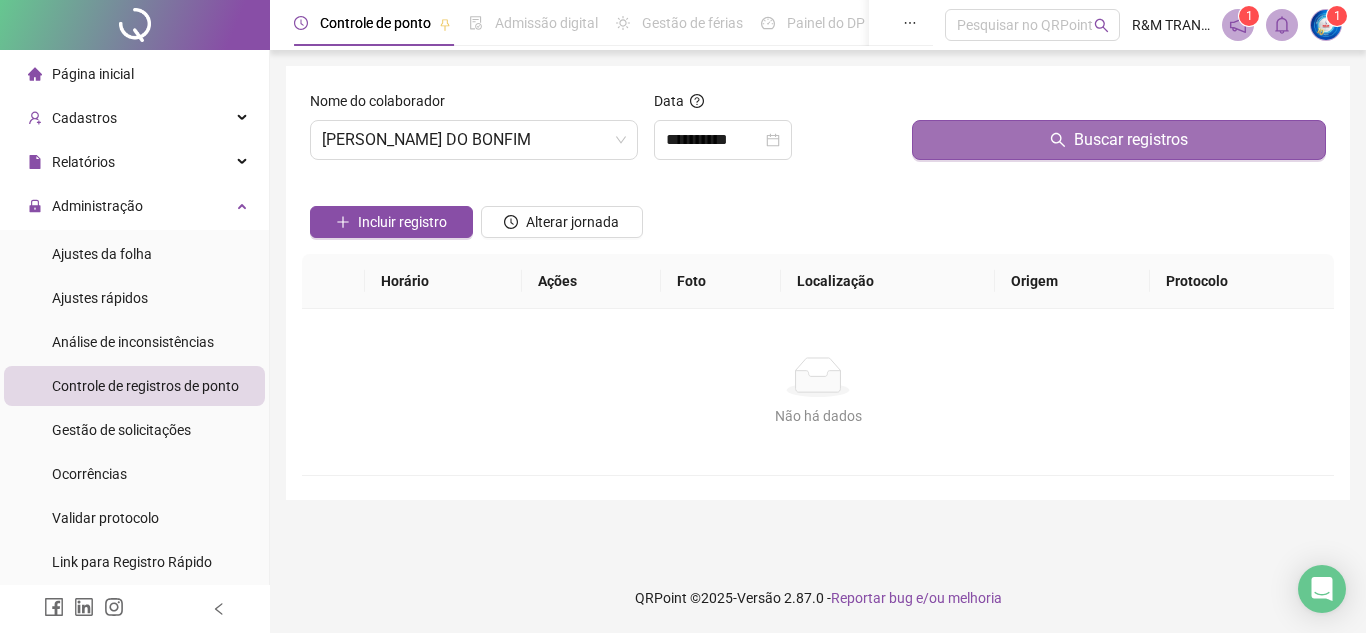 click on "Buscar registros" at bounding box center (1119, 140) 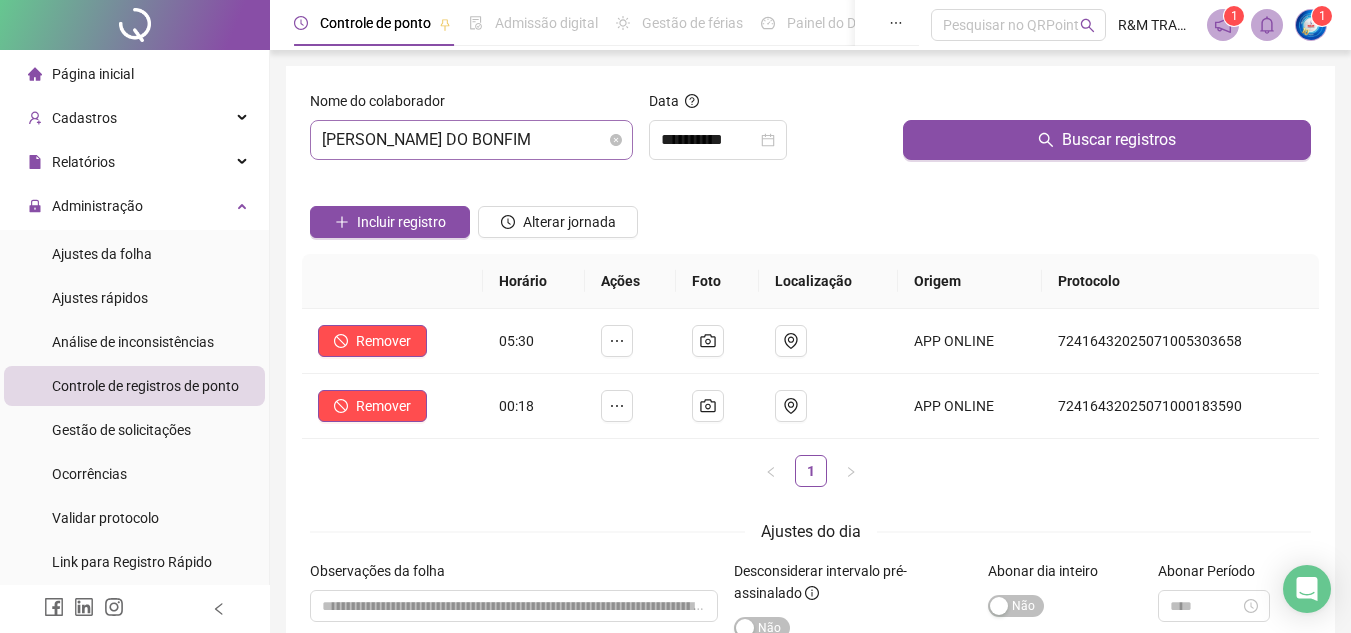 click on "[PERSON_NAME] DO BONFIM" at bounding box center (471, 140) 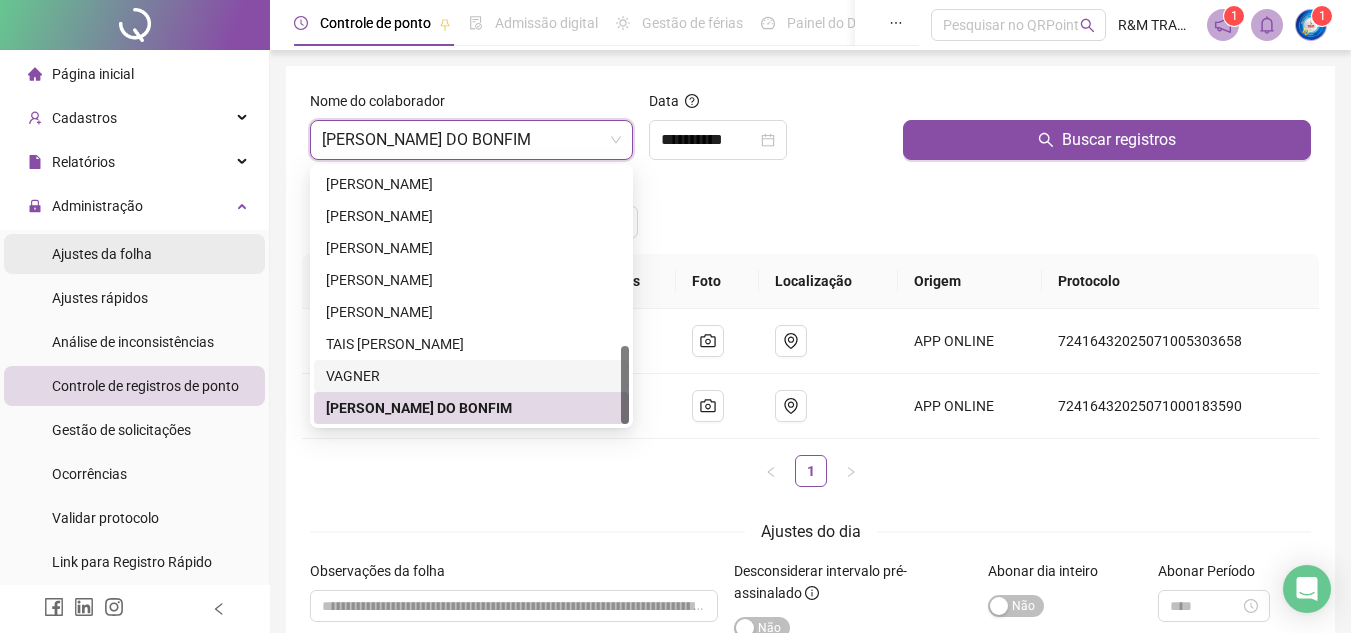 click on "Ajustes da folha" at bounding box center [102, 254] 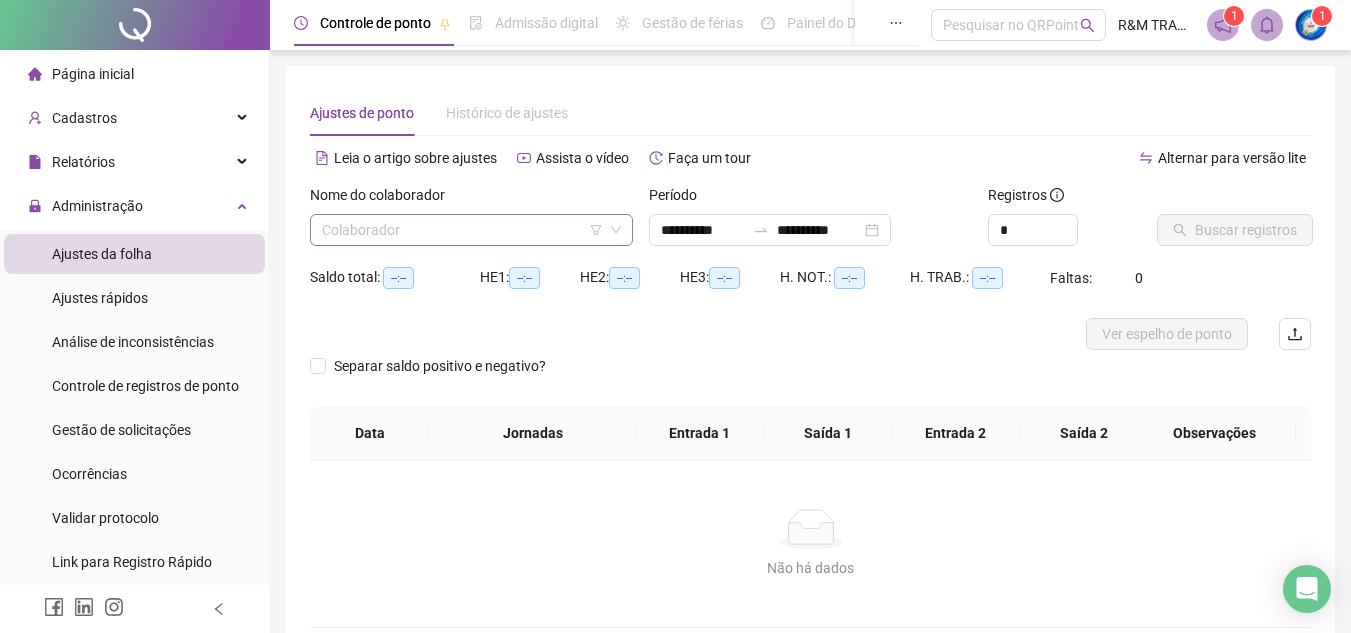 click at bounding box center [465, 230] 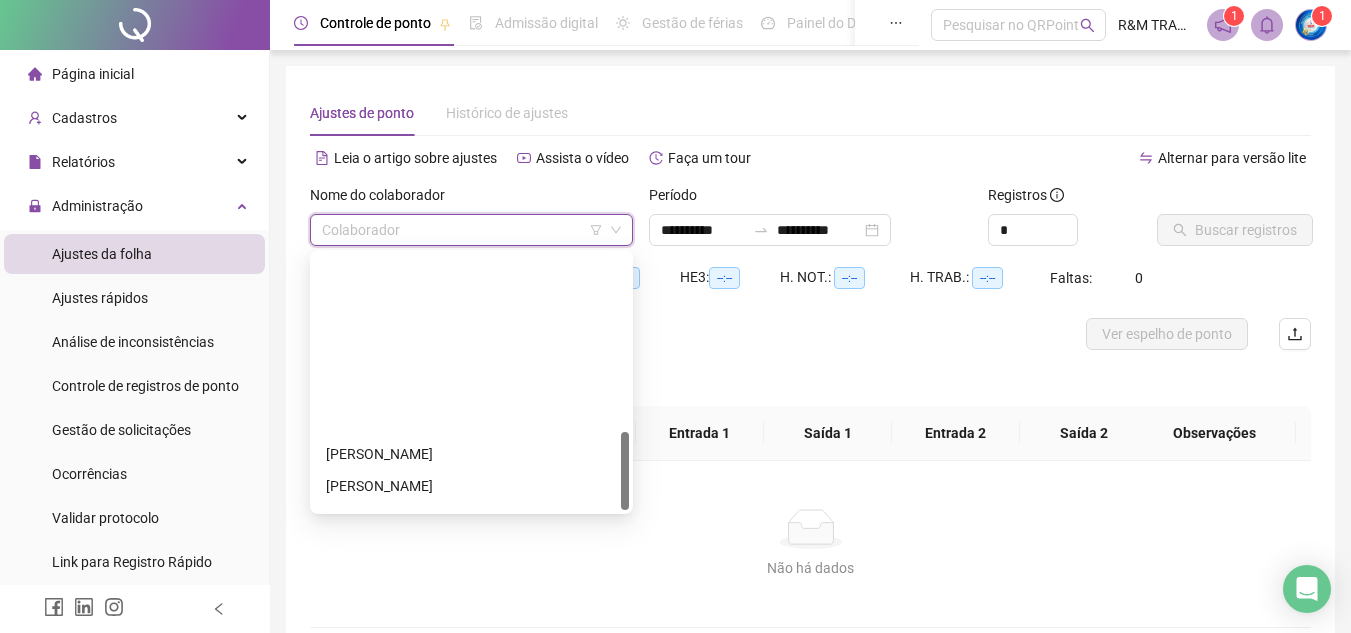scroll, scrollTop: 576, scrollLeft: 0, axis: vertical 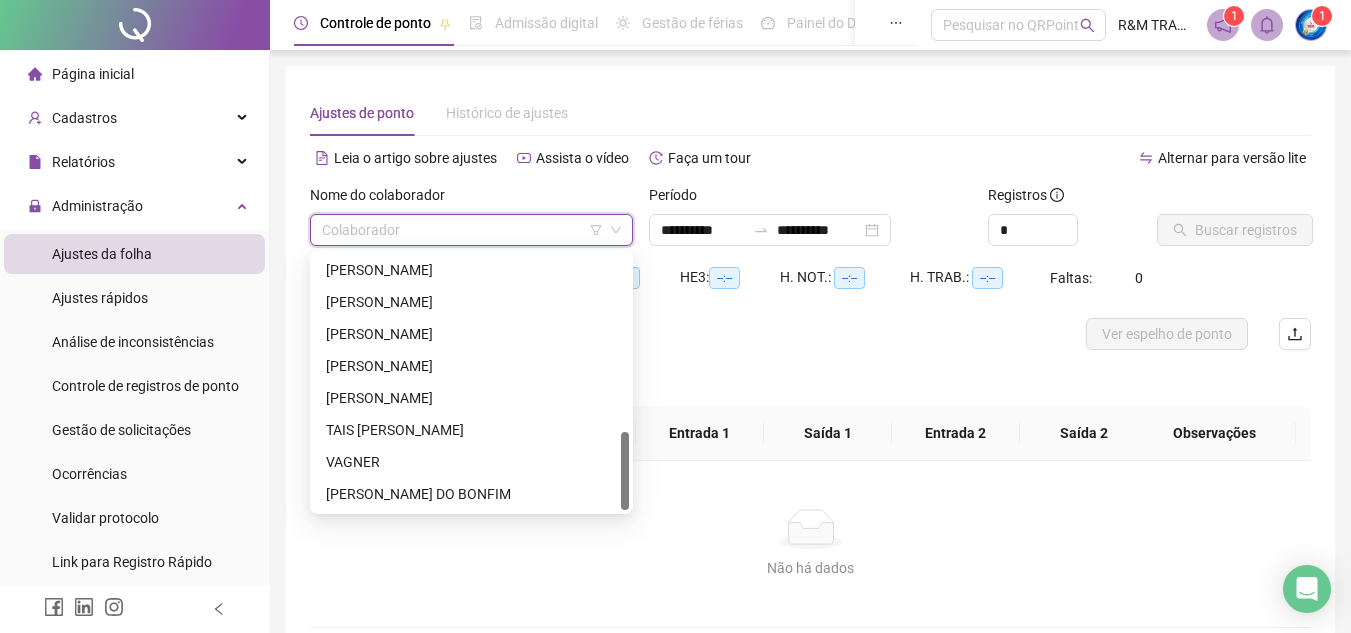 drag, startPoint x: 624, startPoint y: 271, endPoint x: 514, endPoint y: 491, distance: 245.96748 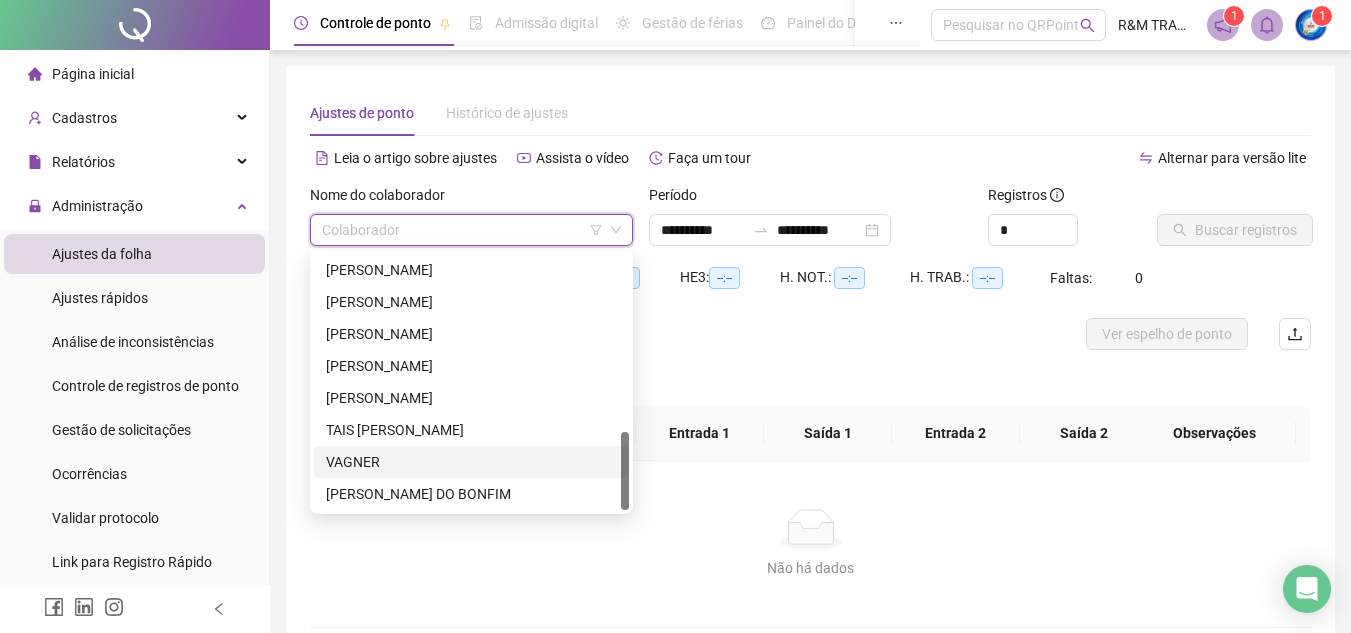 click on "VAGNER" at bounding box center [471, 462] 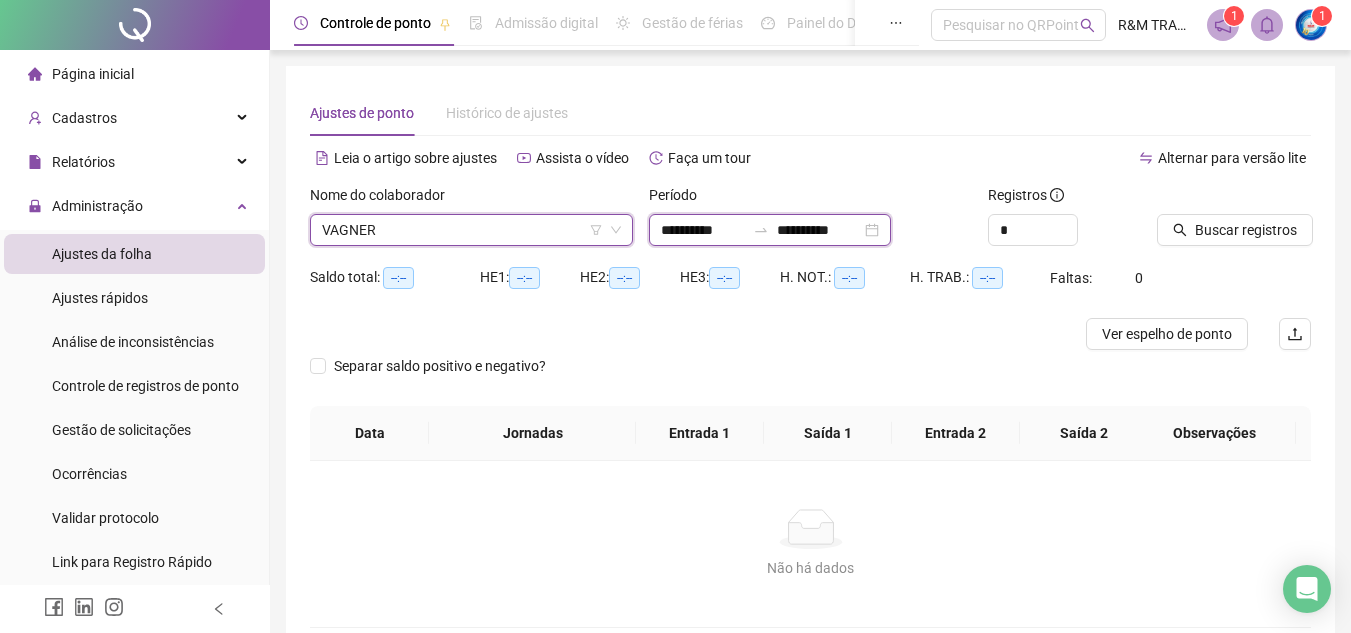 click on "**********" at bounding box center (703, 230) 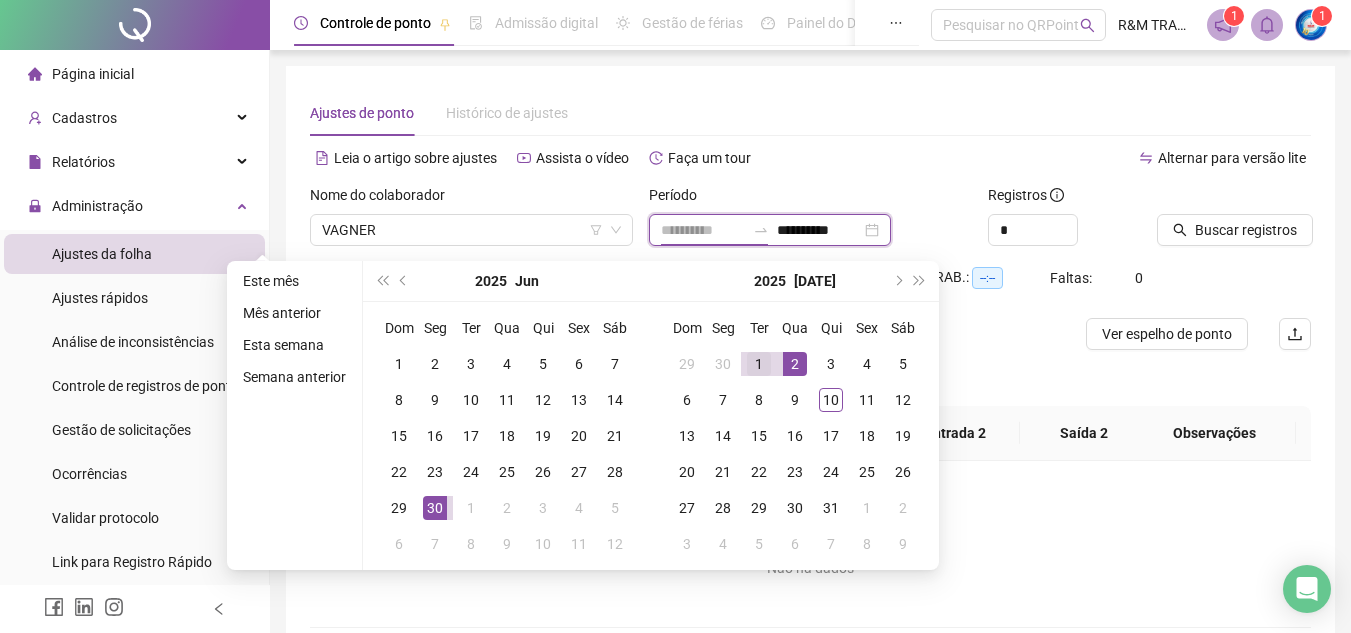 type on "**********" 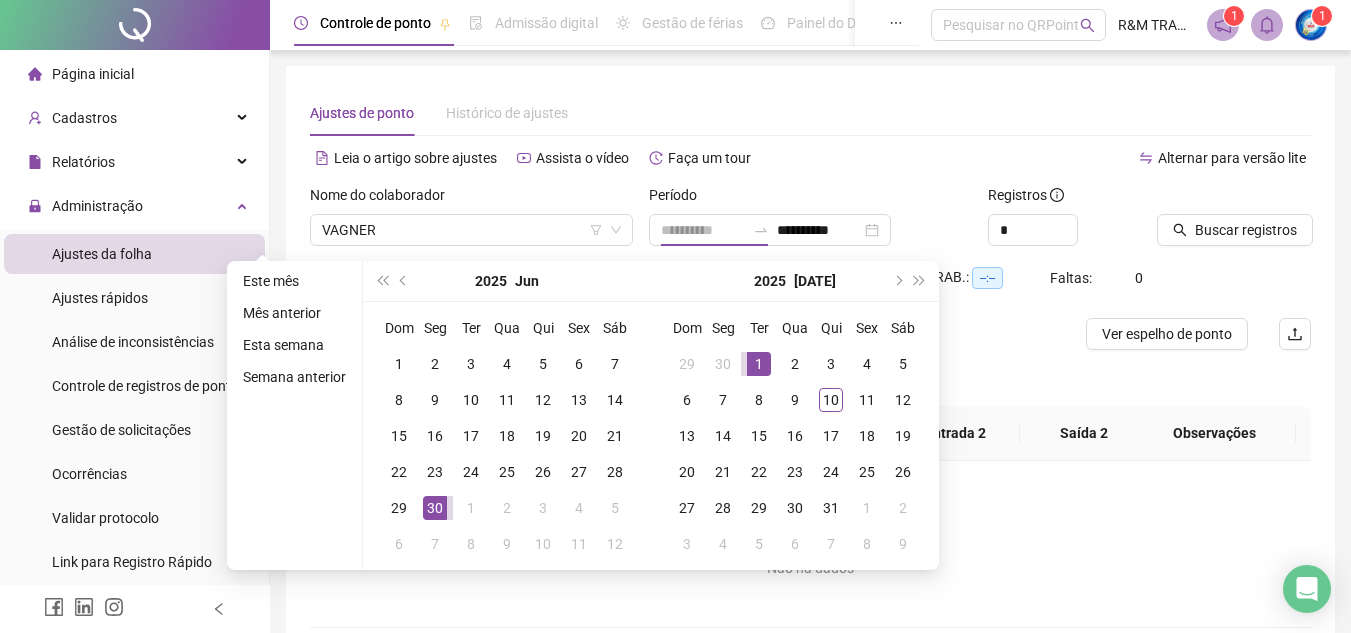 click on "1" at bounding box center [759, 364] 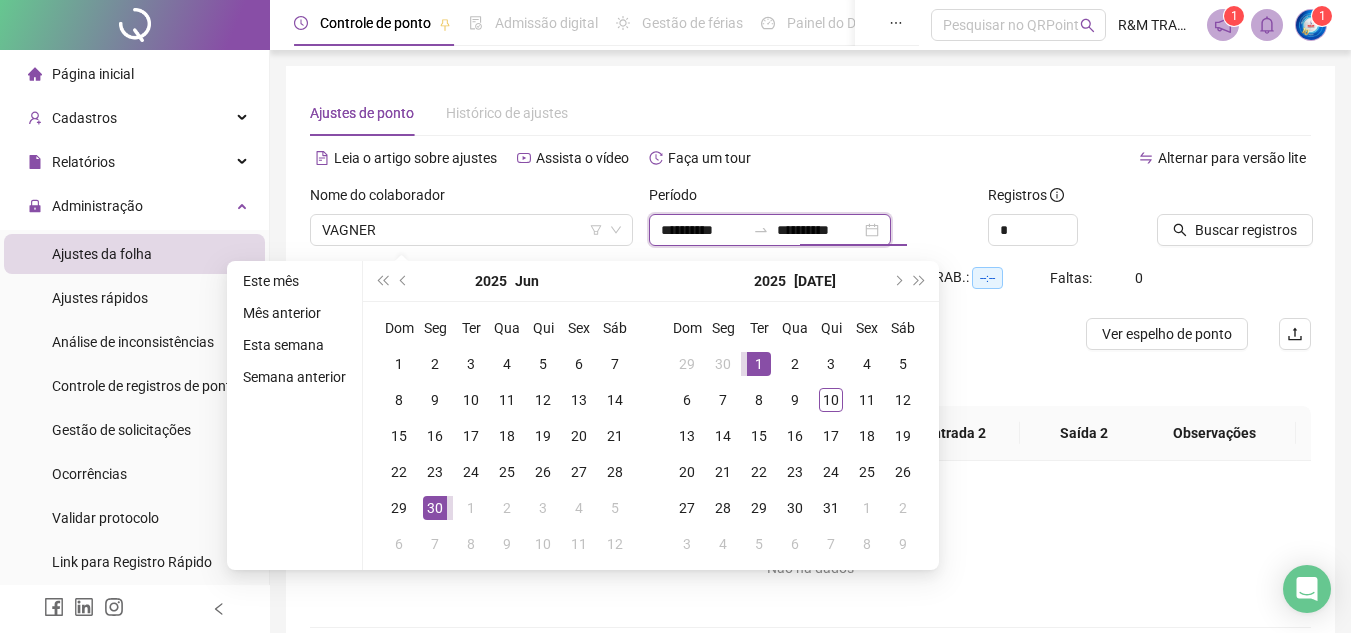 click on "**********" at bounding box center [819, 230] 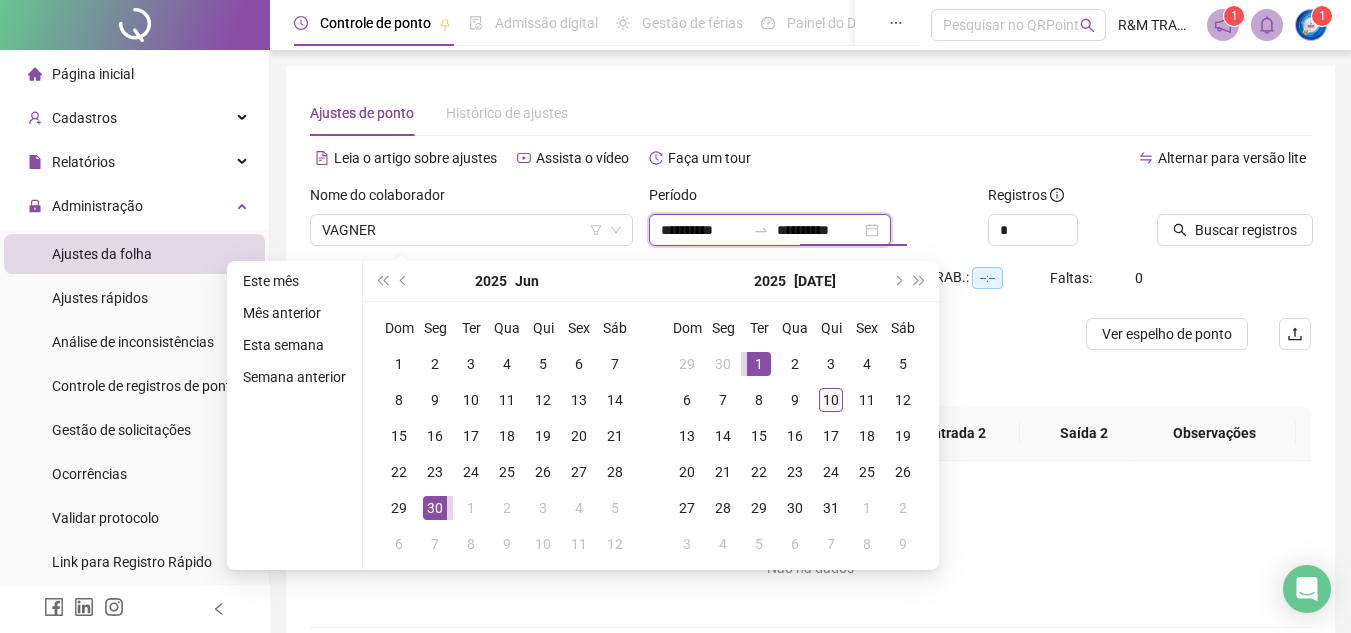 type on "**********" 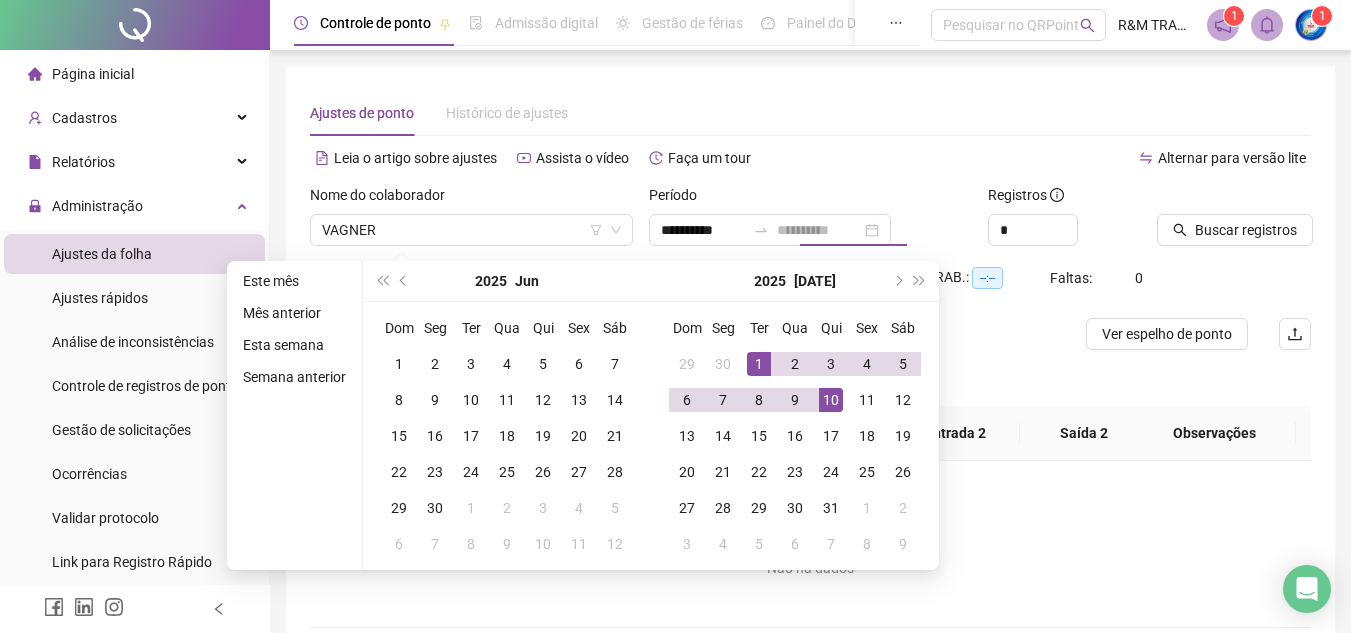 click on "10" at bounding box center [831, 400] 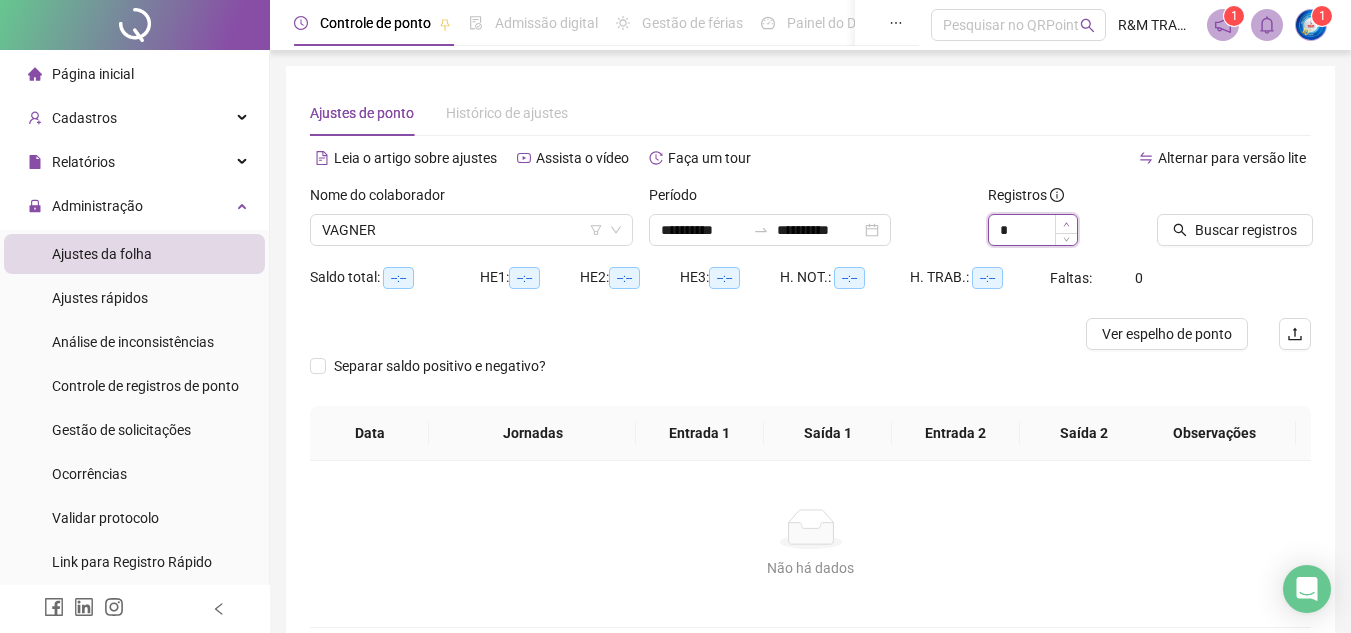 click at bounding box center [1066, 224] 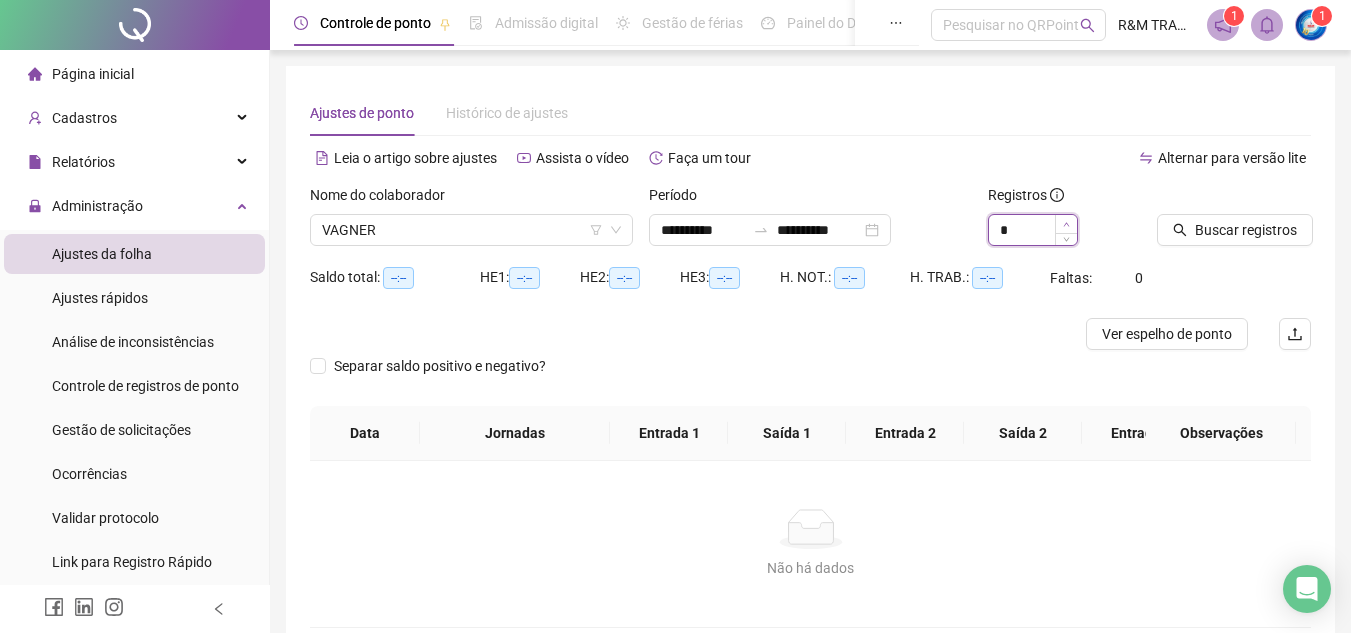 click at bounding box center [1066, 224] 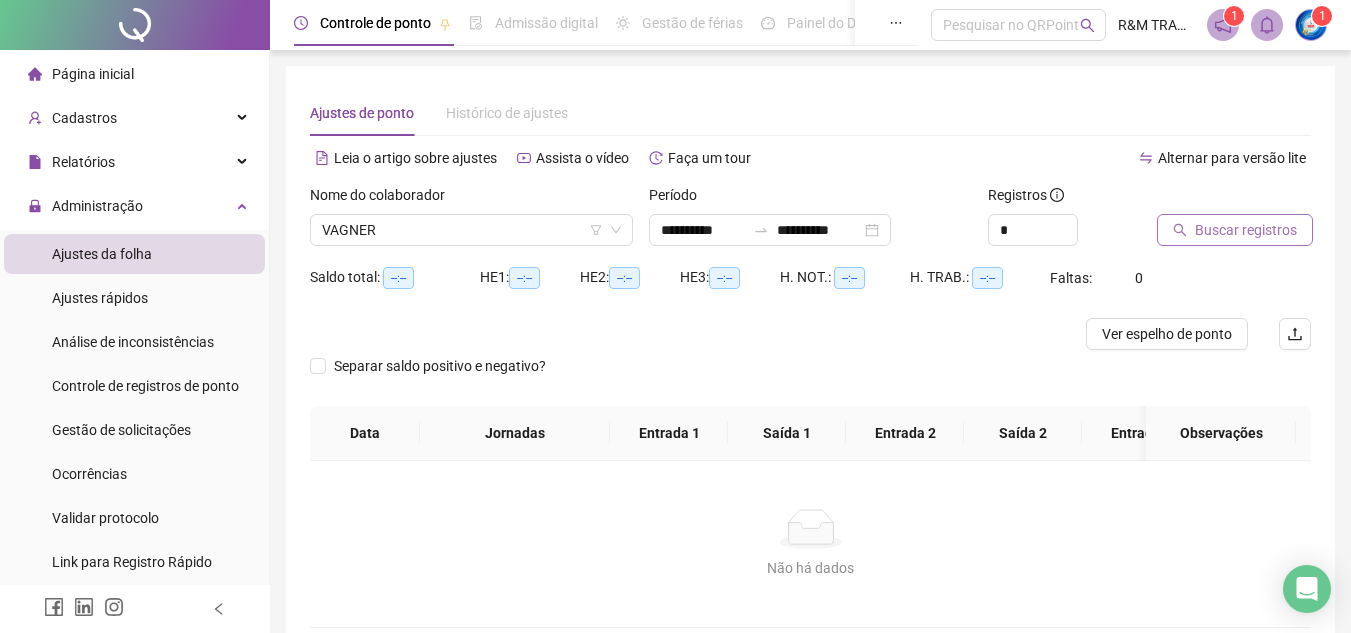 click on "Buscar registros" at bounding box center (1246, 230) 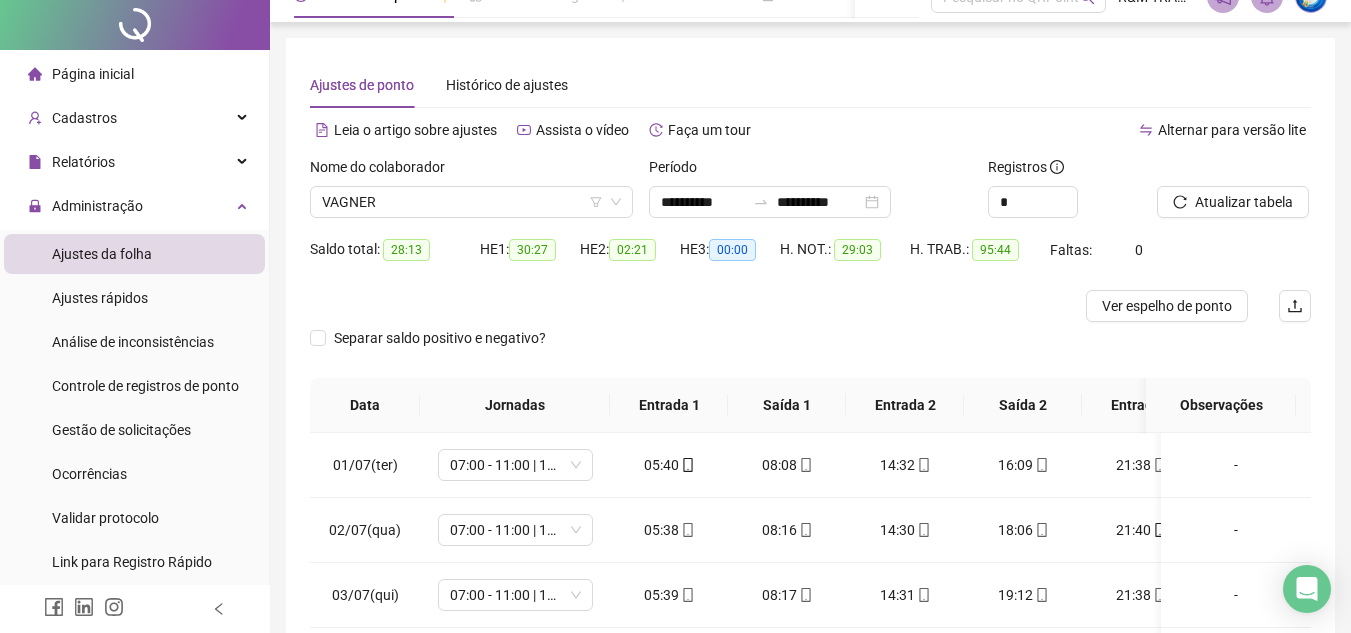 scroll, scrollTop: 365, scrollLeft: 0, axis: vertical 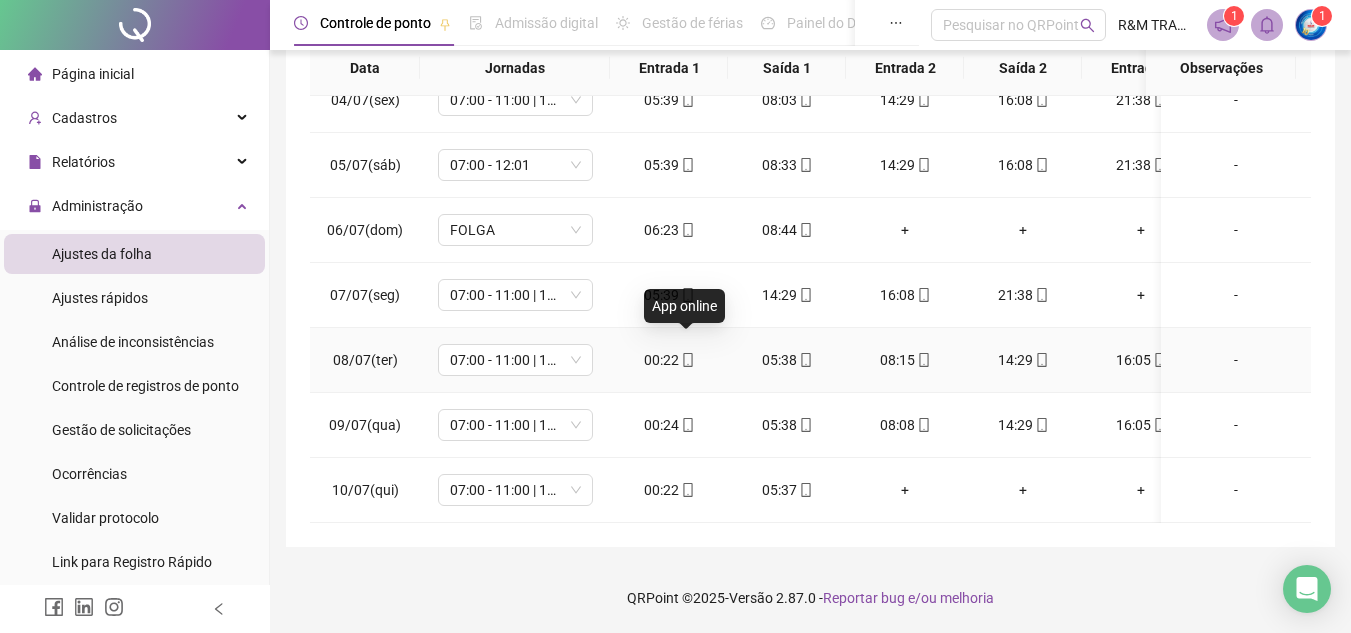click 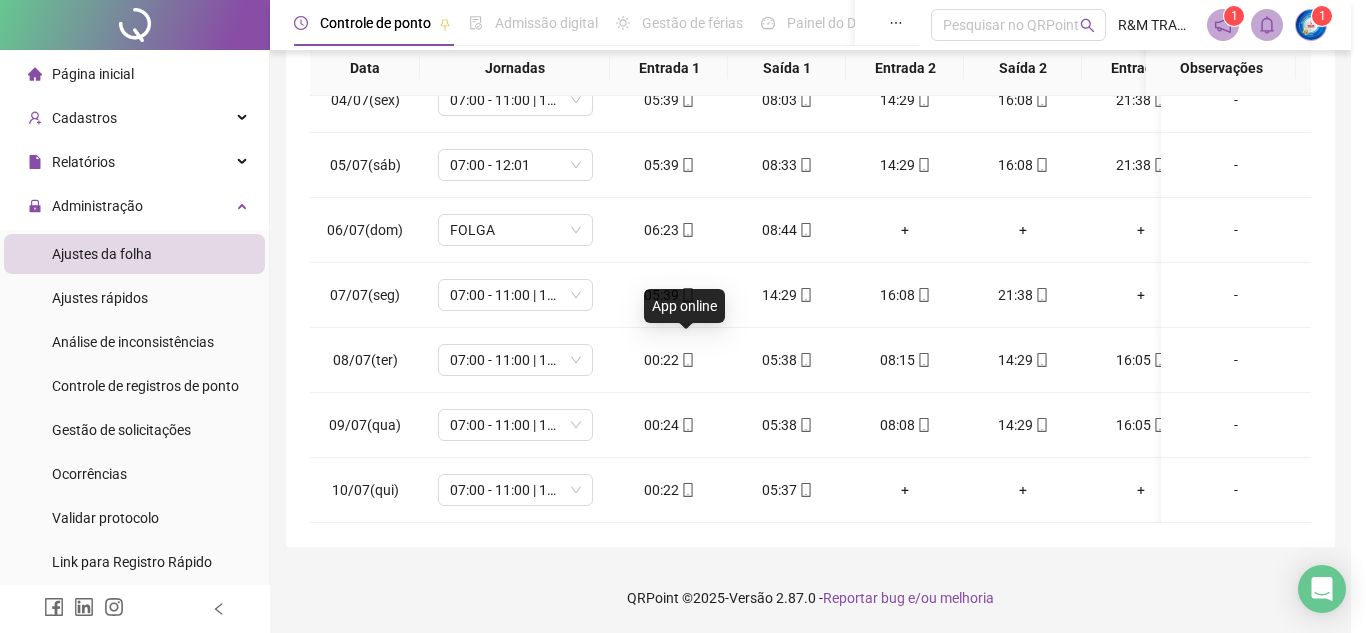 type on "**********" 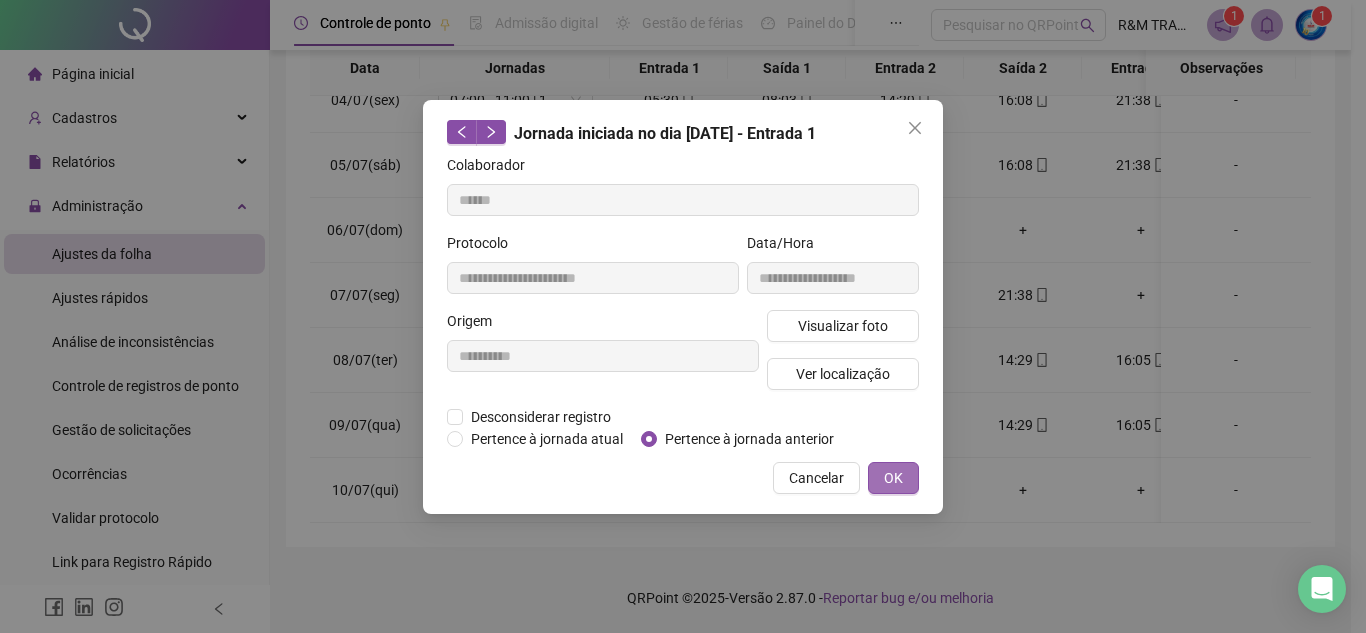 click on "OK" at bounding box center (893, 478) 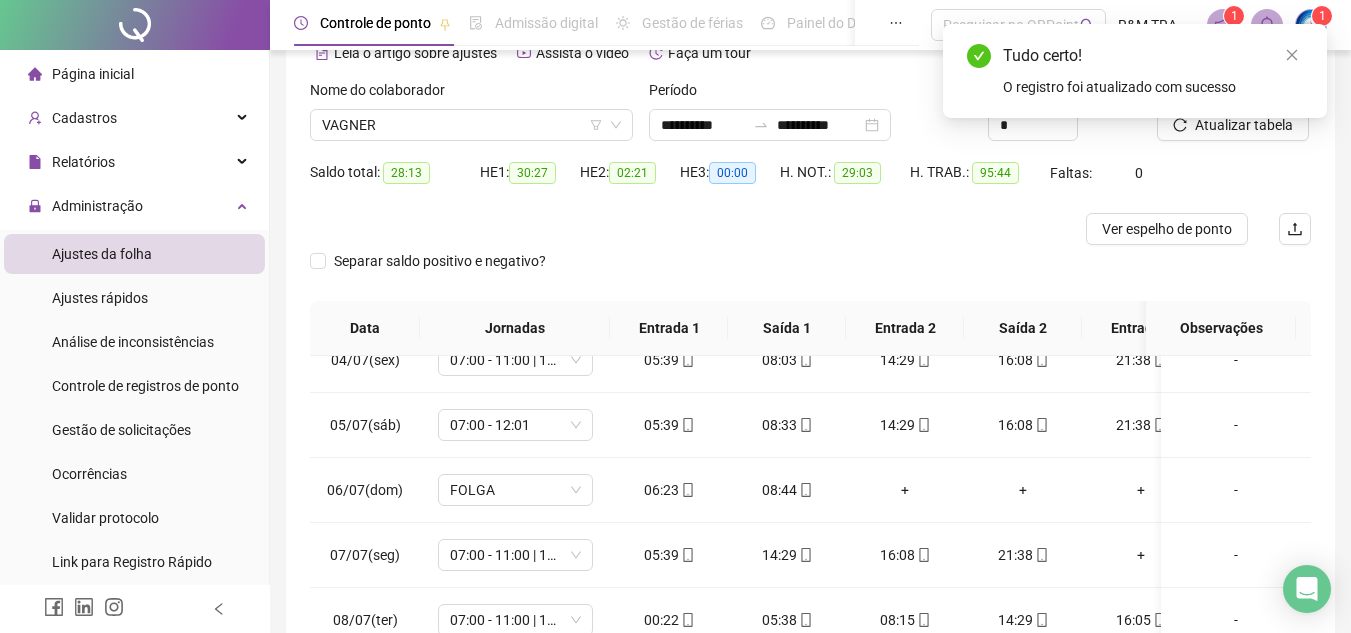 scroll, scrollTop: 100, scrollLeft: 0, axis: vertical 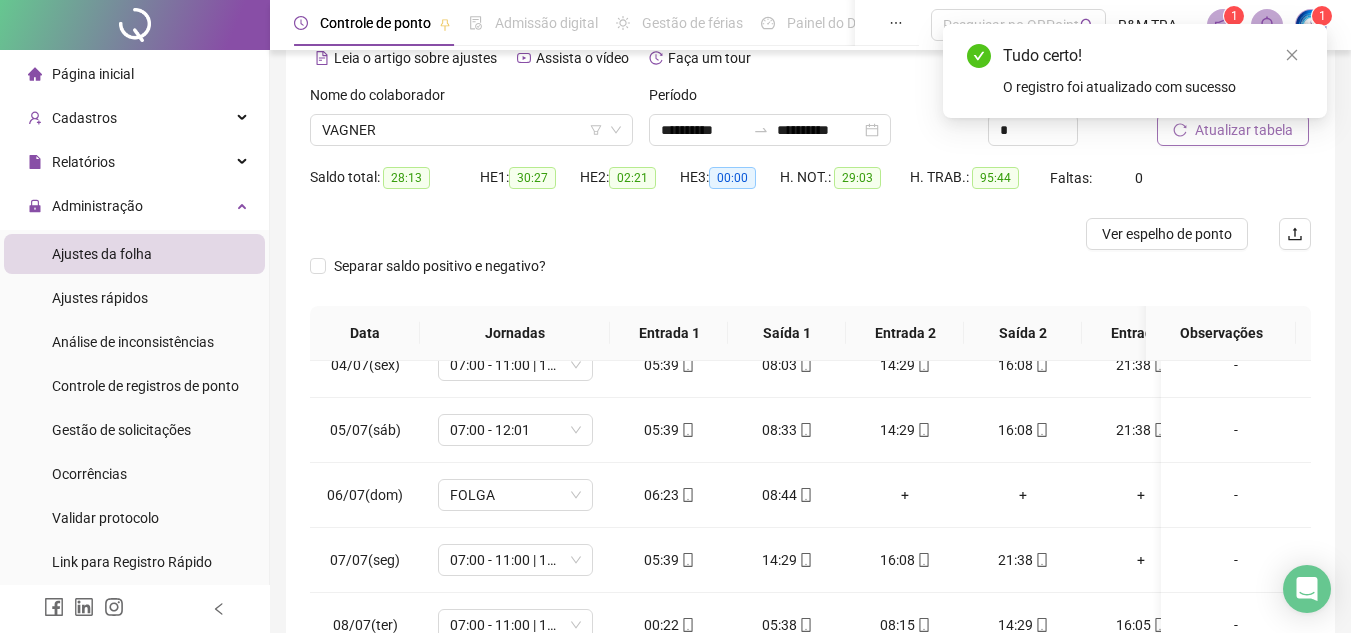 click on "Atualizar tabela" at bounding box center [1244, 130] 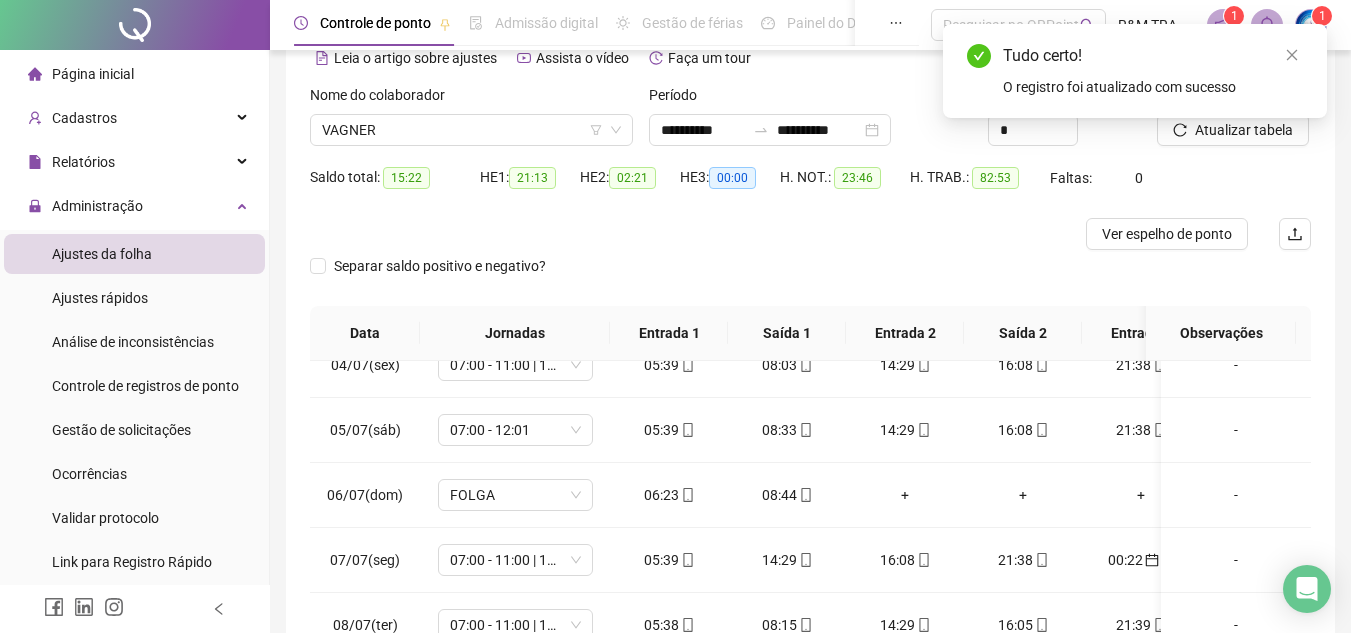 scroll, scrollTop: 365, scrollLeft: 0, axis: vertical 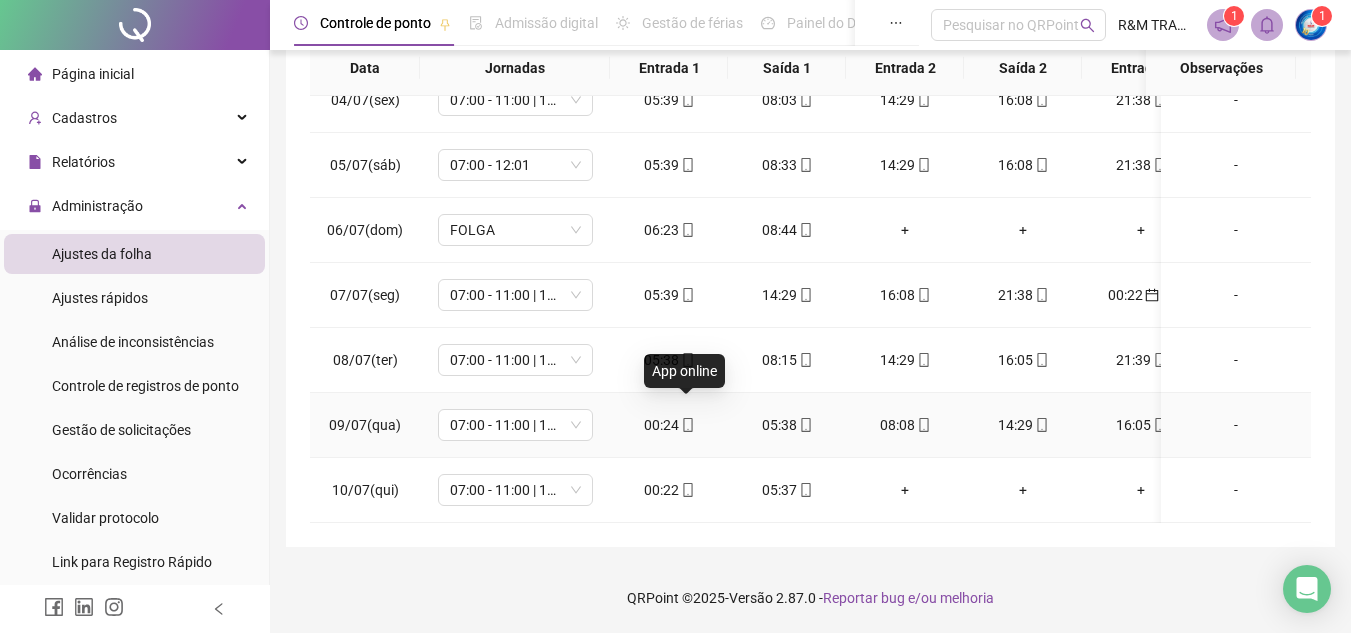 click 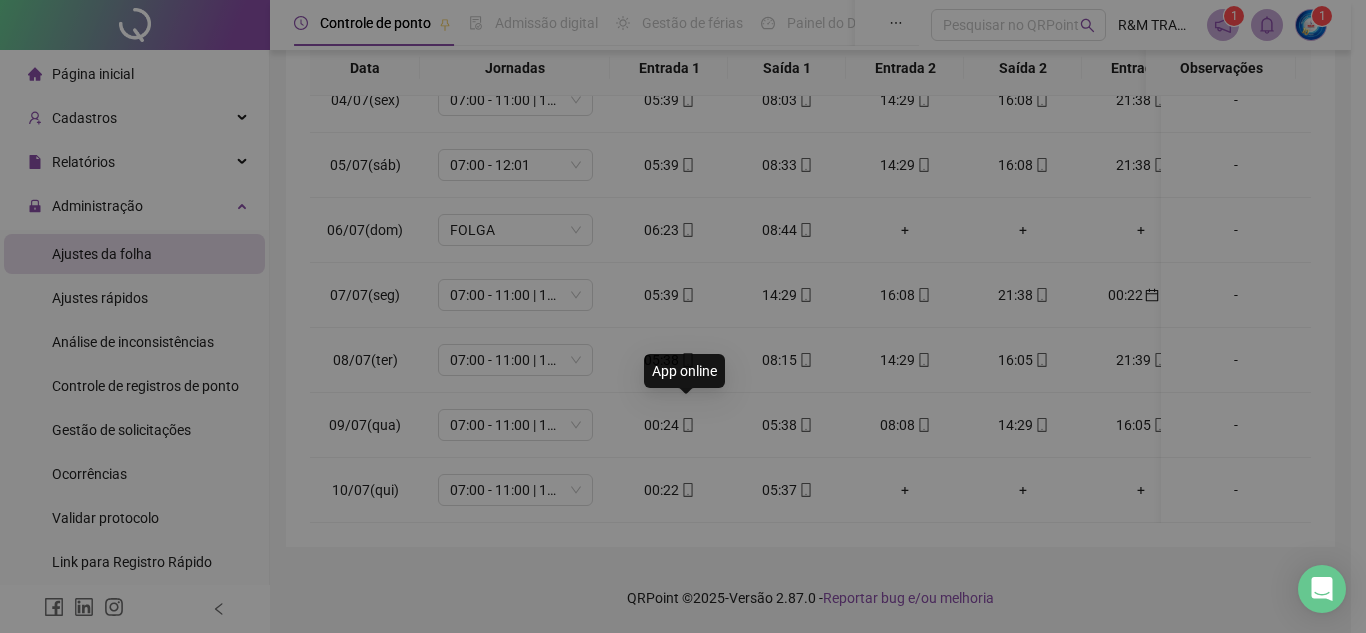 type on "**********" 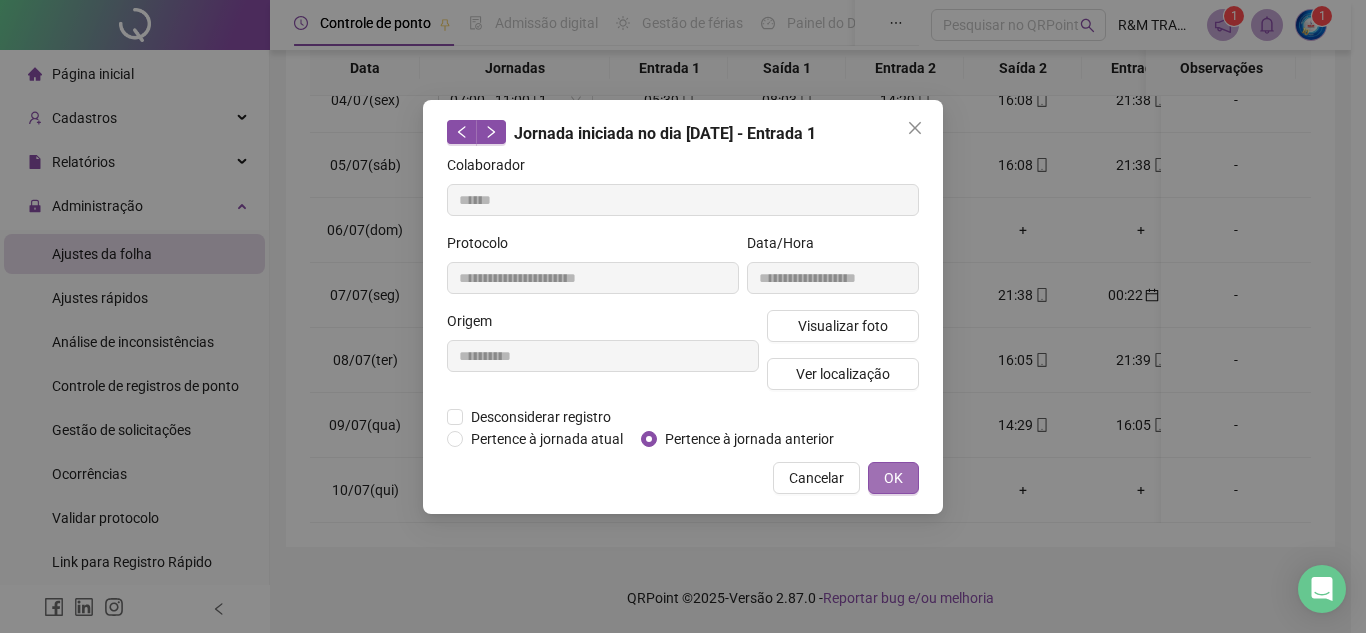 click on "OK" at bounding box center [893, 478] 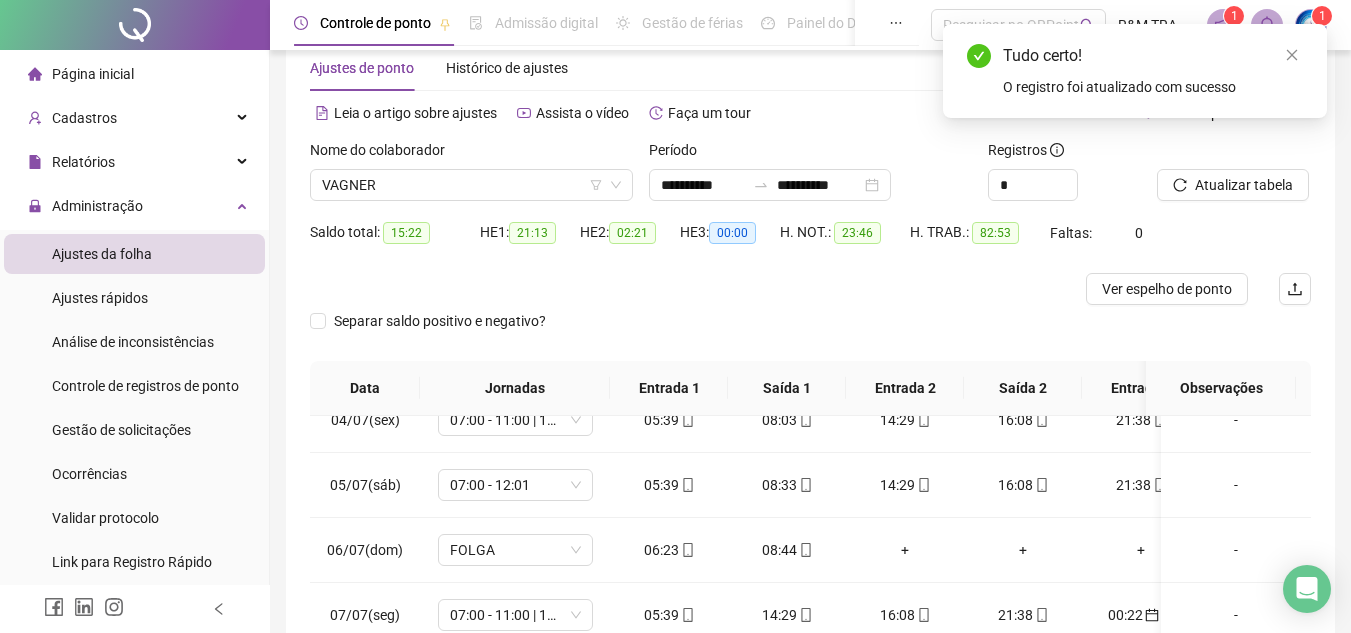 scroll, scrollTop: 40, scrollLeft: 0, axis: vertical 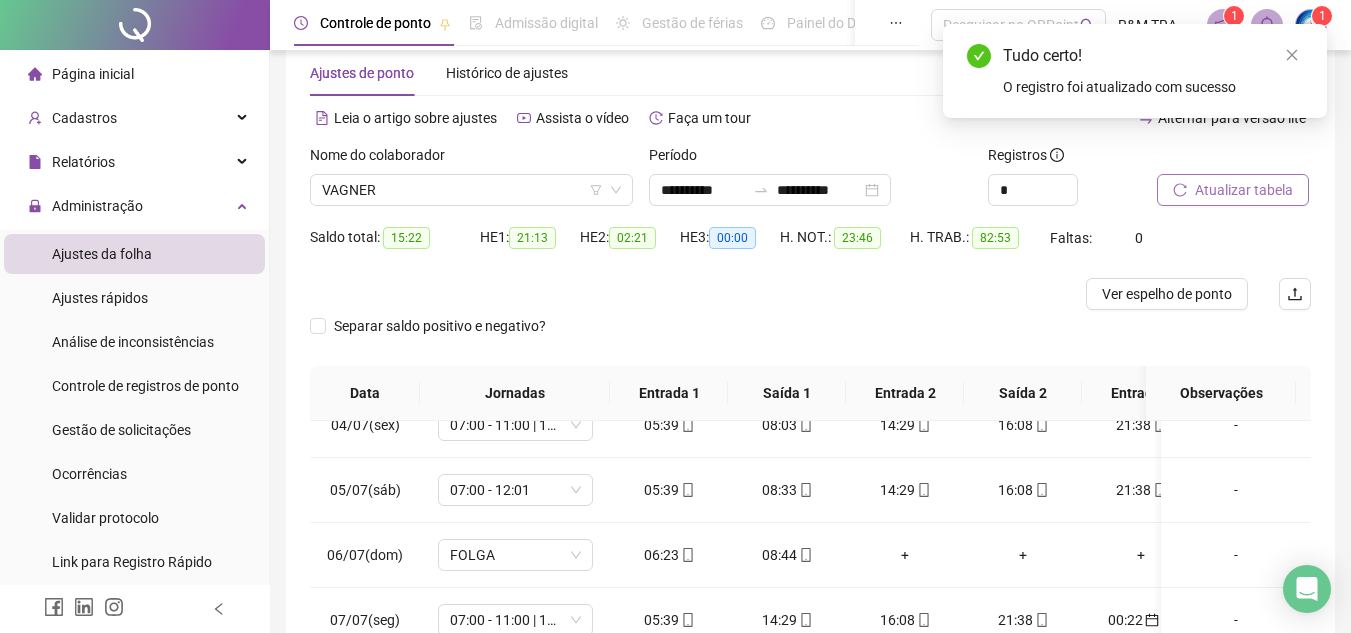 click on "Atualizar tabela" at bounding box center [1244, 190] 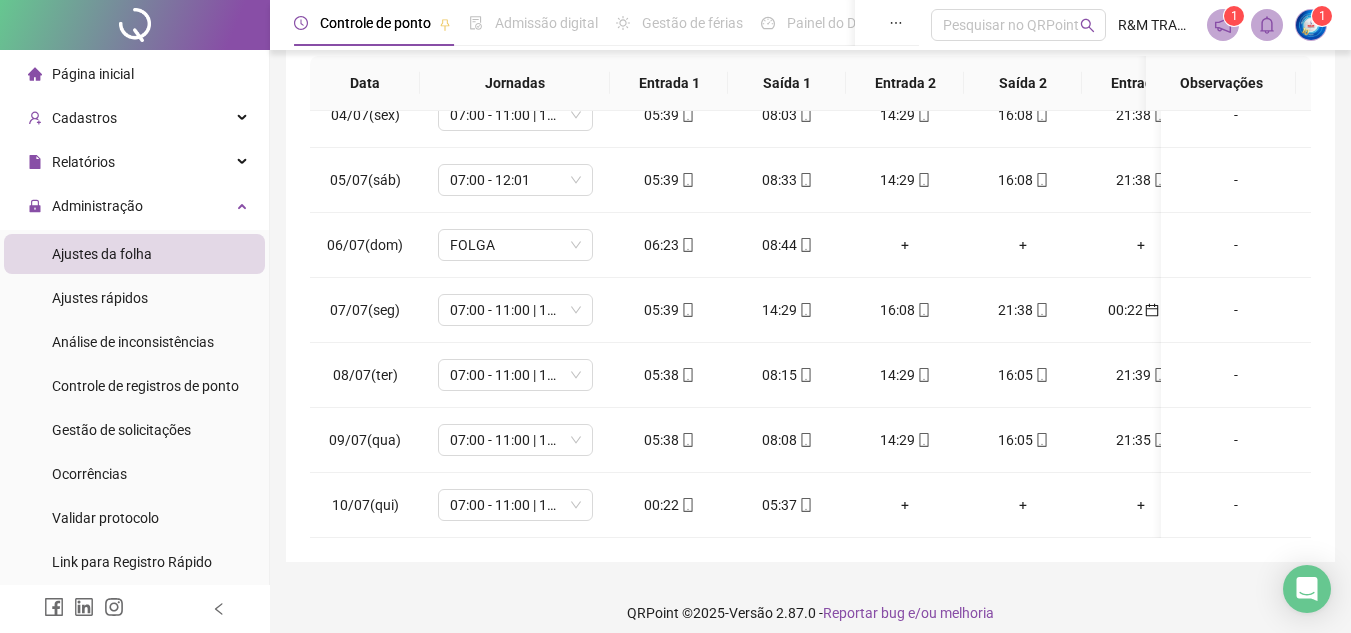 scroll, scrollTop: 365, scrollLeft: 0, axis: vertical 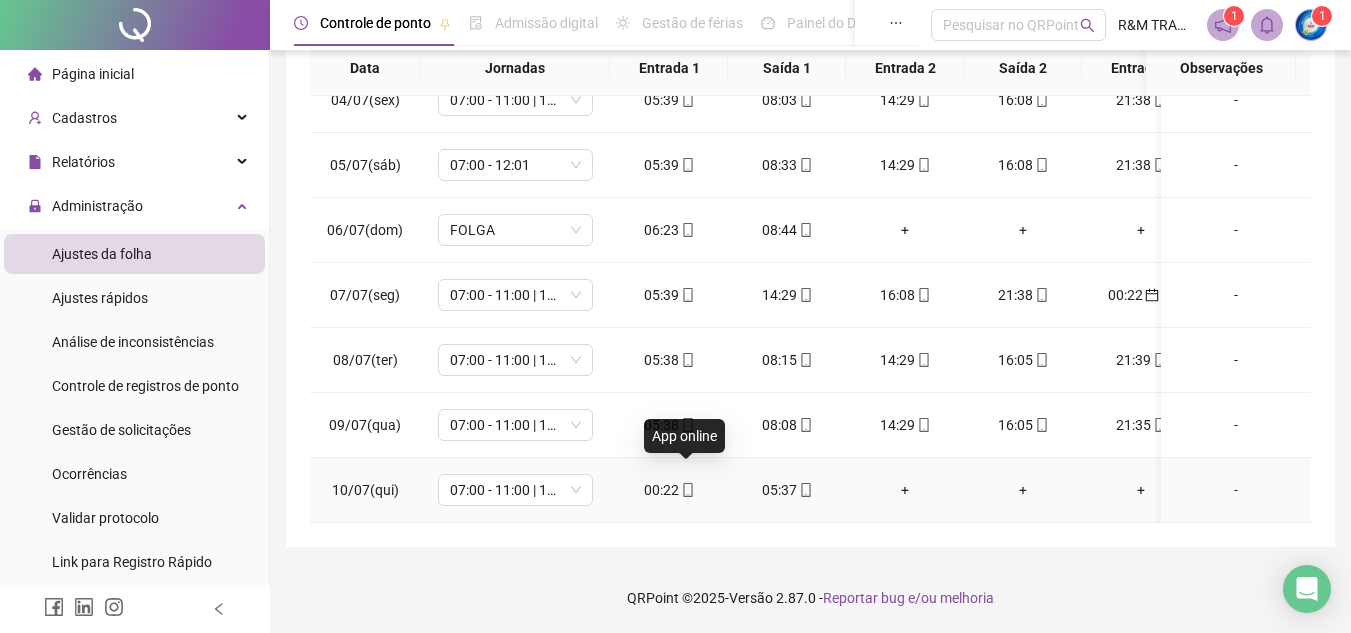 click 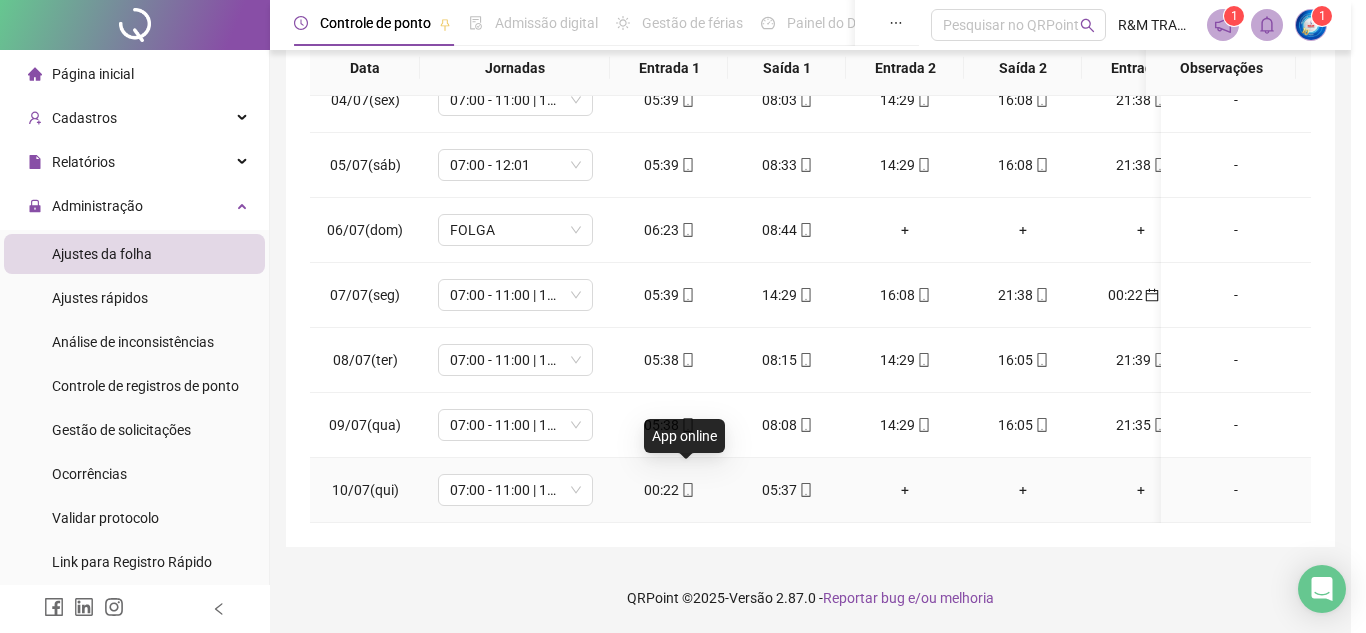 type on "**********" 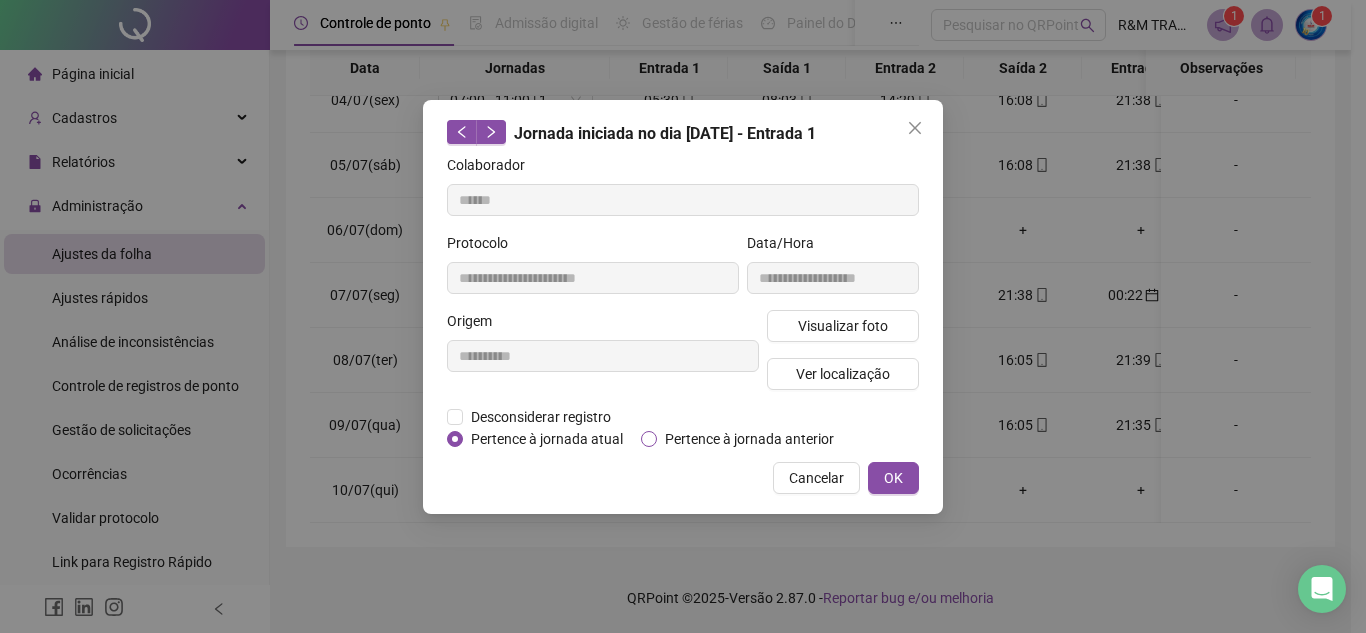 click on "Pertence à jornada anterior" at bounding box center (749, 439) 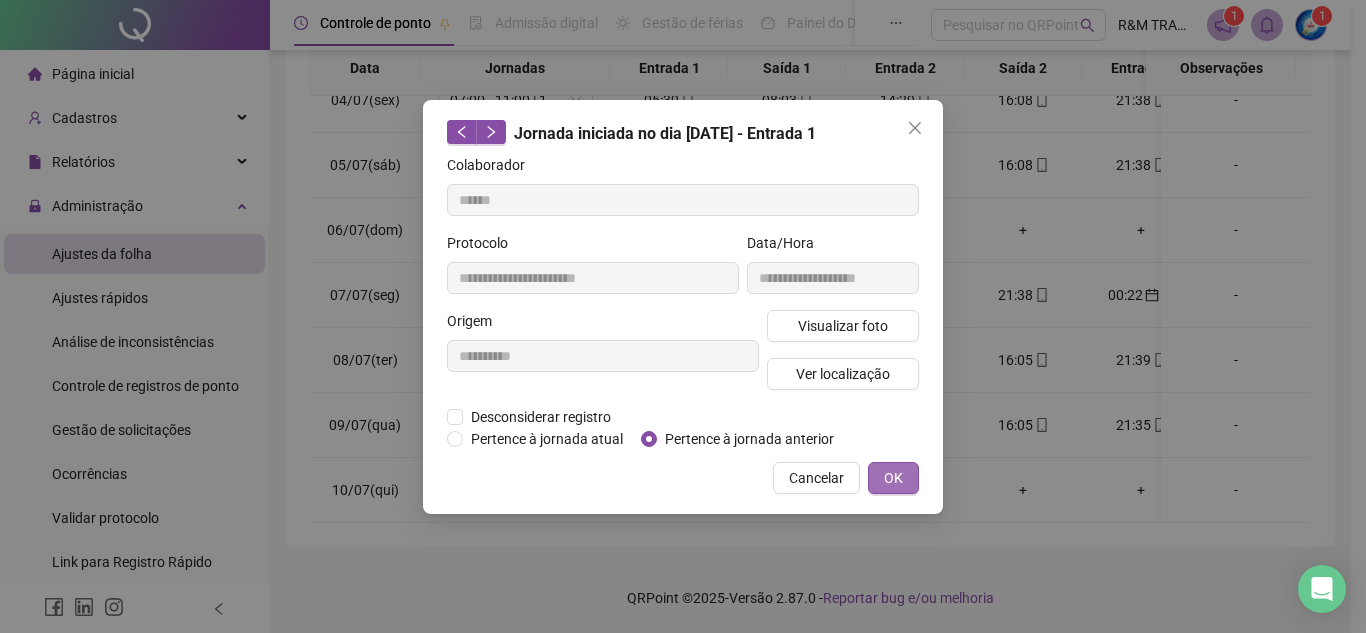 click on "OK" at bounding box center [893, 478] 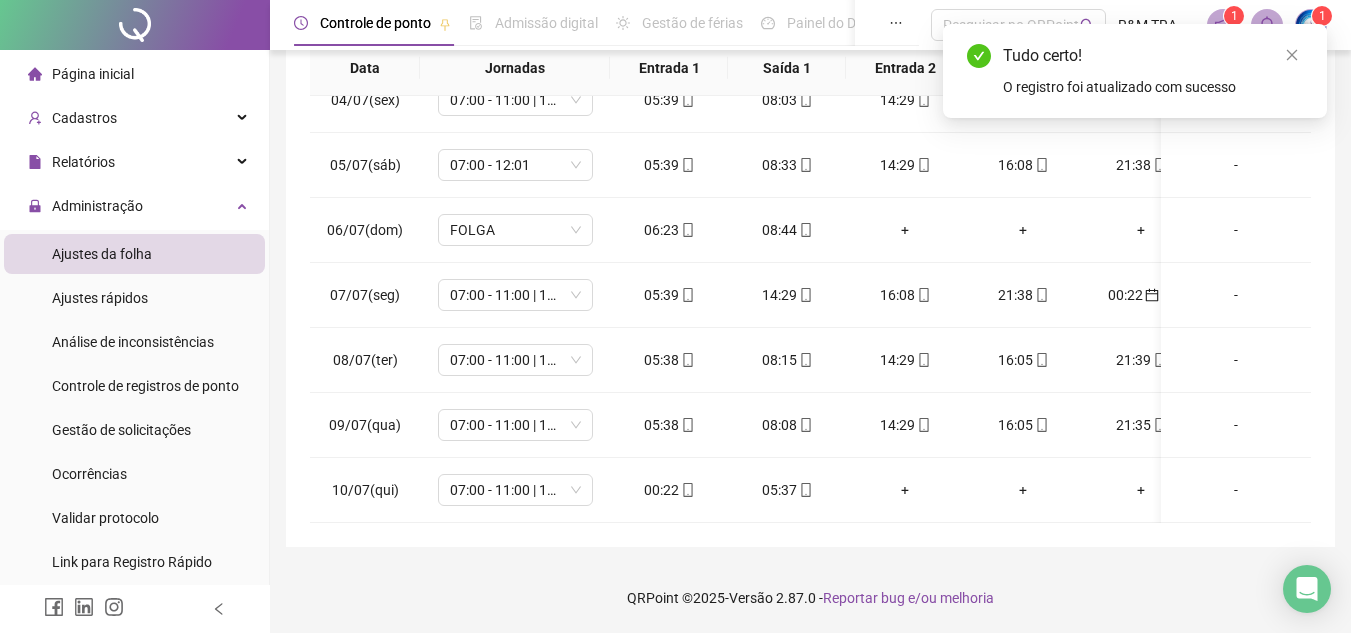 click on "+" at bounding box center [905, 490] 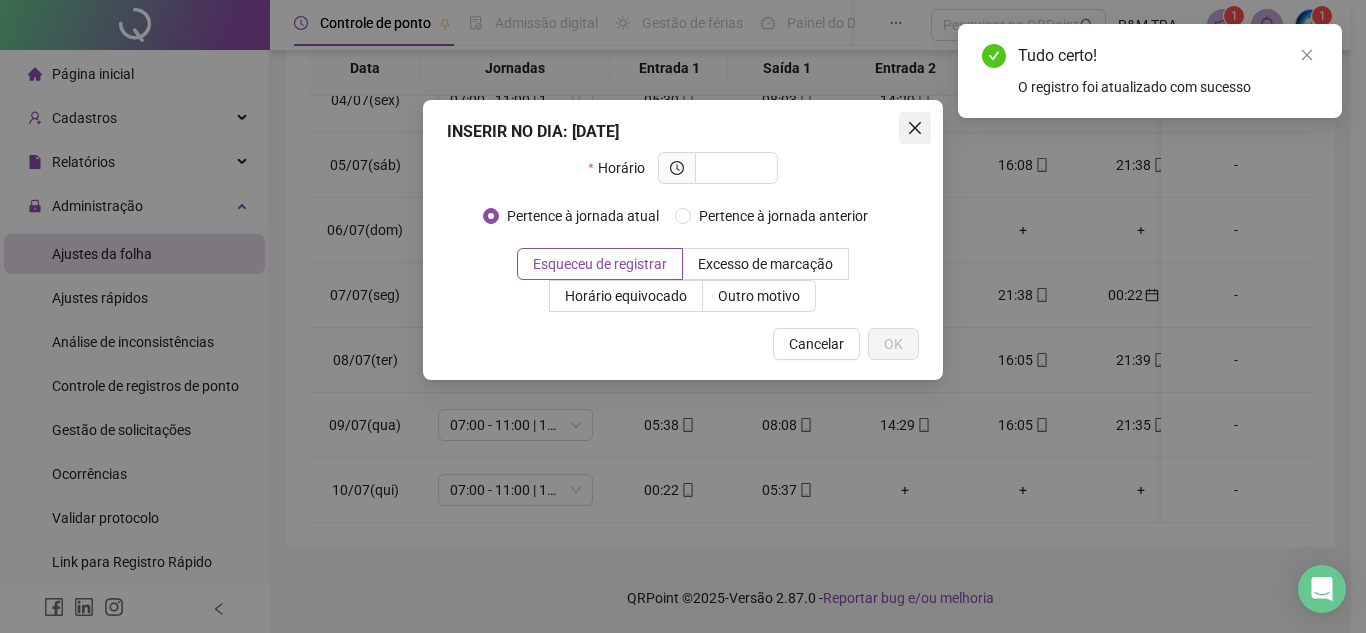 click 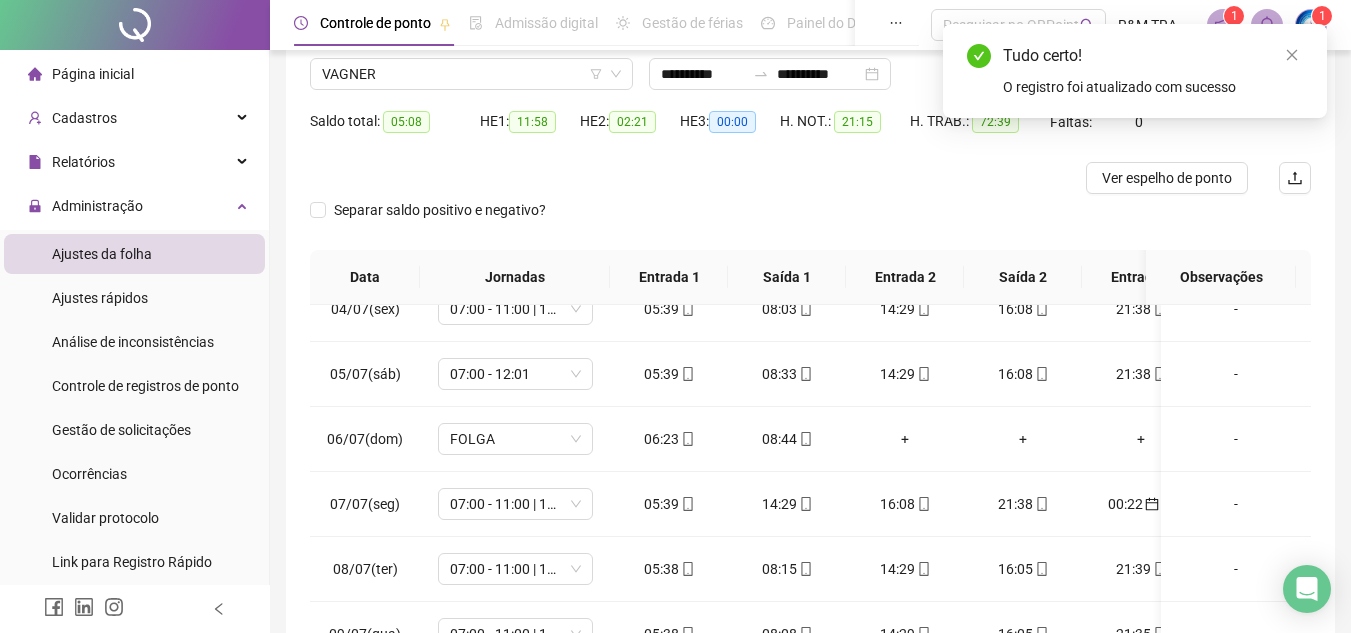 scroll, scrollTop: 84, scrollLeft: 0, axis: vertical 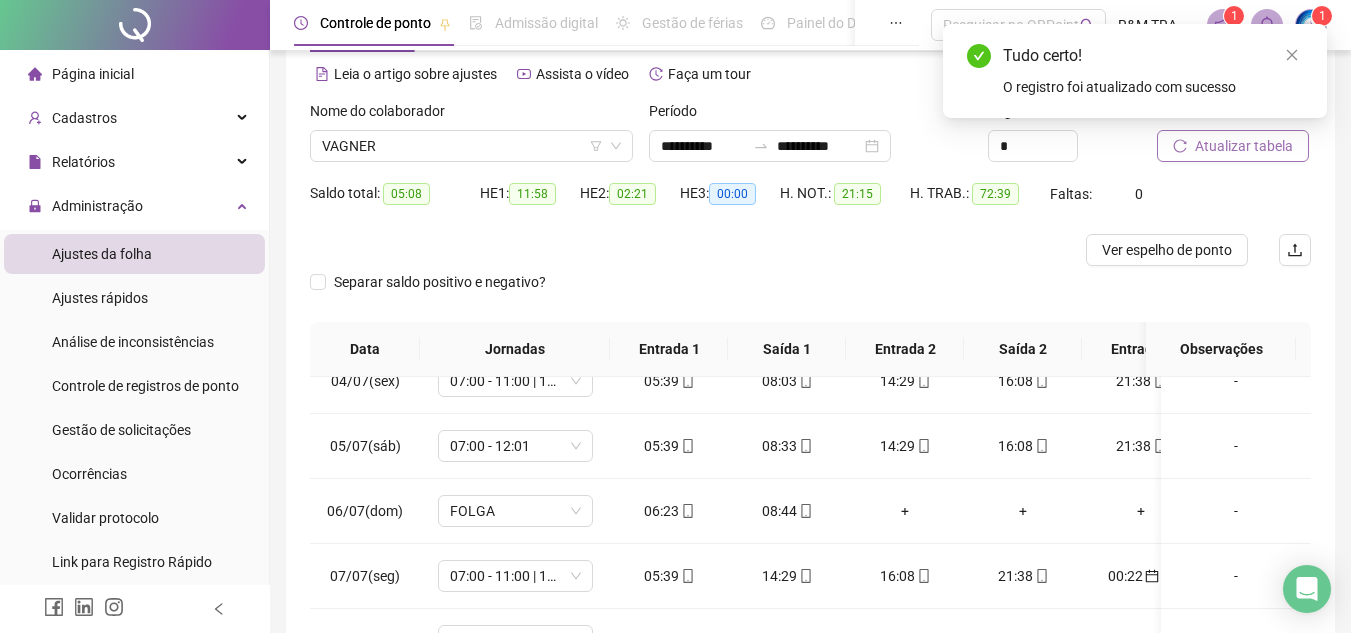 click on "Atualizar tabela" at bounding box center [1244, 146] 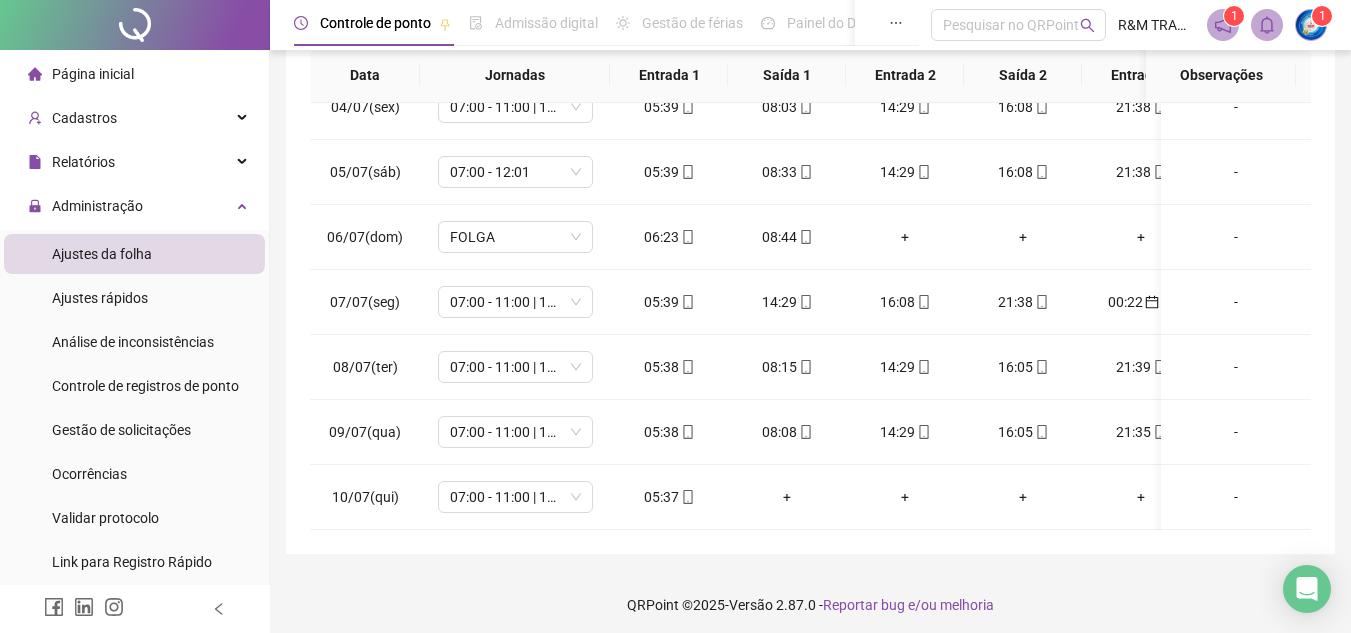 scroll, scrollTop: 365, scrollLeft: 0, axis: vertical 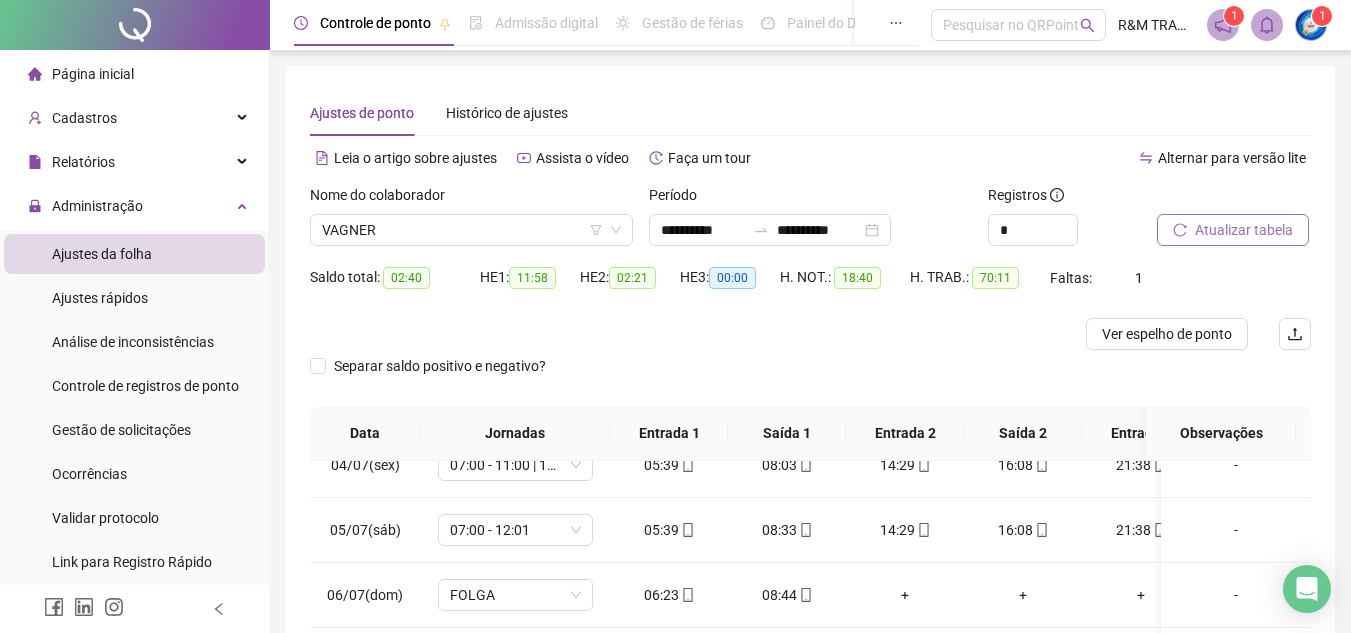 click on "Atualizar tabela" at bounding box center [1244, 230] 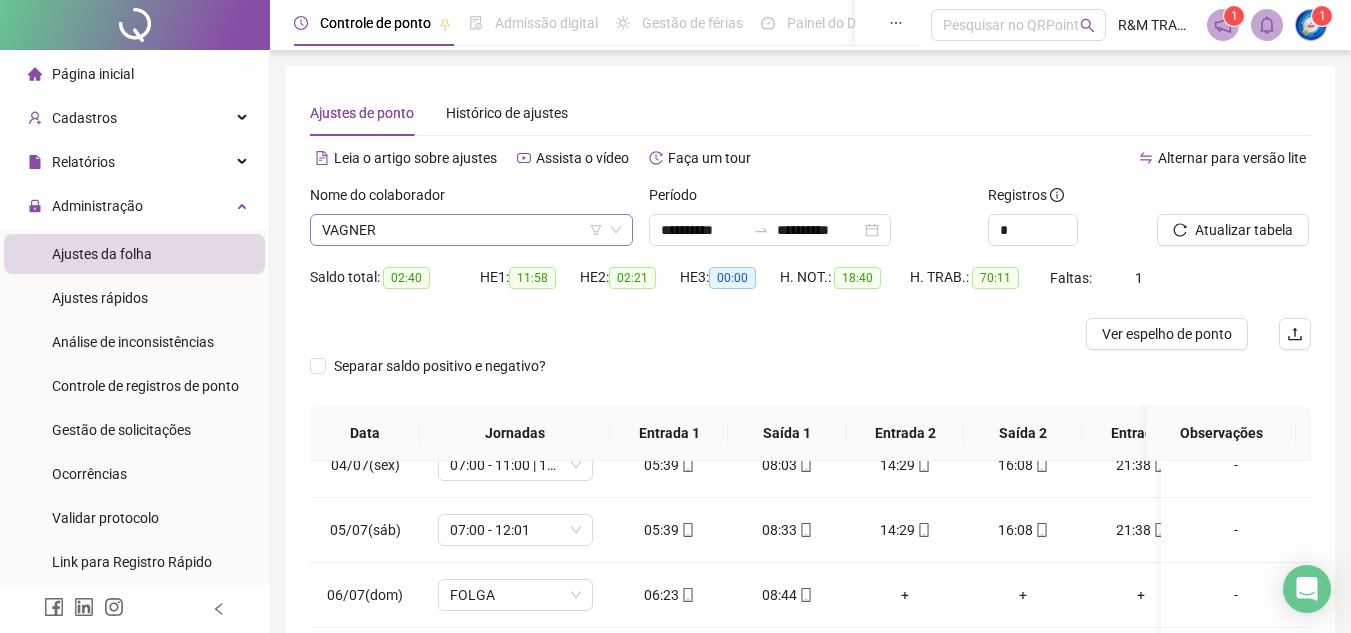 click on "VAGNER" at bounding box center (471, 230) 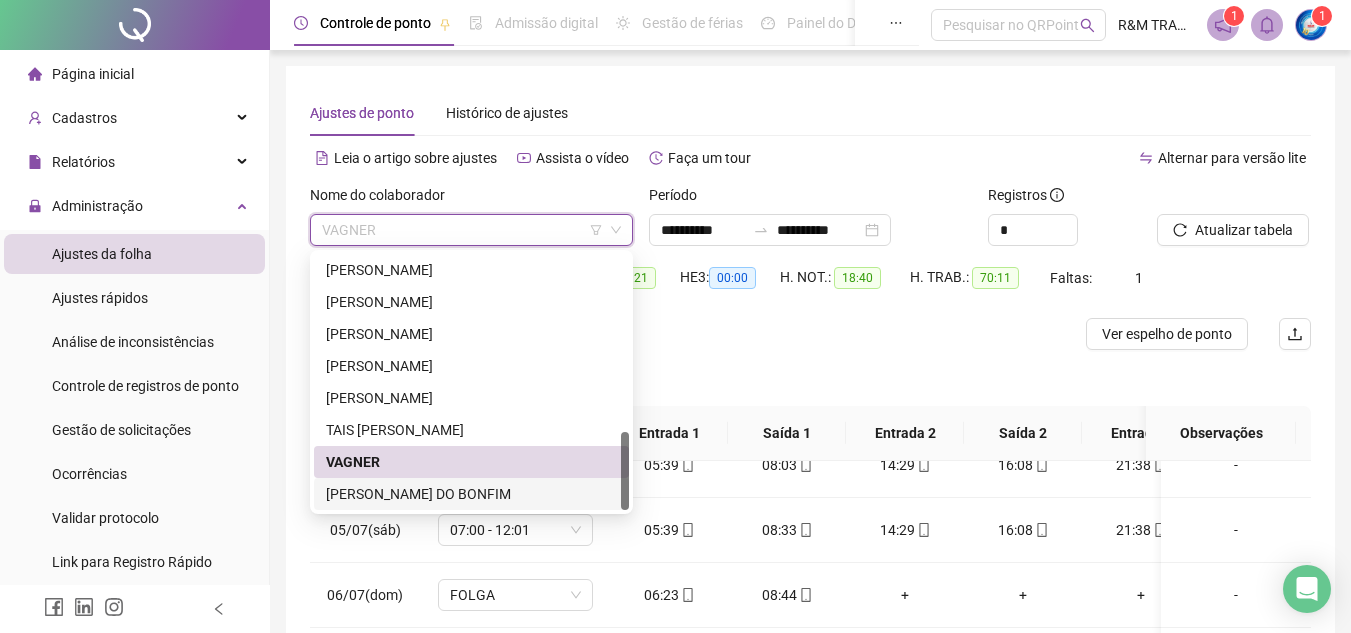 click on "[PERSON_NAME] DO BONFIM" at bounding box center [471, 494] 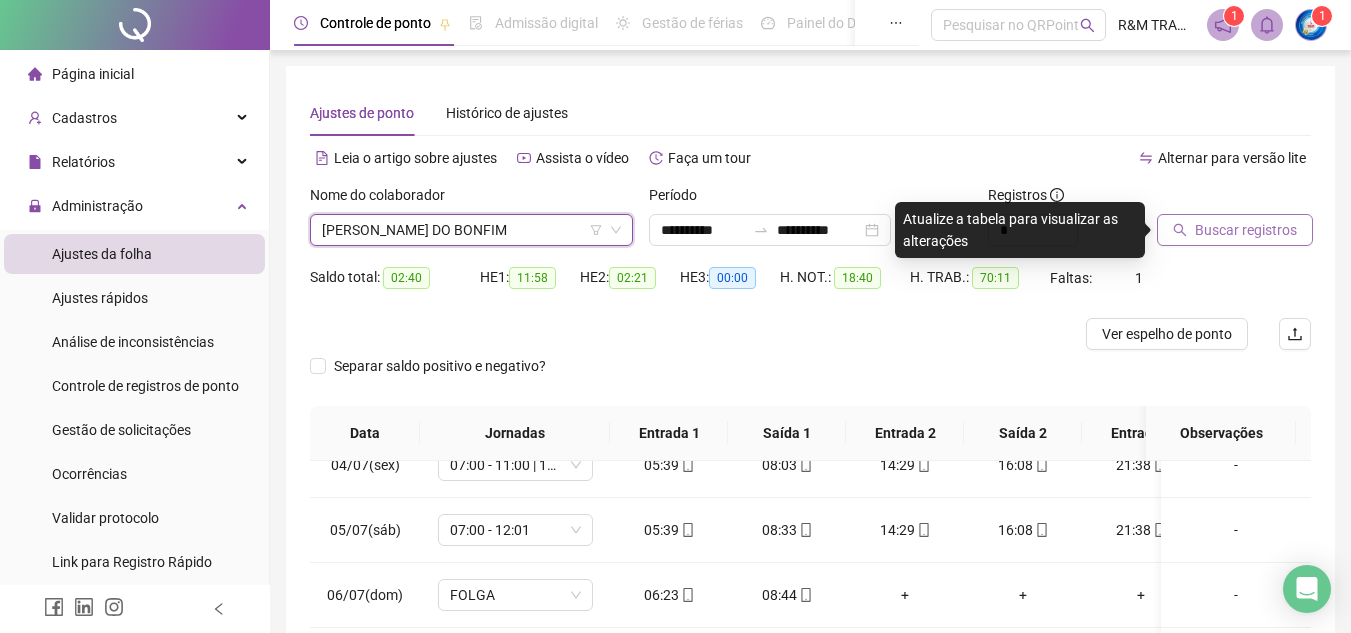 click on "Buscar registros" at bounding box center (1246, 230) 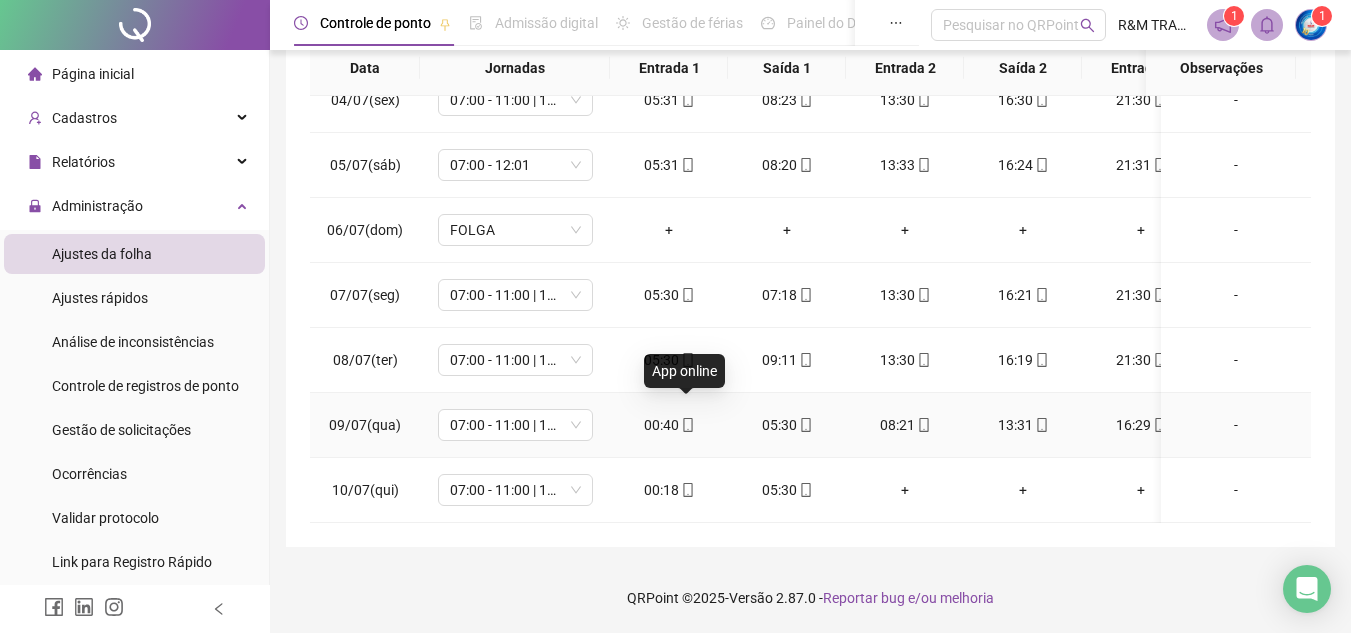 click 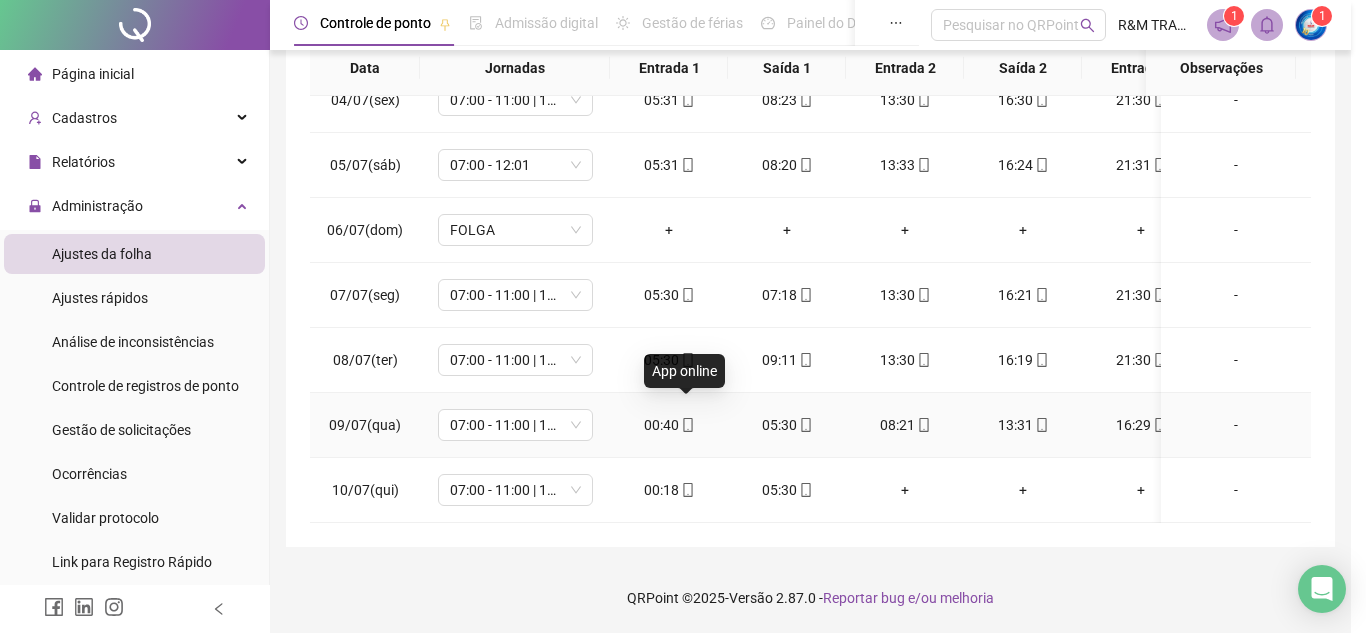 type on "**********" 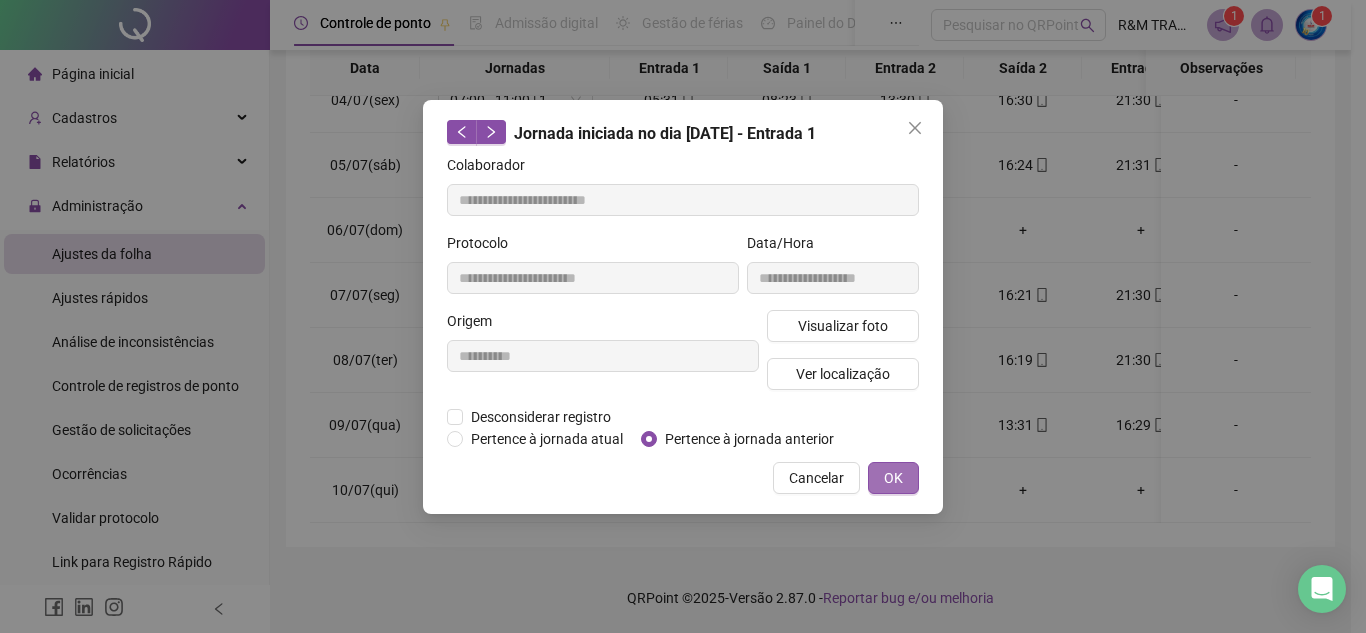 click on "OK" at bounding box center [893, 478] 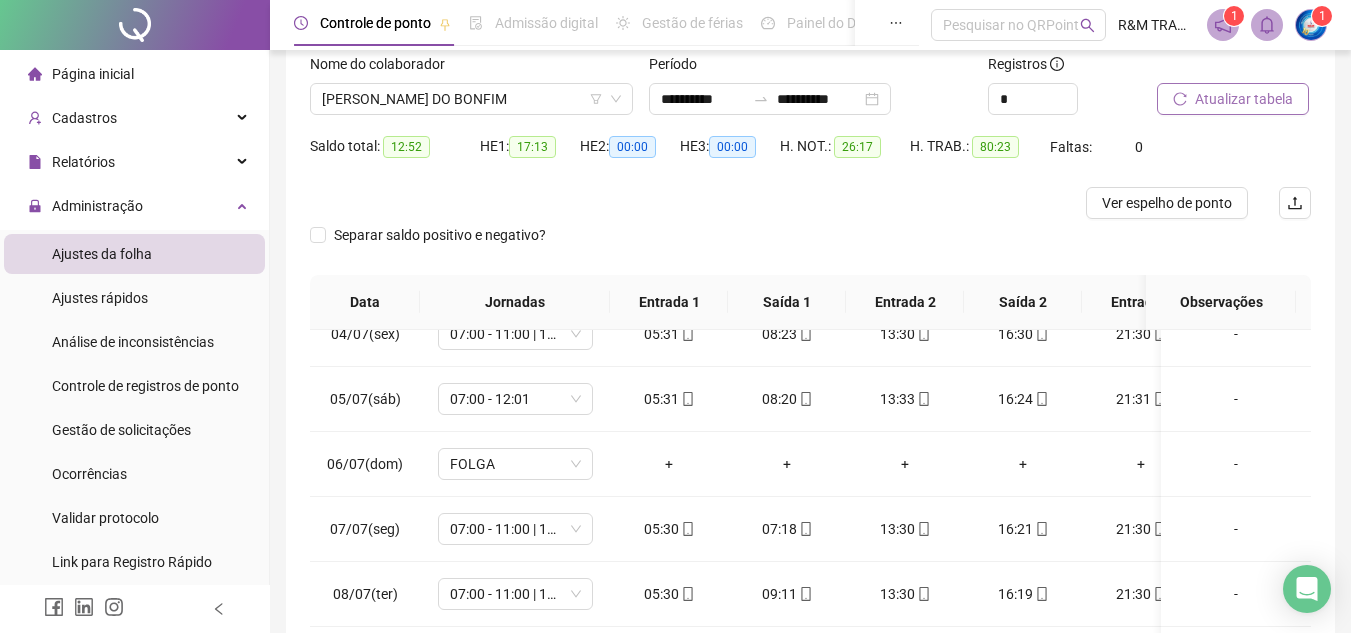 click on "Atualizar tabela" at bounding box center [1244, 99] 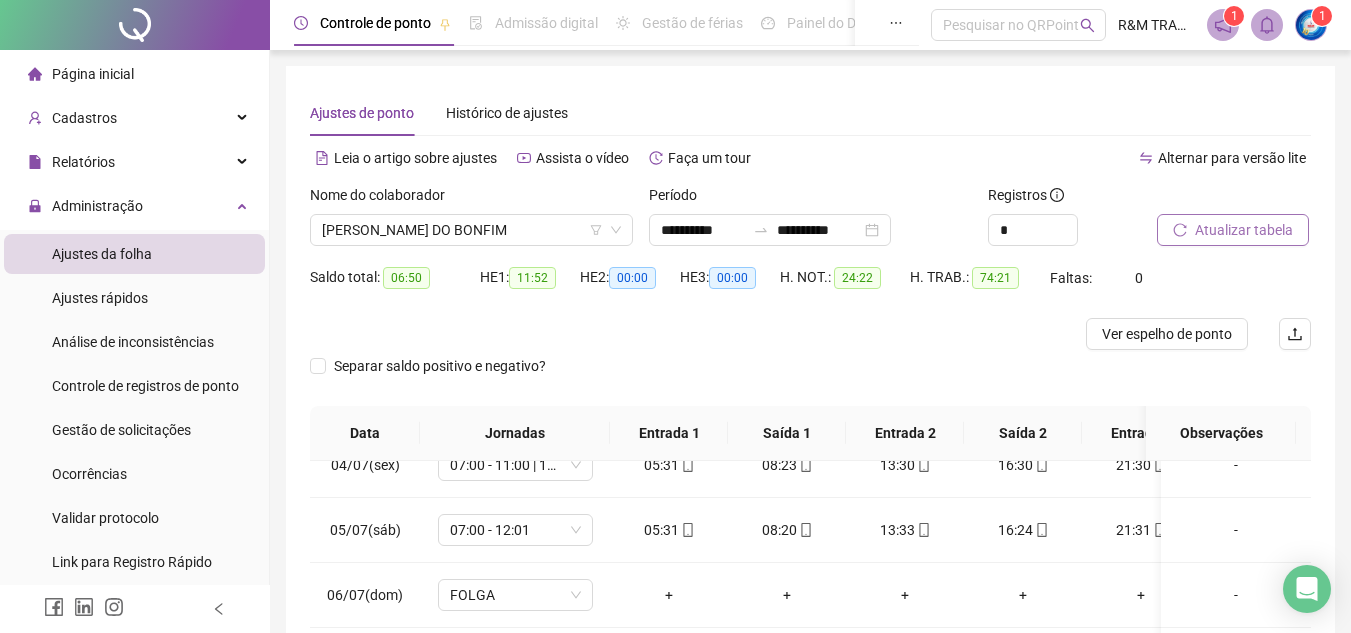 click on "Atualizar tabela" at bounding box center (1244, 230) 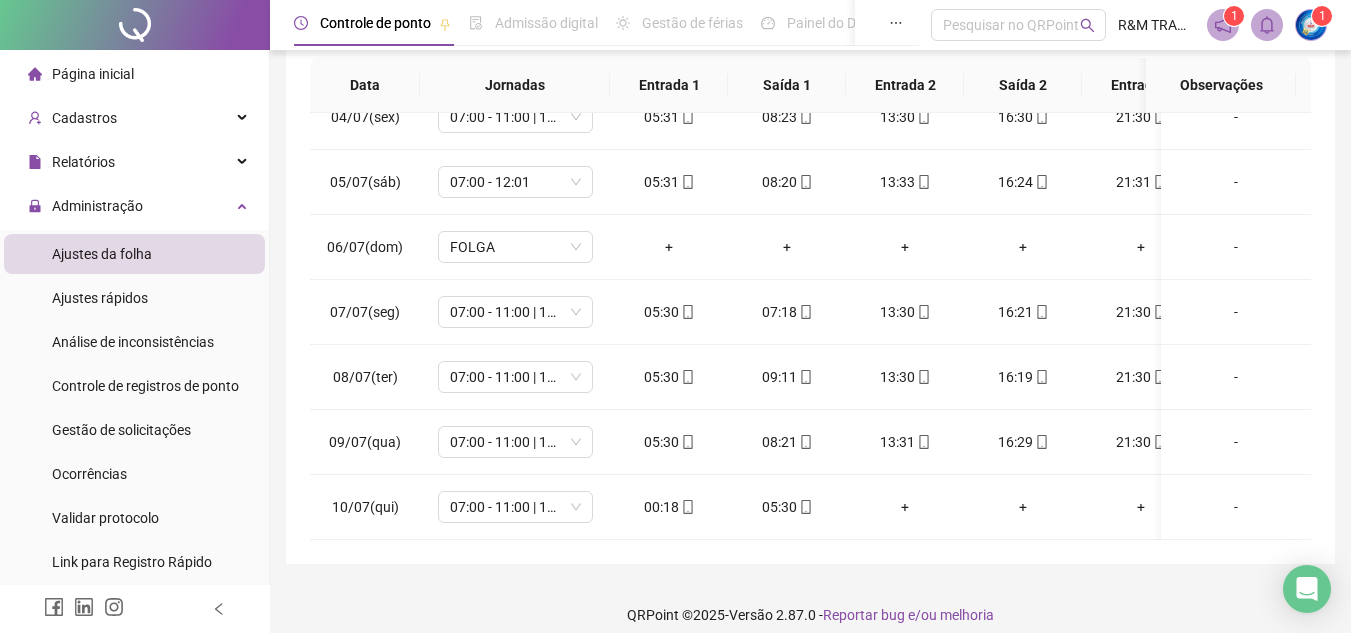 scroll, scrollTop: 360, scrollLeft: 0, axis: vertical 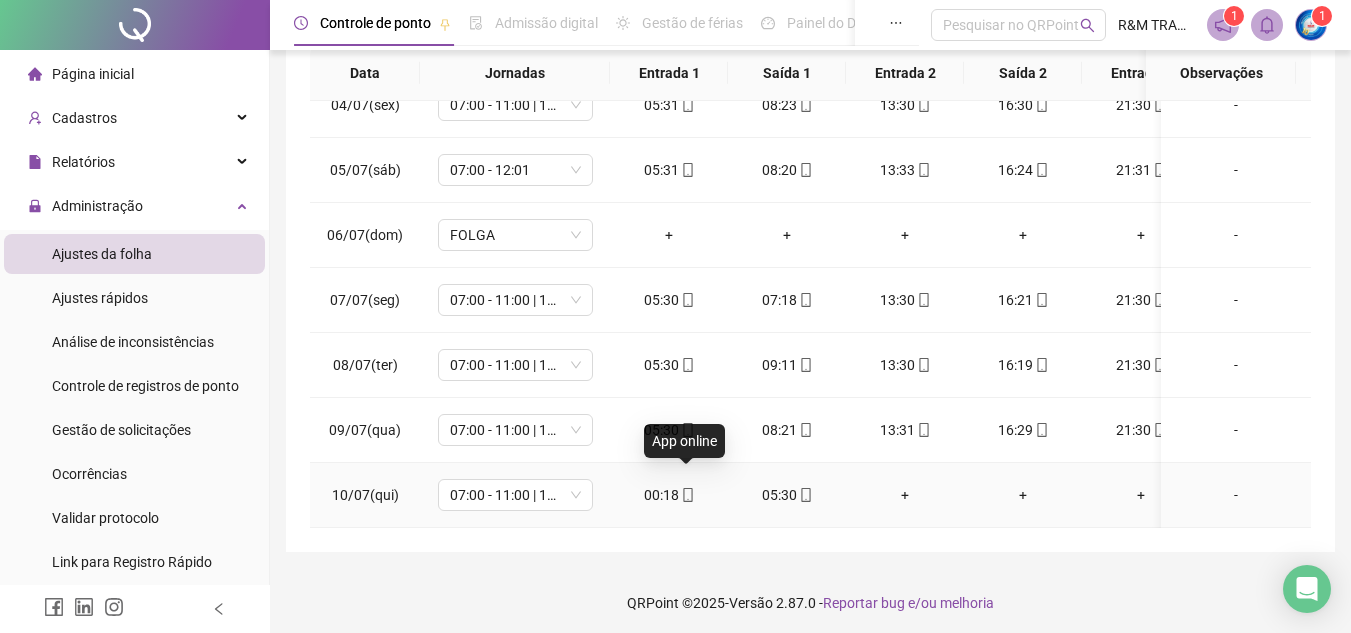 click 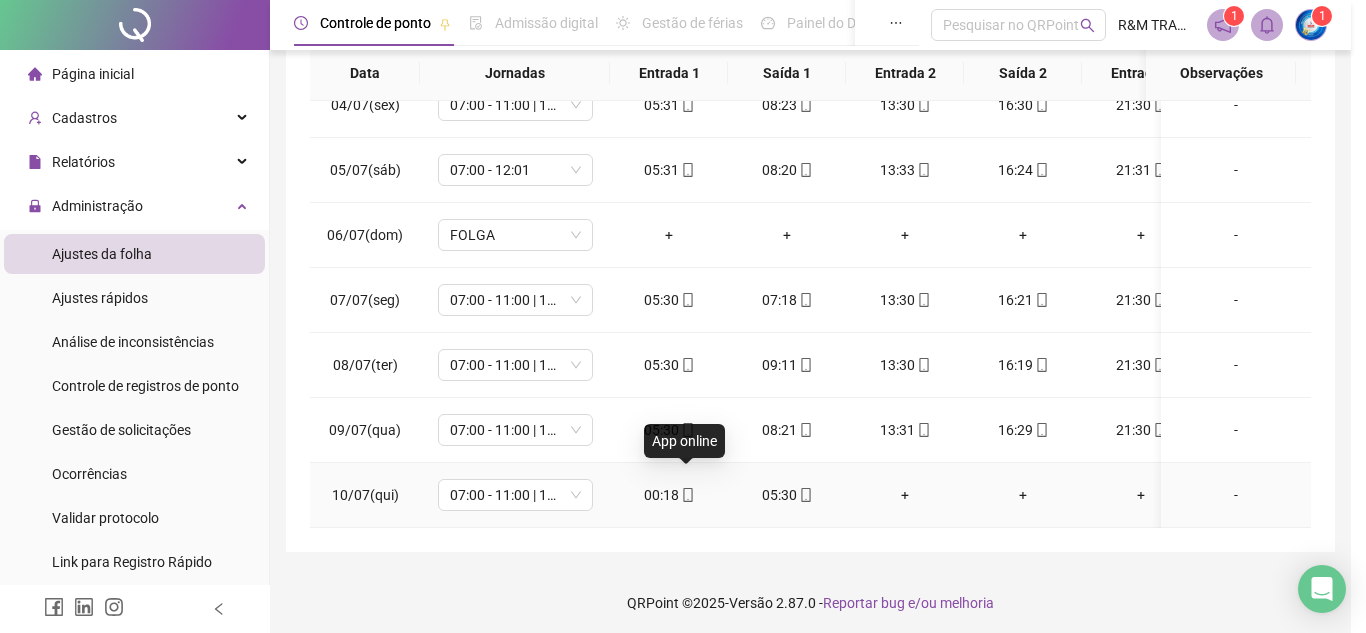 type on "**********" 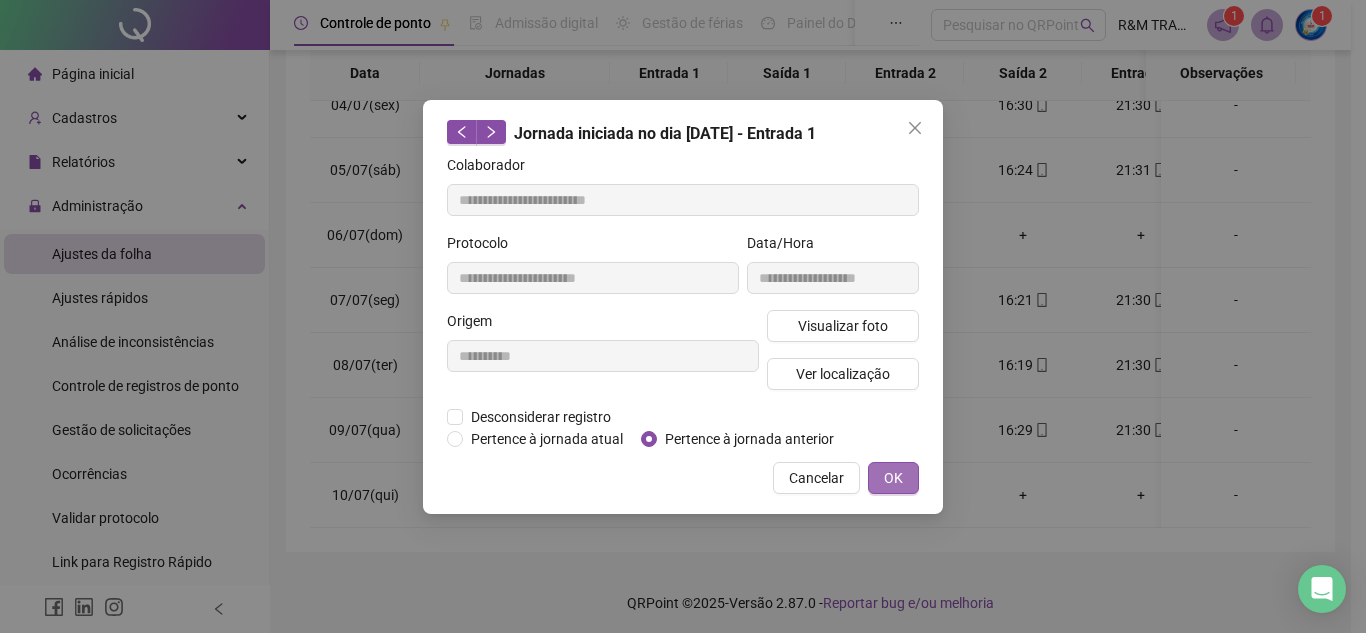 click on "OK" at bounding box center [893, 478] 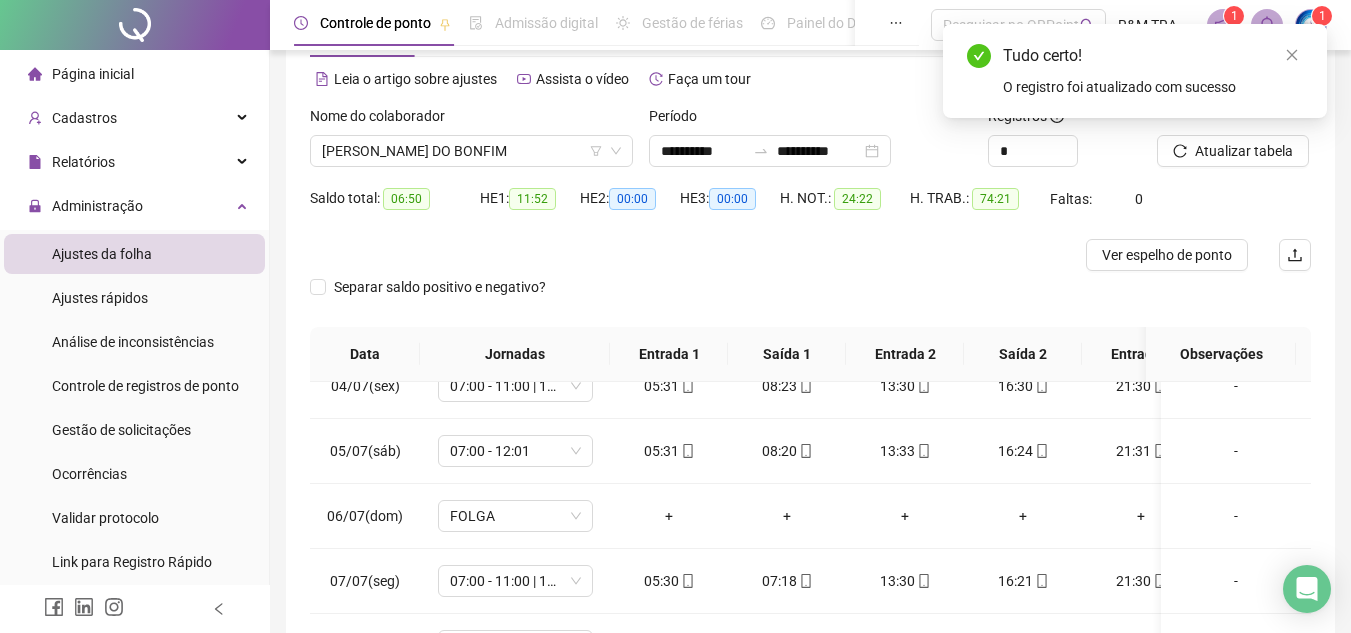 scroll, scrollTop: 40, scrollLeft: 0, axis: vertical 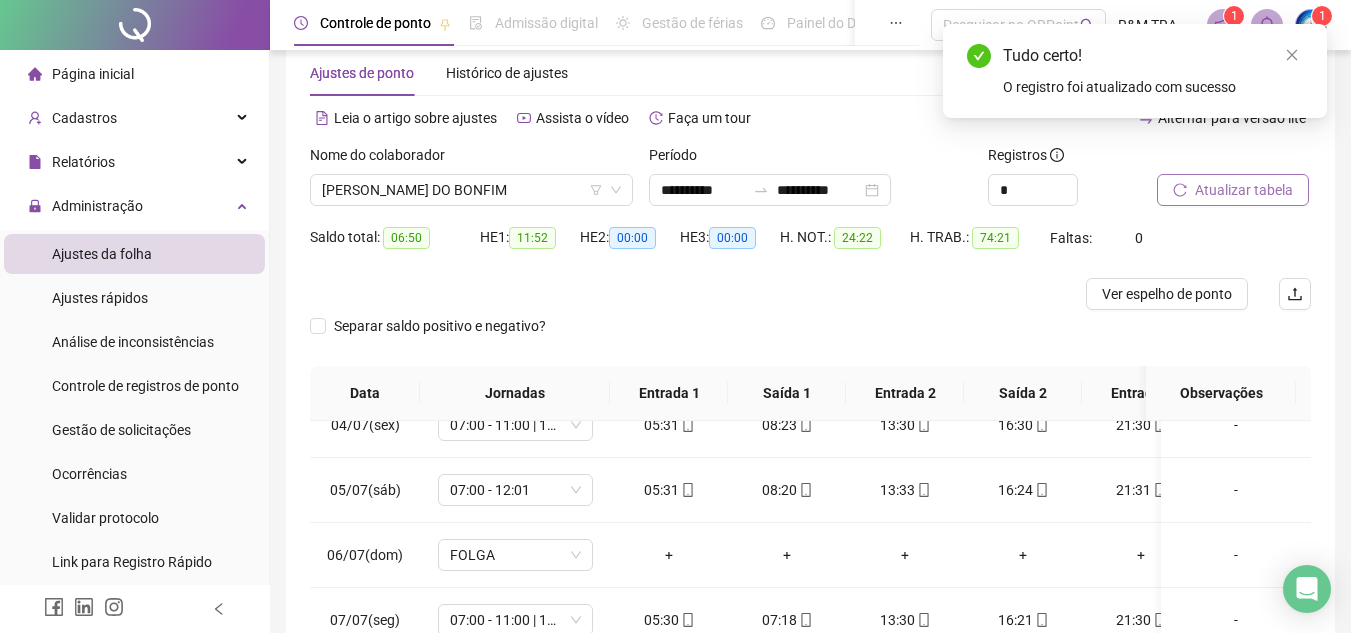 click on "Atualizar tabela" at bounding box center (1244, 190) 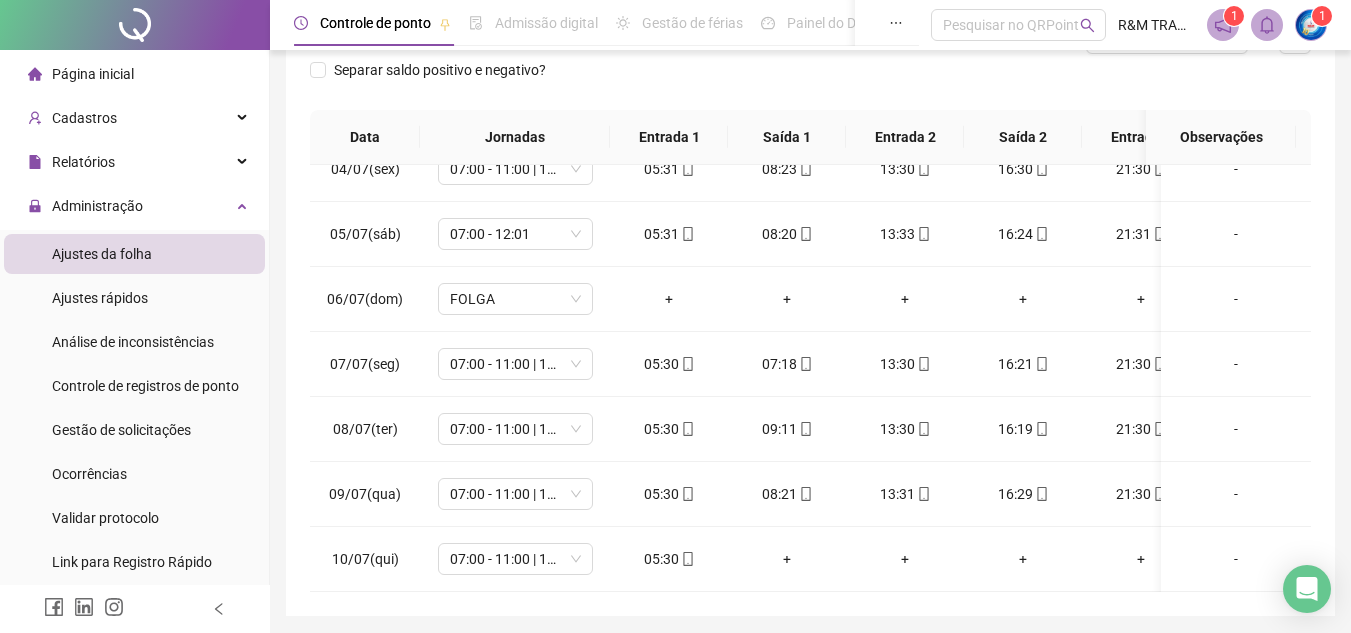 scroll, scrollTop: 365, scrollLeft: 0, axis: vertical 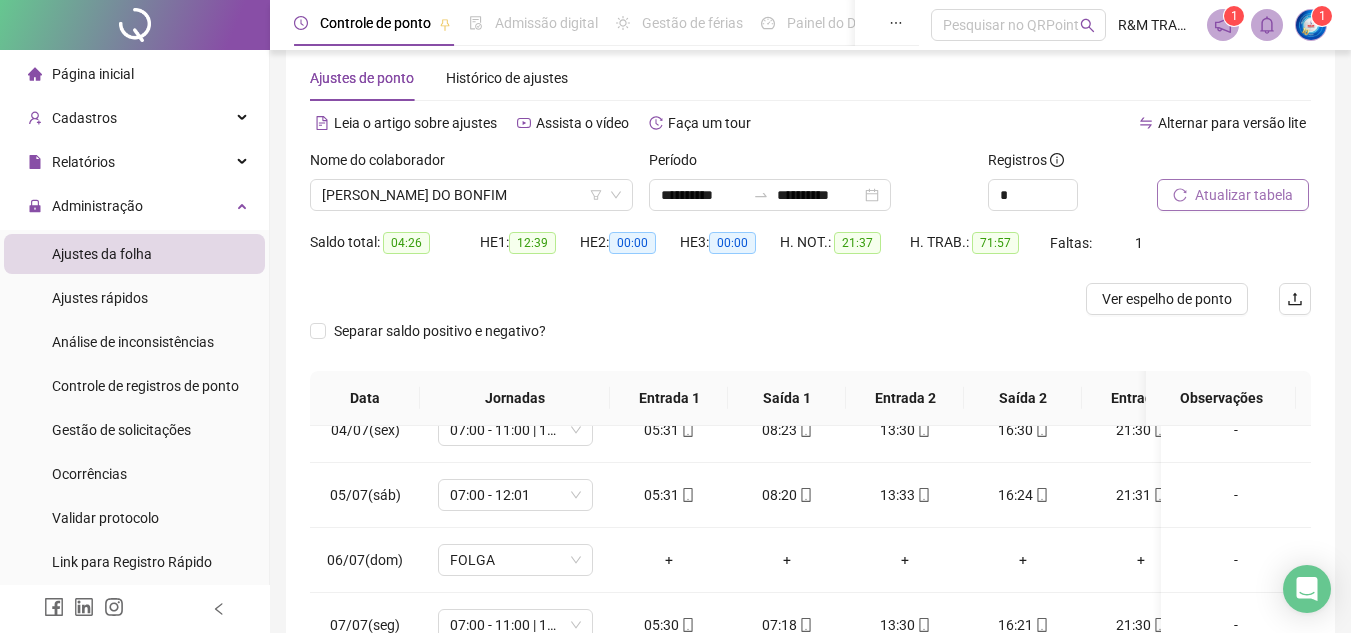 click on "Atualizar tabela" at bounding box center [1233, 195] 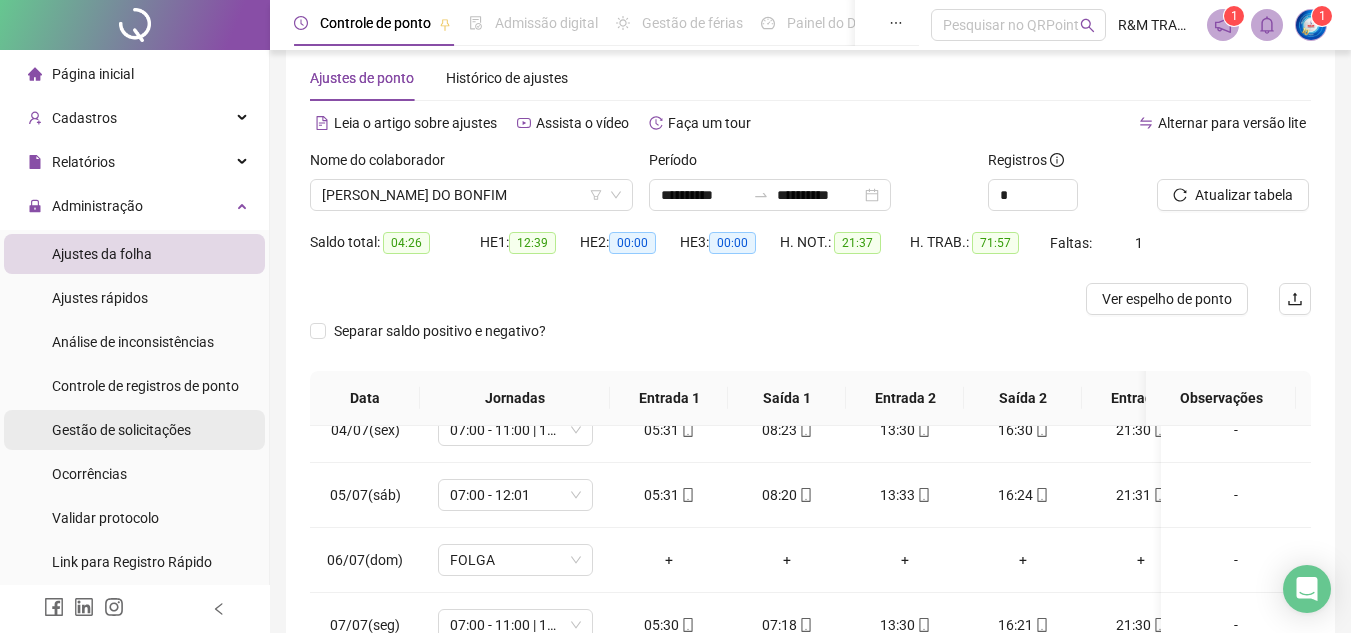 click on "Gestão de solicitações" at bounding box center [121, 430] 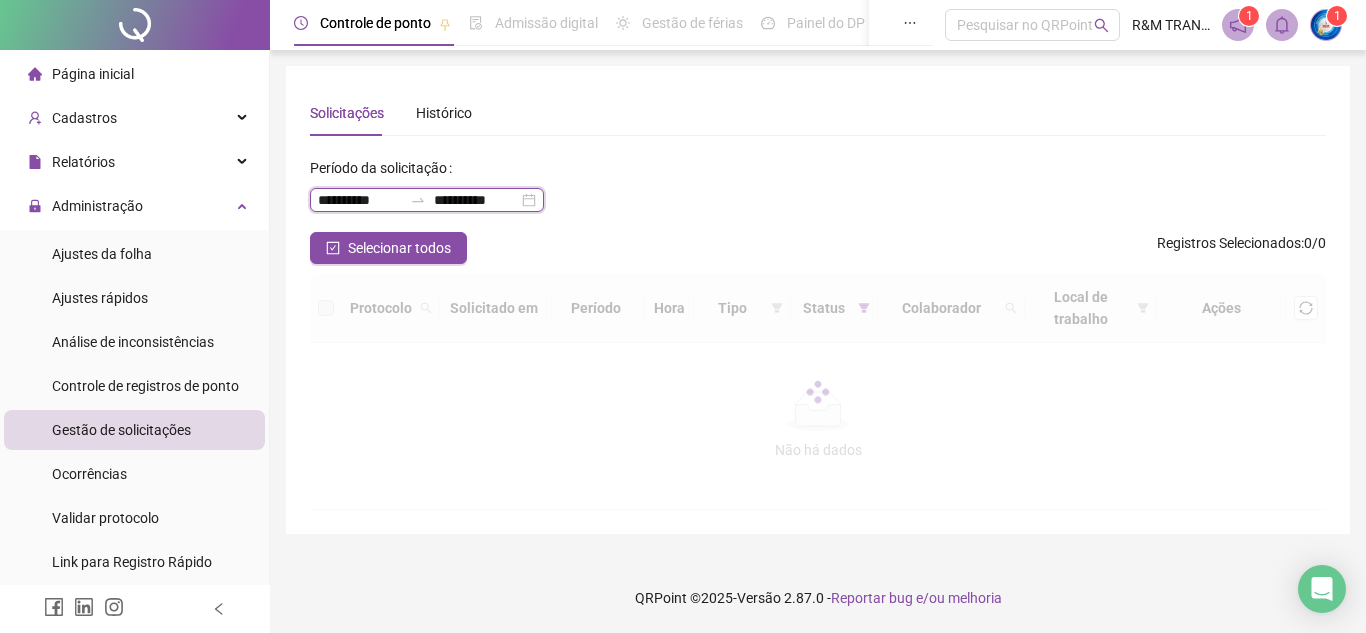 click on "**********" at bounding box center (360, 200) 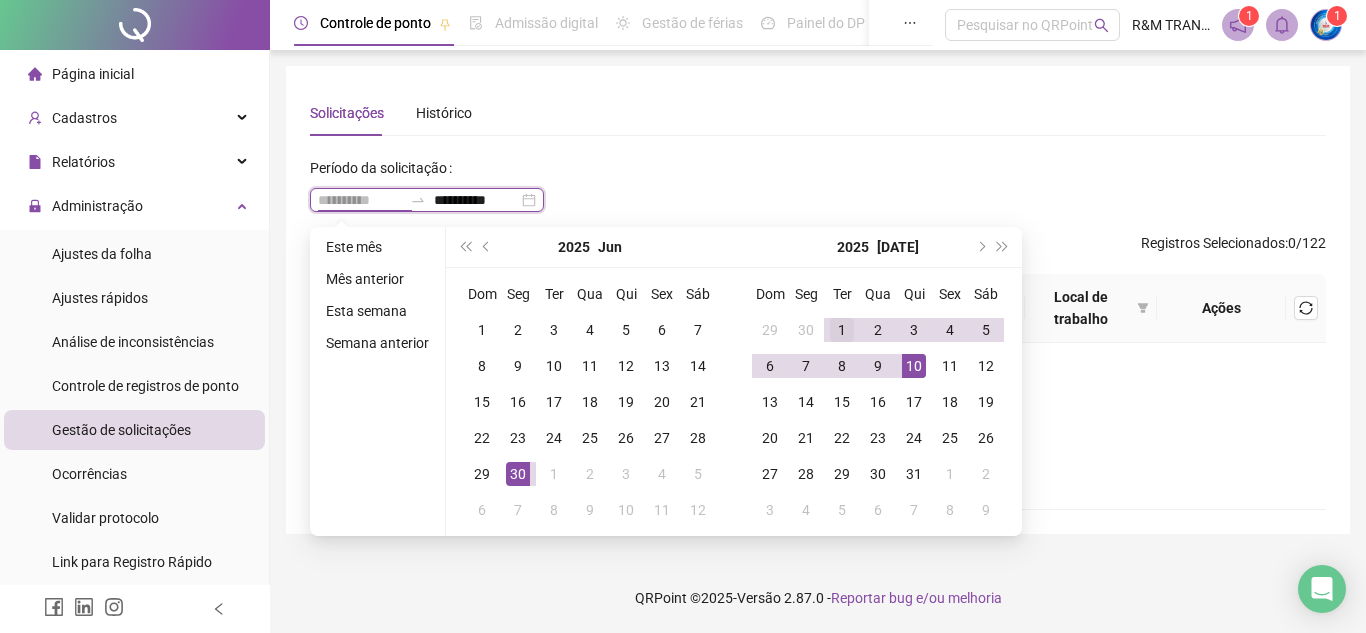 type on "**********" 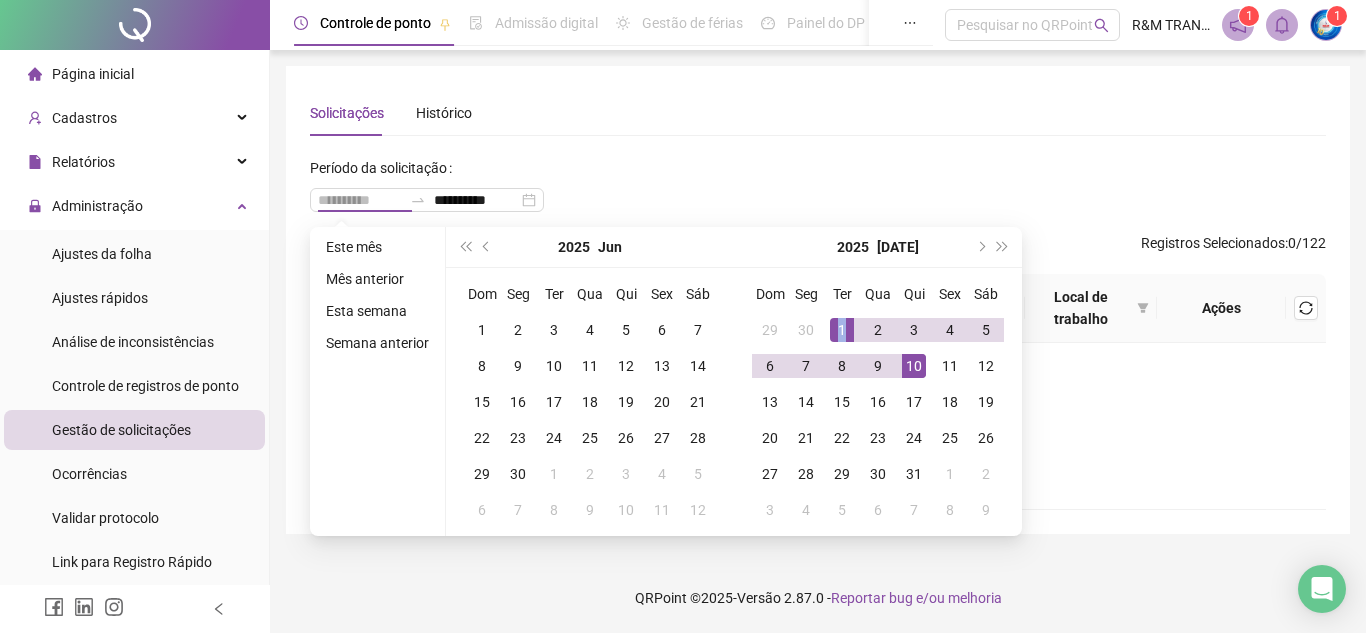 click on "1" at bounding box center (842, 330) 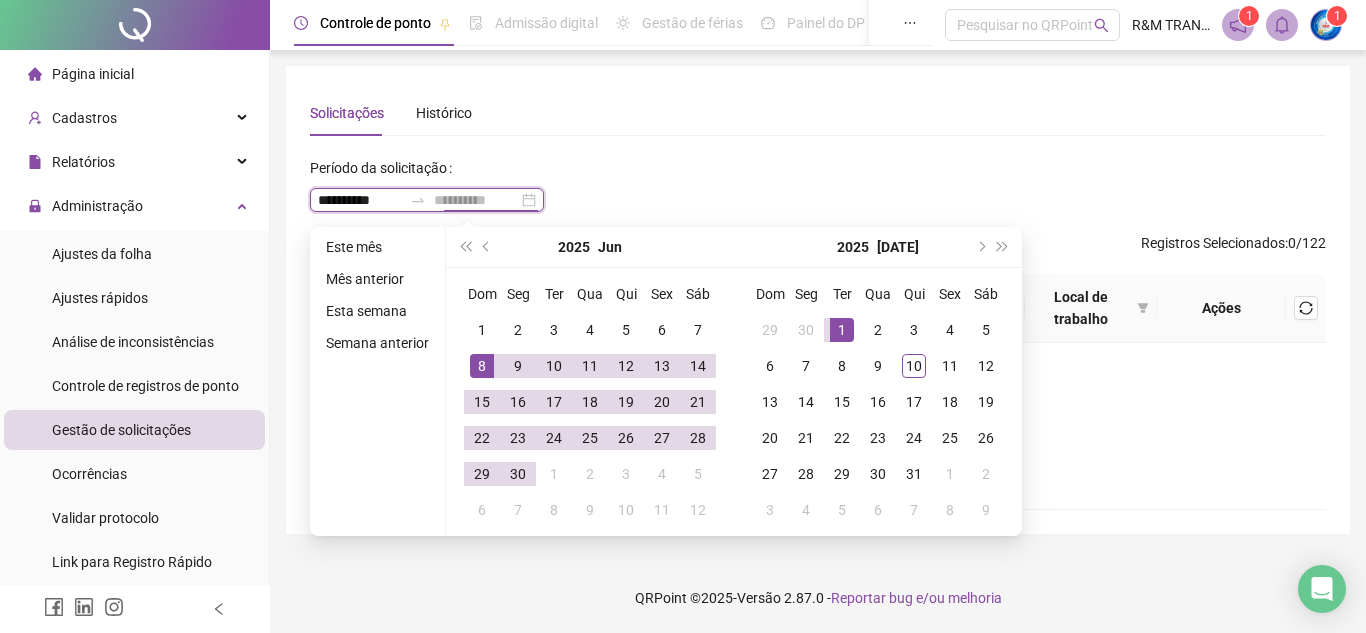 type on "**********" 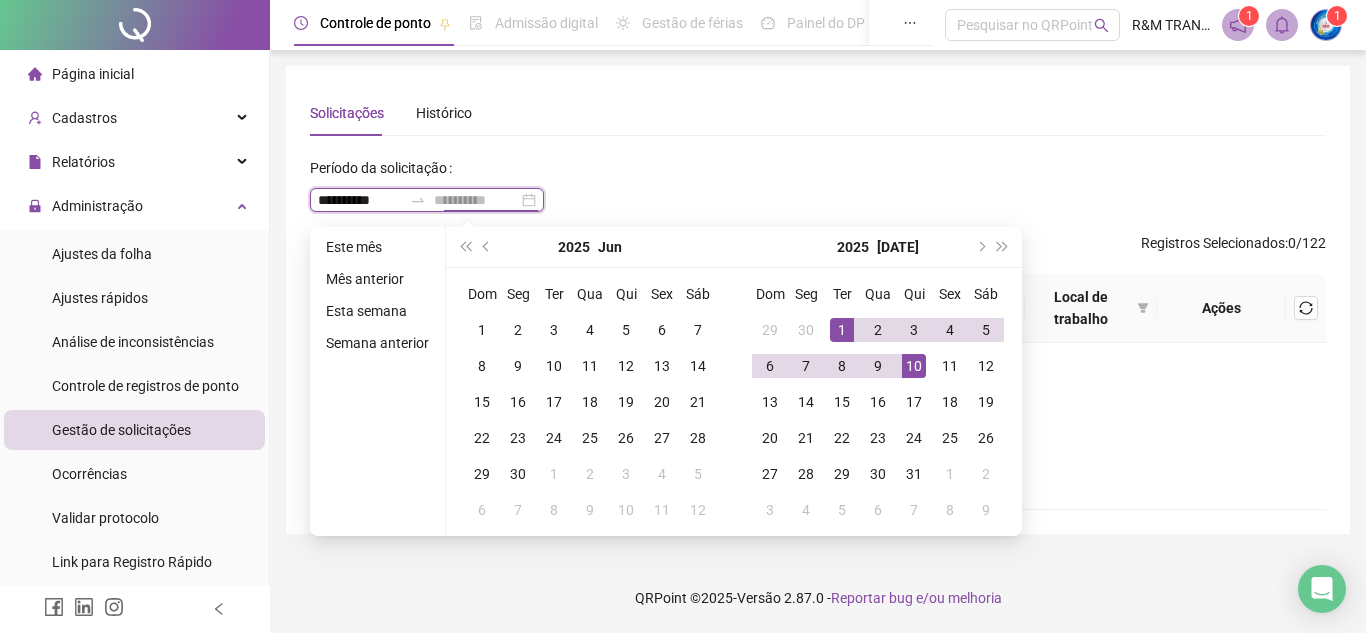 type on "**********" 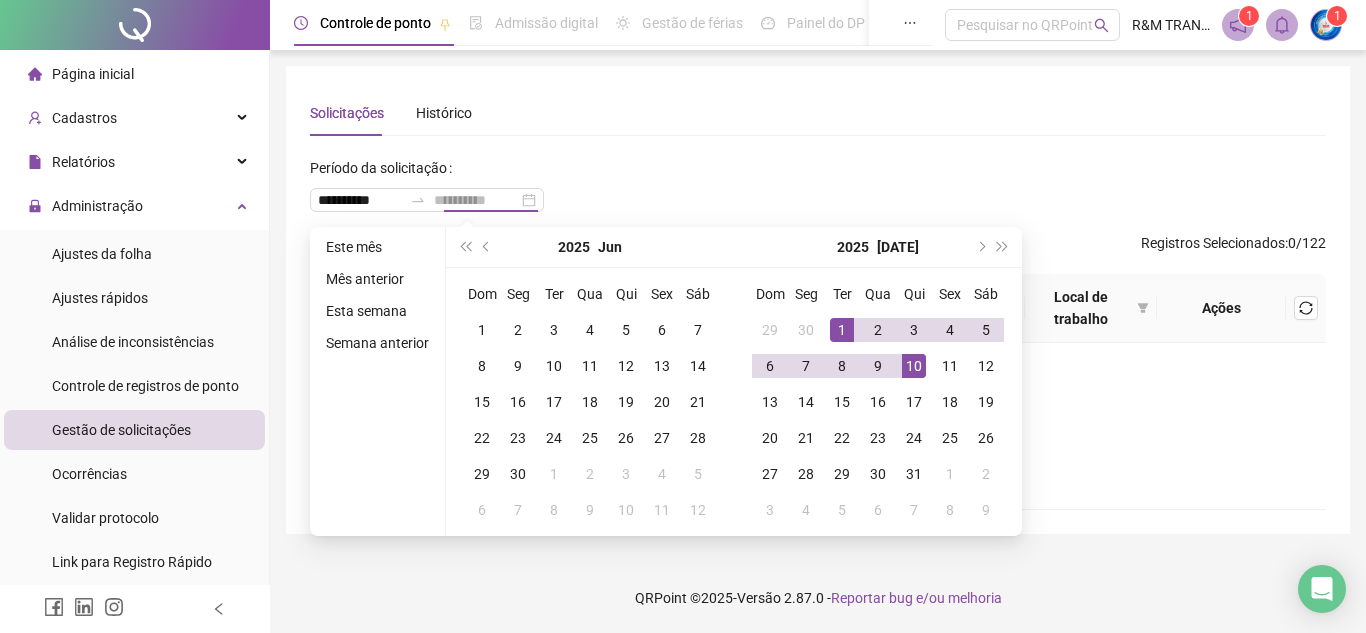 click on "10" at bounding box center (914, 366) 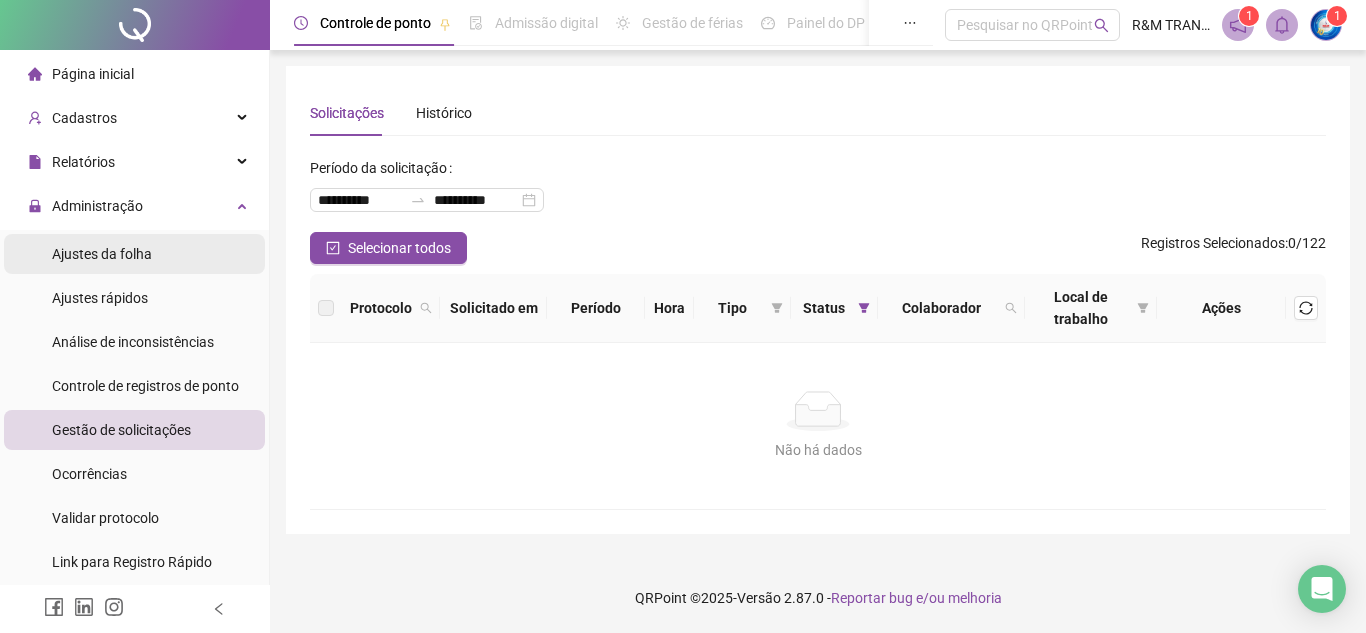 click on "Ajustes da folha" at bounding box center [102, 254] 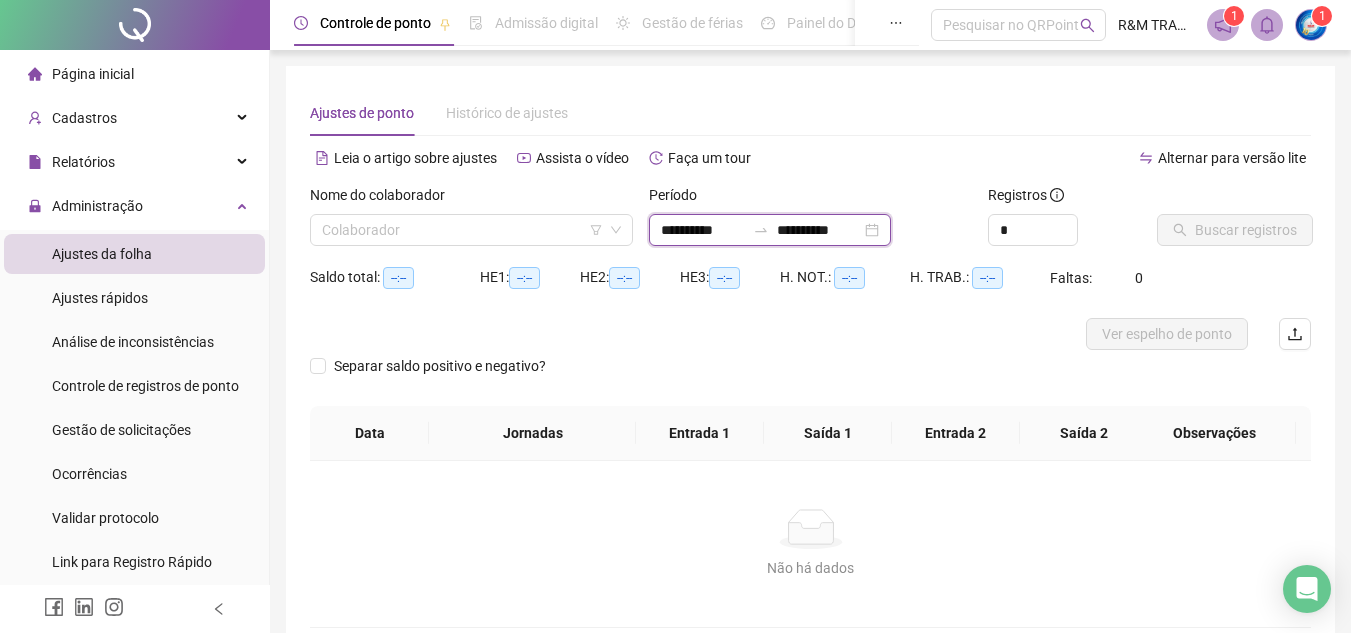 click on "**********" at bounding box center [703, 230] 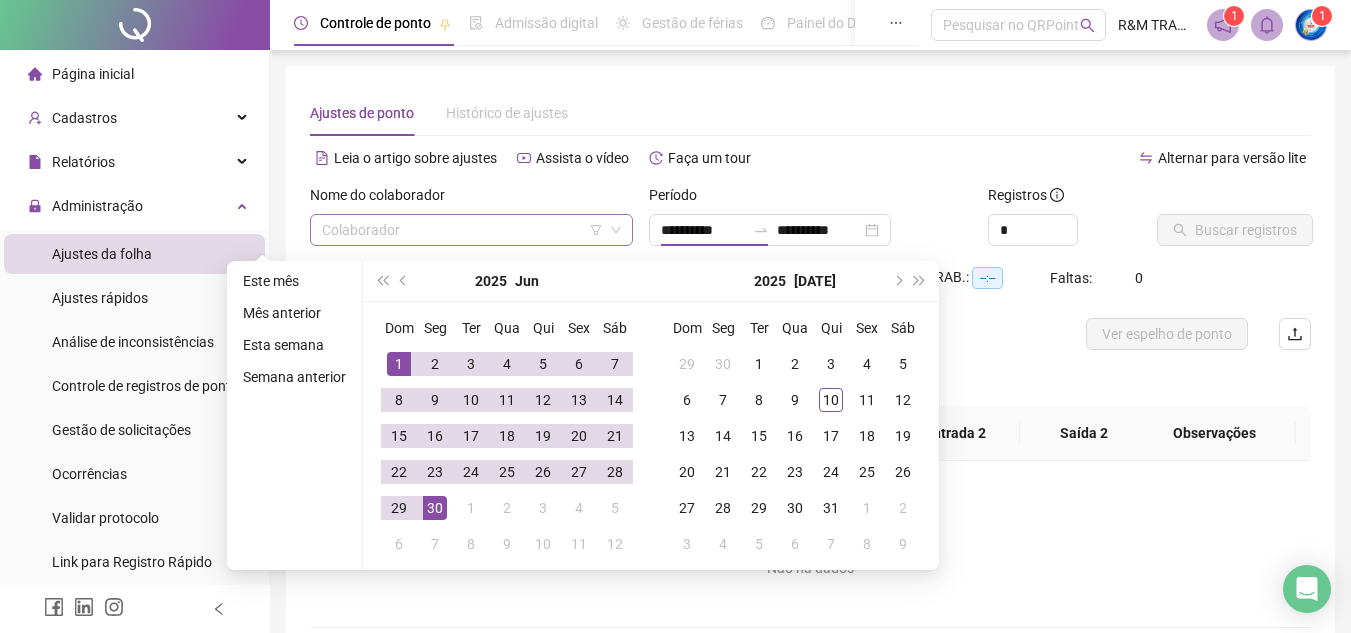 click at bounding box center (465, 230) 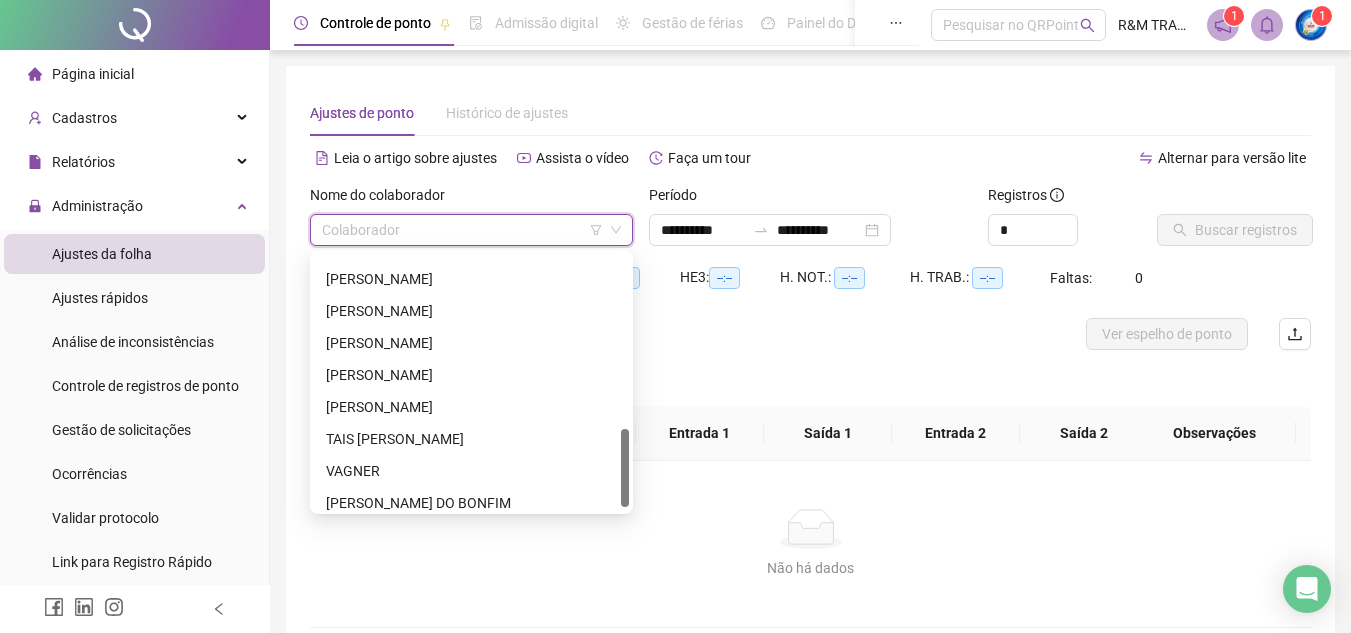 drag, startPoint x: 626, startPoint y: 266, endPoint x: 428, endPoint y: 428, distance: 255.82806 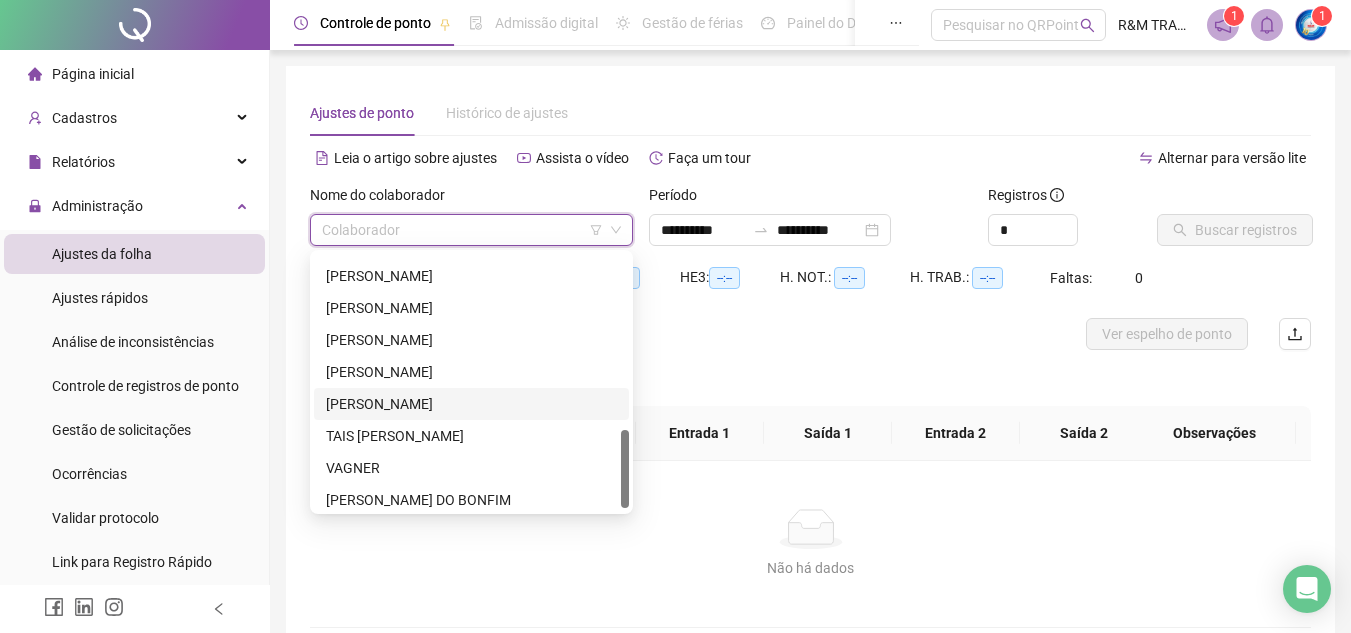 click on "[PERSON_NAME]" at bounding box center (471, 404) 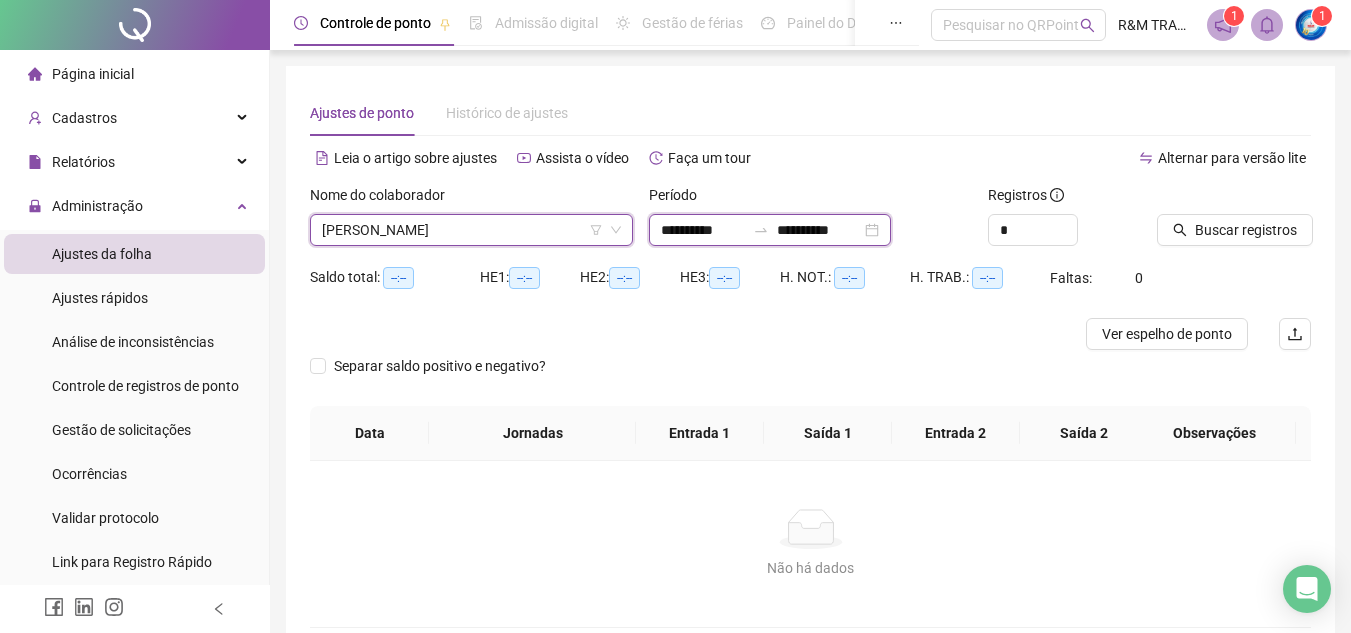 click on "**********" at bounding box center (703, 230) 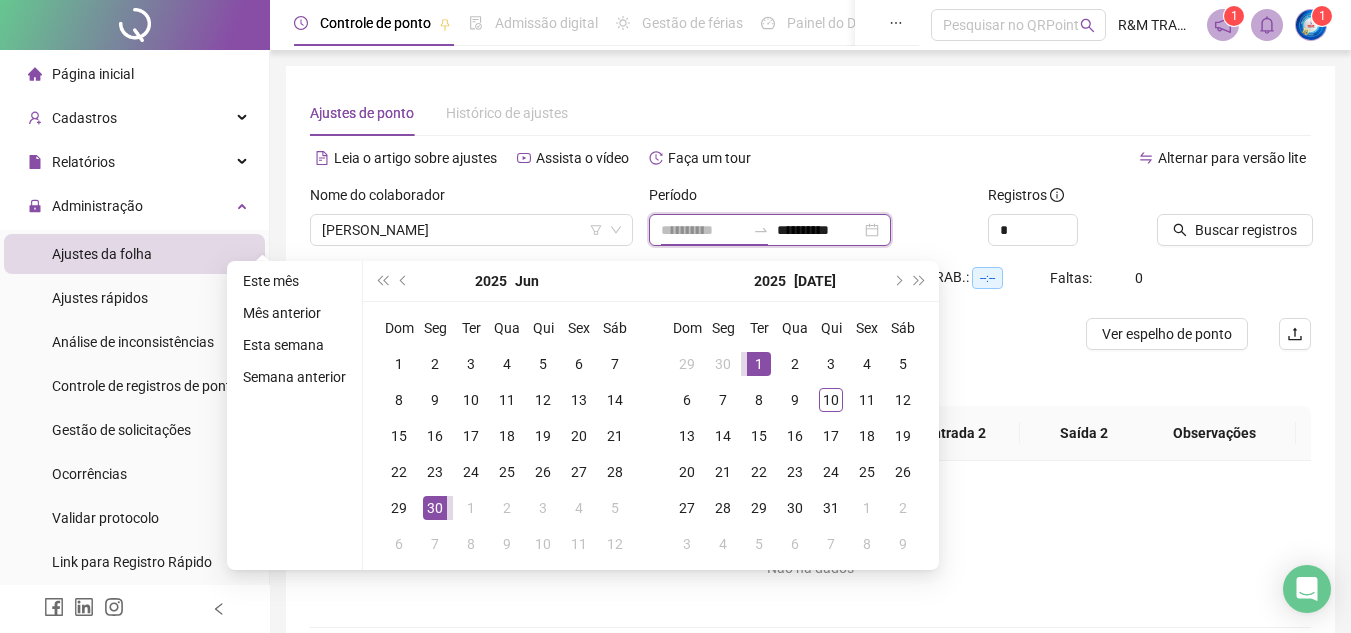 type on "**********" 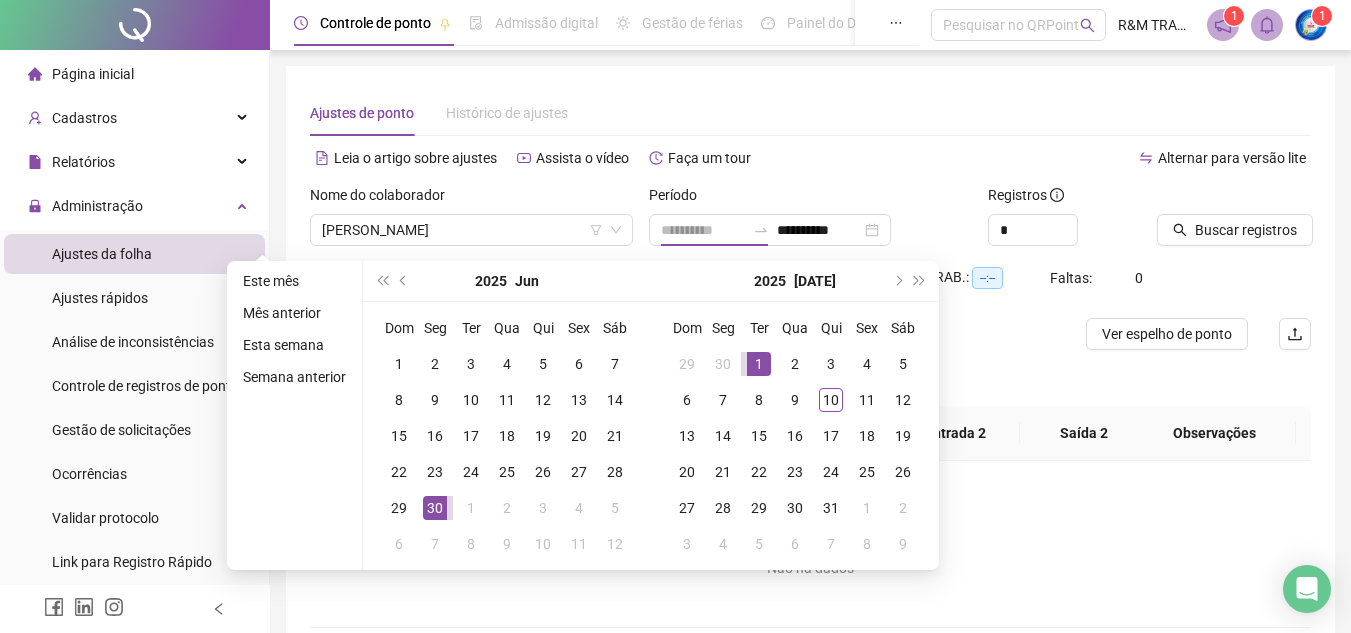 click on "1" at bounding box center [759, 364] 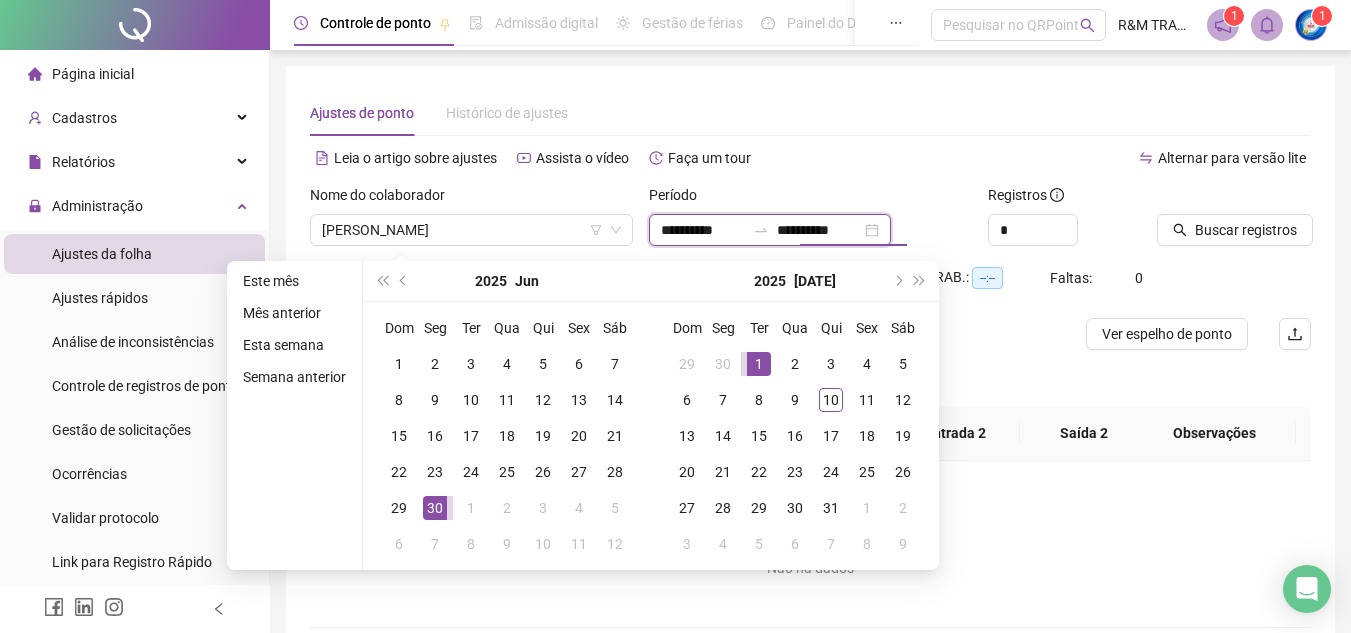 click on "**********" at bounding box center [819, 230] 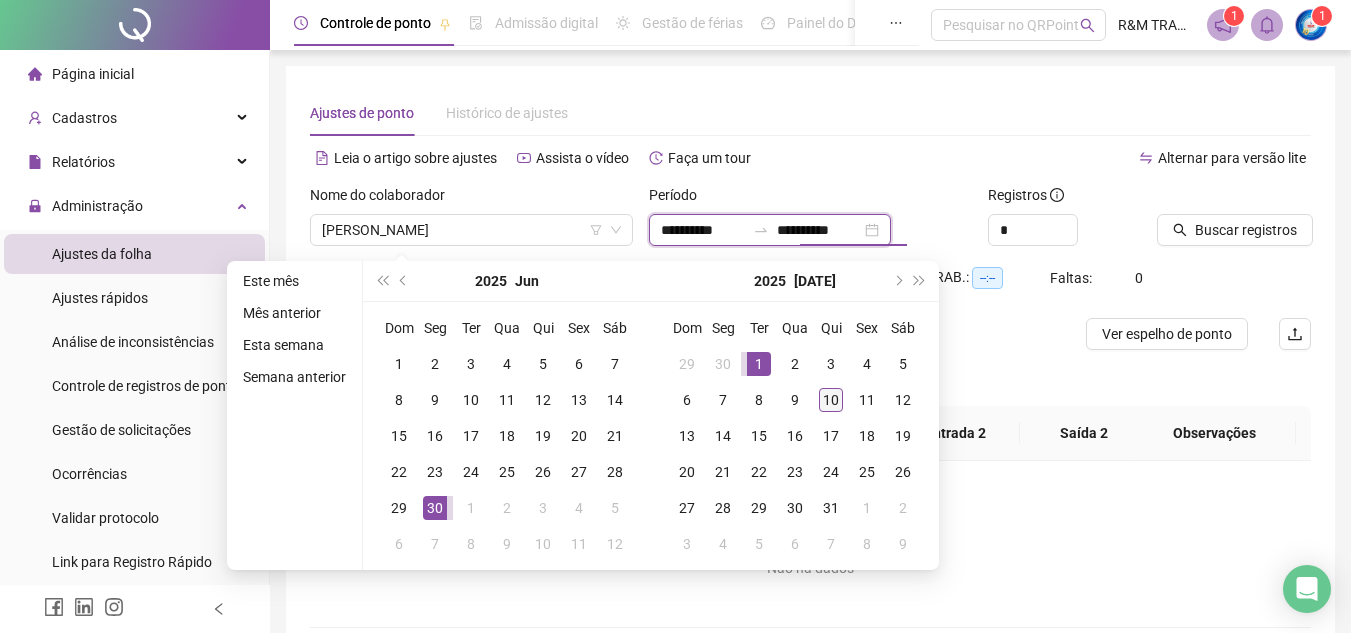 type on "**********" 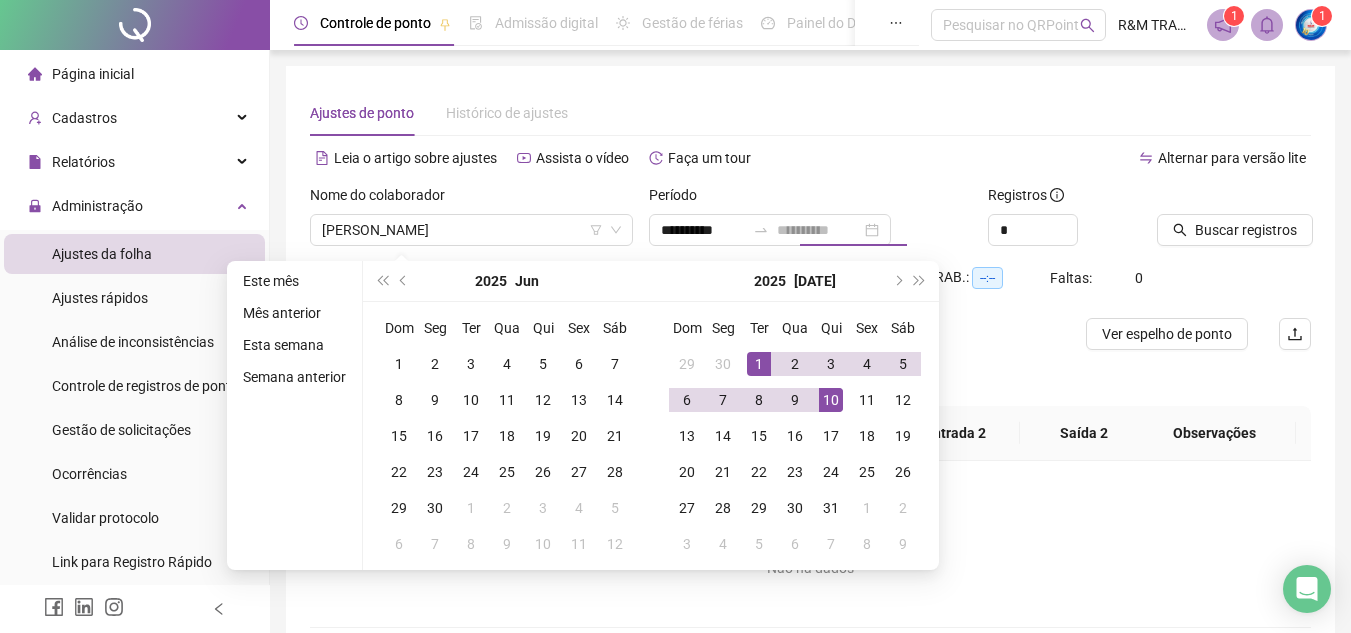 click on "10" at bounding box center (831, 400) 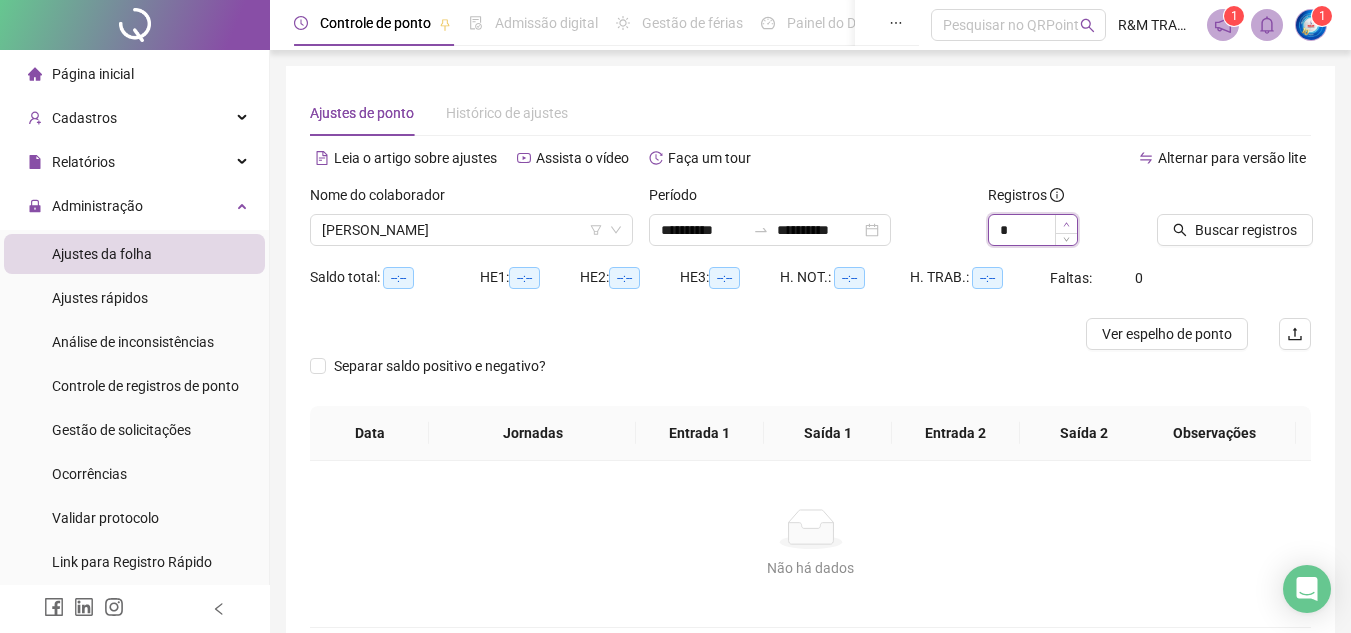 click 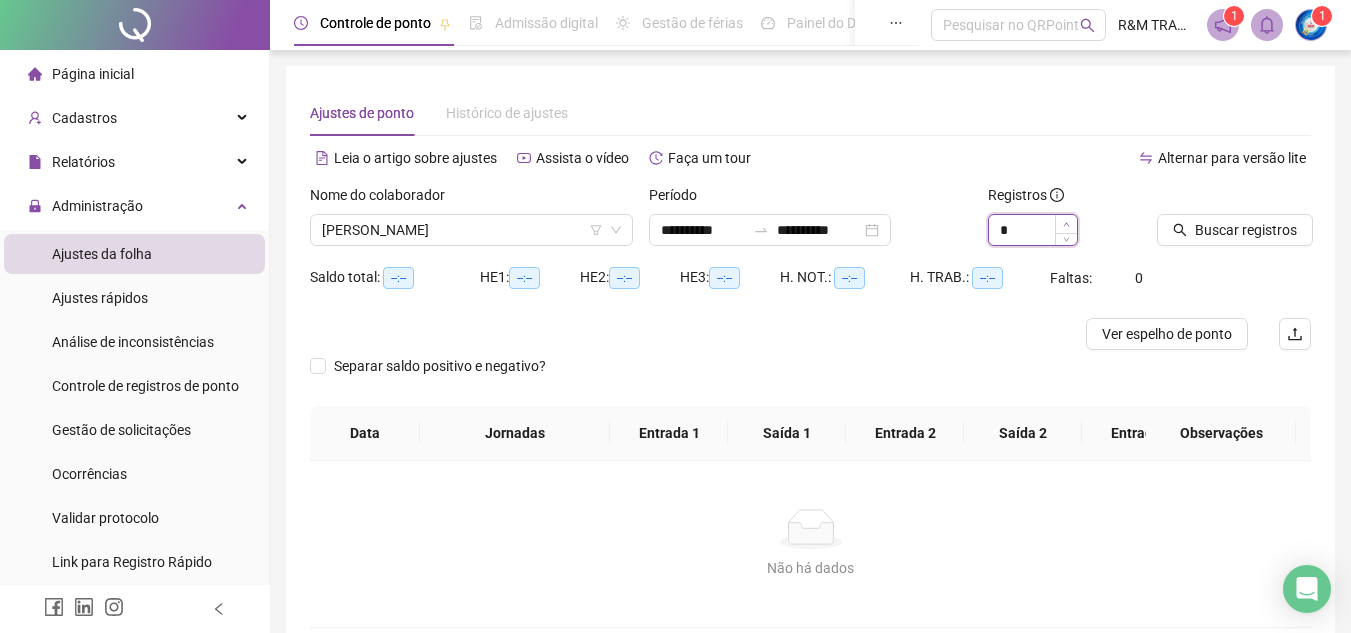 type on "*" 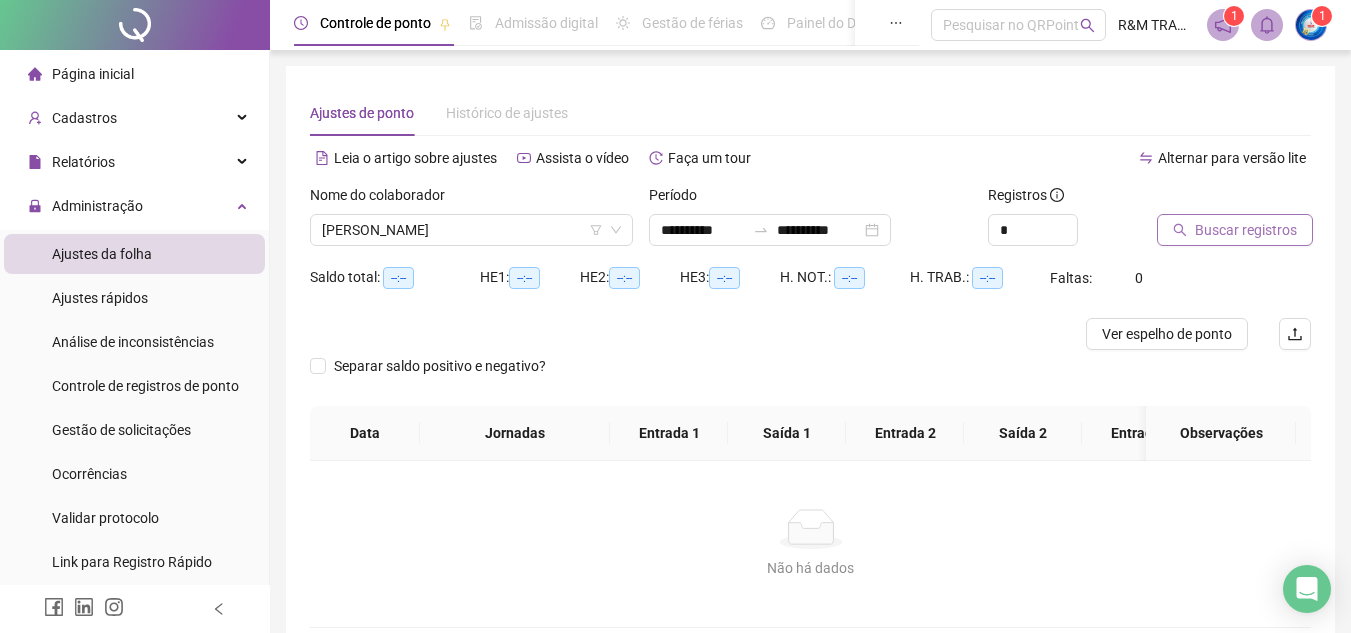 click on "Buscar registros" at bounding box center [1246, 230] 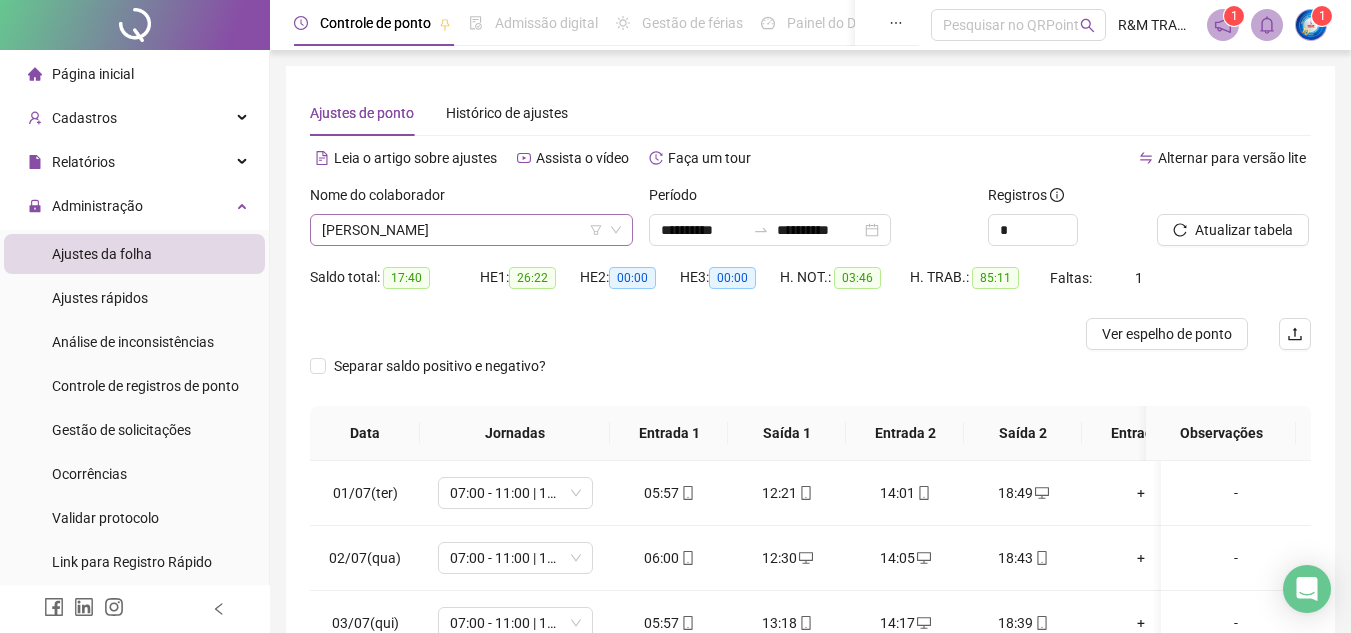 click on "[PERSON_NAME]" at bounding box center [471, 230] 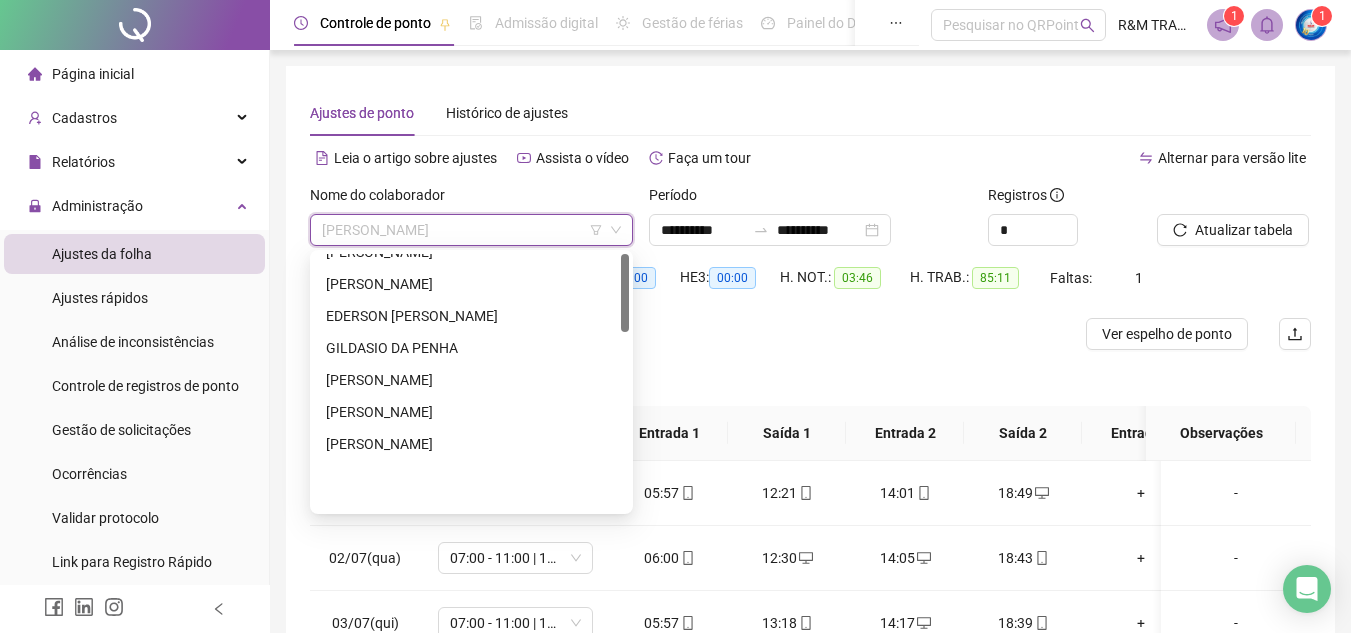 scroll, scrollTop: 0, scrollLeft: 0, axis: both 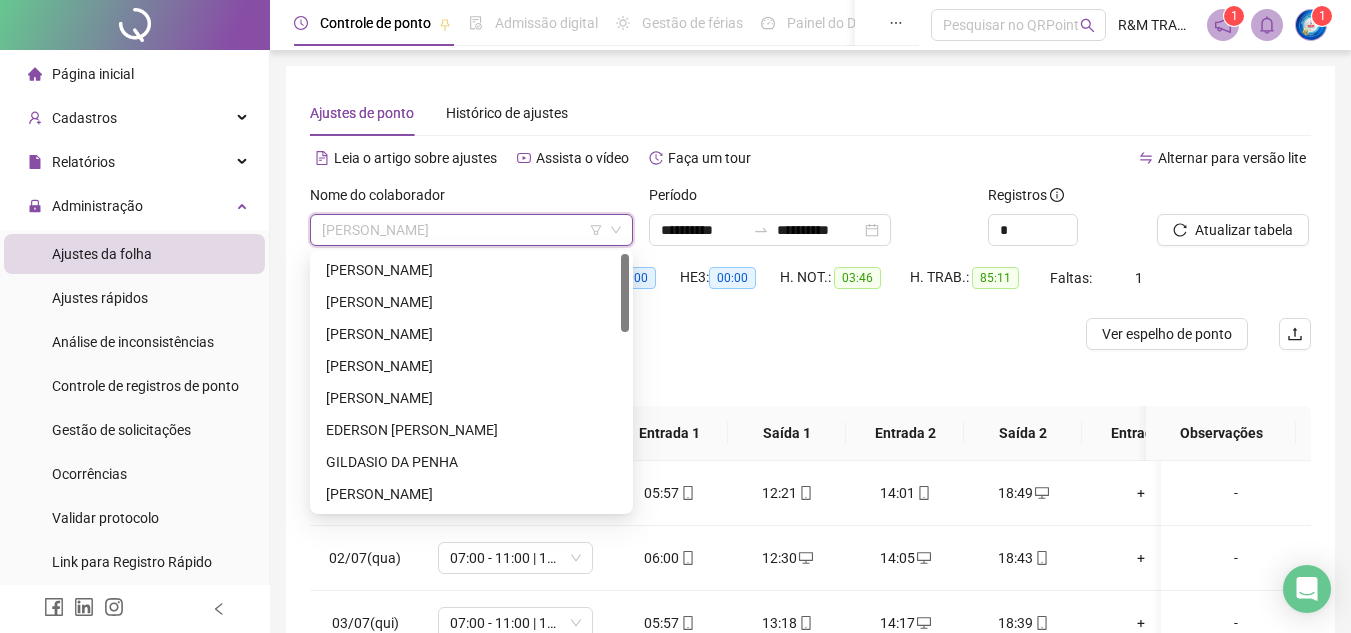 drag, startPoint x: 627, startPoint y: 475, endPoint x: 621, endPoint y: 261, distance: 214.08409 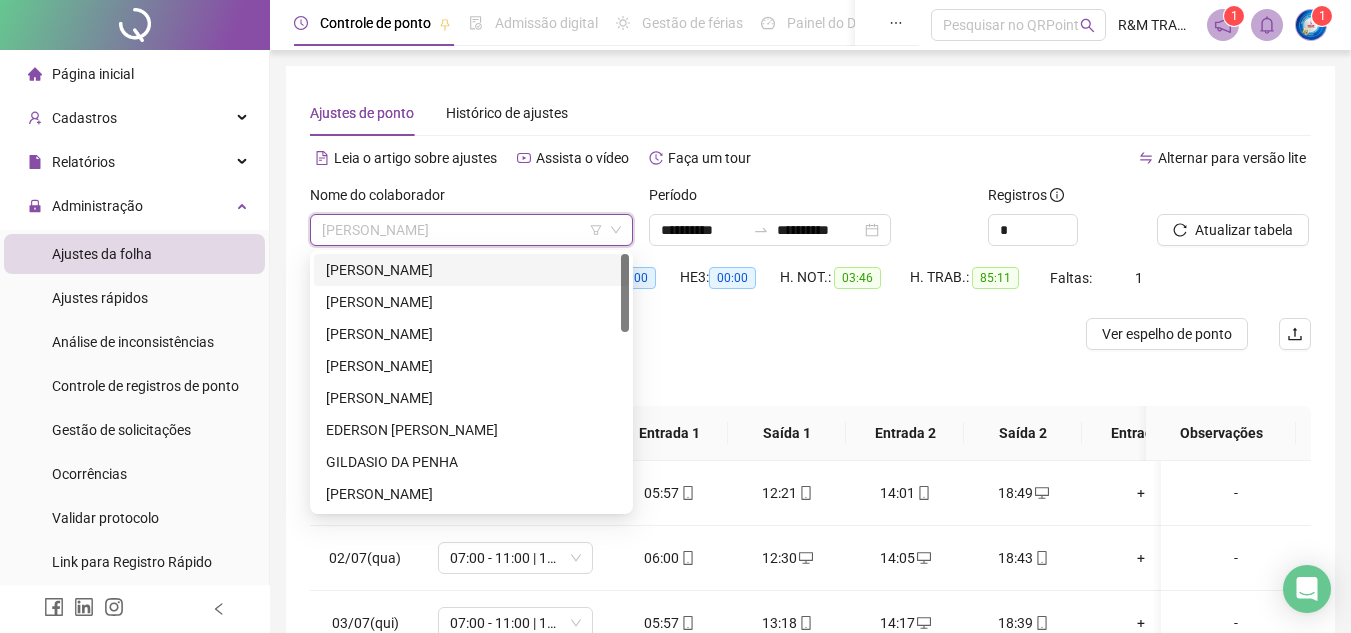 click on "[PERSON_NAME]" at bounding box center (471, 270) 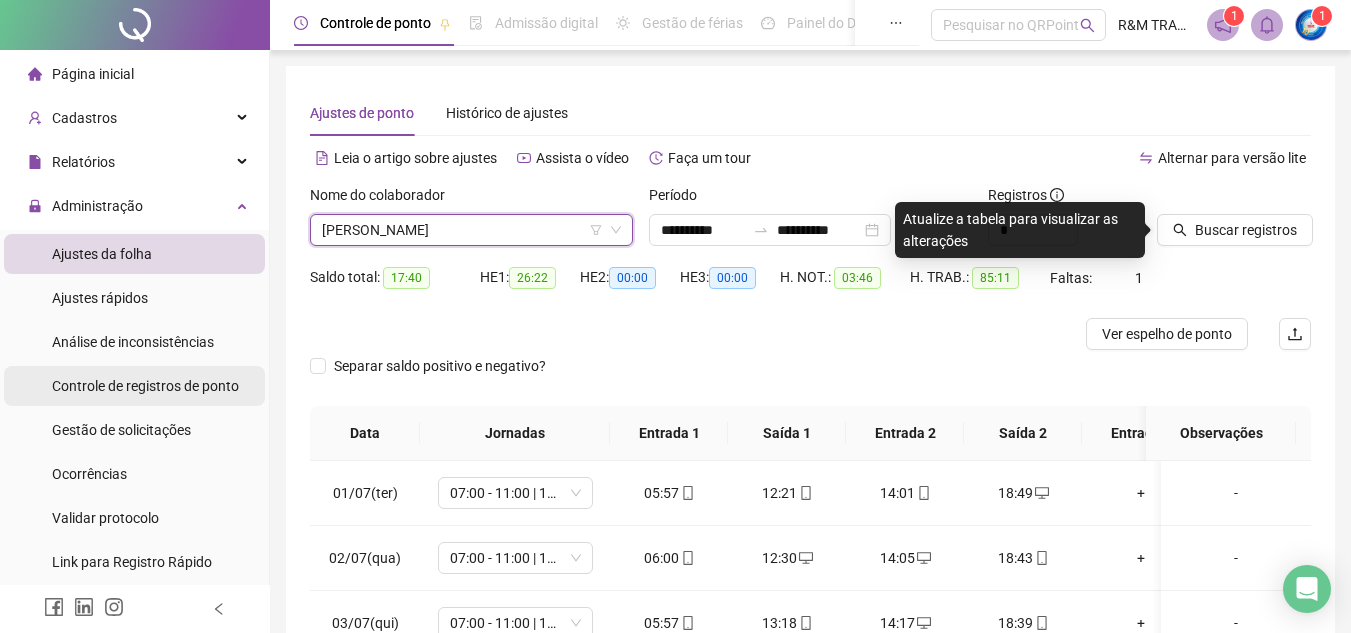 click on "Controle de registros de ponto" at bounding box center (145, 386) 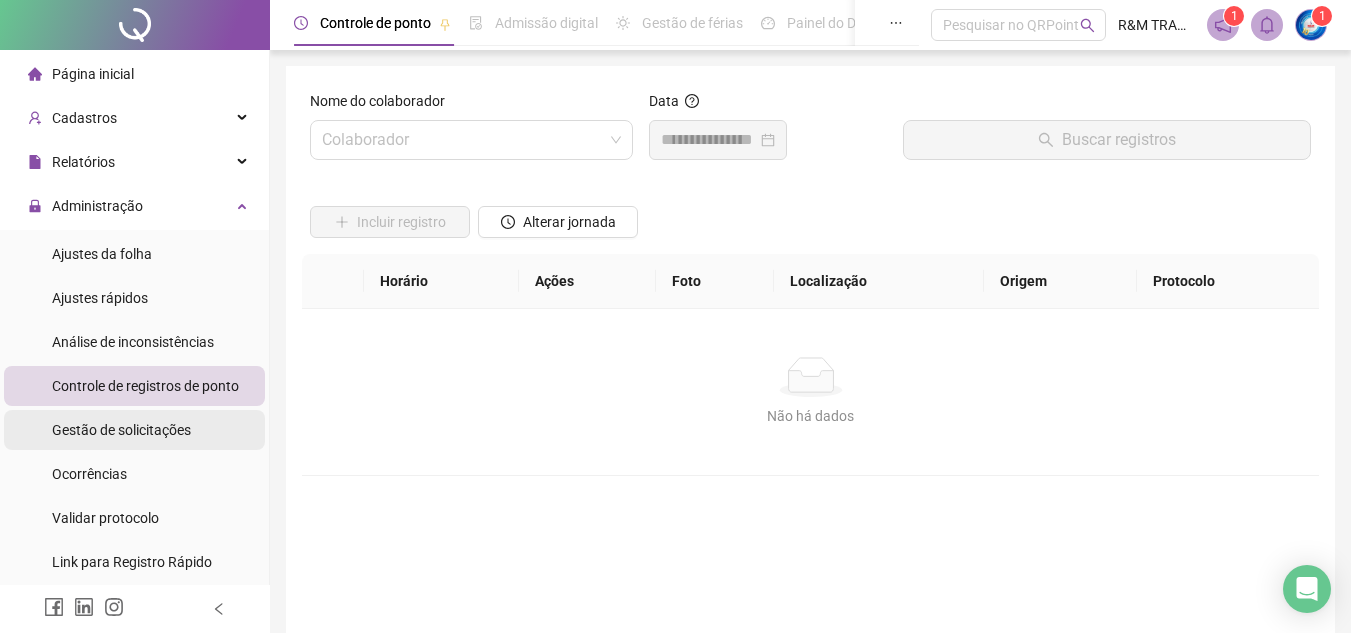 click on "Gestão de solicitações" at bounding box center (121, 430) 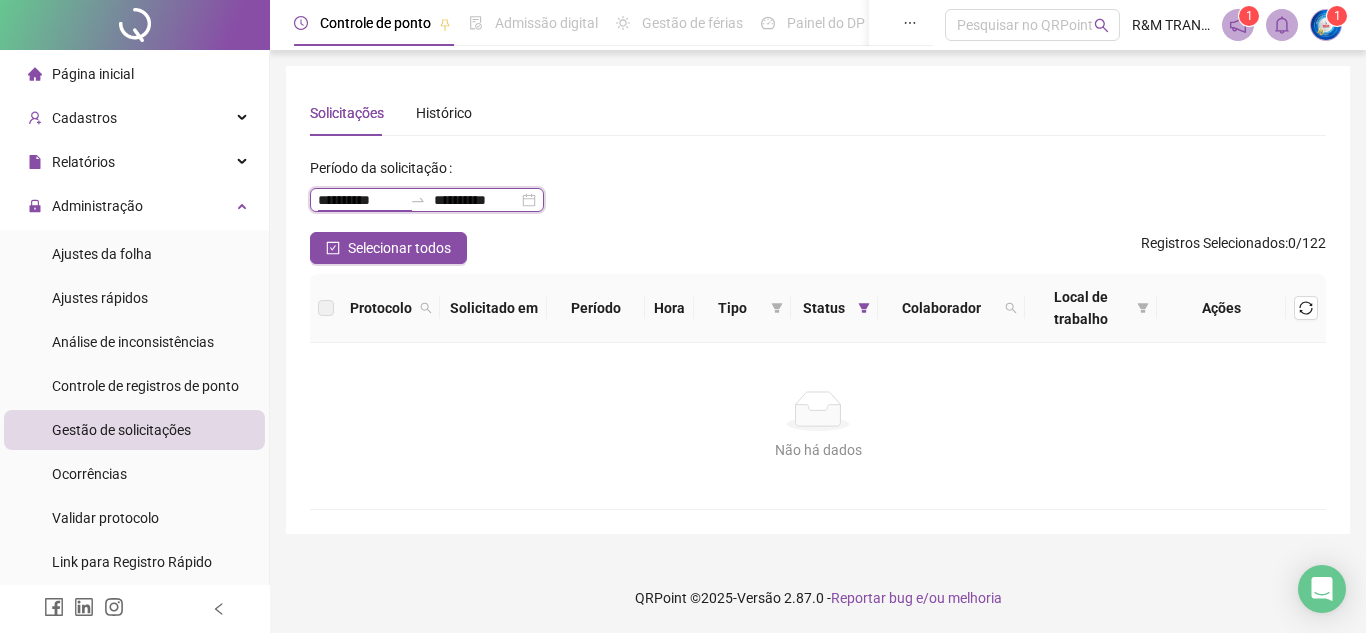click on "**********" at bounding box center (360, 200) 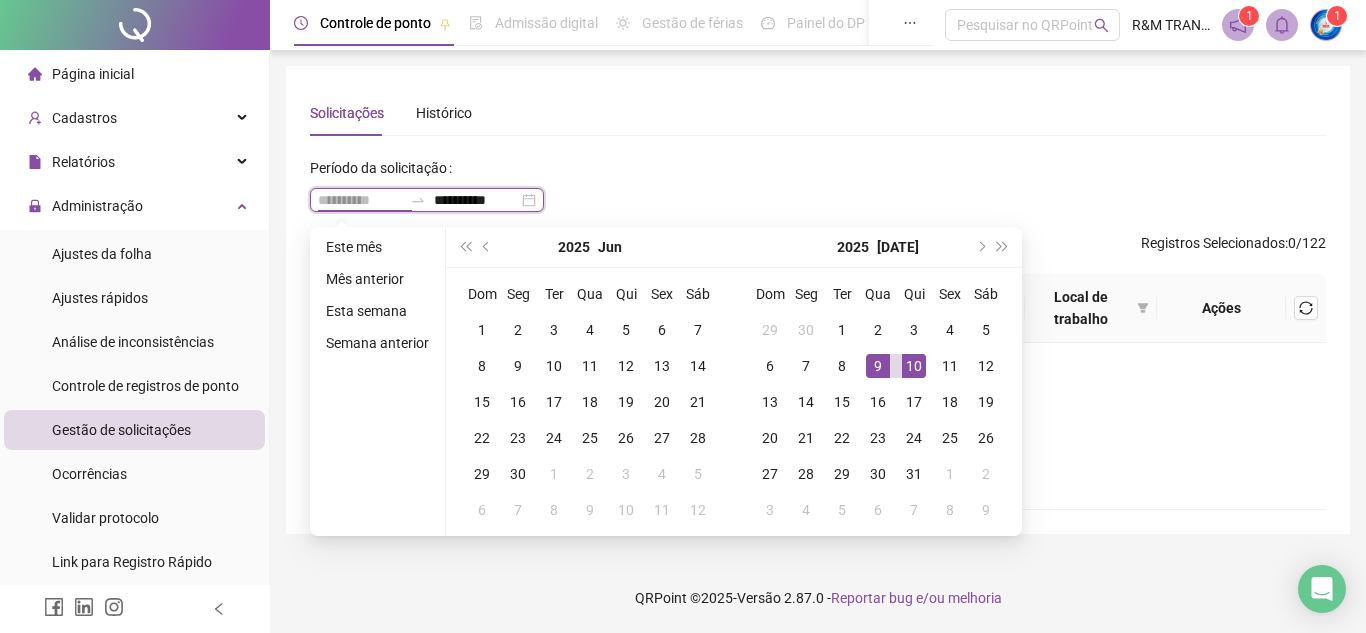 type on "**********" 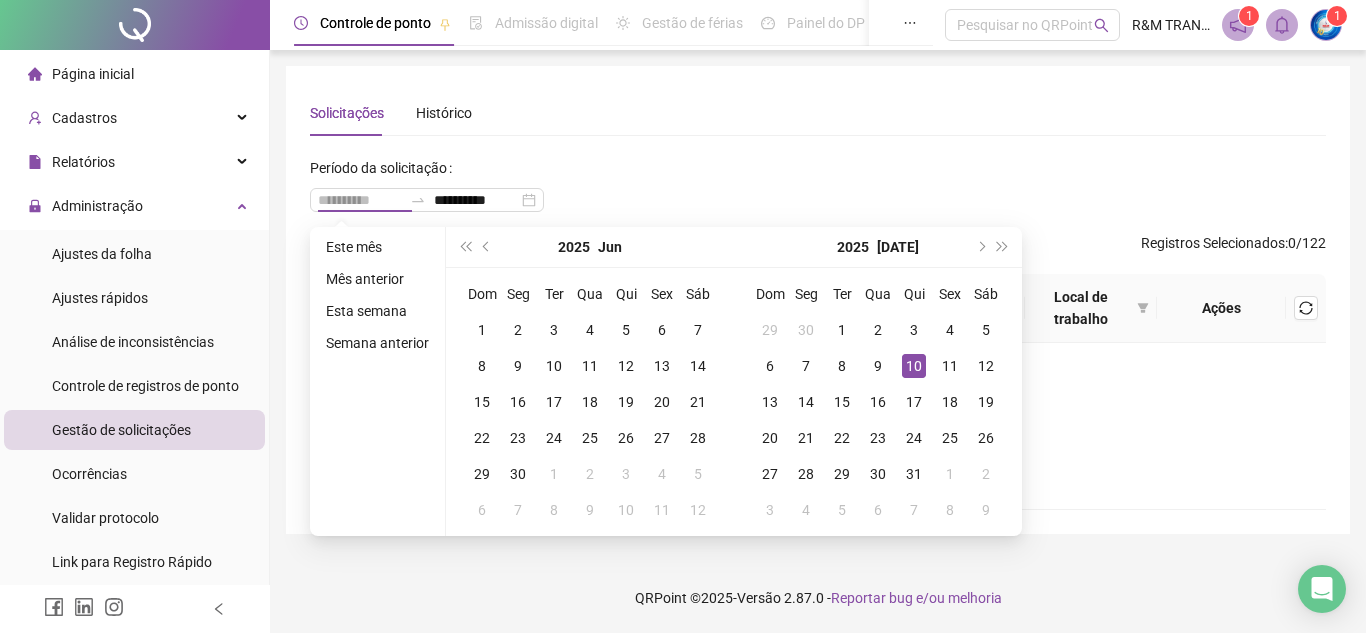 click on "10" at bounding box center (914, 366) 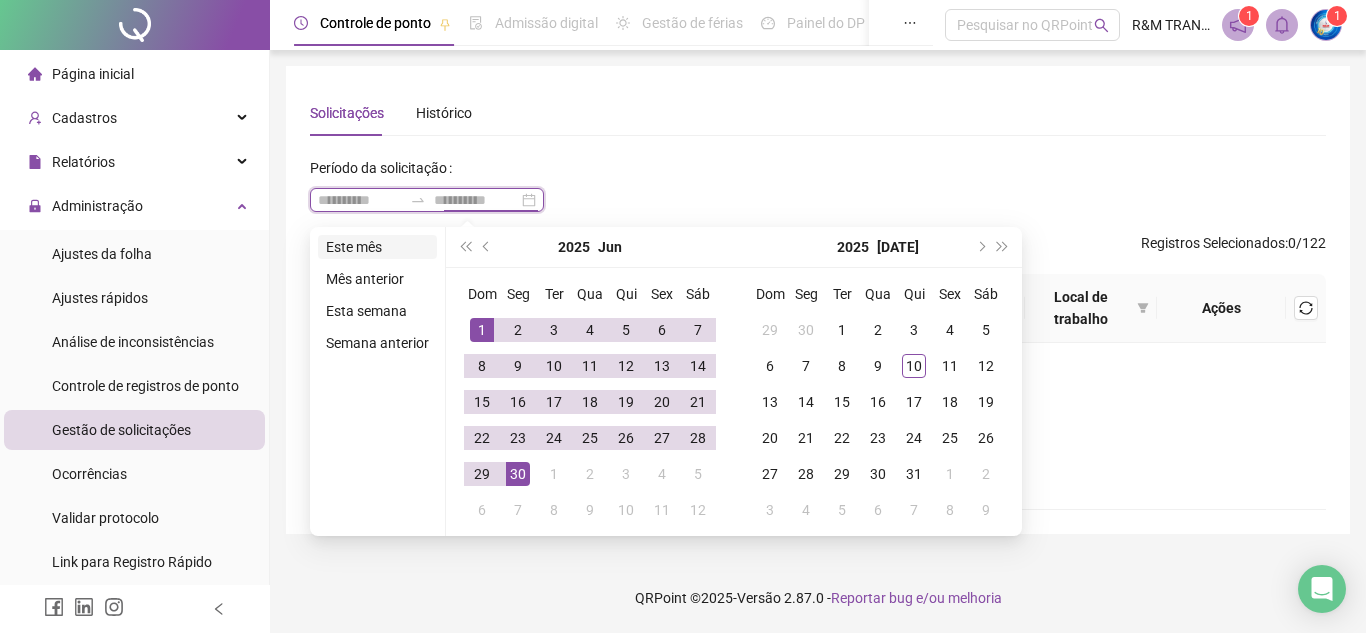 type on "**********" 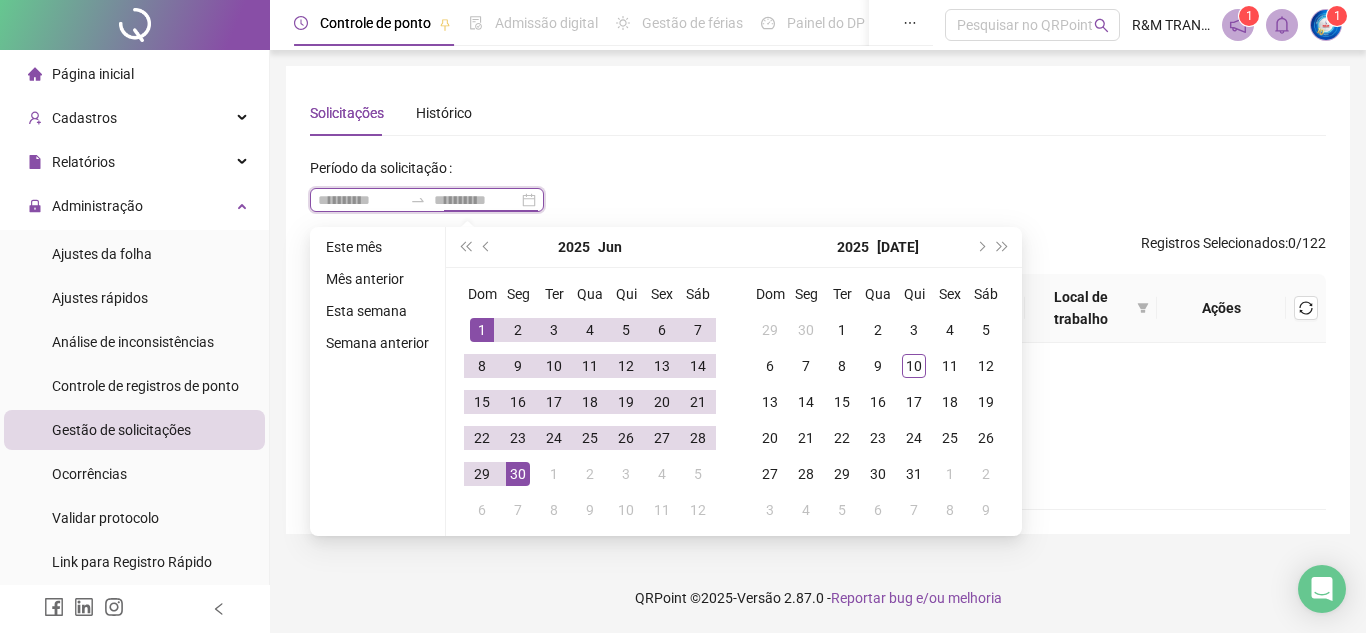 type on "**********" 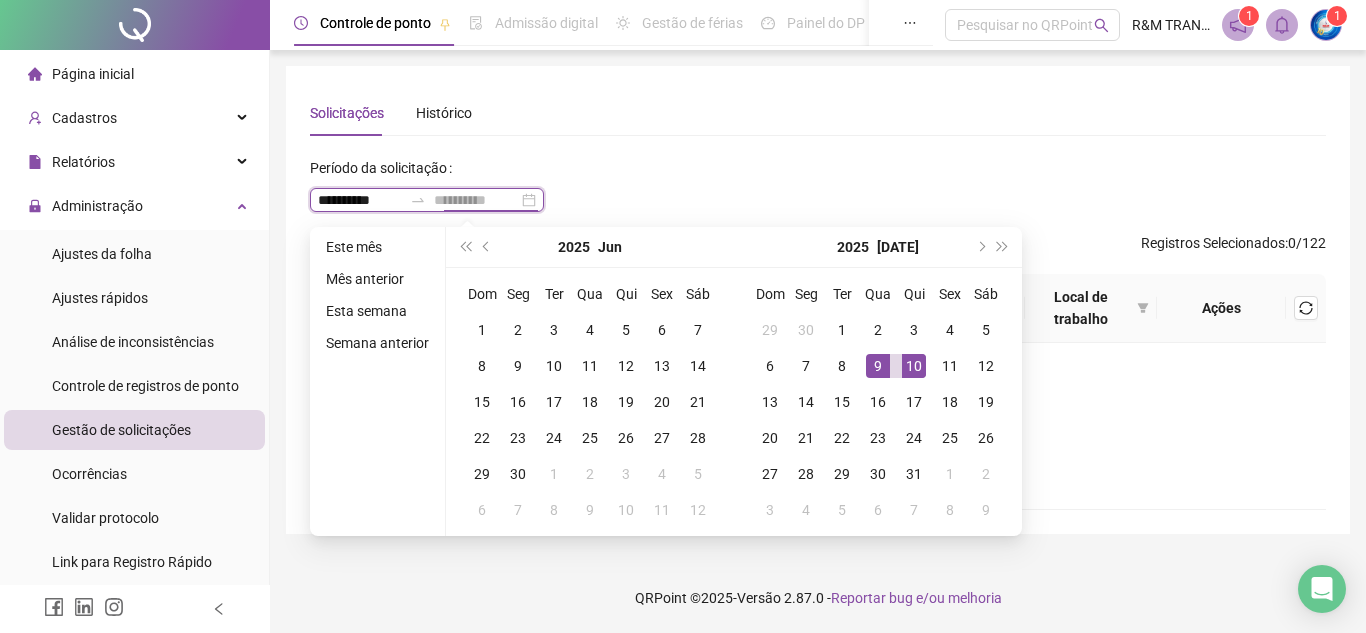 type on "**********" 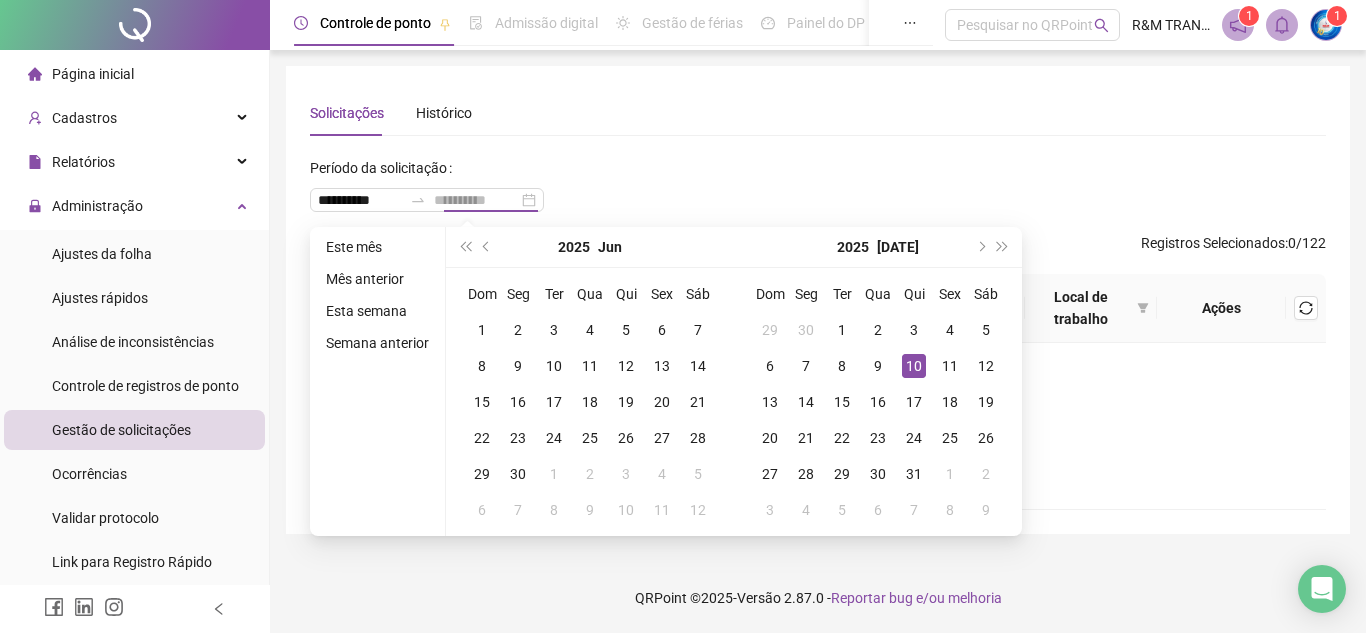 click on "10" at bounding box center [914, 366] 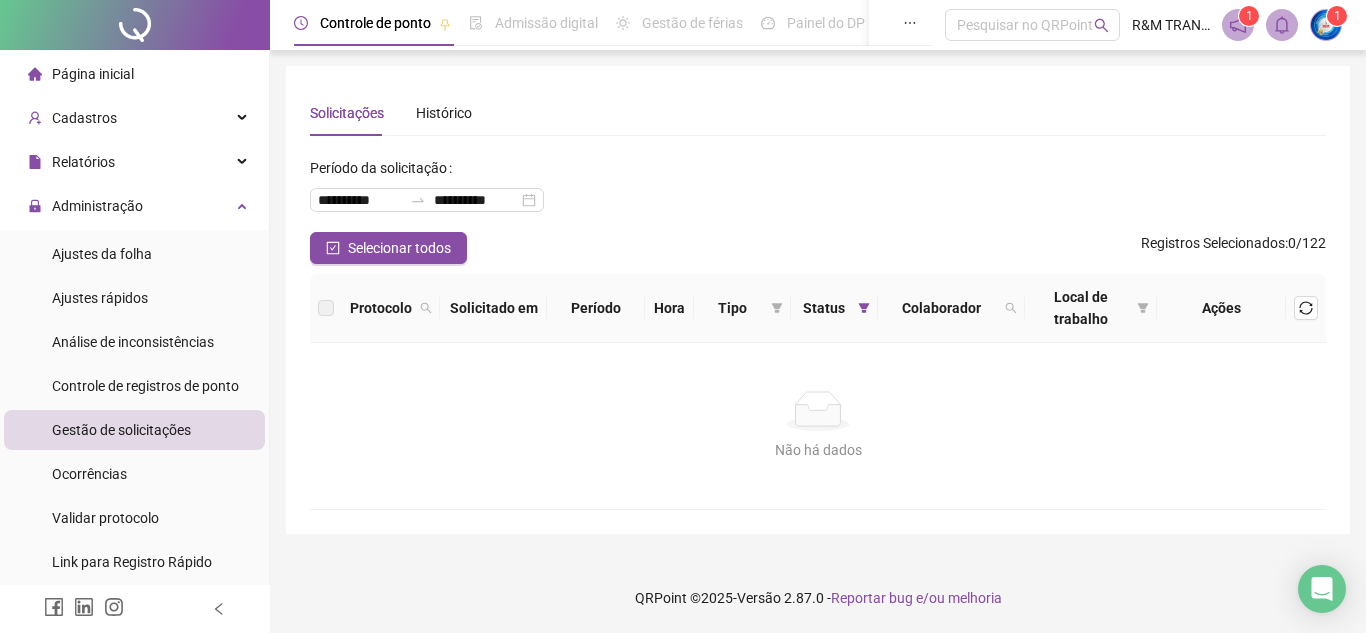 click on "**********" at bounding box center [818, 192] 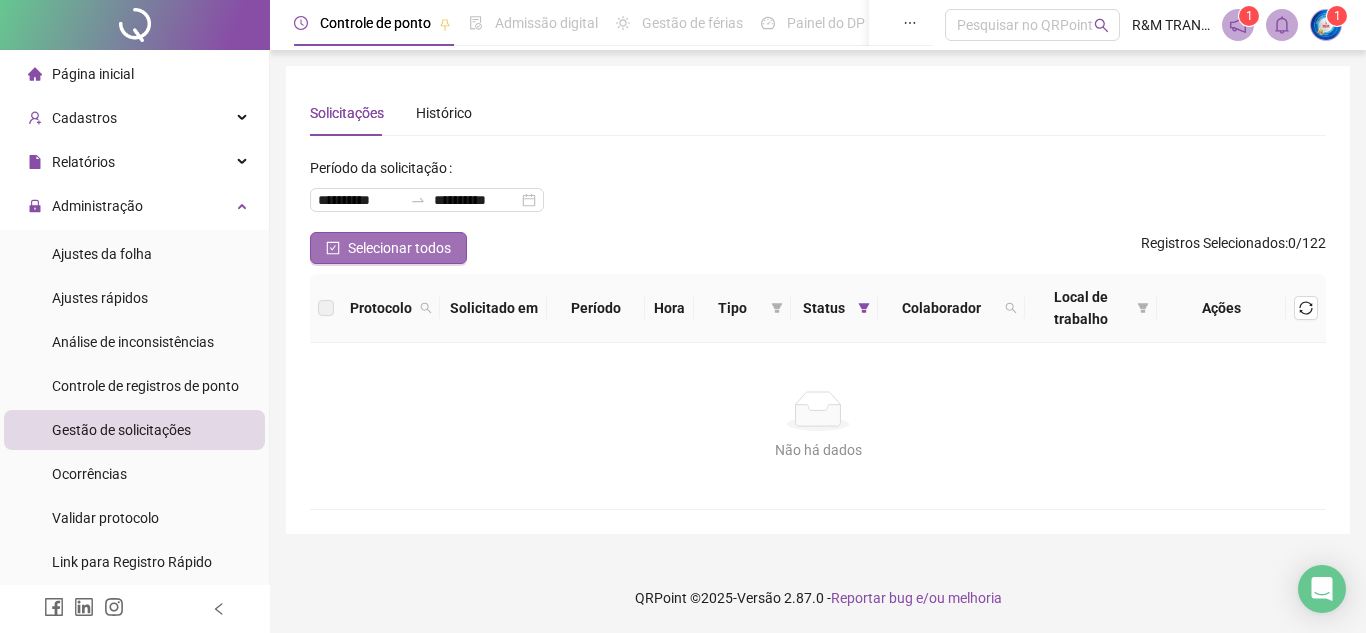 click on "Selecionar todos" at bounding box center (399, 248) 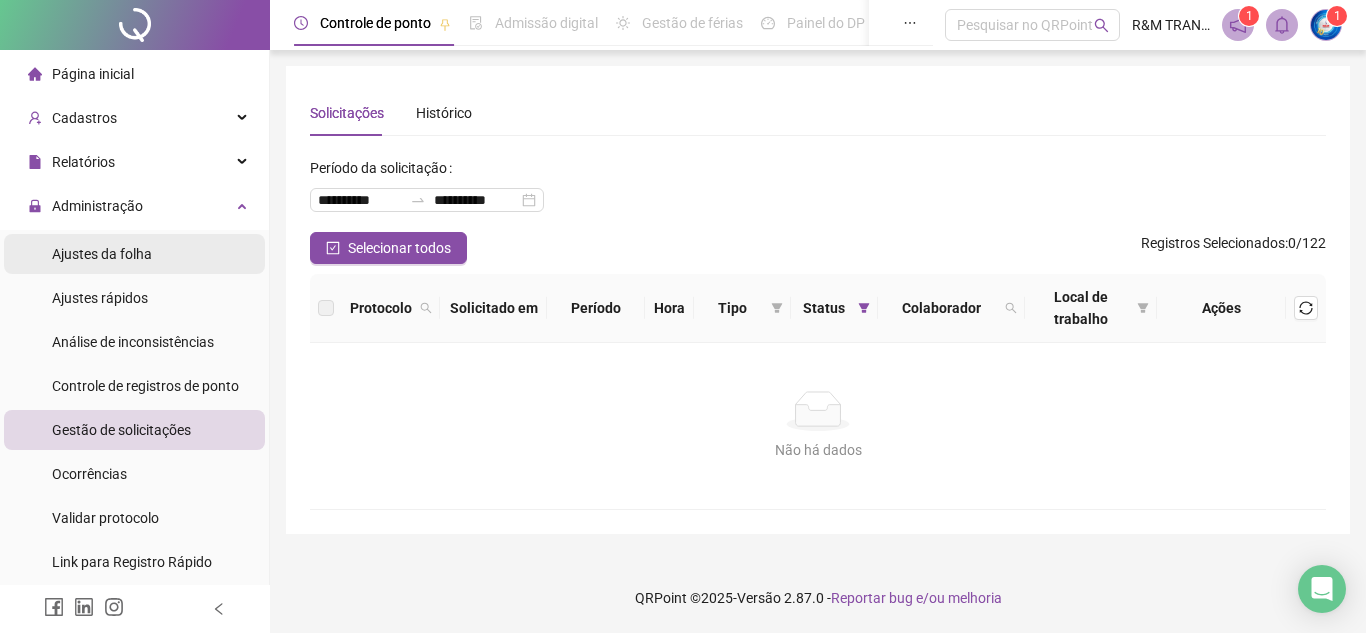 click on "Ajustes da folha" at bounding box center [102, 254] 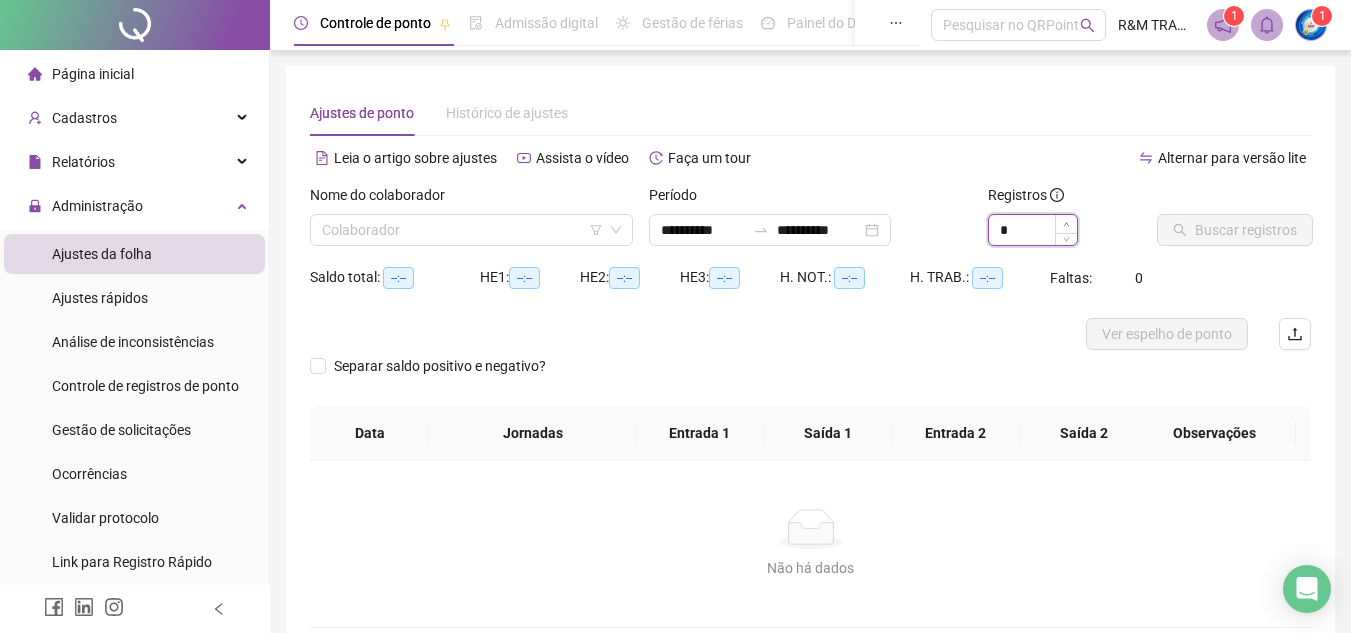 type on "*" 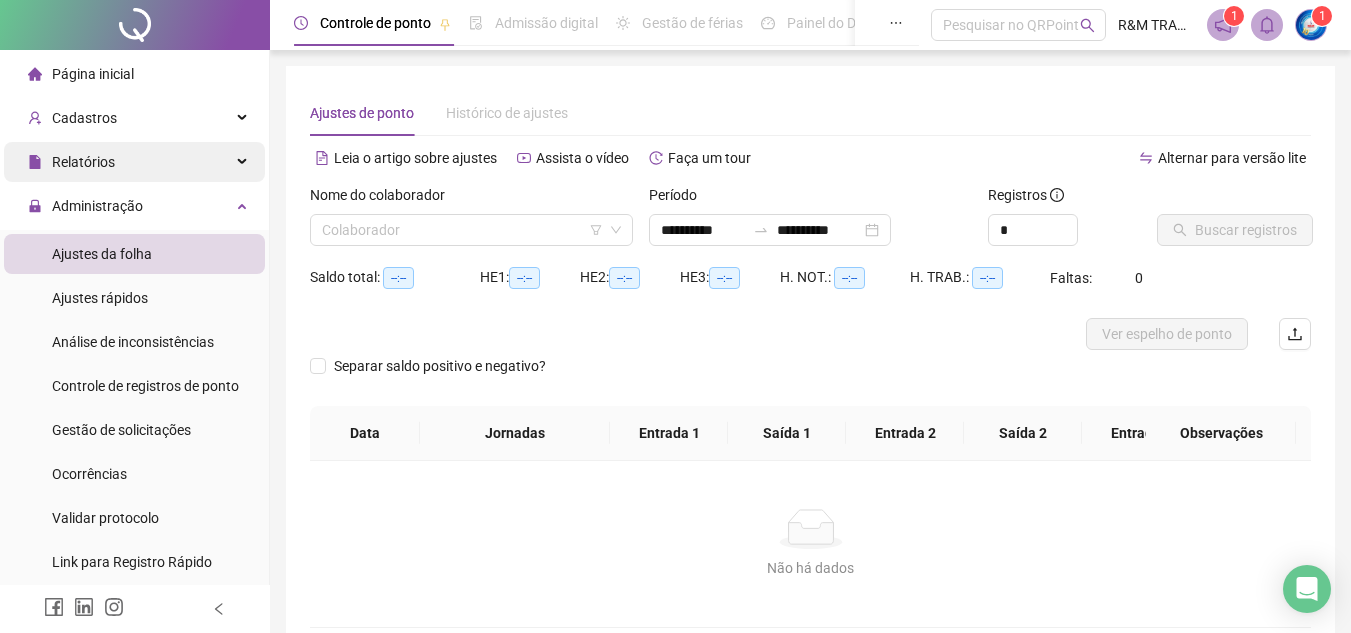 click on "Relatórios" at bounding box center [134, 162] 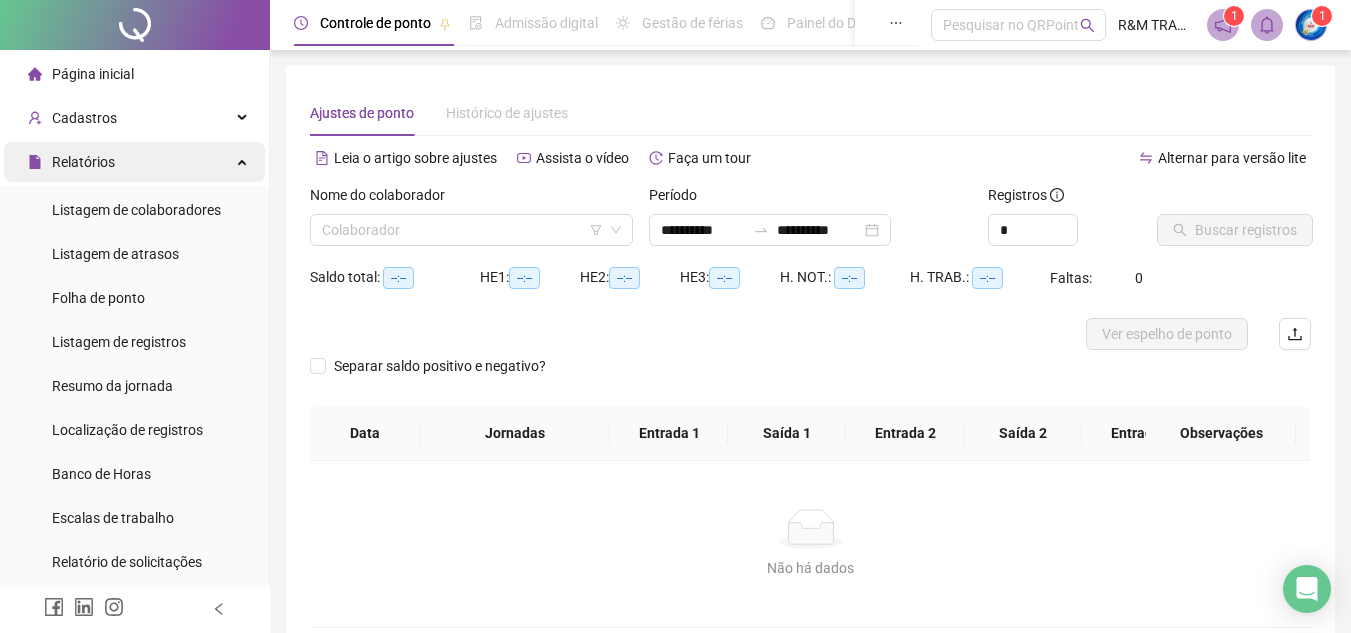 click on "Relatórios" at bounding box center [134, 162] 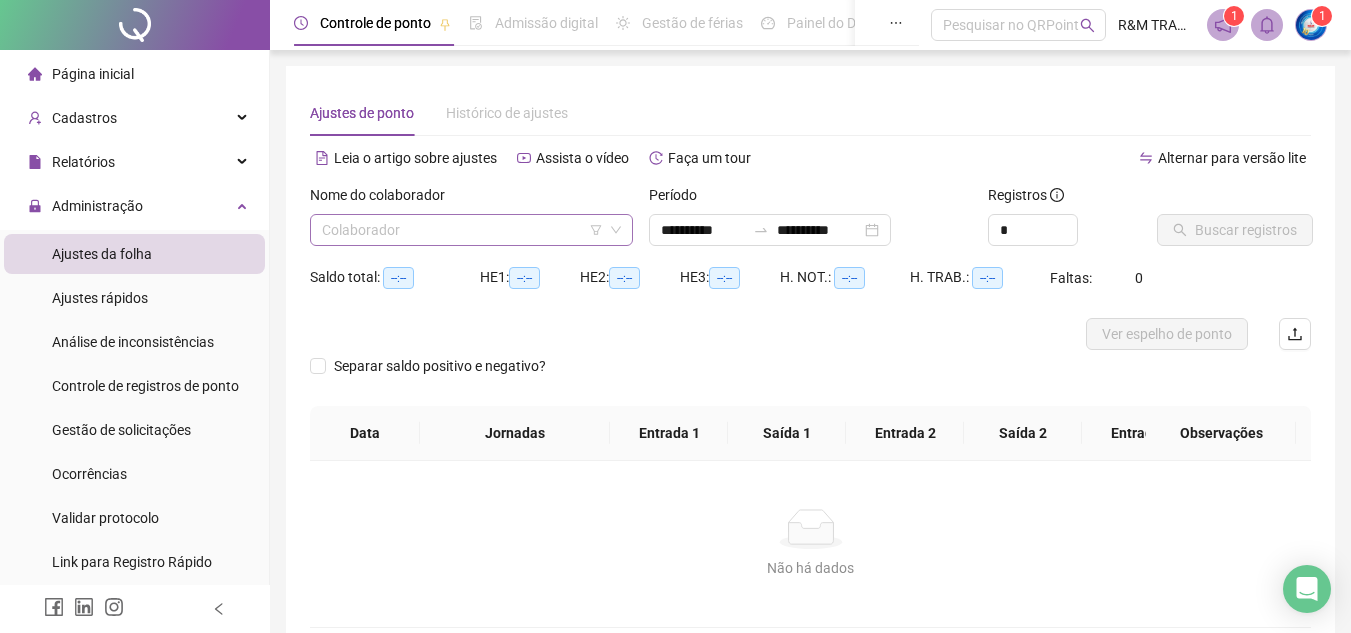 click at bounding box center [465, 230] 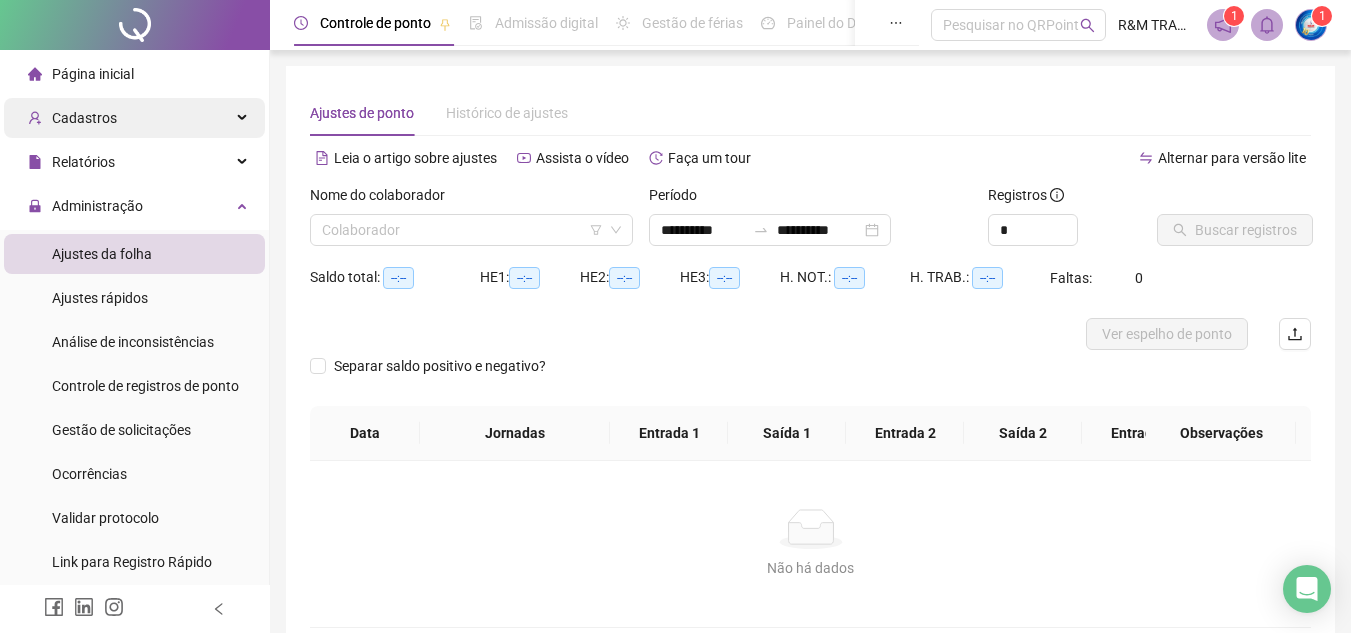 click on "Cadastros" at bounding box center (134, 118) 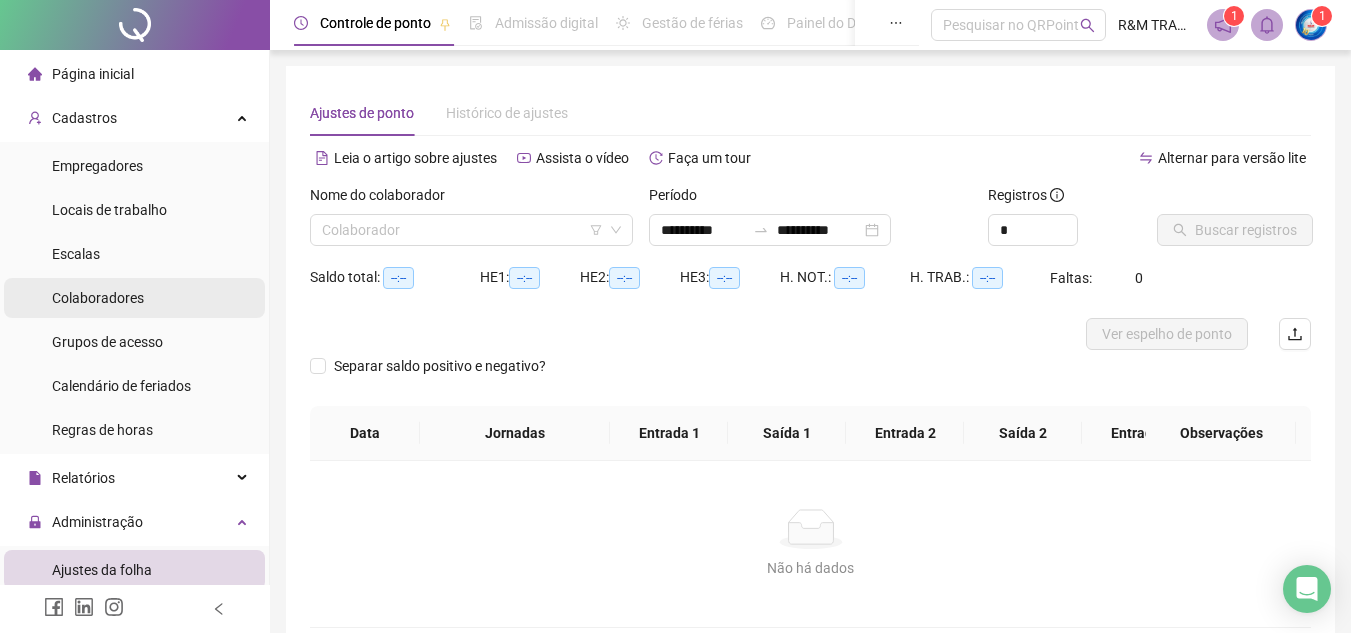 click on "Colaboradores" at bounding box center [98, 298] 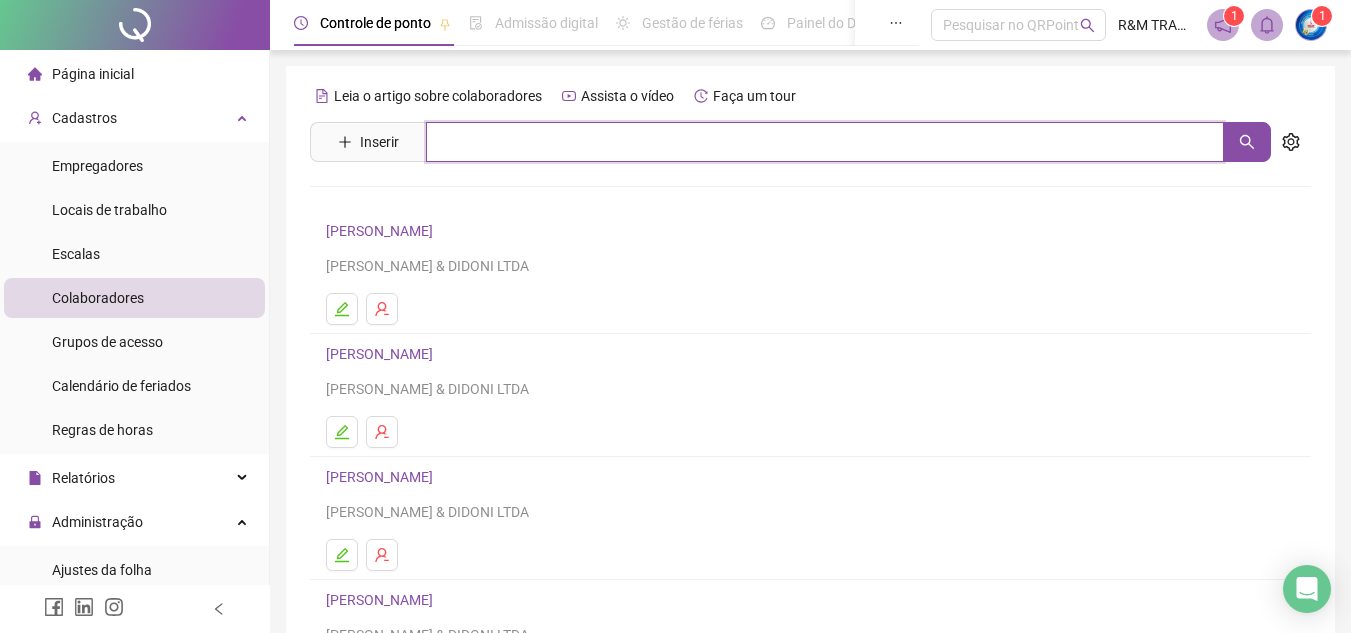 click at bounding box center [825, 142] 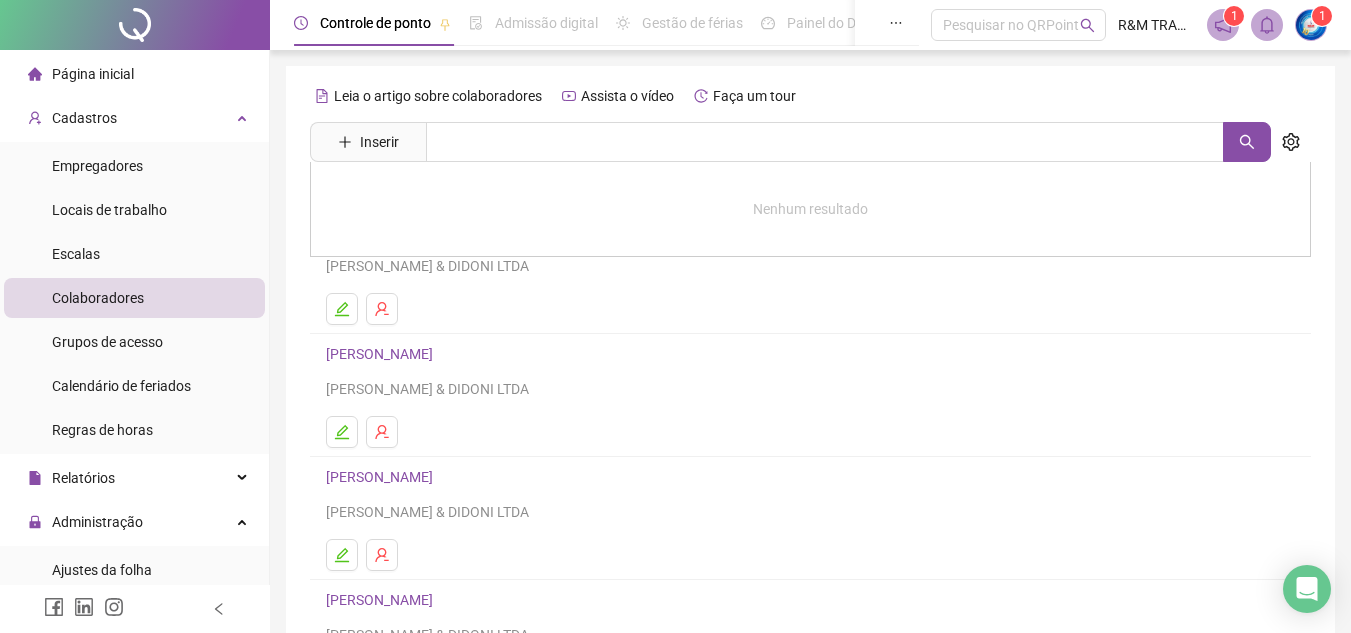 click on "[PERSON_NAME] & DIDONI LTDA" at bounding box center (810, 395) 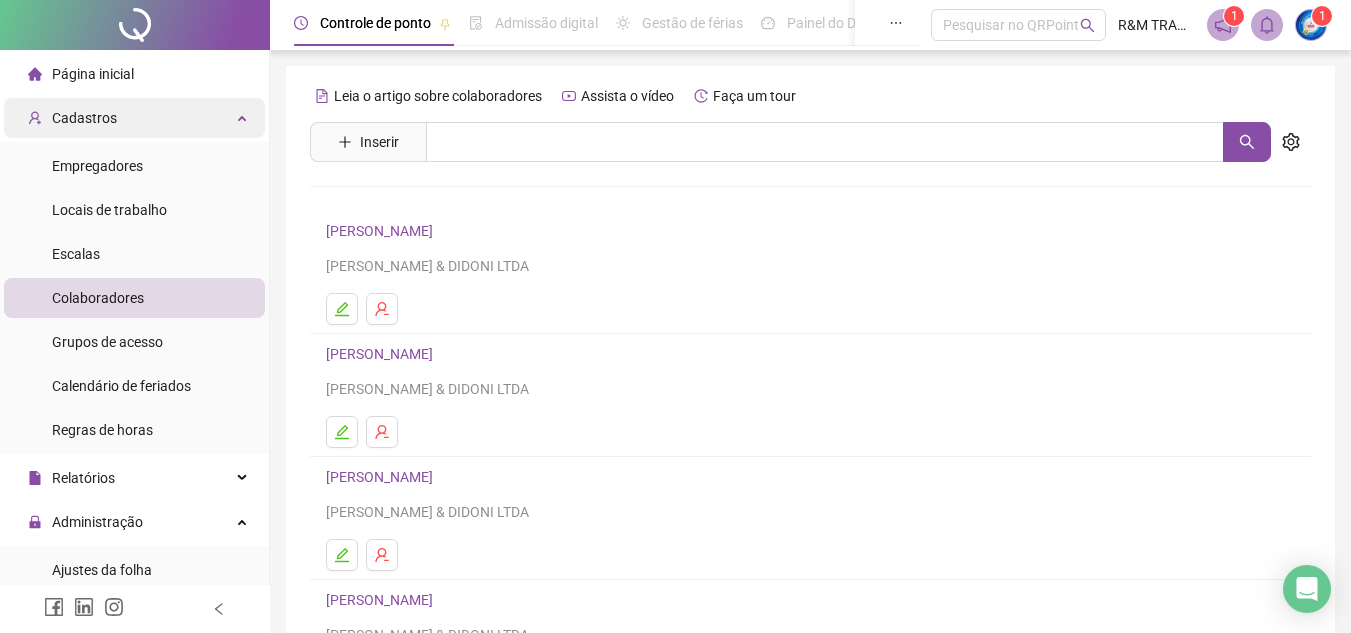 click on "Cadastros" at bounding box center (134, 118) 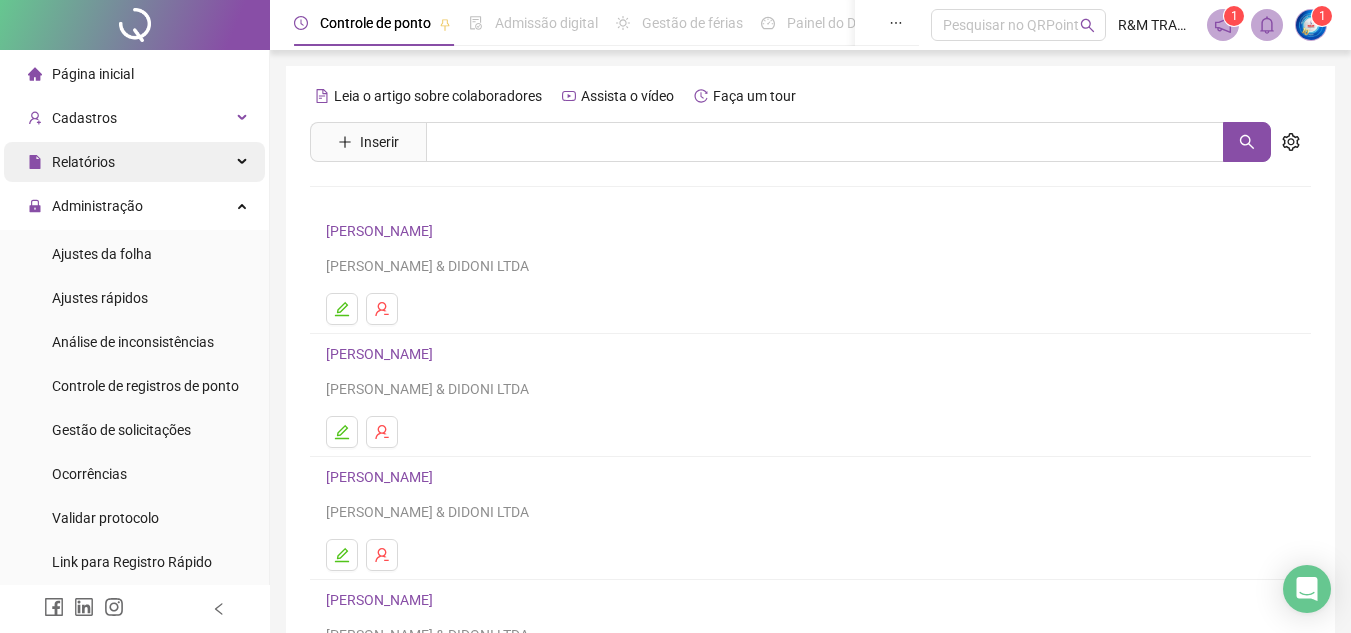 click on "Relatórios" at bounding box center (134, 162) 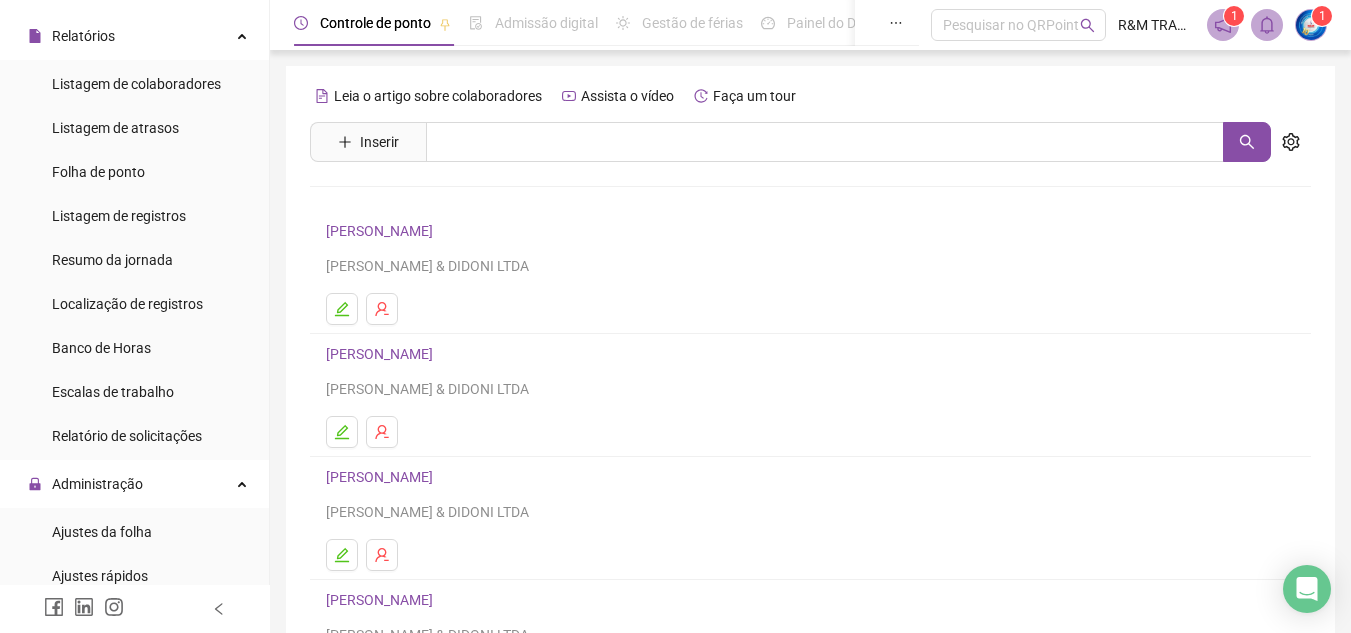 scroll, scrollTop: 102, scrollLeft: 0, axis: vertical 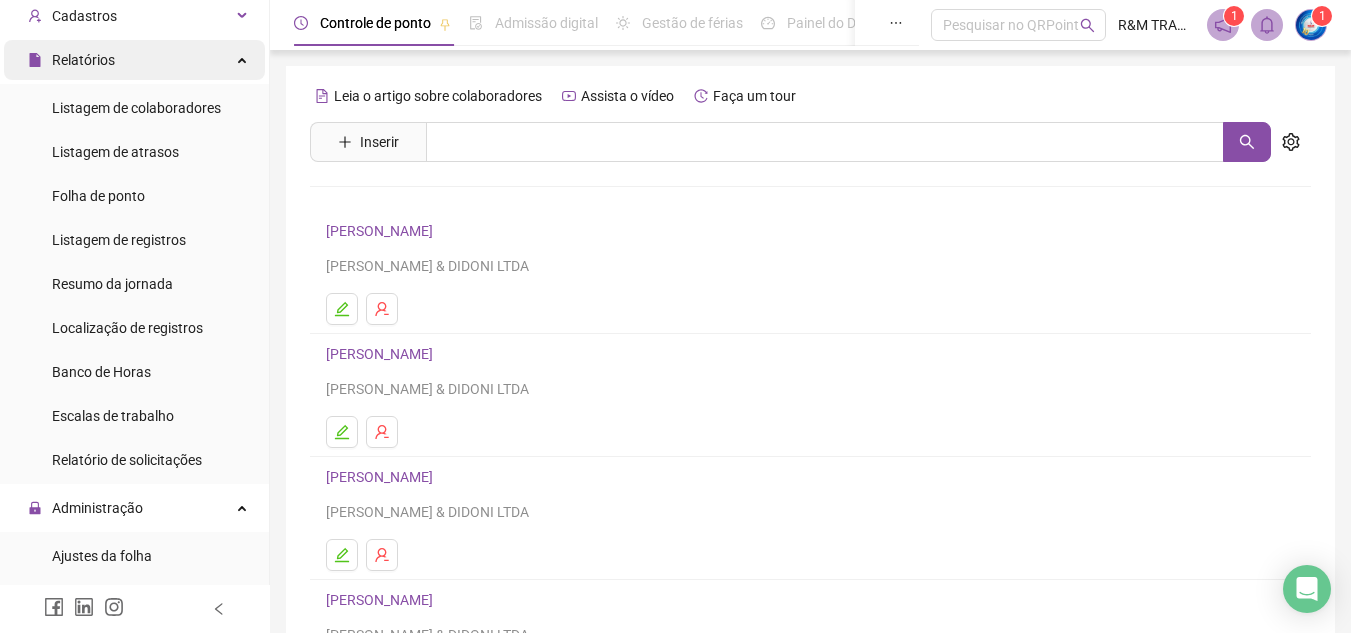 click on "Relatórios" at bounding box center (134, 60) 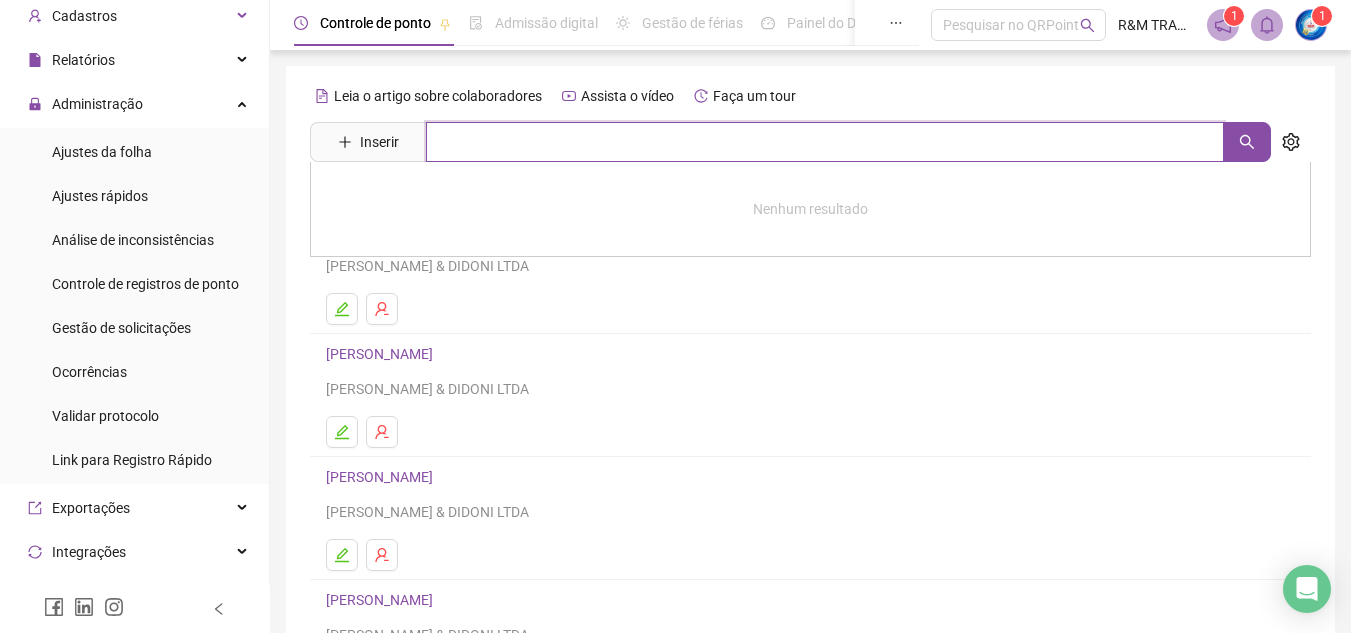 click at bounding box center [825, 142] 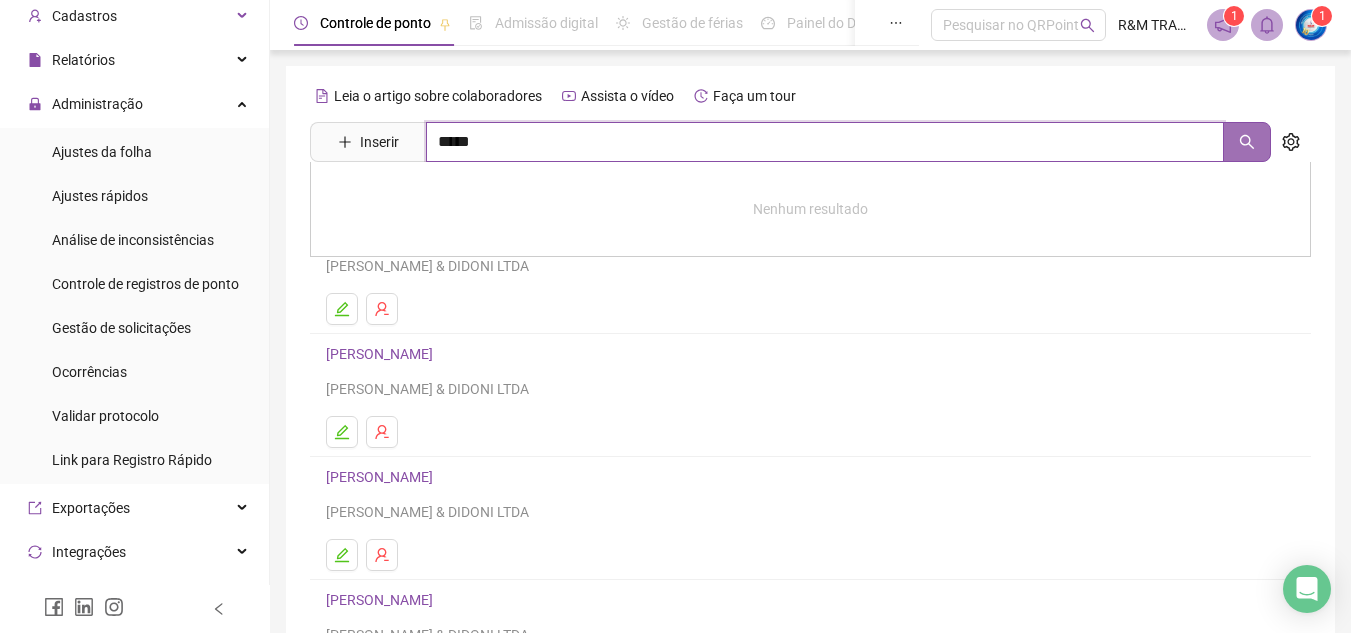click 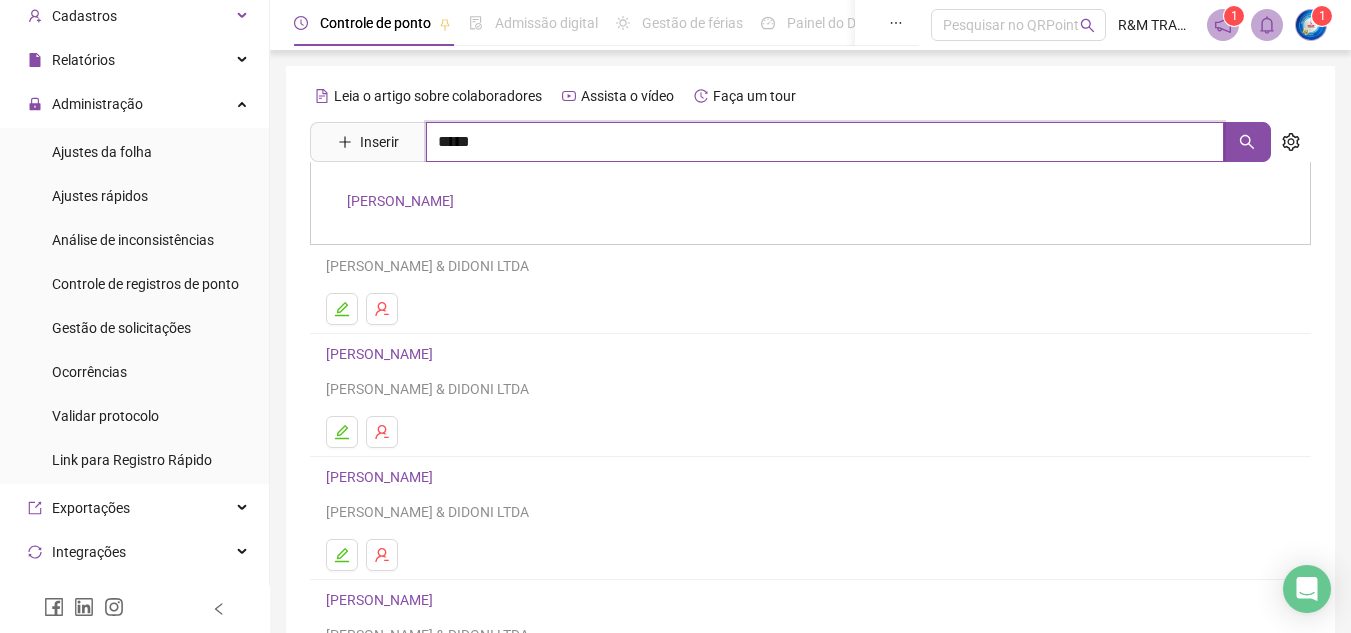 type on "*****" 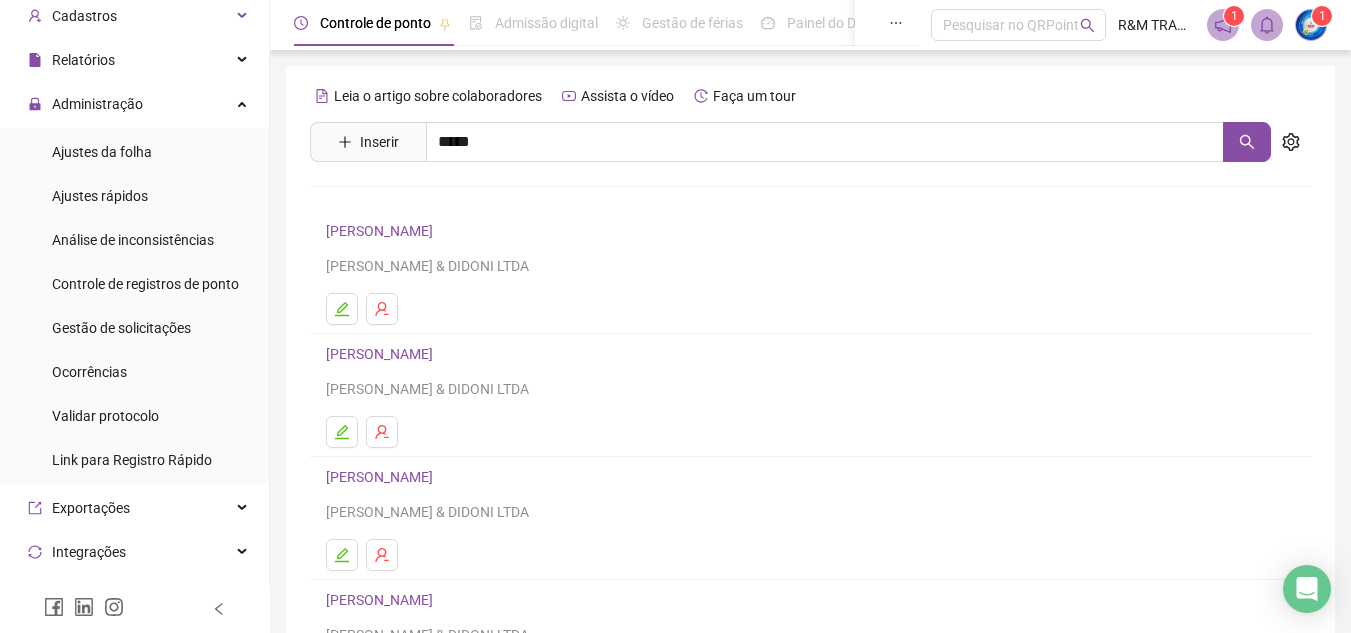 click on "[PERSON_NAME]" at bounding box center [400, 201] 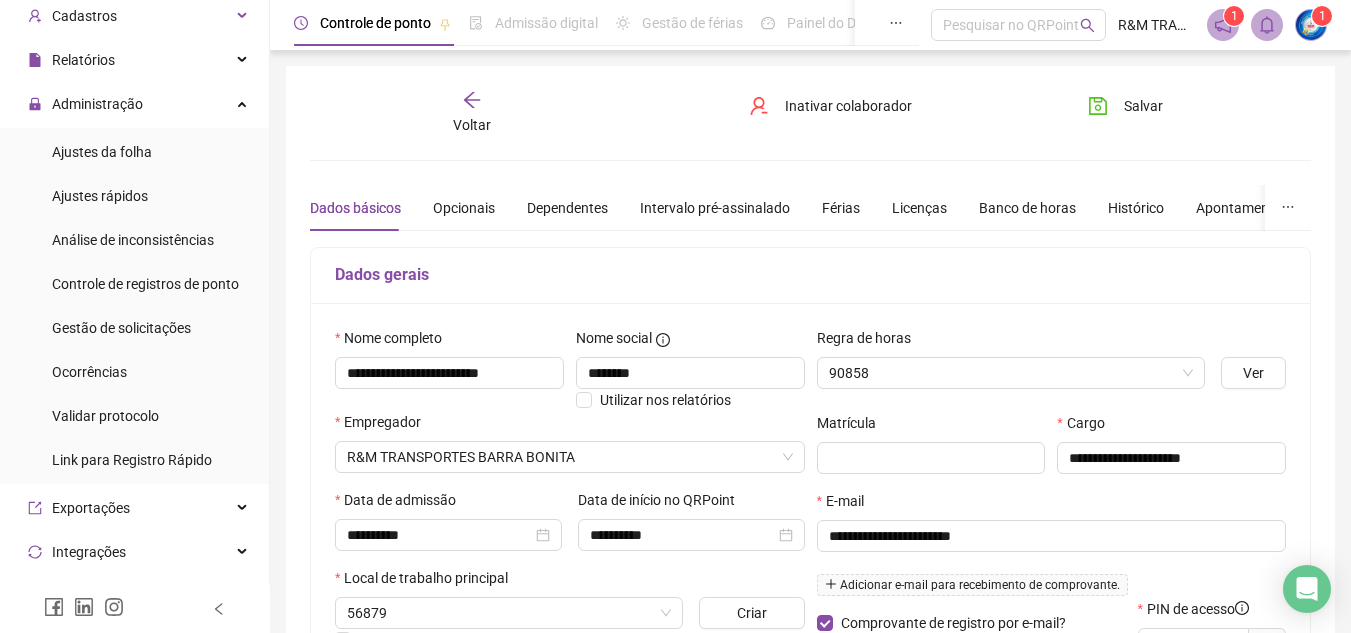 type on "**********" 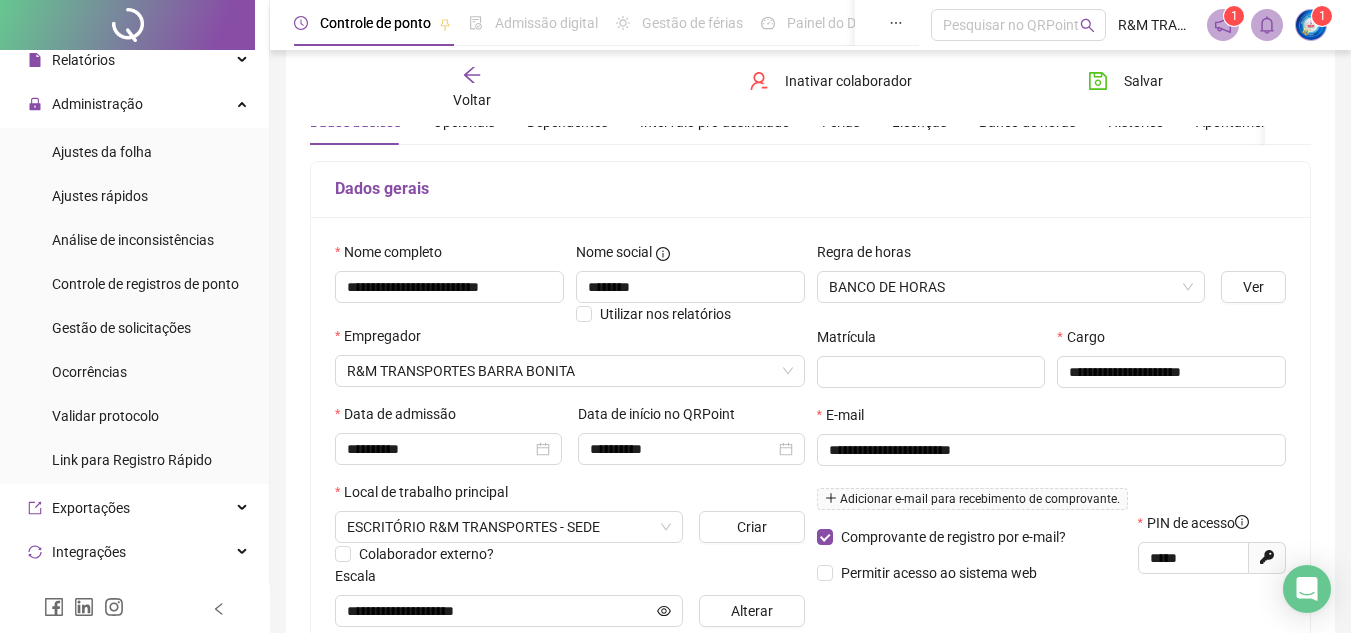 scroll, scrollTop: 61, scrollLeft: 0, axis: vertical 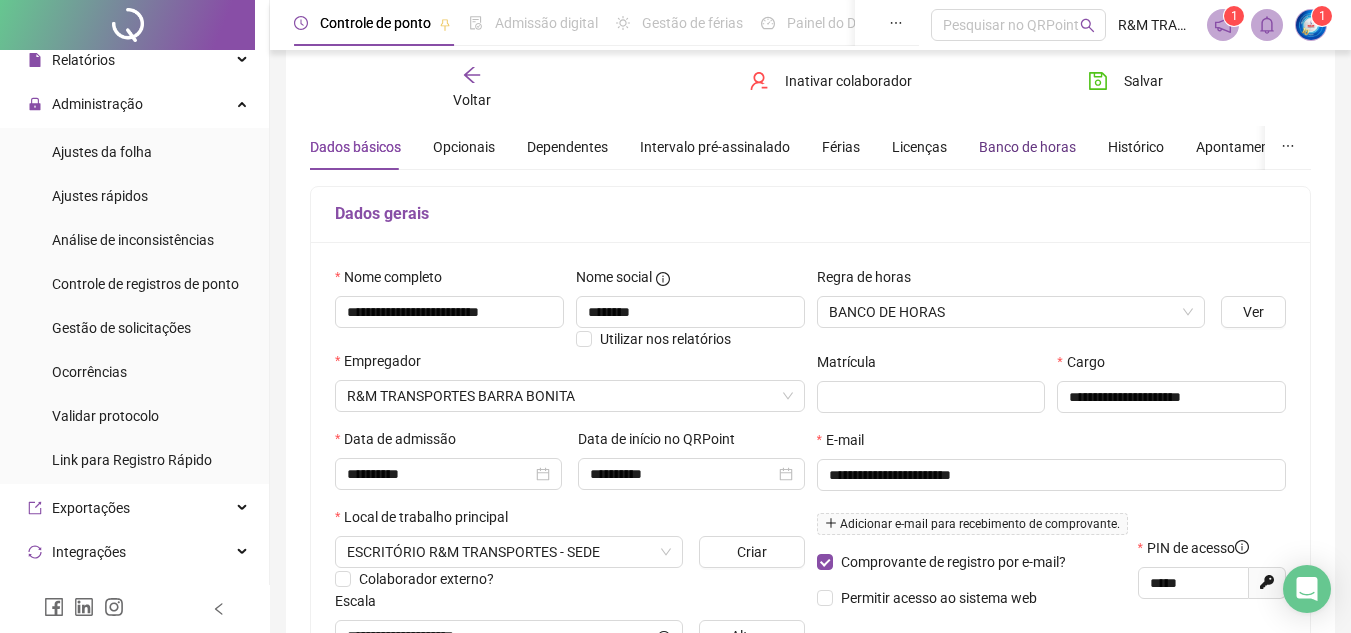 click on "Banco de horas" at bounding box center [1027, 147] 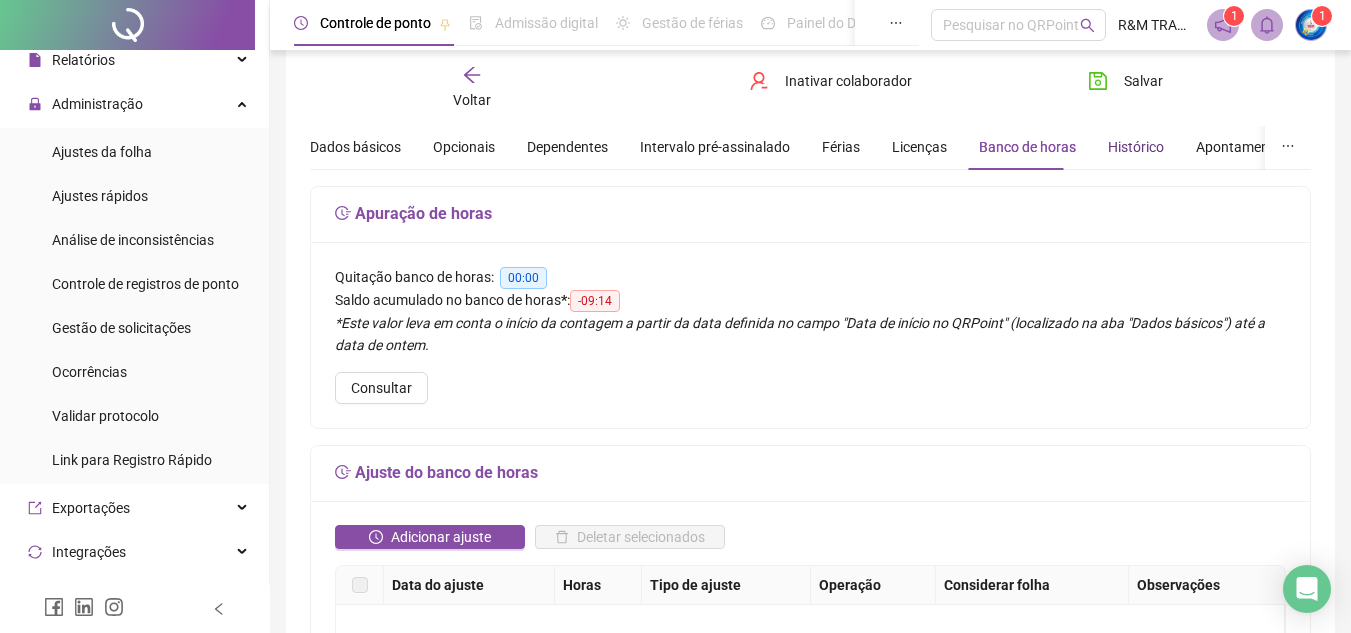 click on "Histórico" at bounding box center (1136, 147) 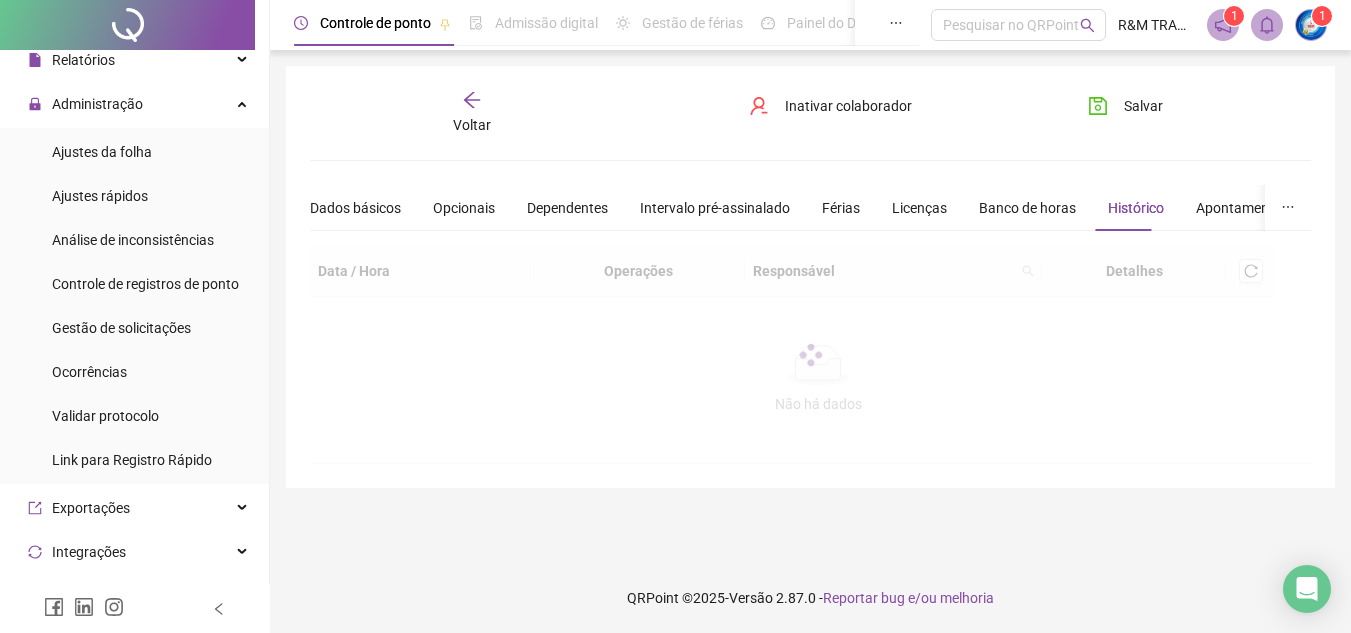 scroll, scrollTop: 0, scrollLeft: 0, axis: both 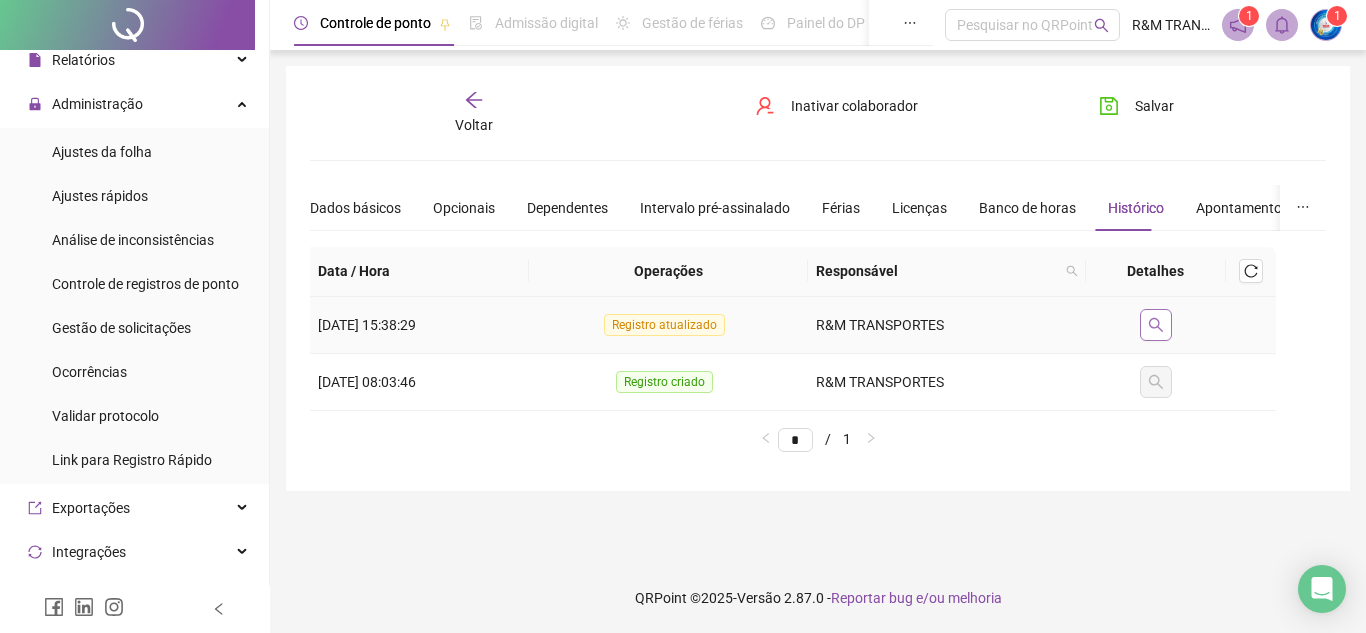 click 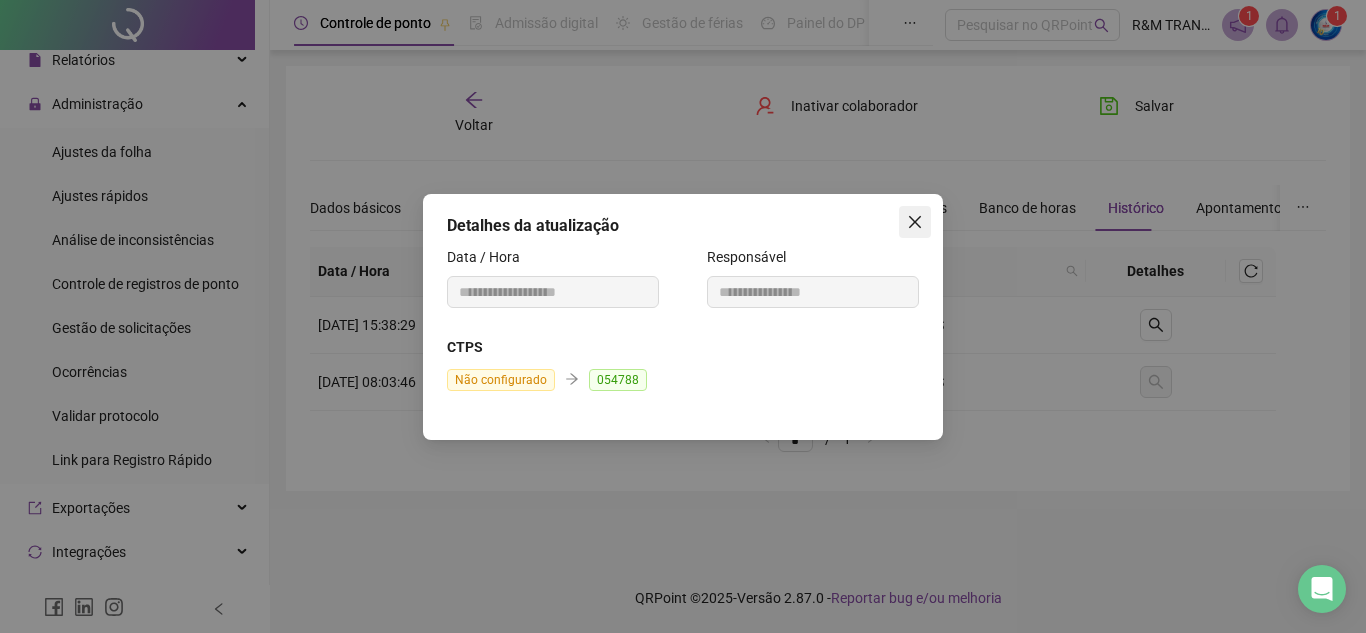 click 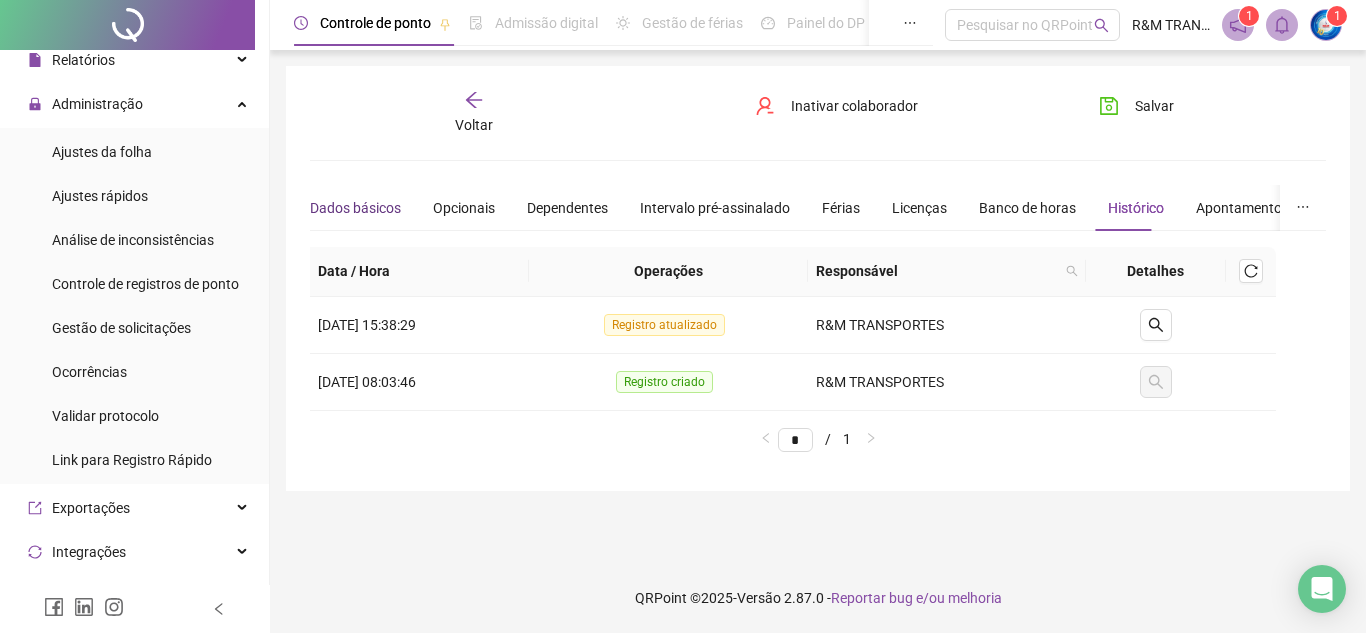 click on "Dados básicos" at bounding box center [355, 208] 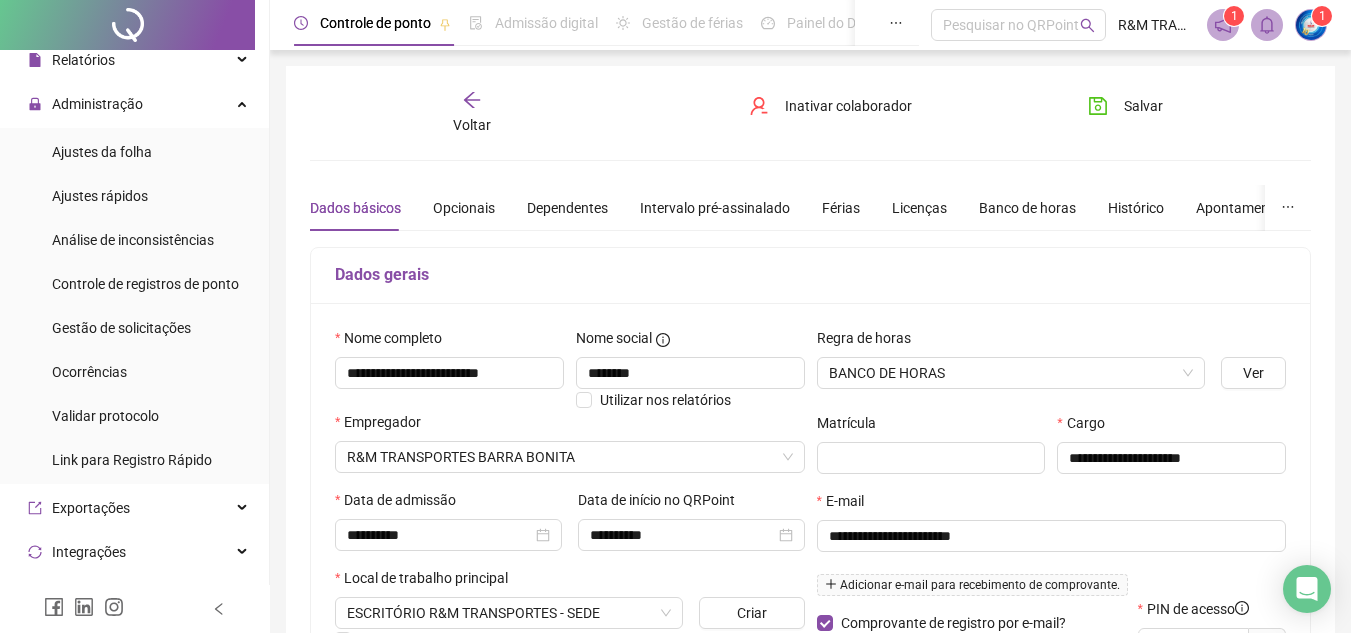 click on "Voltar" at bounding box center (472, 125) 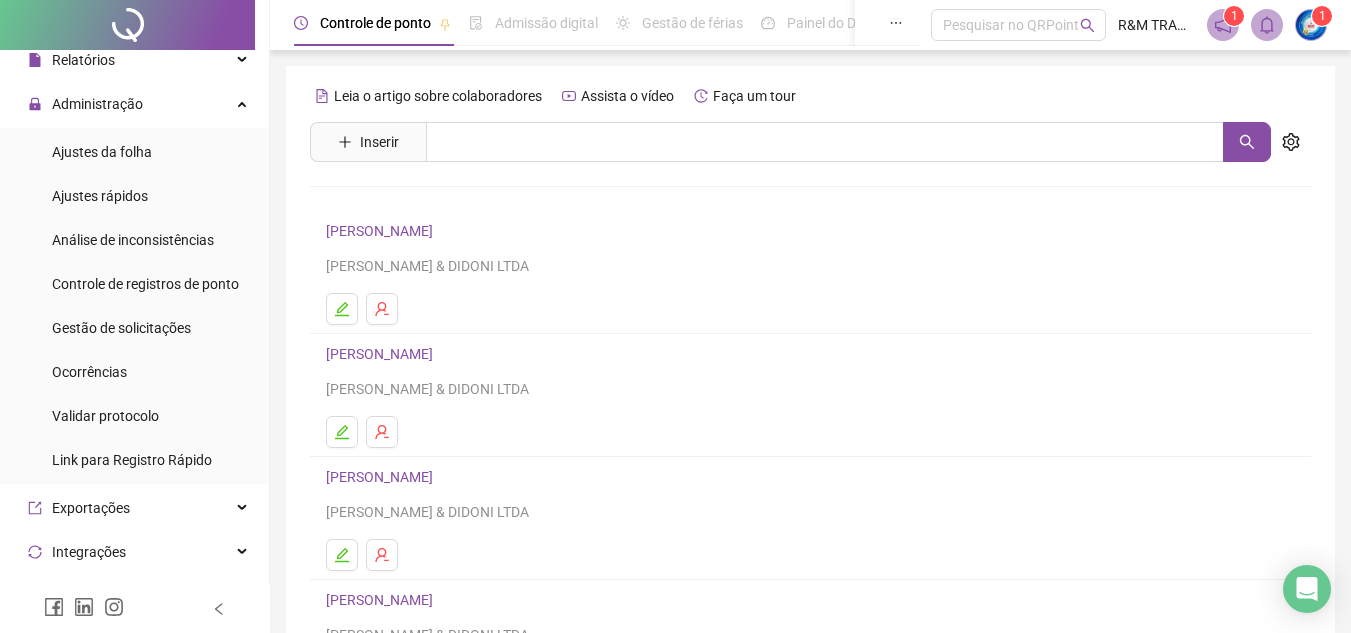 click on "[PERSON_NAME]" at bounding box center [382, 231] 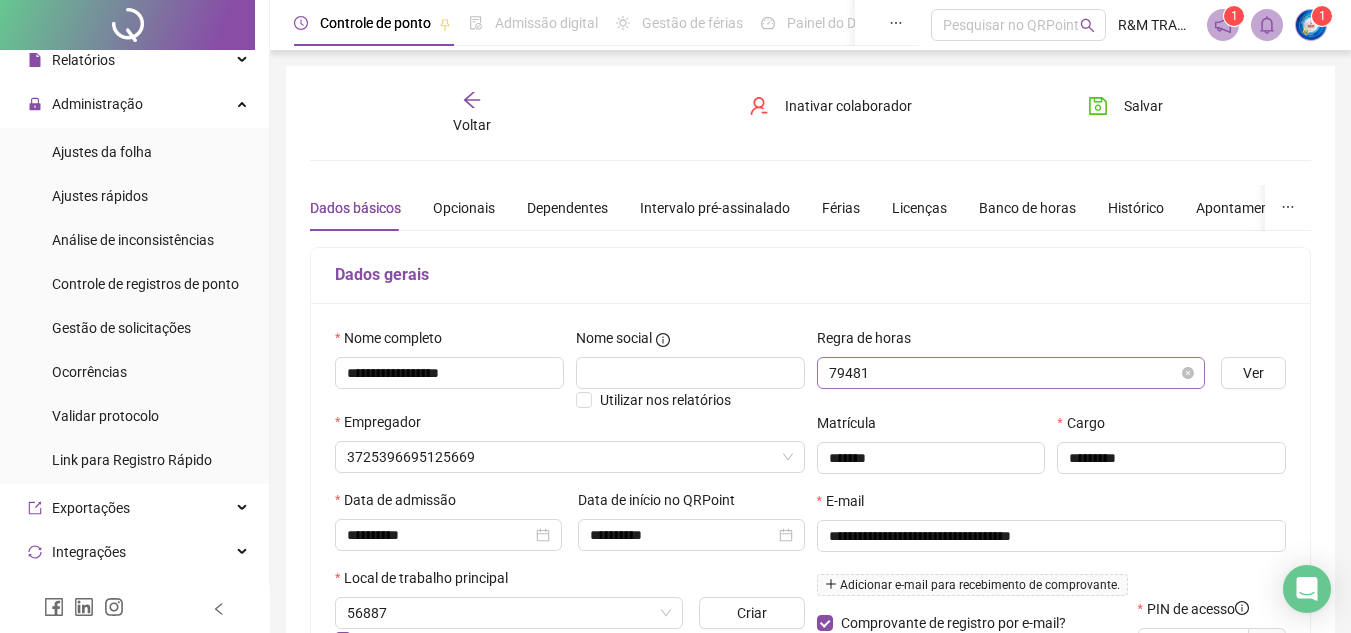 type on "**********" 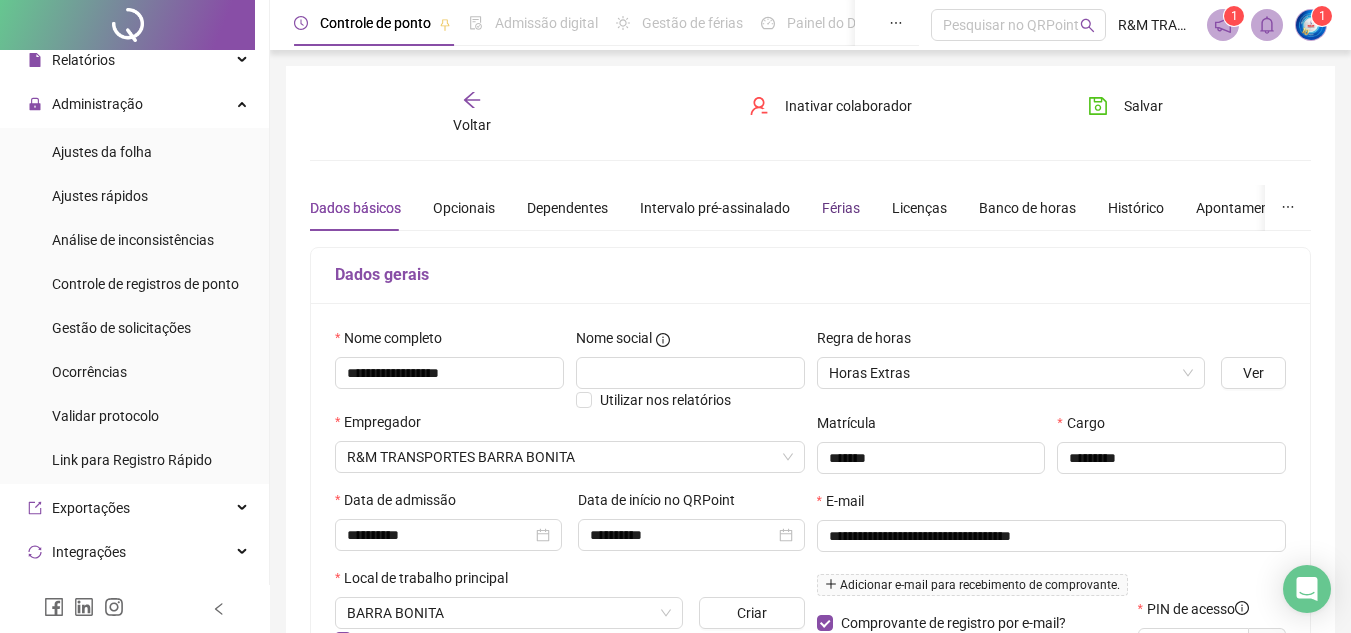 click on "Férias" at bounding box center (841, 208) 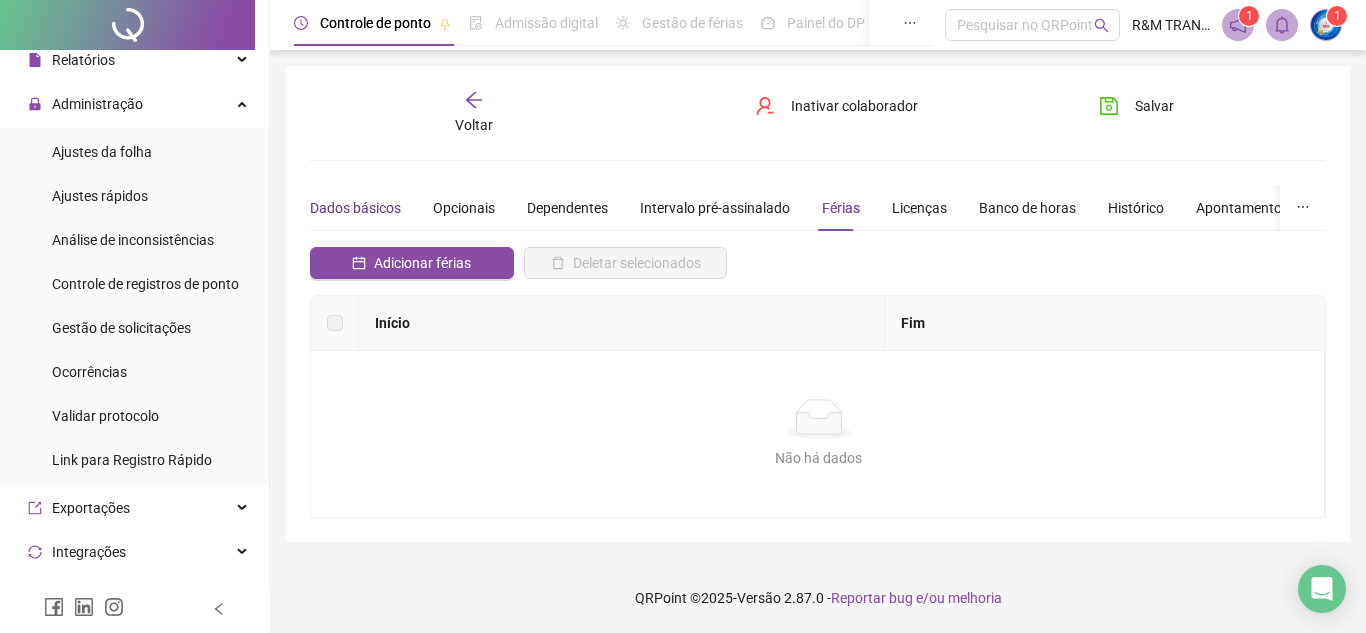 click on "Dados básicos" at bounding box center [355, 208] 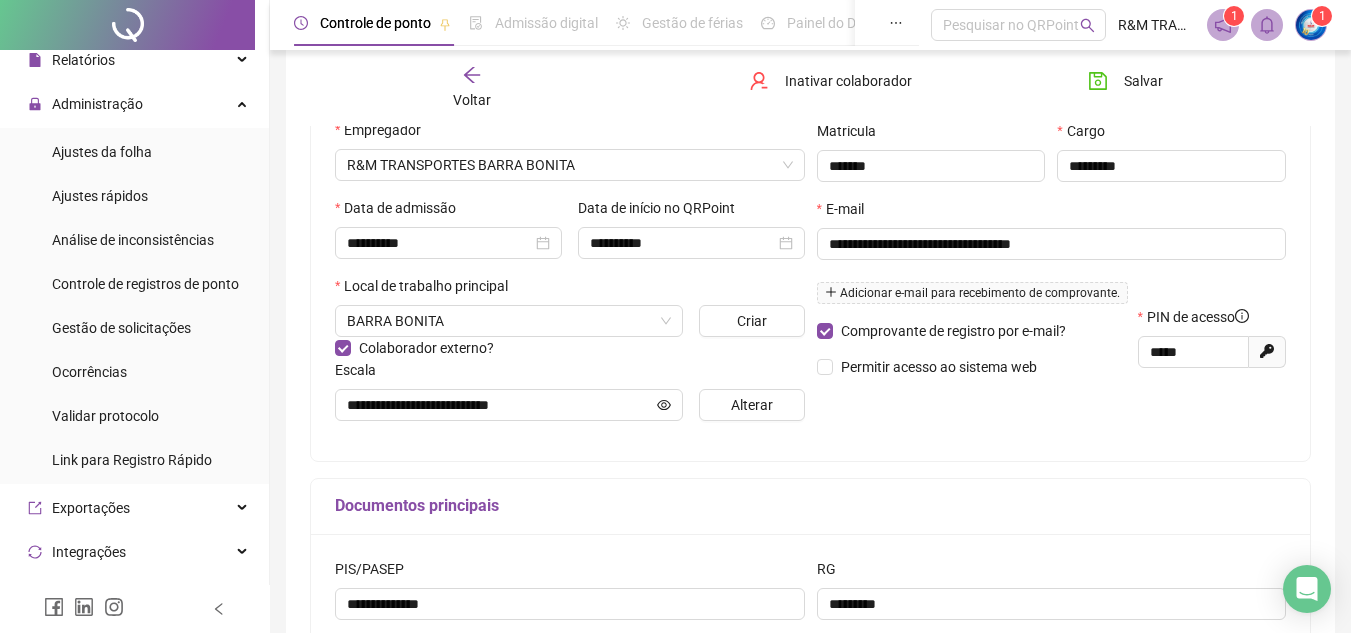 scroll, scrollTop: 0, scrollLeft: 0, axis: both 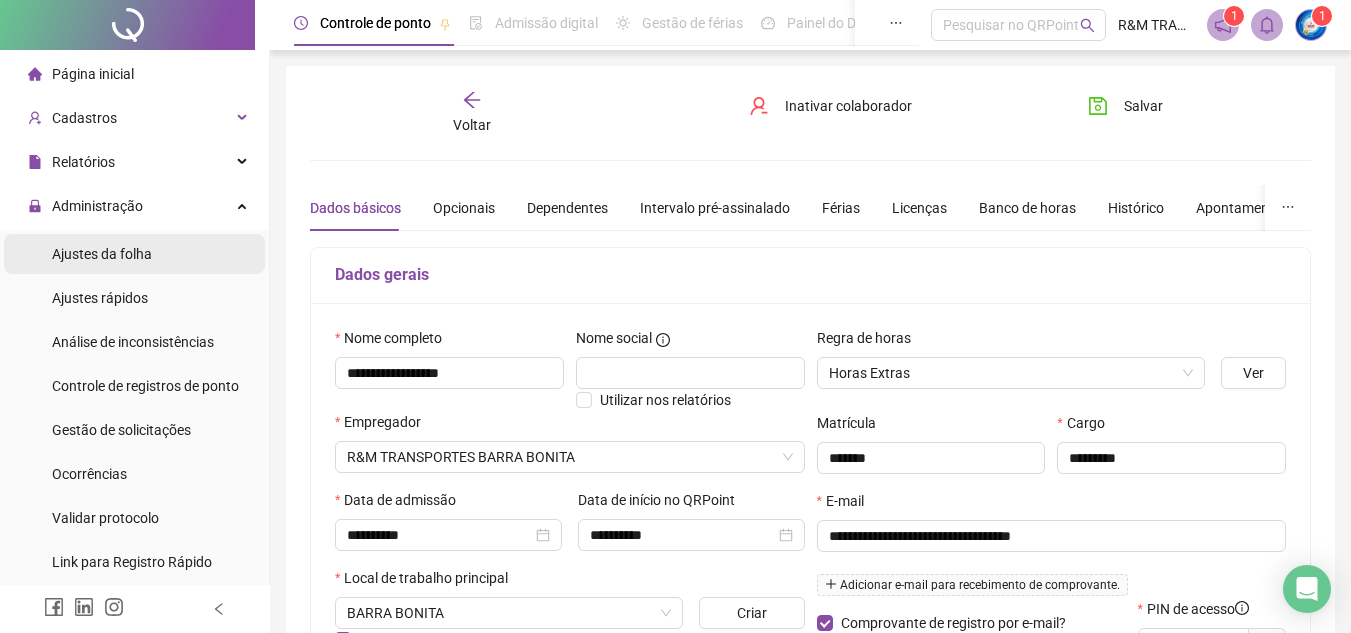 click on "Ajustes da folha" at bounding box center [102, 254] 